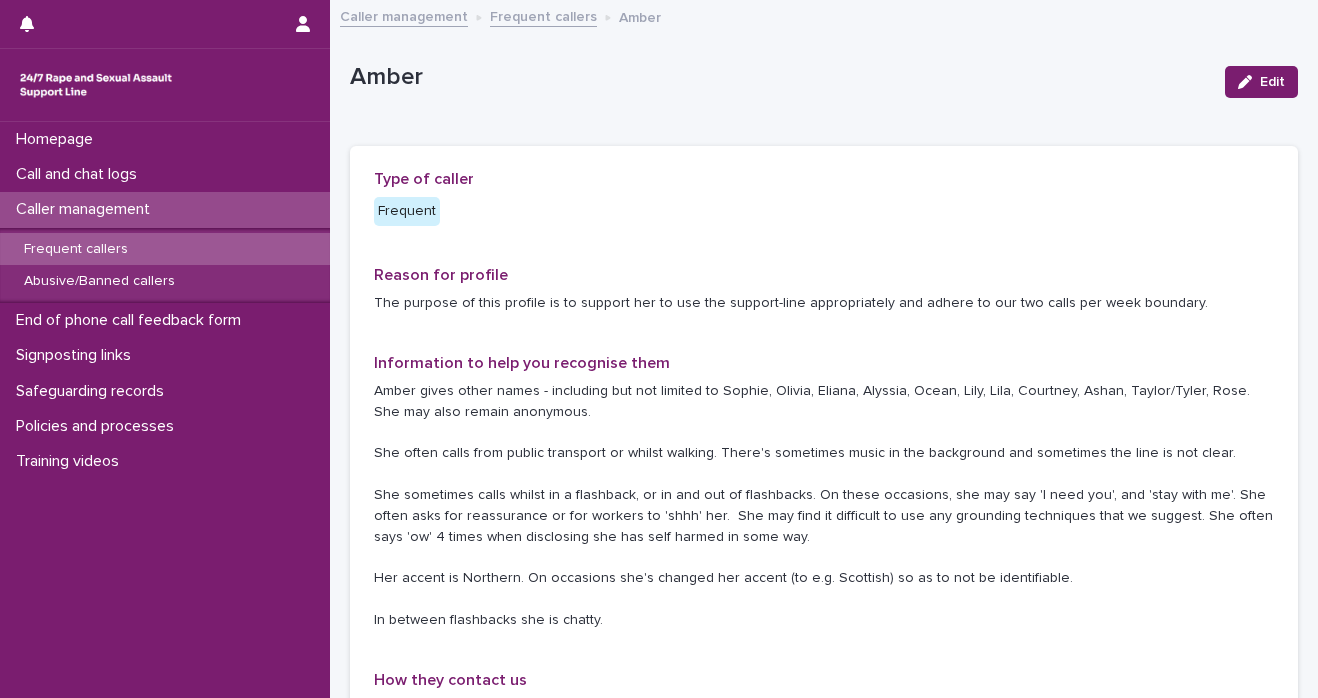 scroll, scrollTop: 0, scrollLeft: 0, axis: both 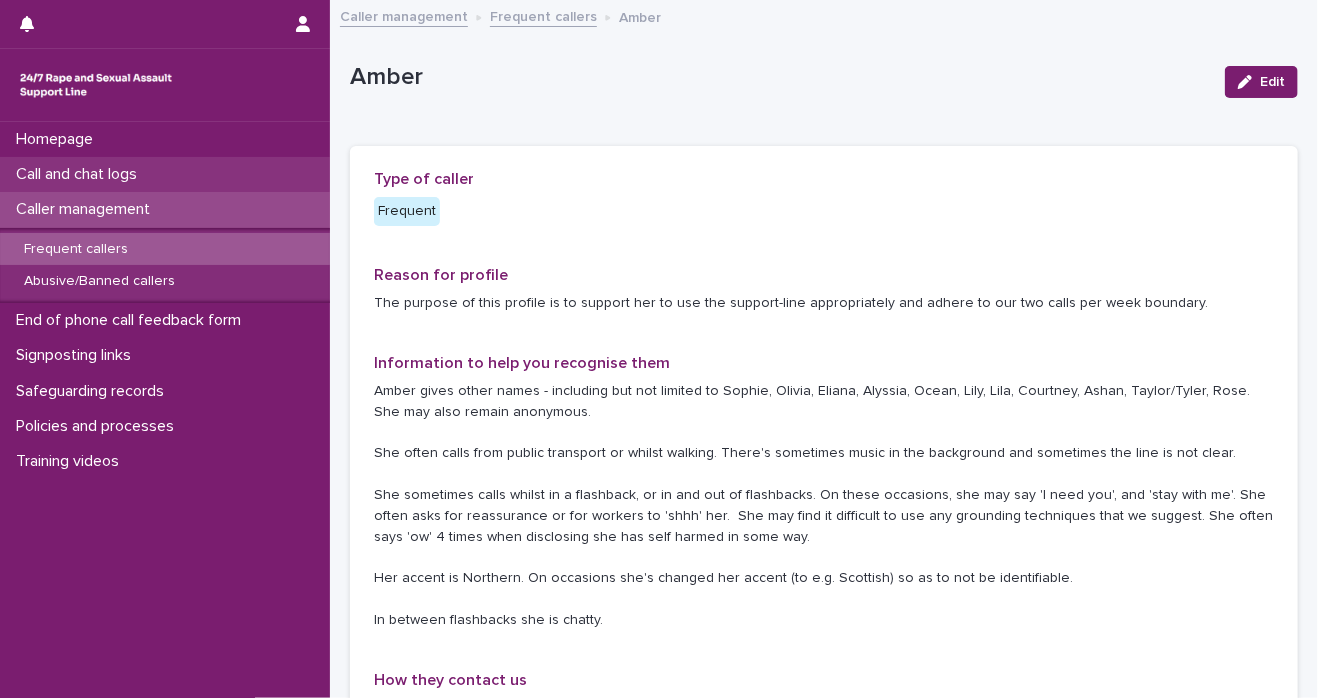 click on "Call and chat logs" at bounding box center [165, 174] 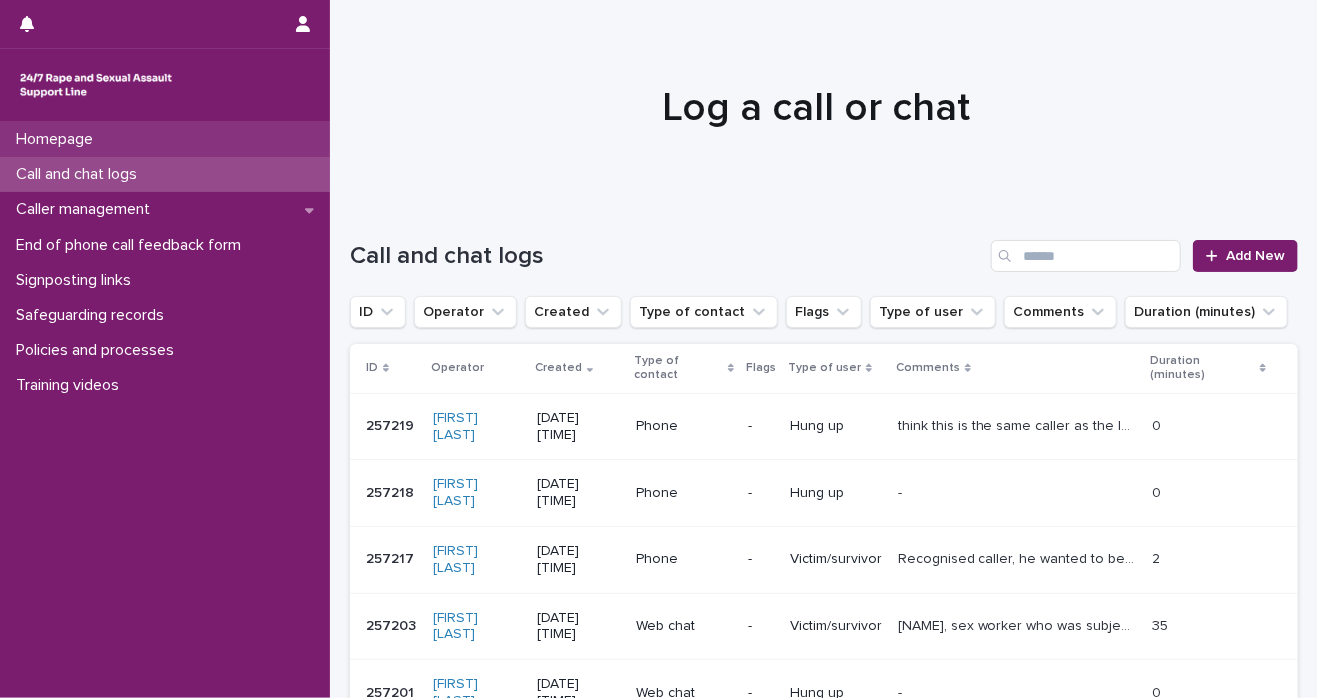 click on "Homepage" at bounding box center (165, 139) 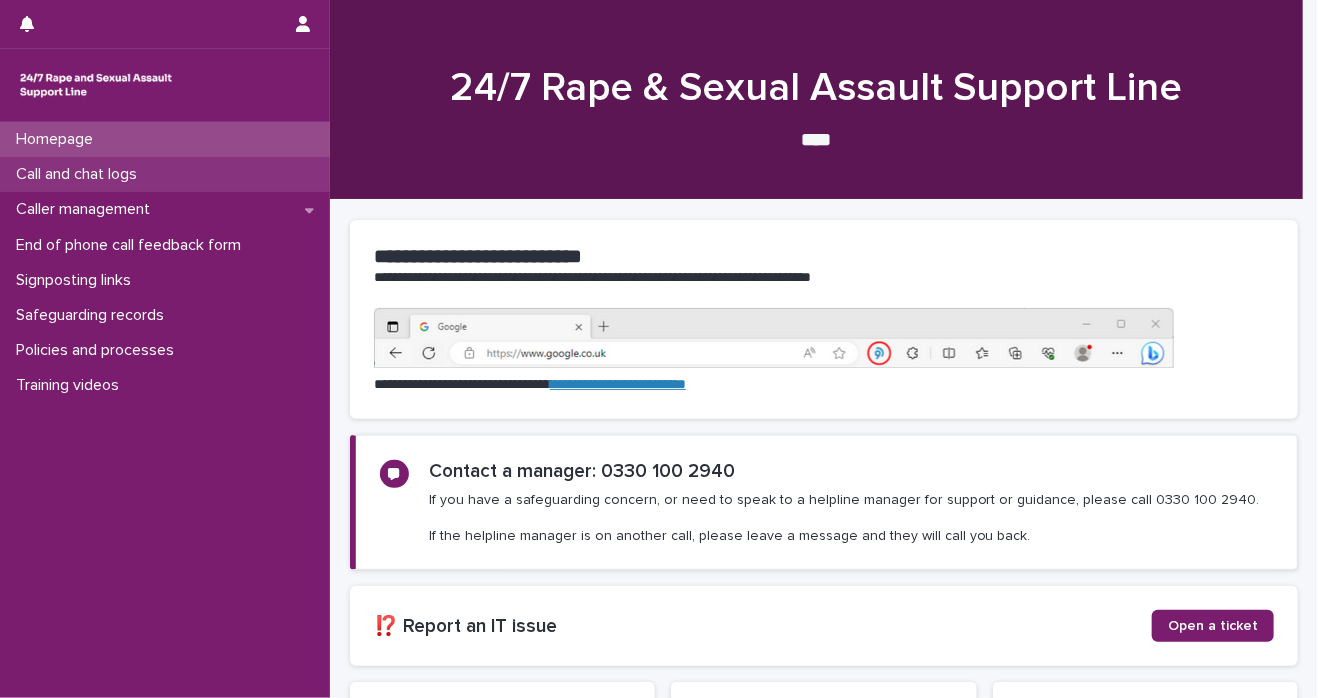 click on "Call and chat logs" at bounding box center [80, 174] 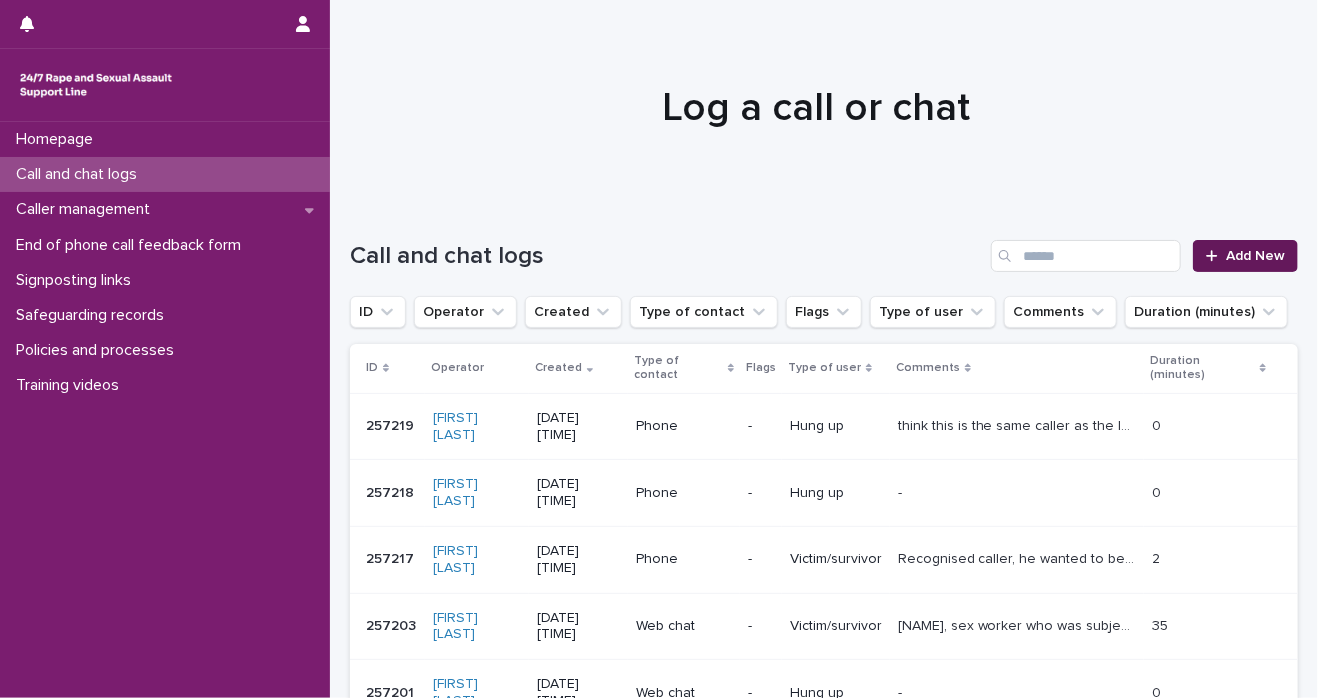 click on "Add New" at bounding box center (1255, 256) 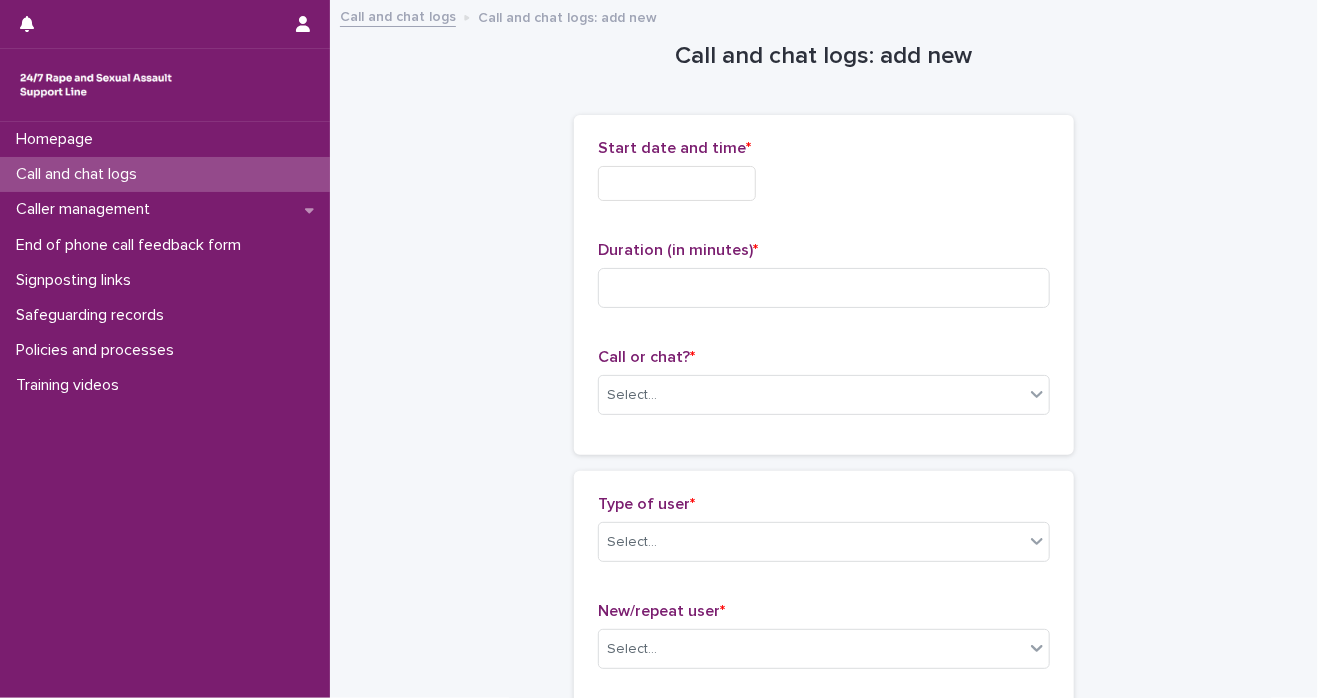 click on "Start date and time *" at bounding box center [824, 178] 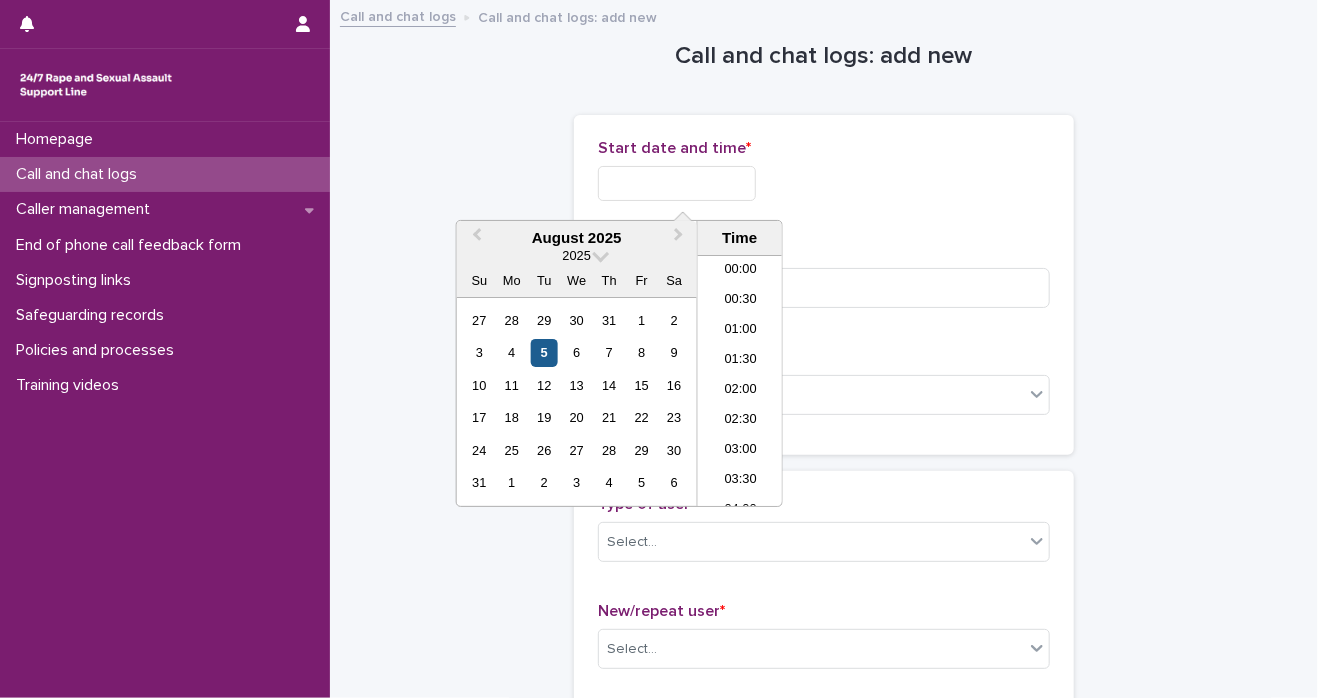 scroll, scrollTop: 1189, scrollLeft: 0, axis: vertical 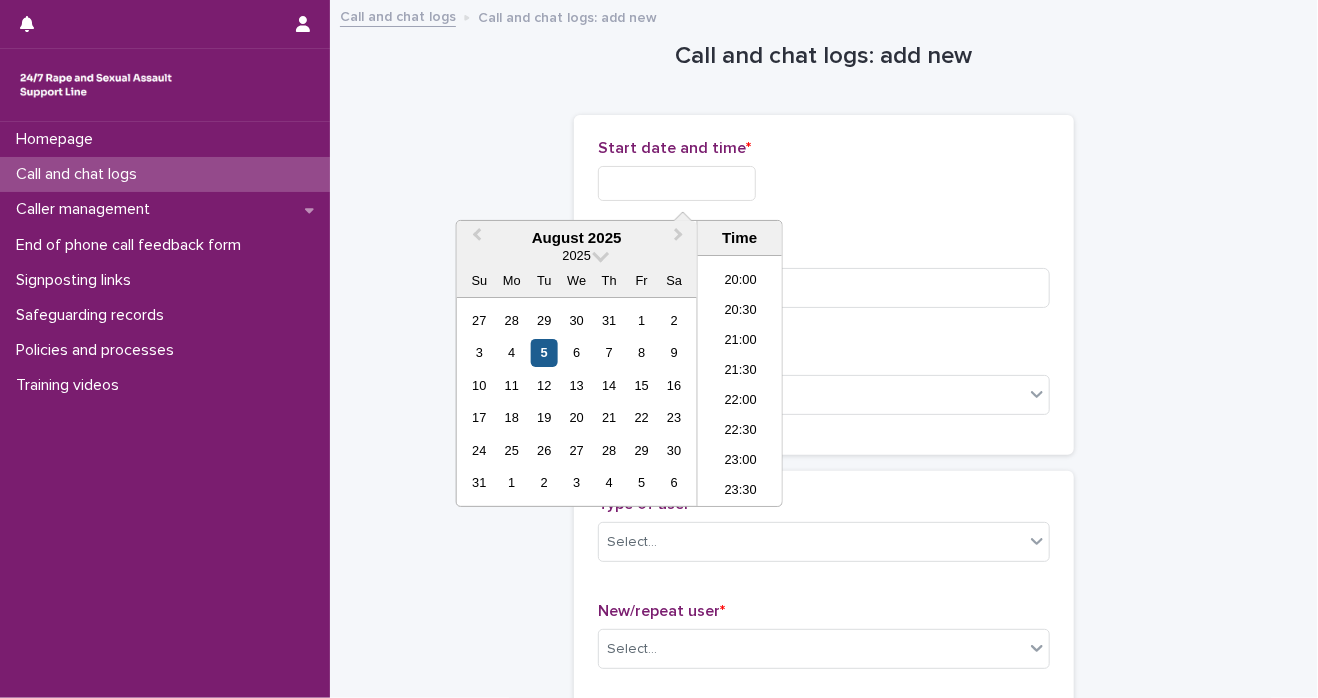 click on "5" at bounding box center [544, 352] 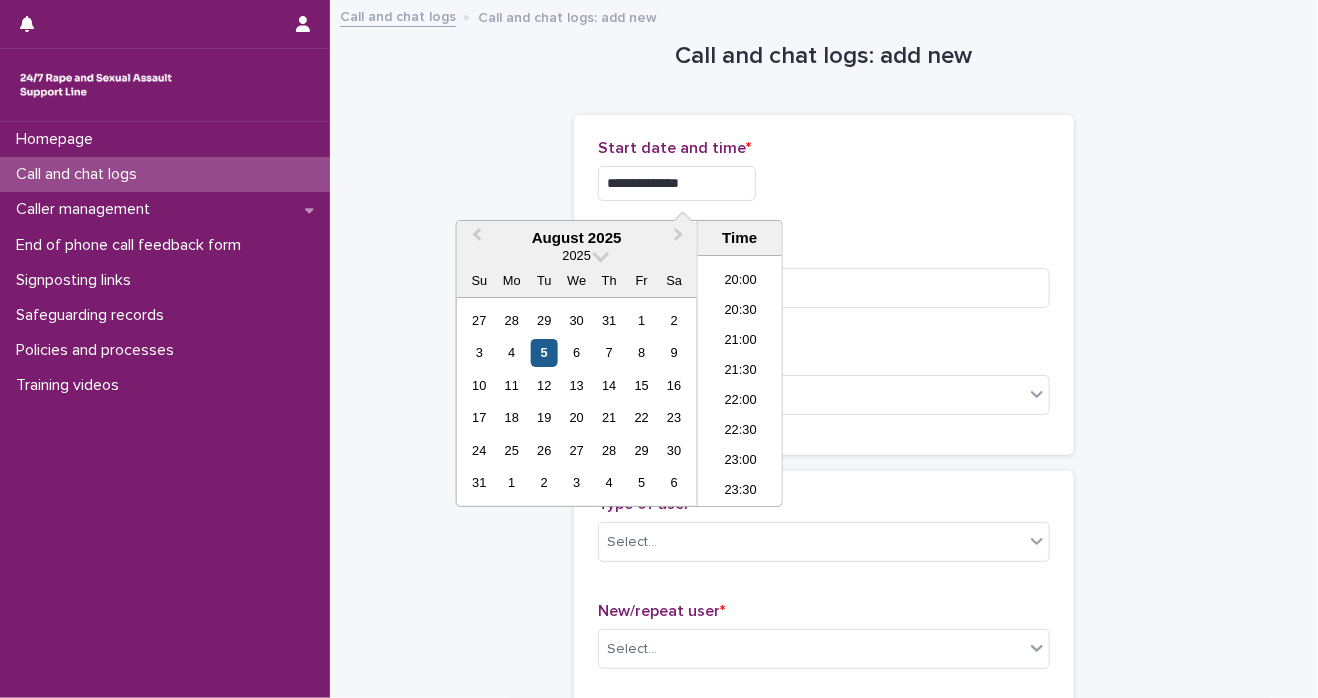 click on "5" at bounding box center (544, 352) 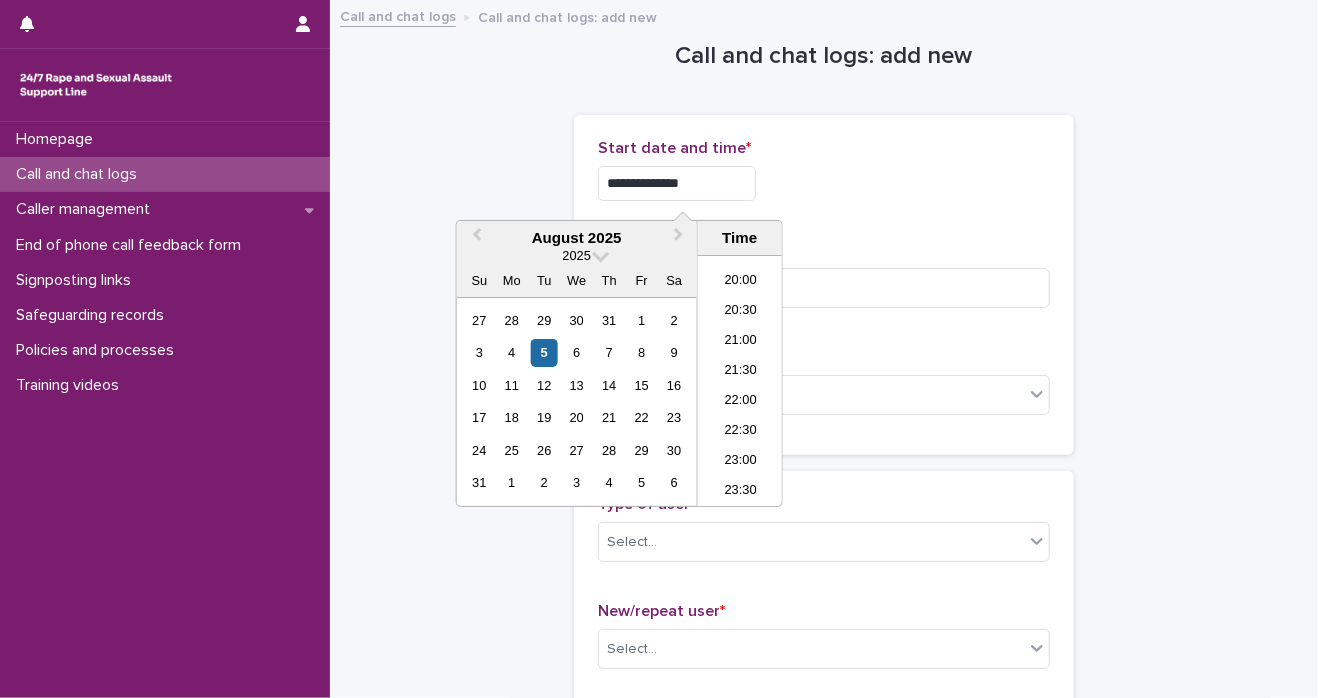 drag, startPoint x: 660, startPoint y: 183, endPoint x: 736, endPoint y: 177, distance: 76.23647 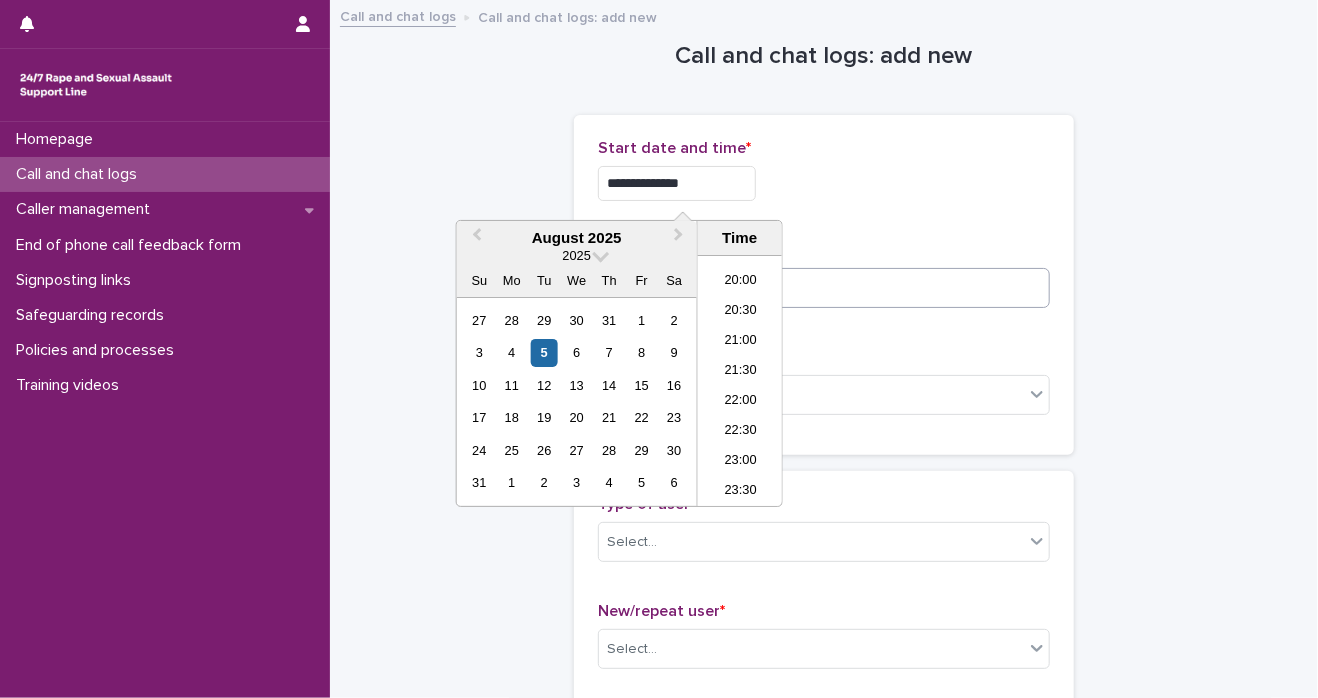 type on "**********" 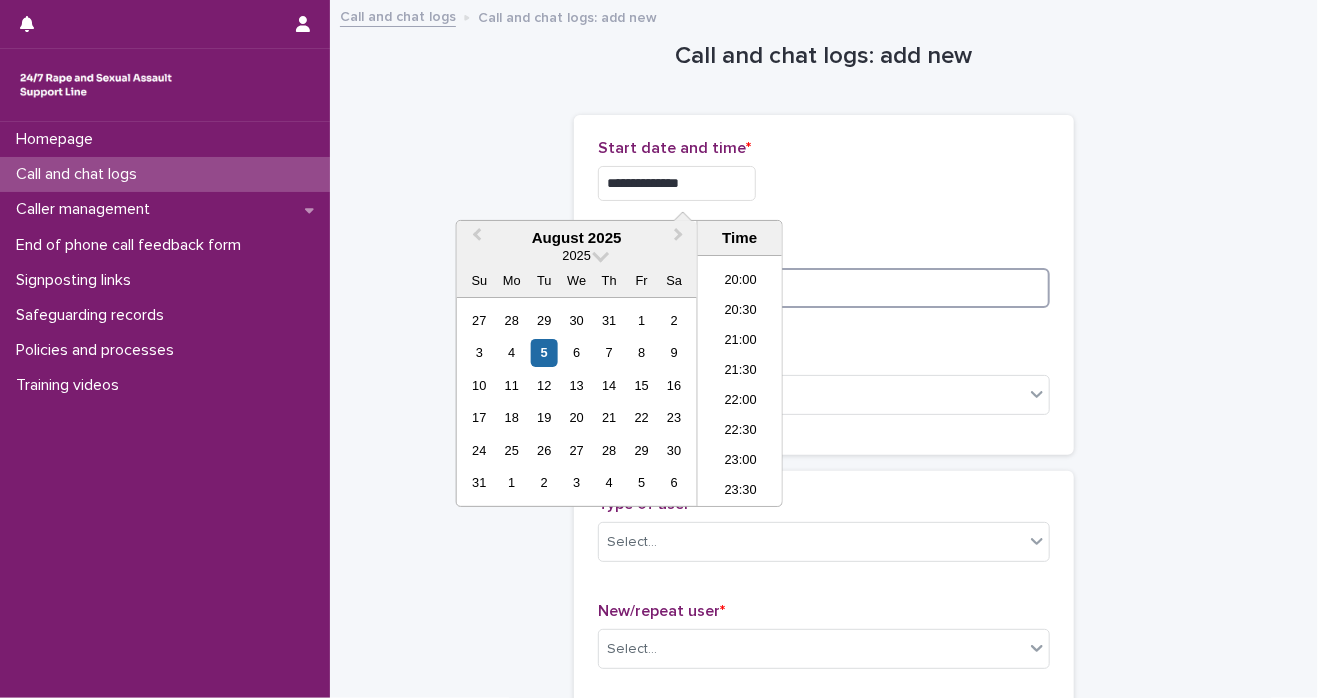 click at bounding box center (824, 288) 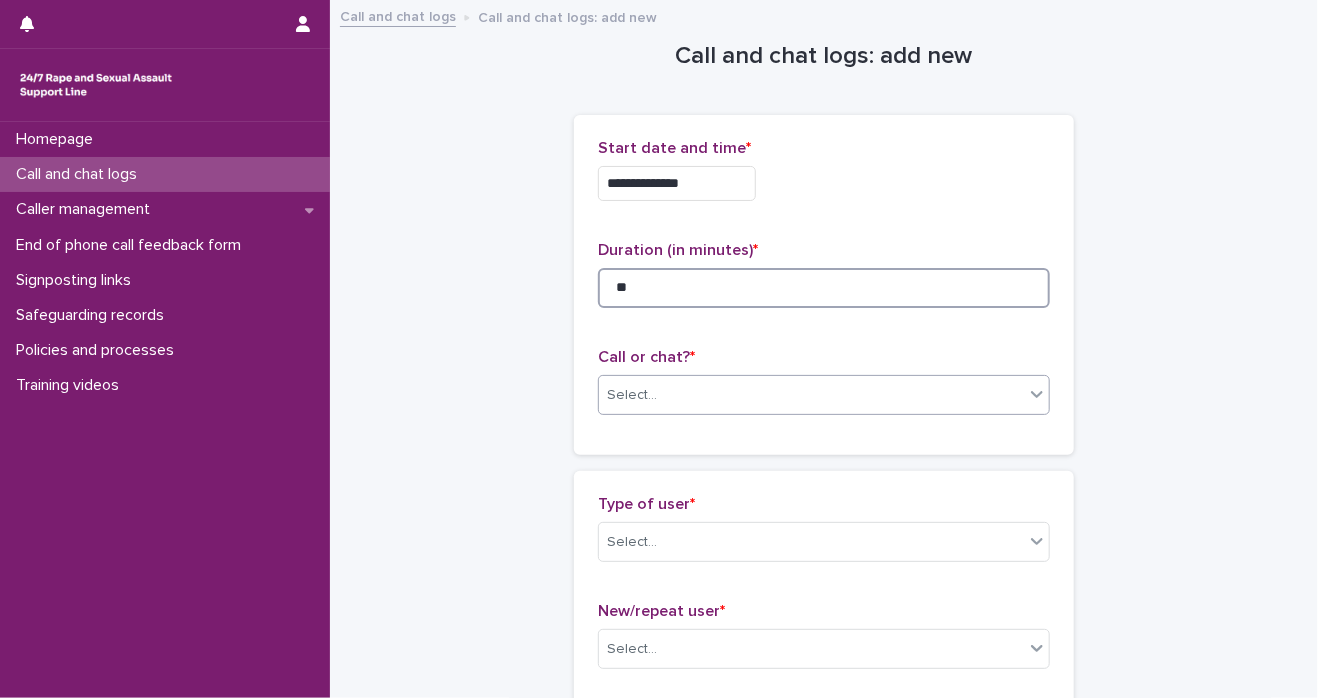 type on "**" 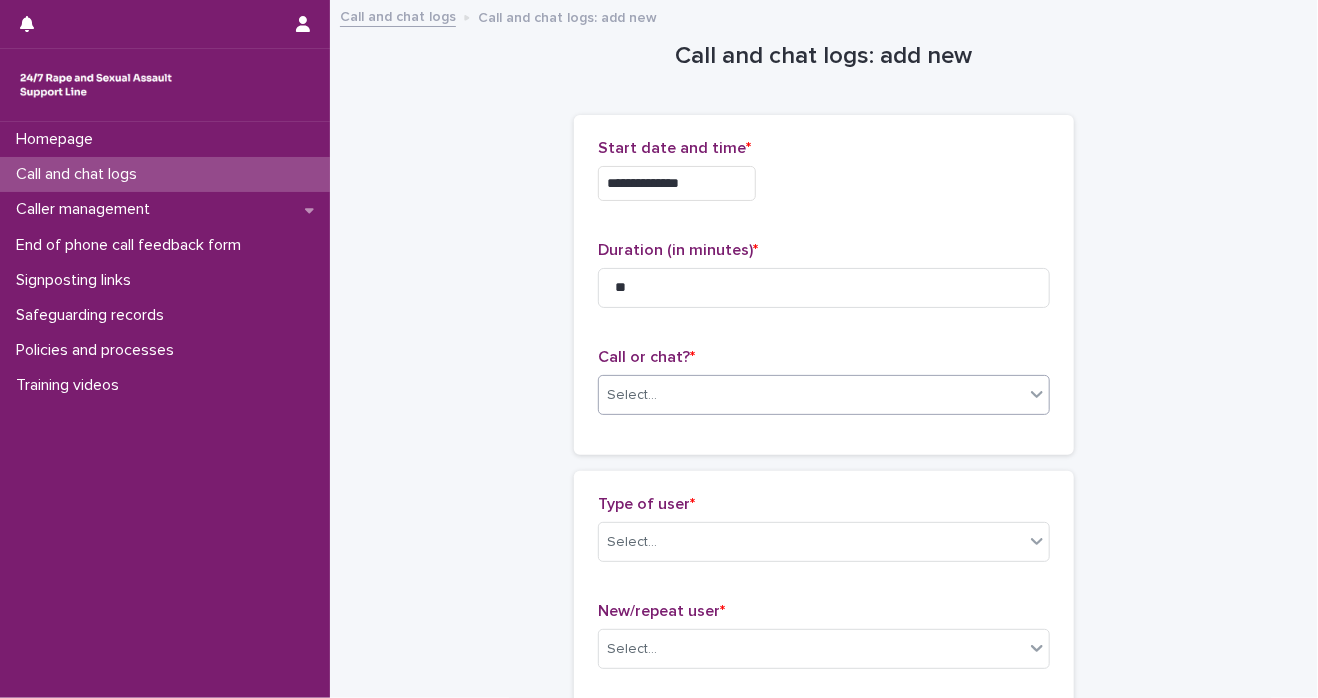 click at bounding box center (1024, 395) 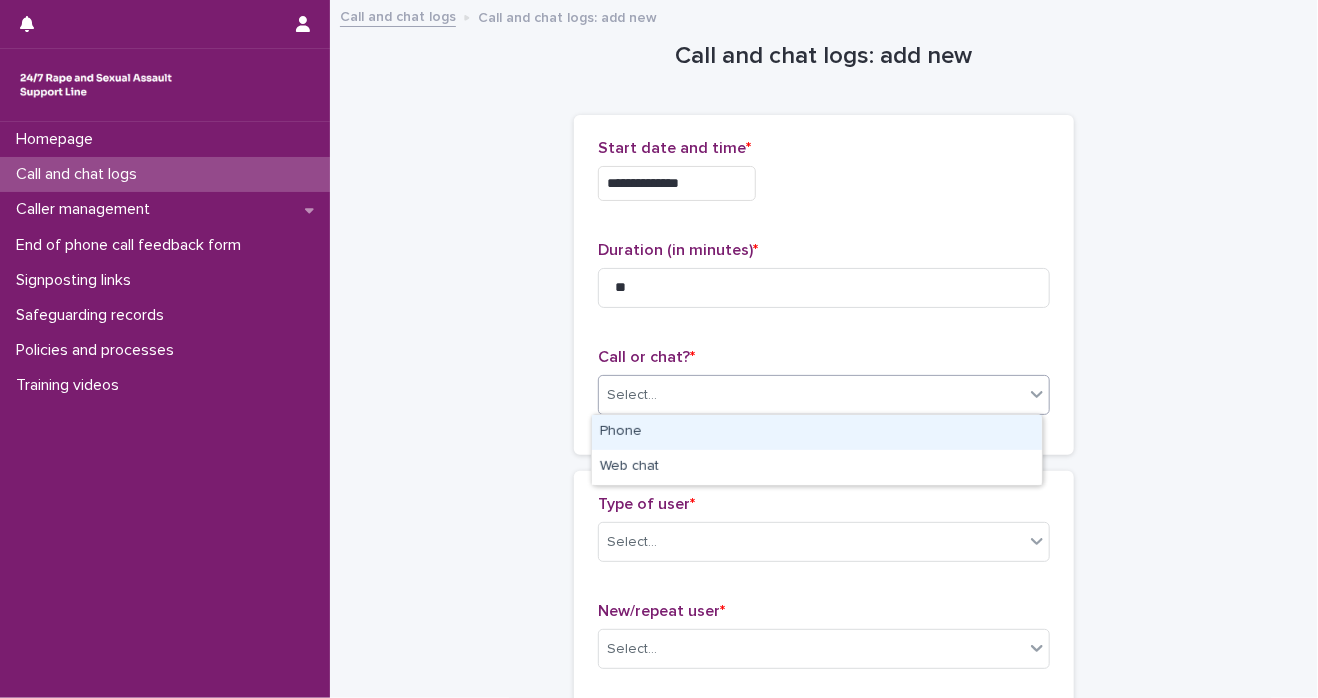 click on "Phone" at bounding box center [817, 432] 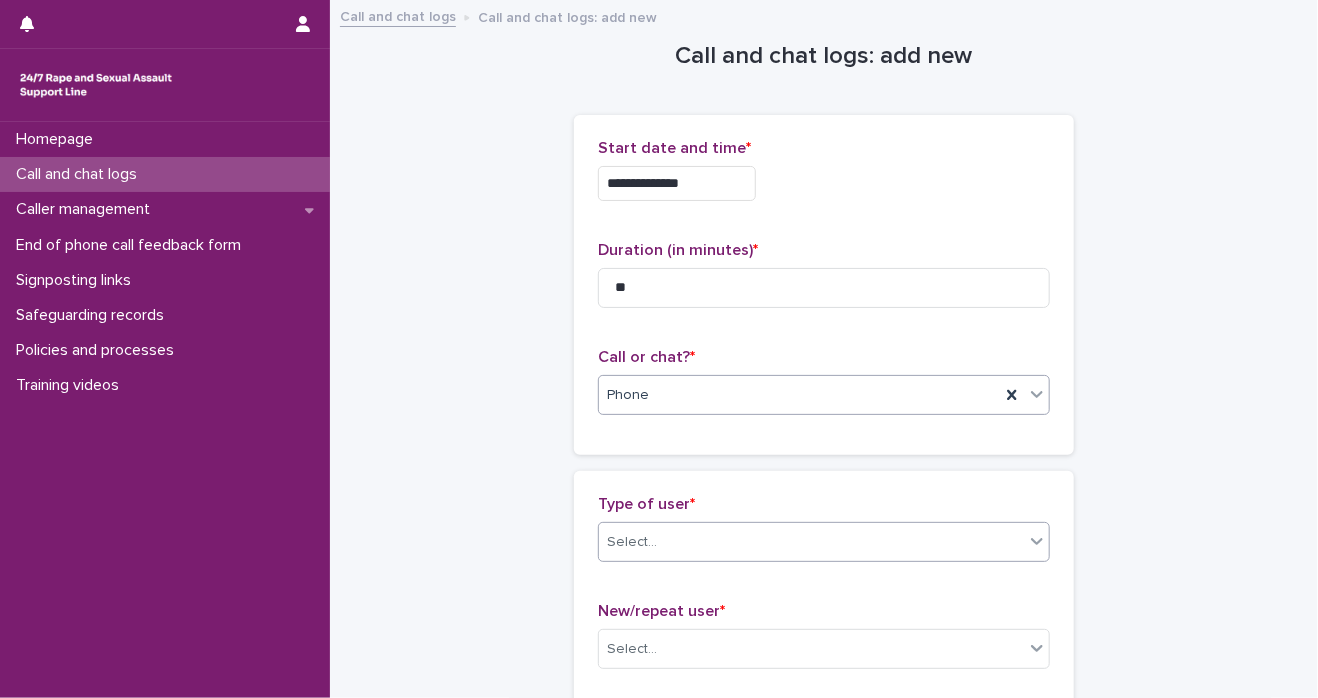click 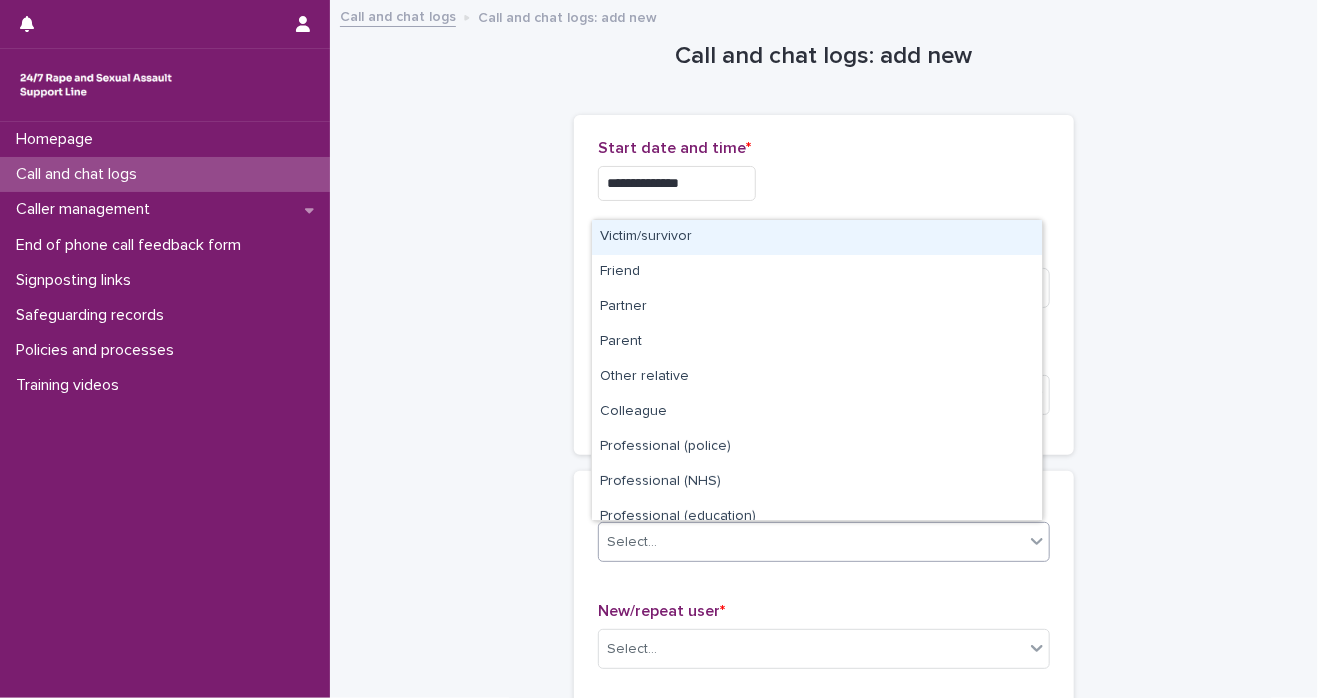click on "Victim/survivor" at bounding box center [817, 237] 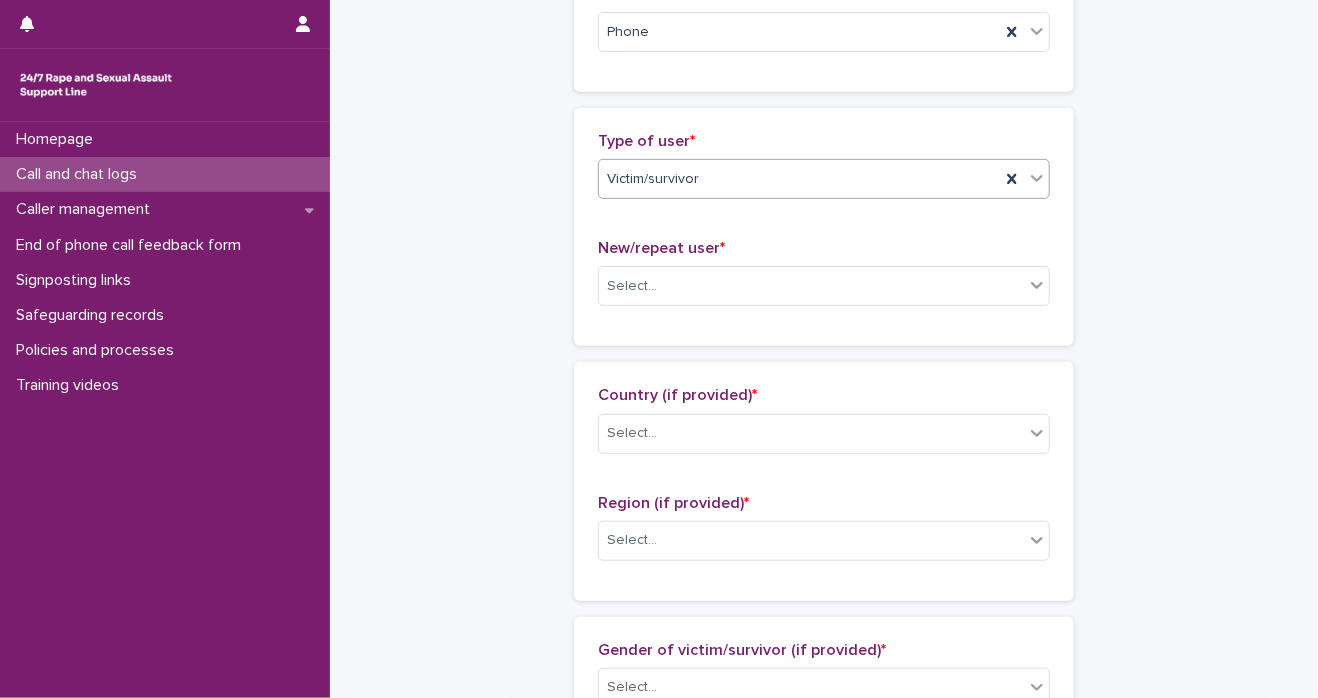 scroll, scrollTop: 394, scrollLeft: 0, axis: vertical 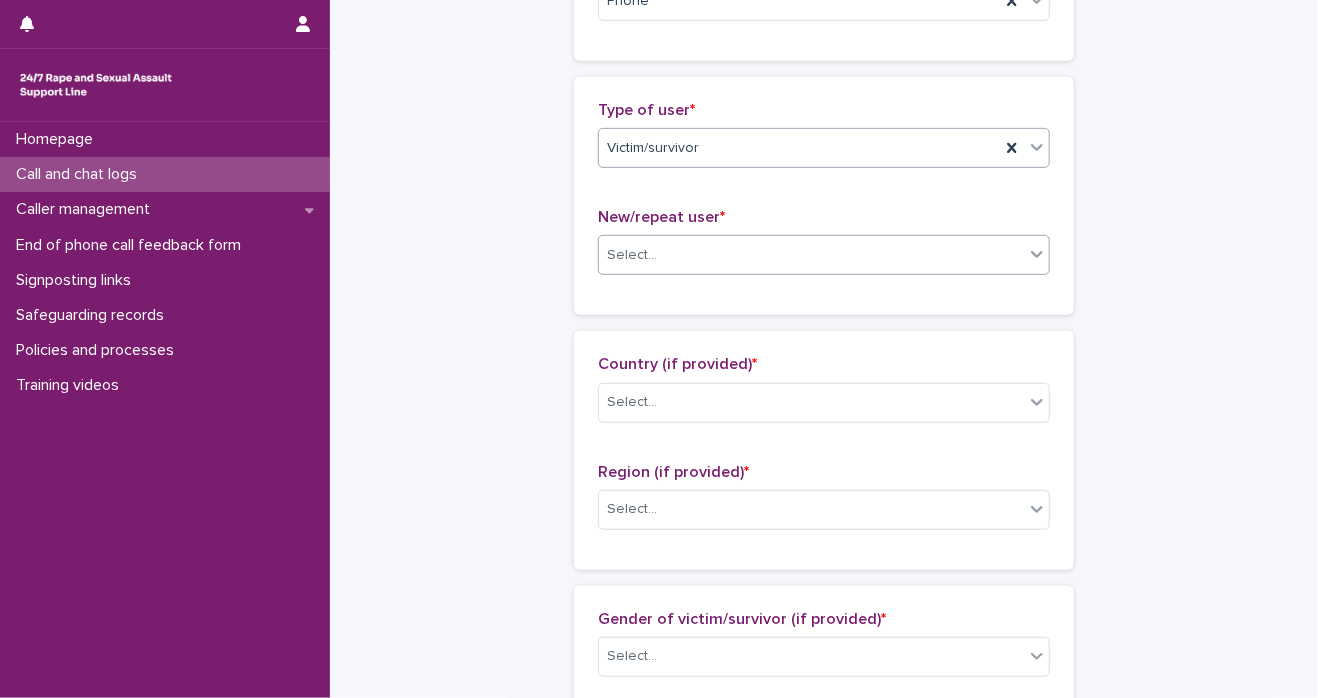 click 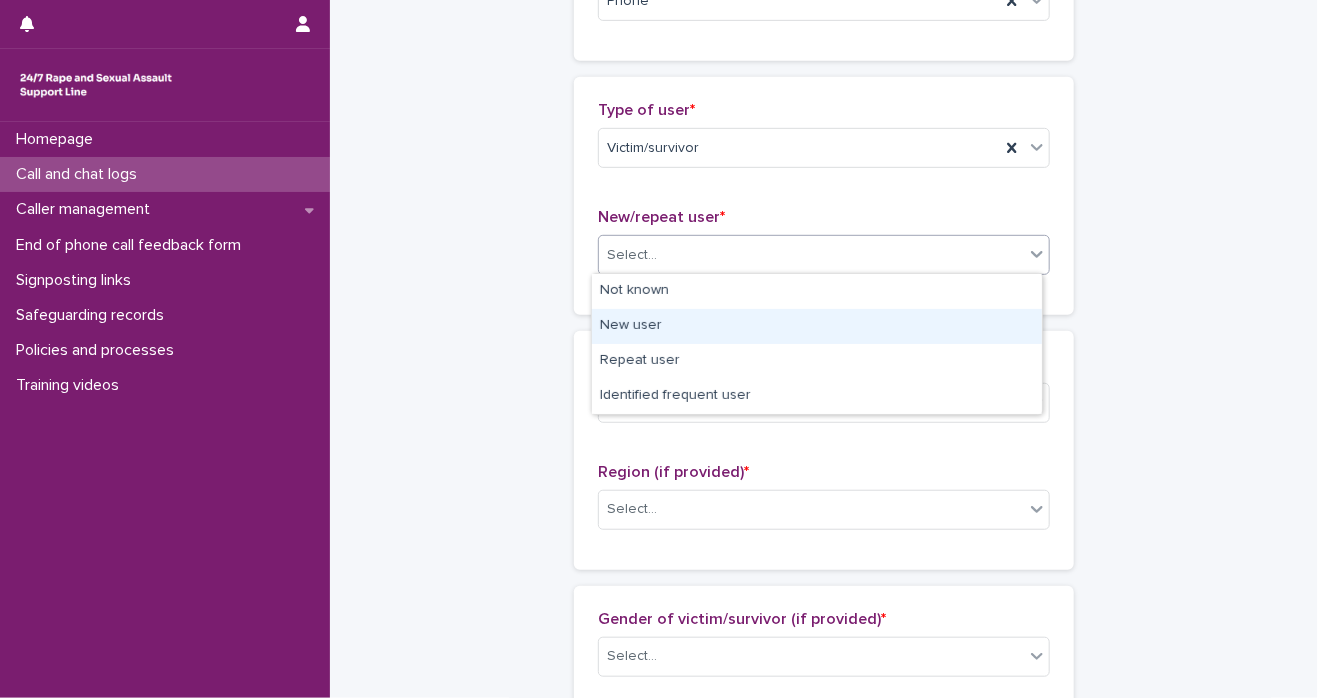 click on "New user" at bounding box center (817, 326) 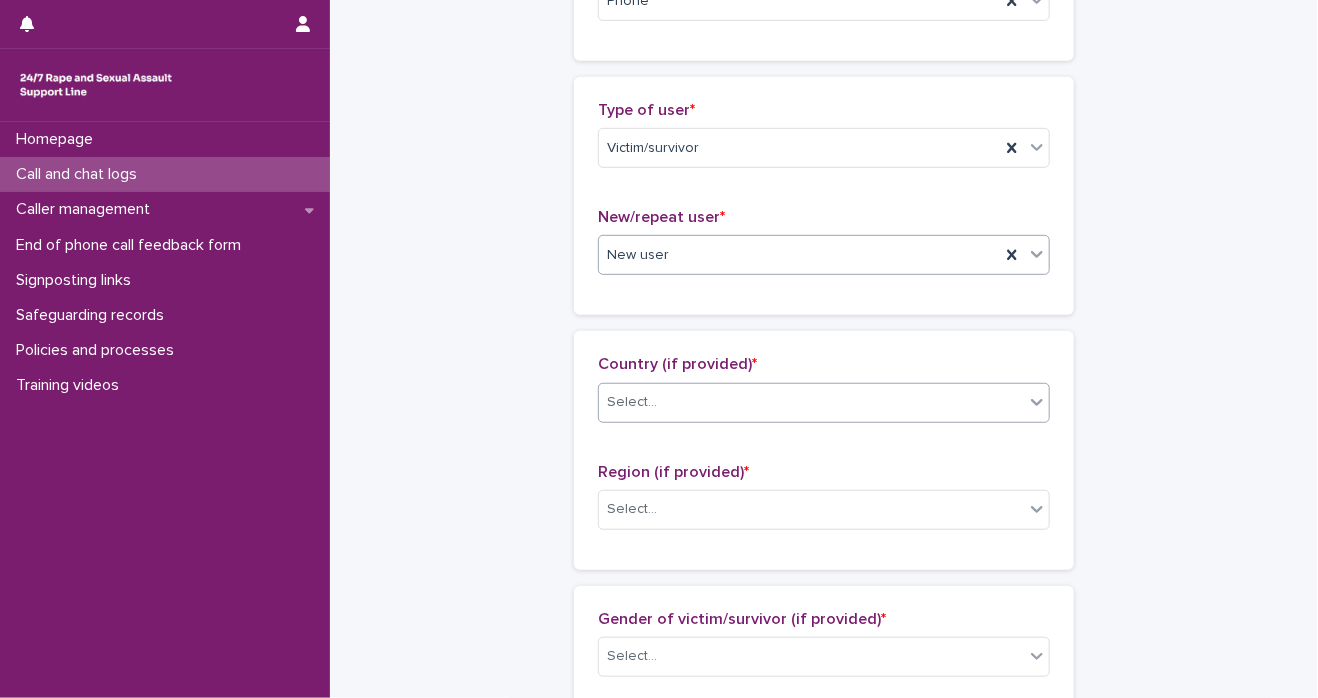 click 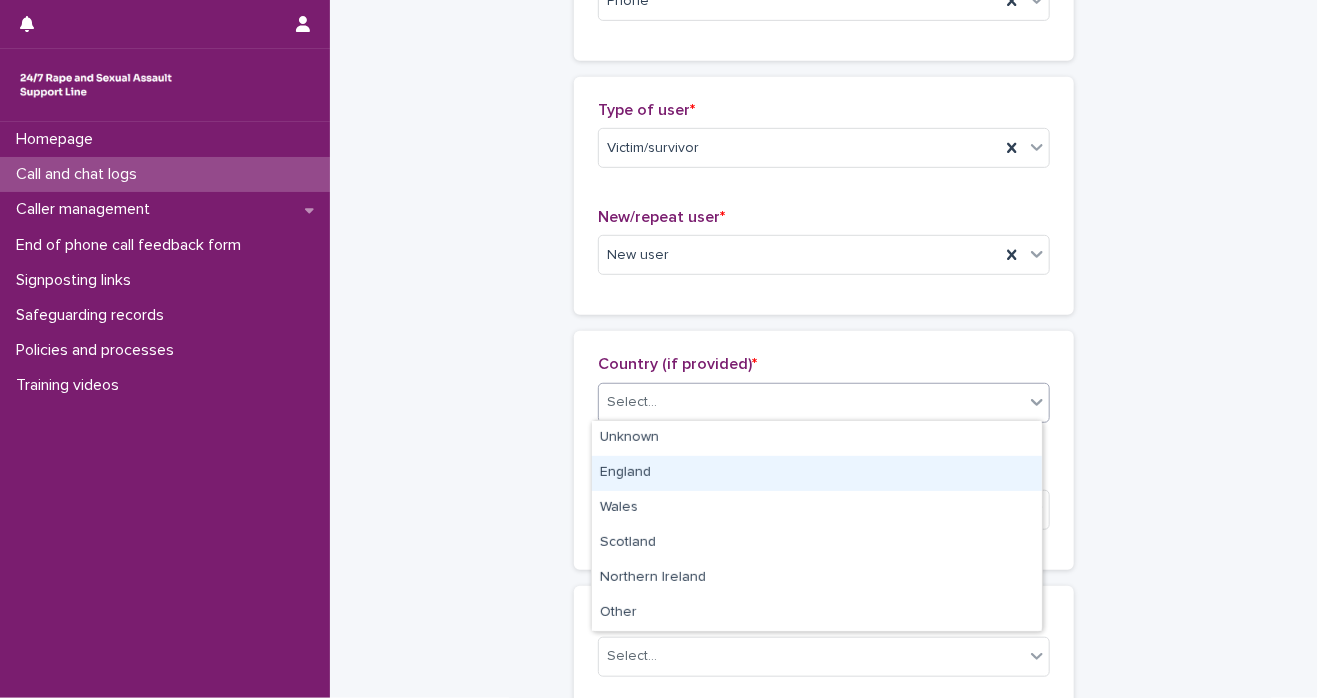 click on "England" at bounding box center (817, 473) 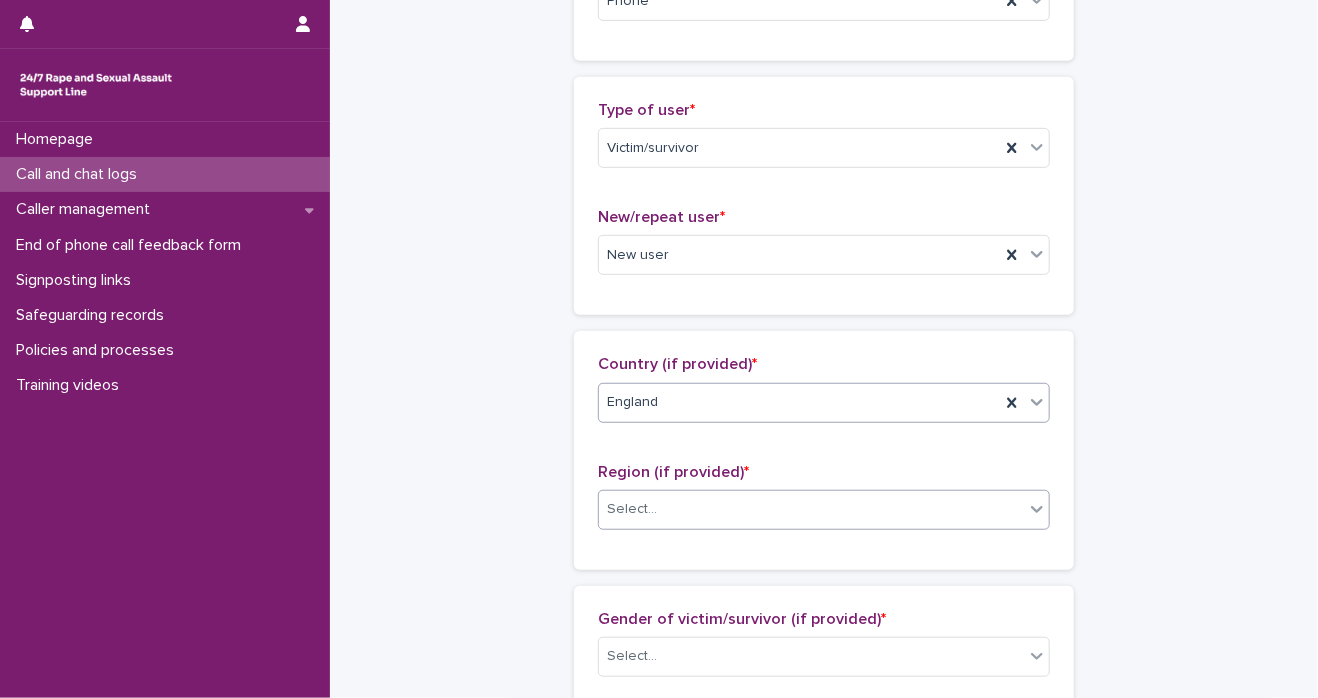 click 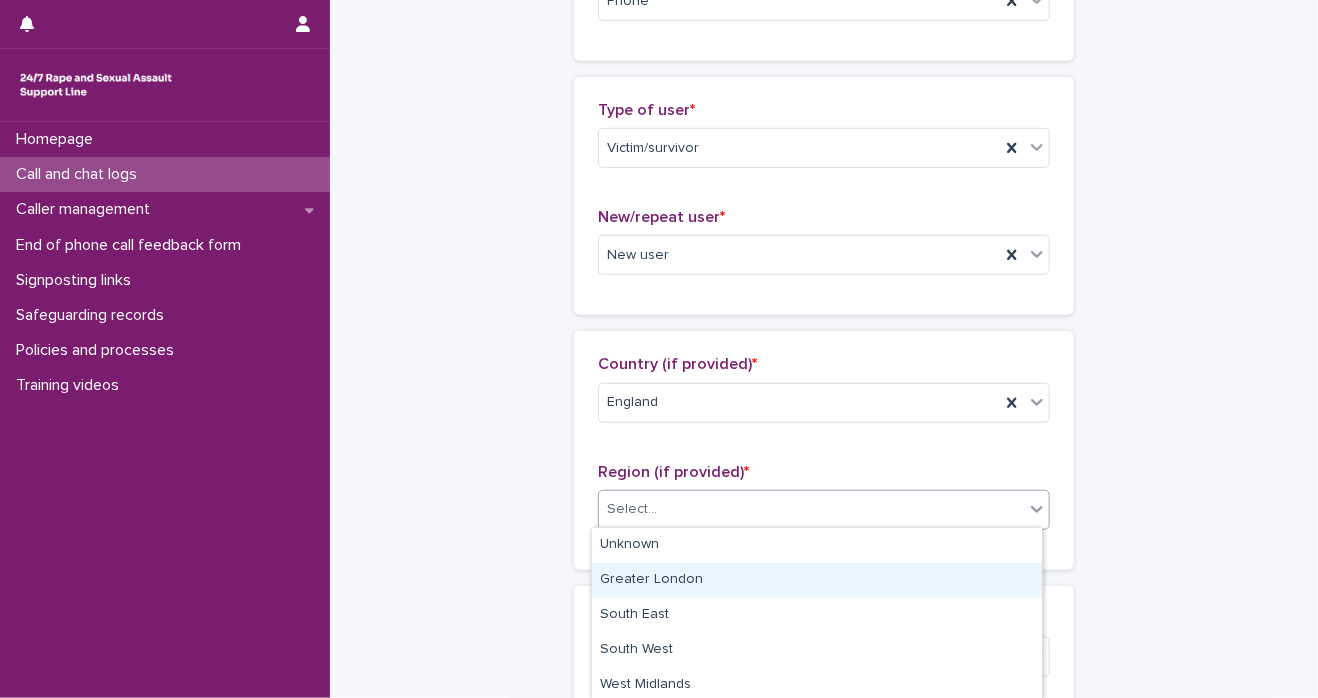 click on "Greater London" at bounding box center (817, 580) 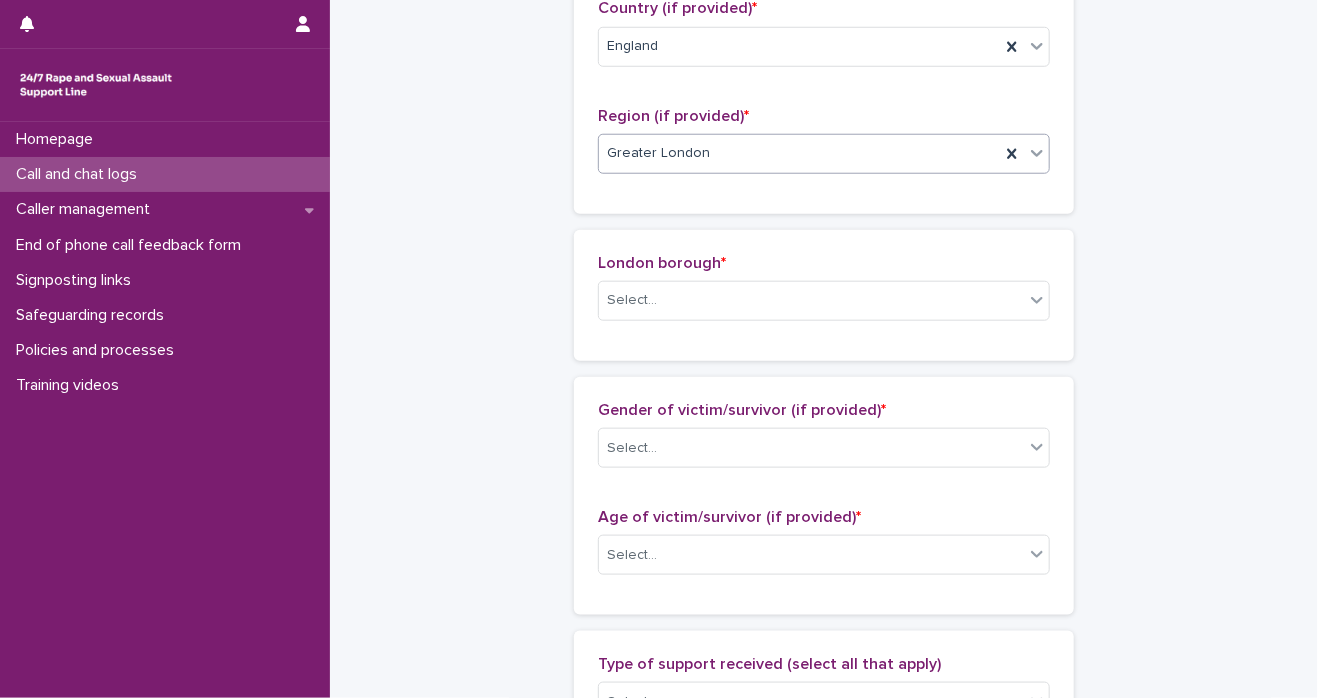 scroll, scrollTop: 871, scrollLeft: 0, axis: vertical 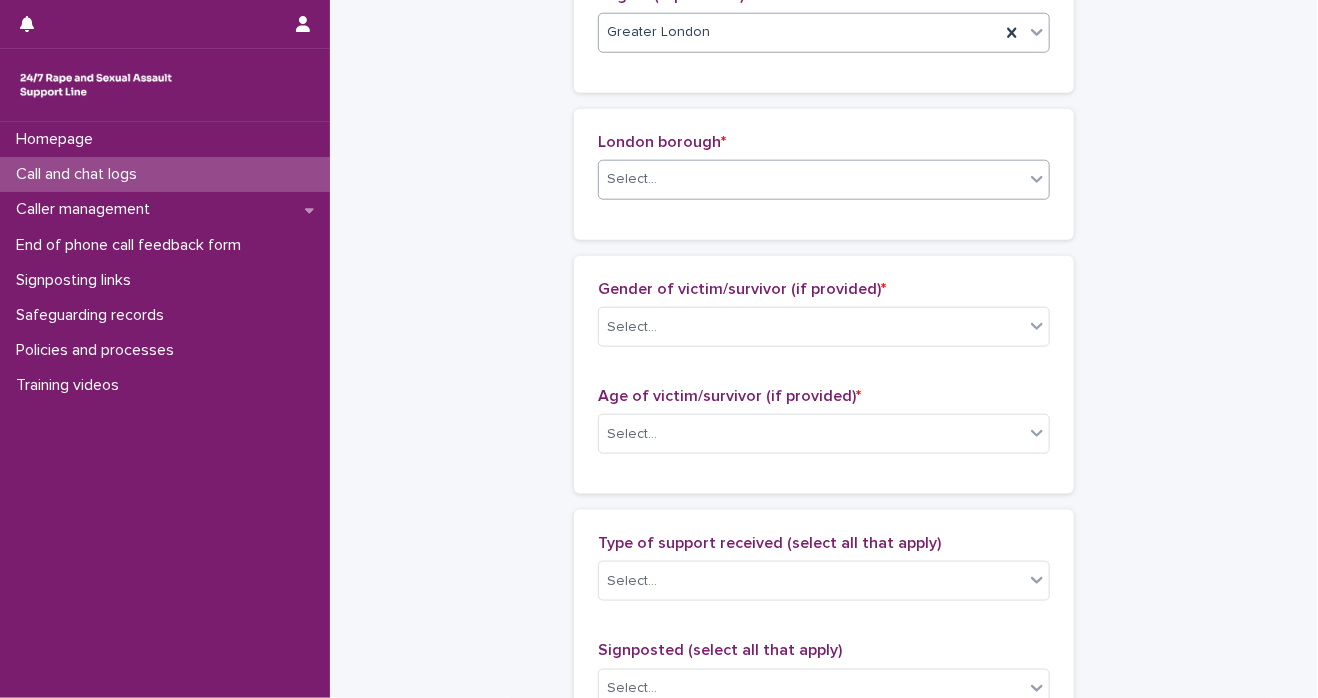 click 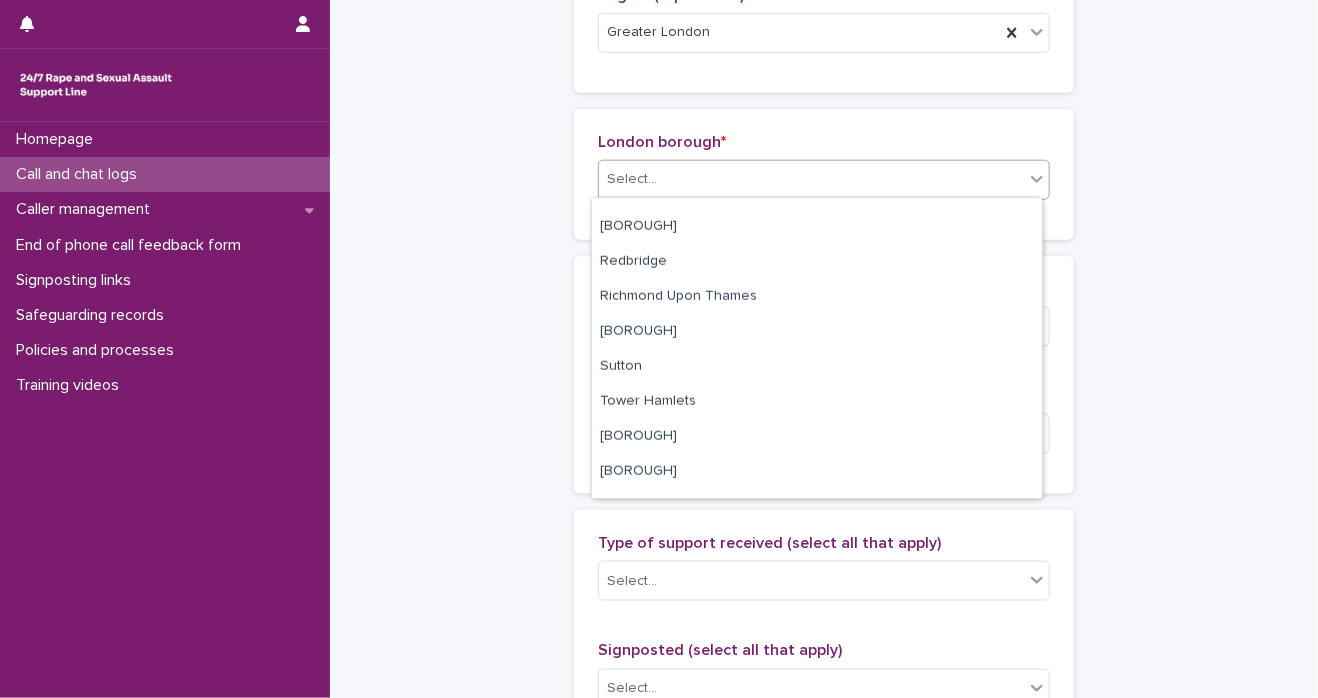 scroll, scrollTop: 890, scrollLeft: 0, axis: vertical 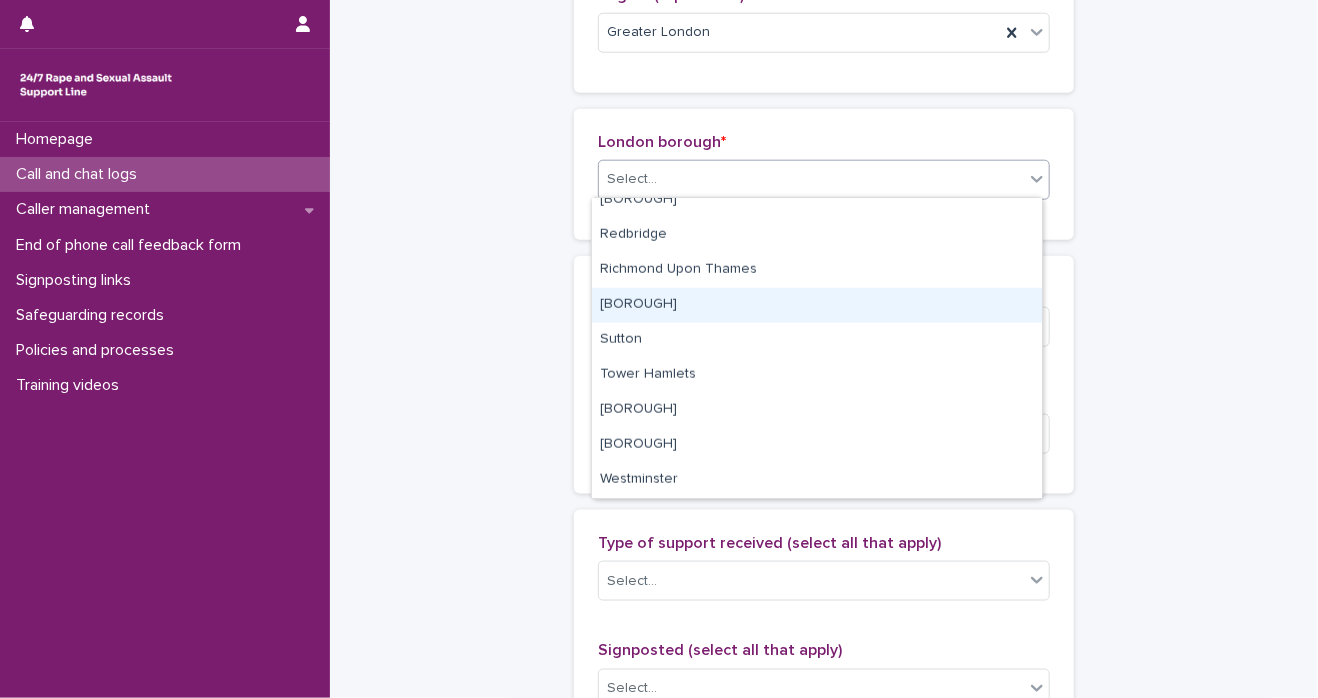 click on "[BOROUGH]" at bounding box center (817, 305) 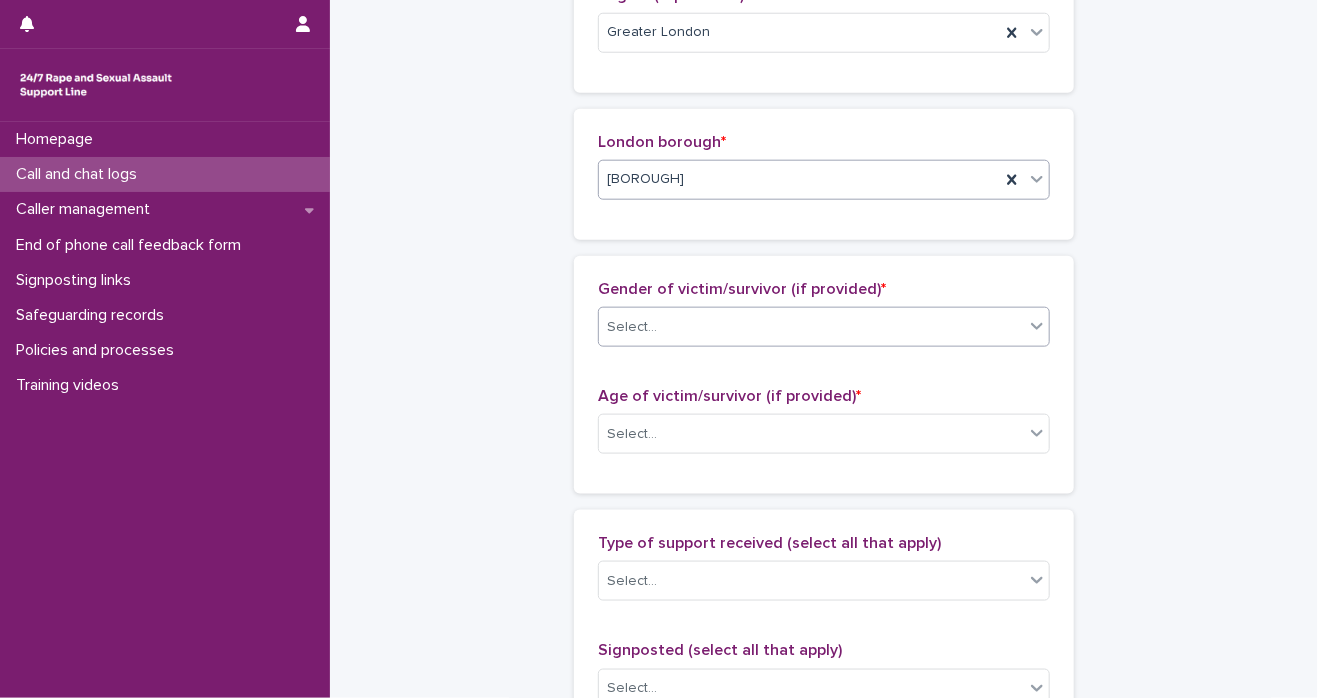 click 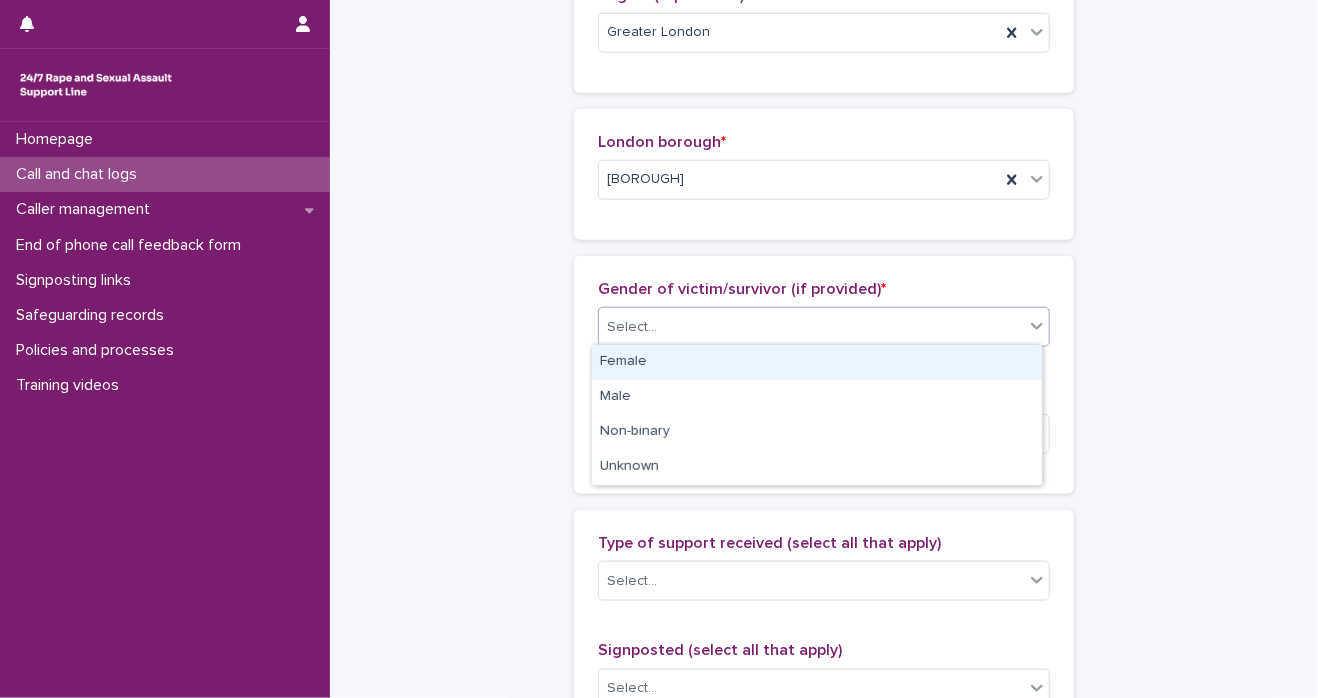 click on "Female" at bounding box center [817, 362] 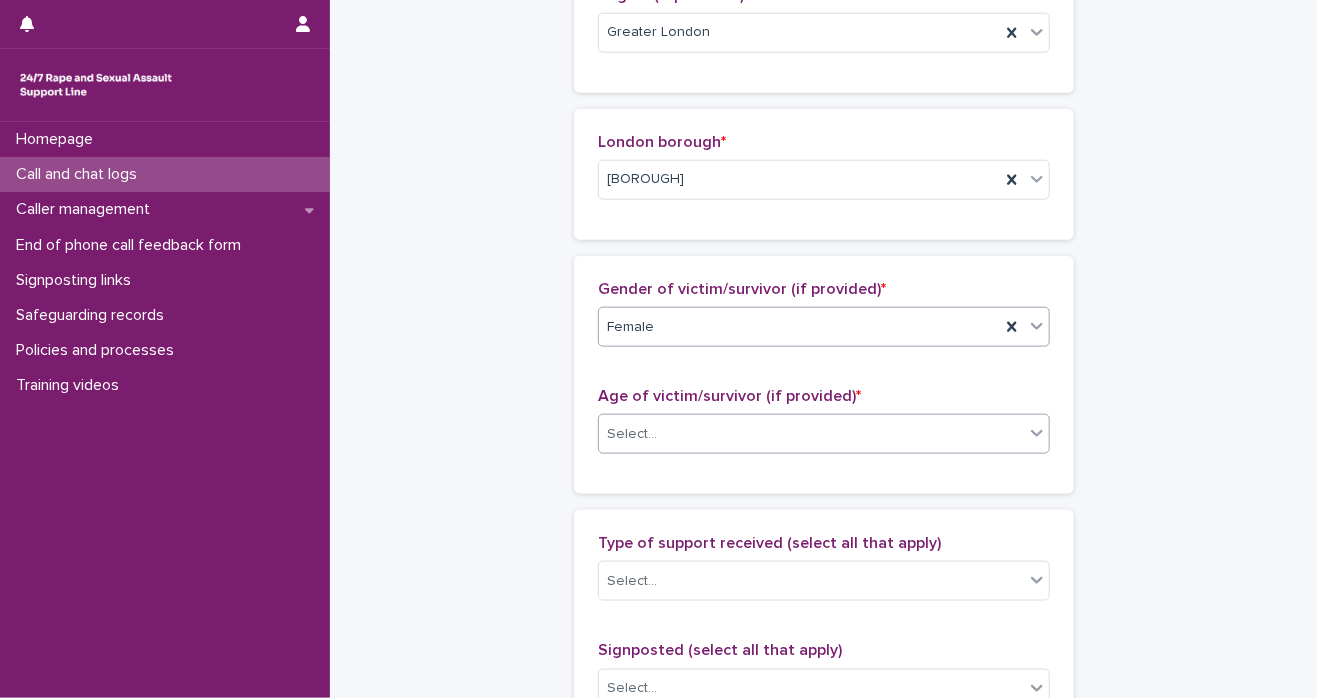 click 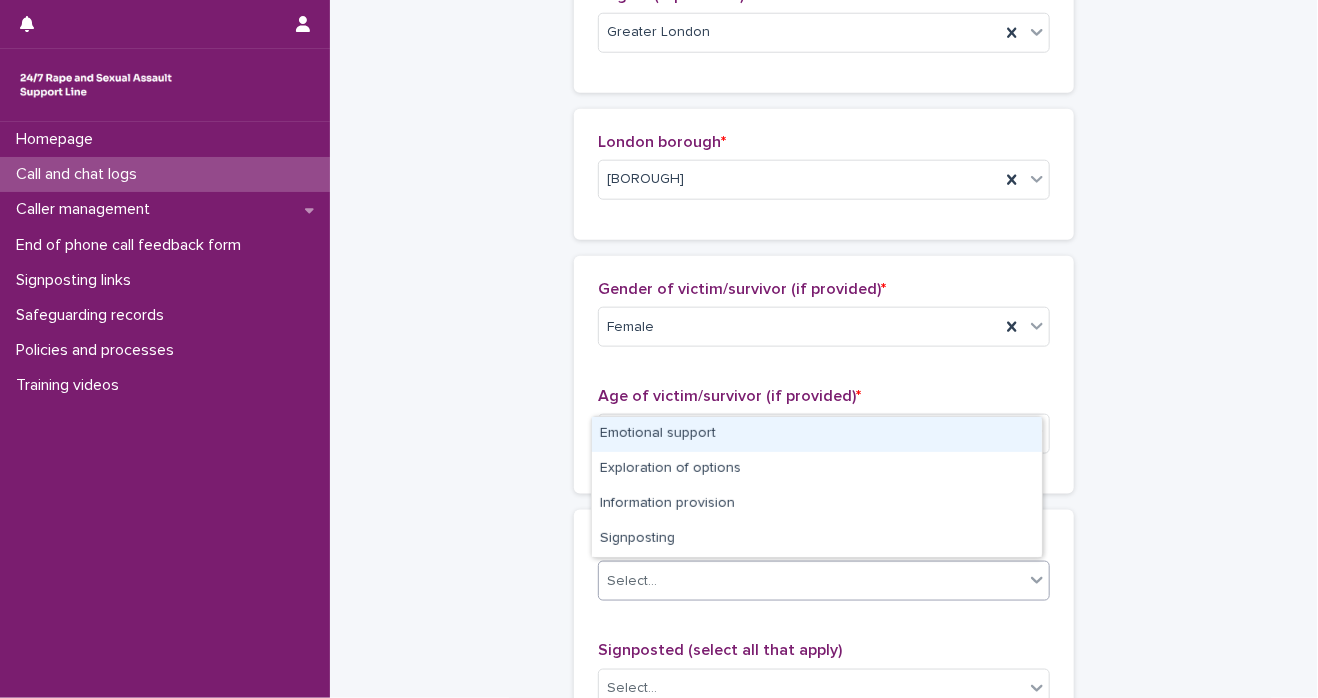click 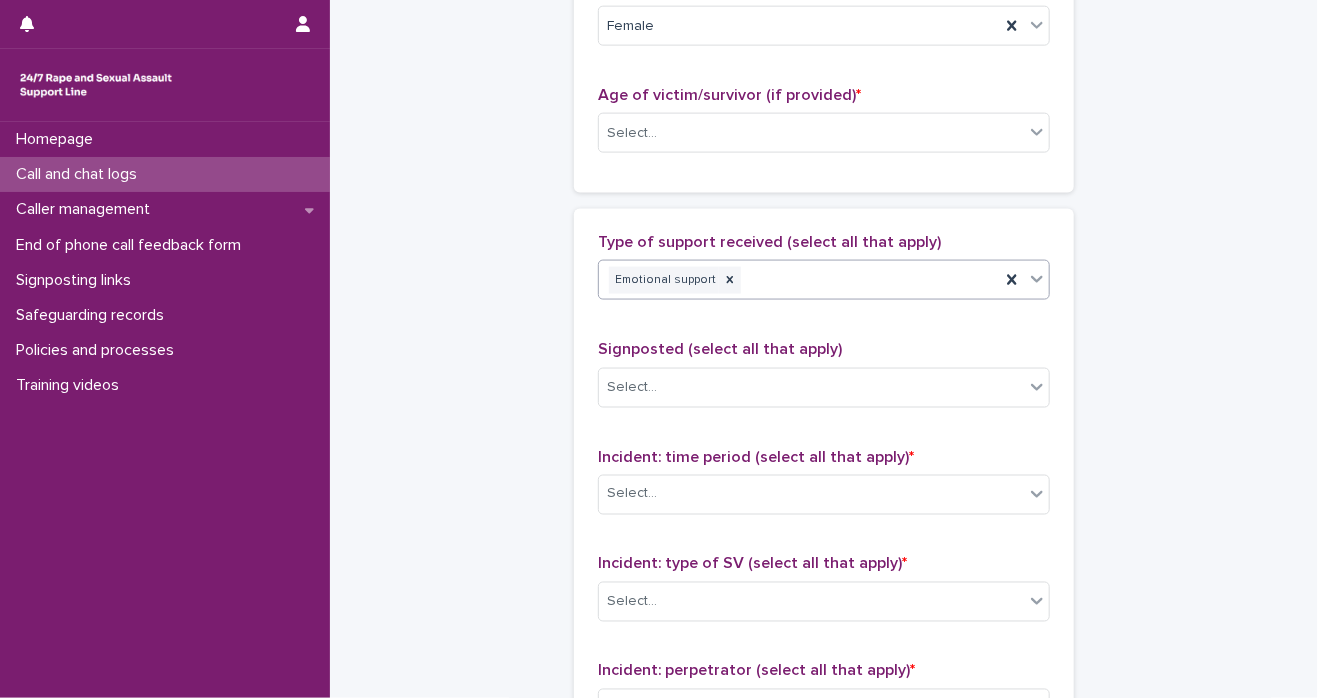 scroll, scrollTop: 1291, scrollLeft: 0, axis: vertical 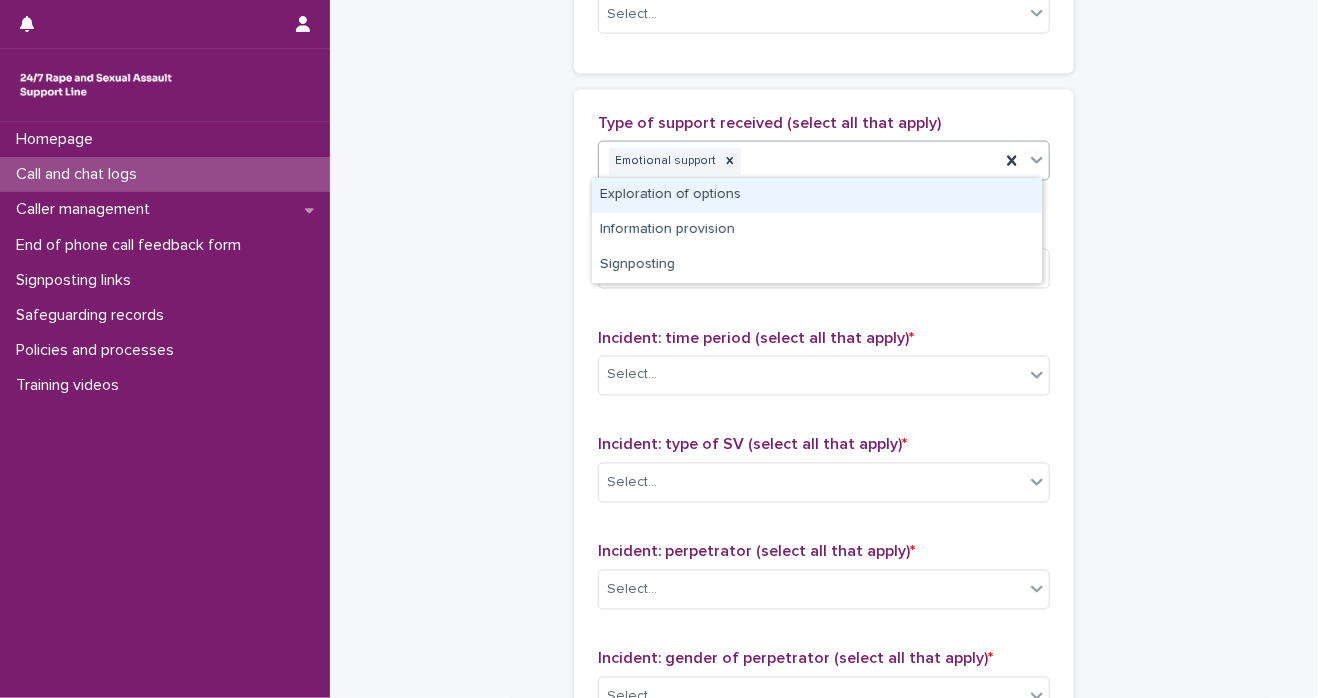 click 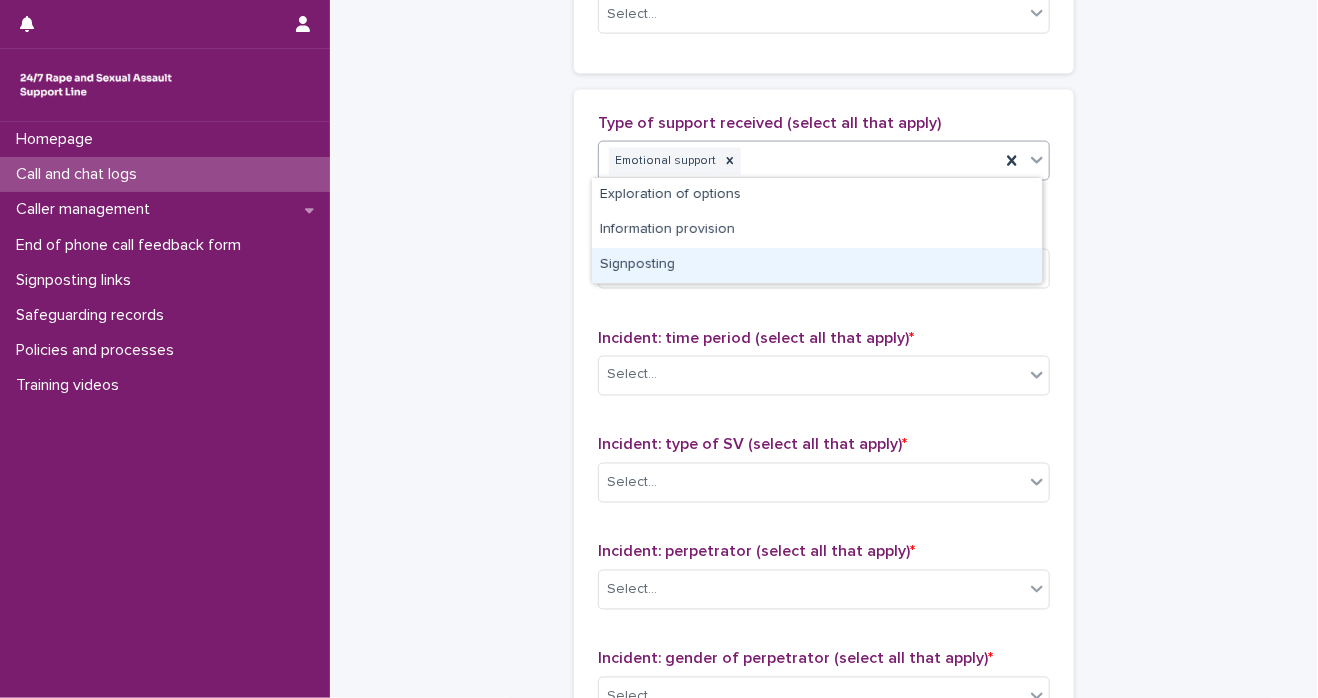 click on "Signposting" at bounding box center [817, 265] 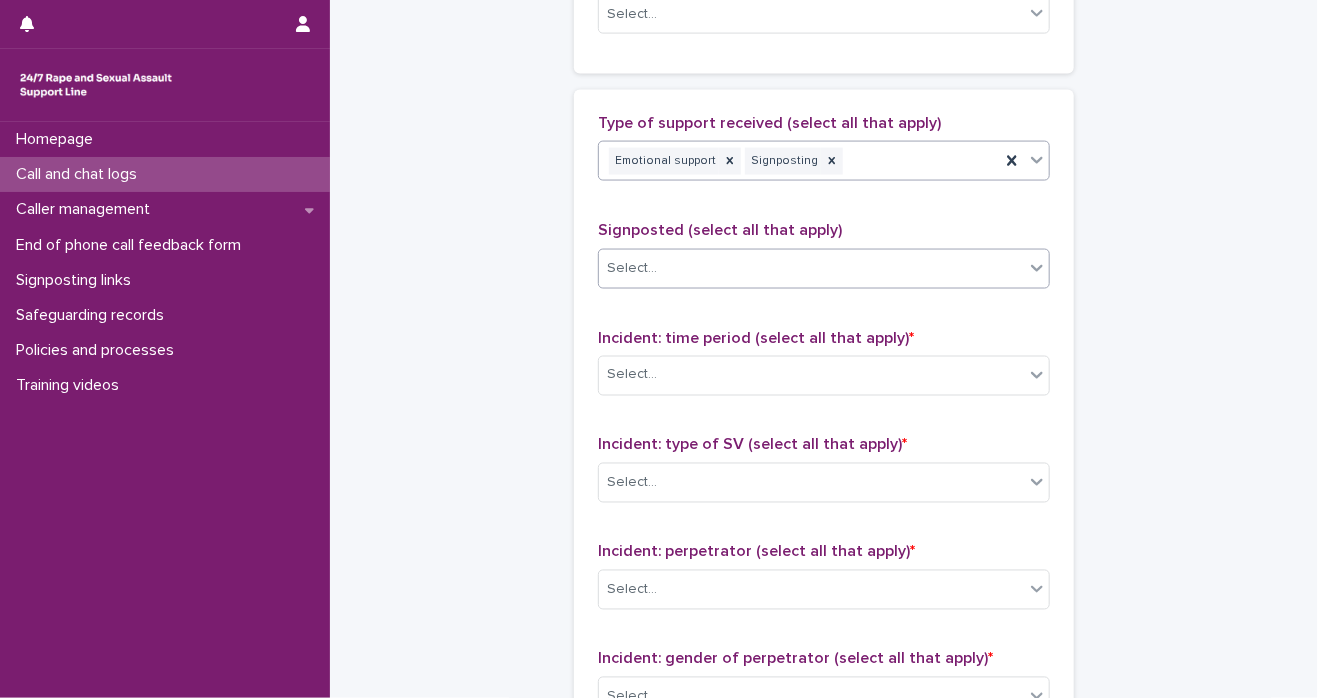 click on "Select..." at bounding box center (811, 268) 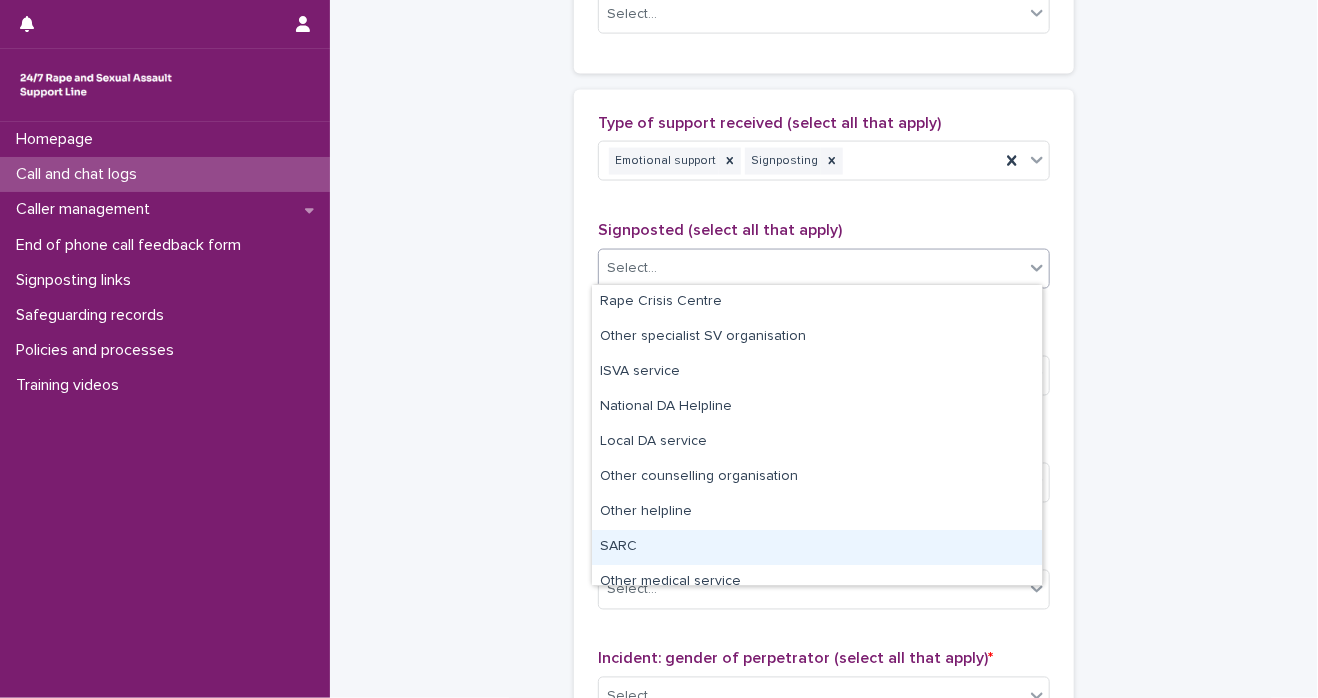 click on "SARC" at bounding box center [817, 547] 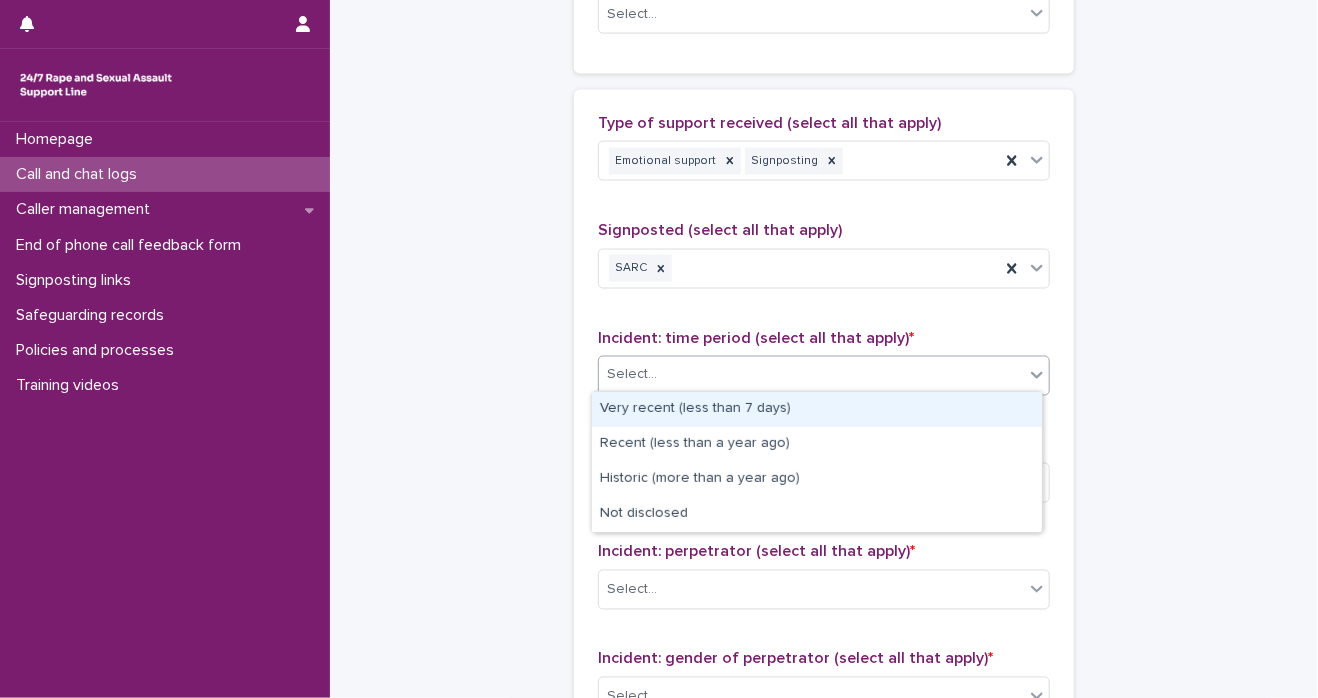 click 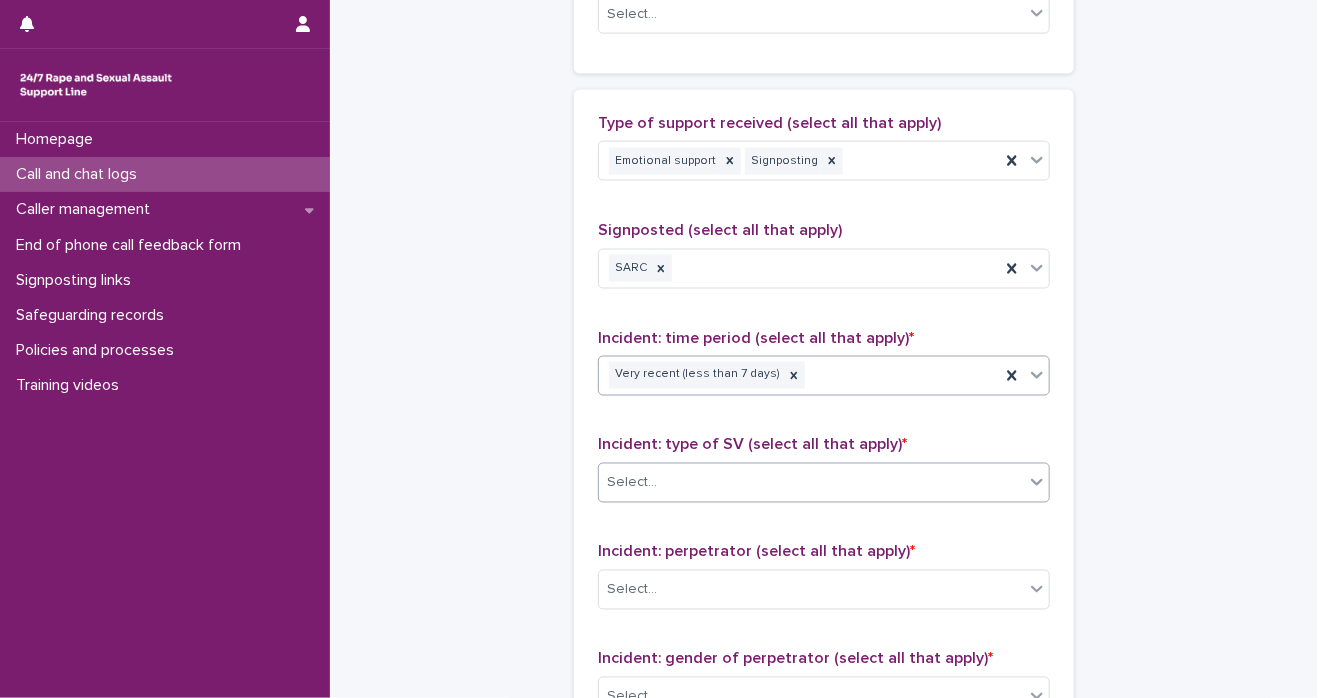 click 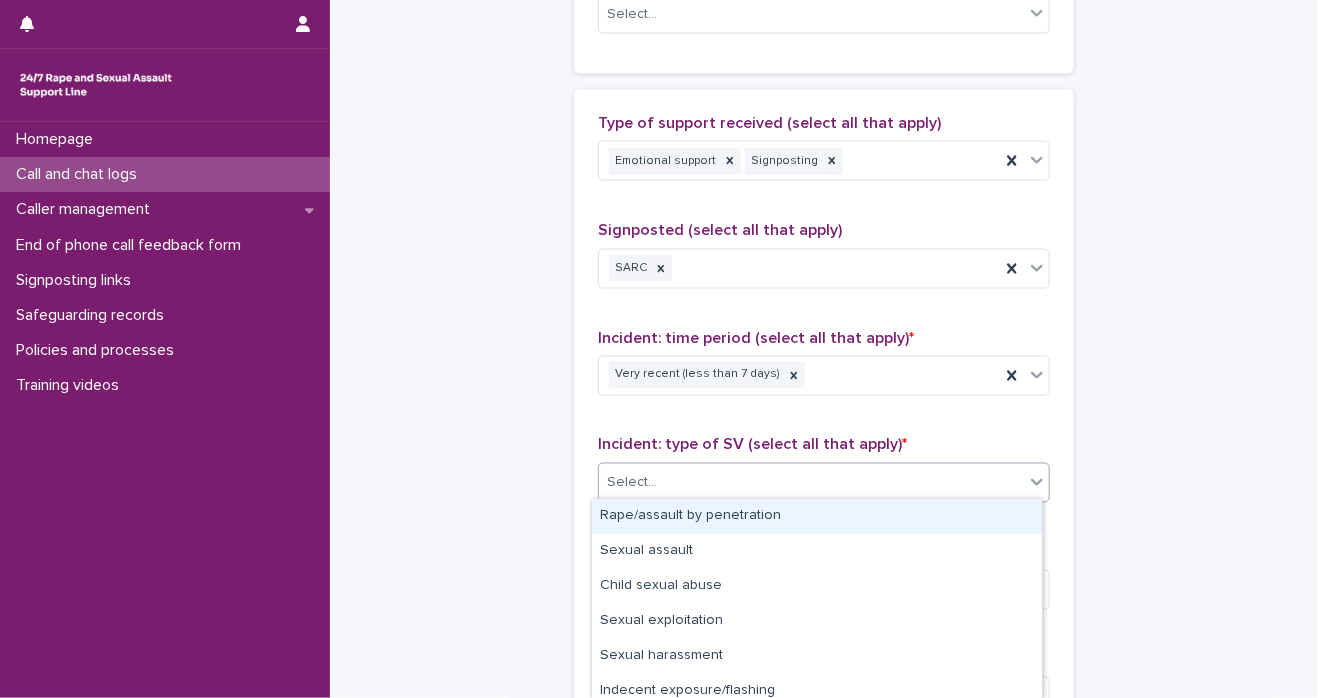 click on "Rape/assault by penetration" at bounding box center [817, 516] 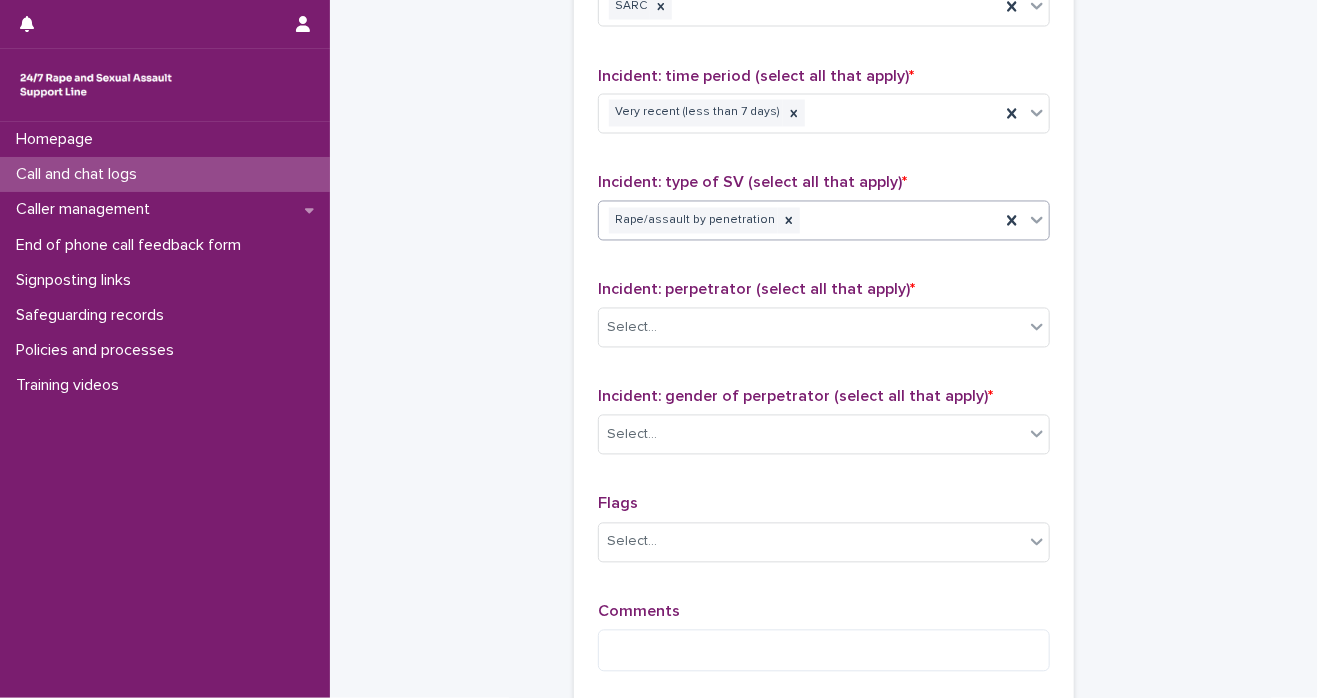 scroll, scrollTop: 1680, scrollLeft: 0, axis: vertical 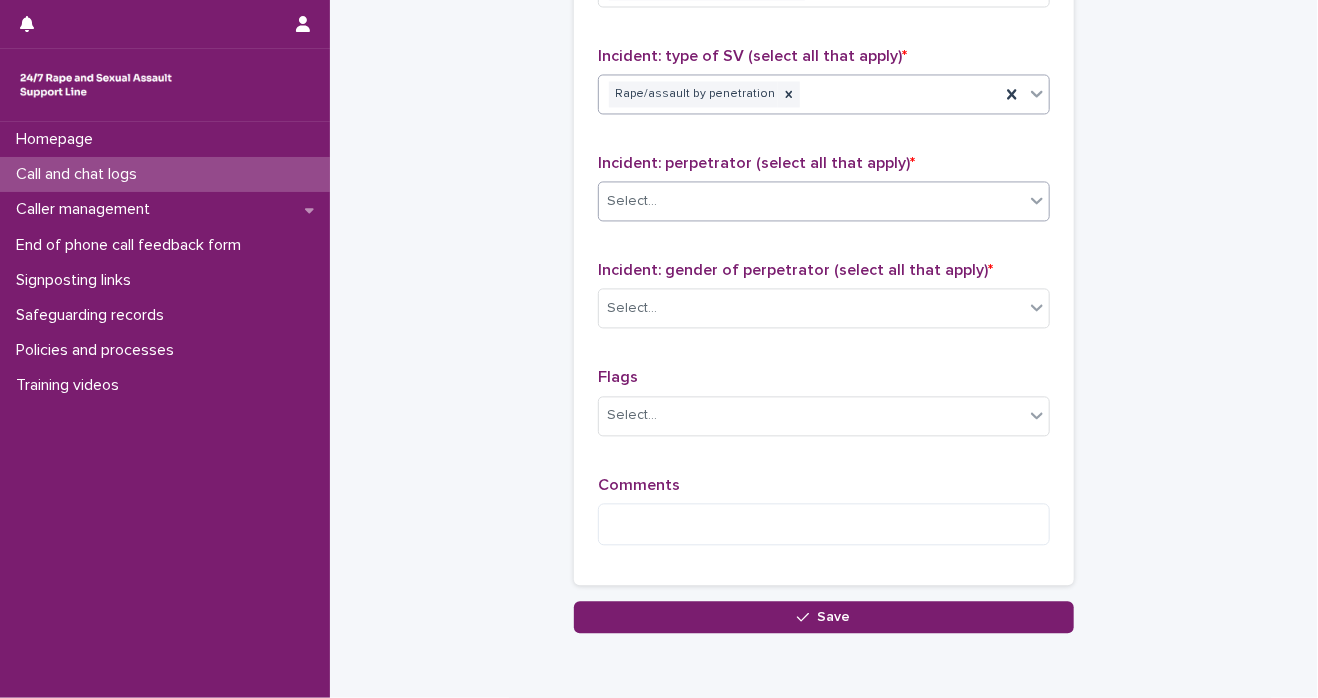 click 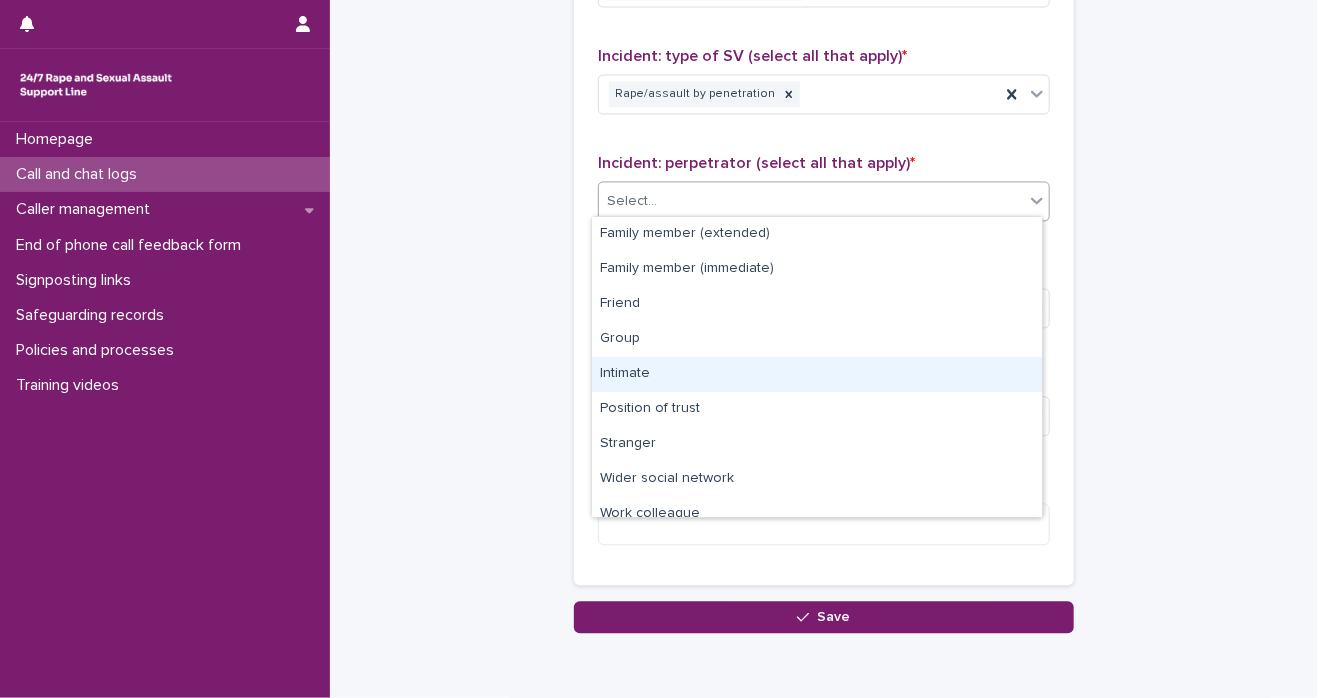 click on "Intimate" at bounding box center [817, 374] 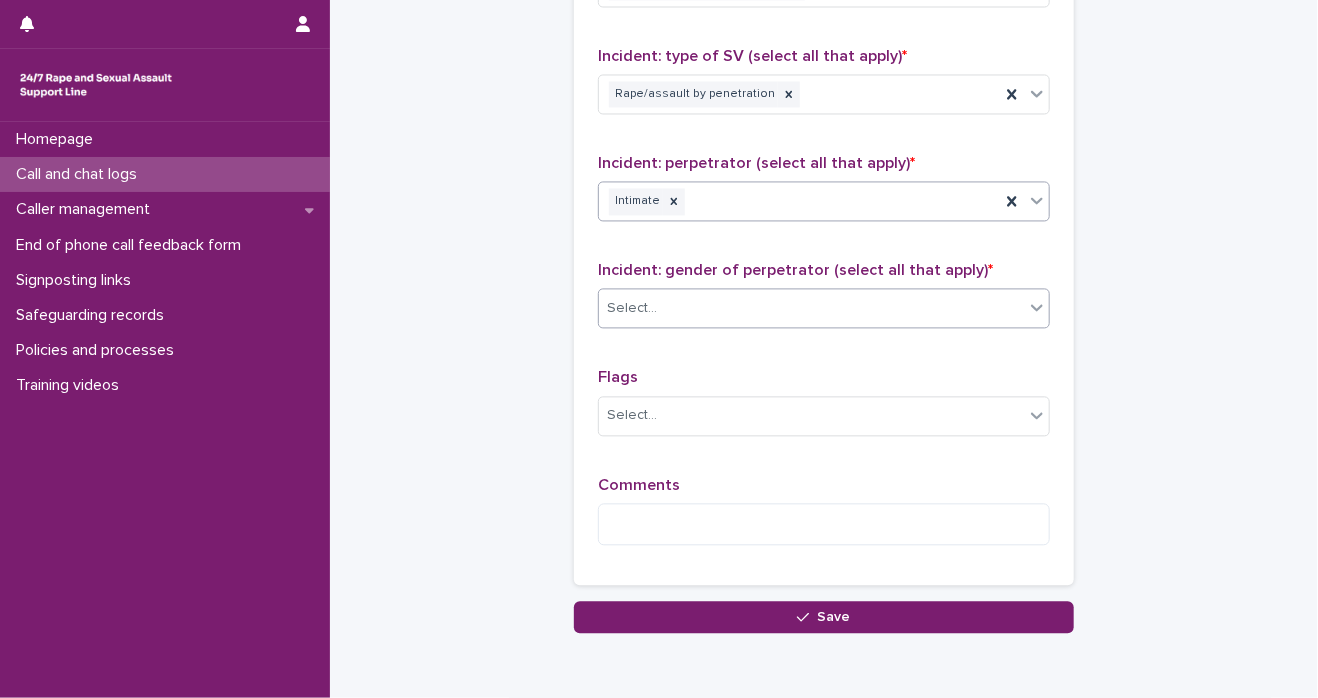 click 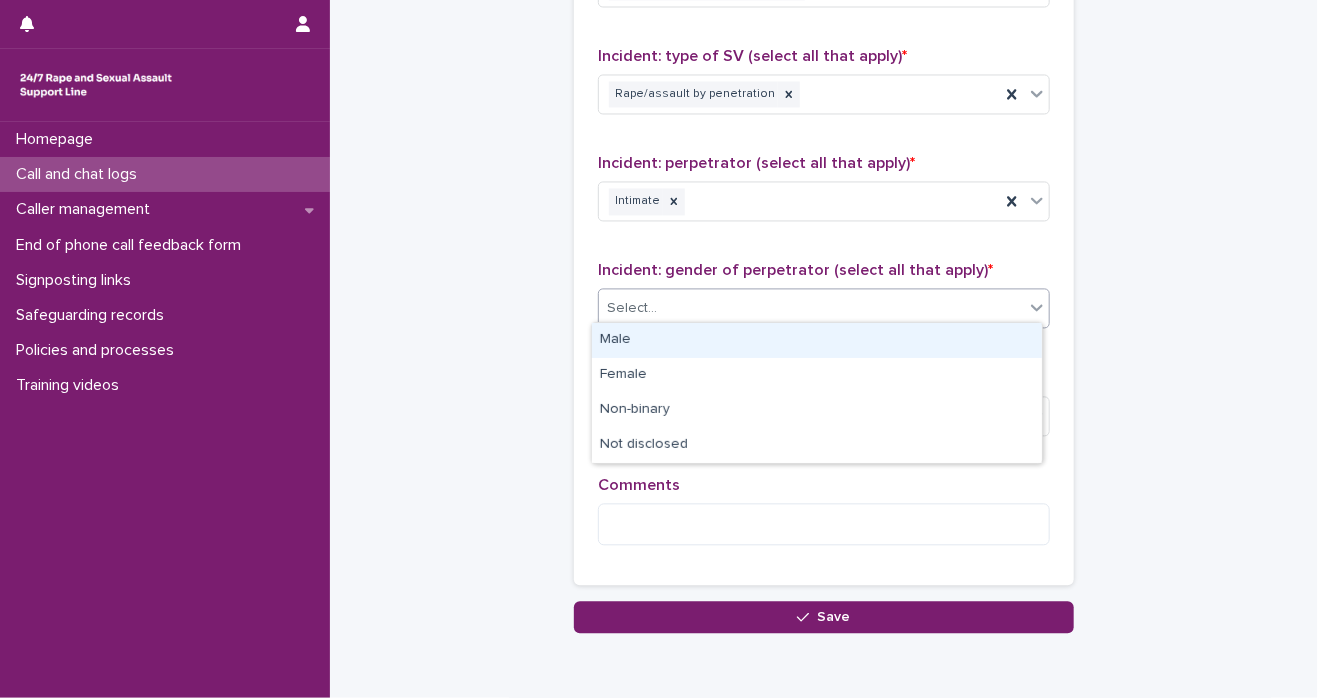 click on "Male" at bounding box center (817, 340) 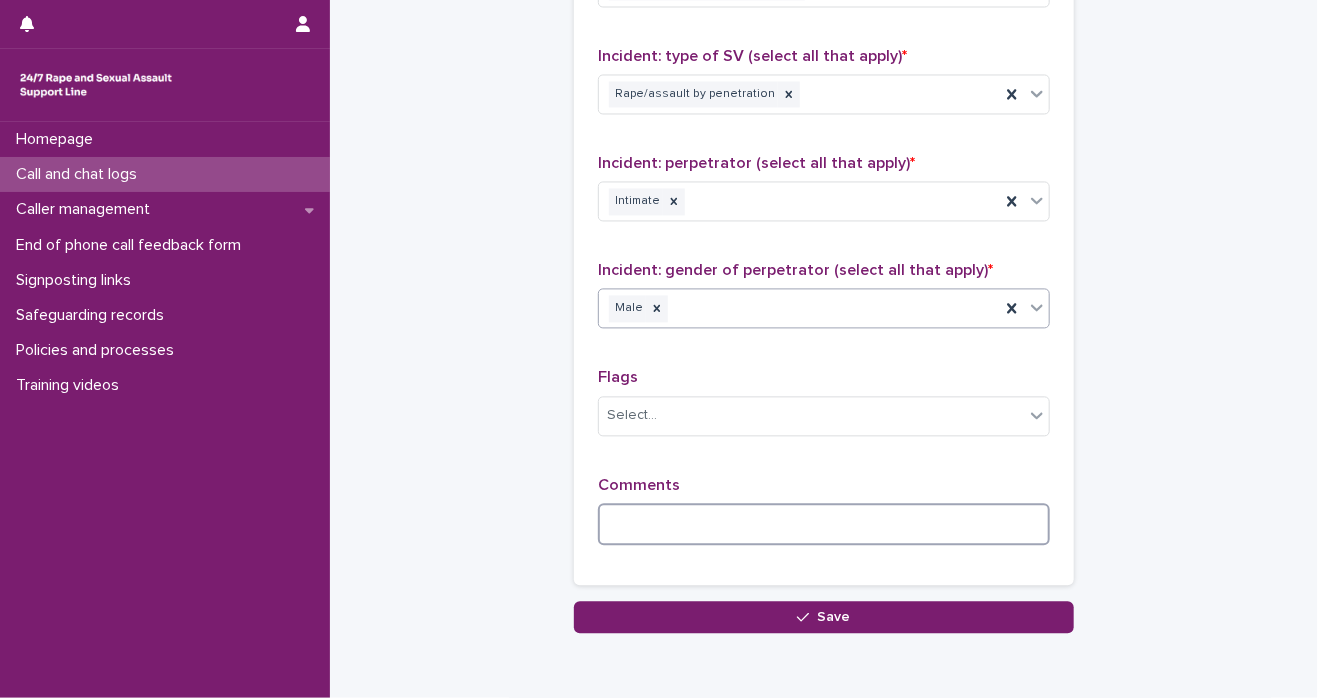 click at bounding box center [824, 524] 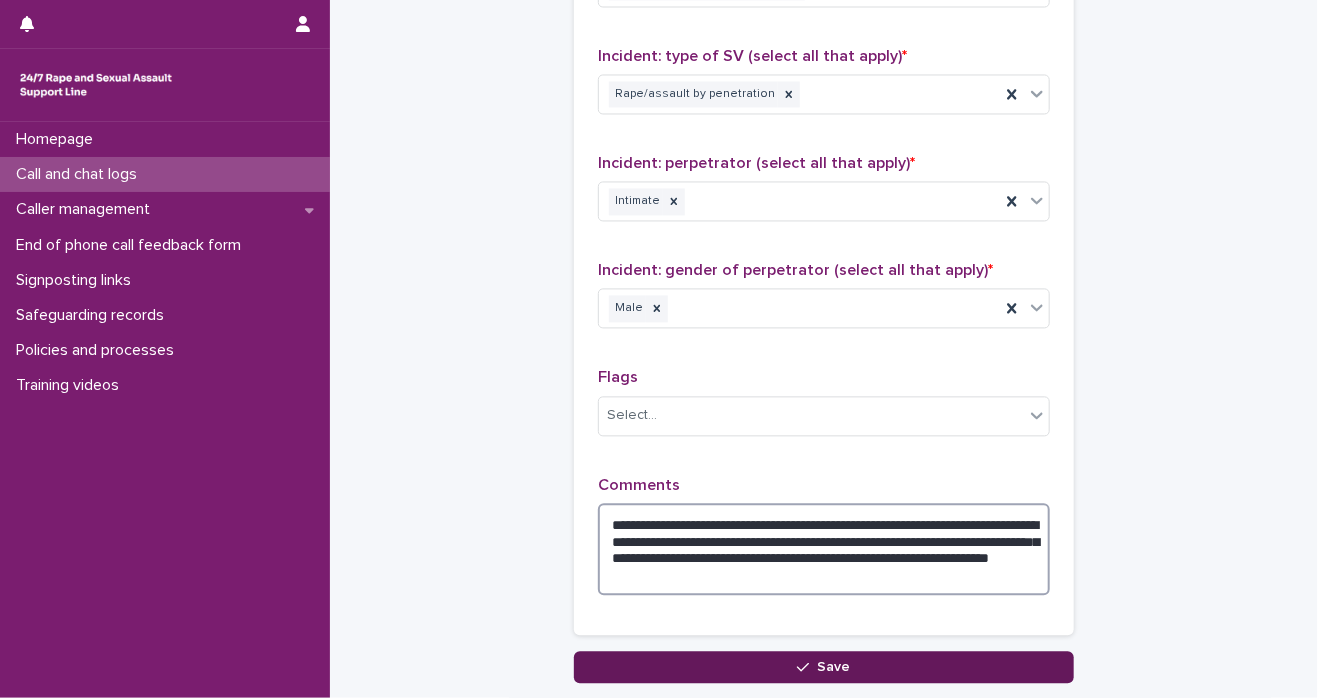 type on "**********" 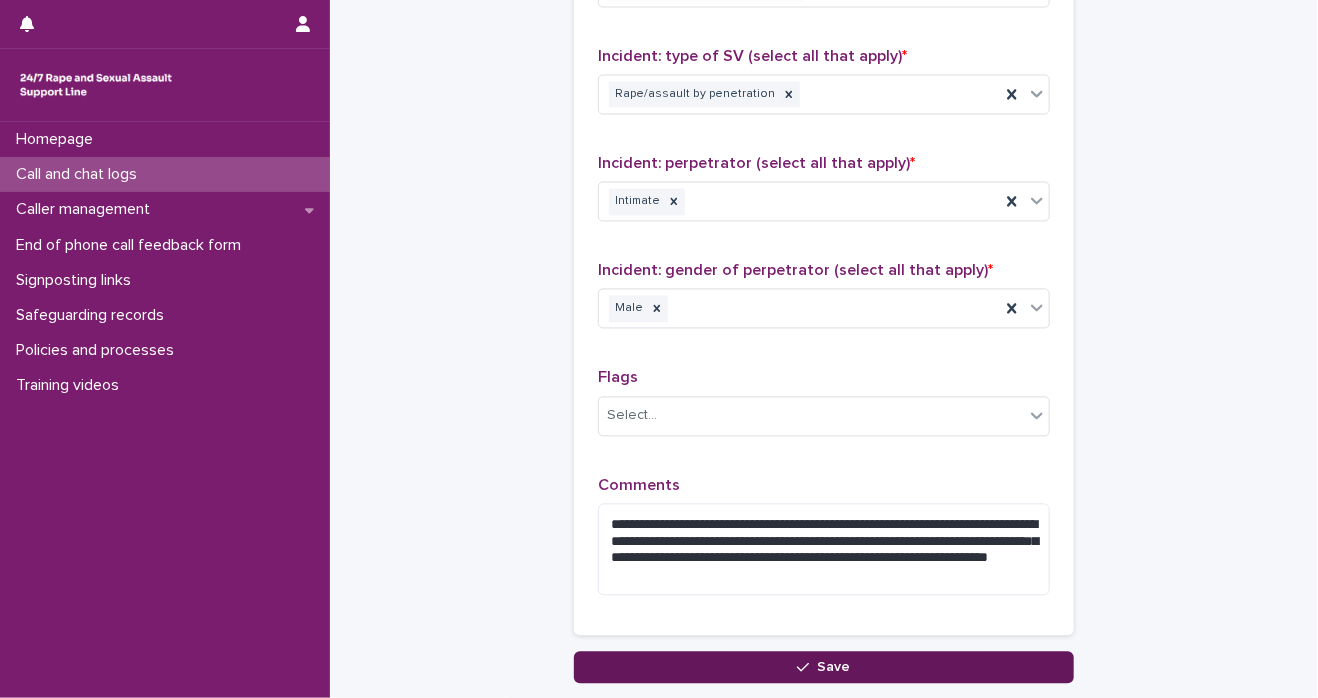 click on "Save" at bounding box center (824, 667) 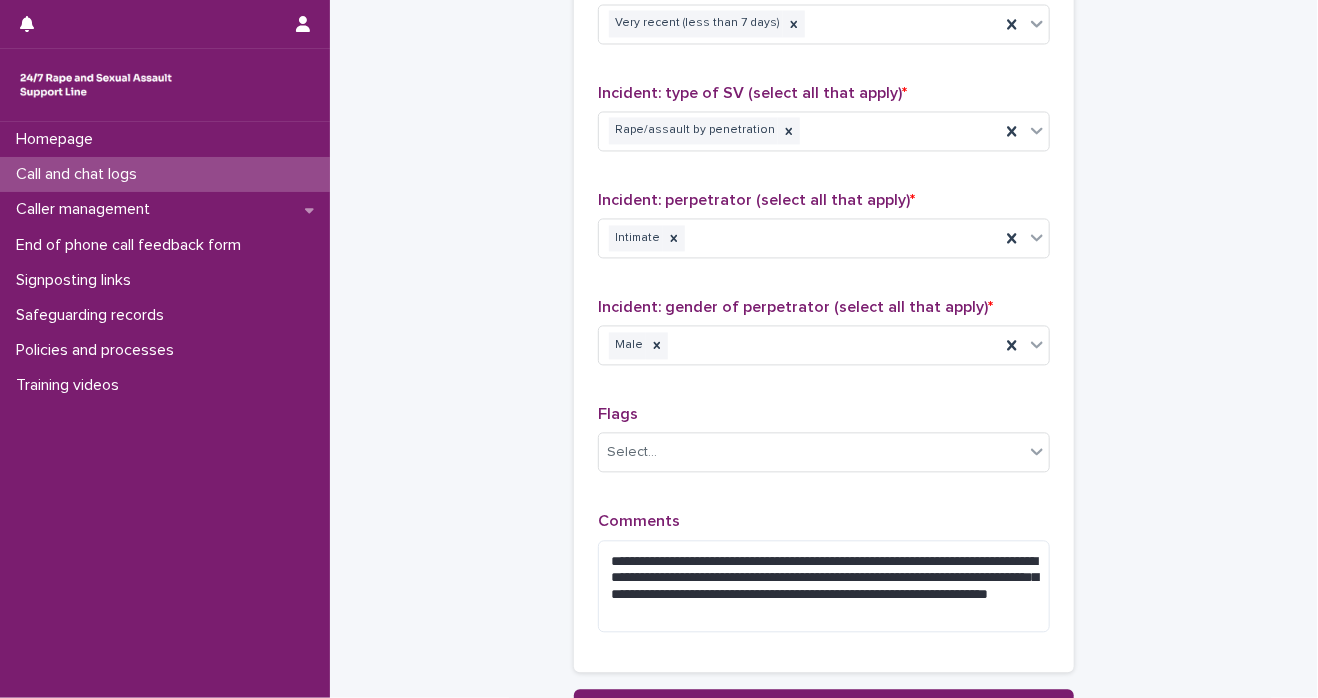 scroll, scrollTop: 1255, scrollLeft: 0, axis: vertical 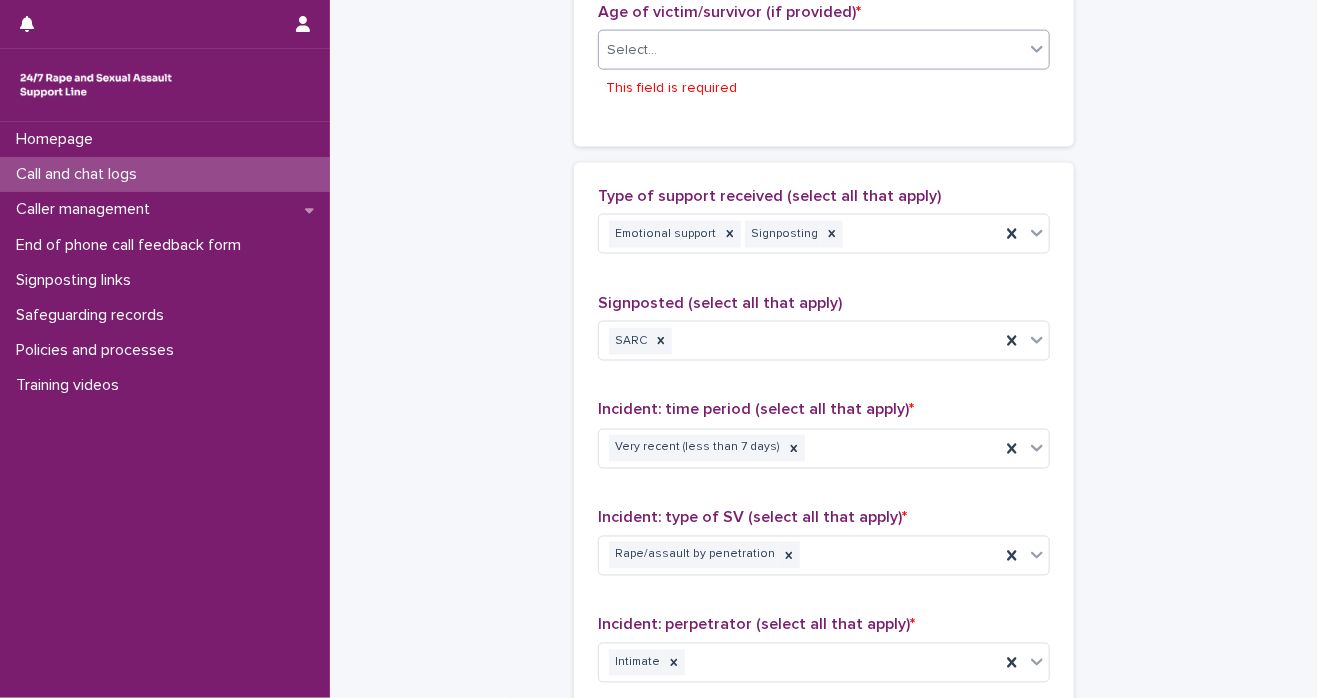 click 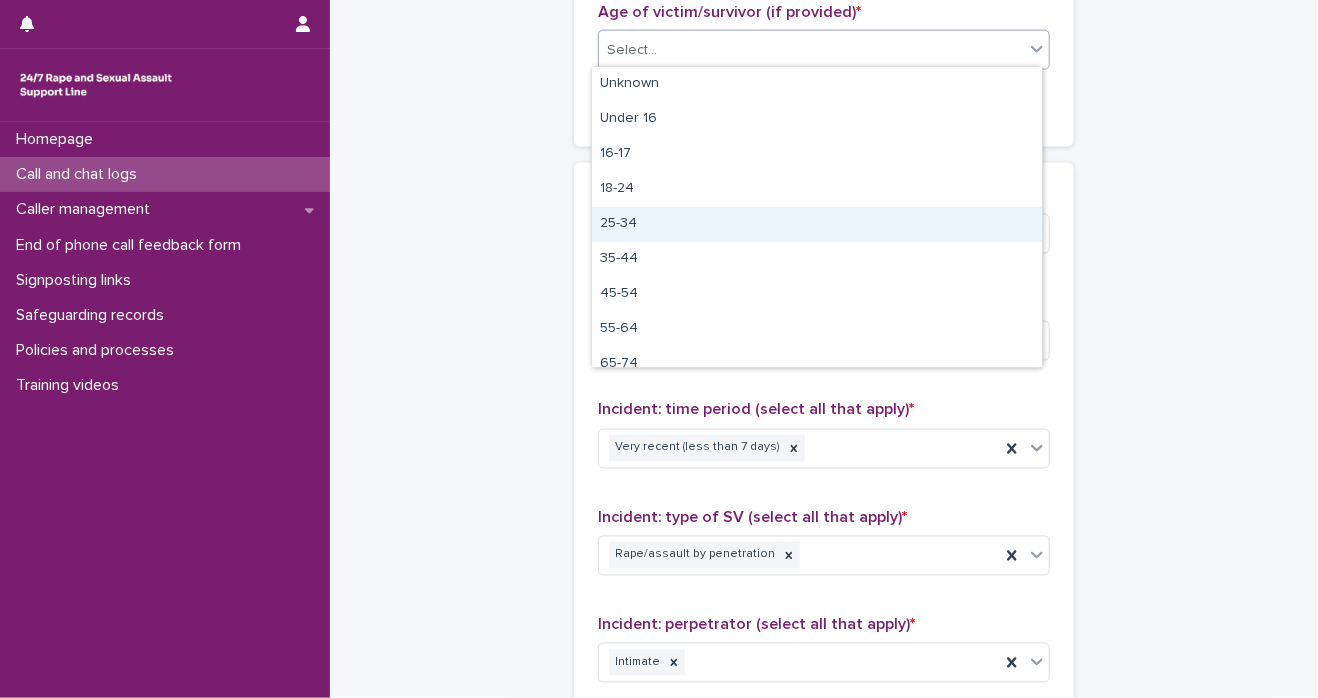 click on "25-34" at bounding box center [817, 224] 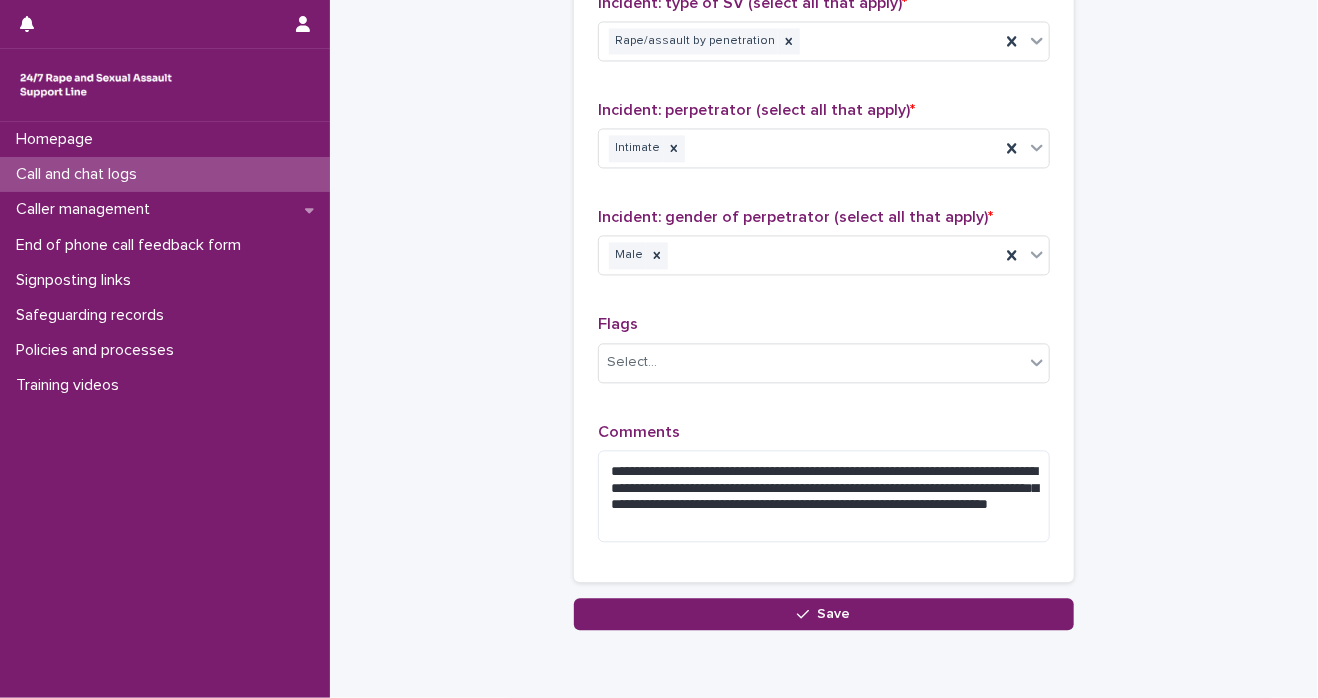 scroll, scrollTop: 1815, scrollLeft: 0, axis: vertical 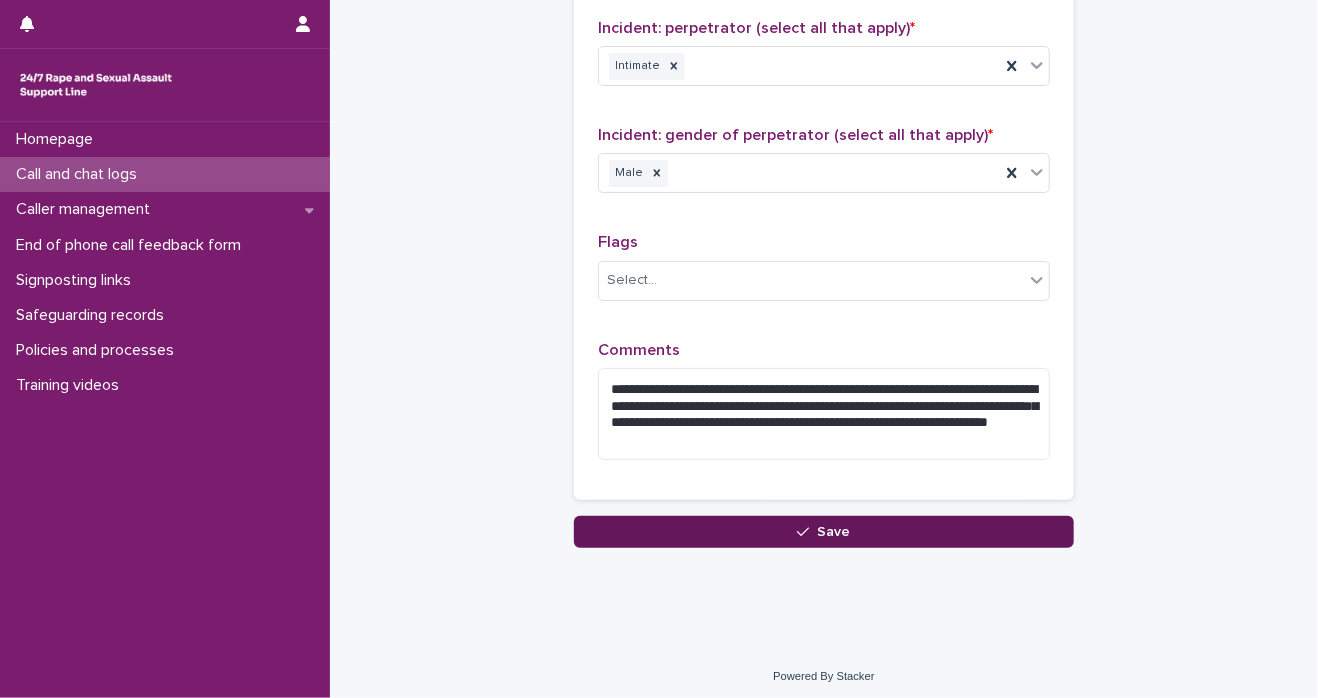 click on "Save" at bounding box center (824, 532) 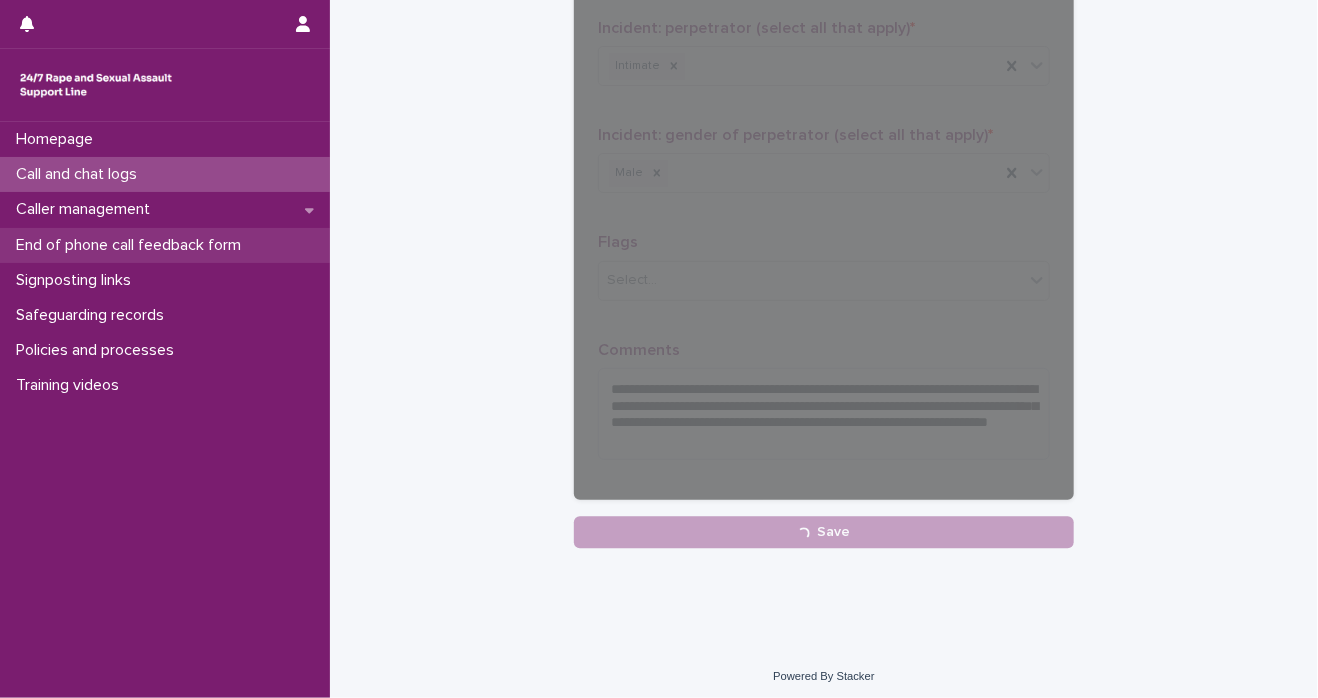 click on "End of phone call feedback form" at bounding box center (132, 245) 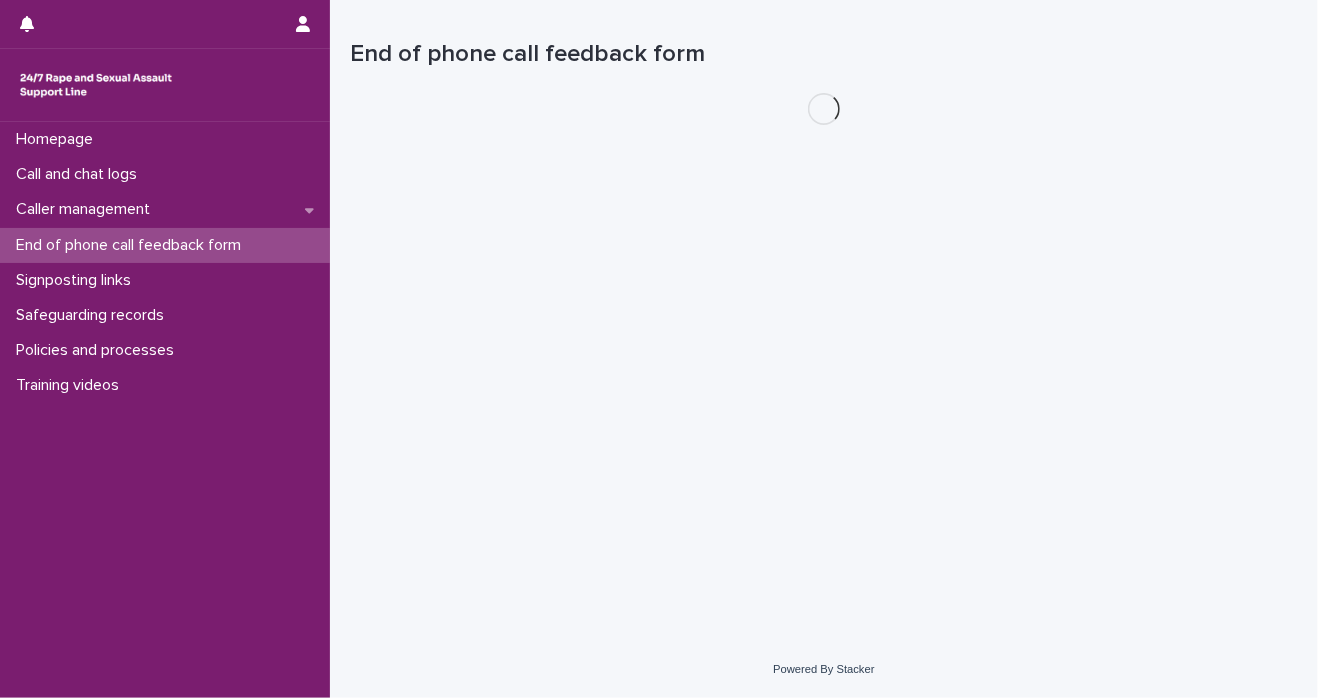 scroll, scrollTop: 0, scrollLeft: 0, axis: both 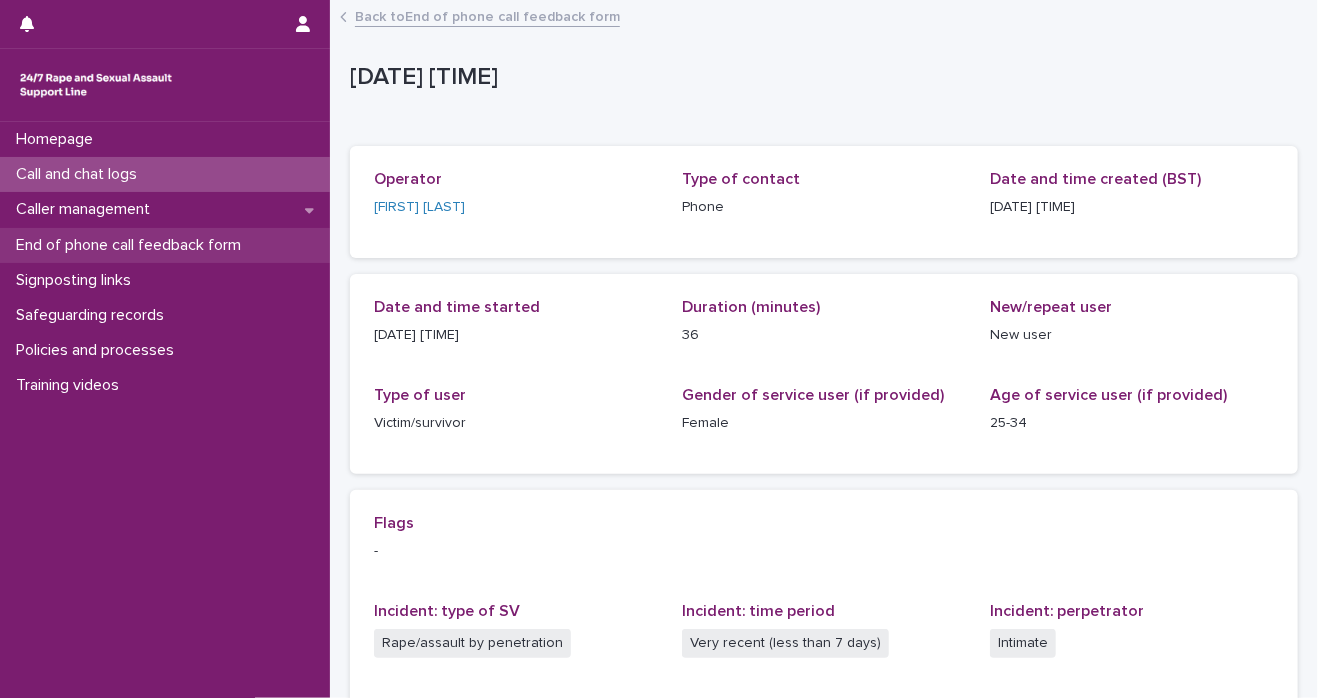 click on "End of phone call feedback form" at bounding box center [132, 245] 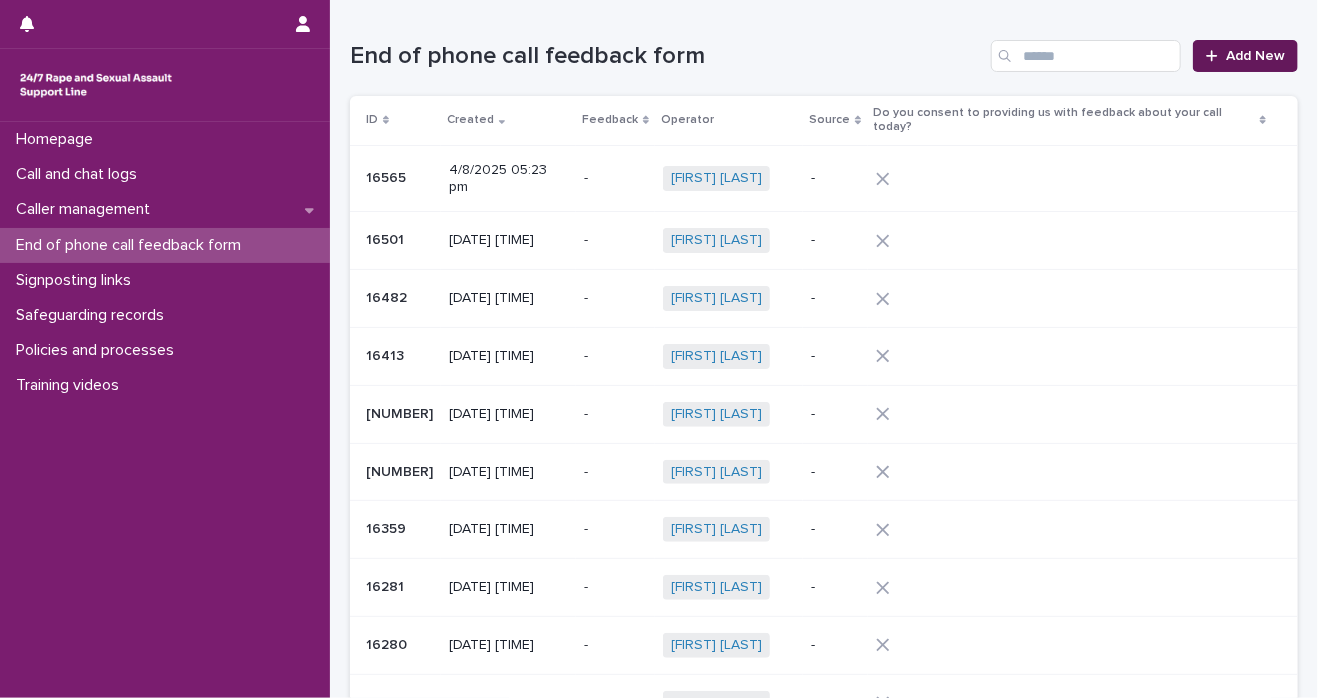 click on "Add New" at bounding box center [1255, 56] 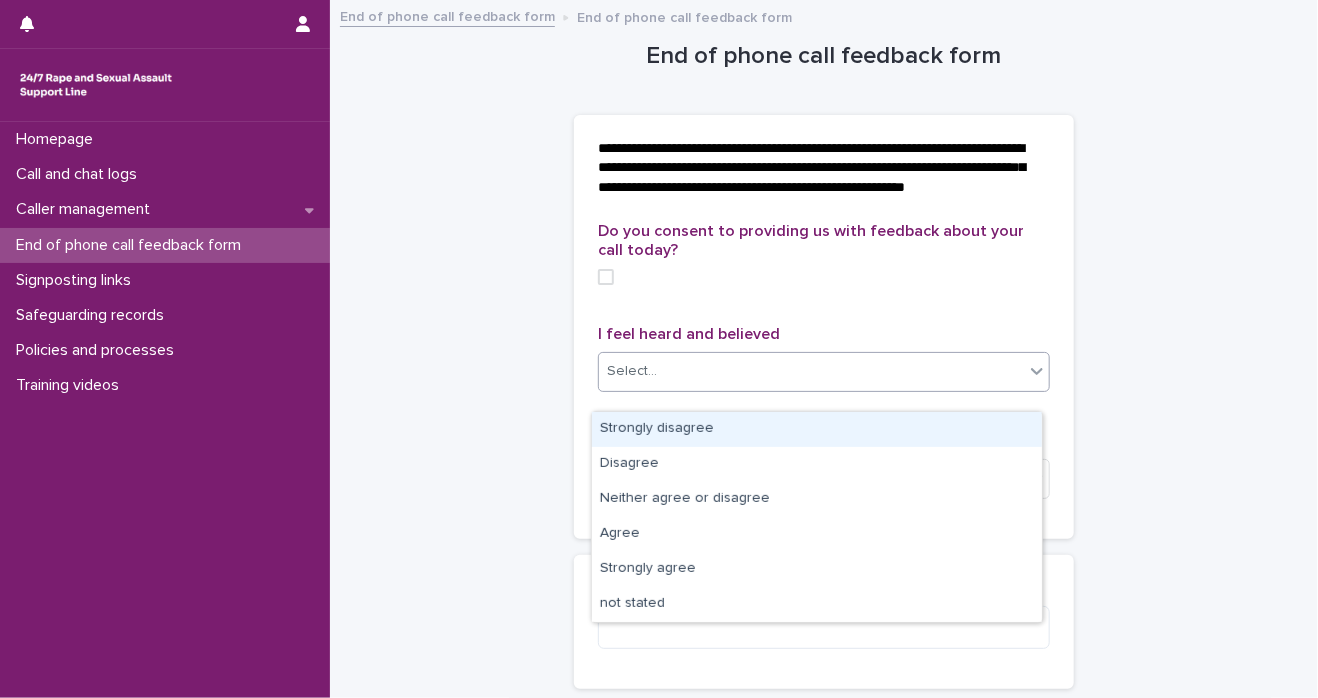 click on "Select..." at bounding box center (811, 371) 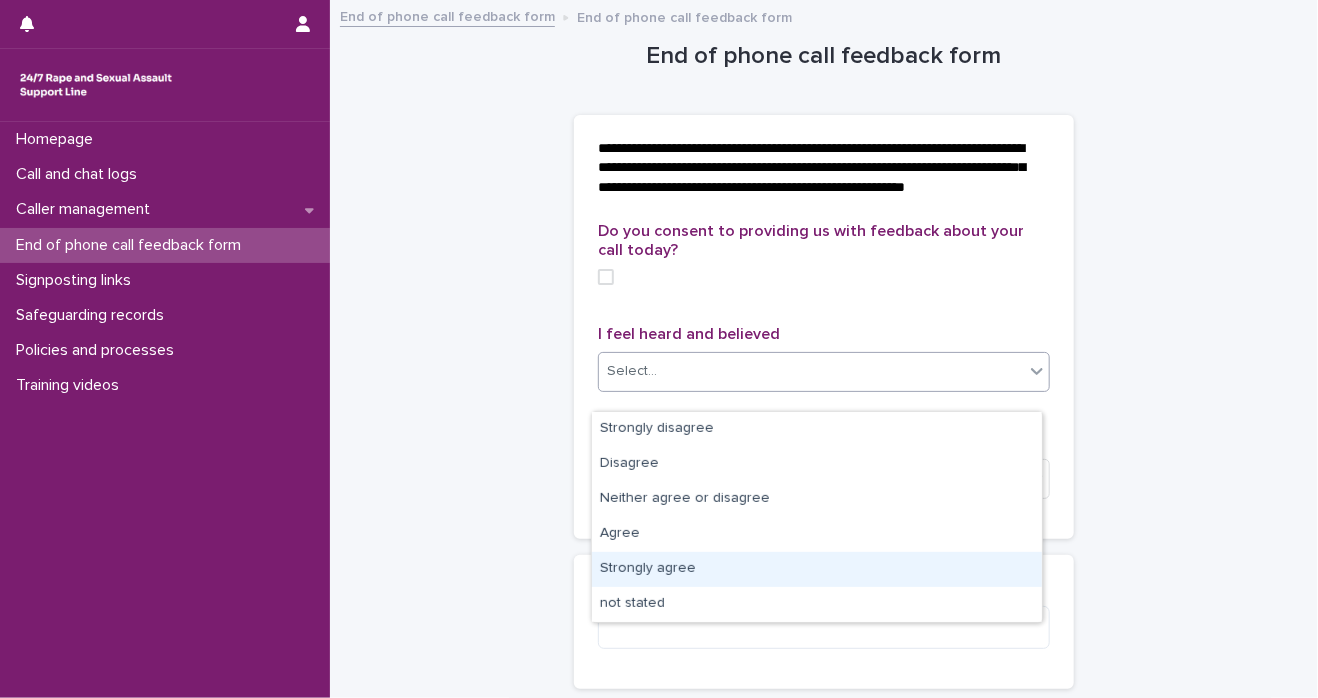 click on "Strongly agree" at bounding box center [817, 569] 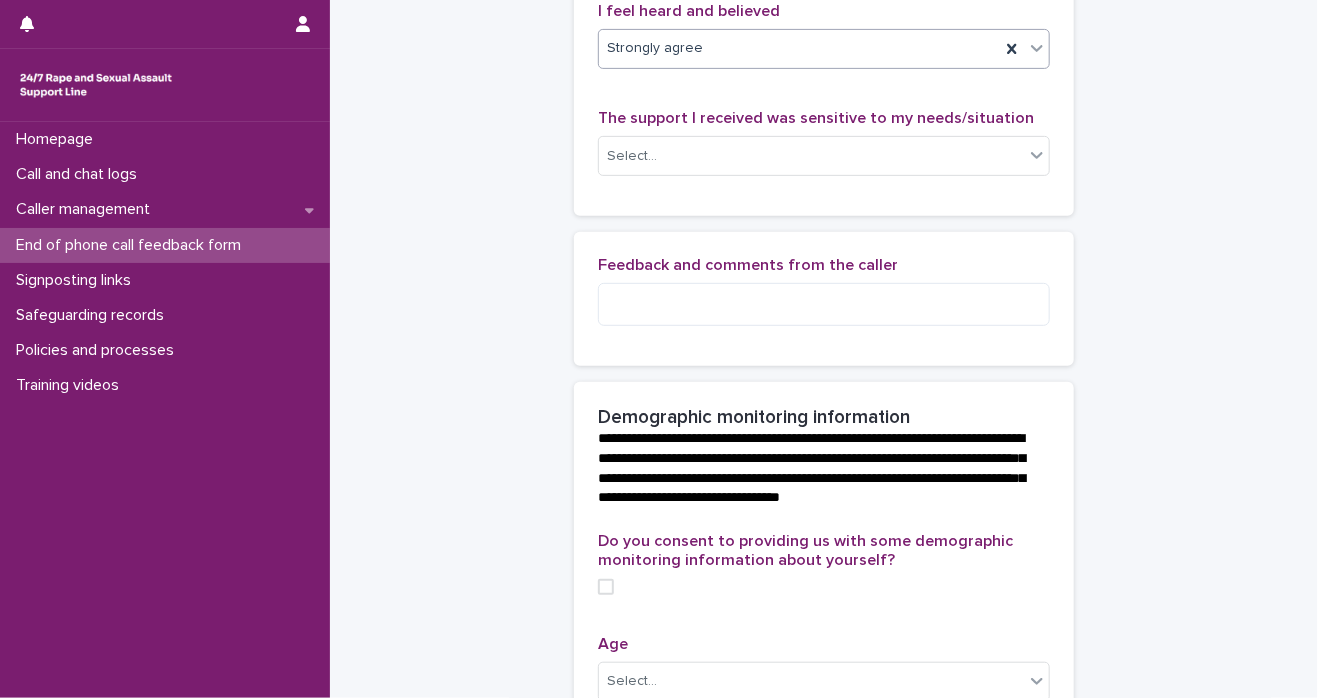 scroll, scrollTop: 438, scrollLeft: 0, axis: vertical 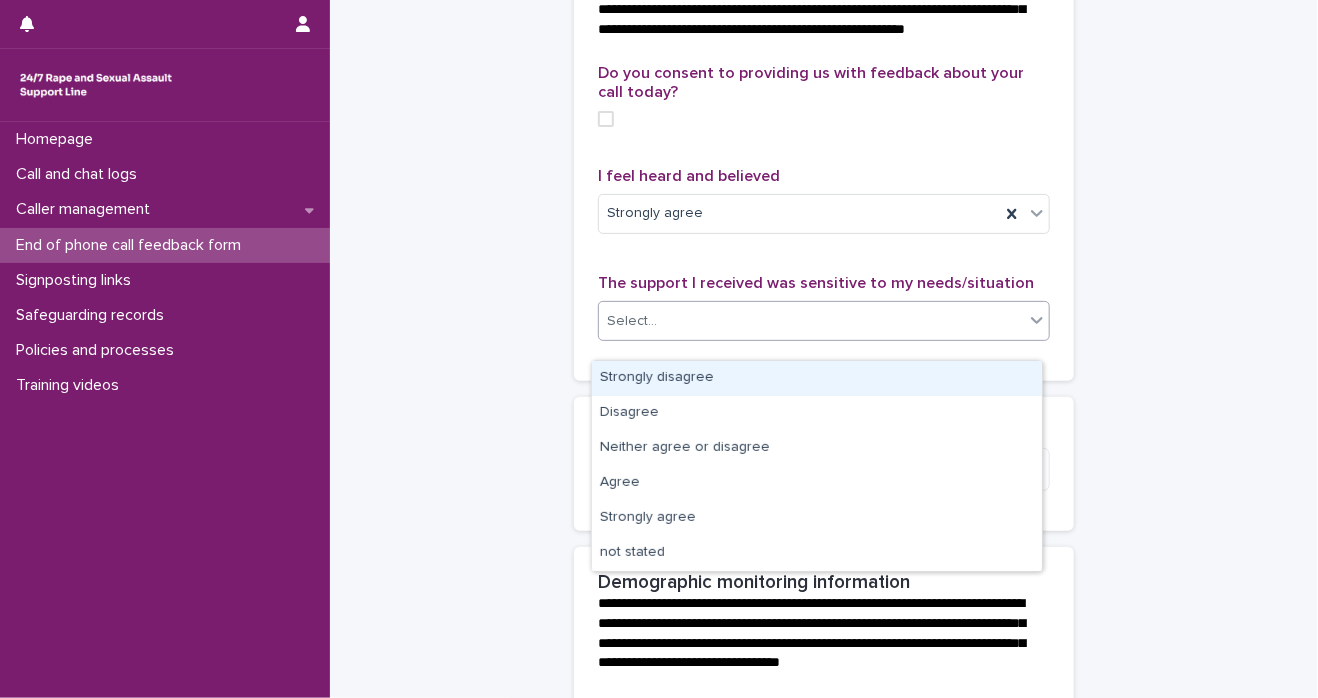 click 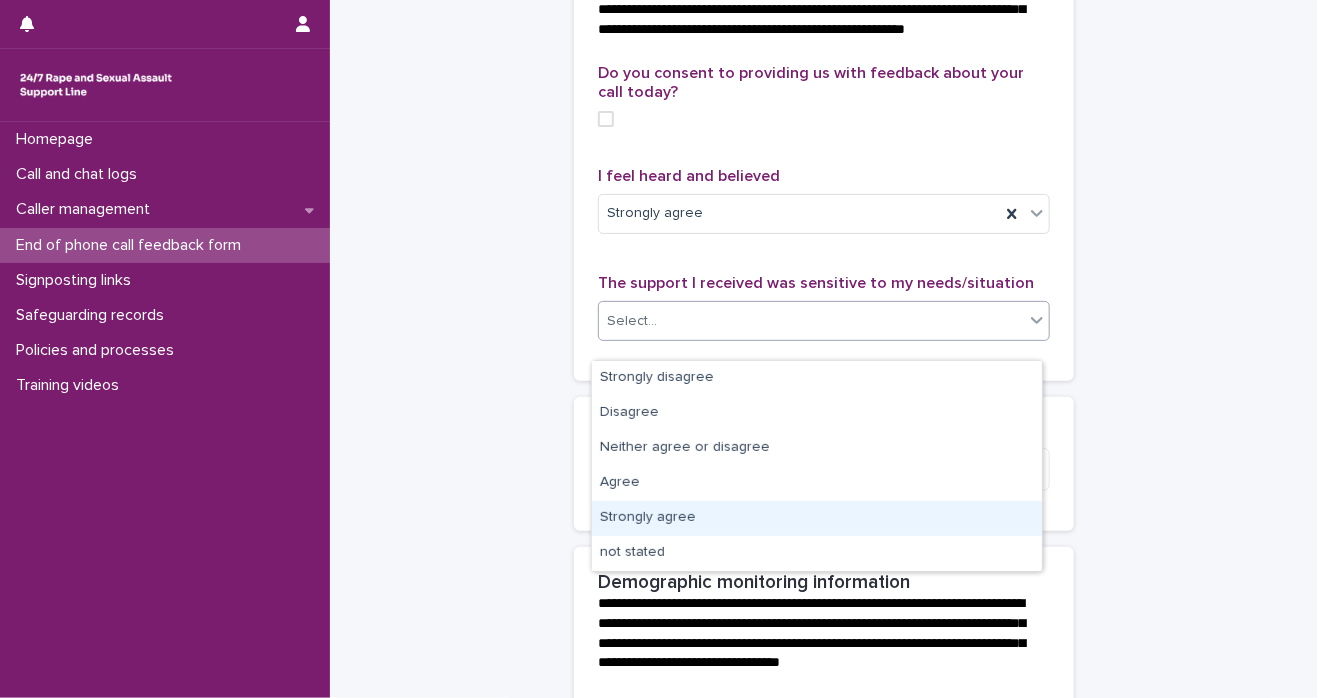 click on "Strongly agree" at bounding box center [817, 518] 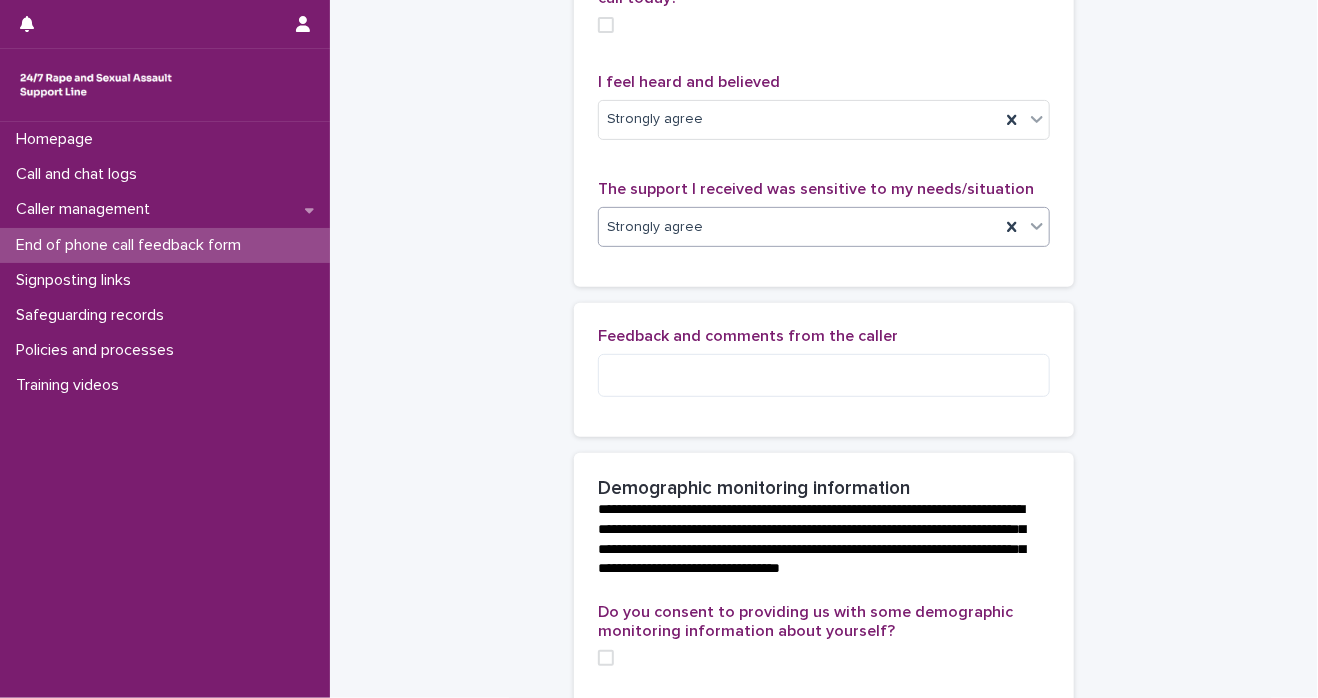 scroll, scrollTop: 179, scrollLeft: 0, axis: vertical 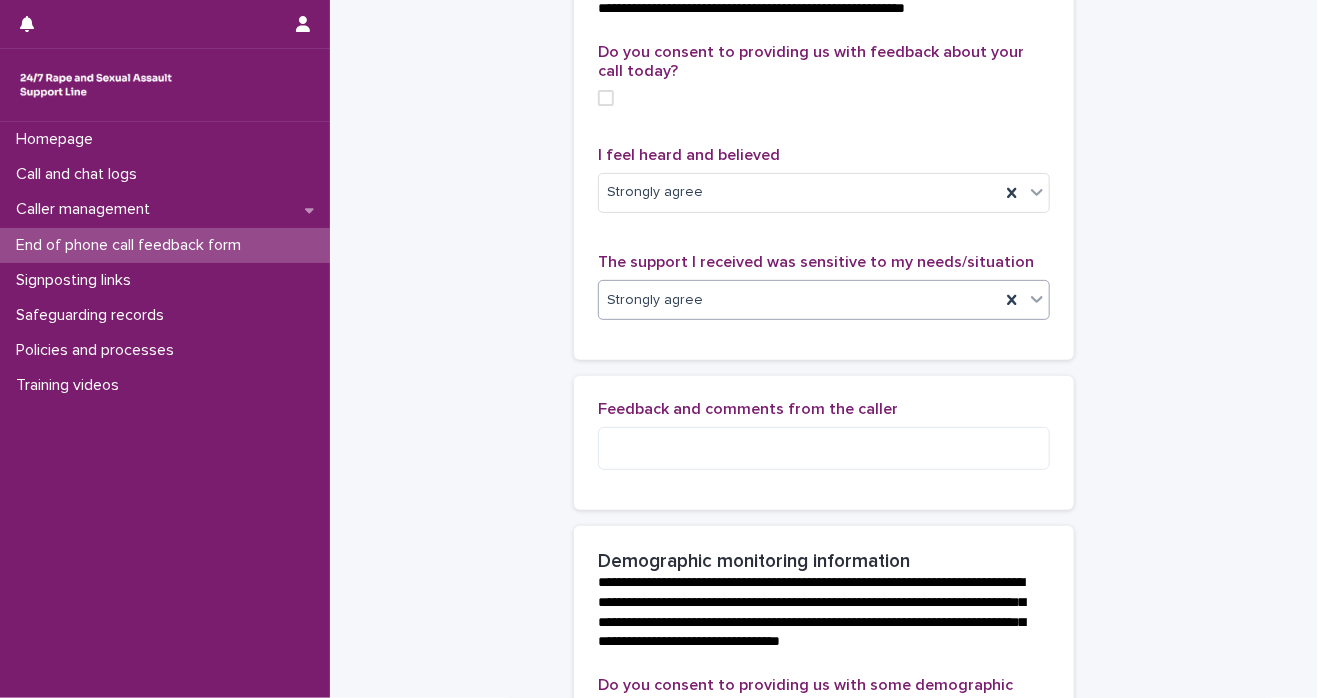 click at bounding box center (606, 98) 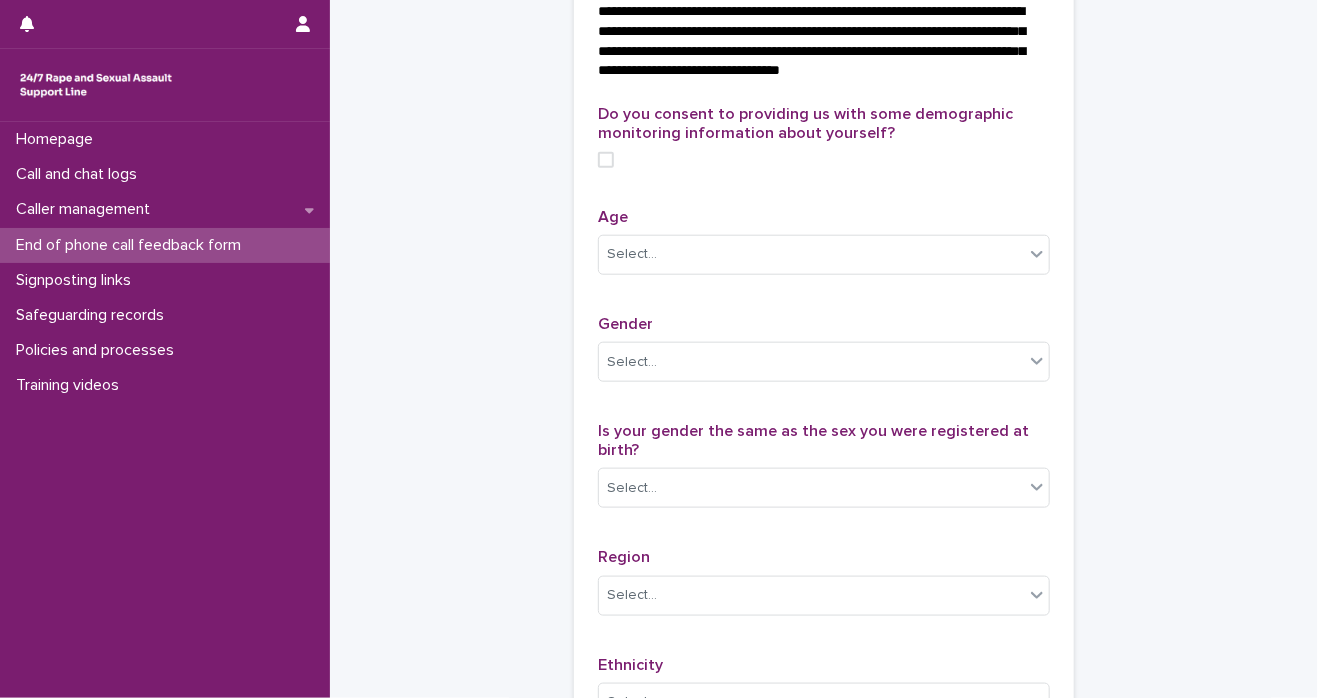 scroll, scrollTop: 818, scrollLeft: 0, axis: vertical 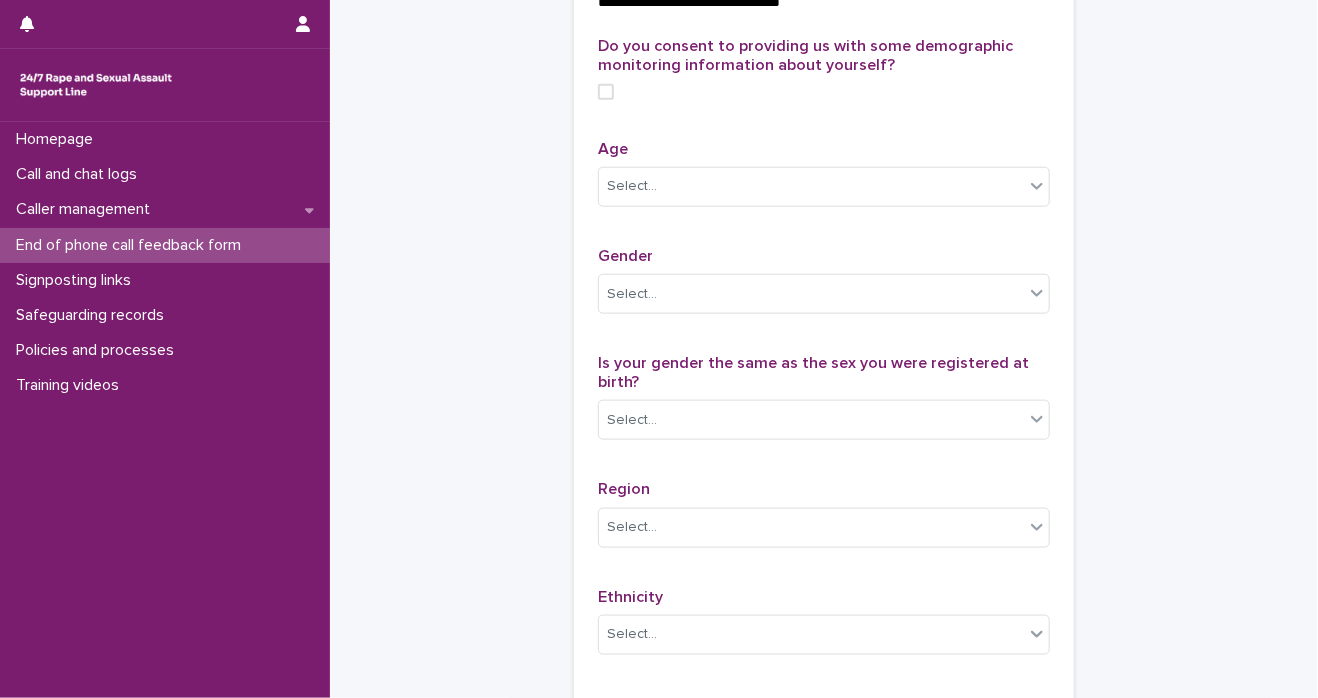 click on "Do you consent to providing us with some demographic monitoring information about yourself?" at bounding box center (824, 76) 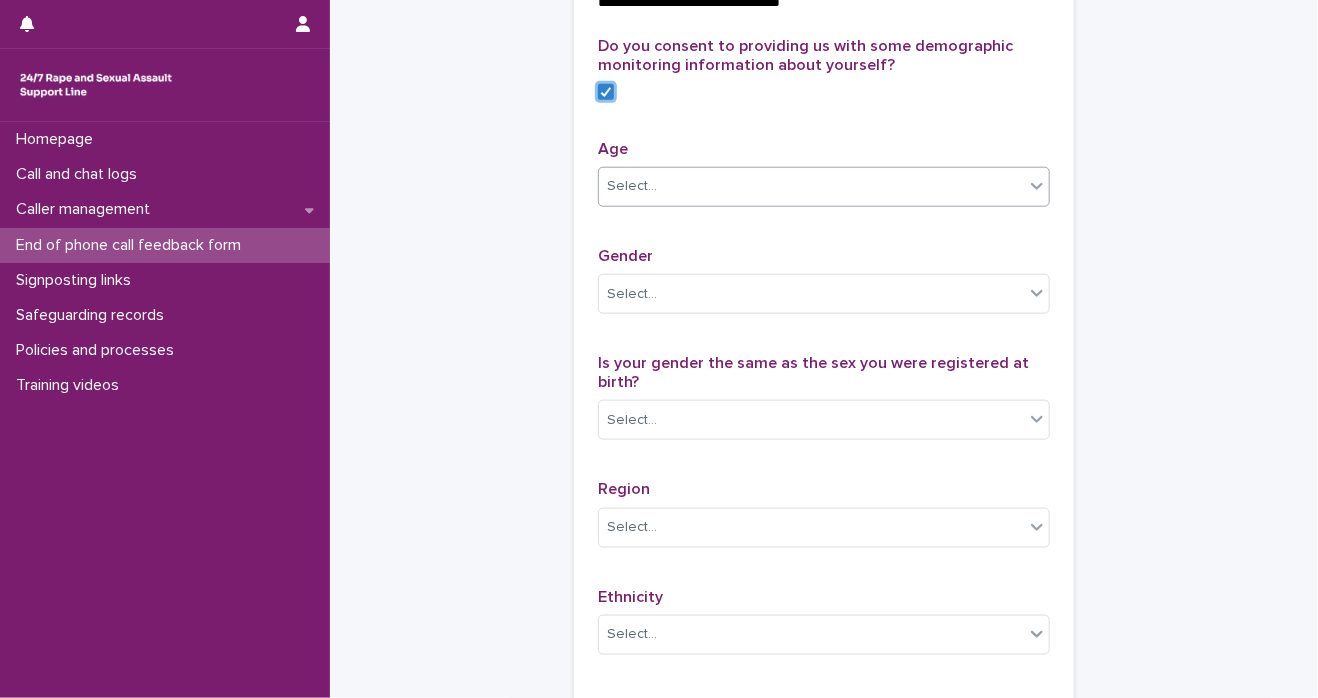 click 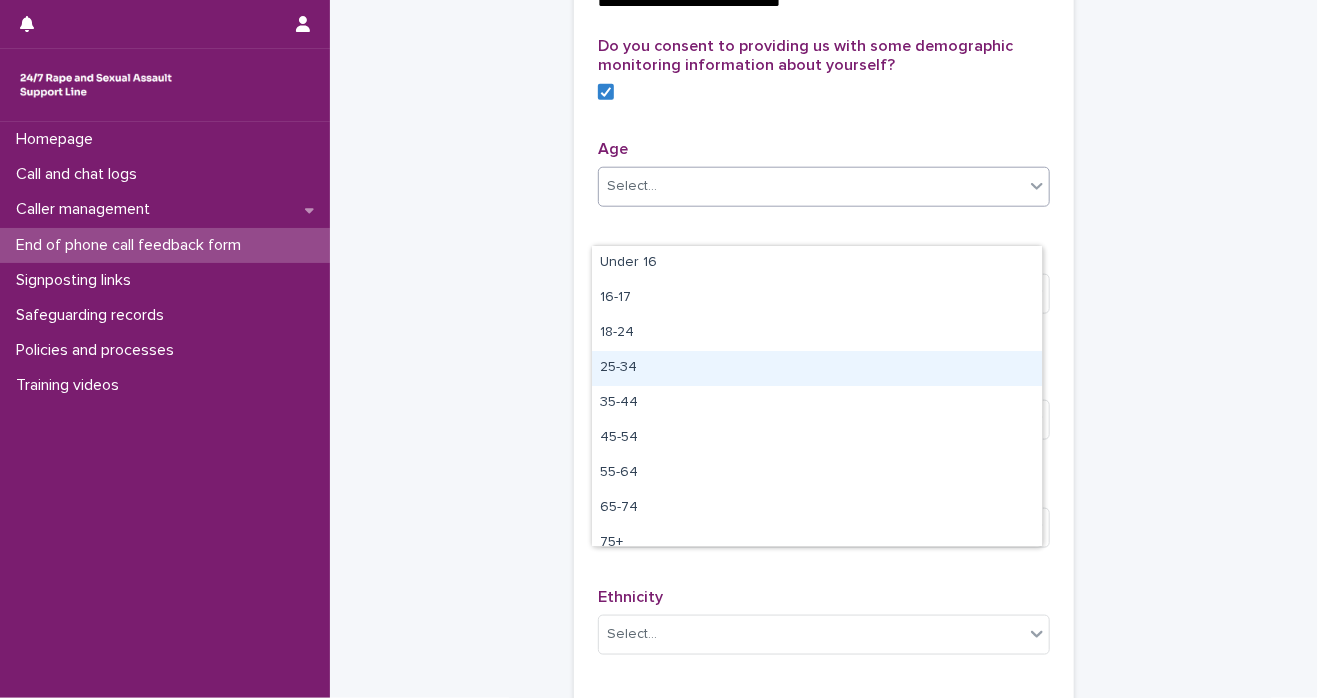 click on "25-34" at bounding box center [817, 368] 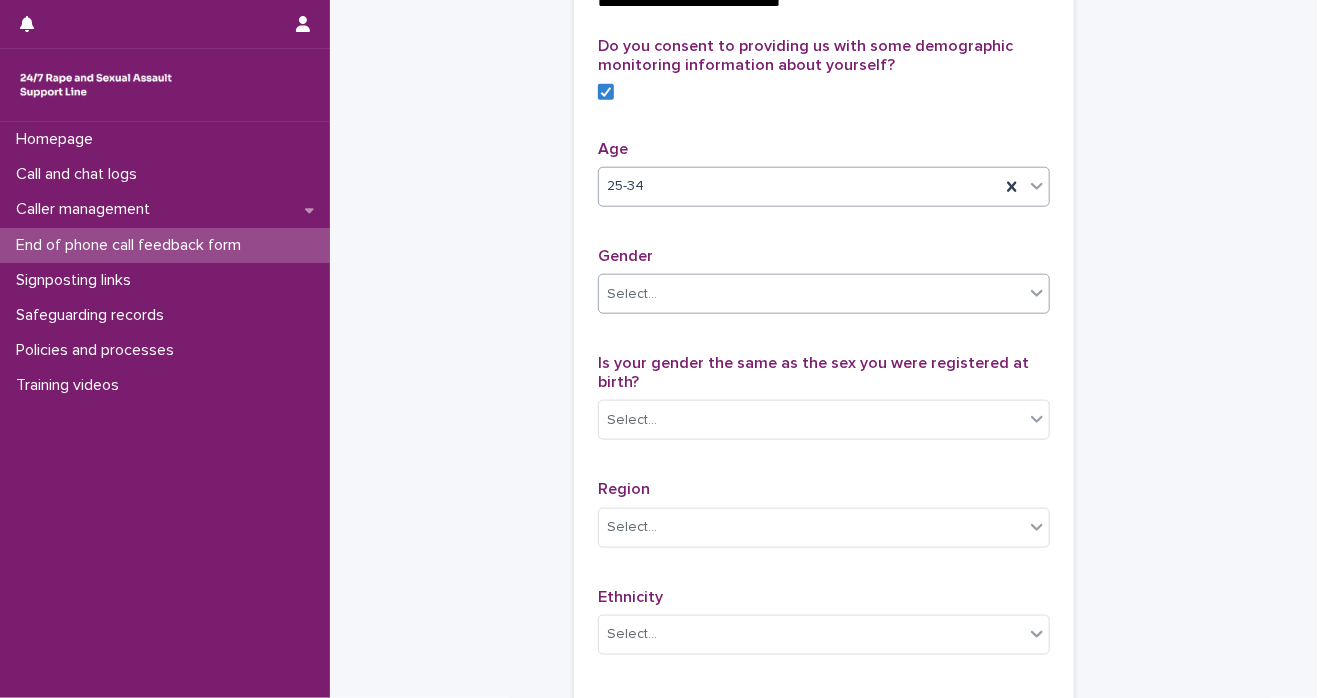 click at bounding box center (1037, 293) 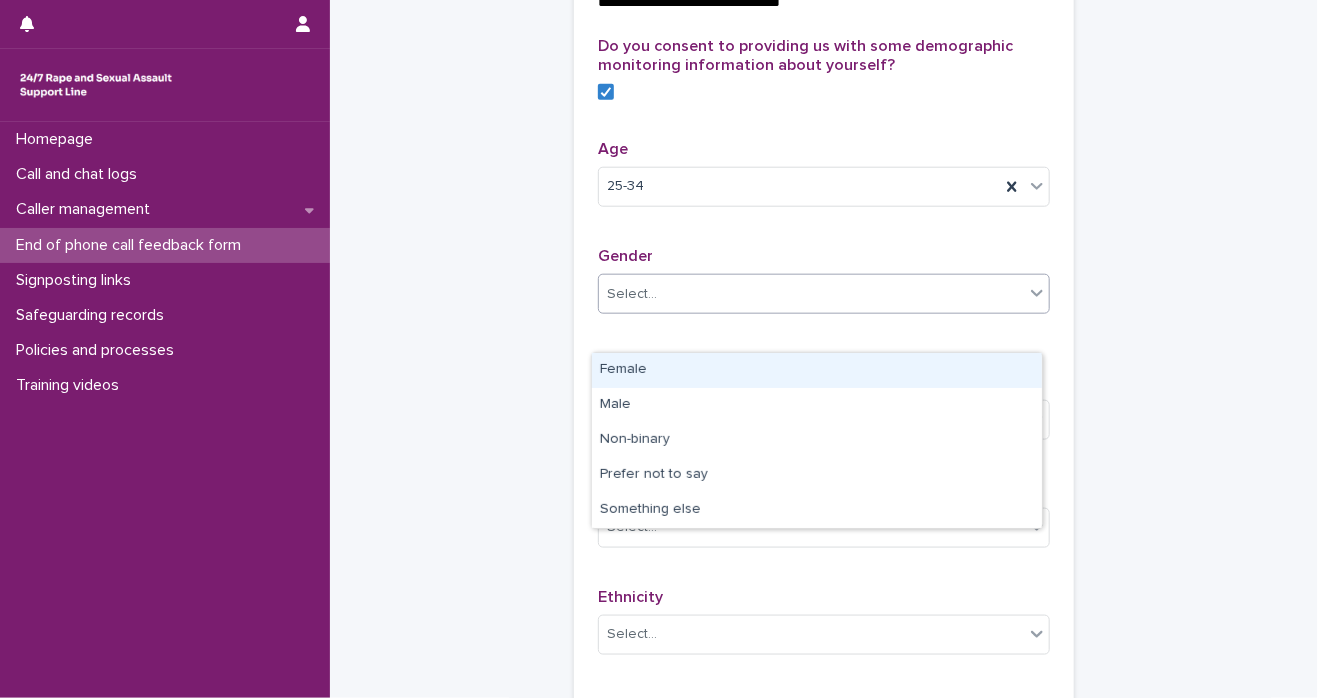 click on "Female" at bounding box center (817, 370) 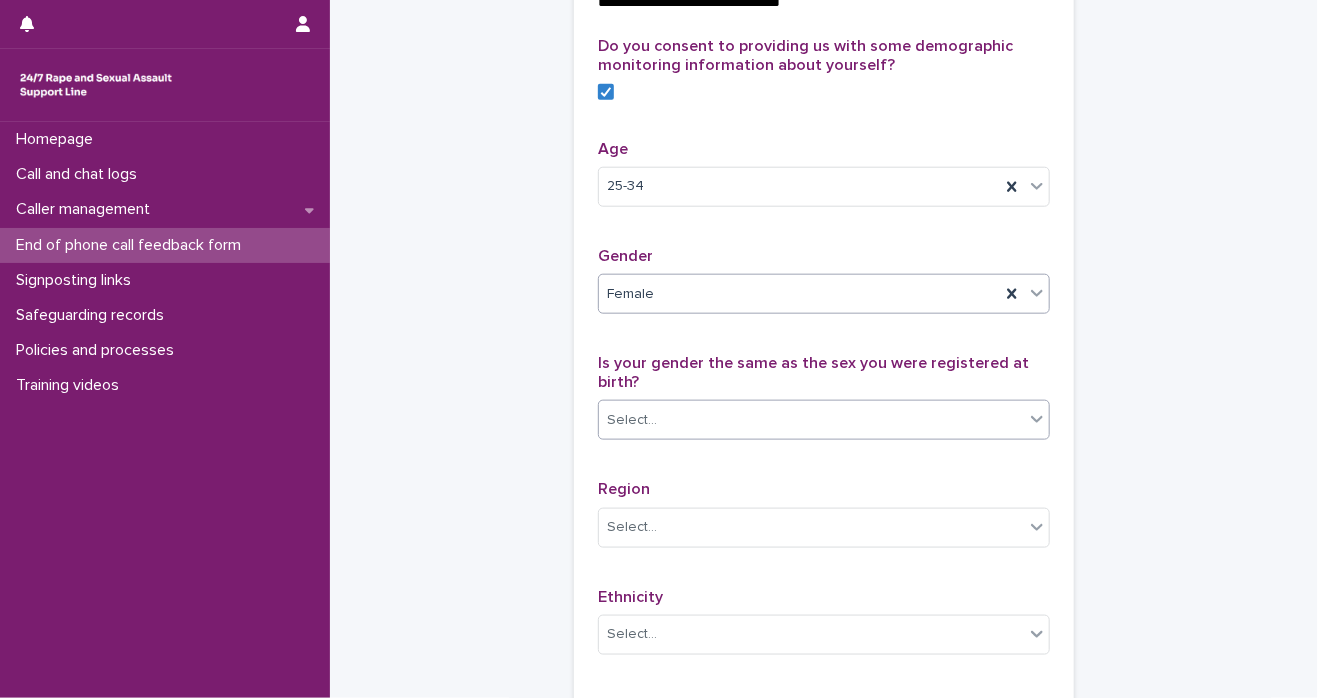 click 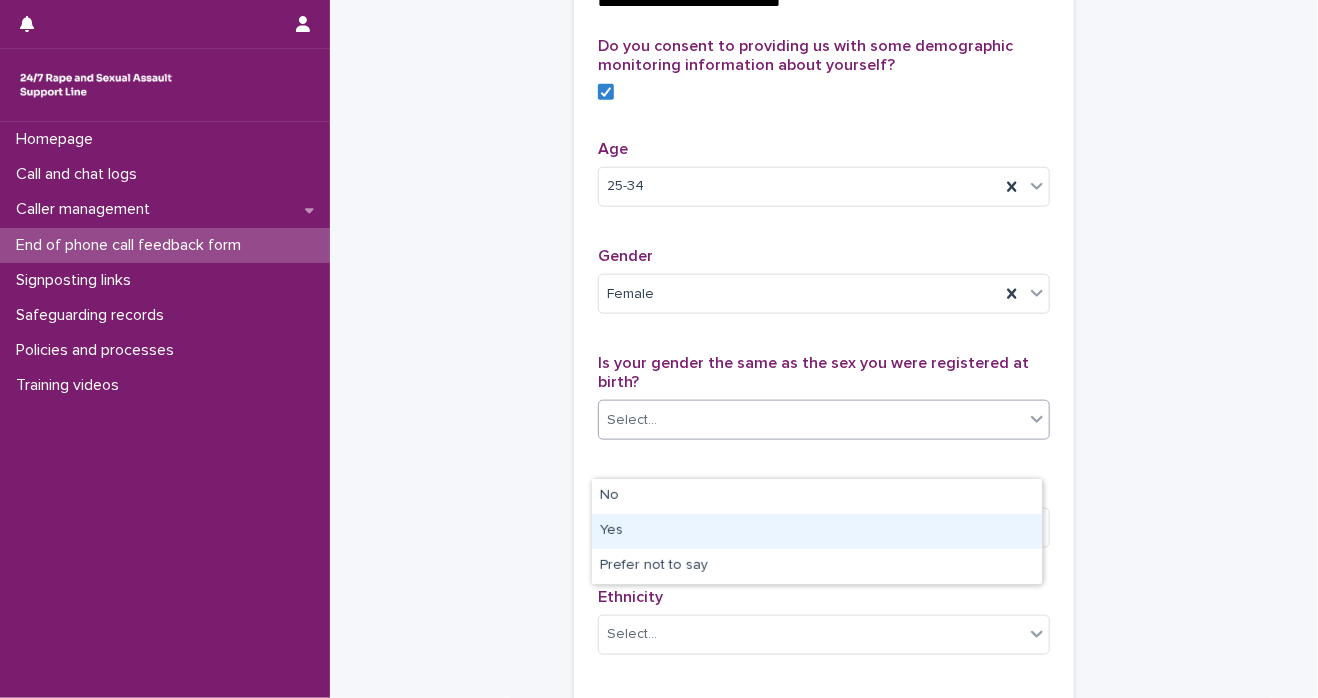 click on "Yes" at bounding box center (817, 531) 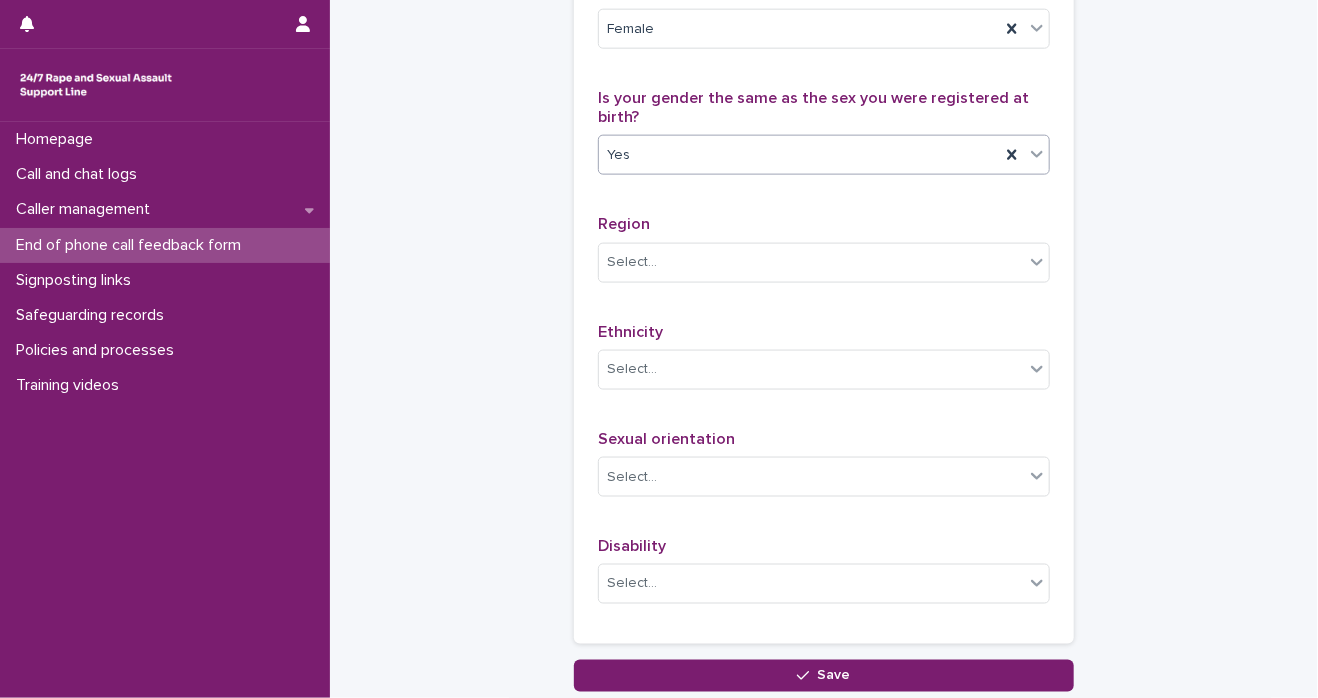 scroll, scrollTop: 1090, scrollLeft: 0, axis: vertical 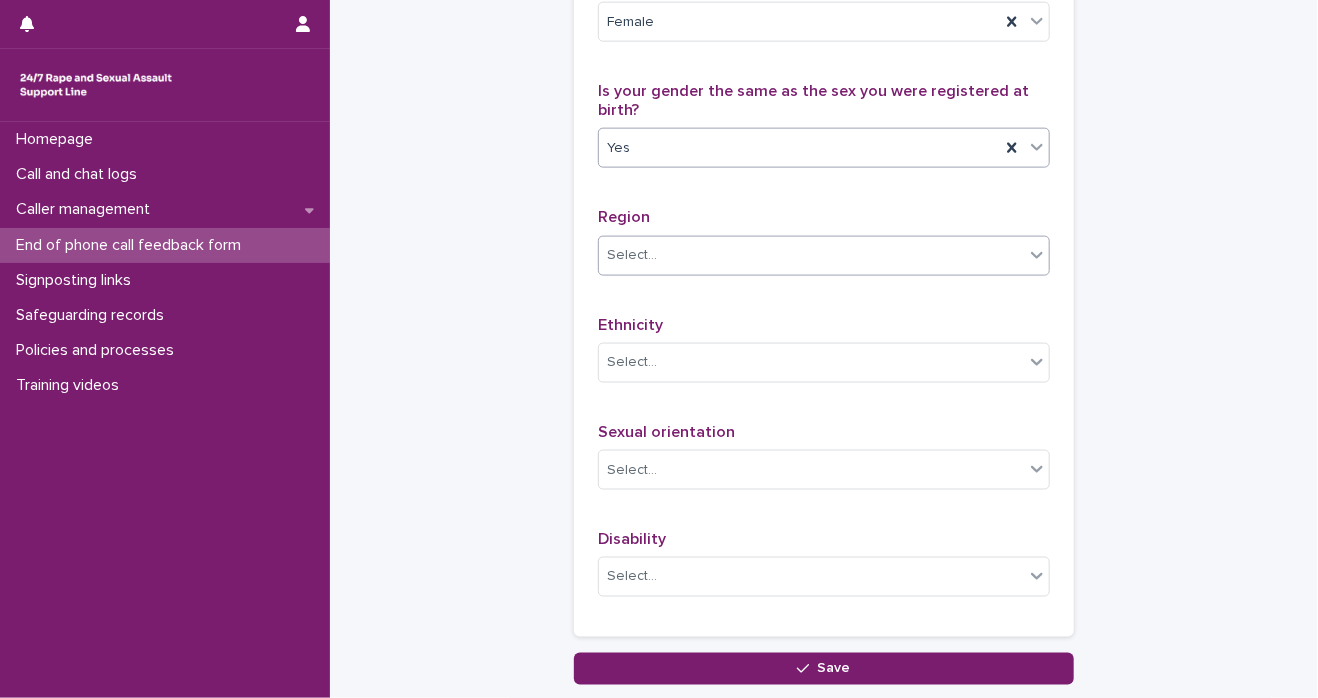 click on "Select..." at bounding box center [811, 255] 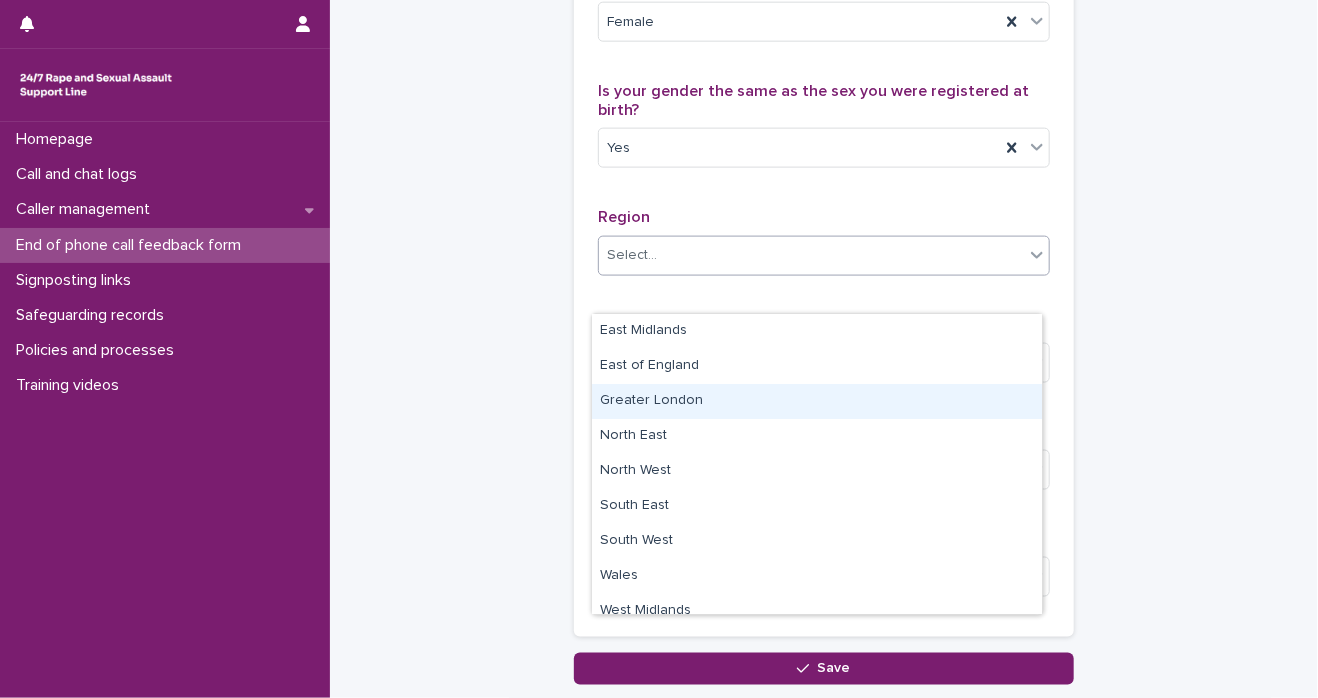 click on "Greater London" at bounding box center (817, 401) 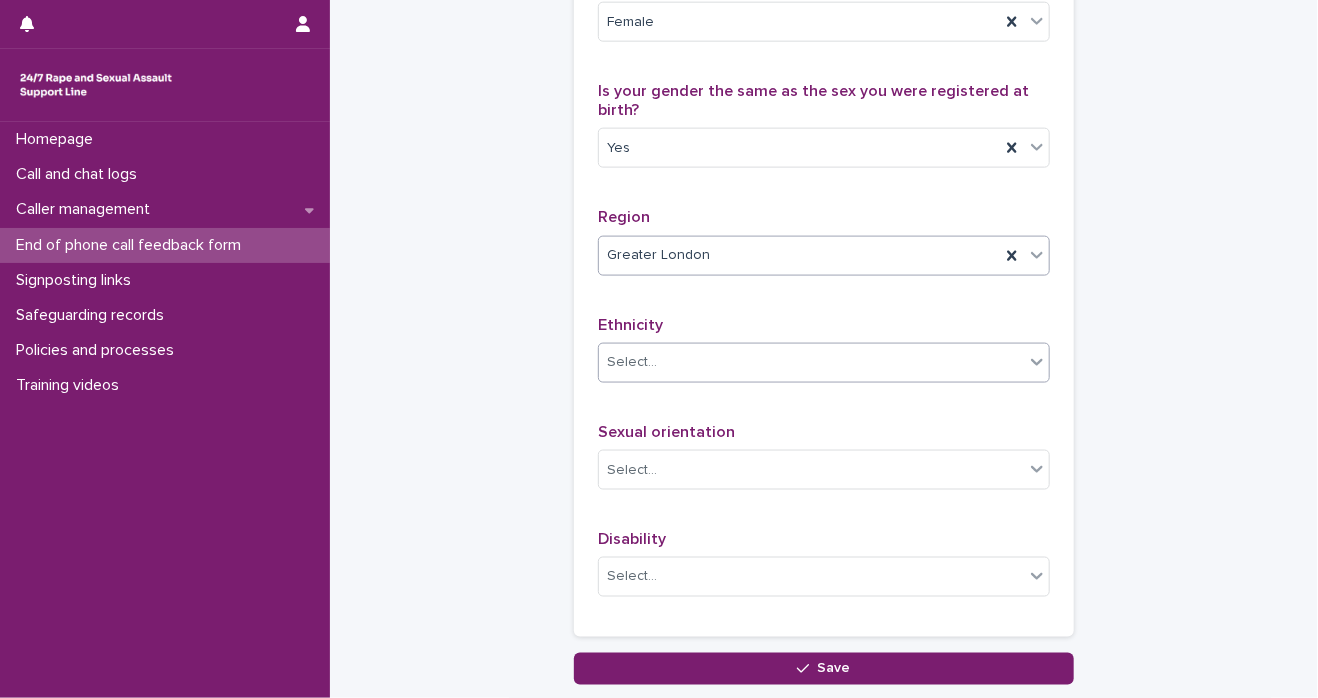 click 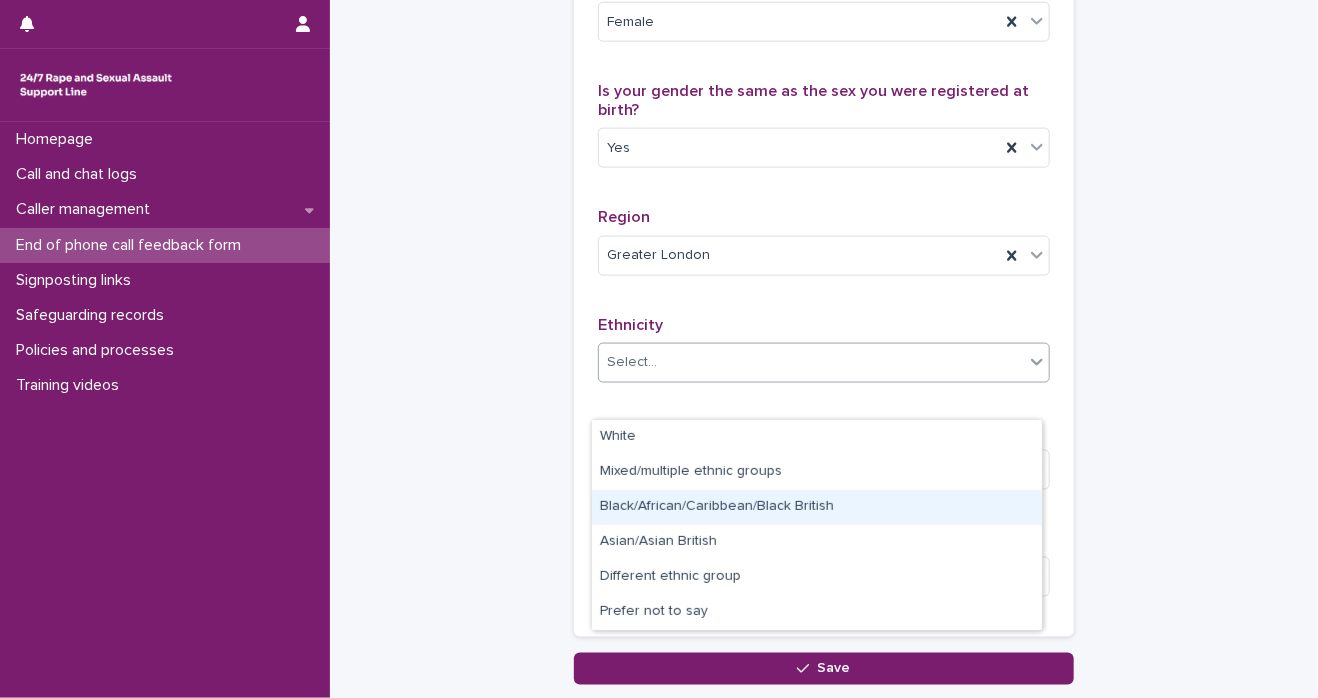 click on "Black/African/Caribbean/Black British" at bounding box center [817, 507] 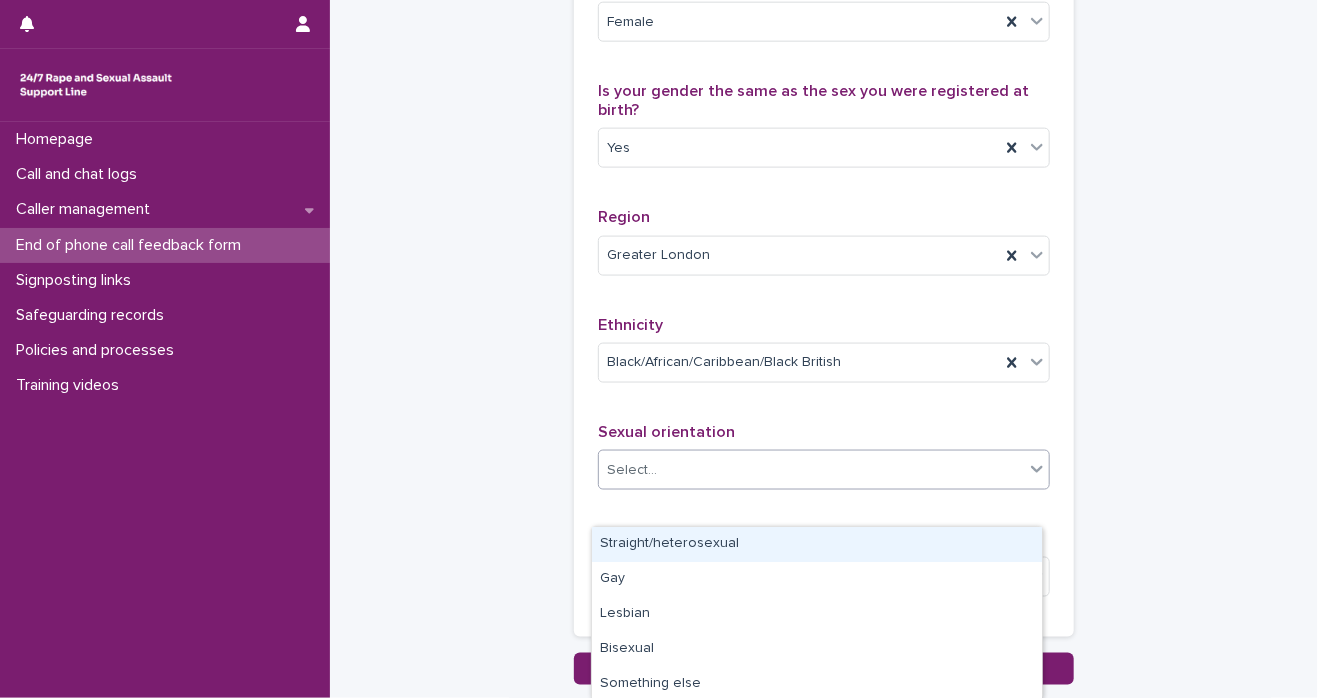 click 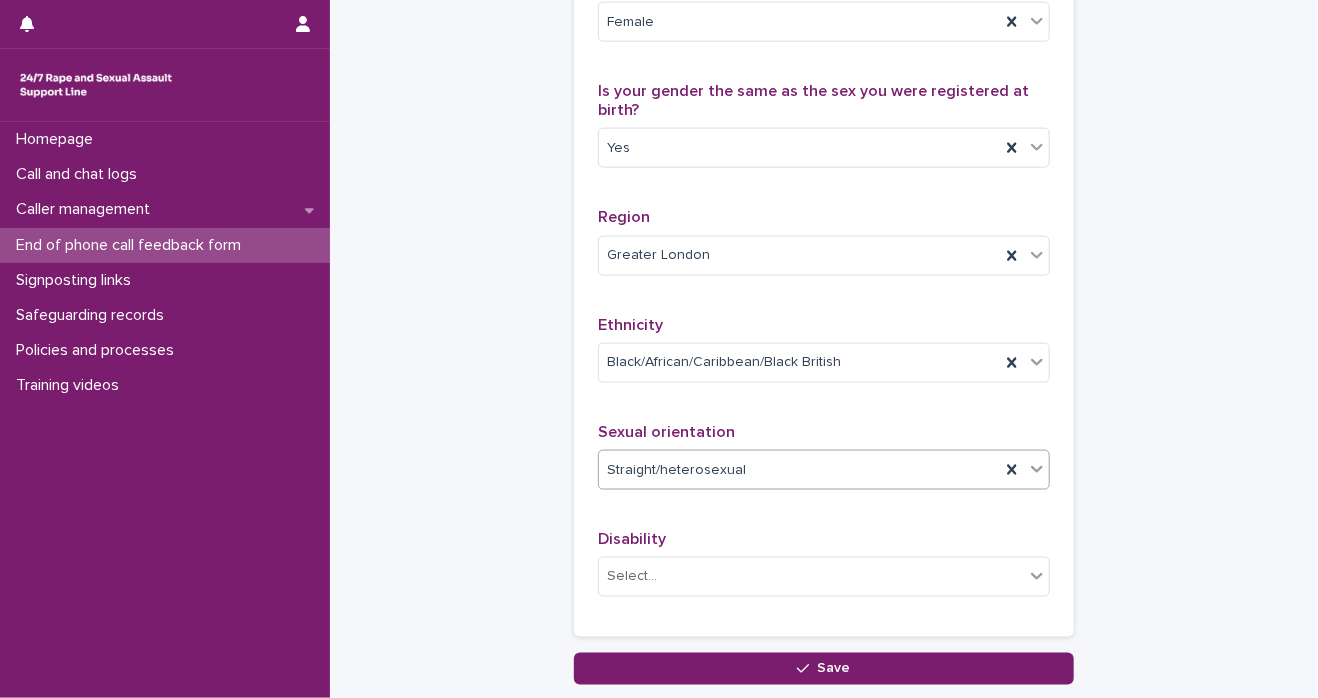 scroll, scrollTop: 1269, scrollLeft: 0, axis: vertical 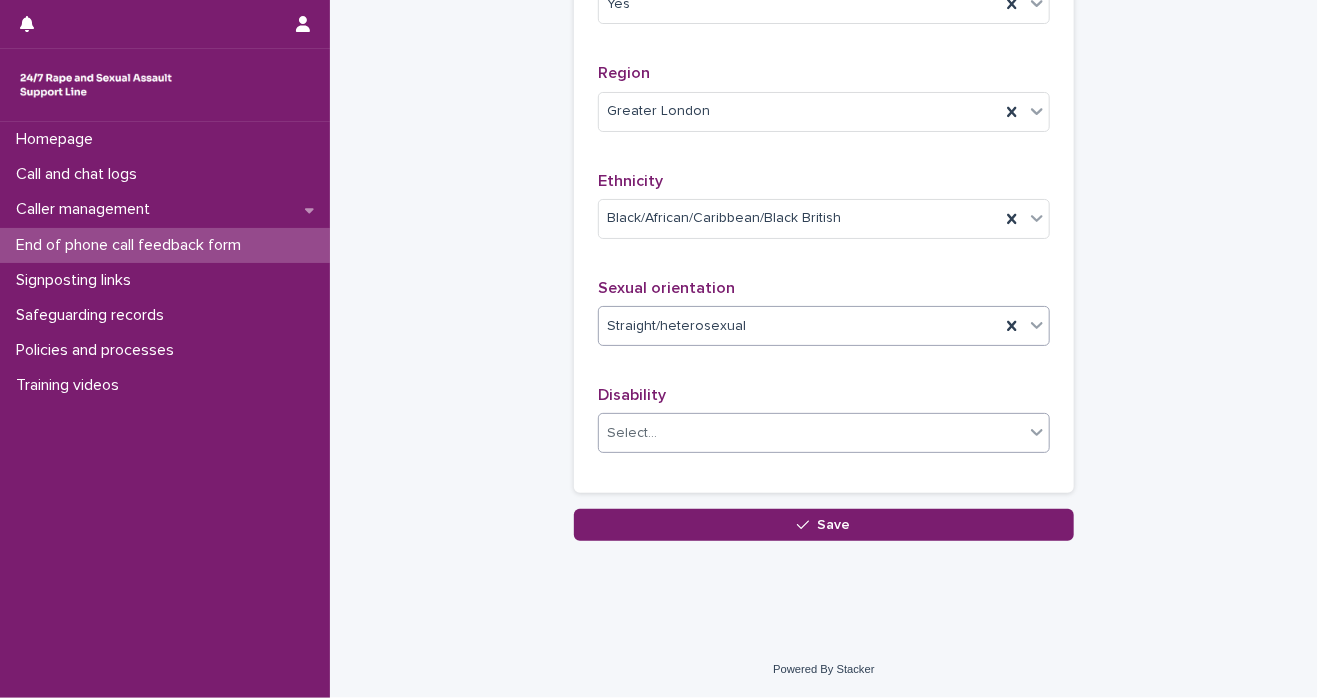 click 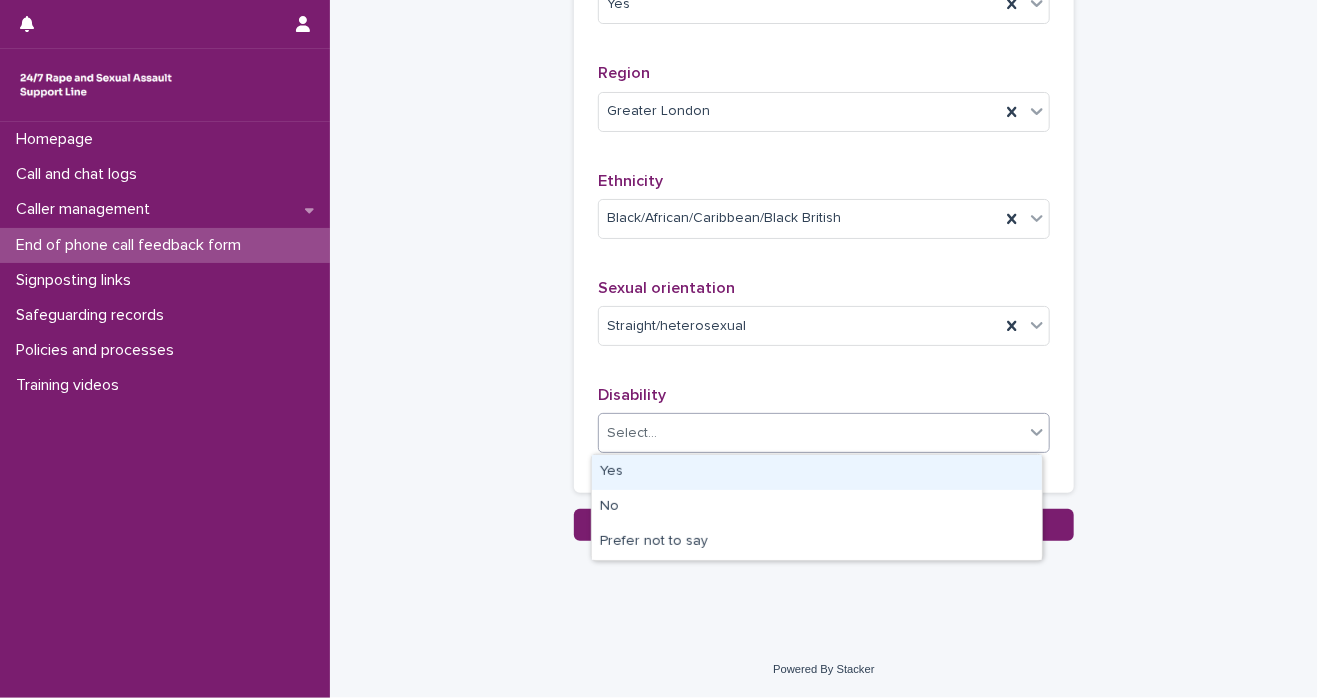 click on "Yes" at bounding box center [817, 472] 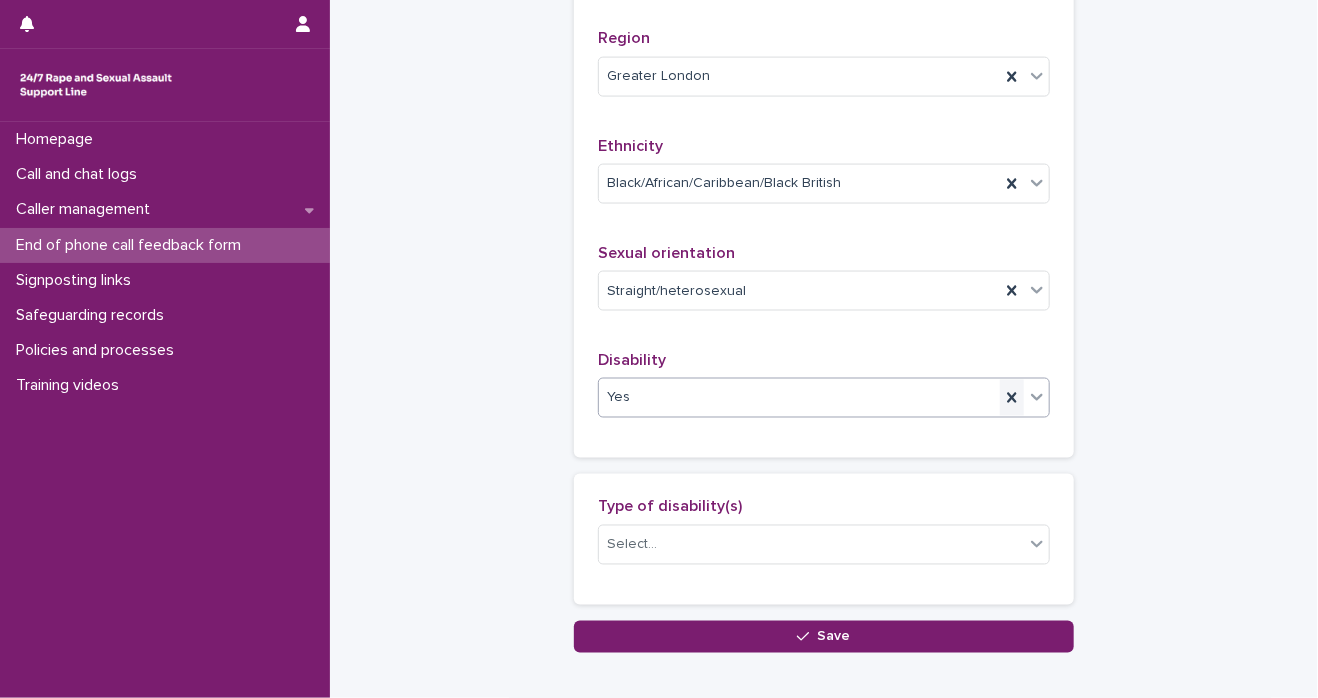 click 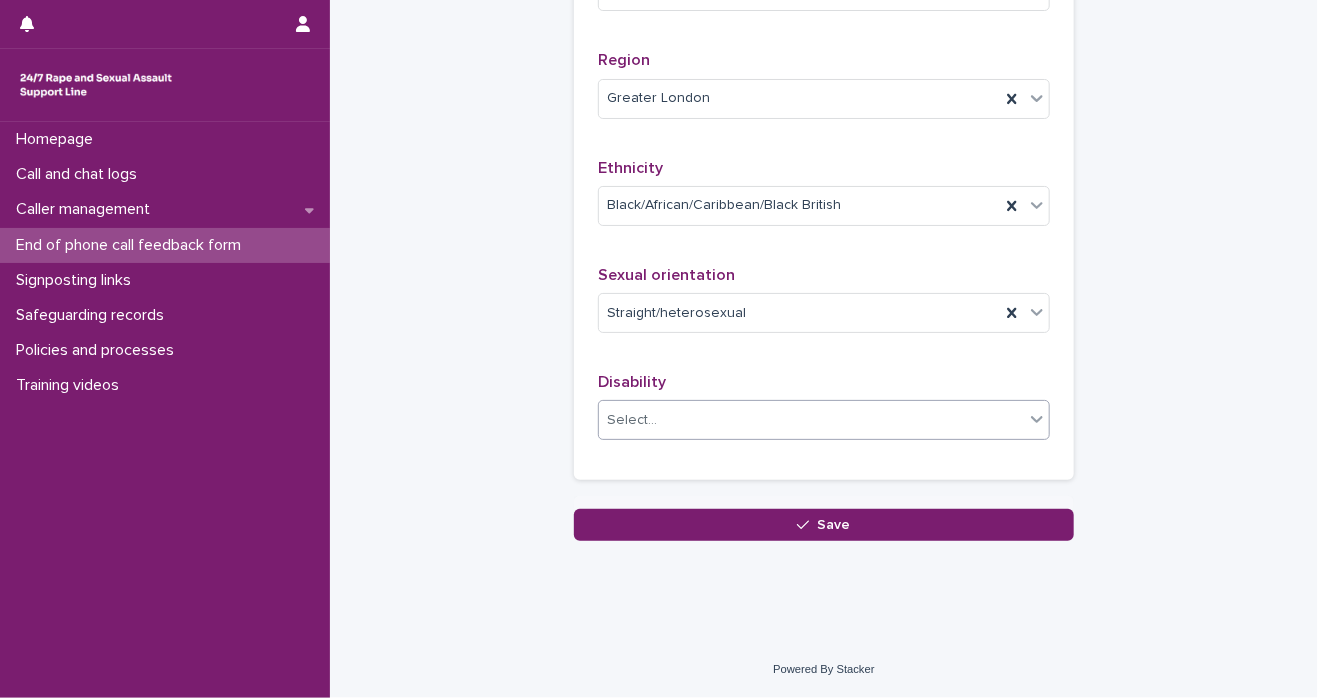 click 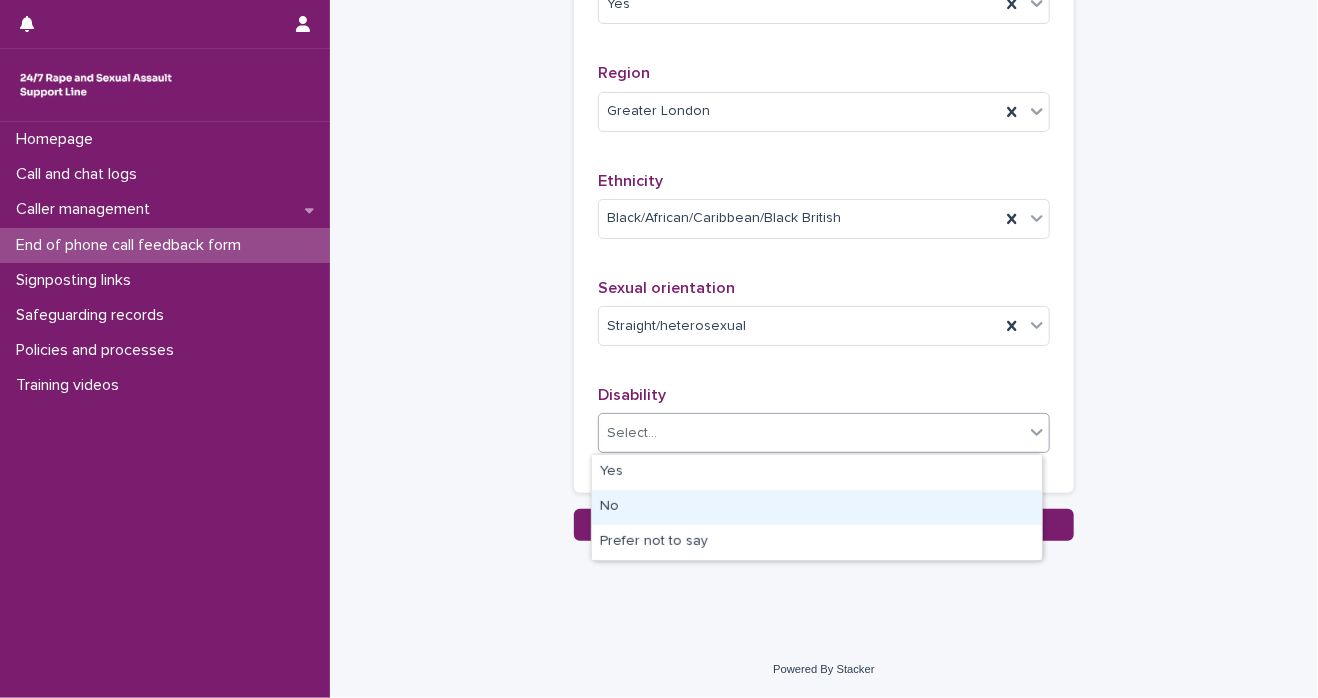 click on "No" at bounding box center (817, 507) 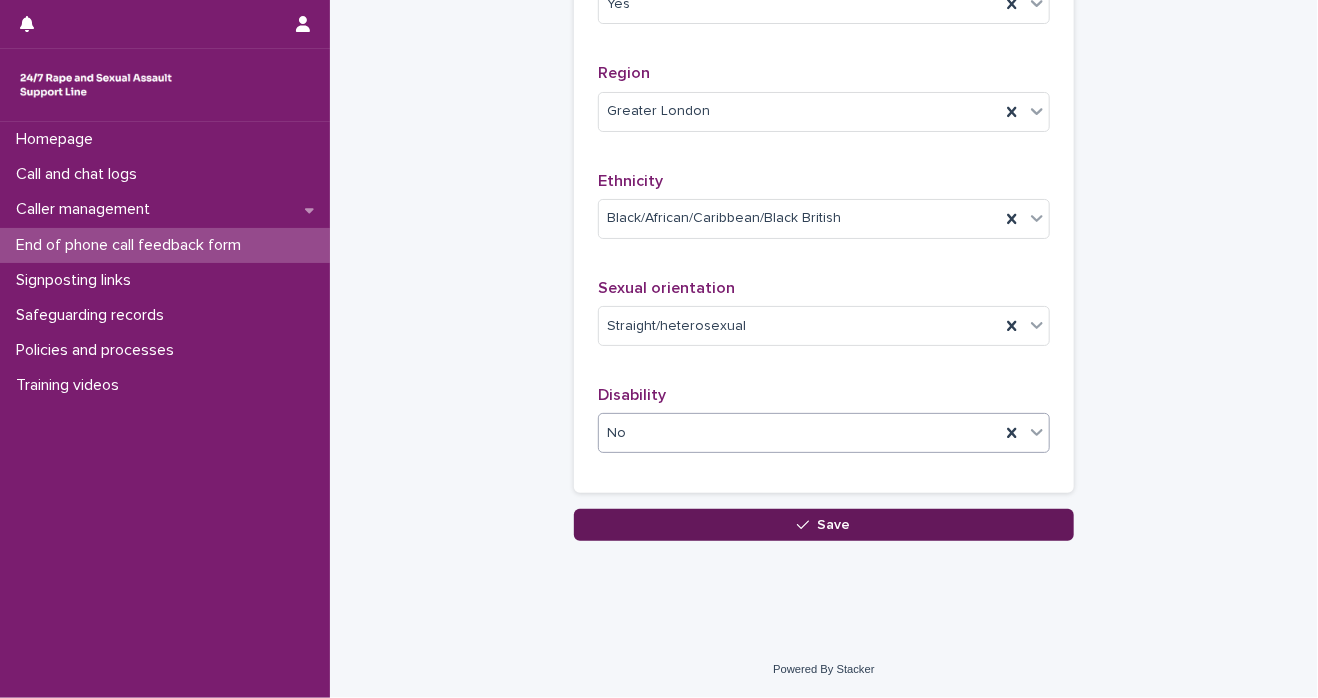 click on "Save" at bounding box center (824, 525) 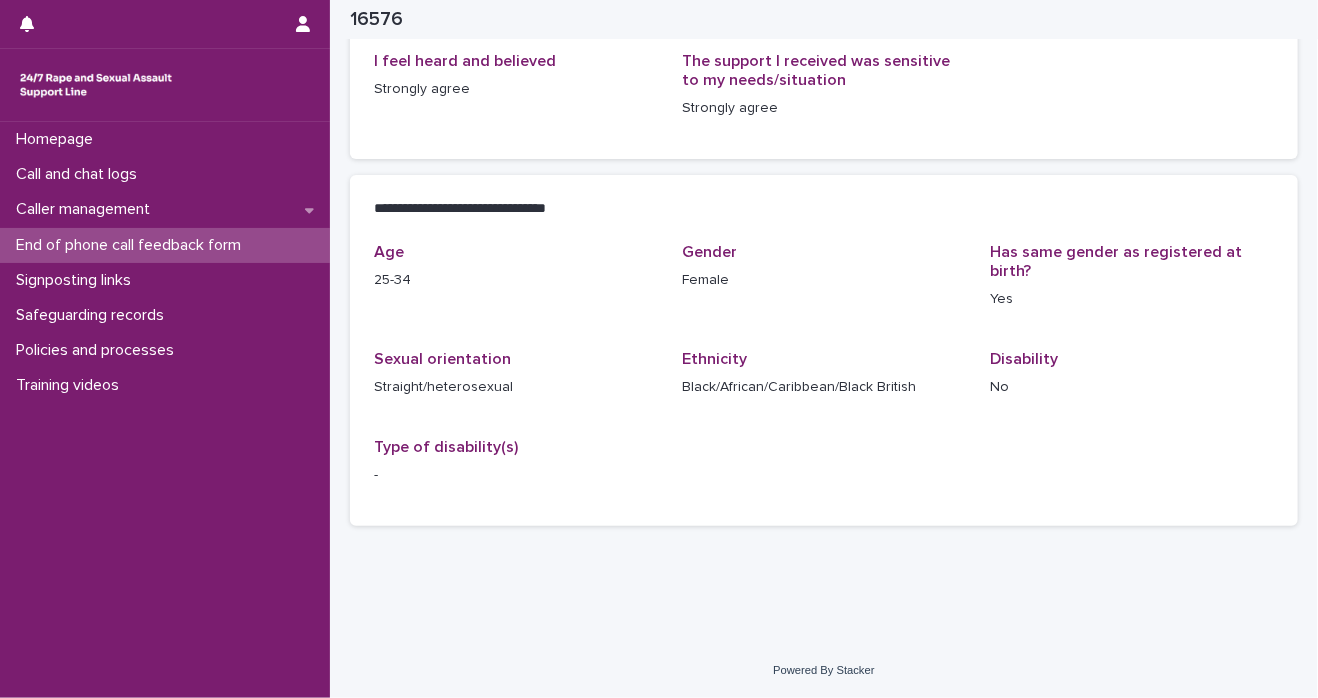 scroll, scrollTop: 0, scrollLeft: 0, axis: both 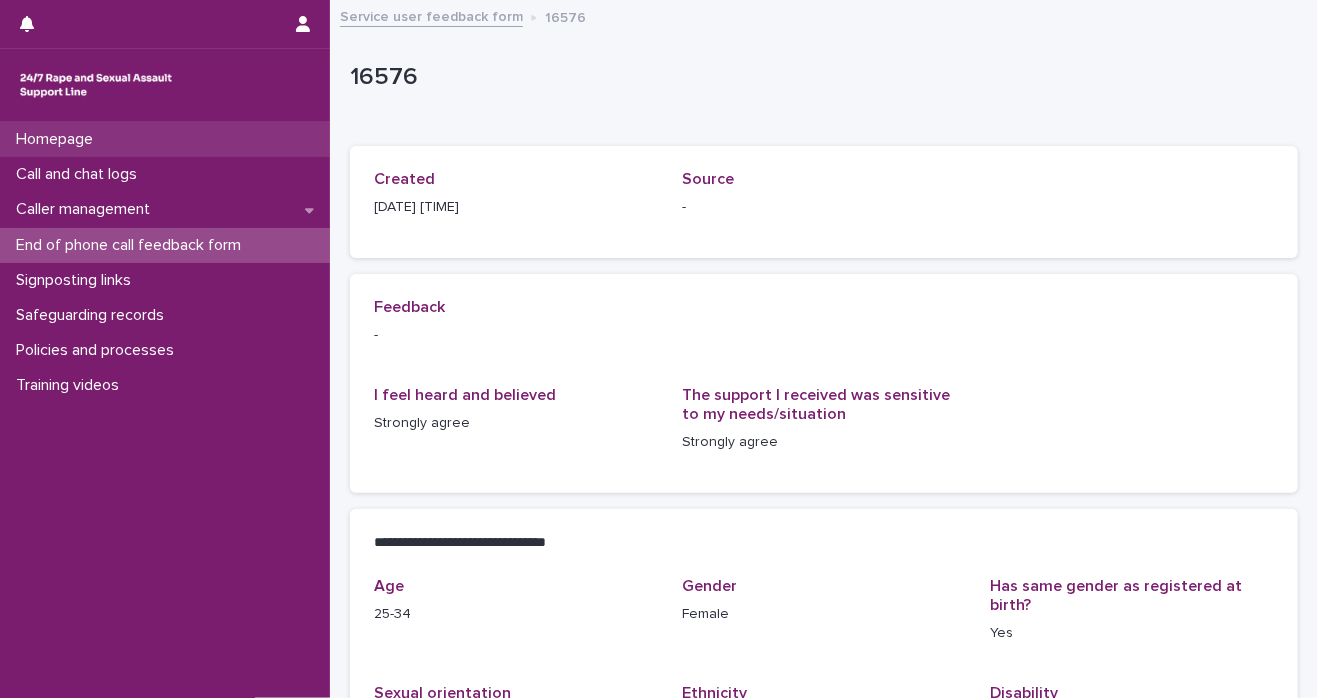 click on "Homepage" at bounding box center (165, 139) 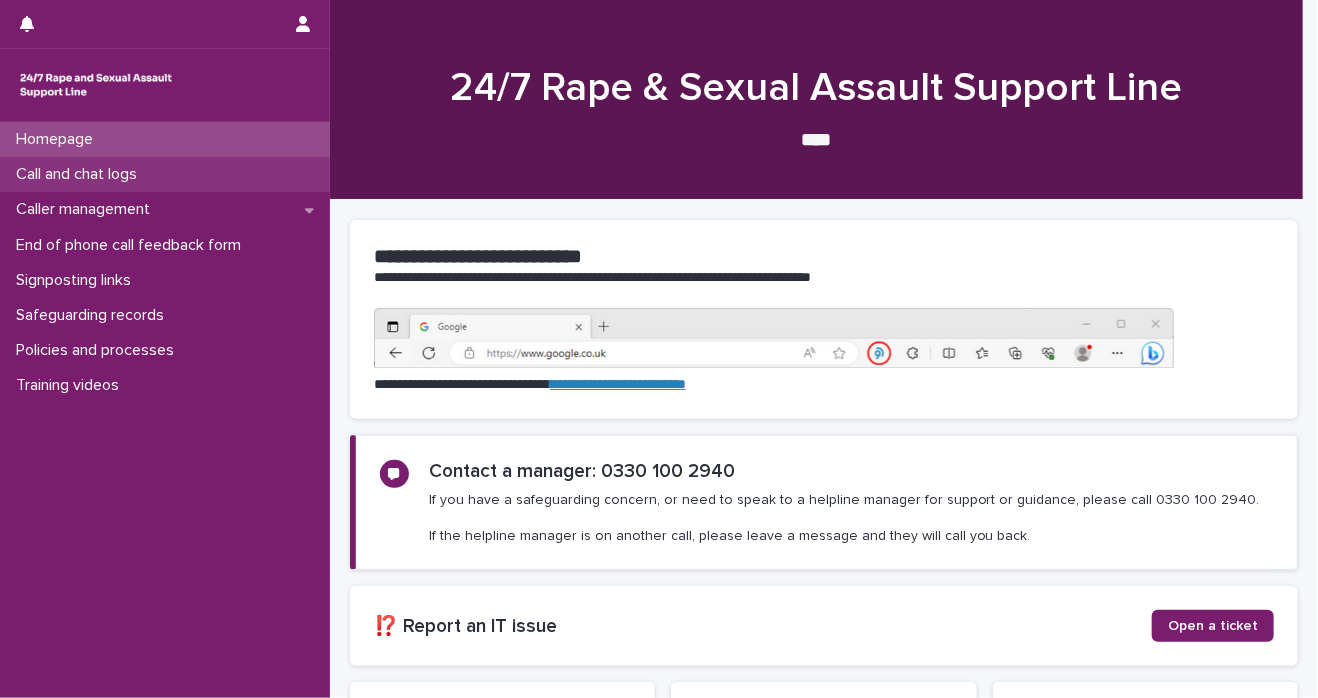 click on "Call and chat logs" at bounding box center [165, 174] 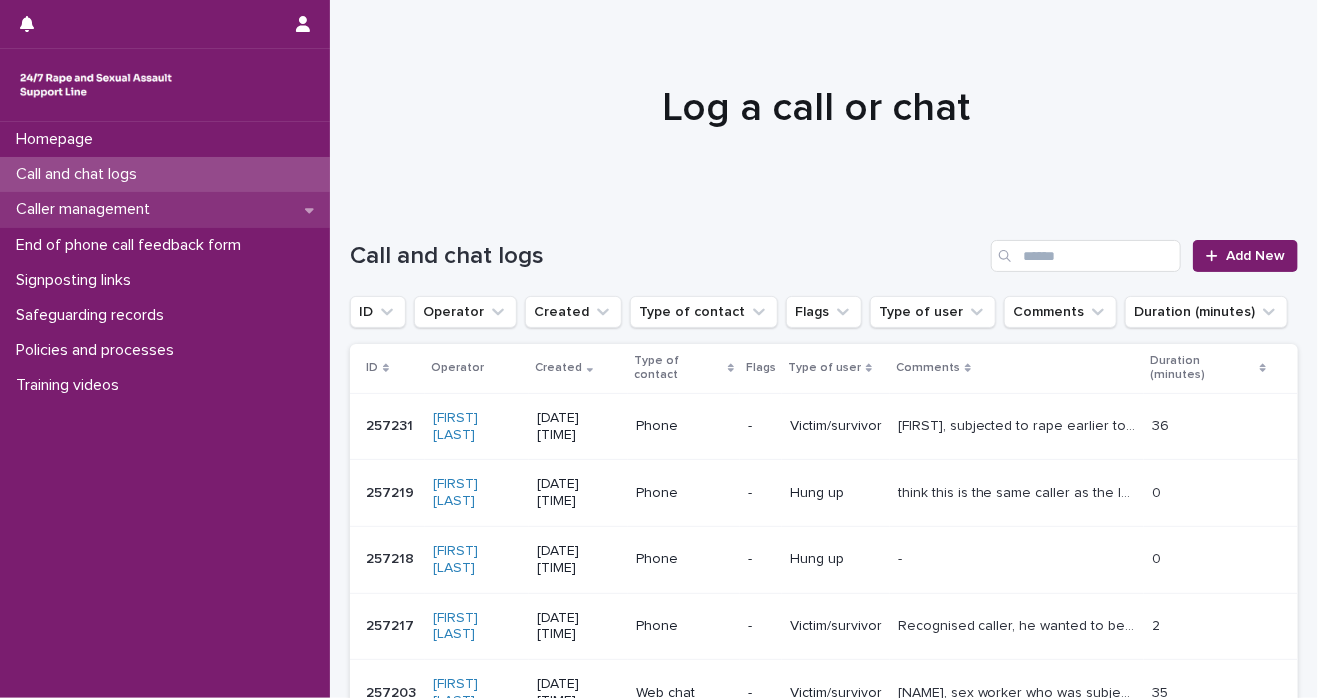 click on "Caller management" at bounding box center (87, 209) 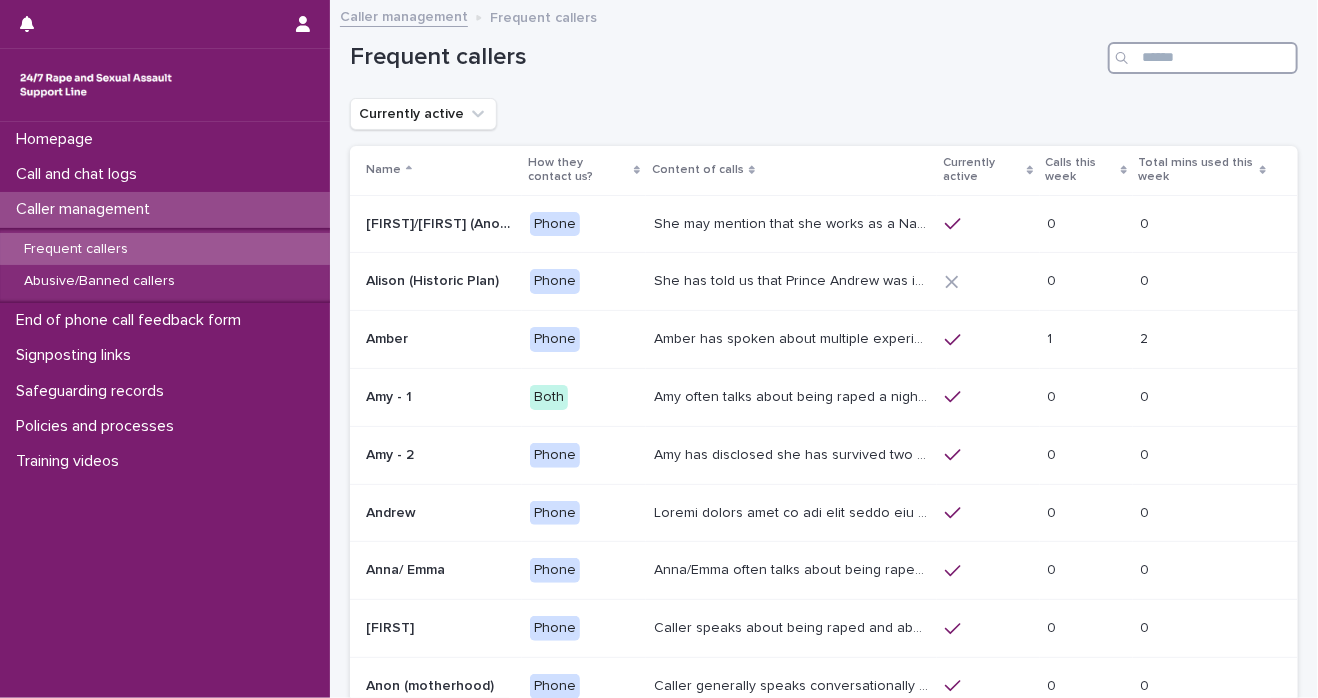 click at bounding box center [1203, 58] 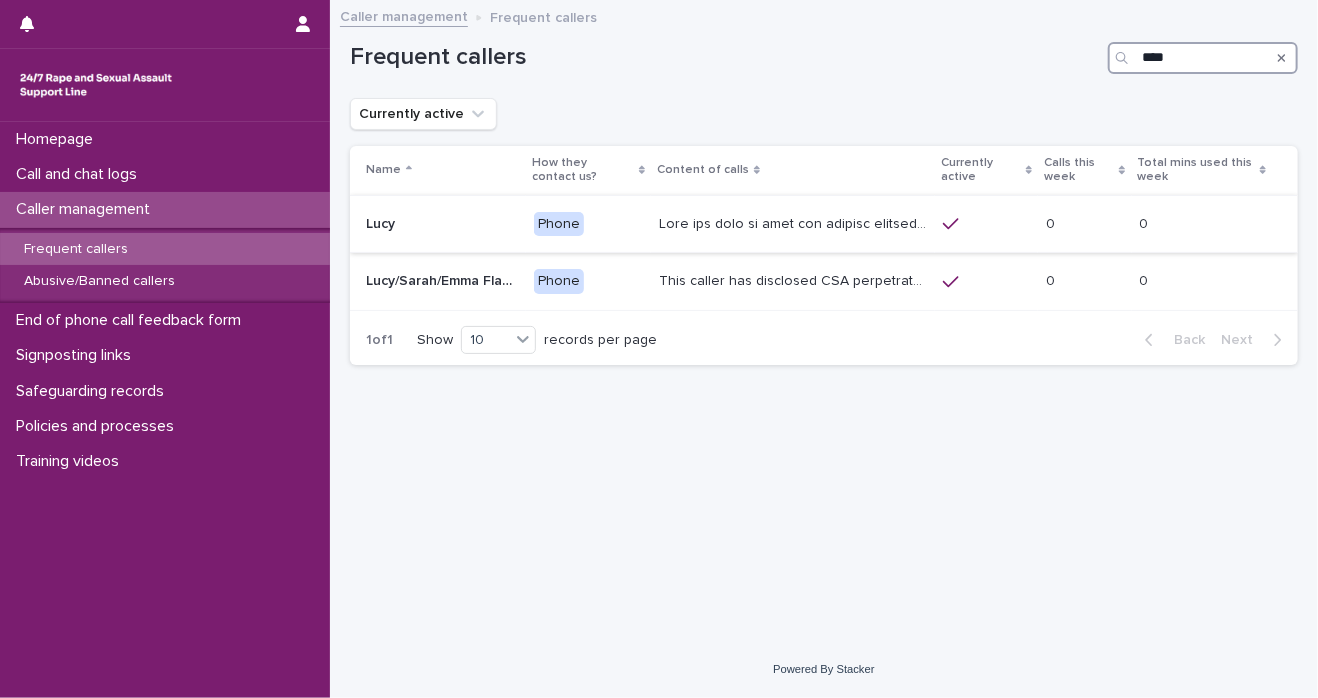 type on "****" 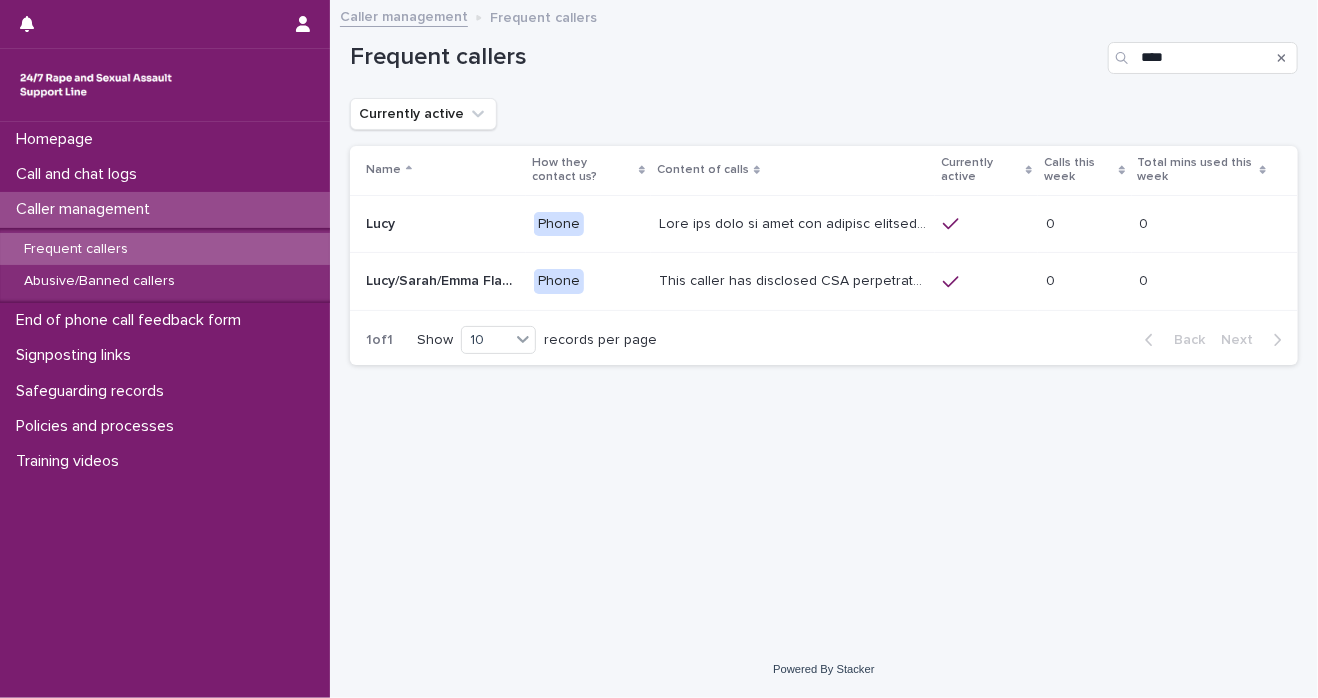 click at bounding box center (795, 222) 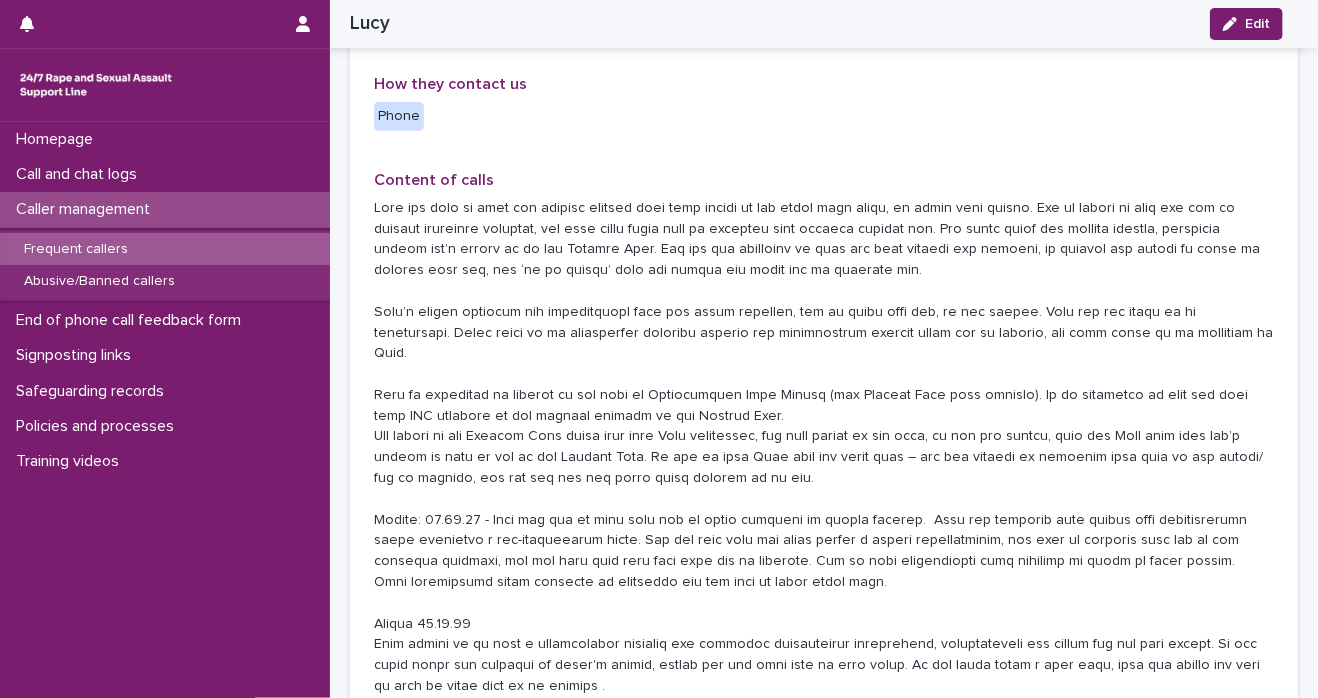 scroll, scrollTop: 382, scrollLeft: 0, axis: vertical 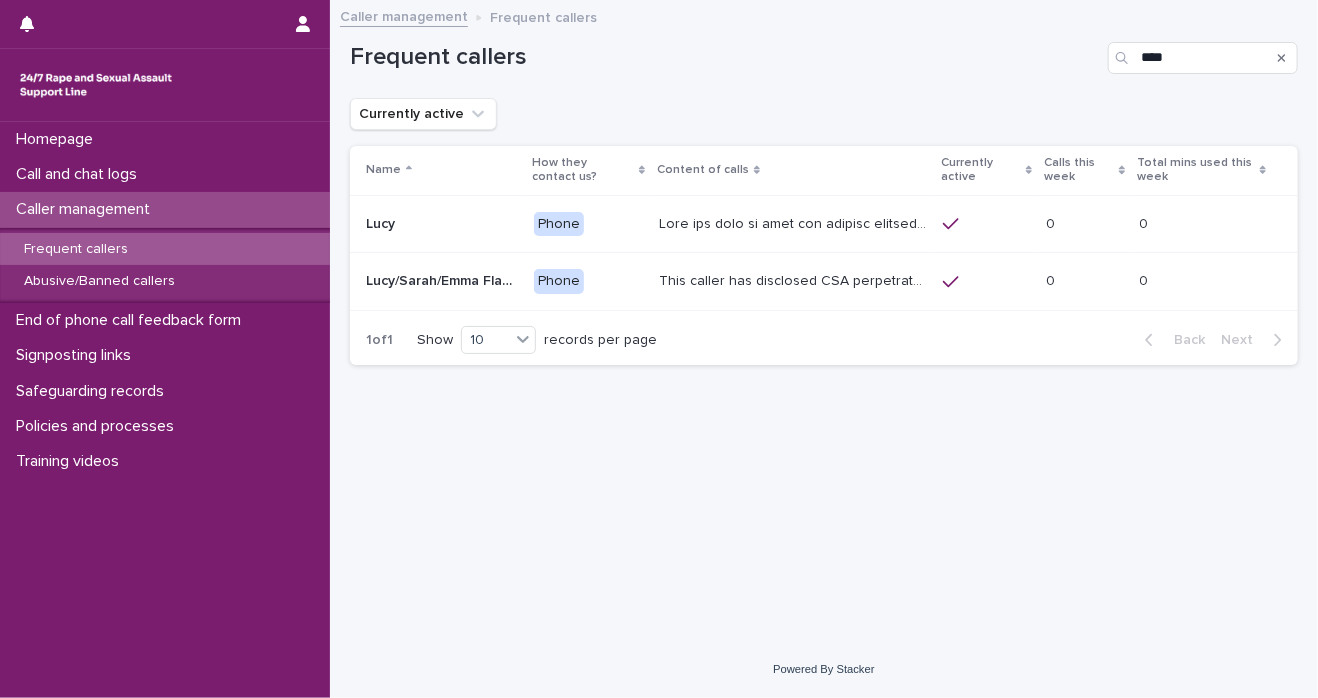 click on "This caller has disclosed CSA perpetrated by father and sometimes will say things like  “I can see him", "his eyes are flickering", "I'm scared"  "it hurts" "stop it" "get off".
The call will often go quiet when she is in a flashback, she has said often she will pass out in these moments.
Many of her calls she has disclosed she is in bed and may ask you to talk to her so that she can sleep, she often says " I am under the duvet".
She often says "her chest hurts"
This caller has disclosed CSA perpetrated by father and sometimes will say things like  “I can see him", "his eyes are flickering", "I'm scared"  "it hurts" "stop it" "get off".
The call will often go quiet when she is in a flashback, she has said often she will pass out in these moments.
Many of her calls she has disclosed she is in bed and may ask you to talk to her so that she can sleep, she often says " I am under the duvet".
She often says "her chest hurts"" at bounding box center (793, 281) 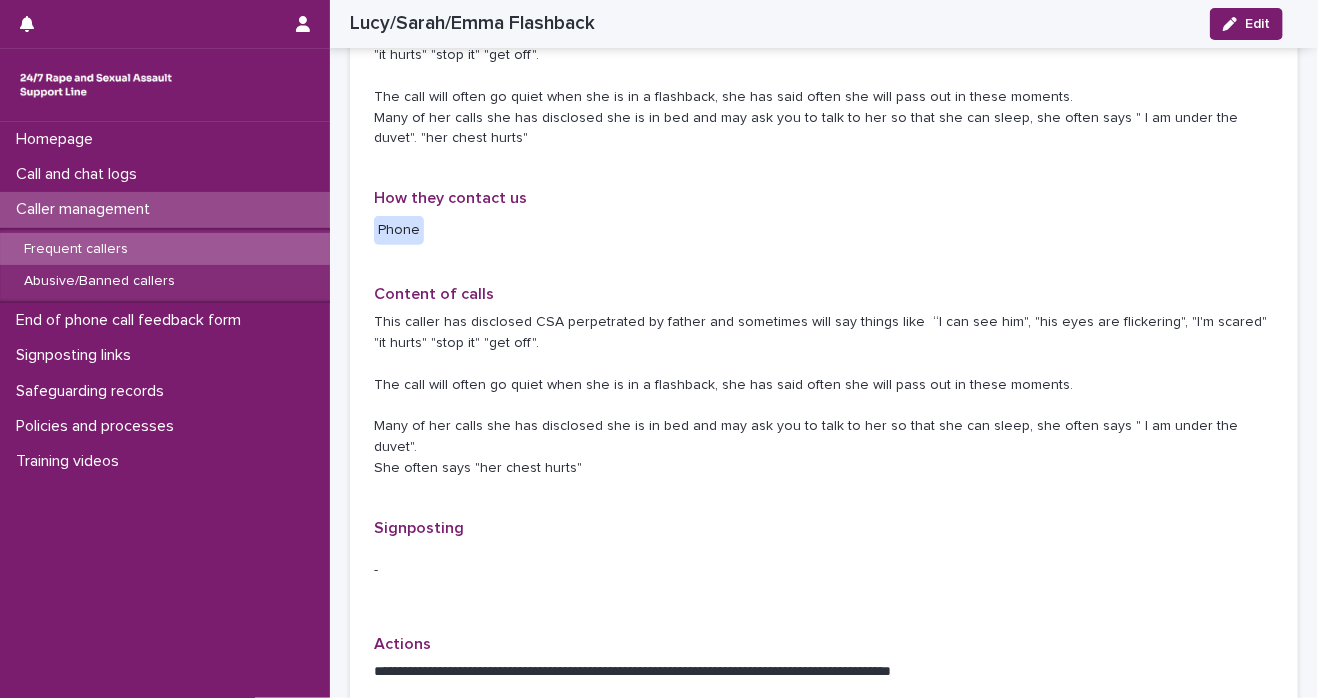 scroll, scrollTop: 0, scrollLeft: 0, axis: both 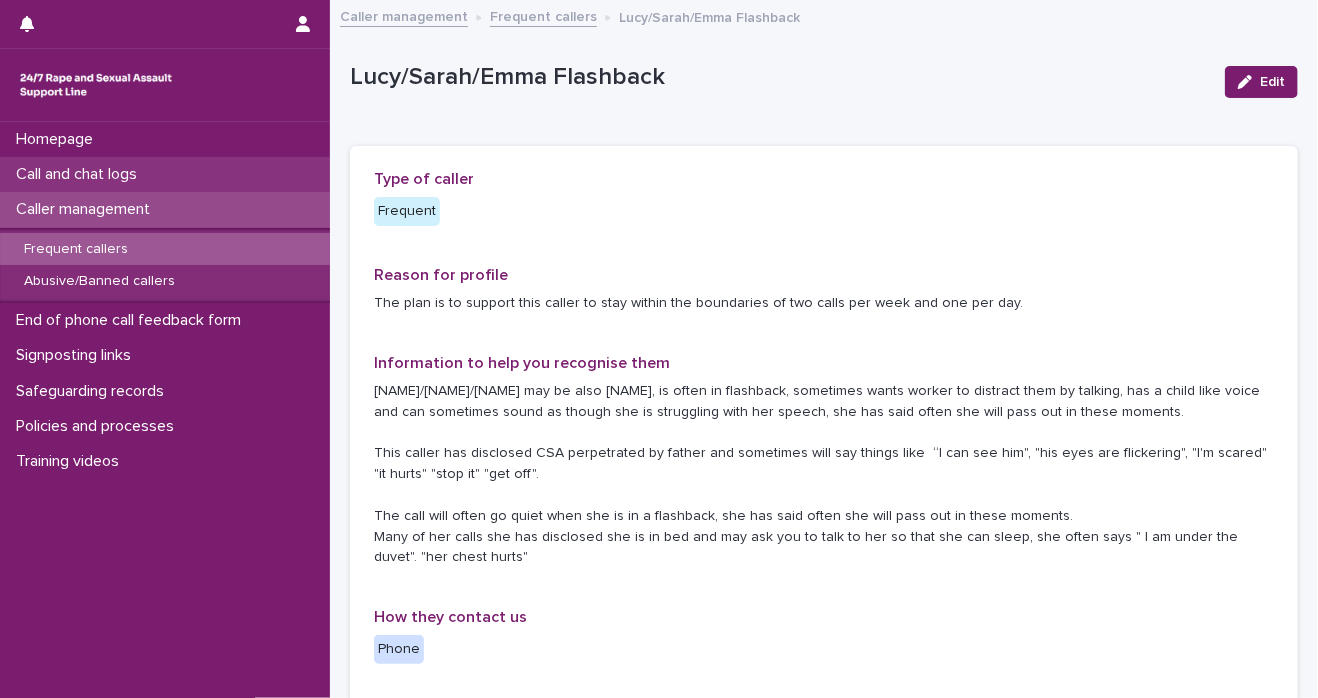 click on "Call and chat logs" at bounding box center (80, 174) 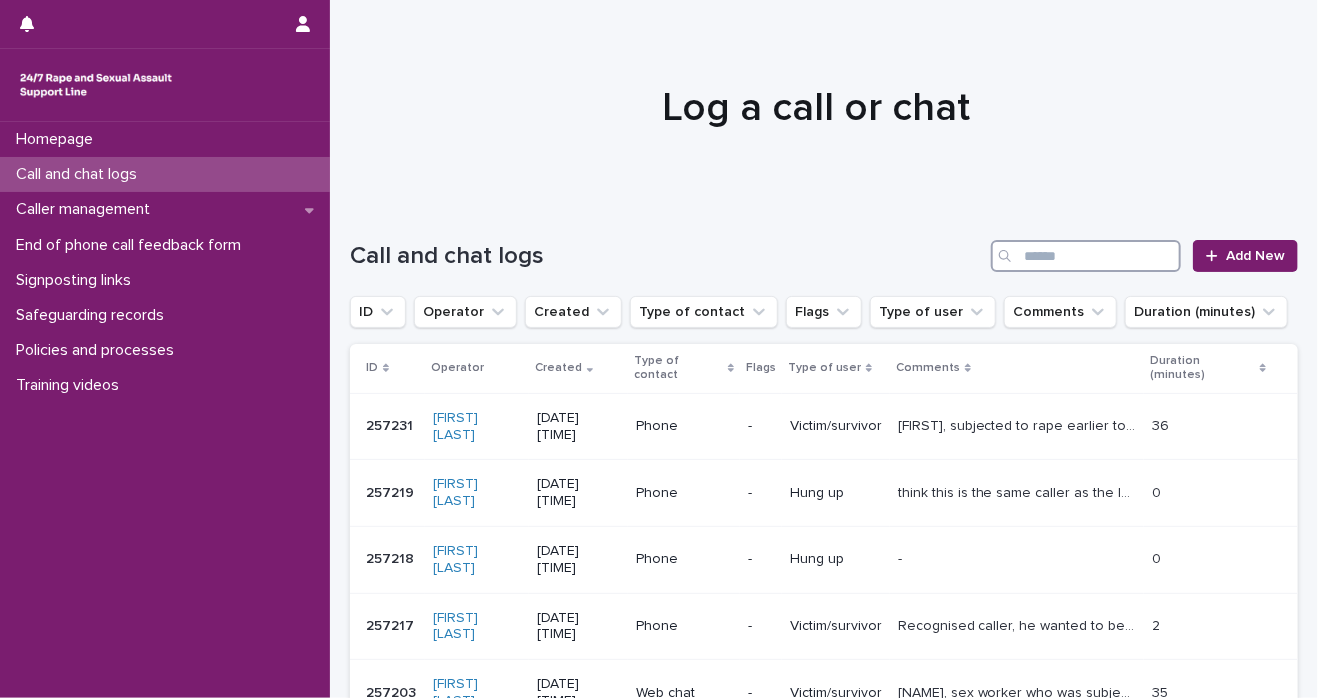 click at bounding box center [1086, 256] 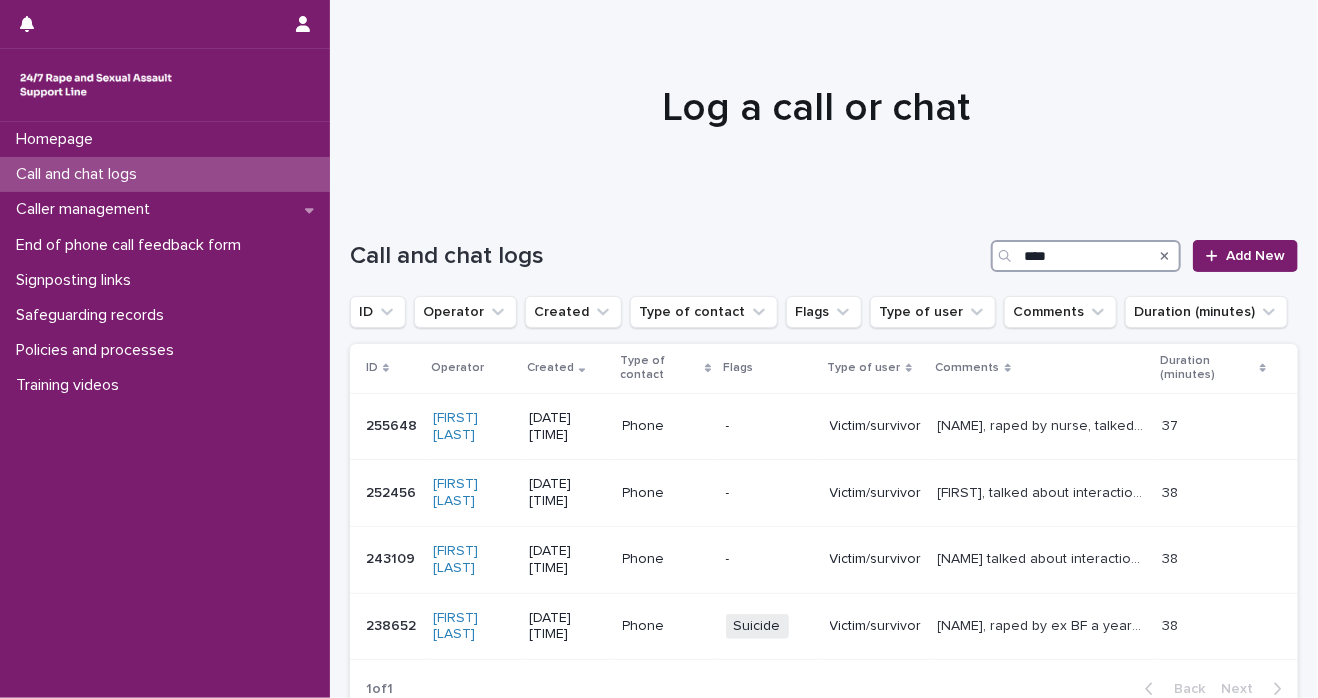 type on "****" 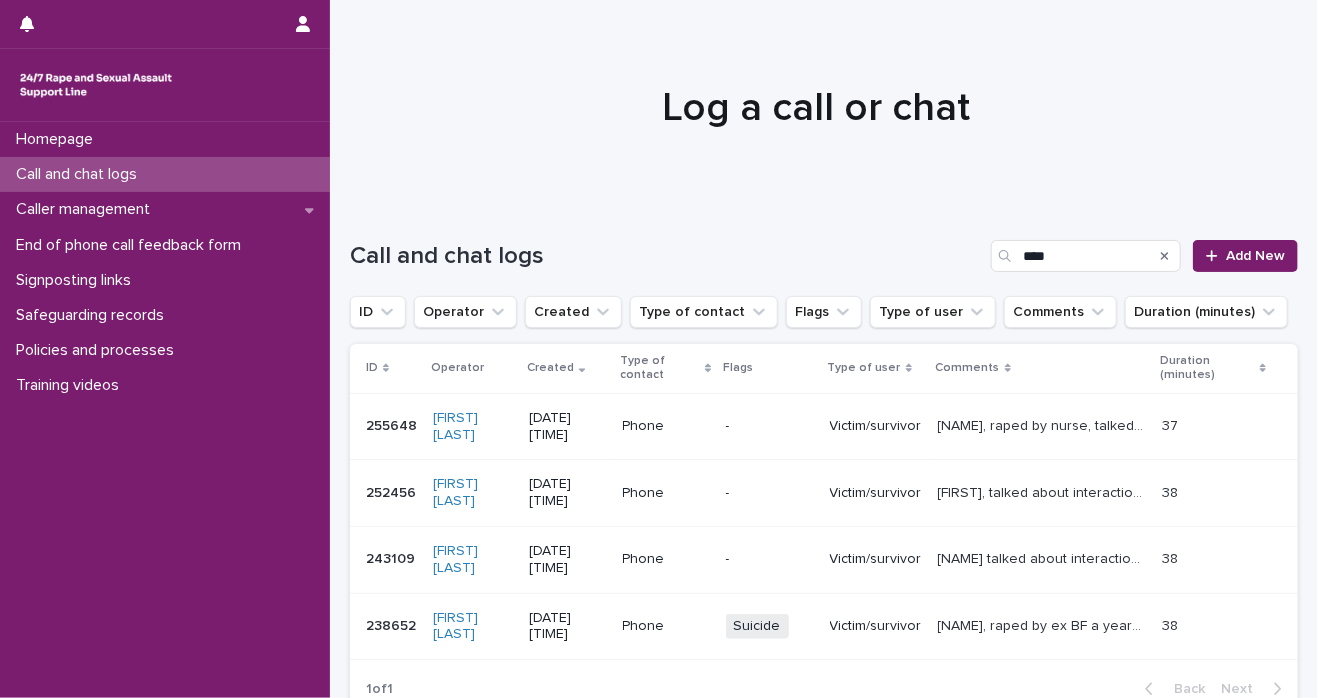 click 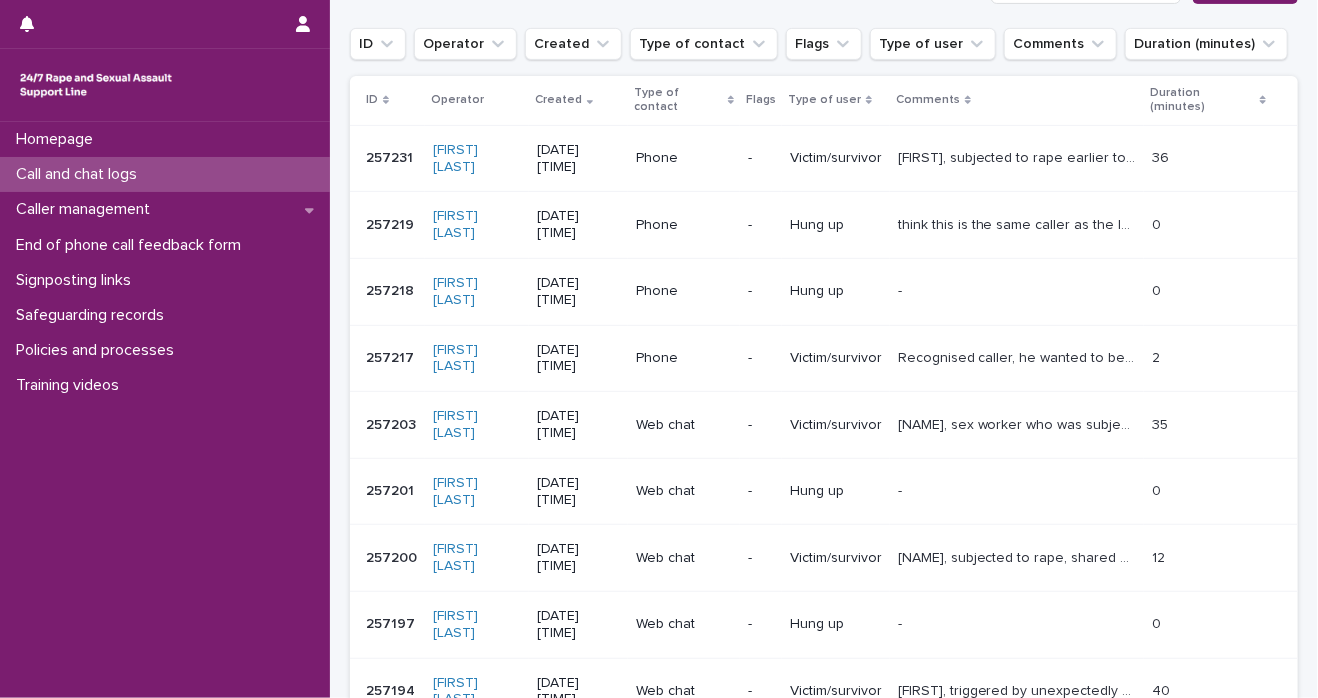 scroll, scrollTop: 284, scrollLeft: 0, axis: vertical 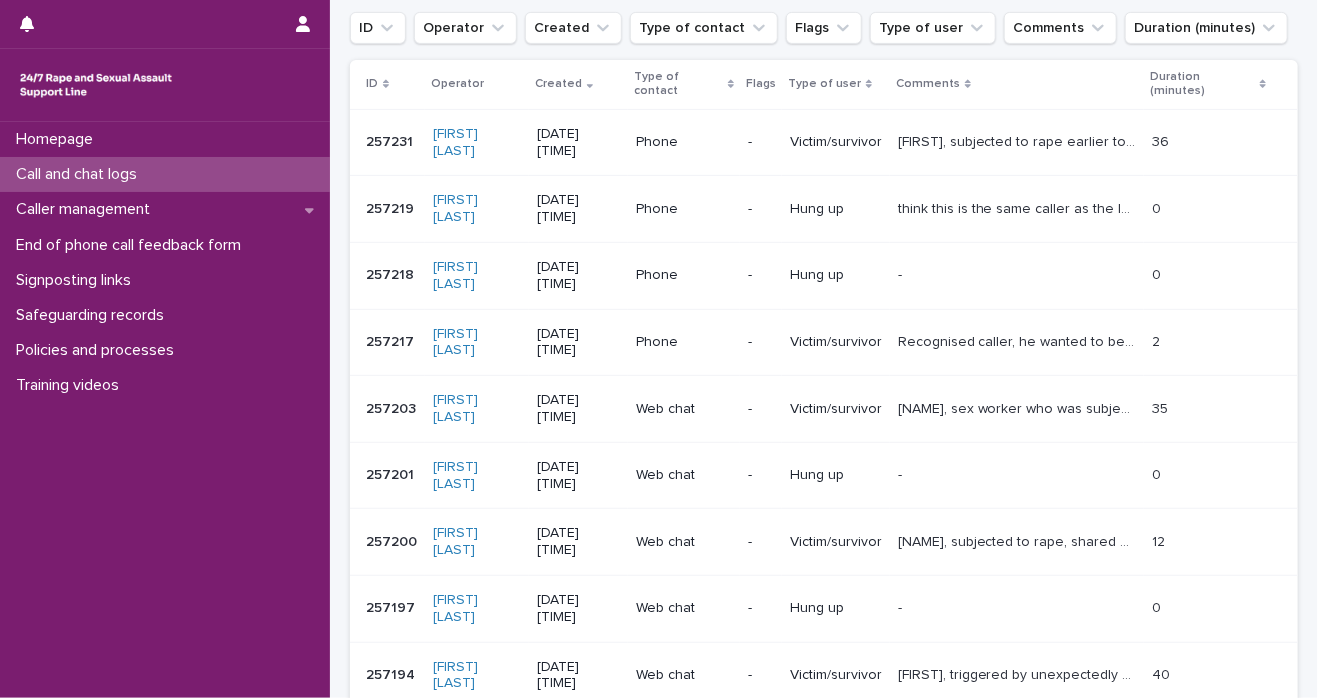 click on "Next" at bounding box center [1243, 805] 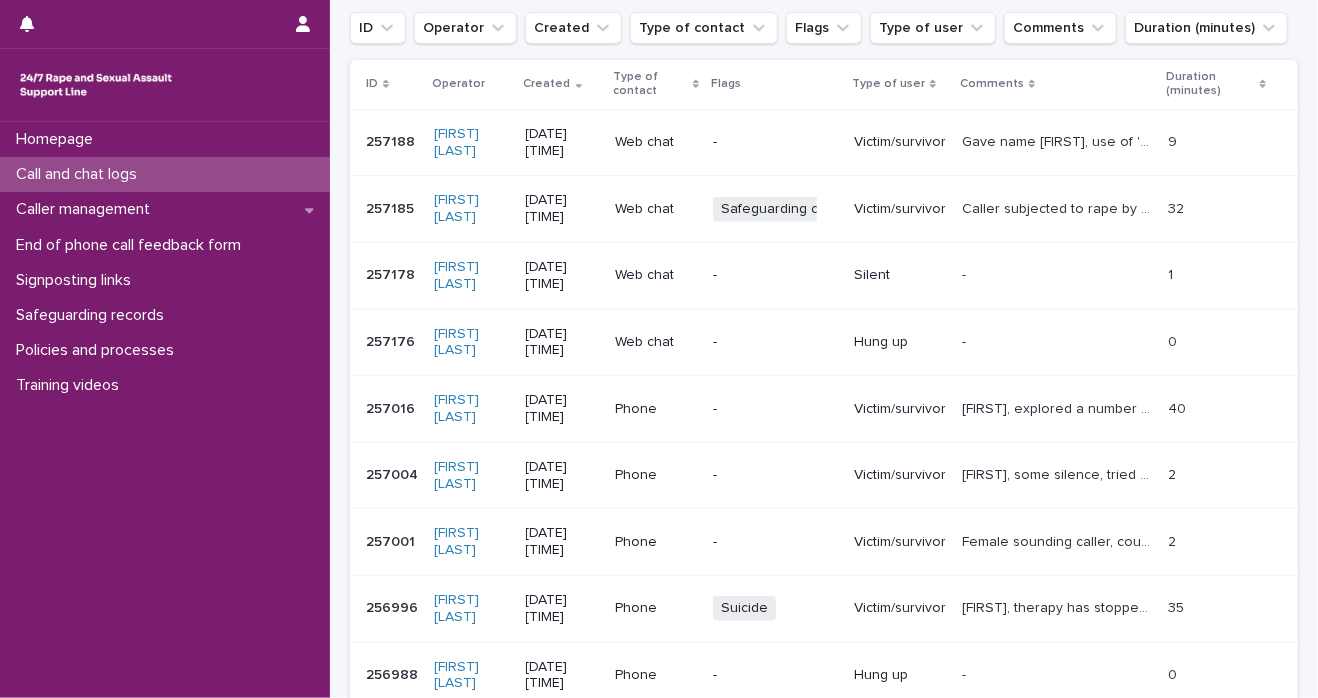 scroll, scrollTop: 375, scrollLeft: 0, axis: vertical 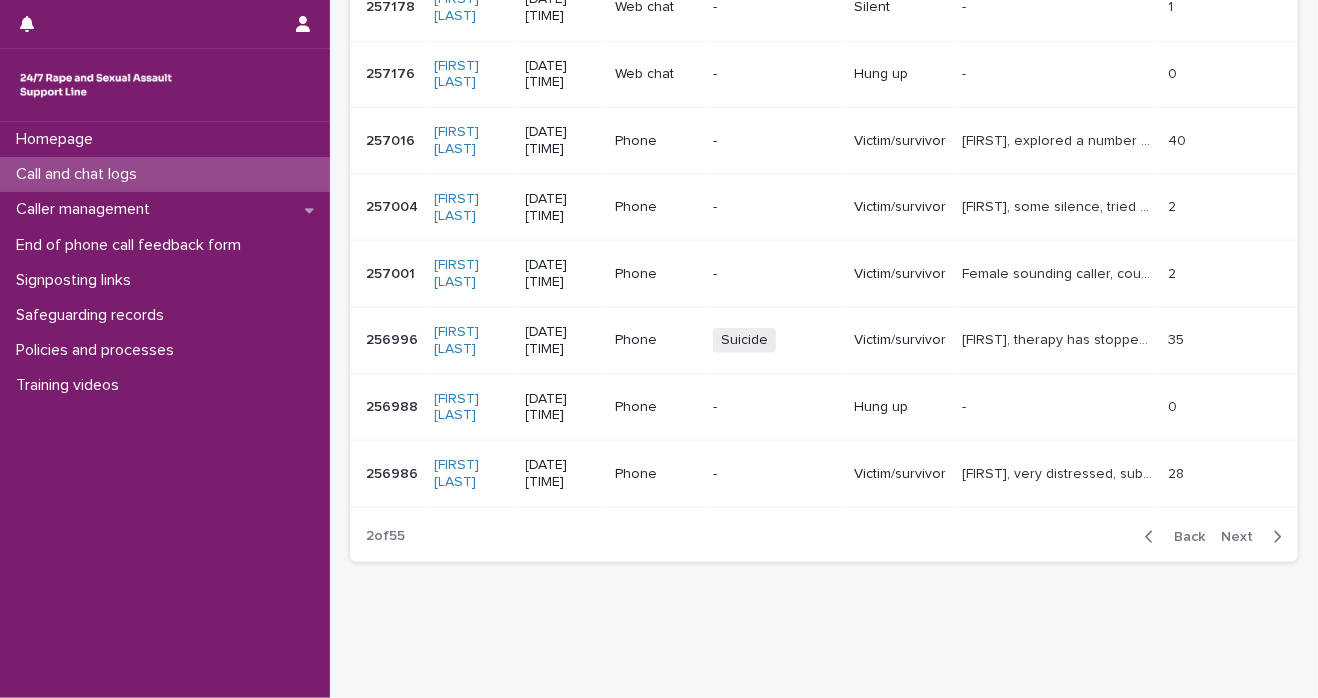 click on "Back" at bounding box center [1183, 537] 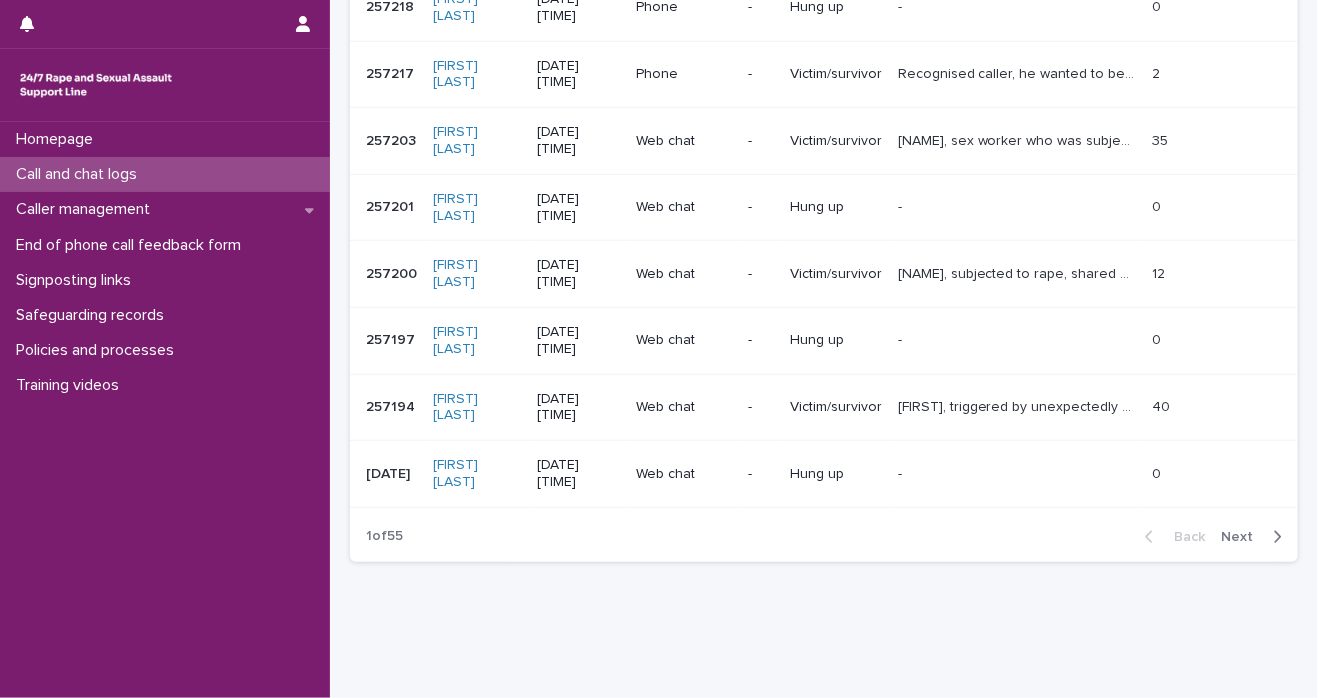 scroll, scrollTop: 403, scrollLeft: 0, axis: vertical 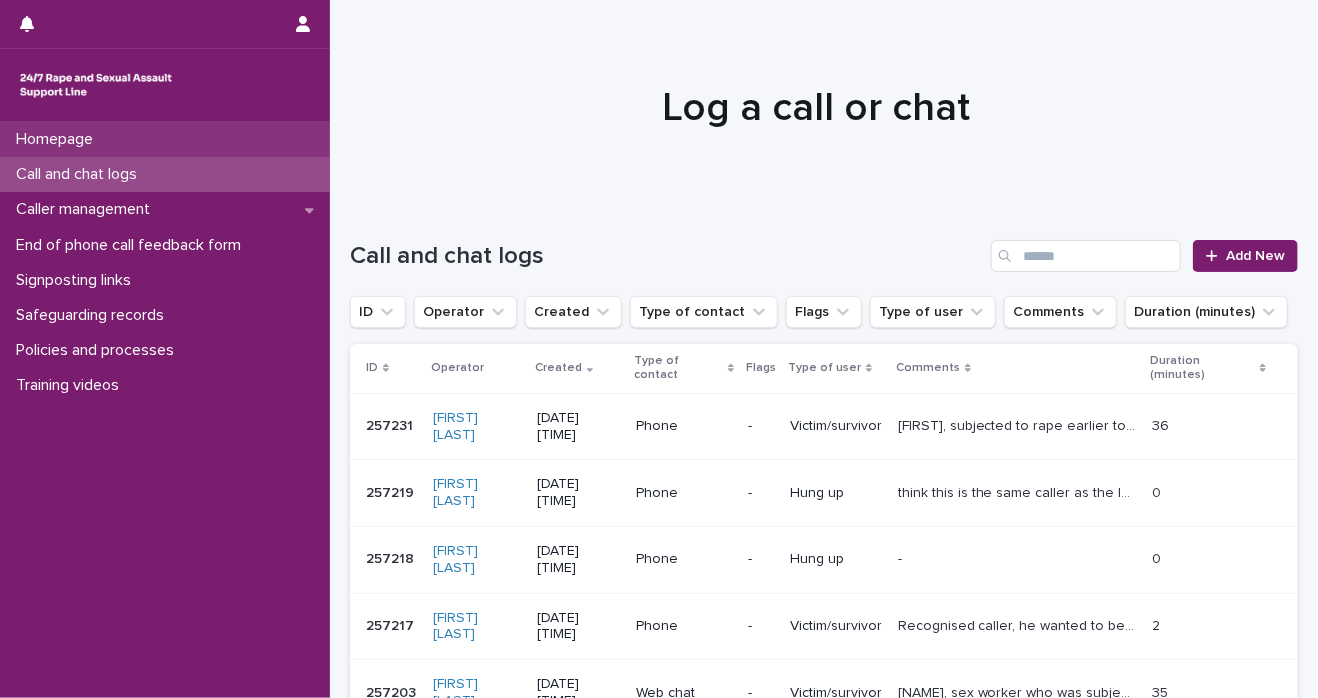 click on "Homepage" at bounding box center (58, 139) 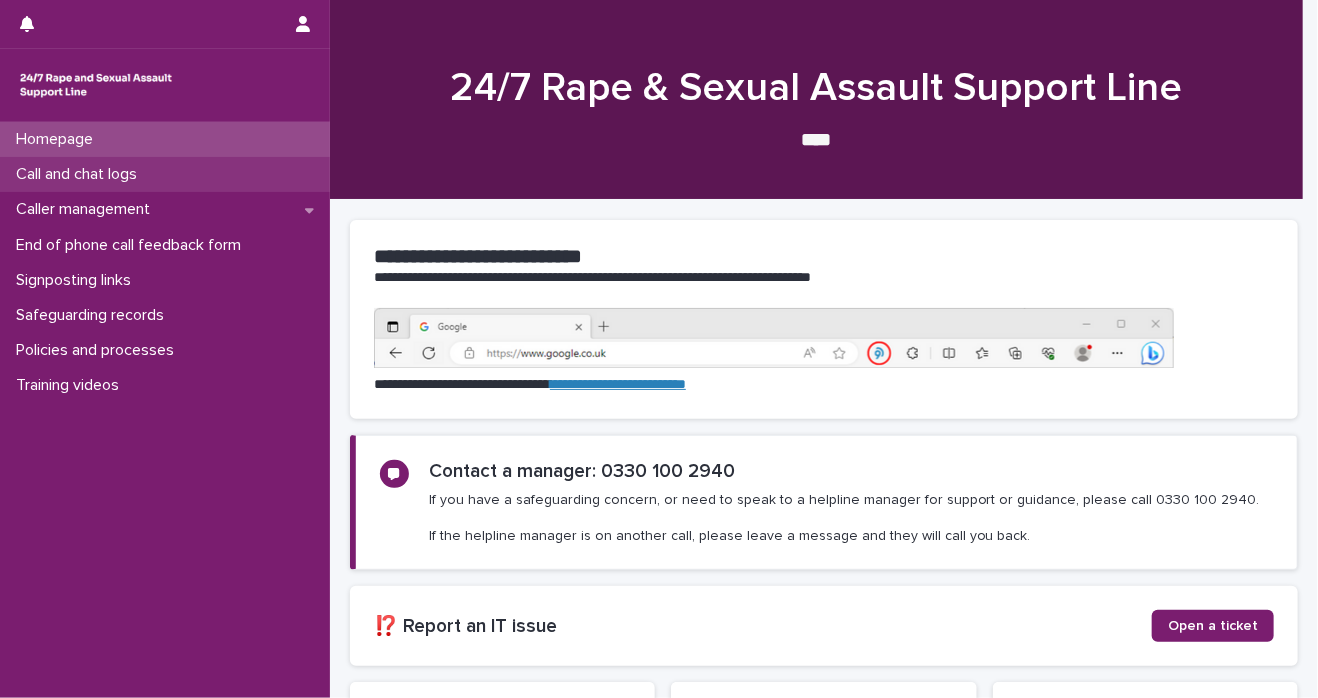 click on "Call and chat logs" at bounding box center (80, 174) 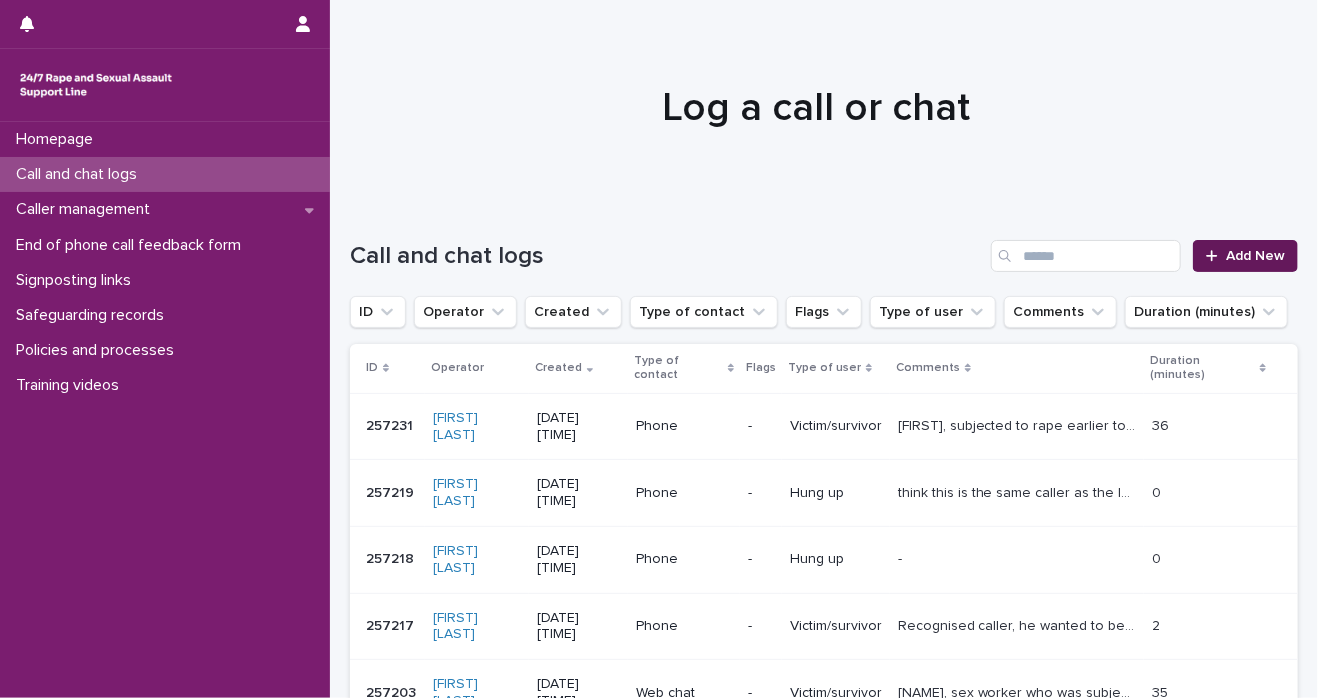 click on "Add New" at bounding box center (1245, 256) 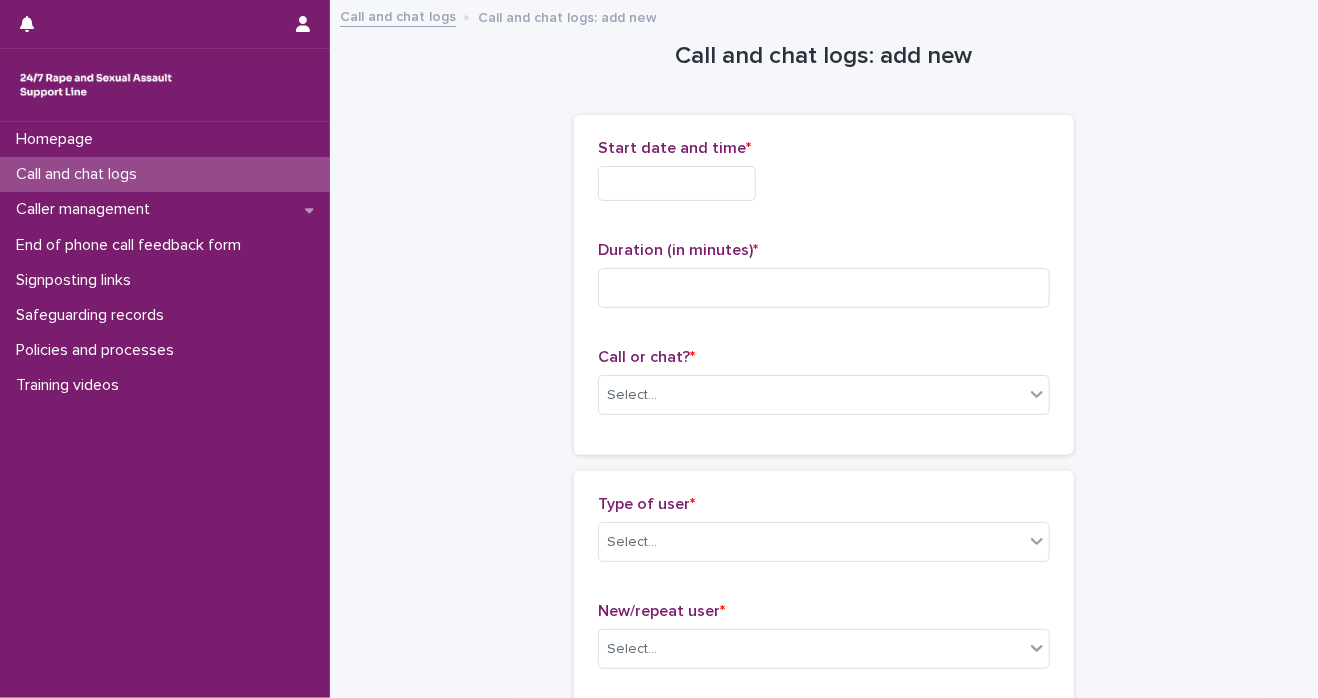 click at bounding box center (677, 183) 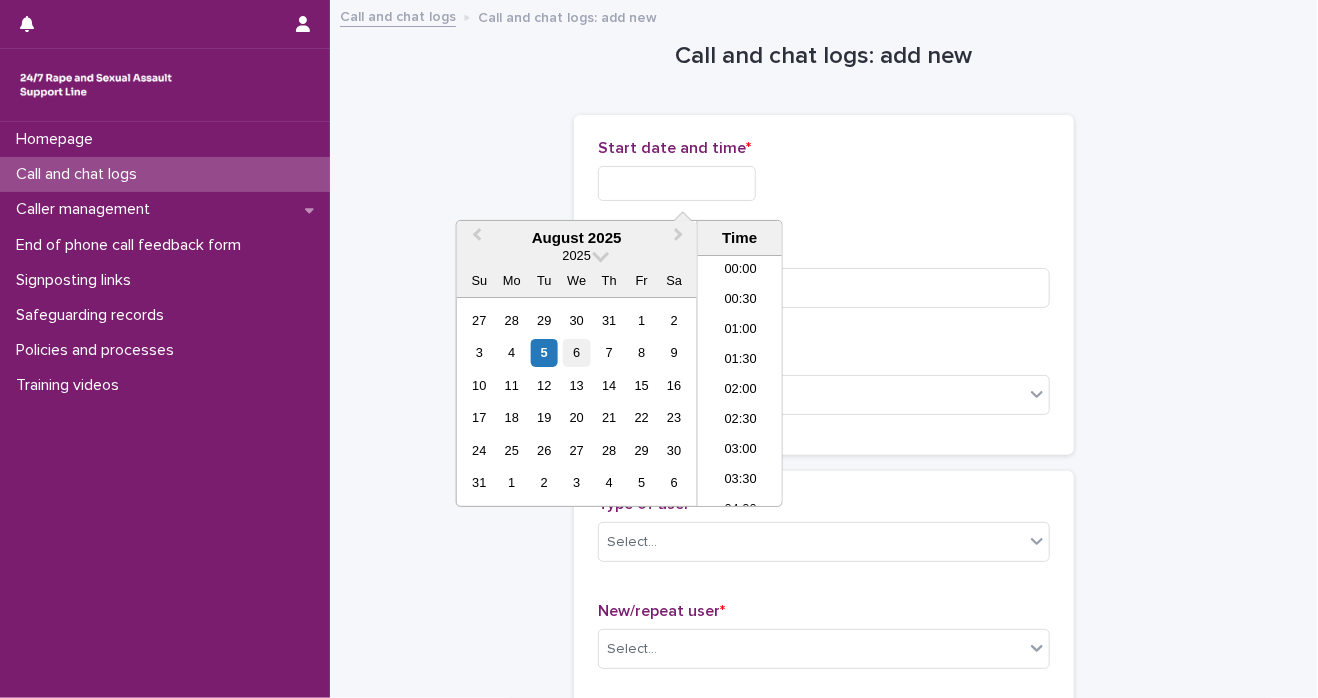 scroll, scrollTop: 1189, scrollLeft: 0, axis: vertical 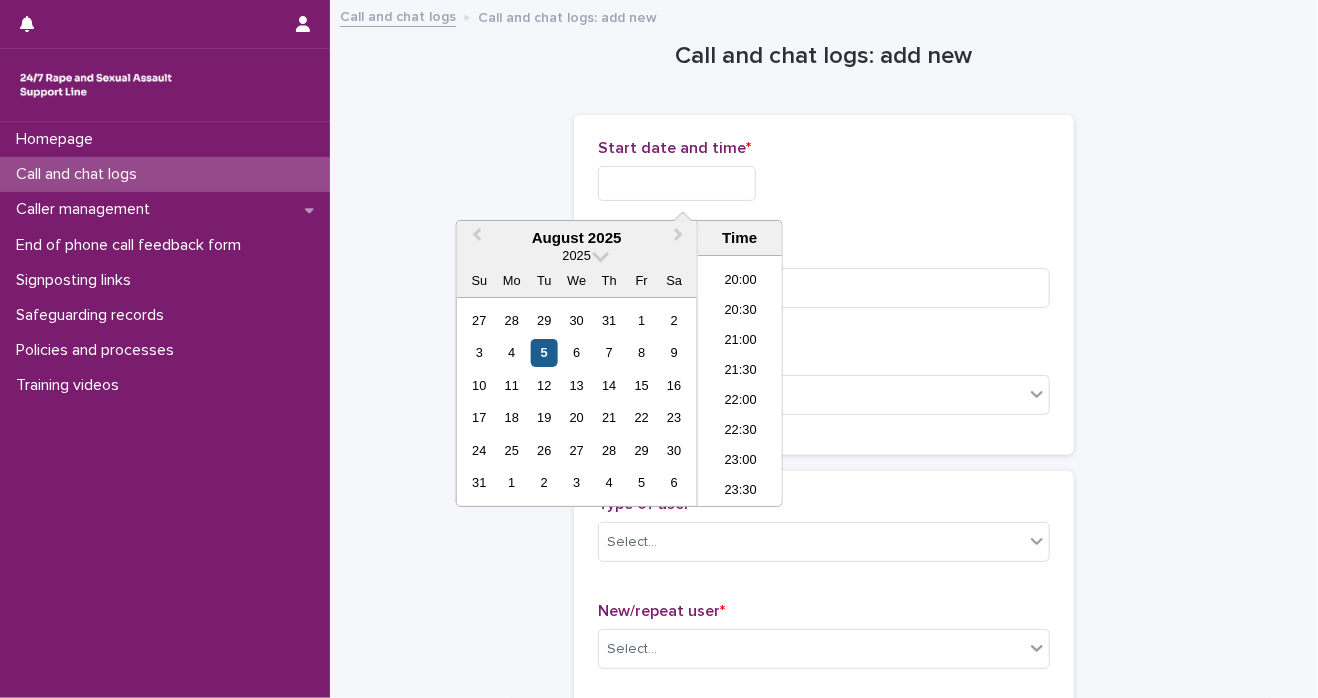 click on "5" at bounding box center [544, 352] 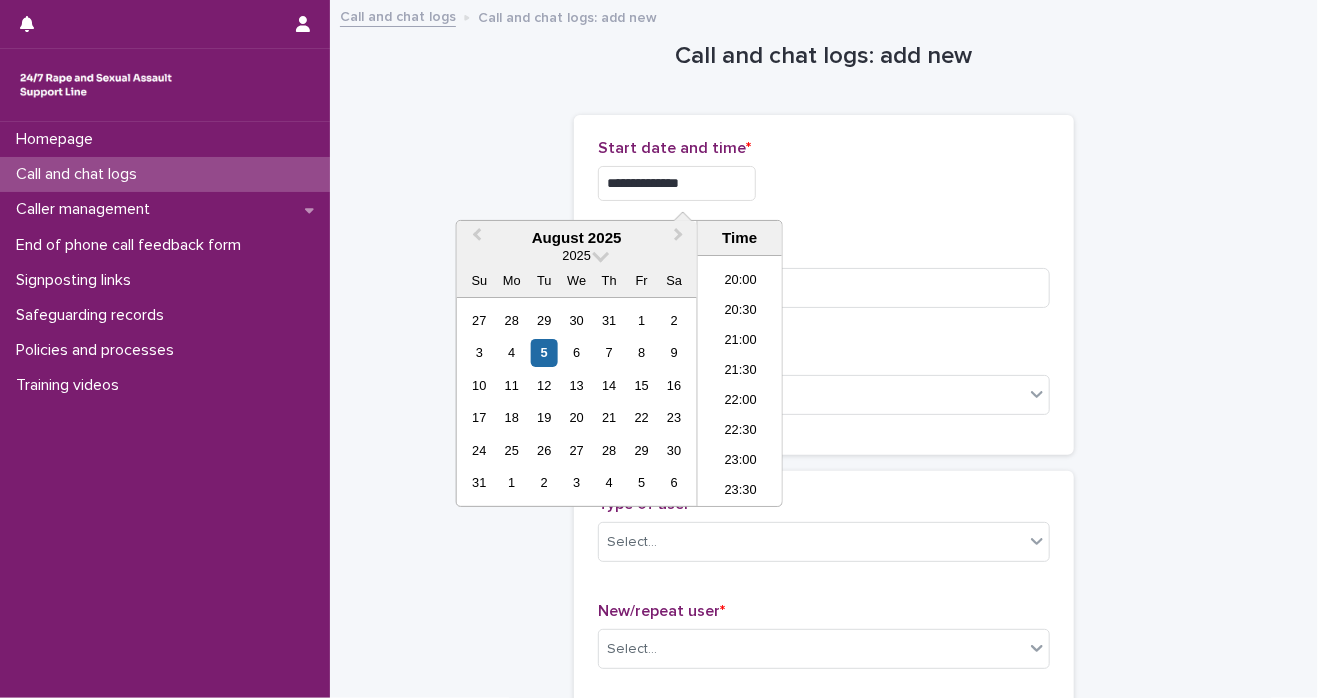 drag, startPoint x: 656, startPoint y: 180, endPoint x: 795, endPoint y: 181, distance: 139.0036 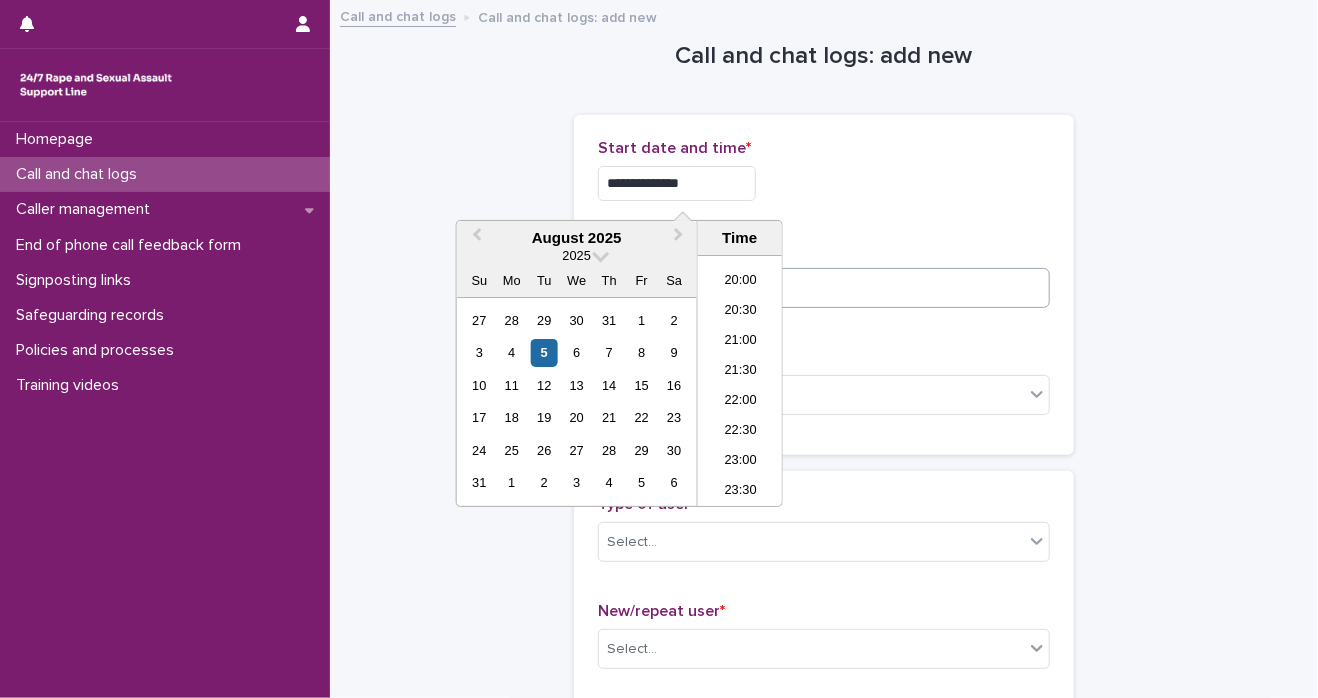 type on "**********" 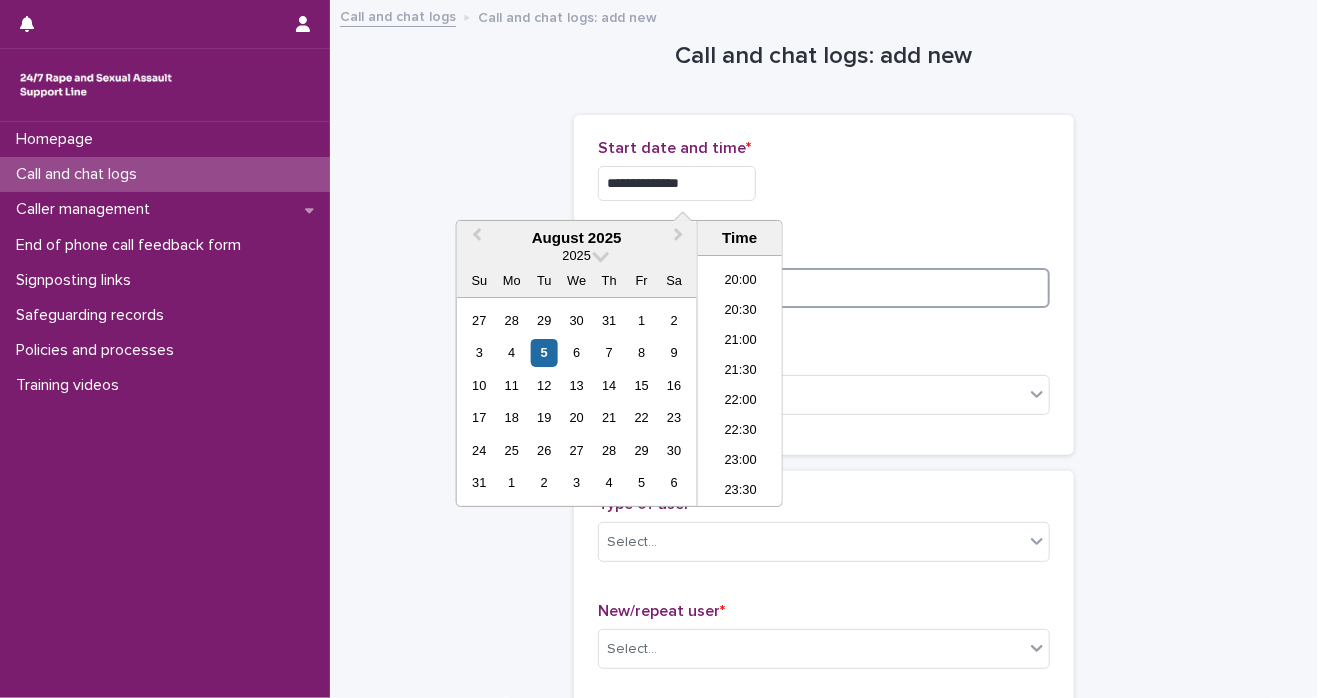 click at bounding box center (824, 288) 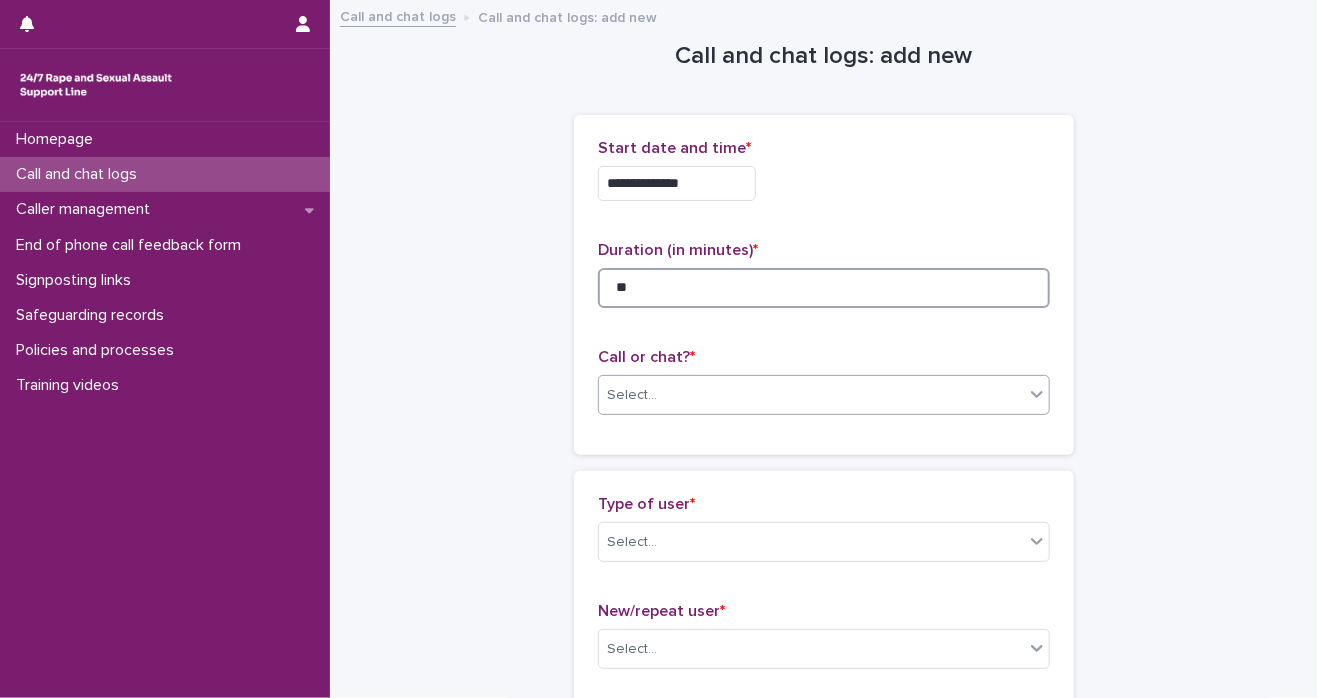type on "**" 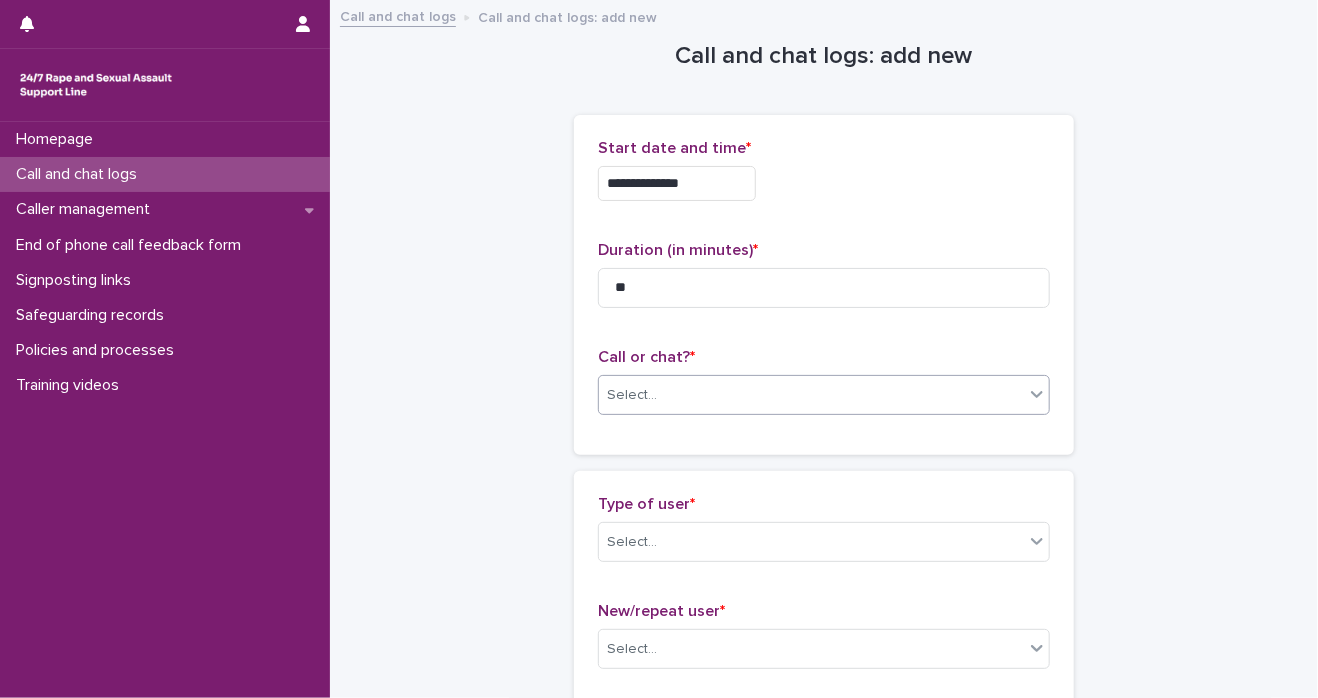 click 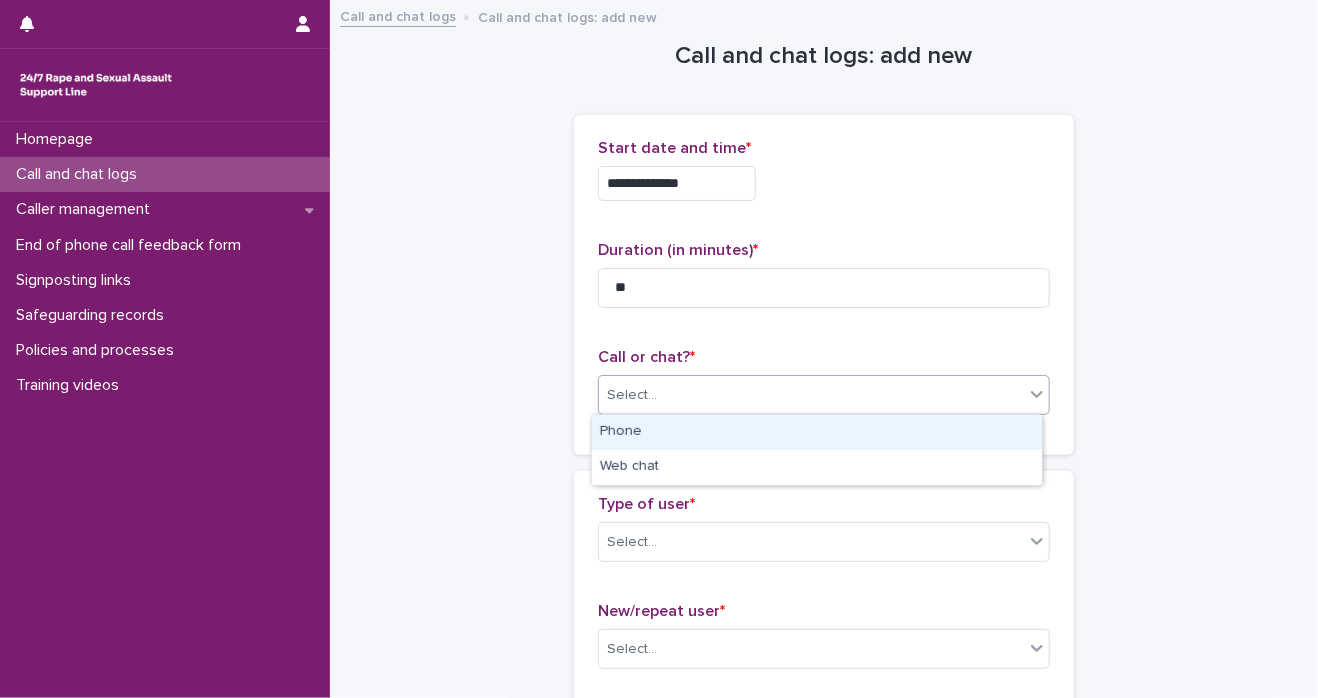 click on "Phone" at bounding box center [817, 432] 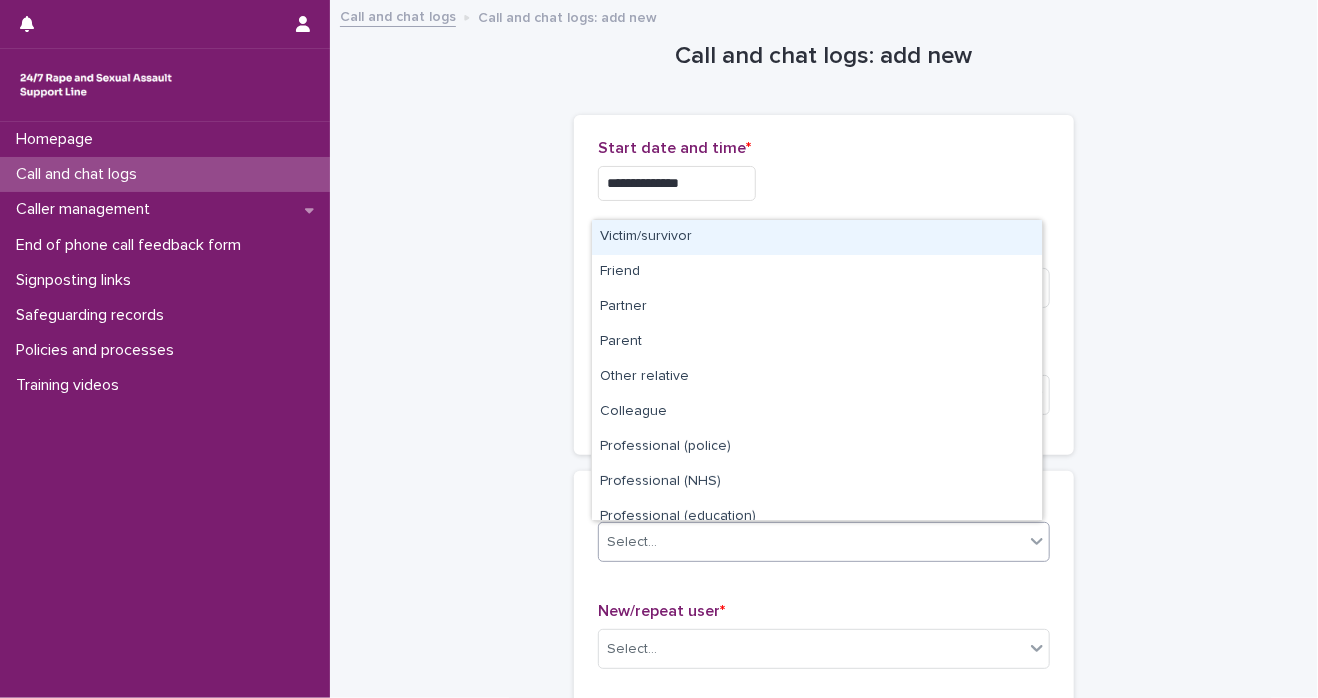 click 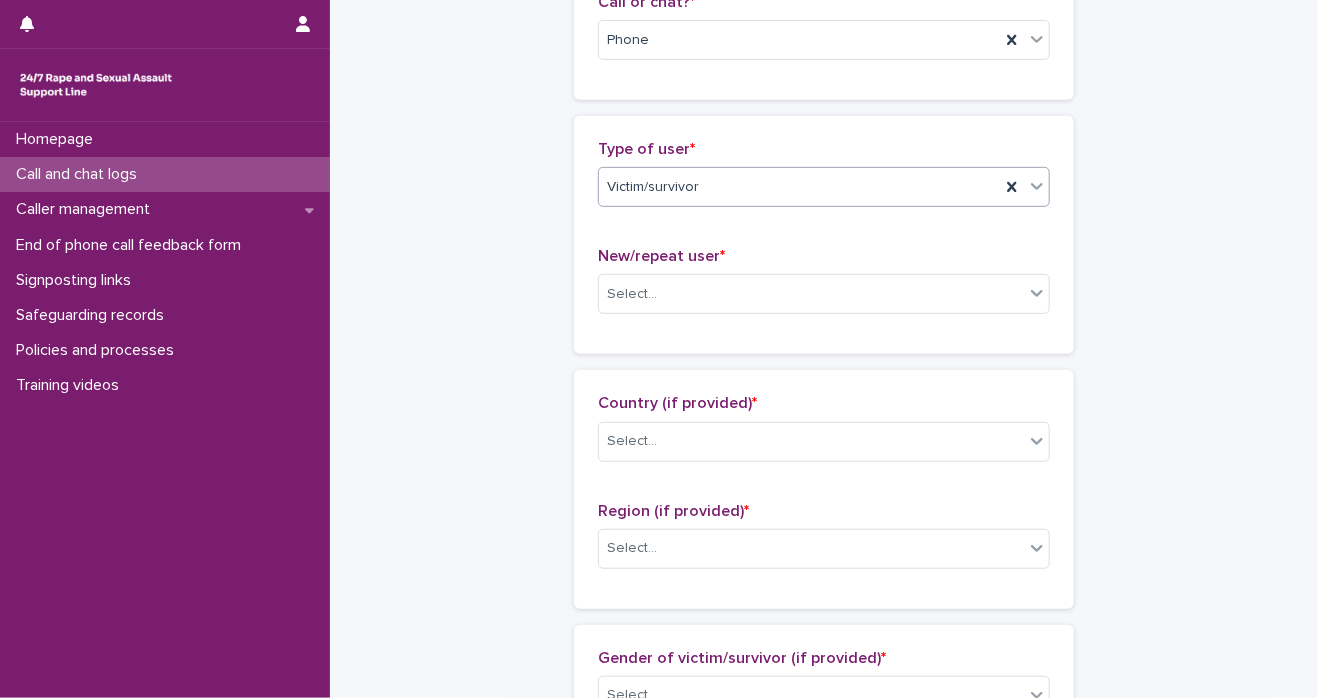 scroll, scrollTop: 417, scrollLeft: 0, axis: vertical 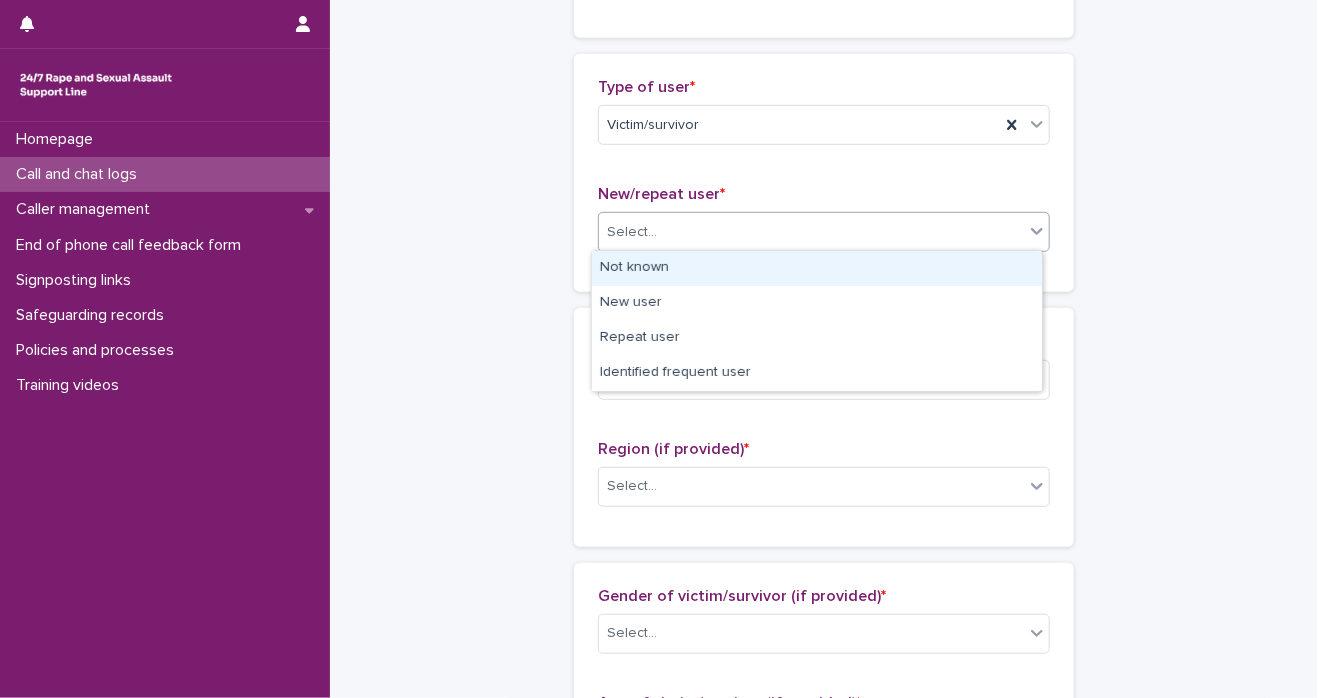 click on "Select..." at bounding box center [811, 232] 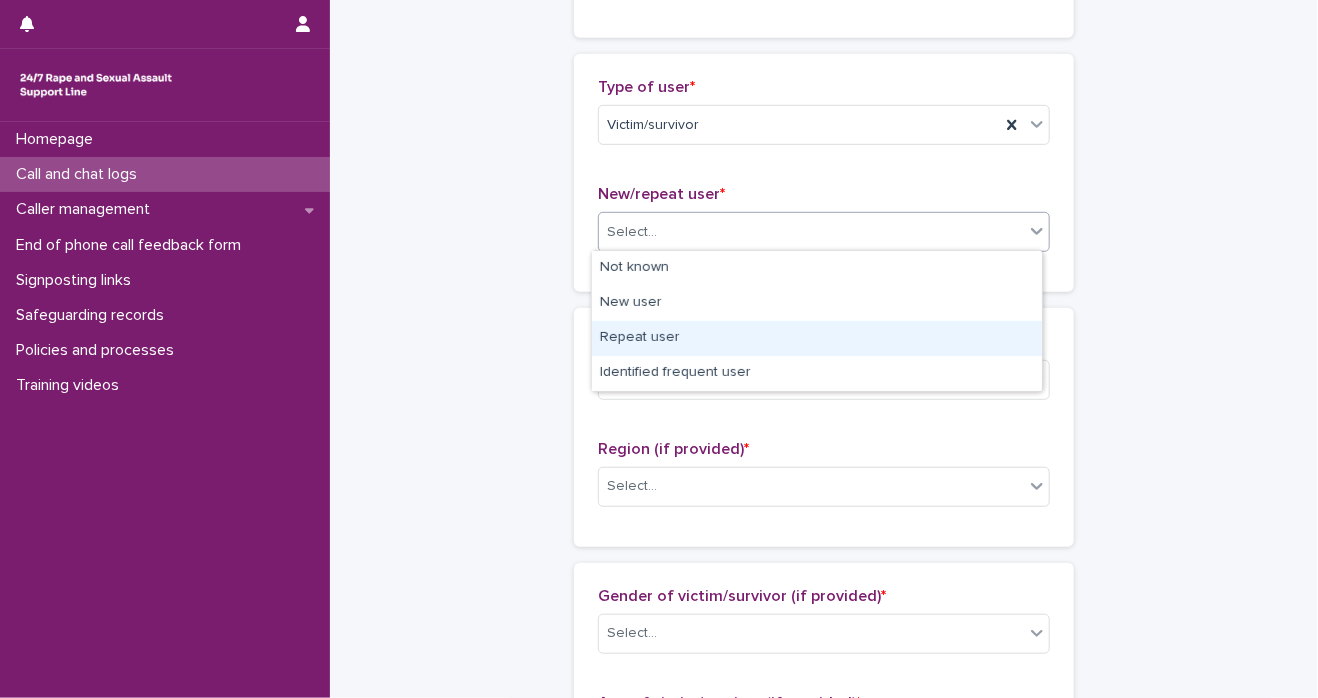 click on "Repeat user" at bounding box center (817, 338) 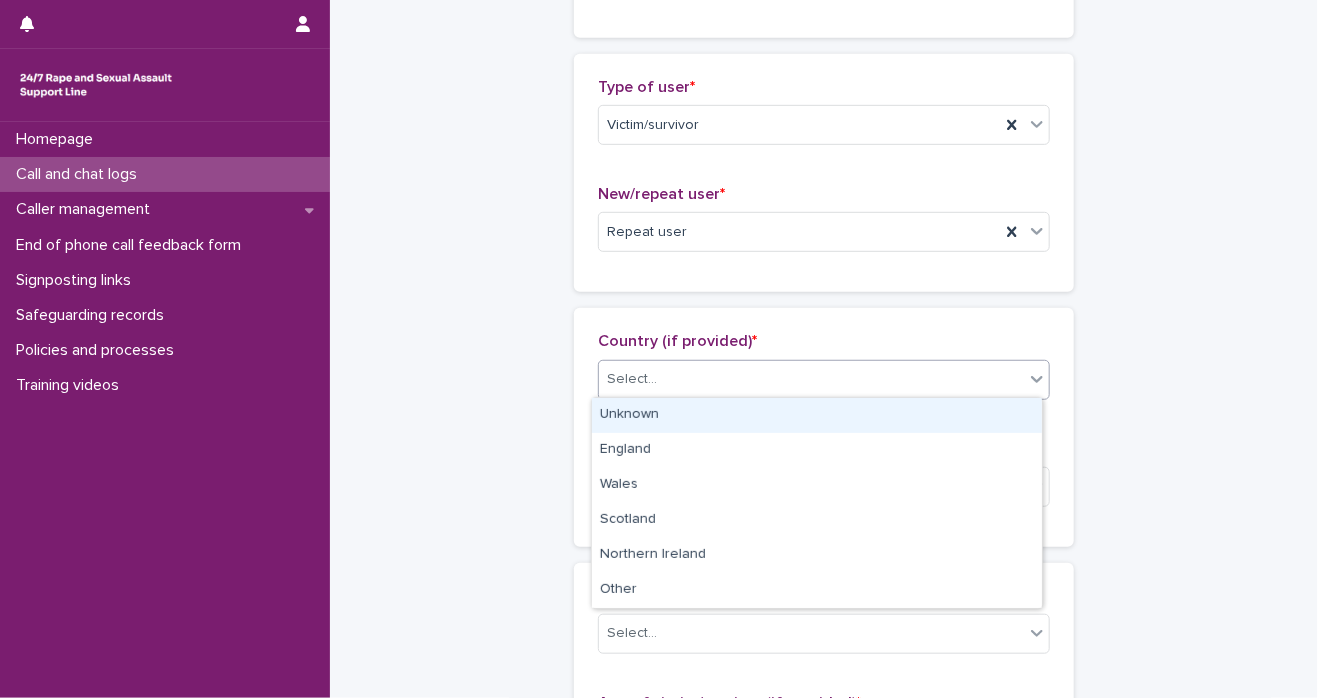 click 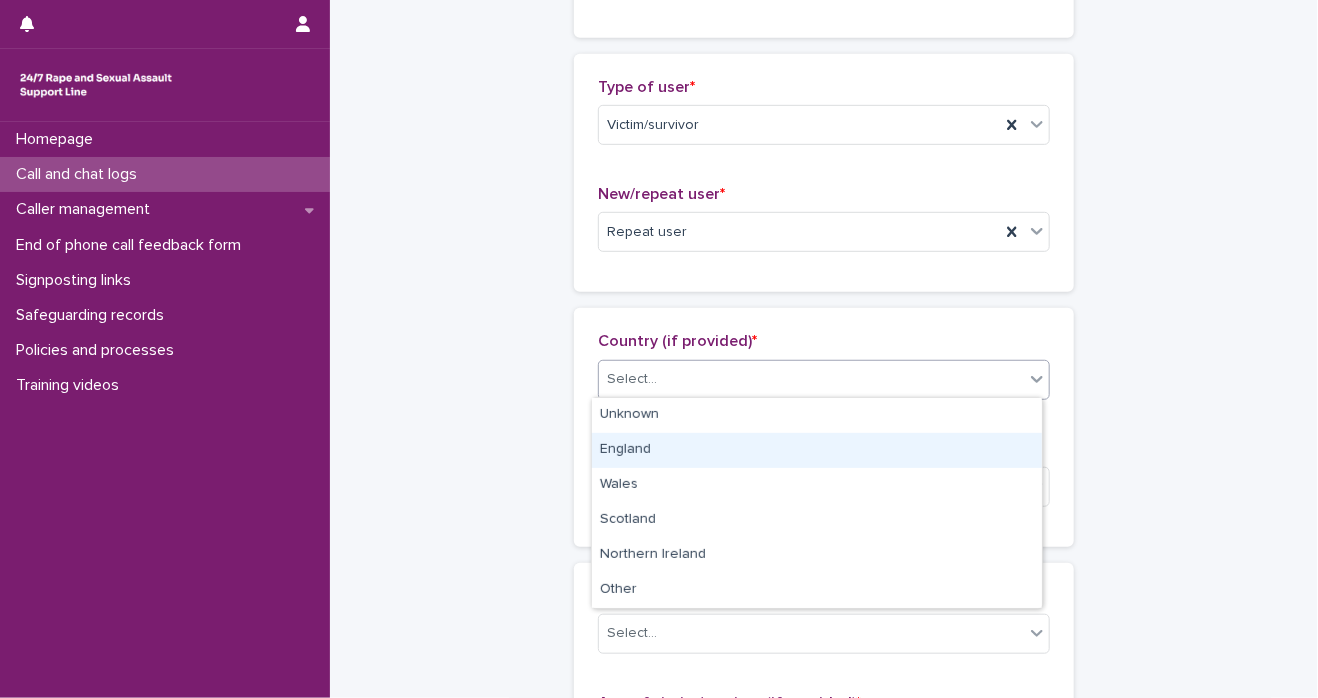 click on "England" at bounding box center (817, 450) 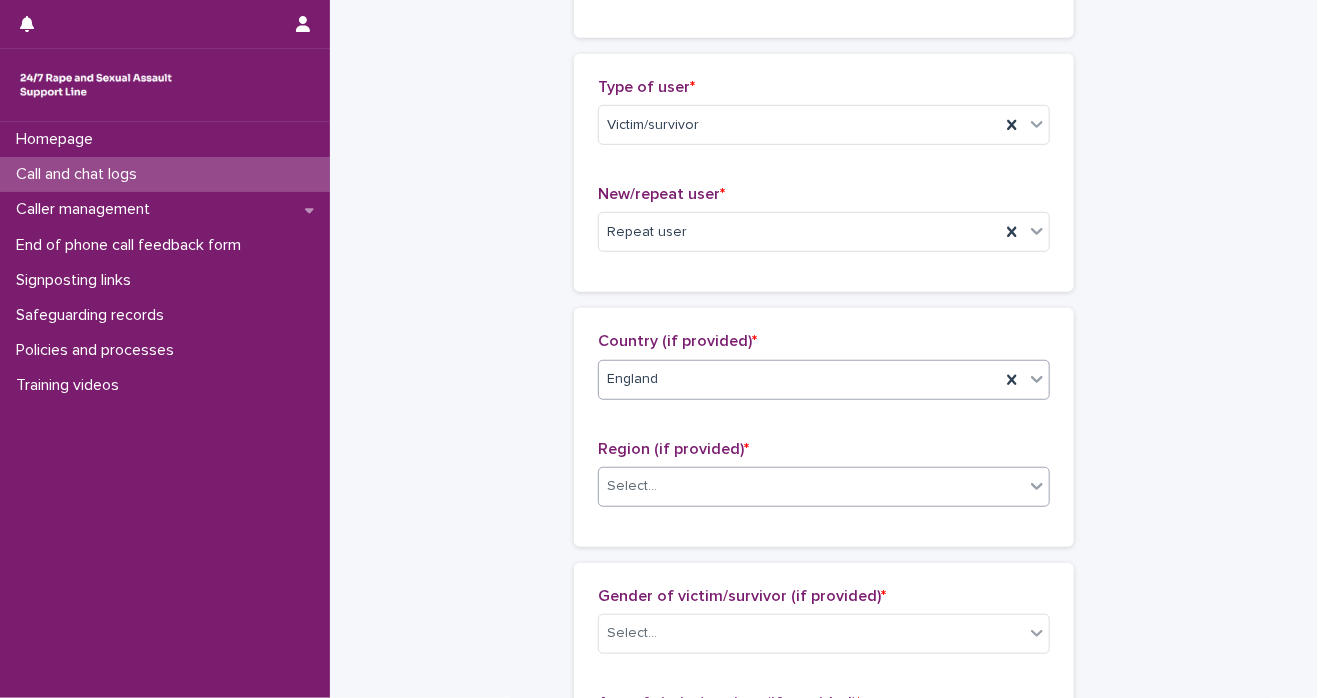 click 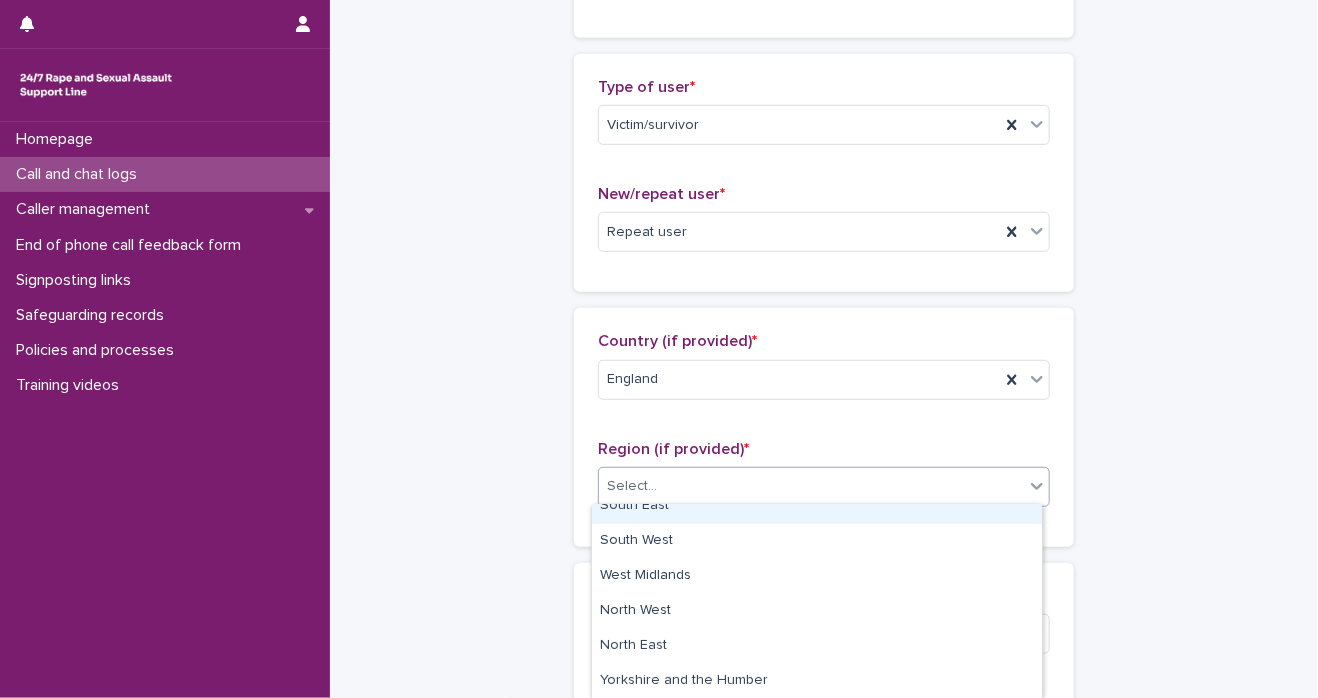 scroll, scrollTop: 88, scrollLeft: 0, axis: vertical 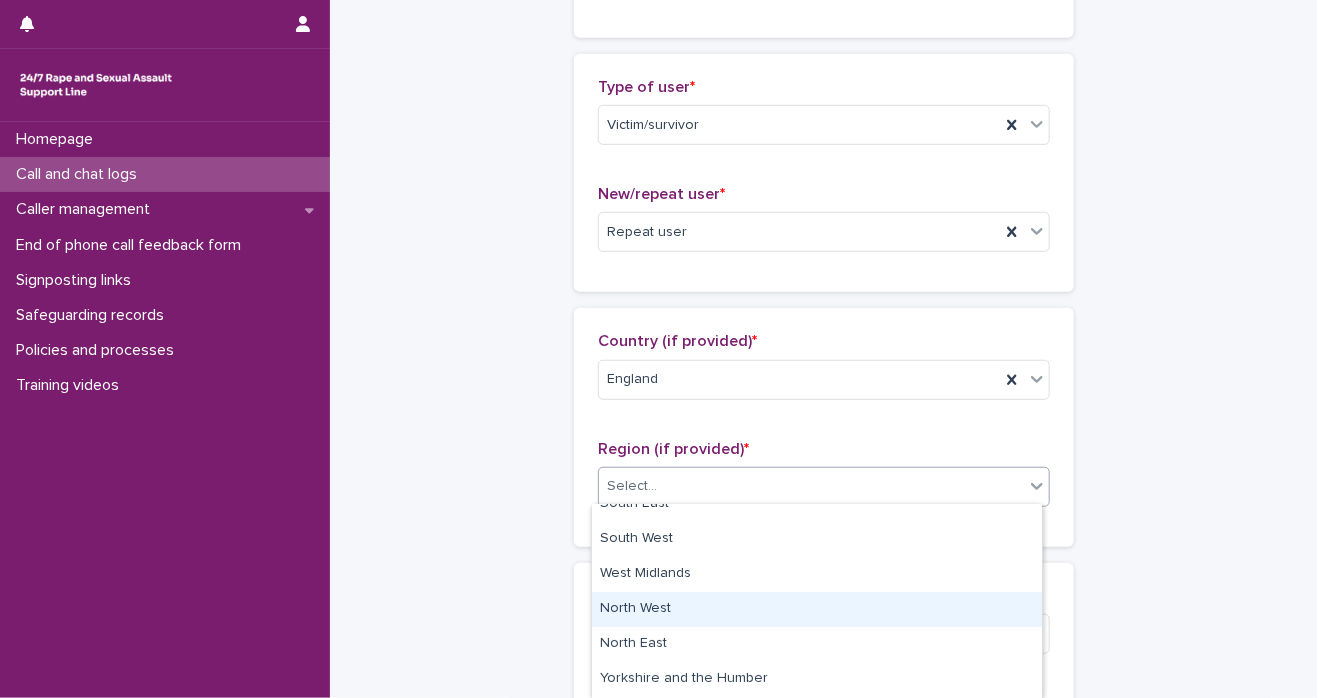 drag, startPoint x: 1021, startPoint y: 602, endPoint x: 960, endPoint y: 586, distance: 63.06346 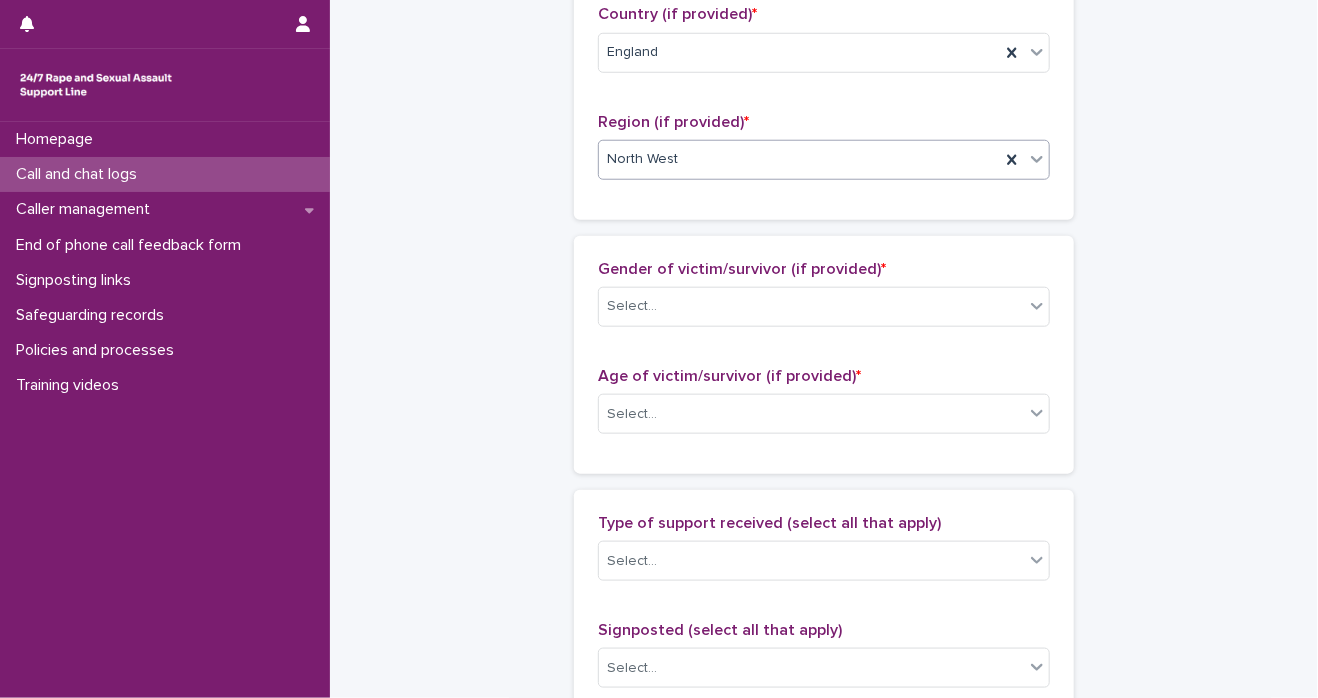 scroll, scrollTop: 872, scrollLeft: 0, axis: vertical 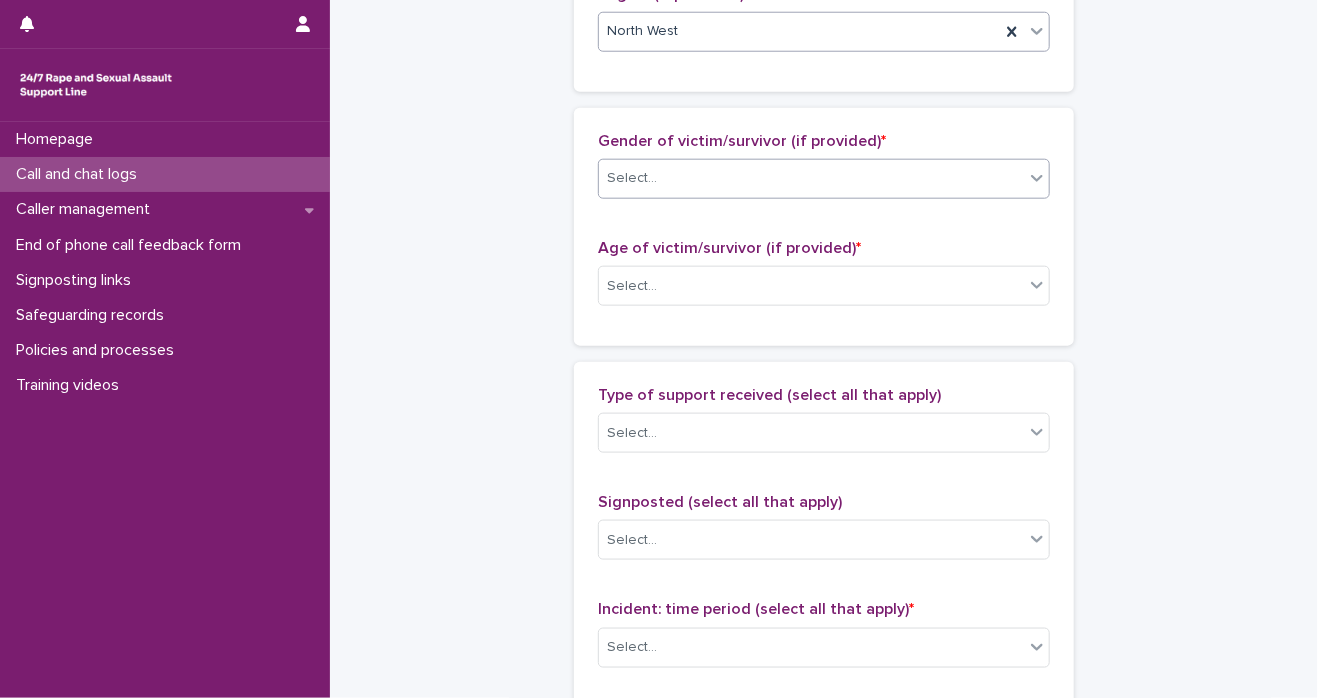click on "Select..." at bounding box center (811, 178) 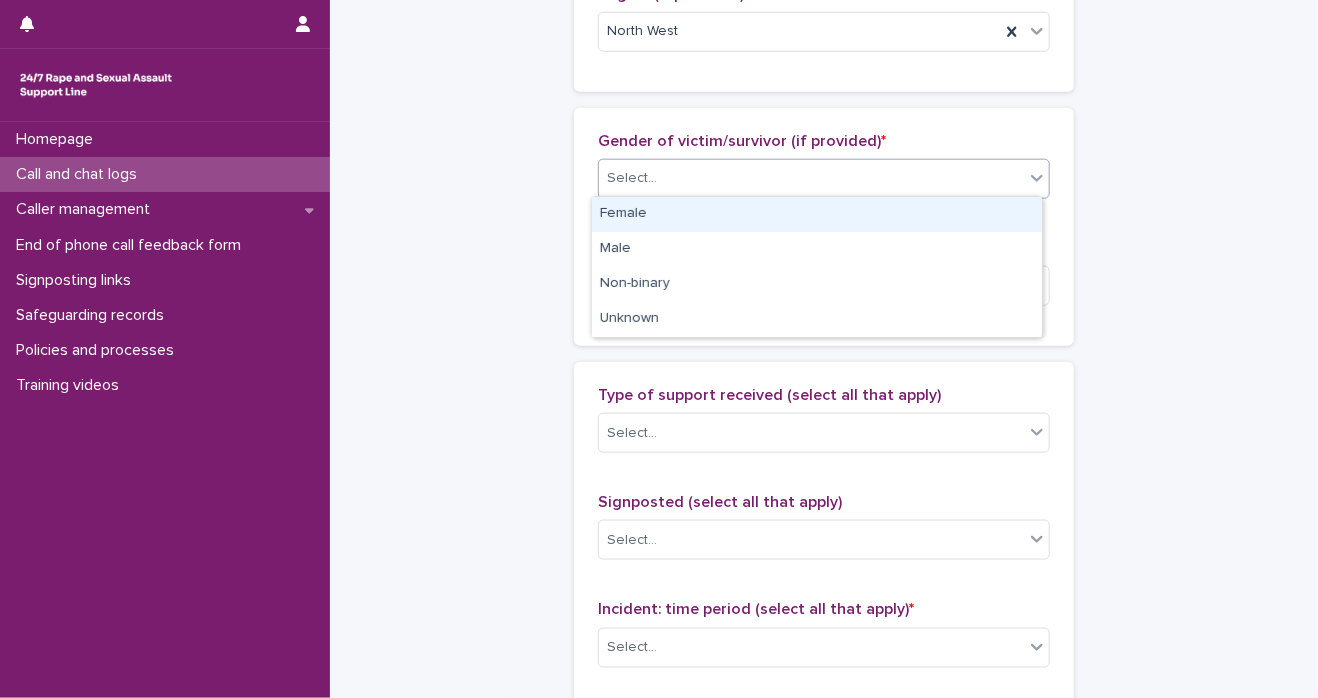 click on "Female" at bounding box center [817, 214] 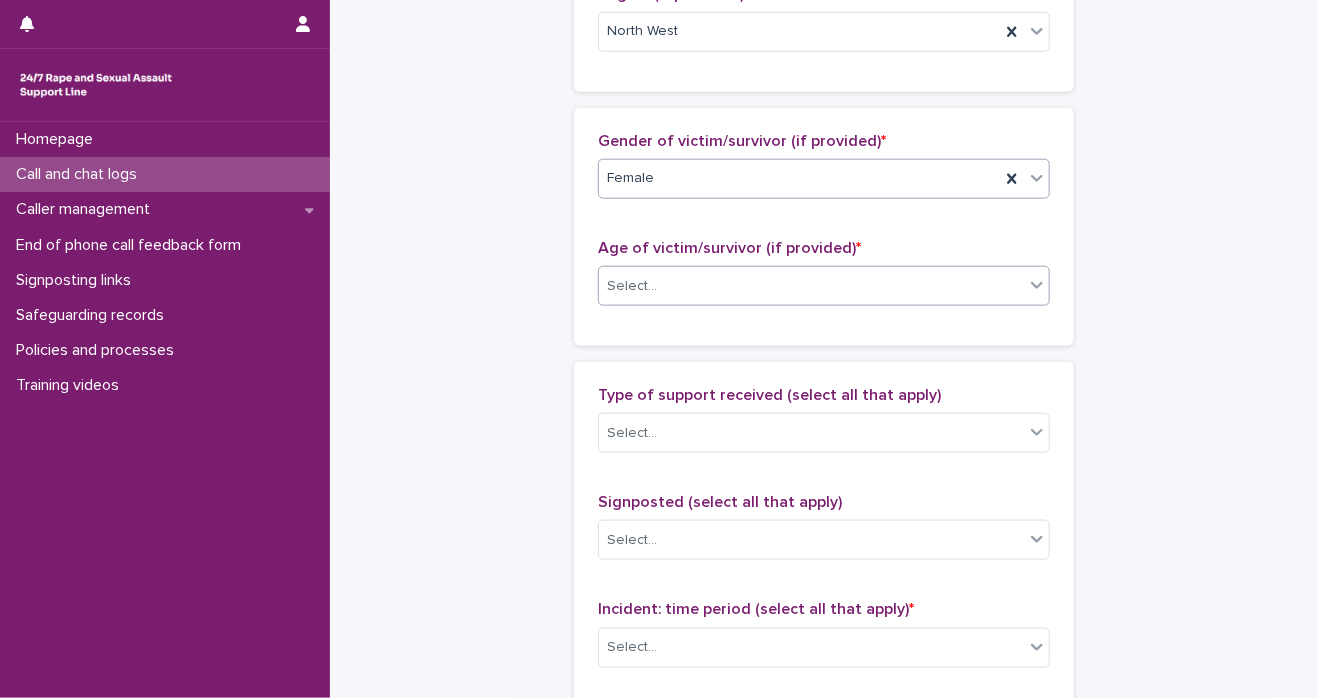 click 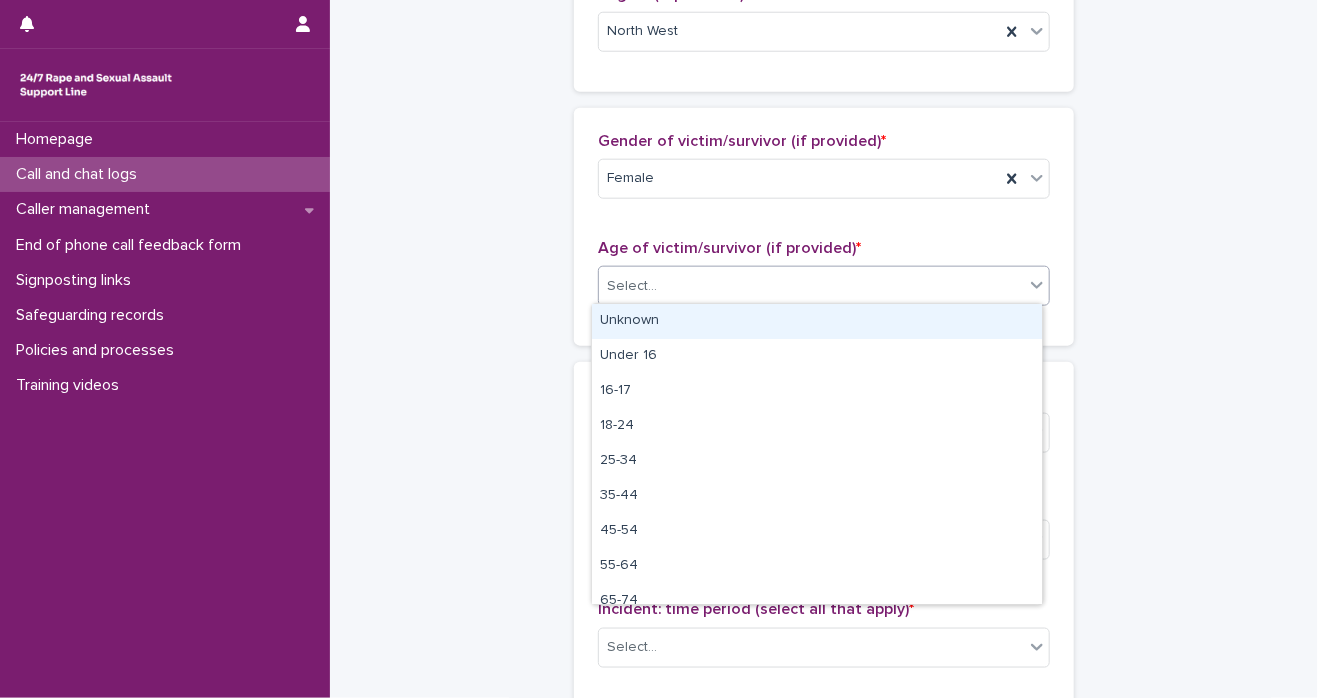 click on "Unknown" at bounding box center (817, 321) 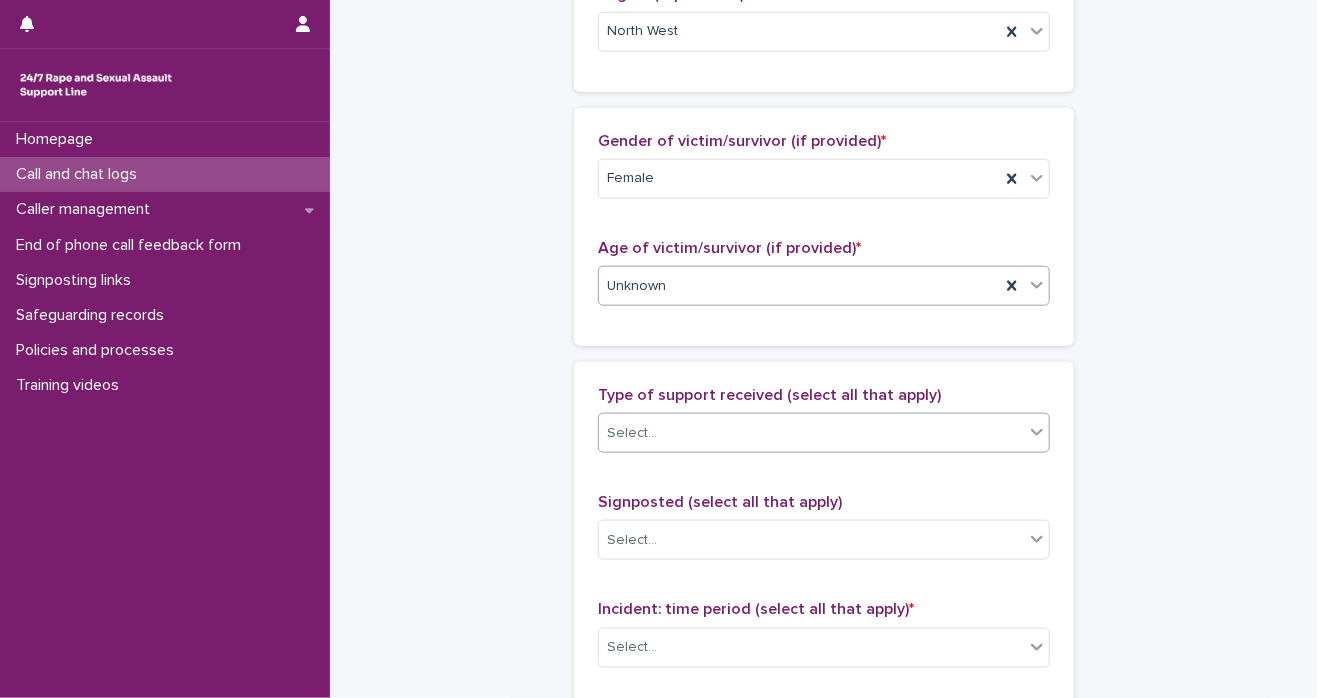 click at bounding box center (1024, 433) 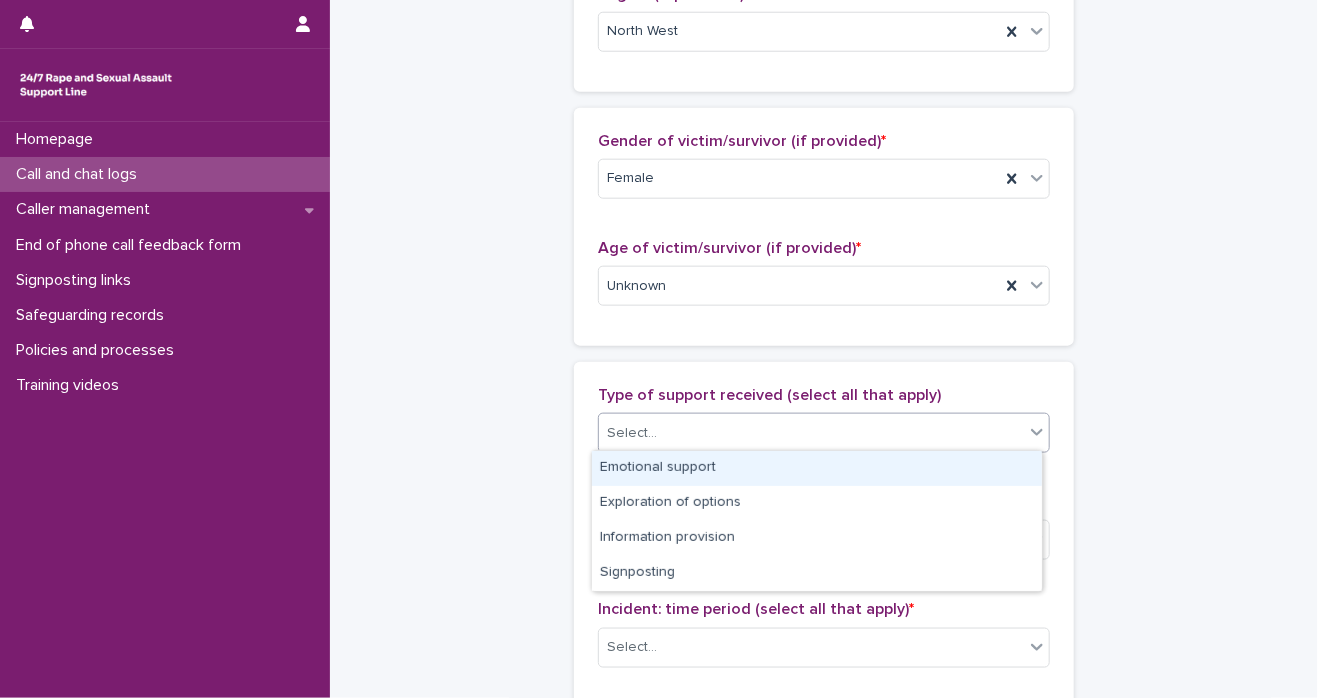 click on "Emotional support" at bounding box center [817, 468] 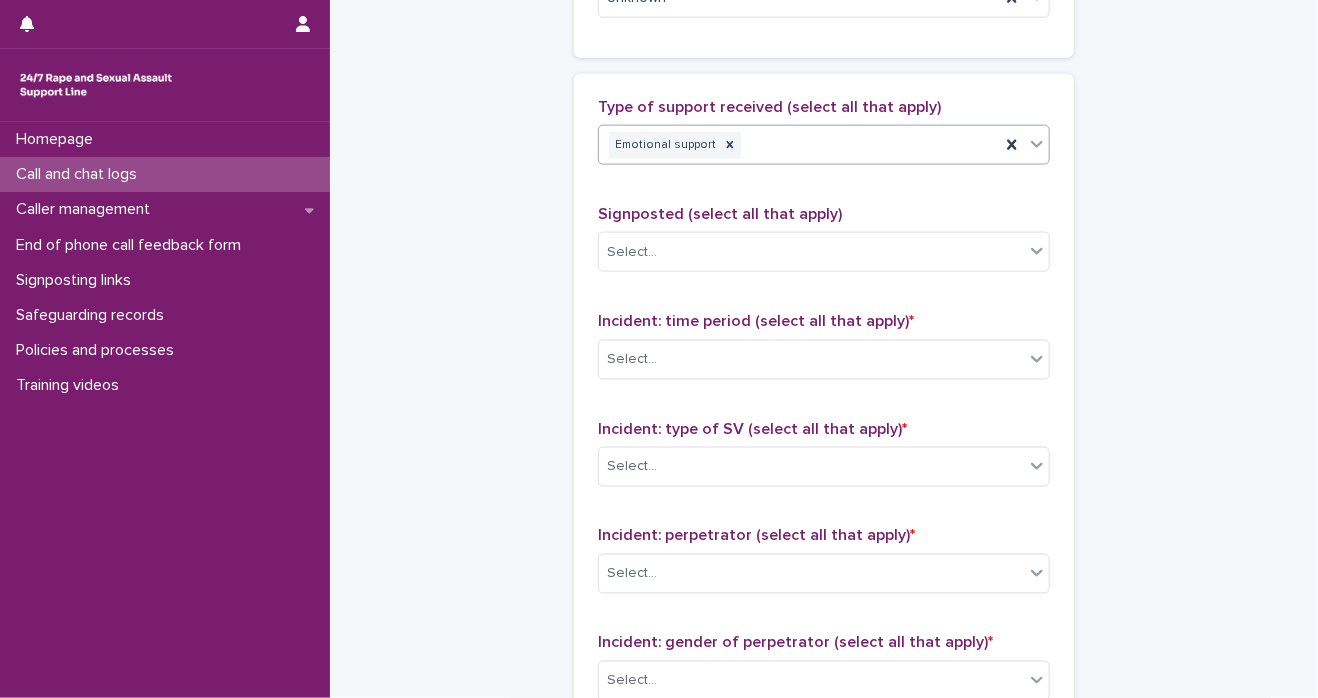 scroll, scrollTop: 1255, scrollLeft: 0, axis: vertical 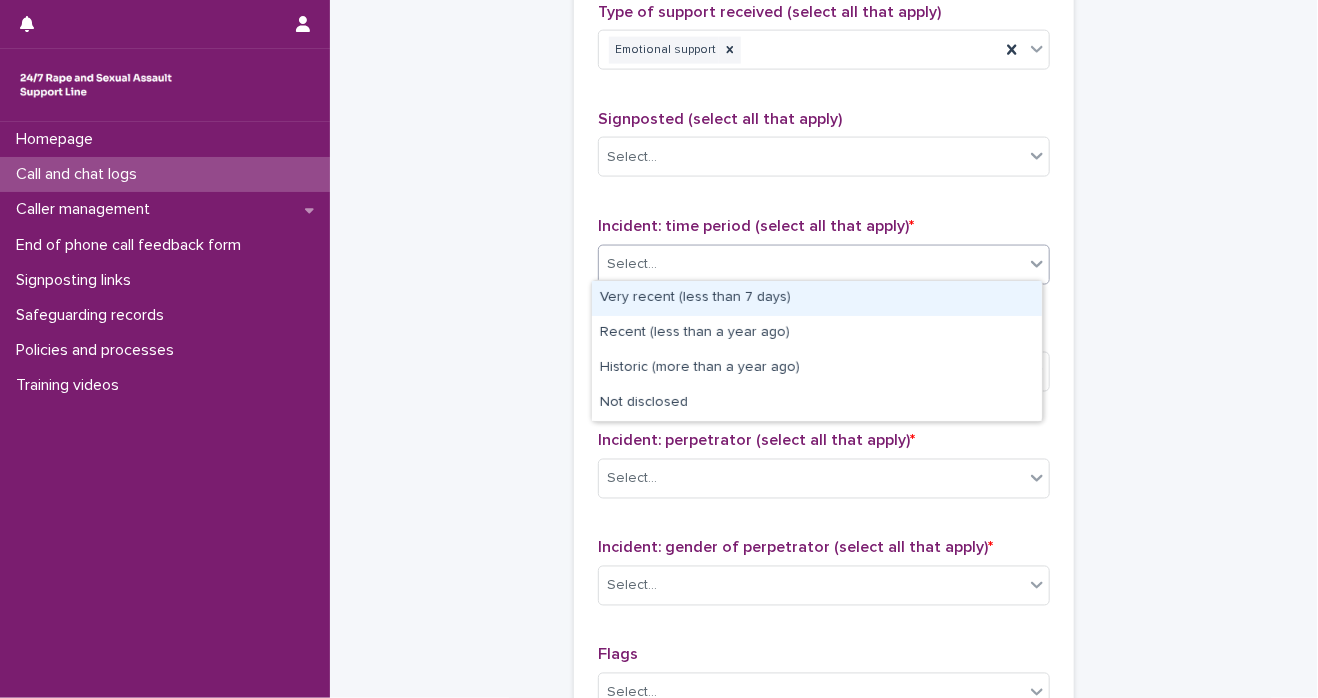 click at bounding box center (1037, 264) 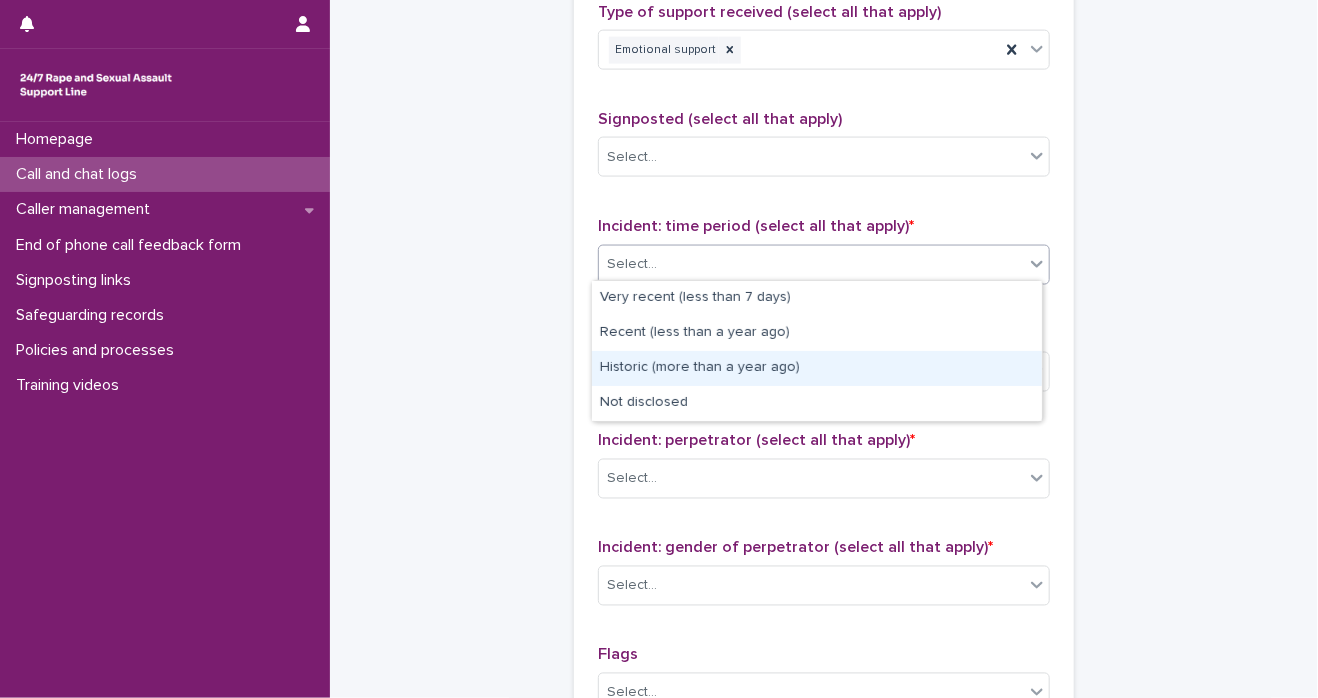 click on "Historic (more than a year ago)" at bounding box center [817, 368] 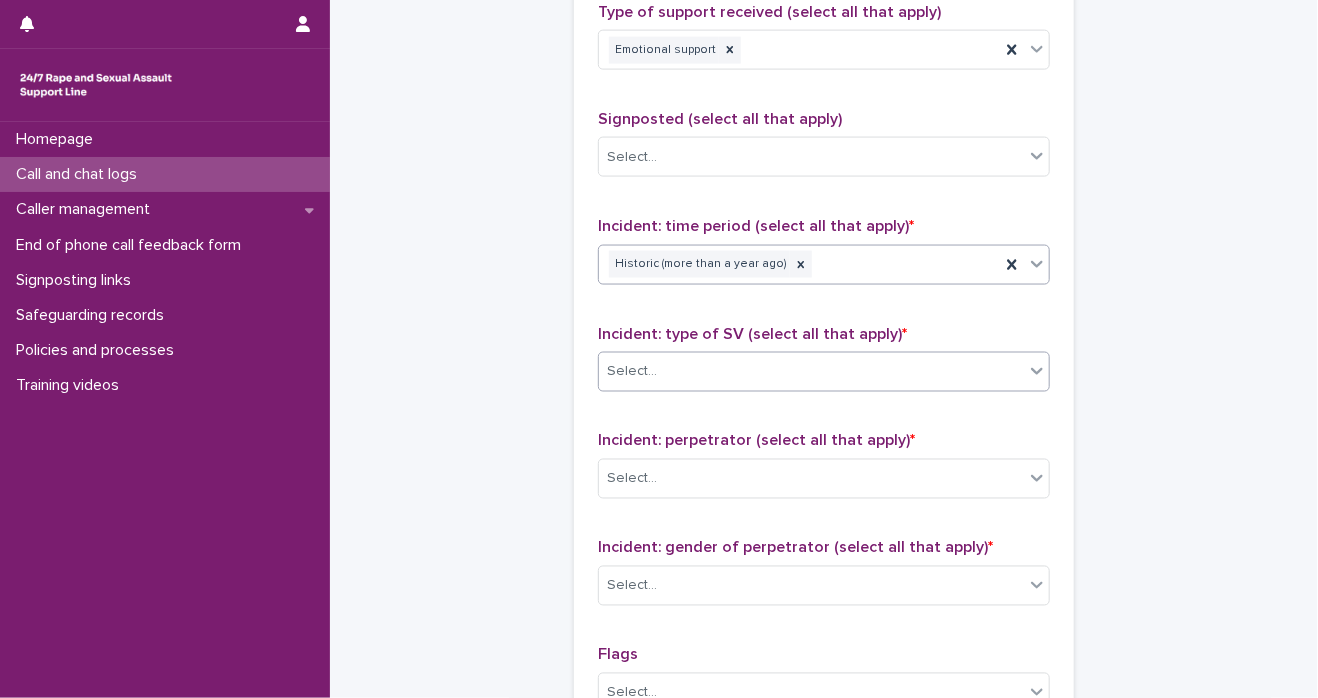 click on "Select..." at bounding box center [824, 372] 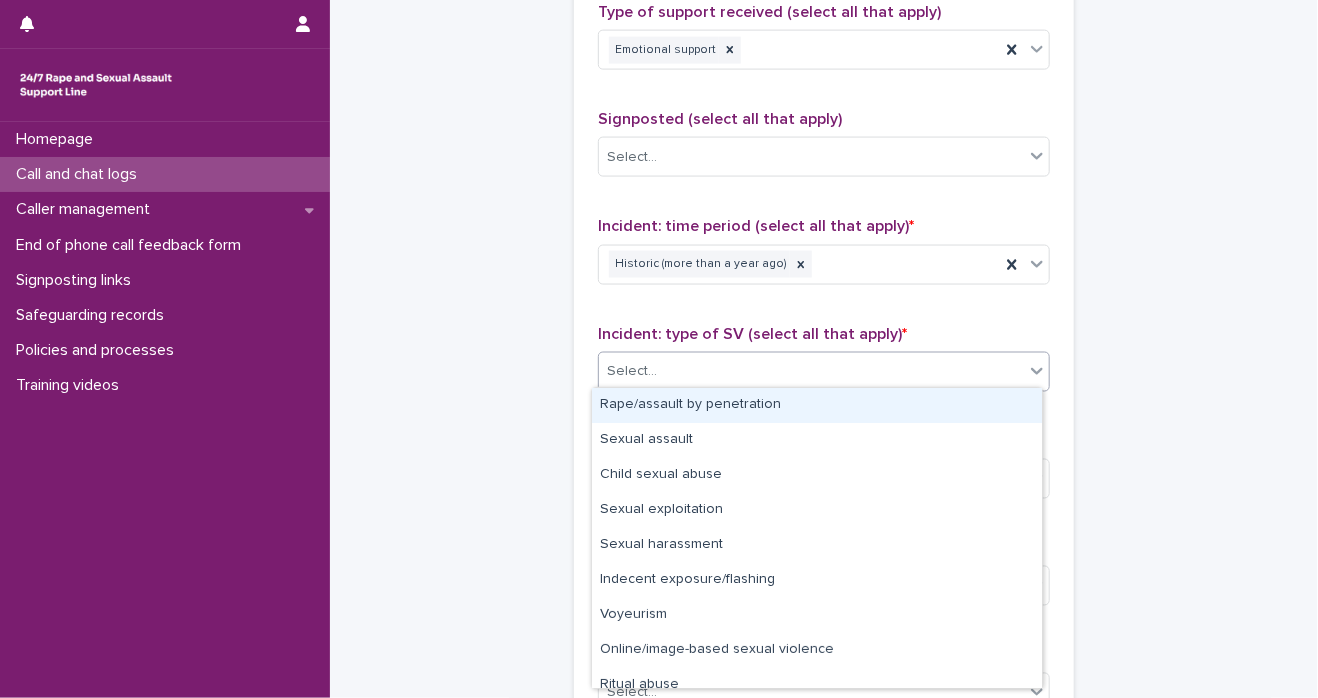 click on "Rape/assault by penetration" at bounding box center (817, 405) 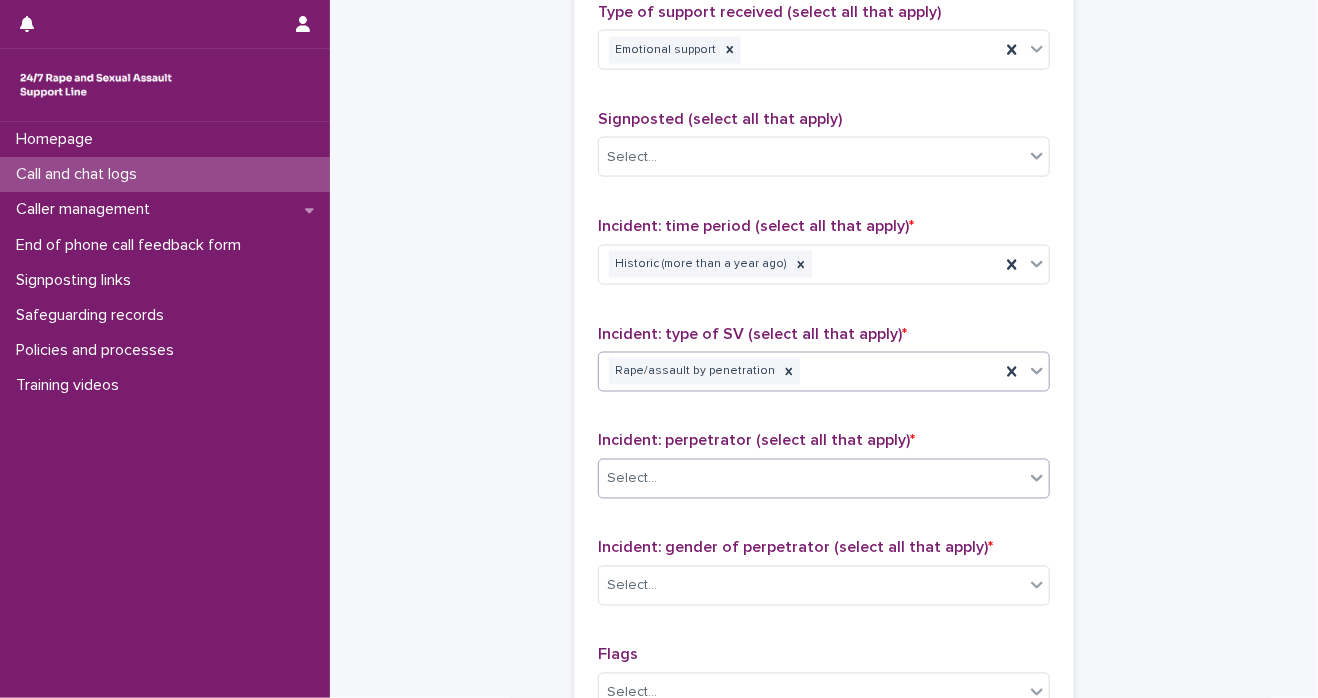 click at bounding box center (1037, 478) 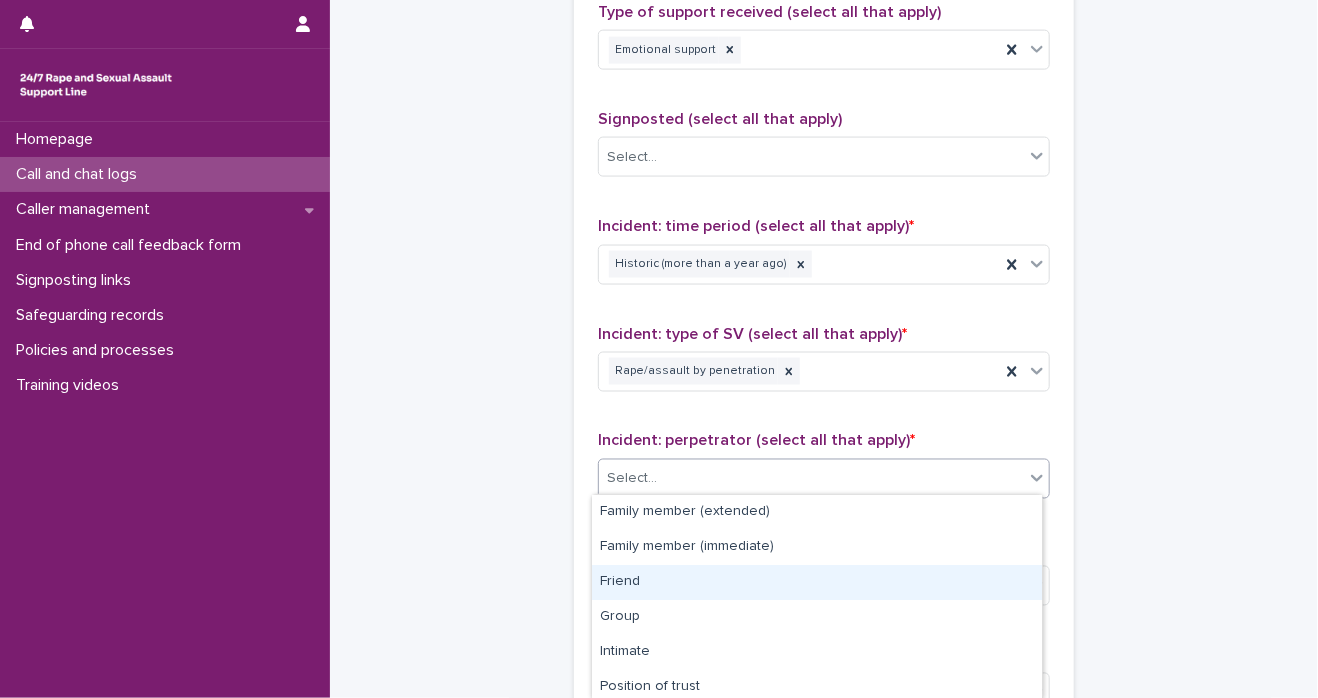 click on "Friend" at bounding box center [817, 582] 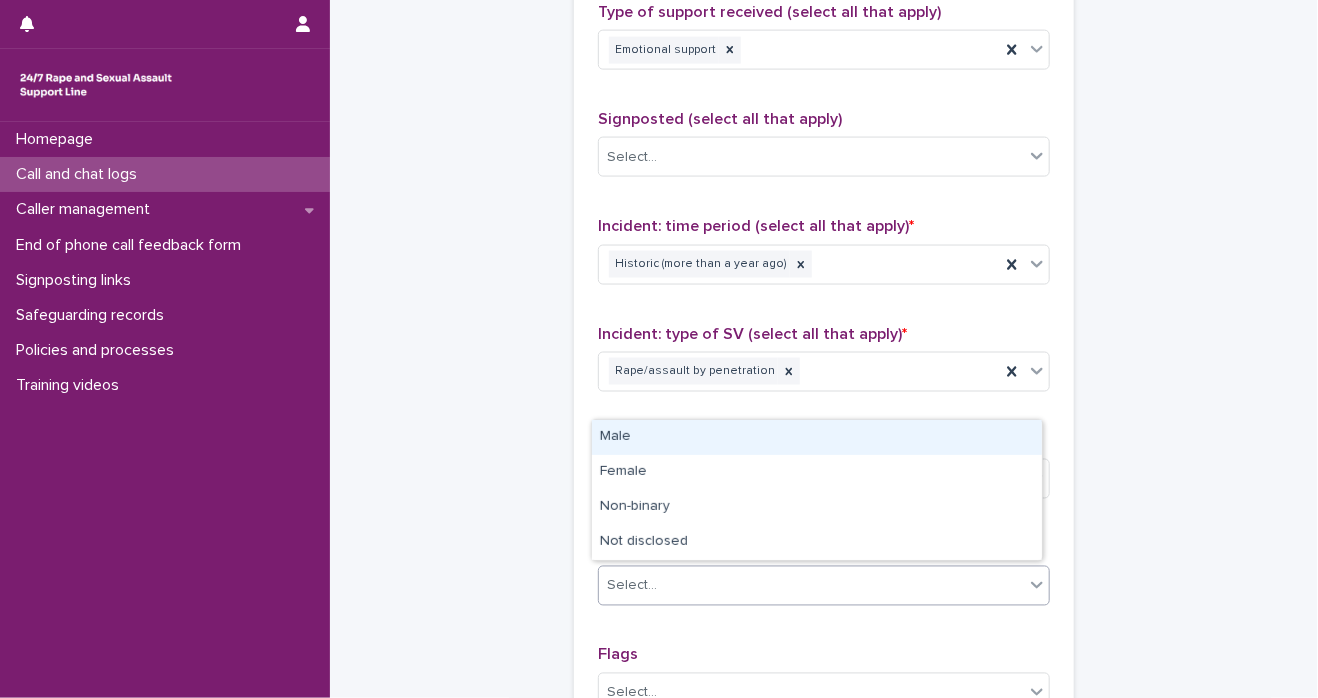 click 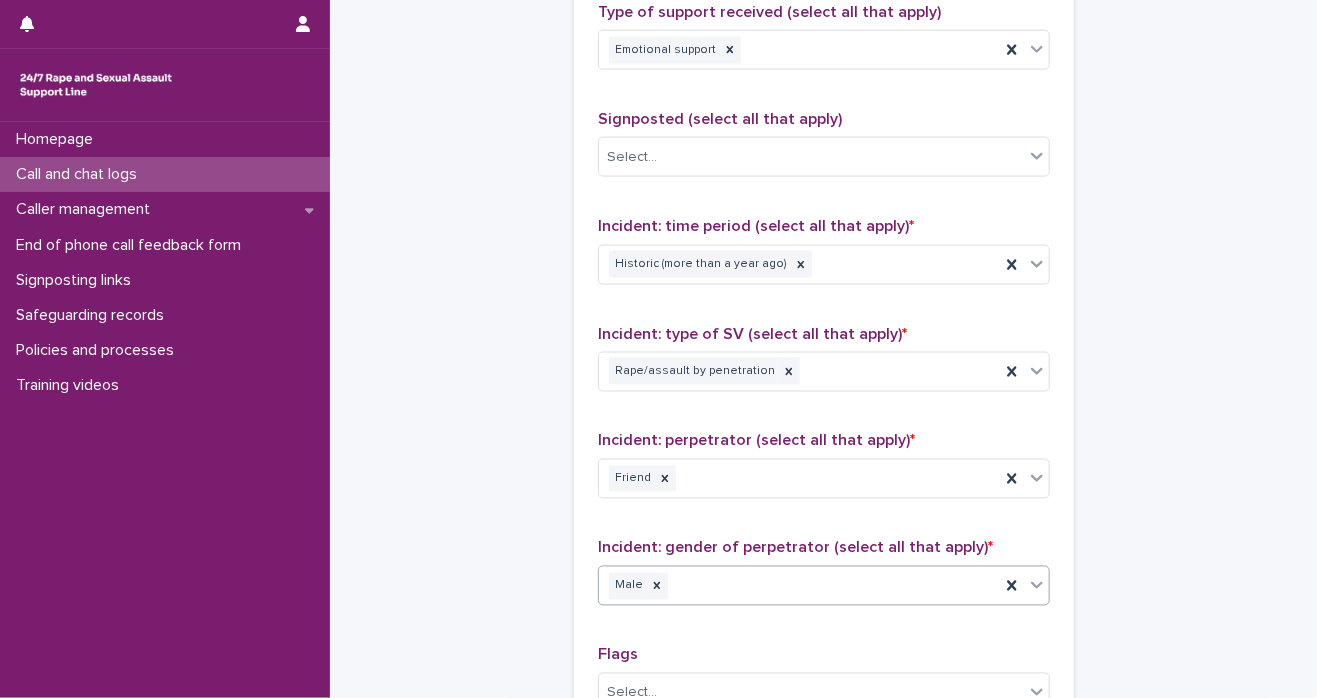 scroll, scrollTop: 1490, scrollLeft: 0, axis: vertical 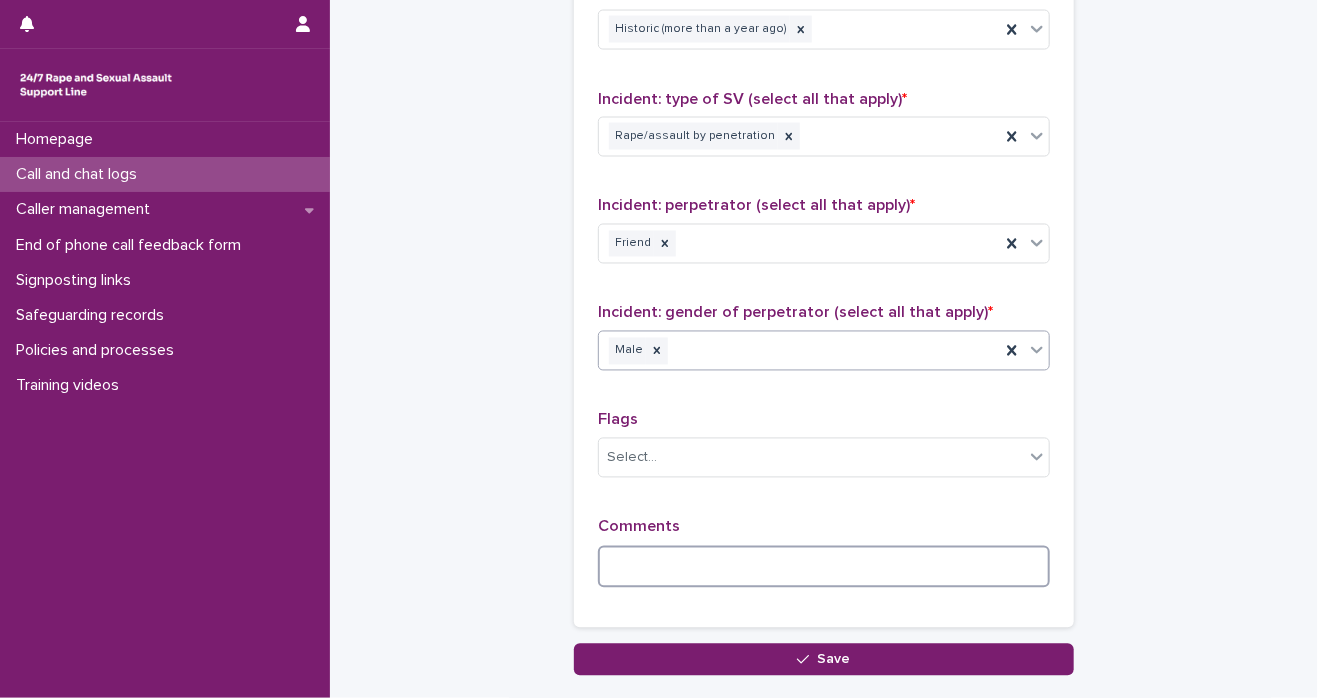 click at bounding box center [824, 567] 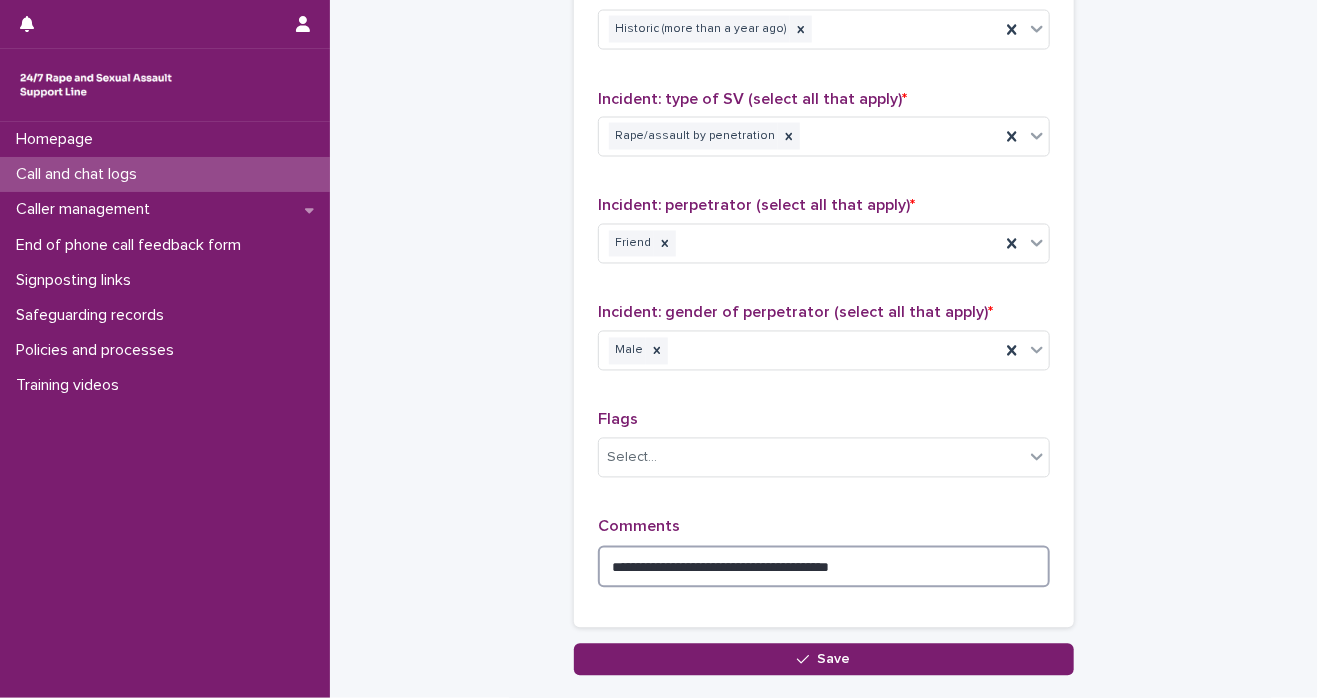 click on "**********" at bounding box center (824, 567) 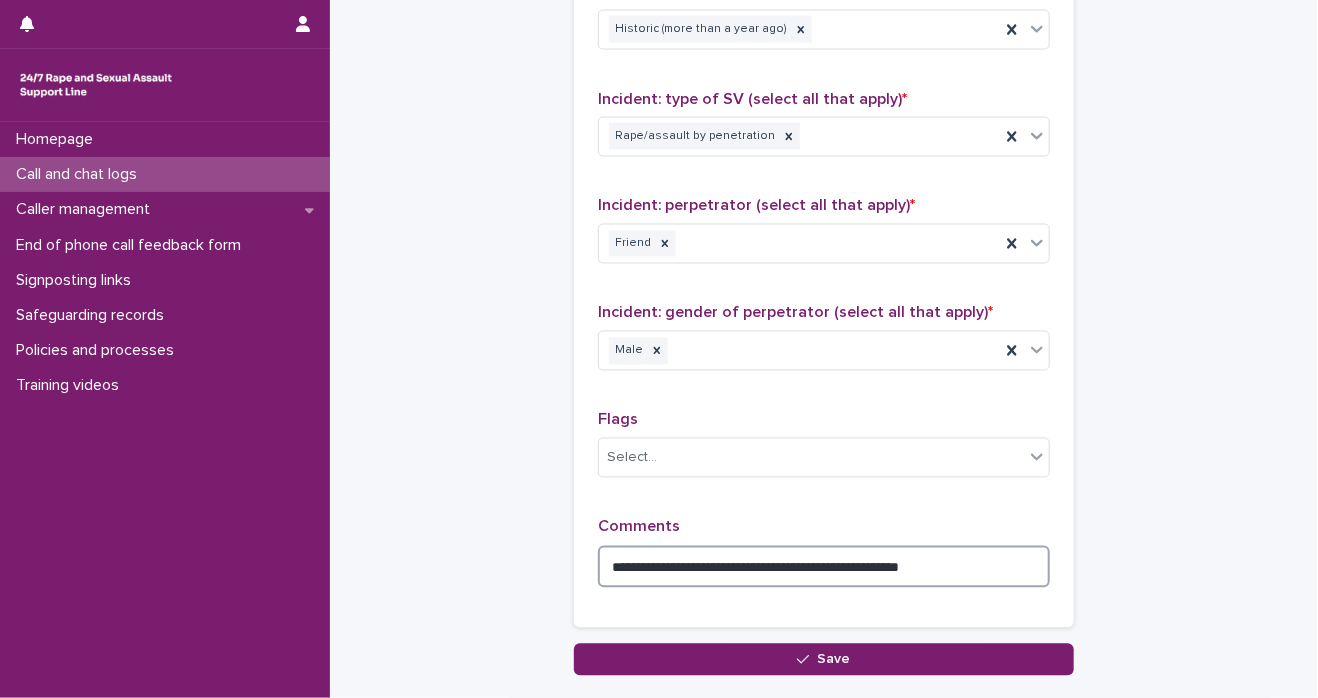 click on "**********" at bounding box center [824, 567] 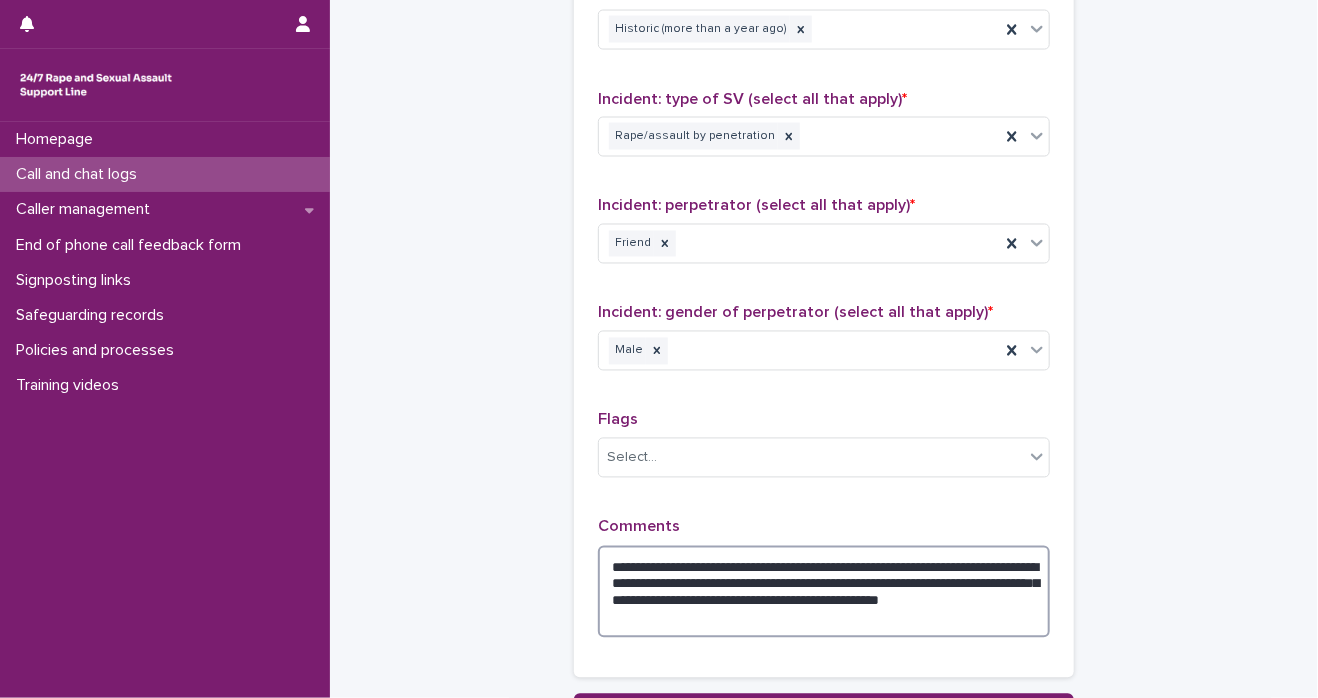 click on "**********" at bounding box center [824, 592] 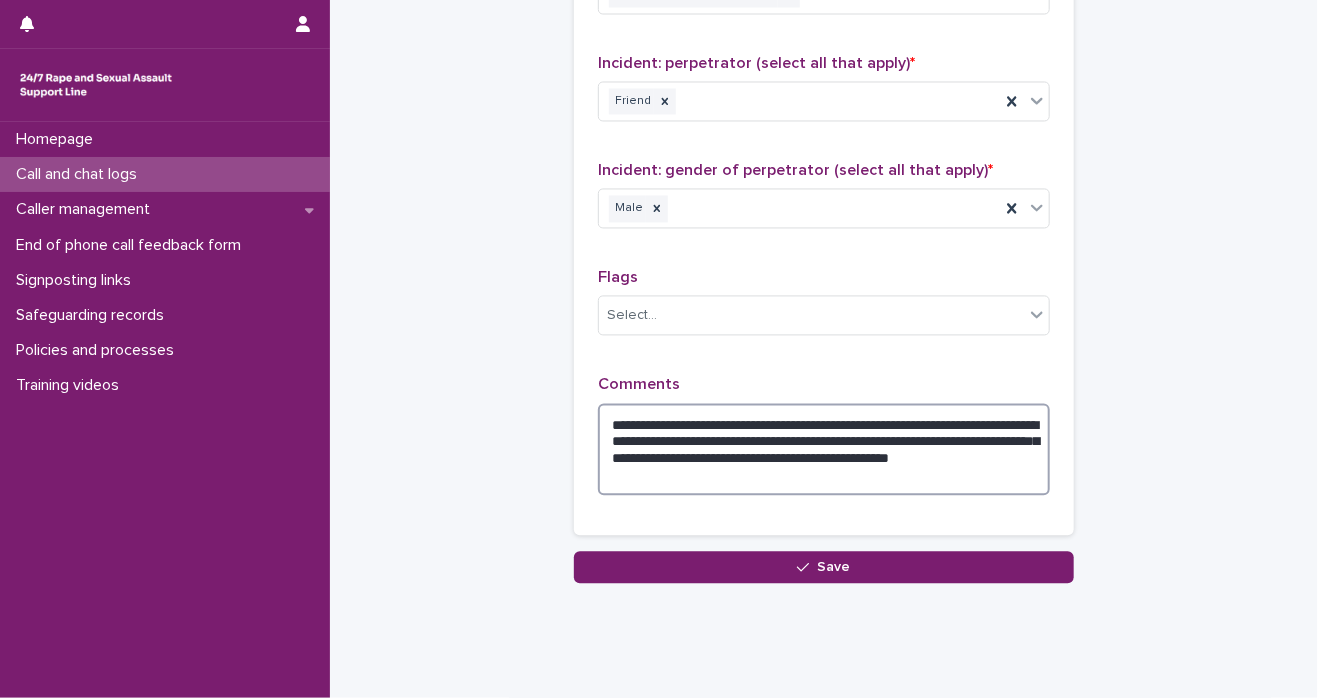 scroll, scrollTop: 1634, scrollLeft: 0, axis: vertical 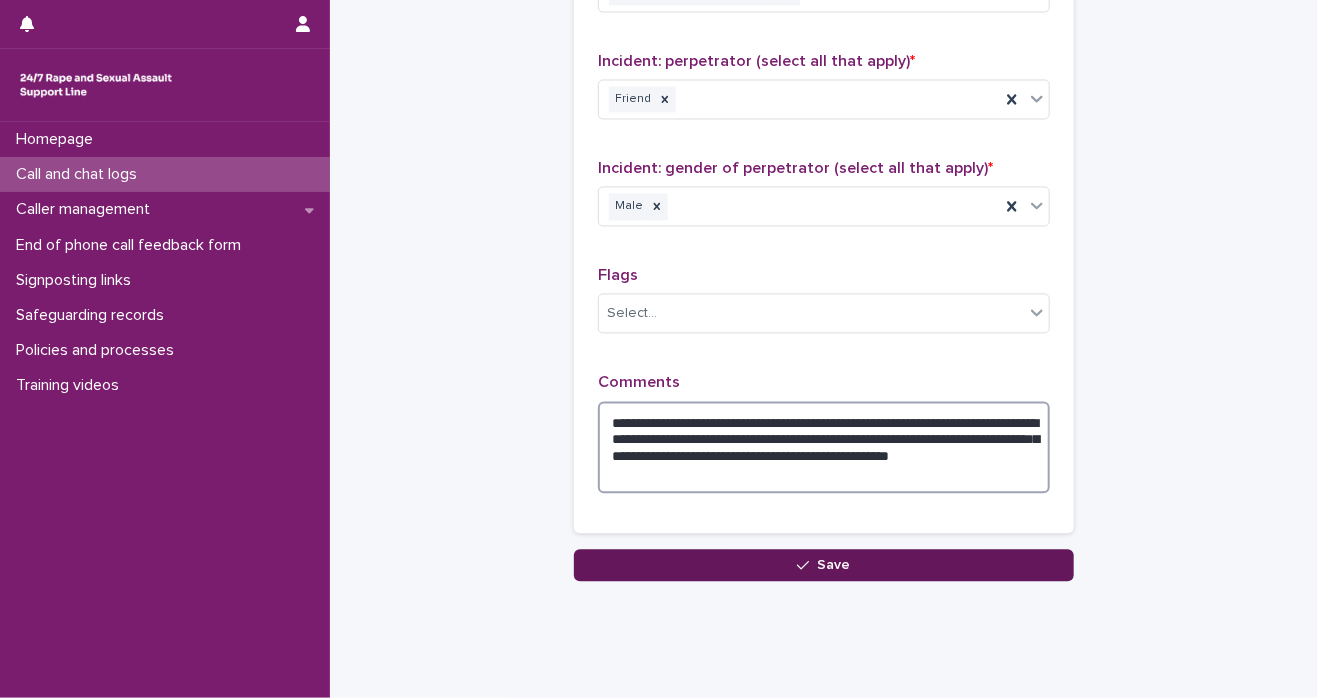 type on "**********" 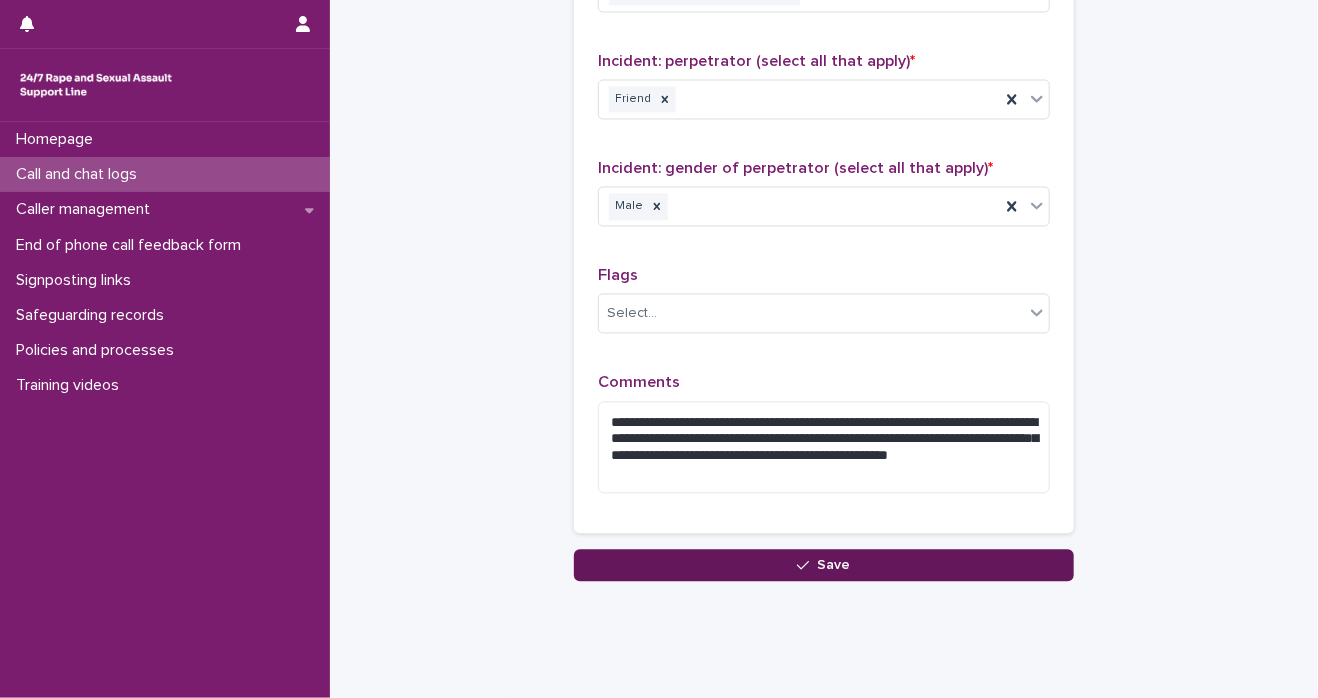 click on "Save" at bounding box center [824, 566] 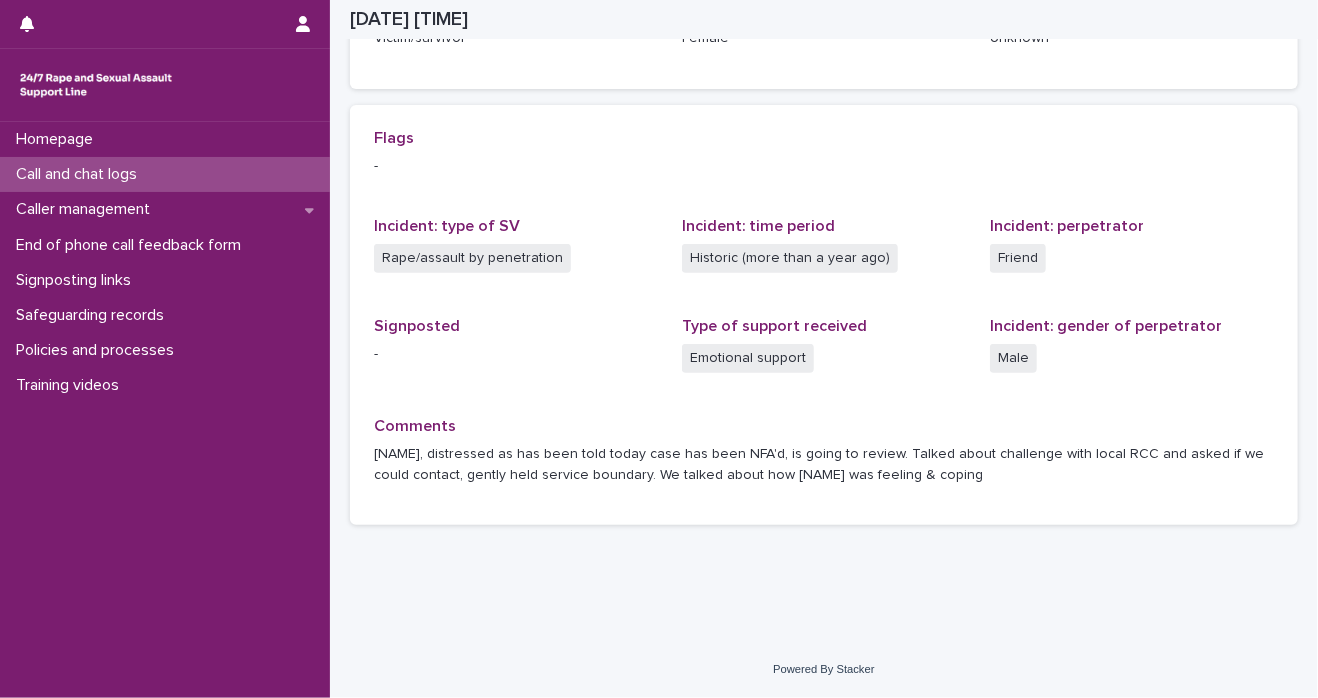 scroll, scrollTop: 384, scrollLeft: 0, axis: vertical 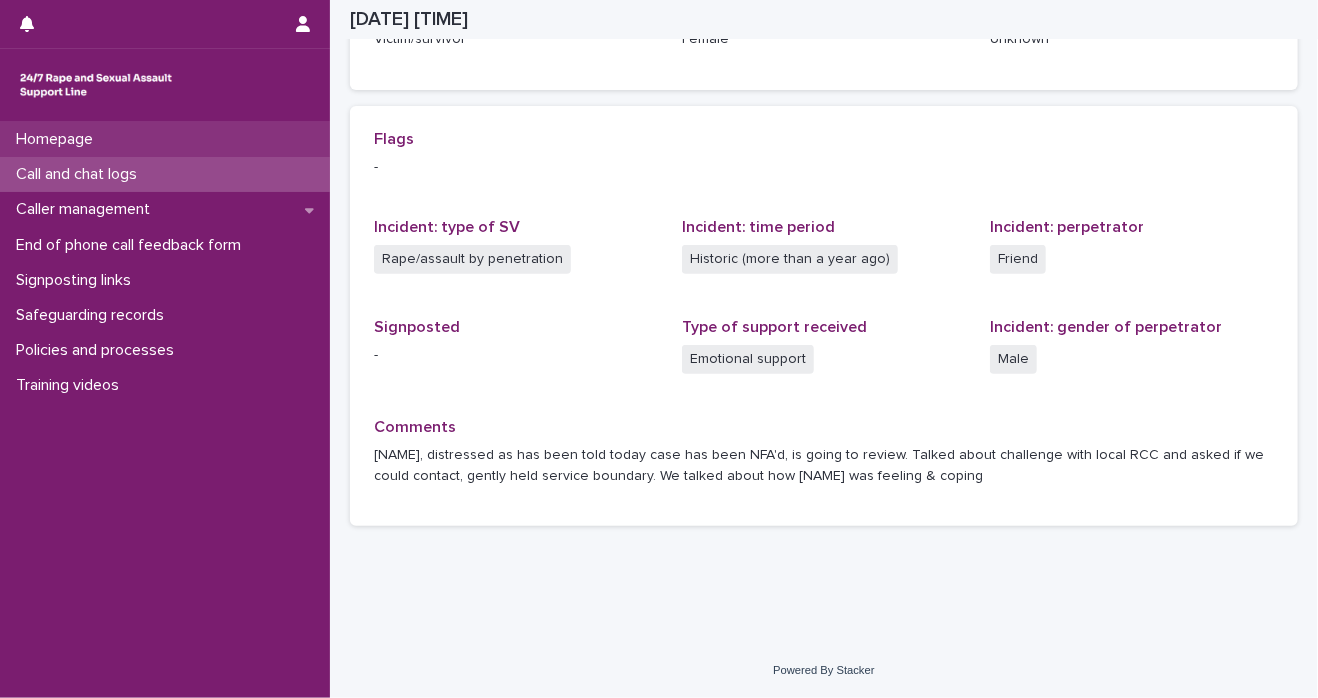 click on "Homepage" at bounding box center [58, 139] 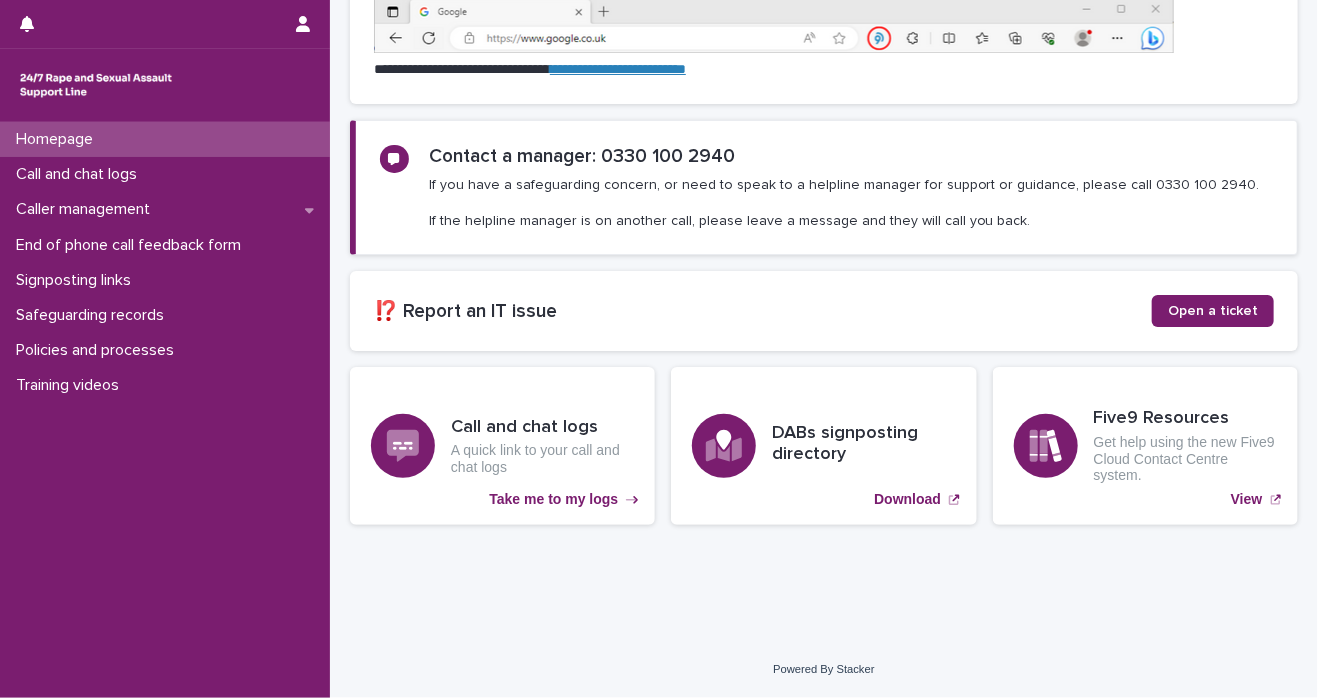 scroll, scrollTop: 0, scrollLeft: 0, axis: both 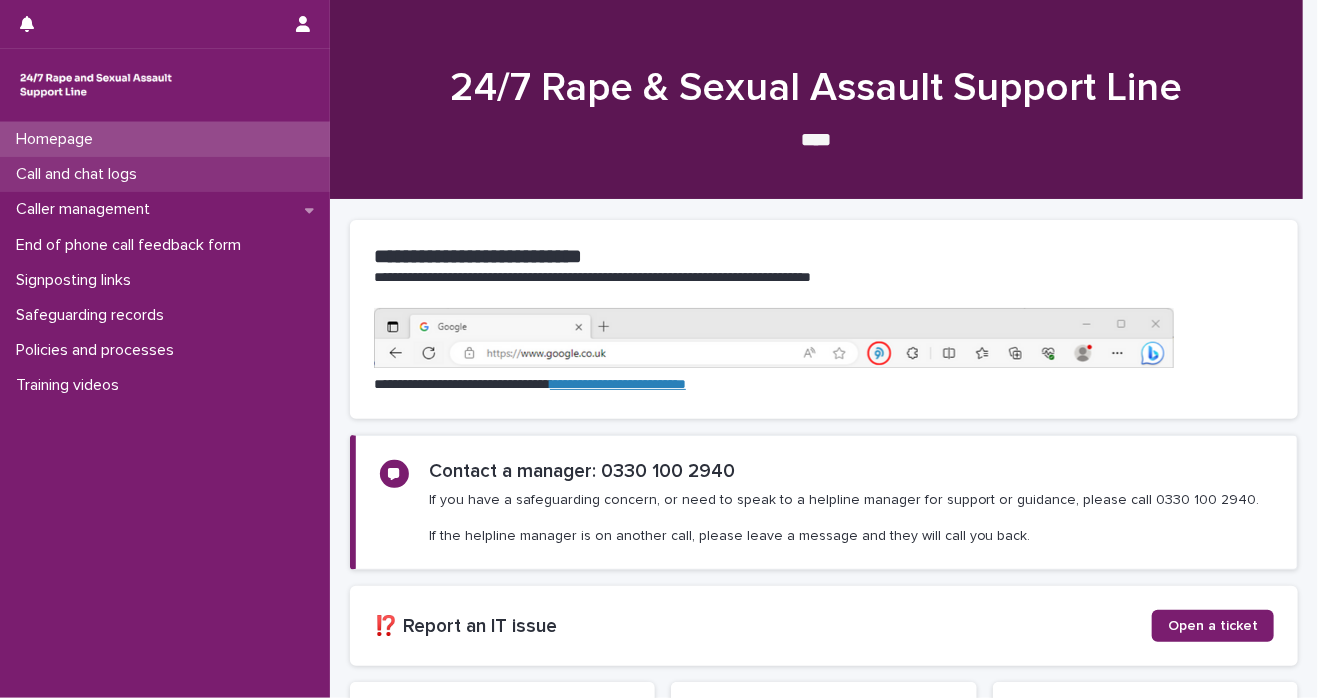 click on "Call and chat logs" at bounding box center [80, 174] 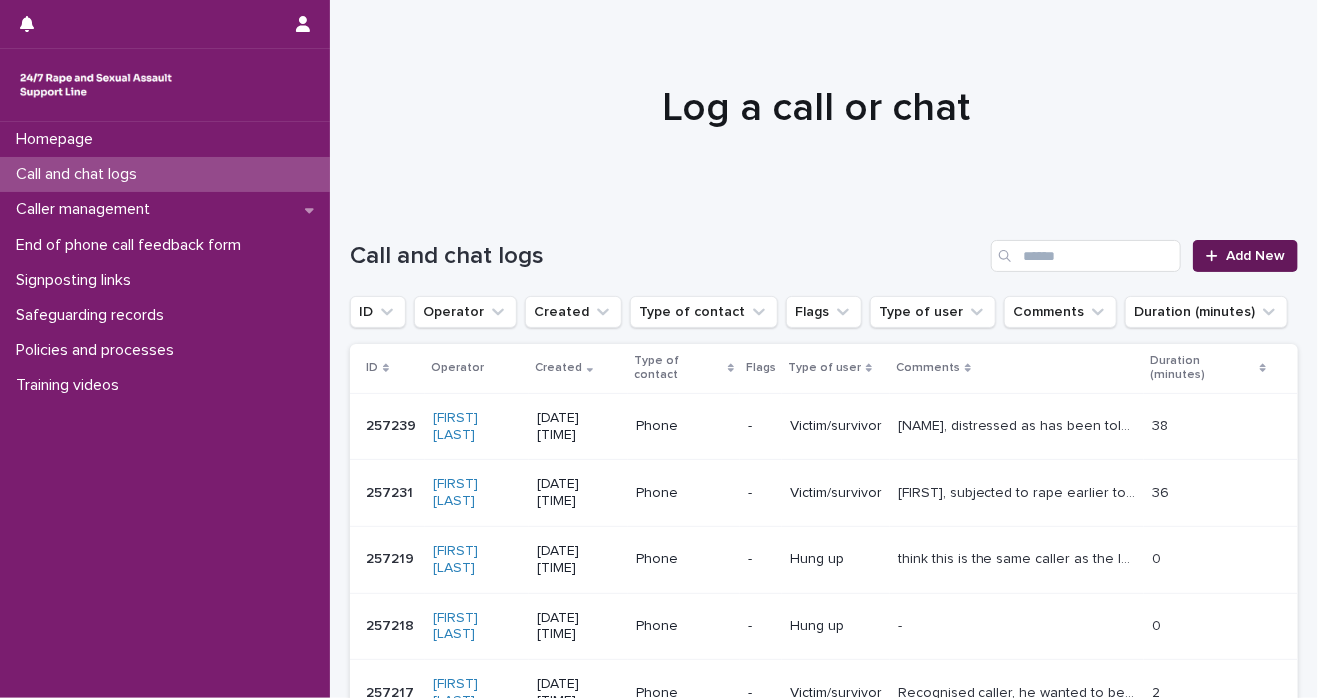 click on "Add New" at bounding box center [1255, 256] 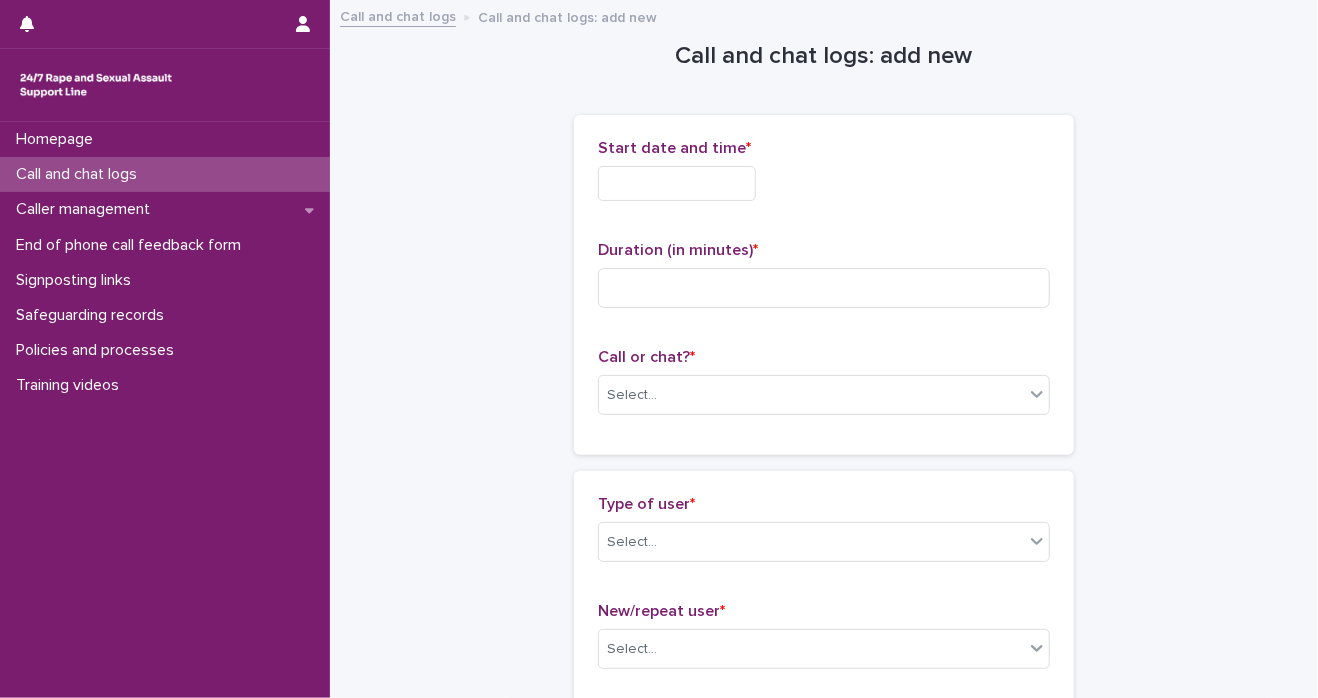 click at bounding box center [677, 183] 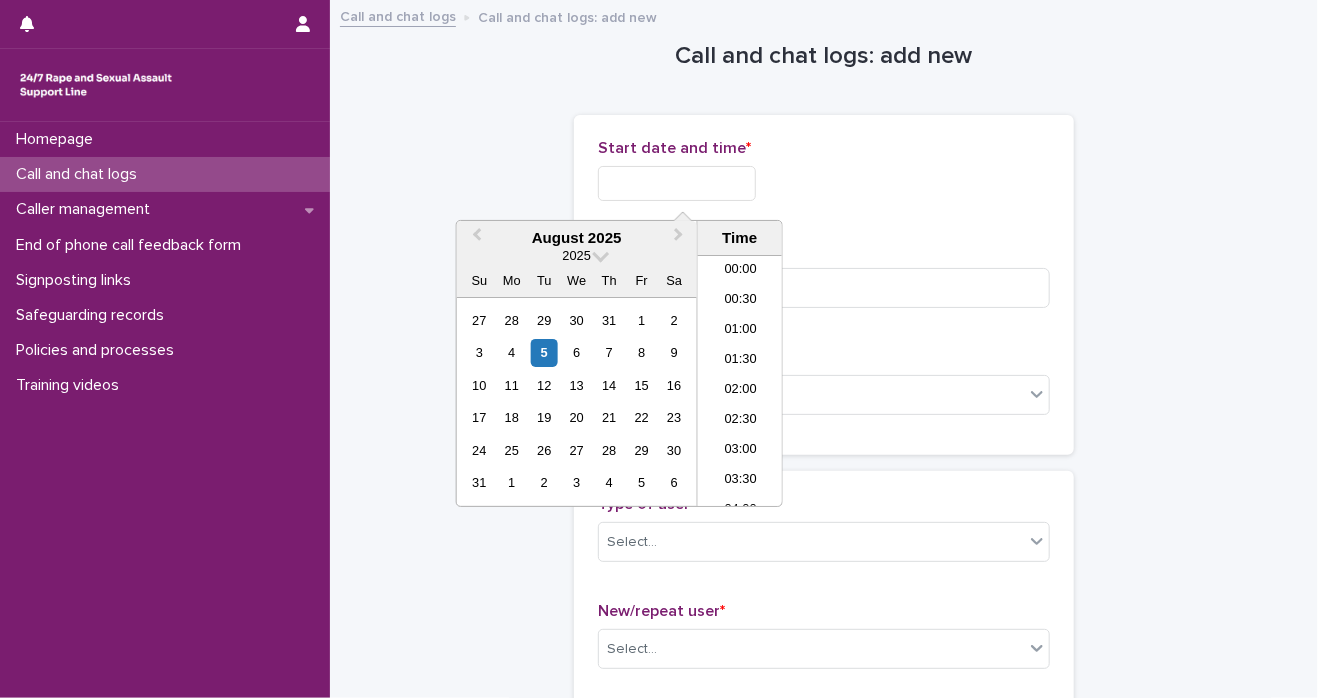 scroll, scrollTop: 1189, scrollLeft: 0, axis: vertical 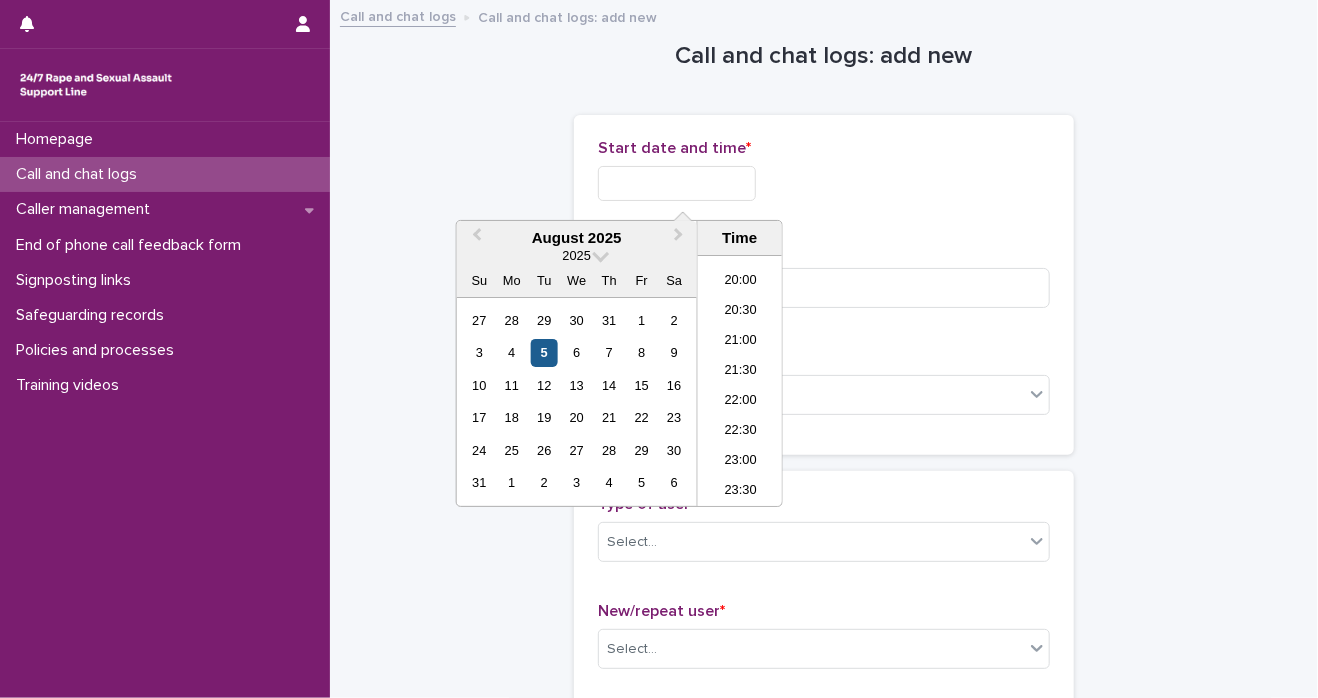 click on "5" at bounding box center [544, 352] 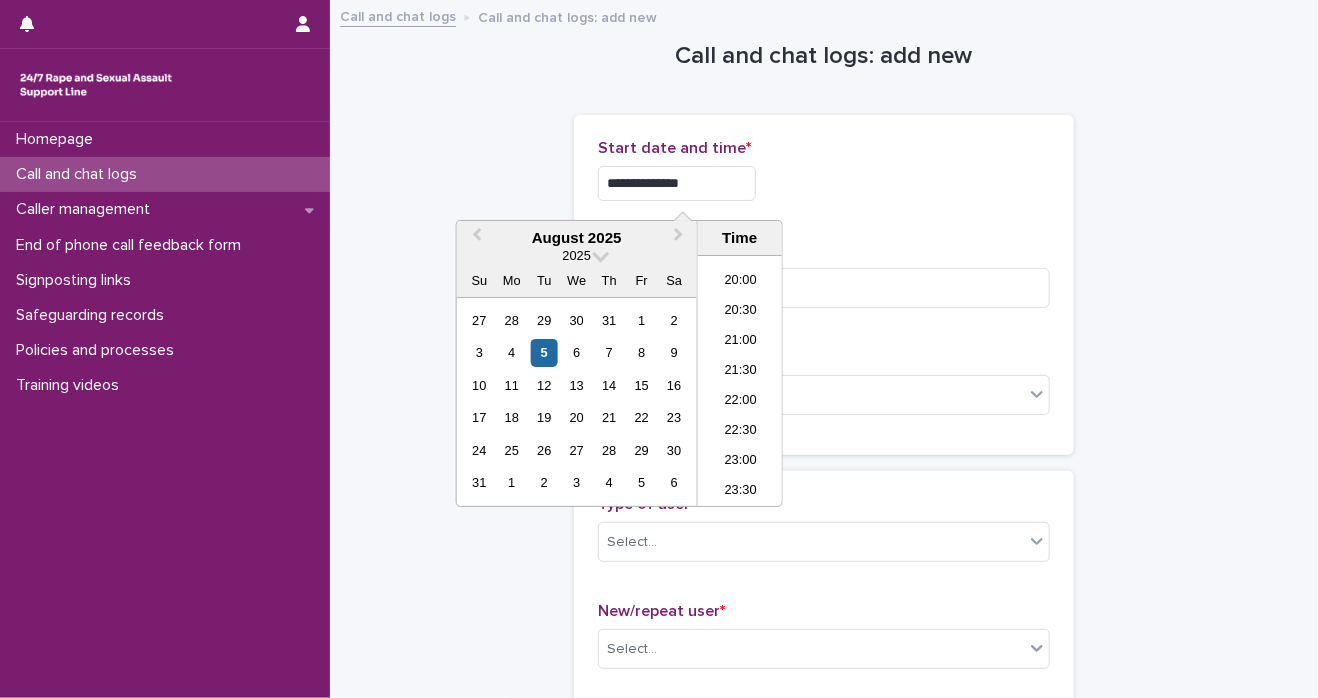 drag, startPoint x: 659, startPoint y: 183, endPoint x: 868, endPoint y: 171, distance: 209.34421 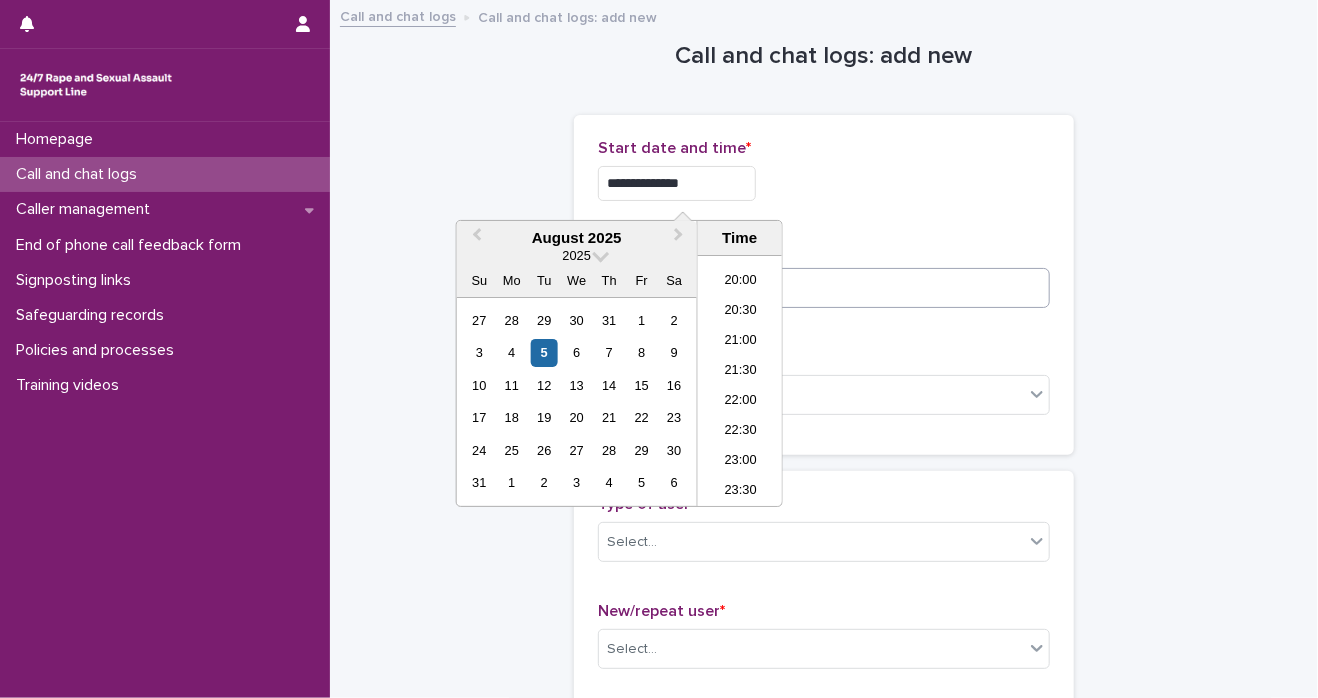 type on "**********" 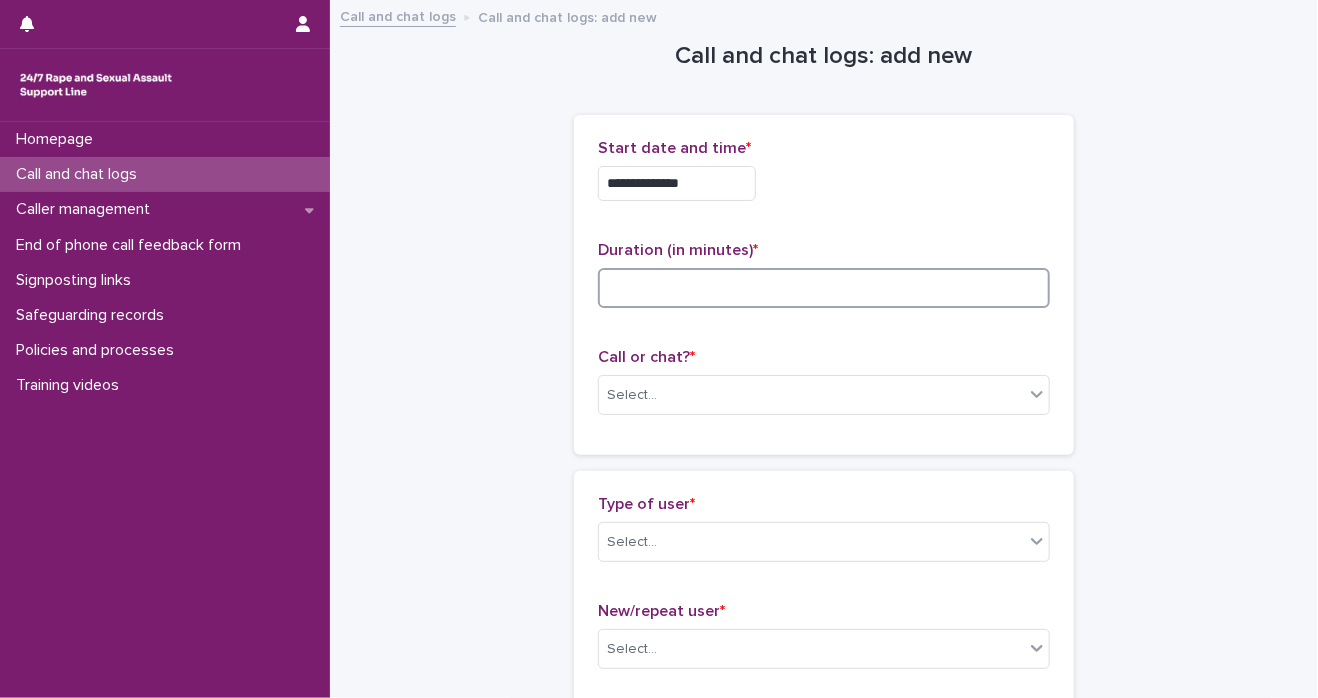 click at bounding box center [824, 288] 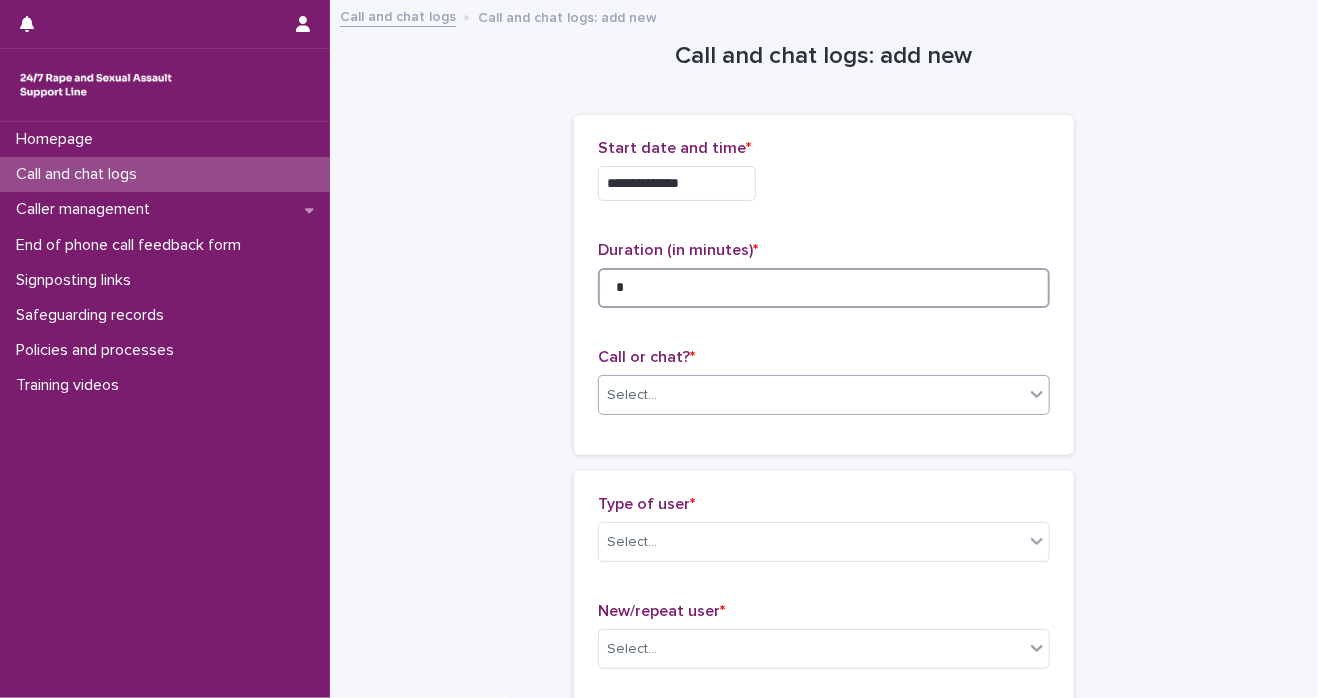 type on "*" 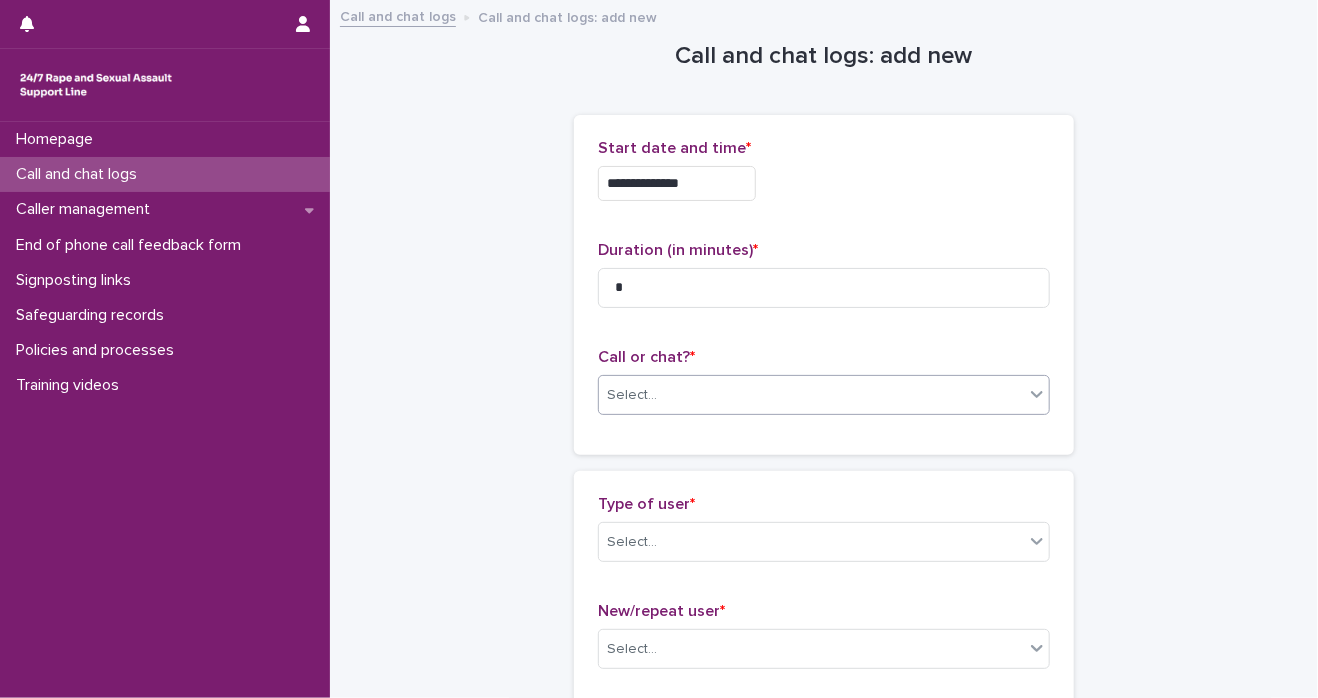 click on "Select..." at bounding box center [811, 395] 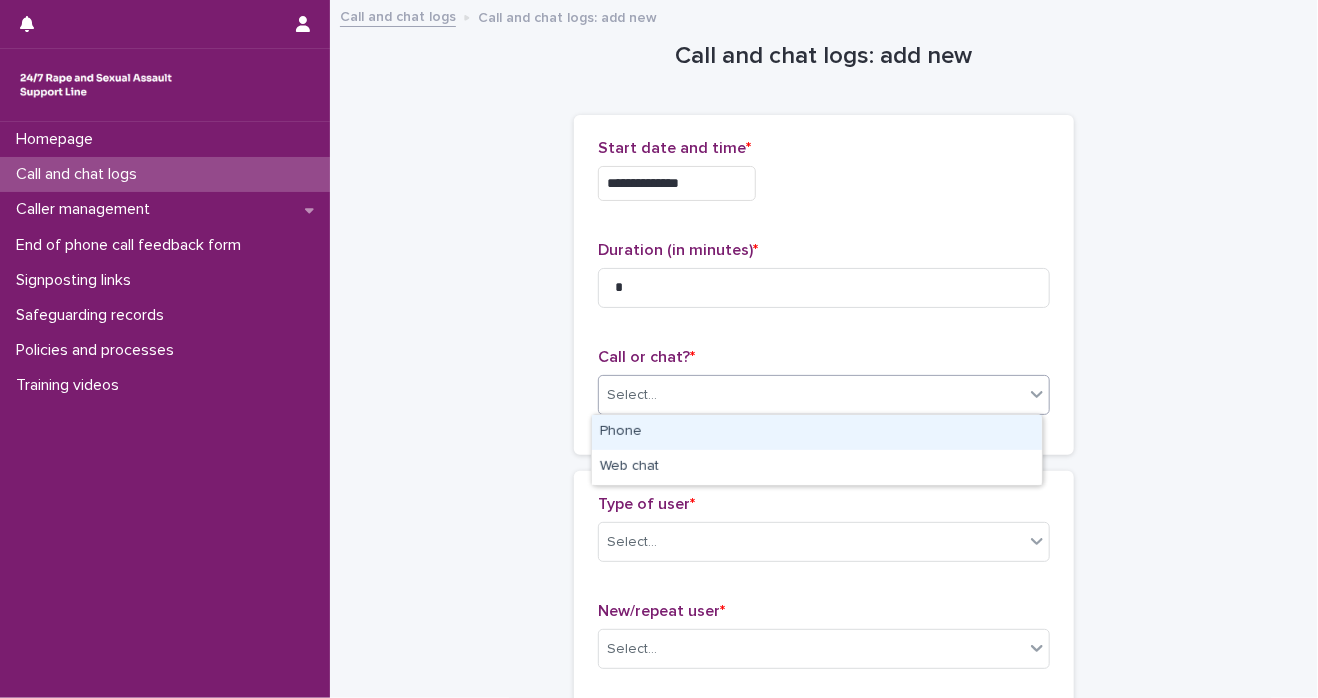 click on "Phone" at bounding box center (817, 432) 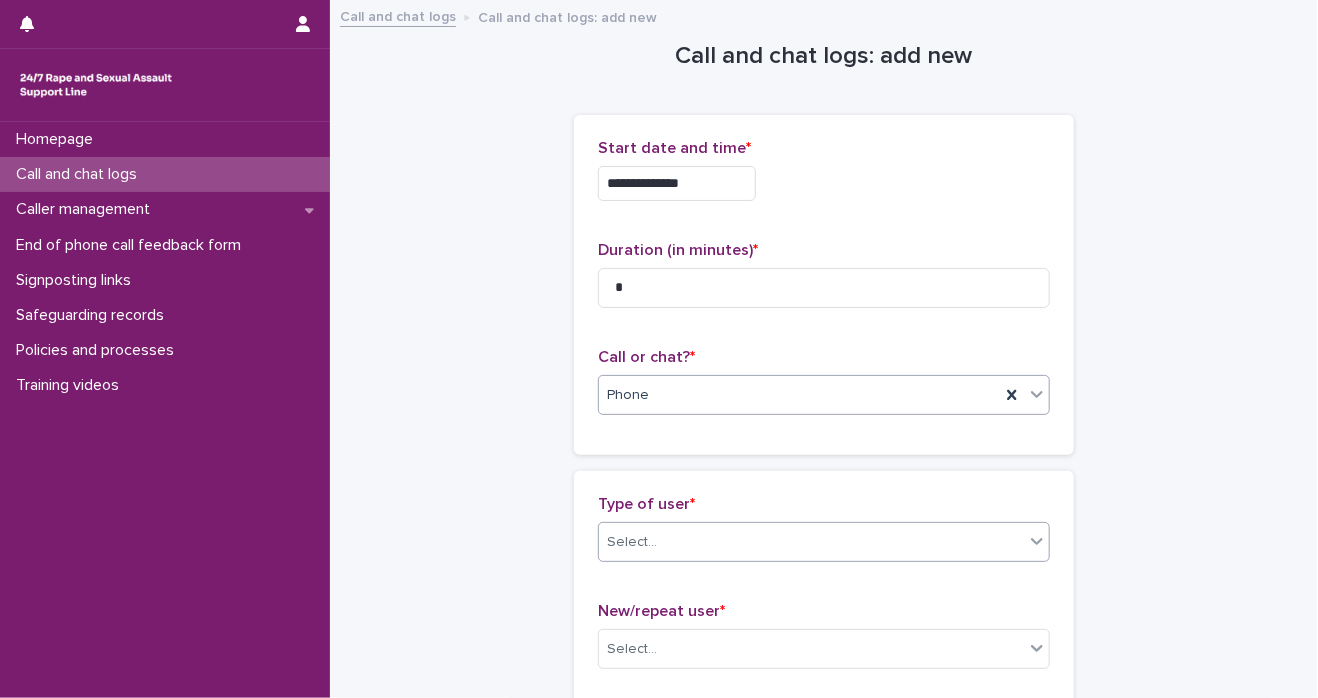 click 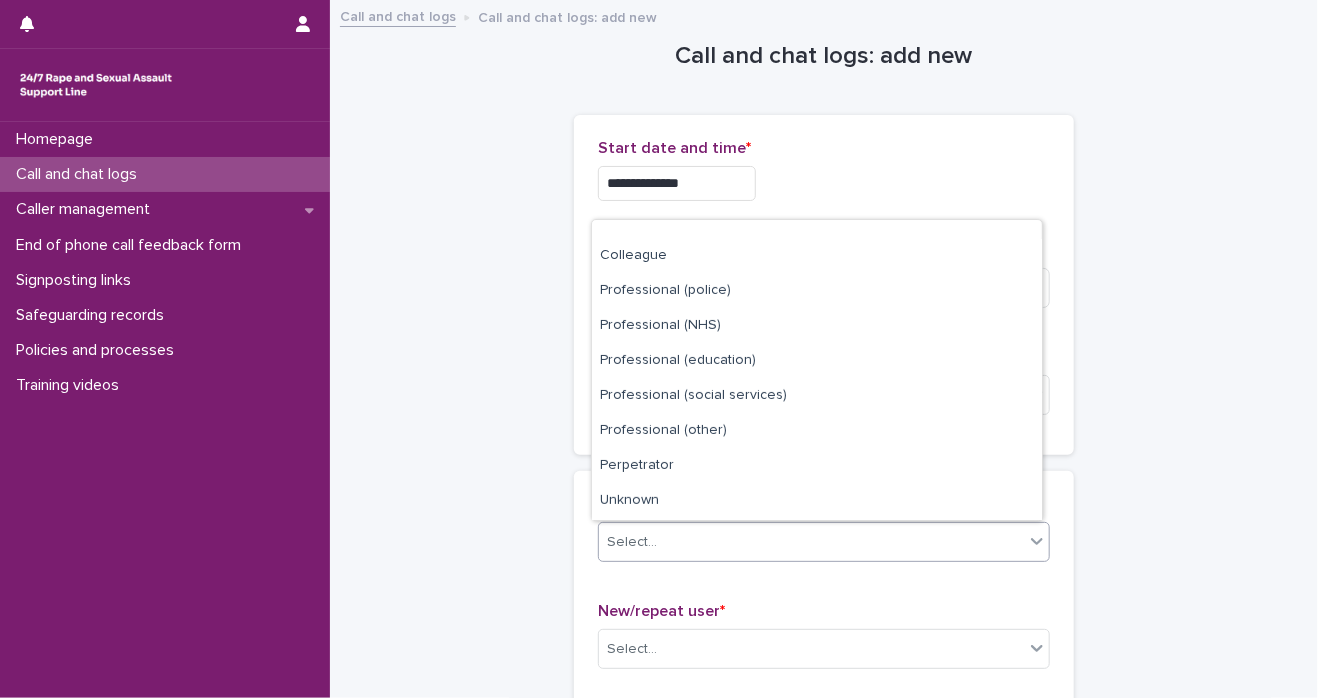 scroll, scrollTop: 224, scrollLeft: 0, axis: vertical 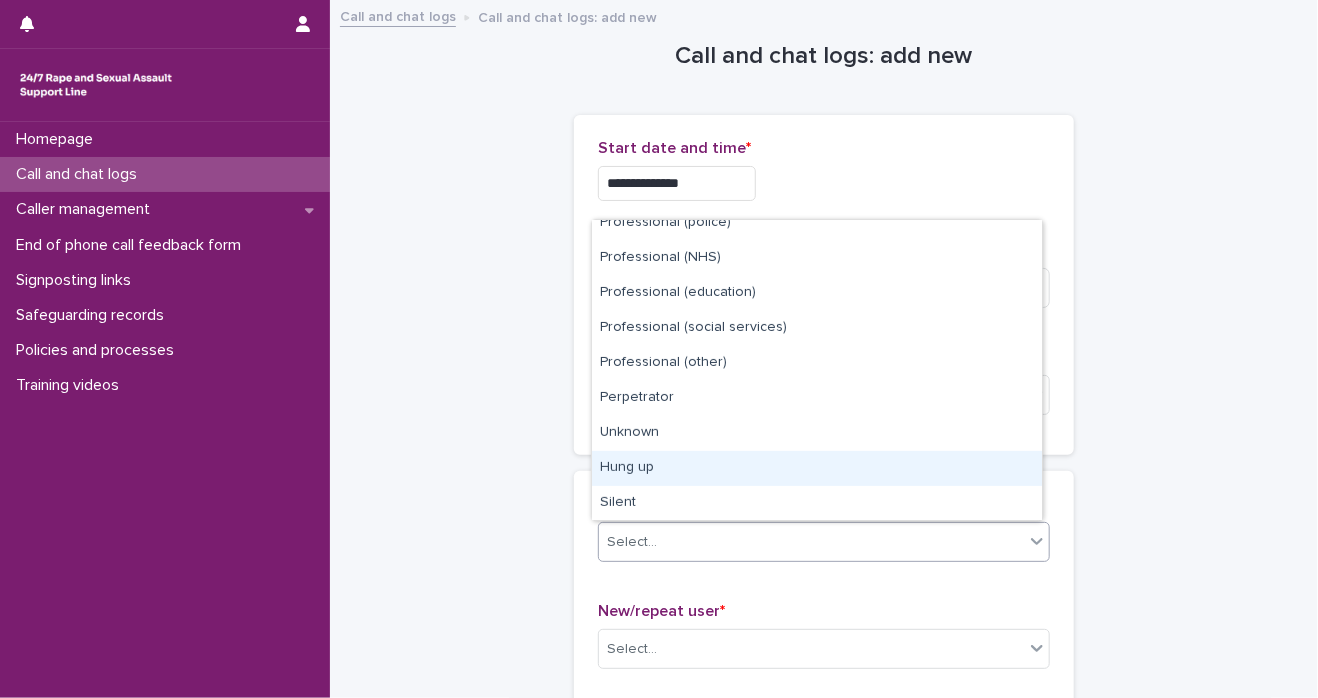 click on "Hung up" at bounding box center [817, 468] 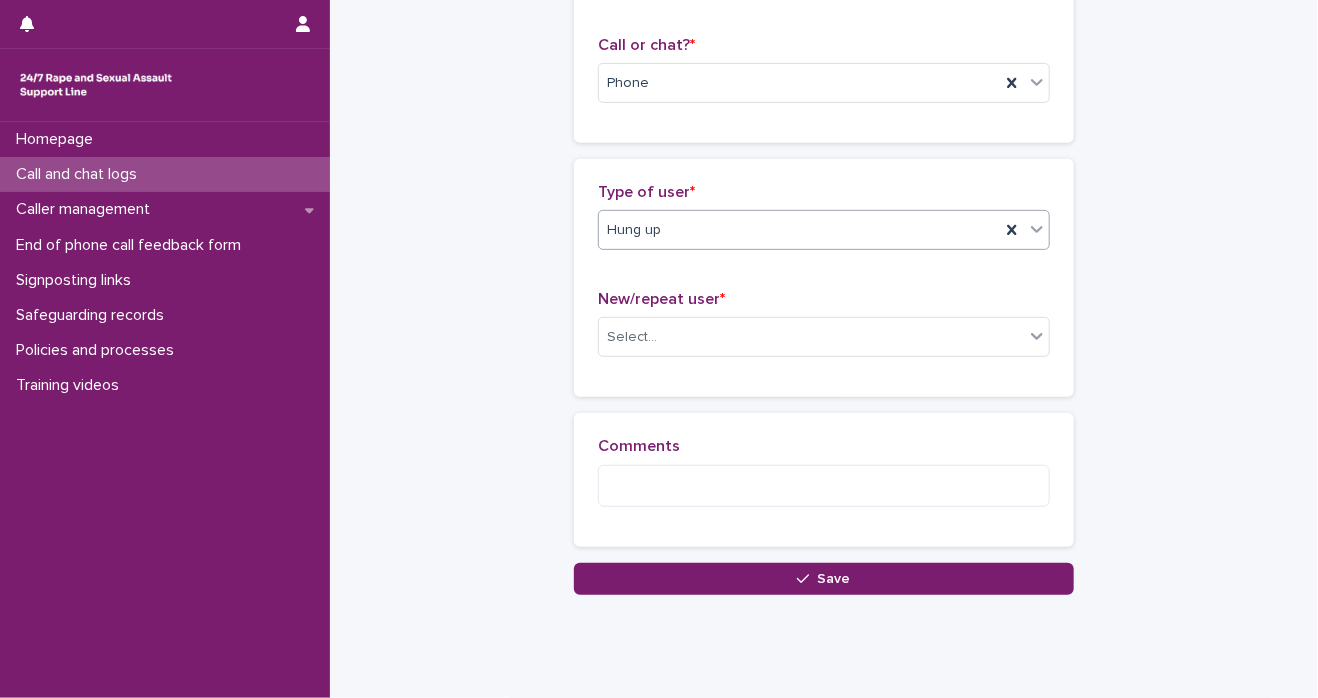scroll, scrollTop: 336, scrollLeft: 0, axis: vertical 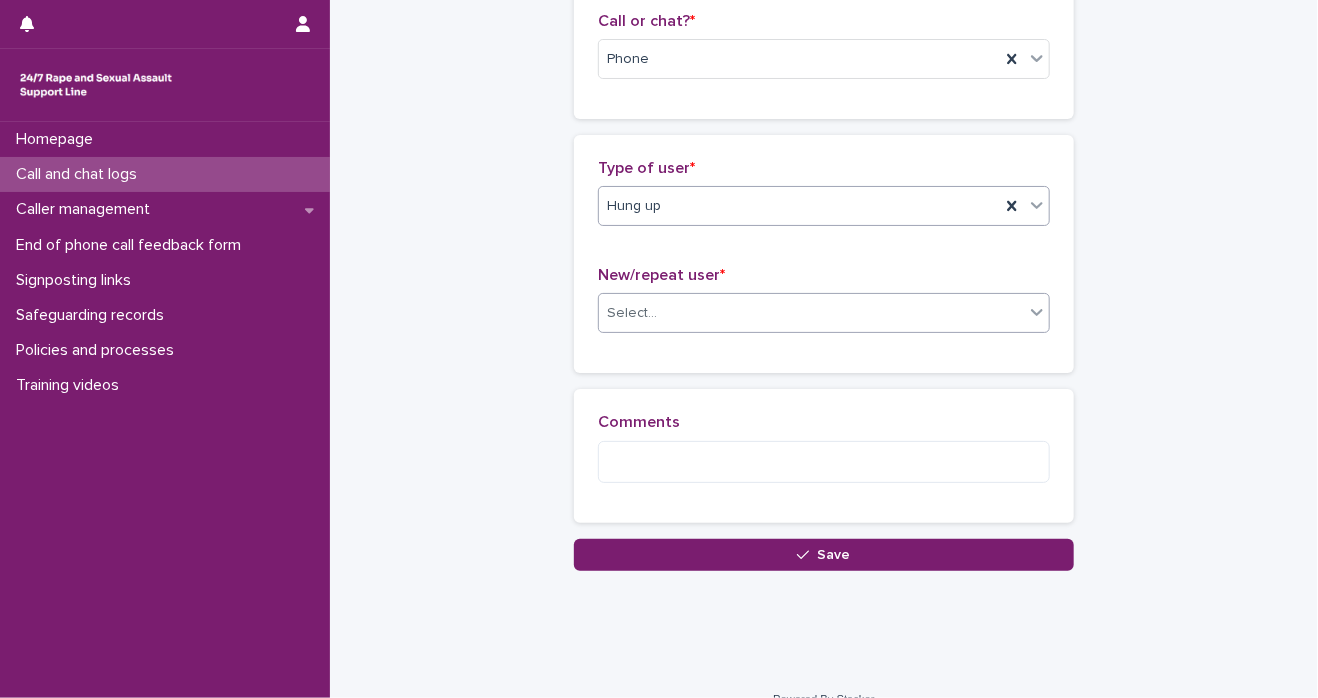 click 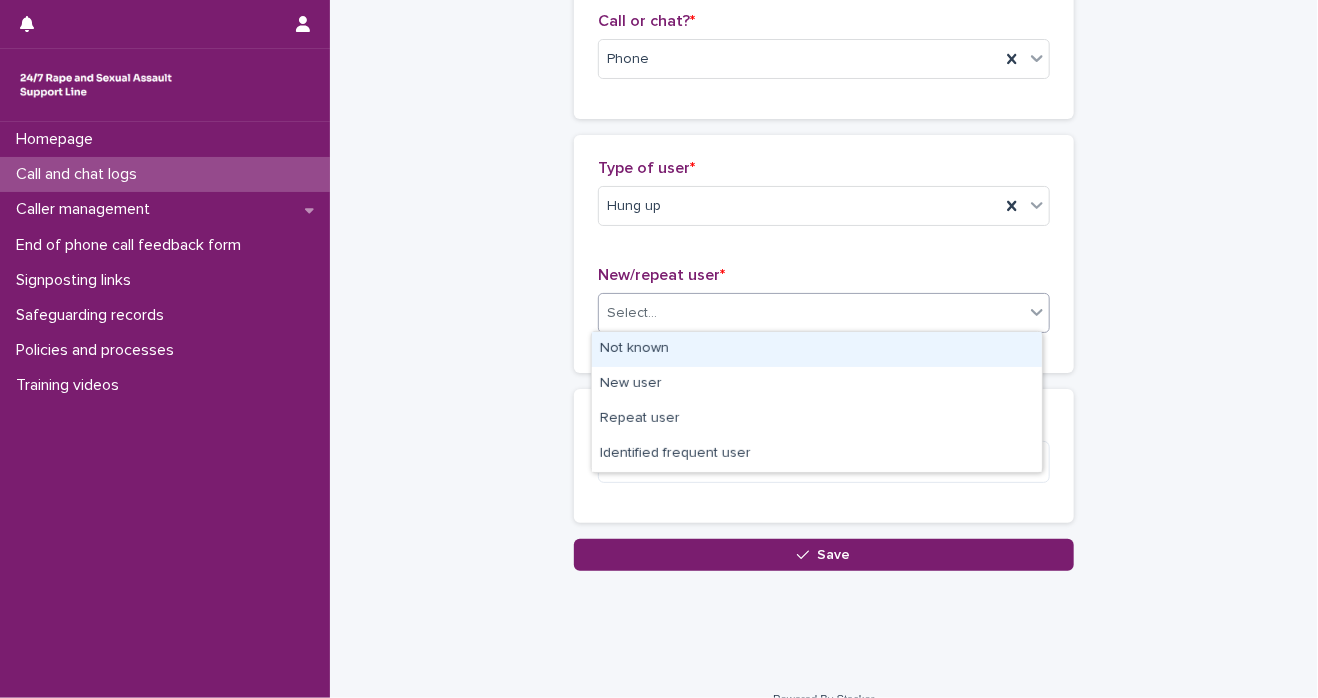 click on "Not known" at bounding box center (817, 349) 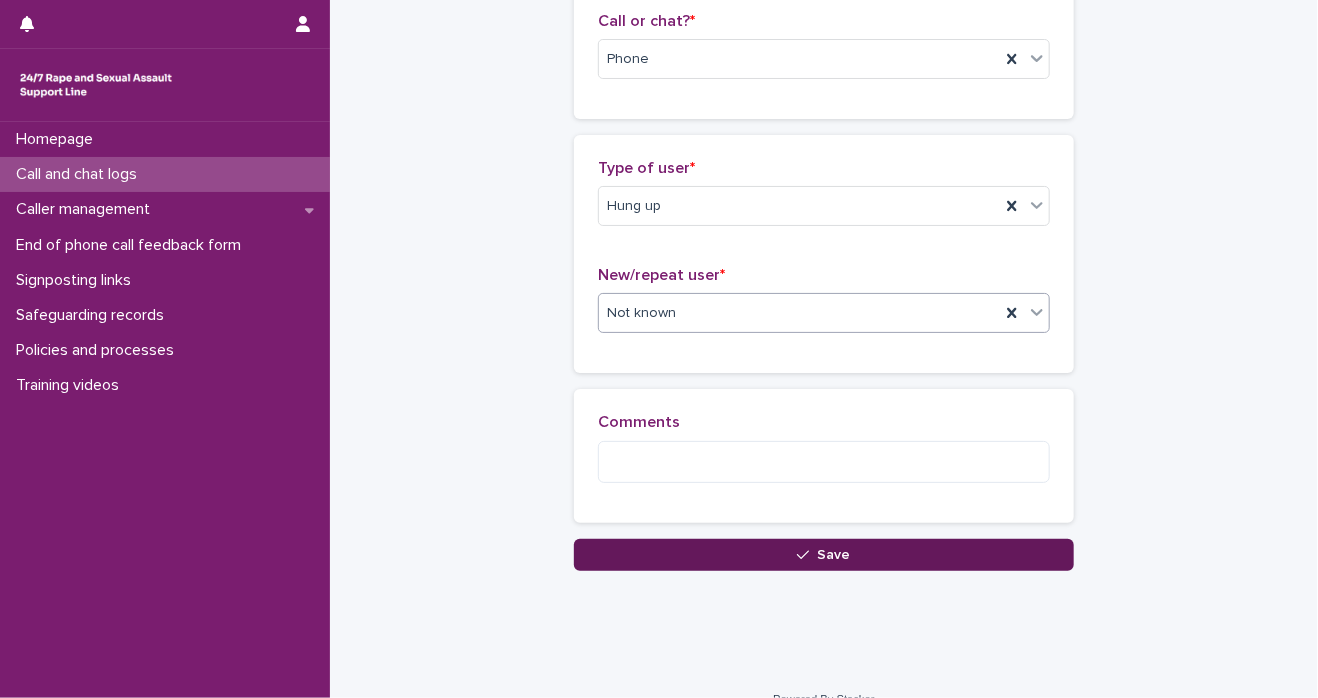 click on "Save" at bounding box center (824, 555) 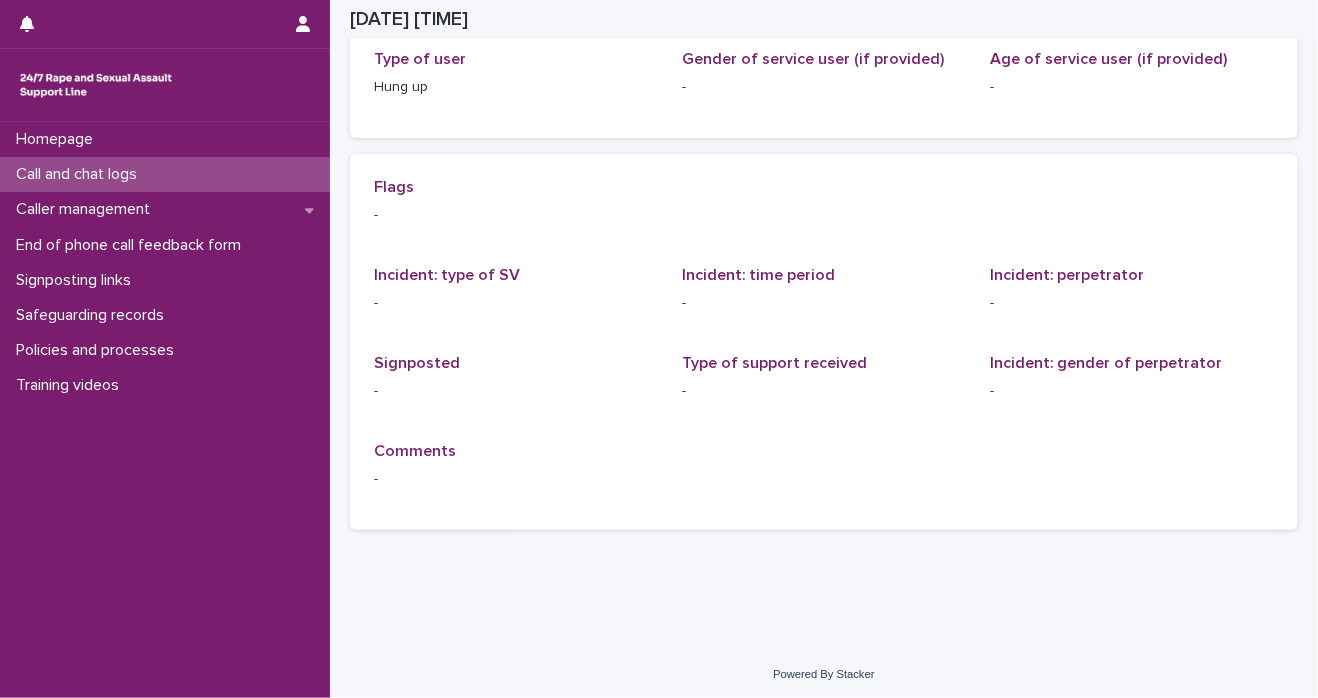 scroll, scrollTop: 0, scrollLeft: 0, axis: both 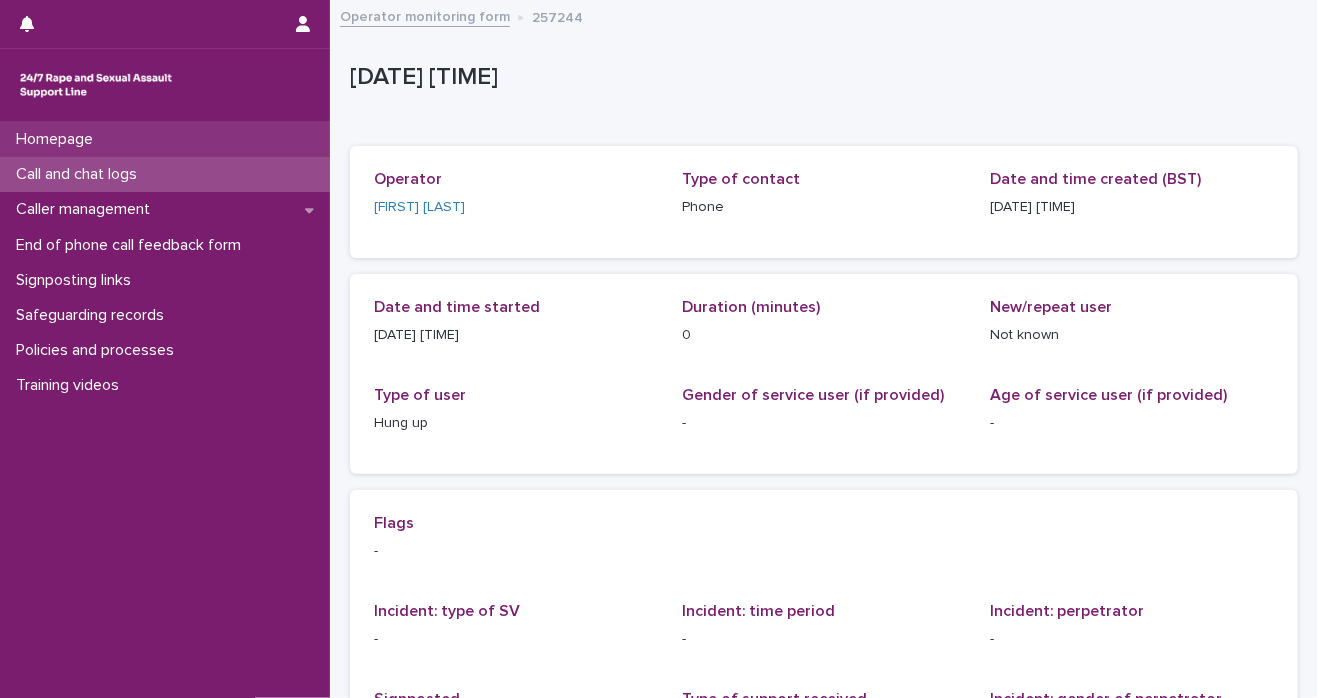 click on "Homepage" at bounding box center (58, 139) 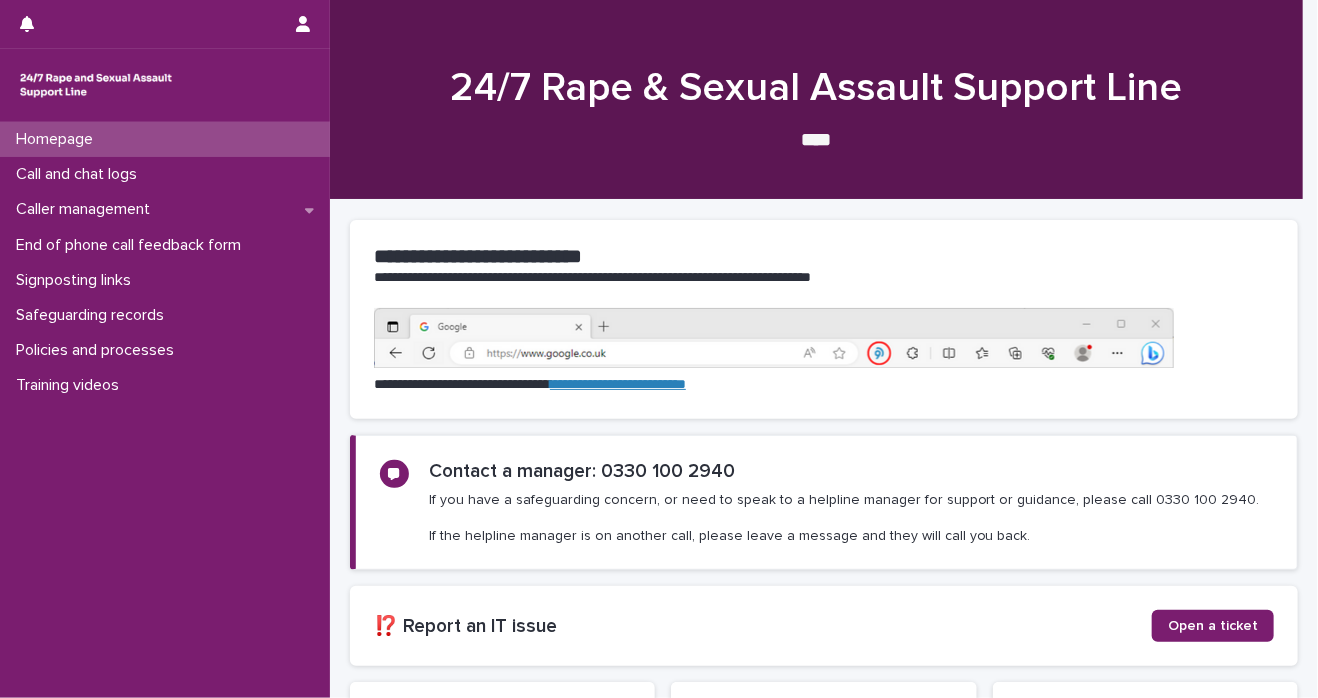 click on "Call and chat logs" at bounding box center (80, 174) 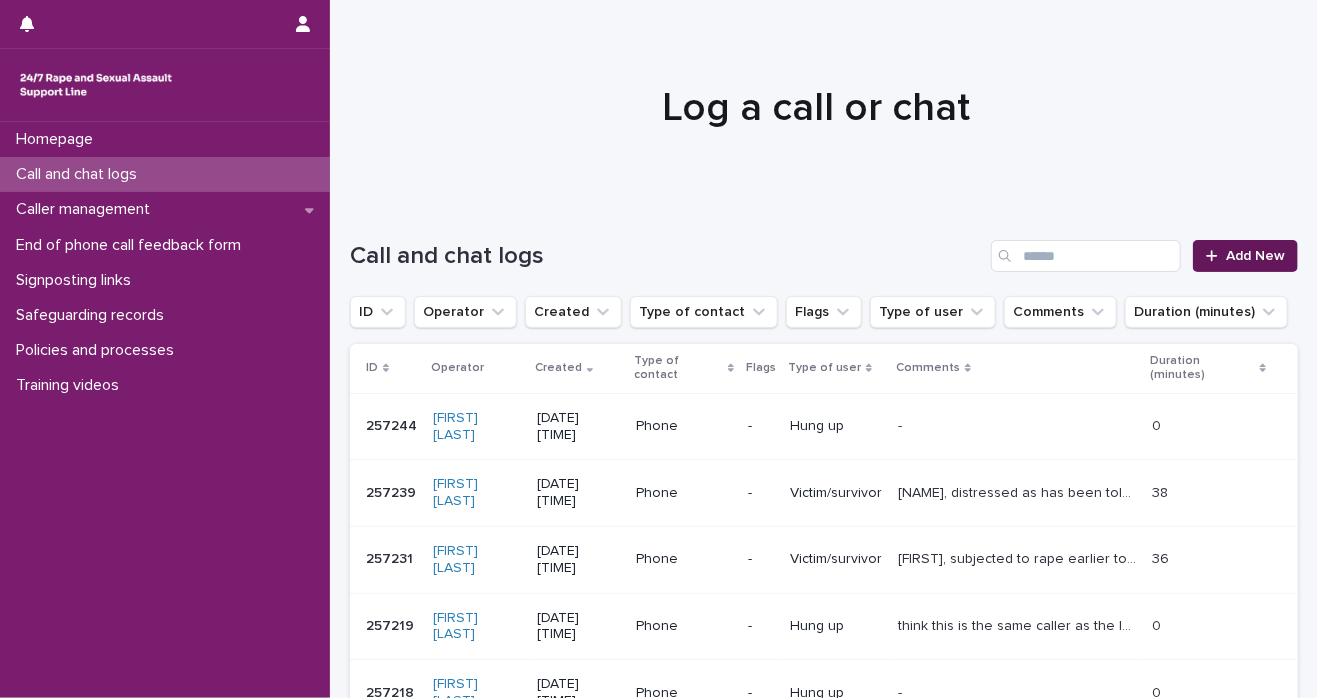 click at bounding box center (1216, 256) 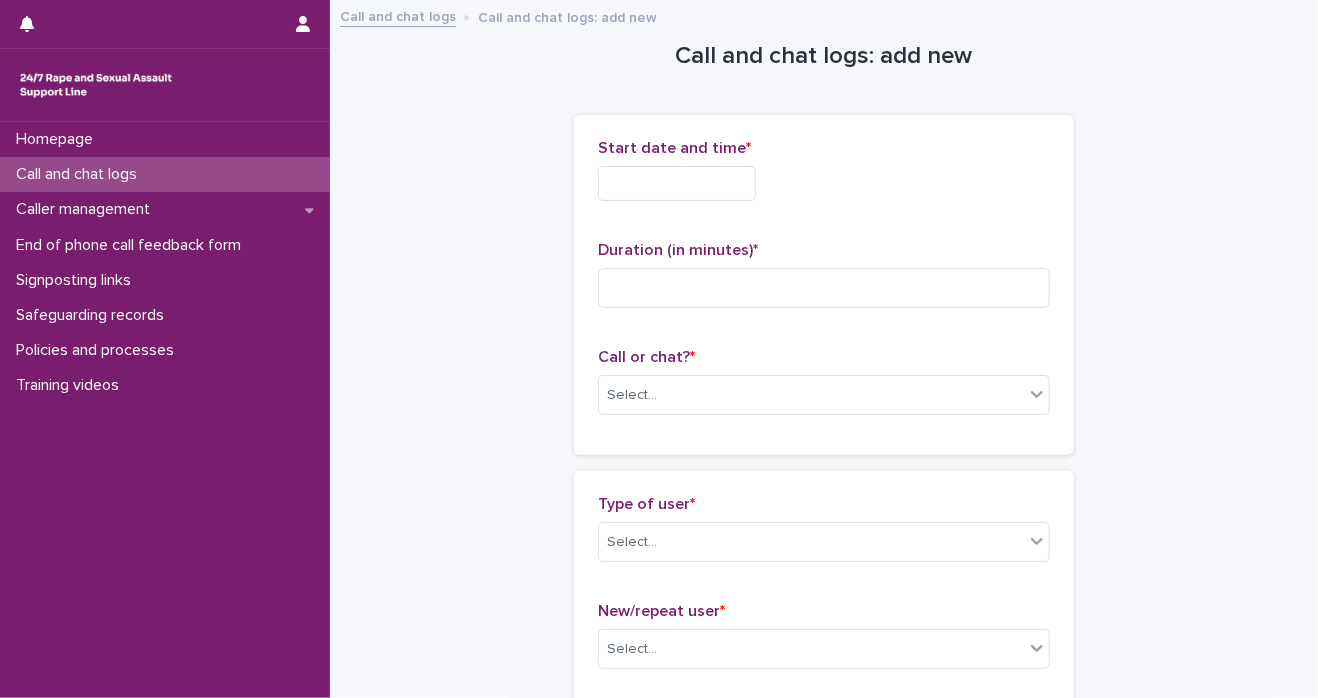 click at bounding box center [677, 183] 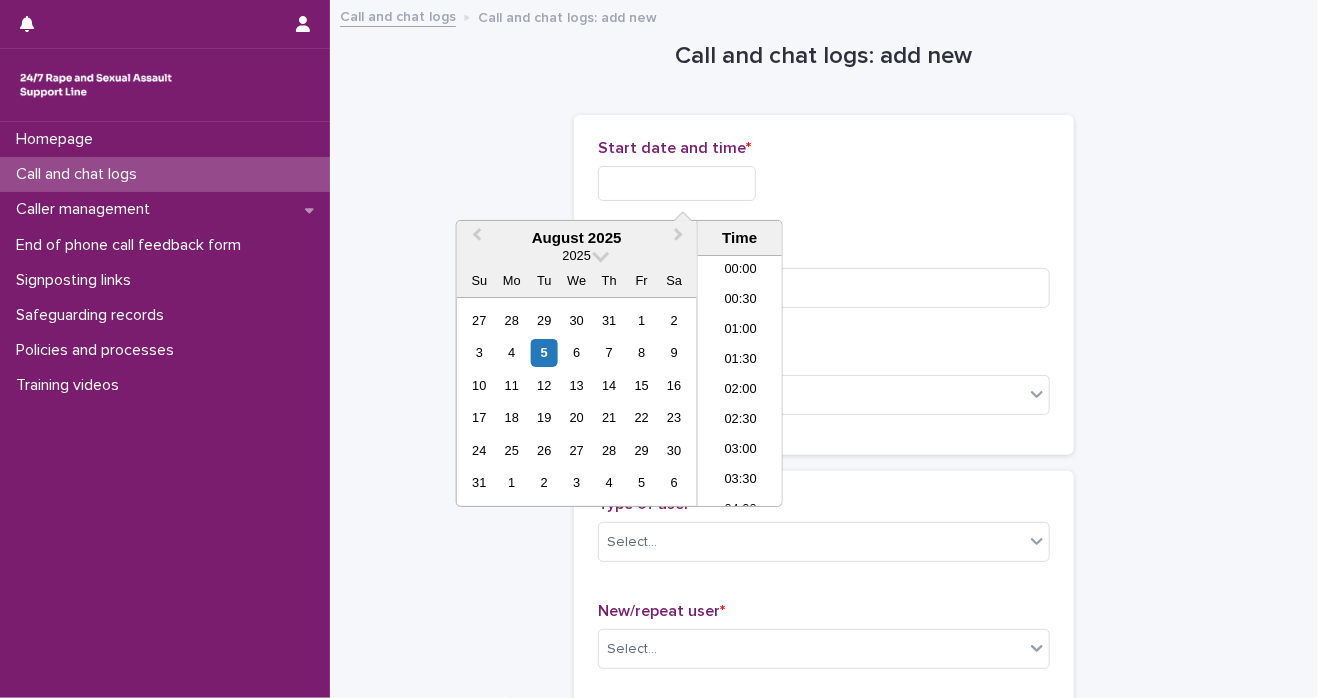 scroll, scrollTop: 1189, scrollLeft: 0, axis: vertical 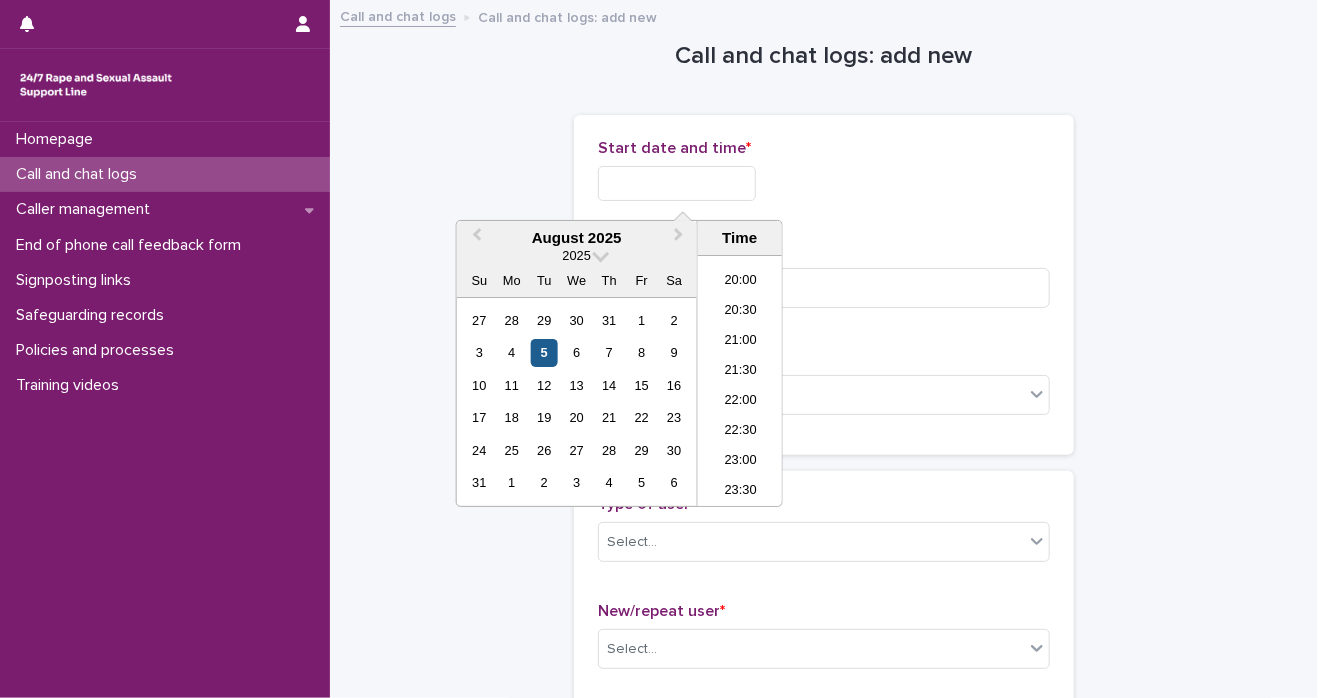 click on "5" at bounding box center [544, 352] 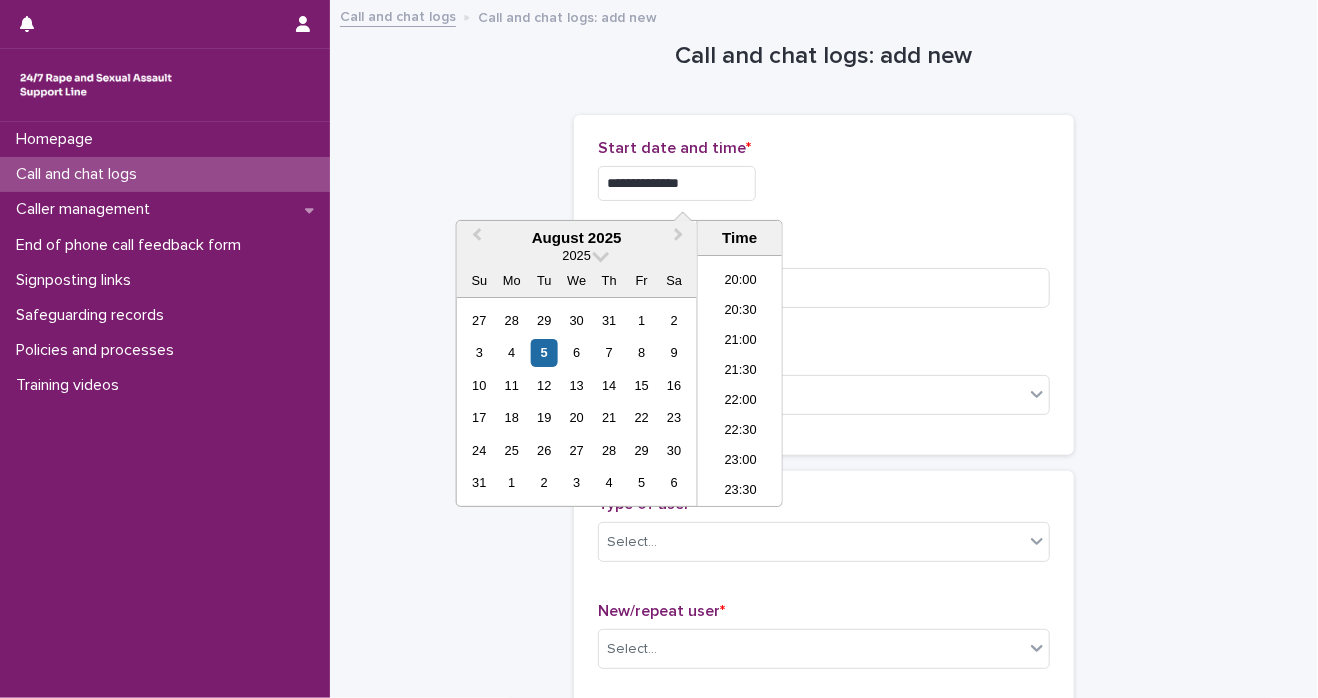drag, startPoint x: 661, startPoint y: 185, endPoint x: 957, endPoint y: 153, distance: 297.7247 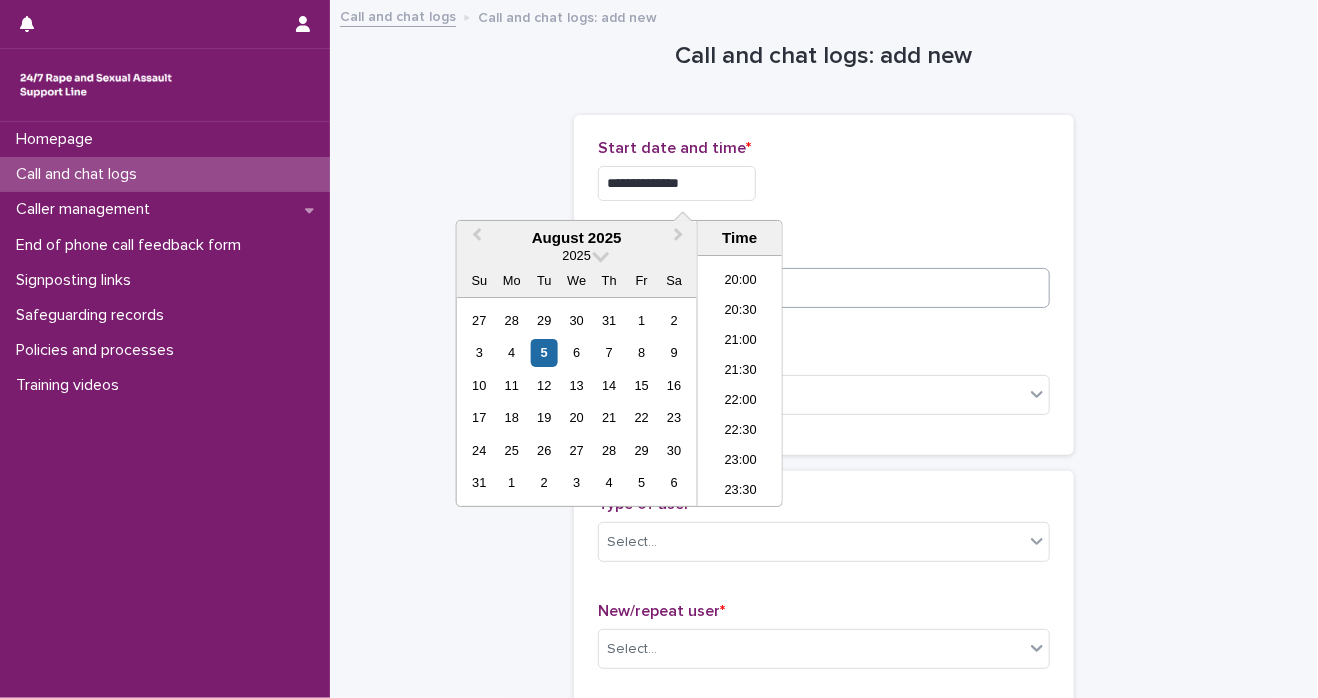 type on "**********" 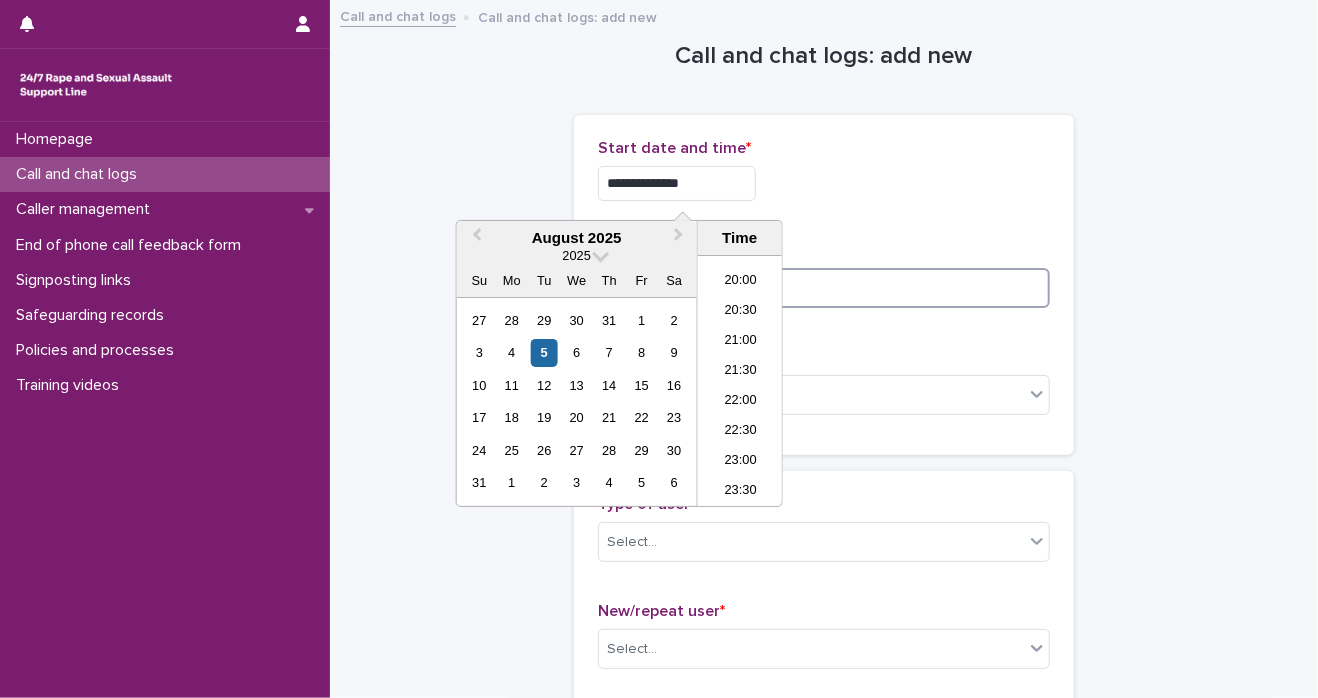 click at bounding box center (824, 288) 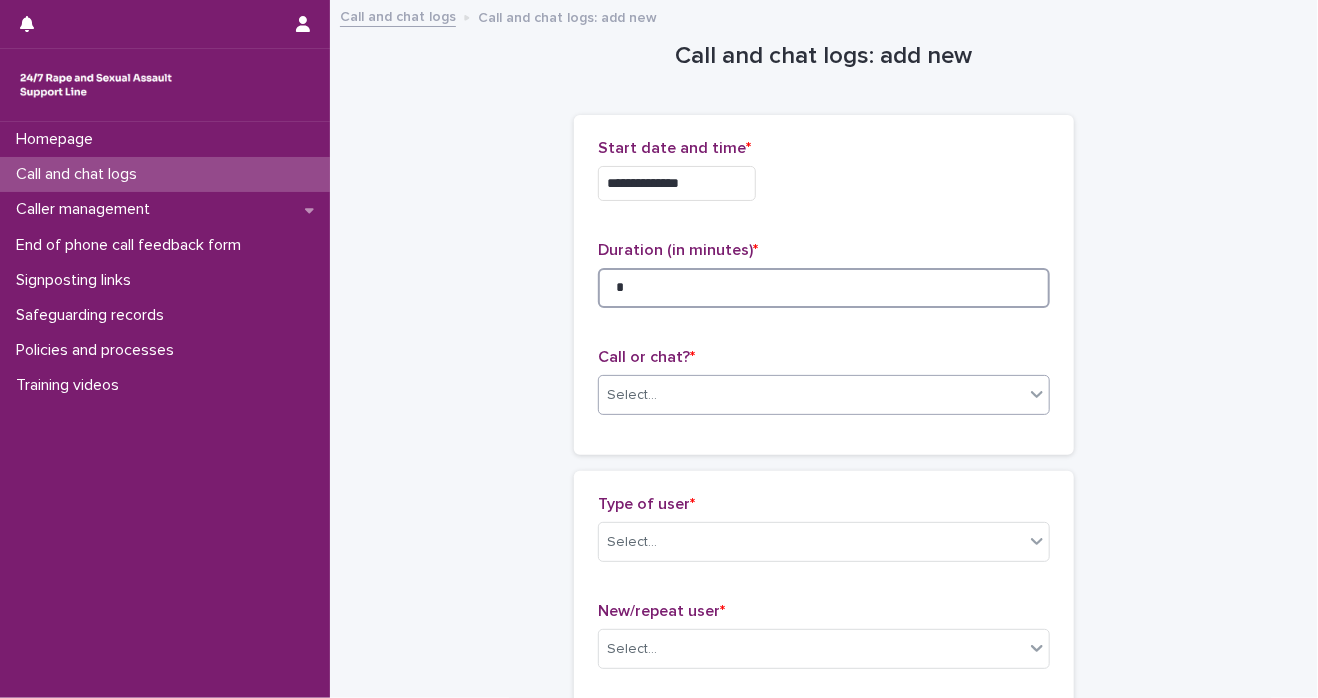 type on "*" 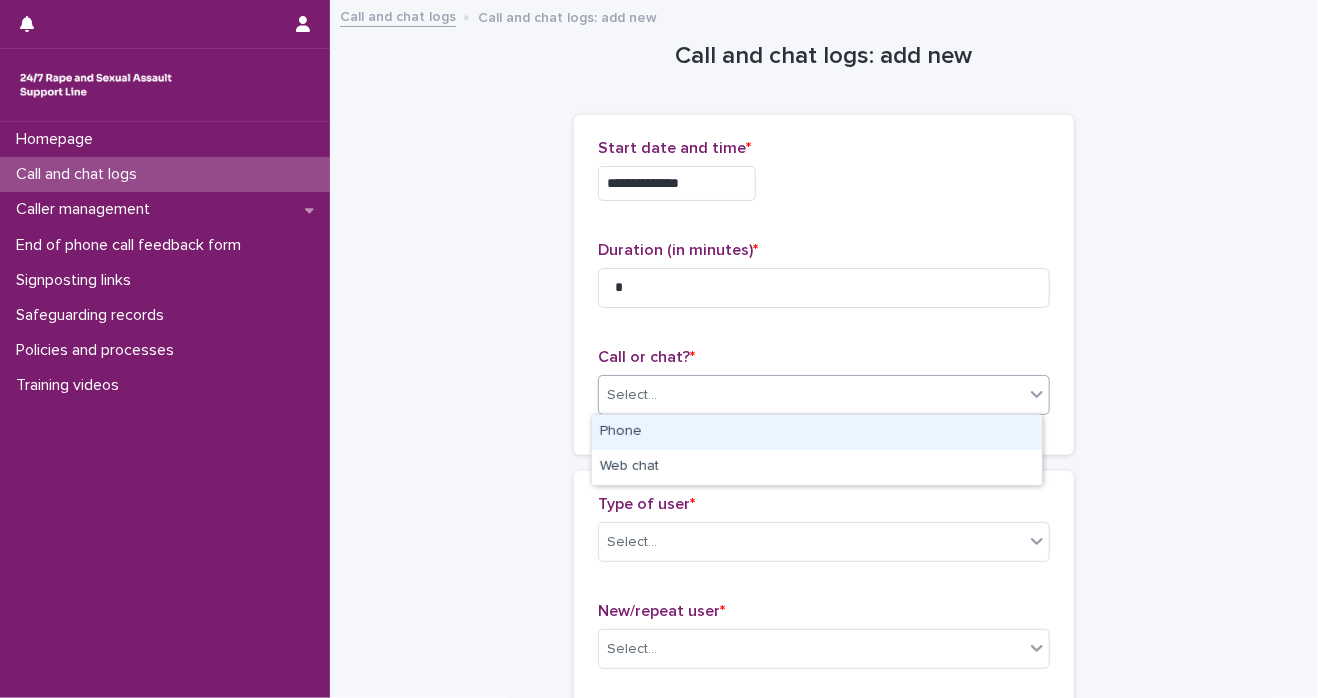 click 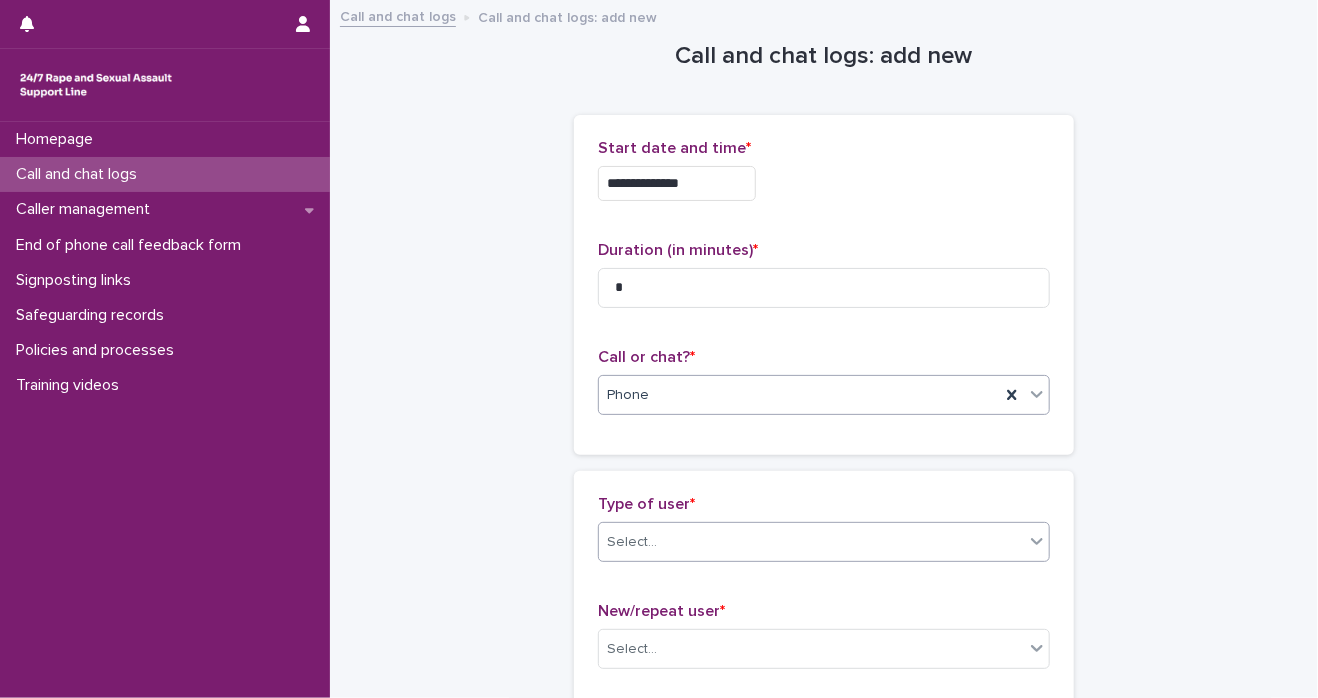 click 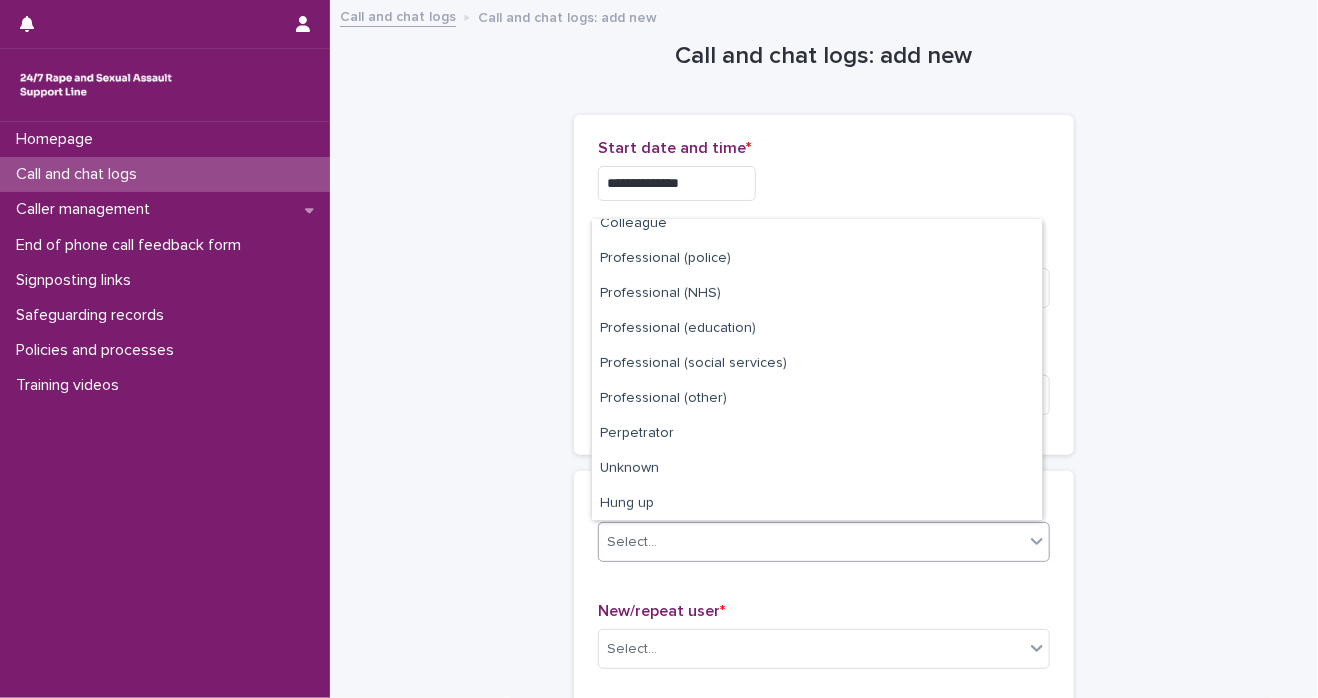 scroll, scrollTop: 224, scrollLeft: 0, axis: vertical 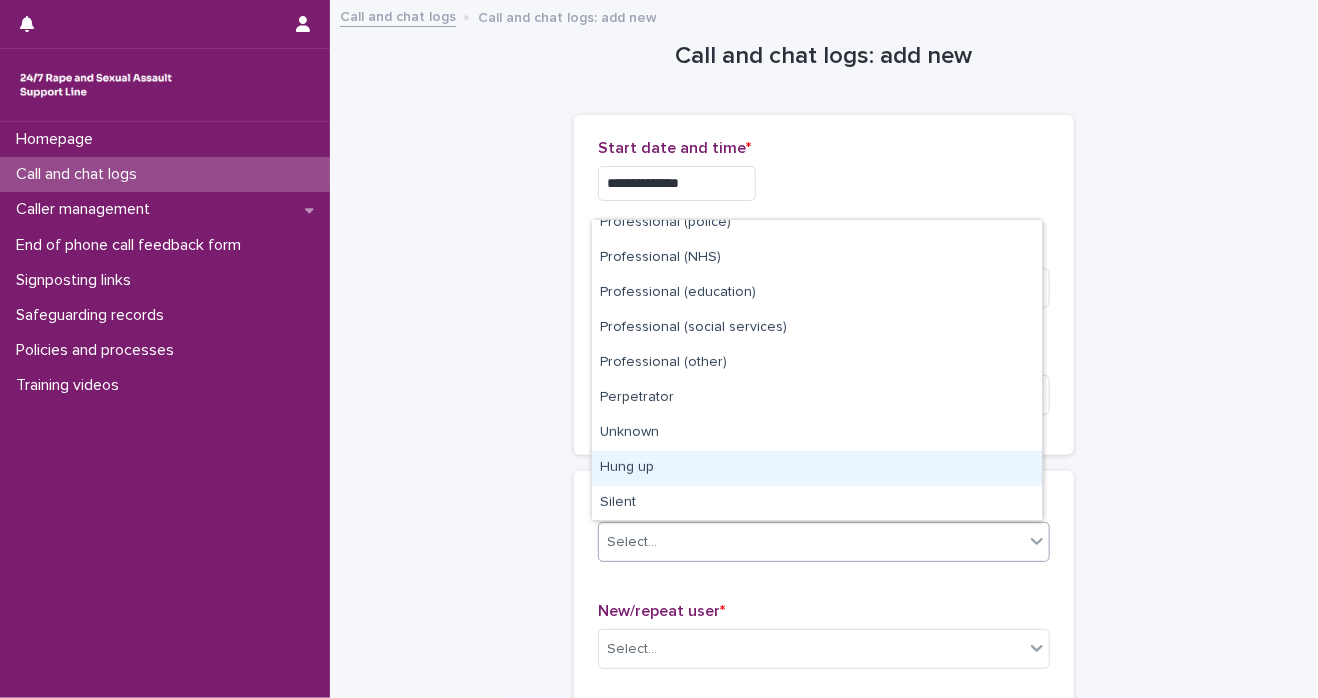 click on "Hung up" at bounding box center [817, 468] 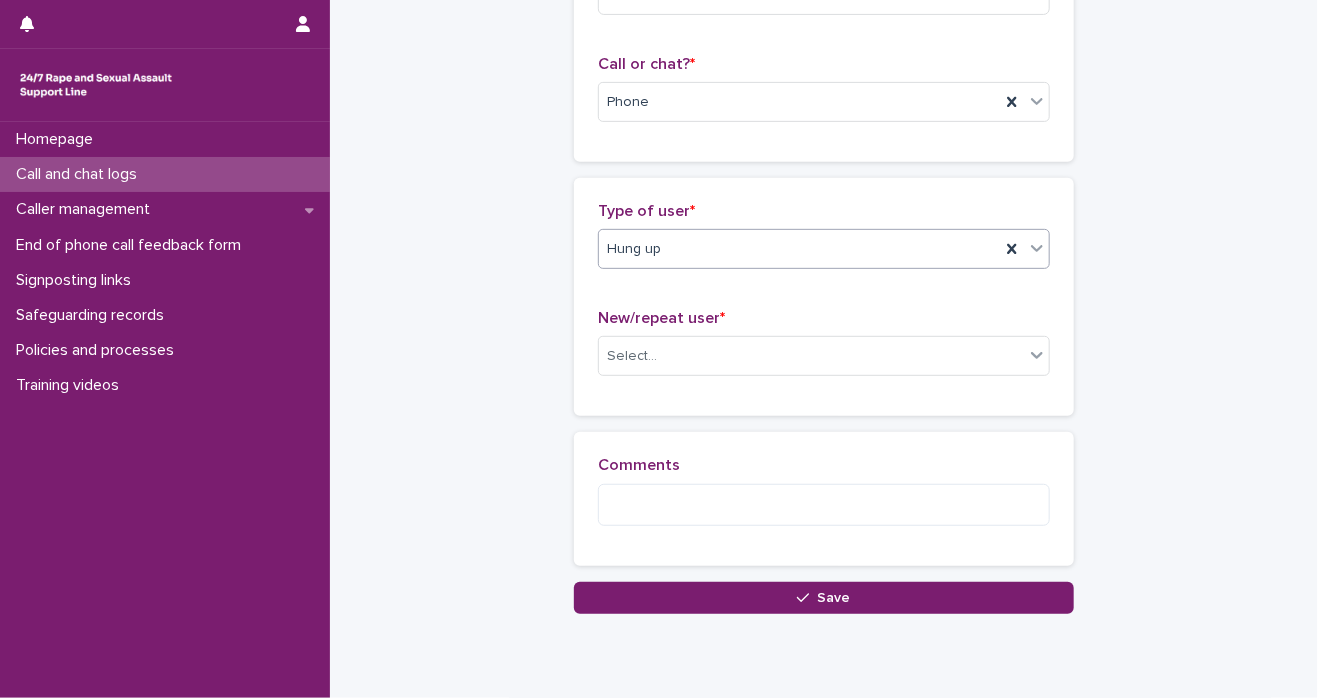 scroll, scrollTop: 308, scrollLeft: 0, axis: vertical 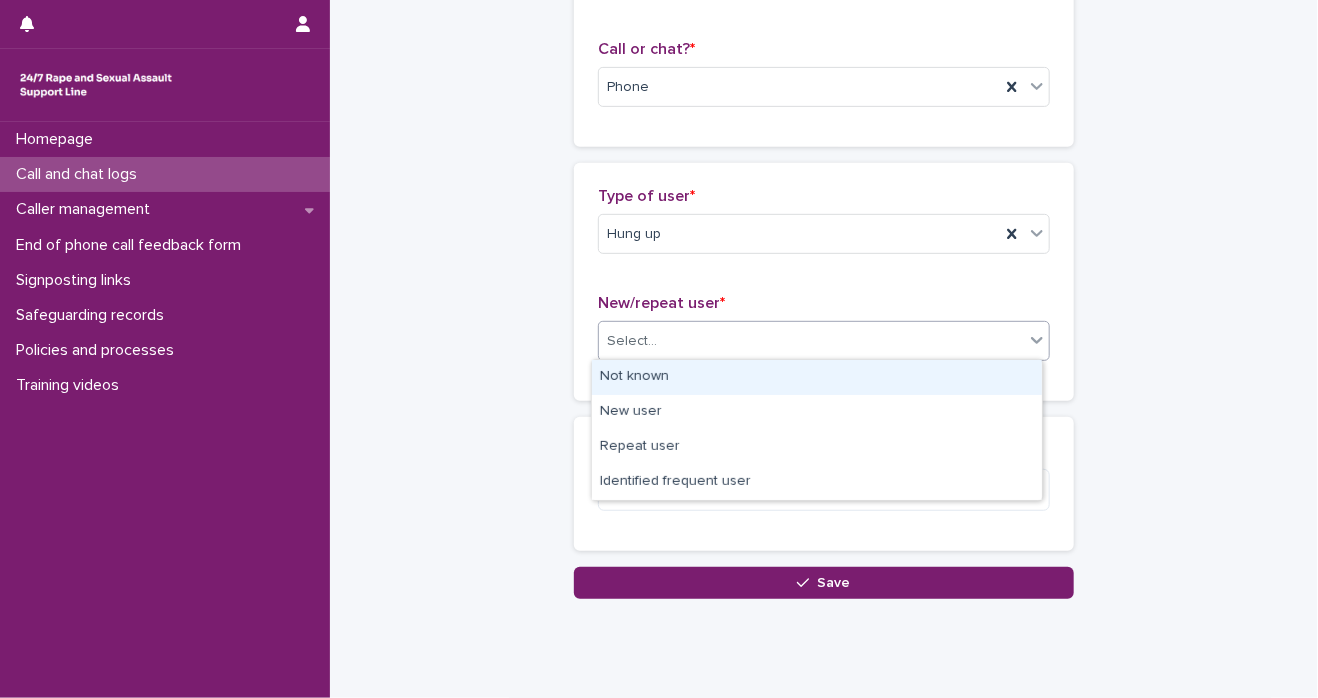 click 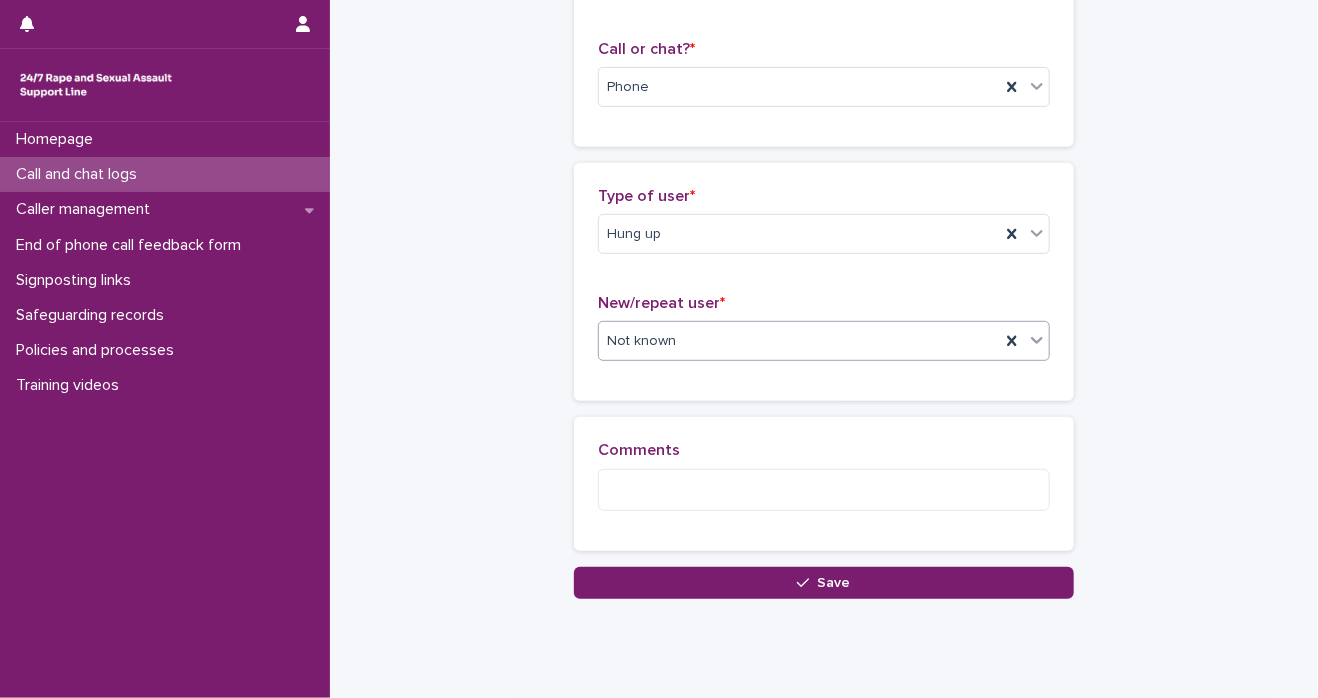 drag, startPoint x: 1002, startPoint y: 579, endPoint x: 937, endPoint y: 517, distance: 89.827614 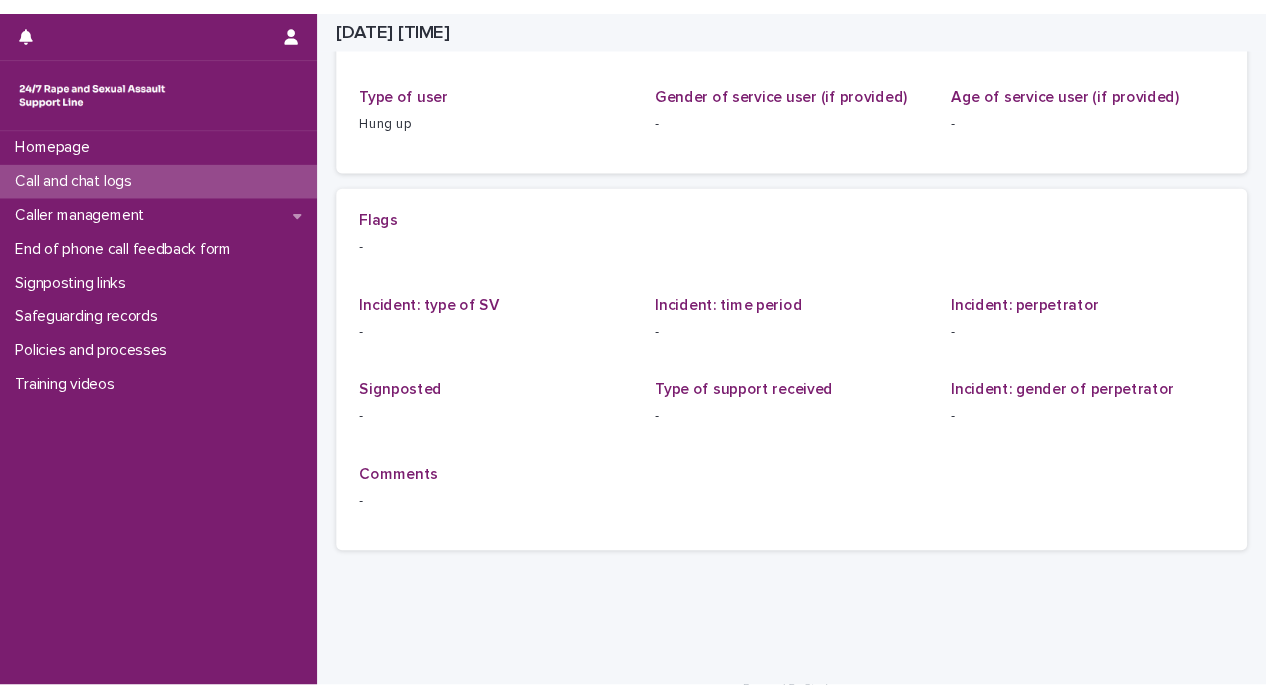 scroll, scrollTop: 0, scrollLeft: 0, axis: both 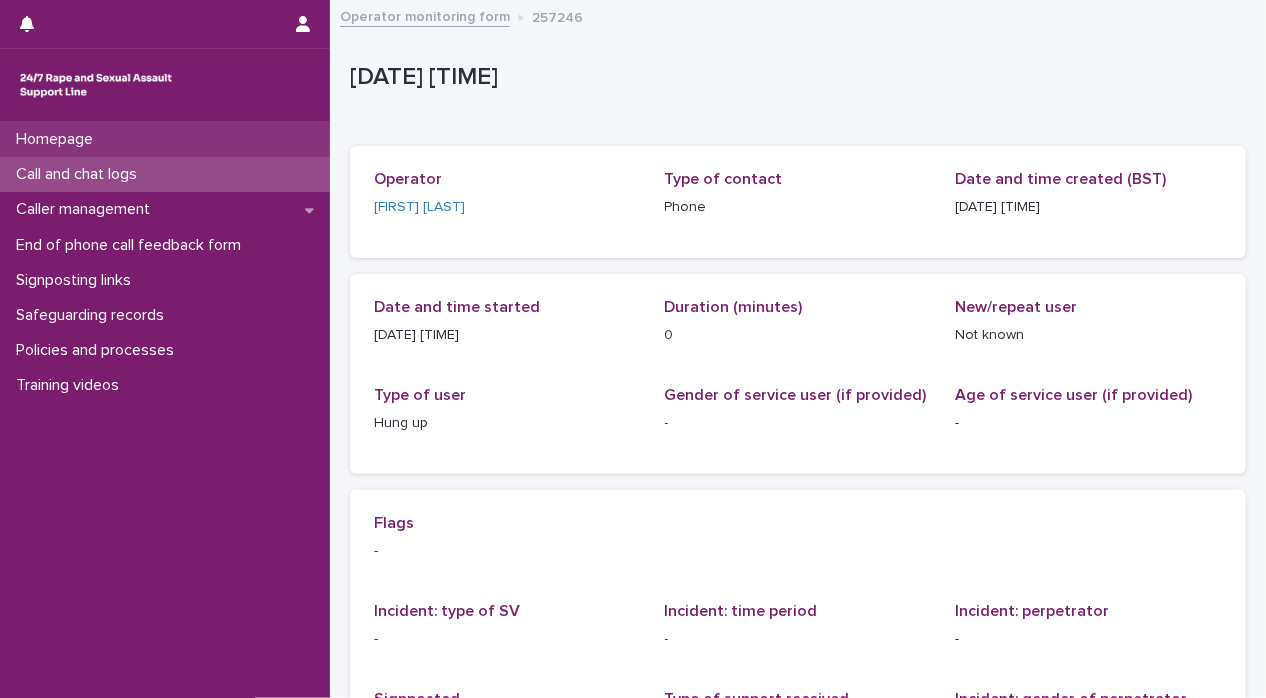 click on "Homepage" at bounding box center [58, 139] 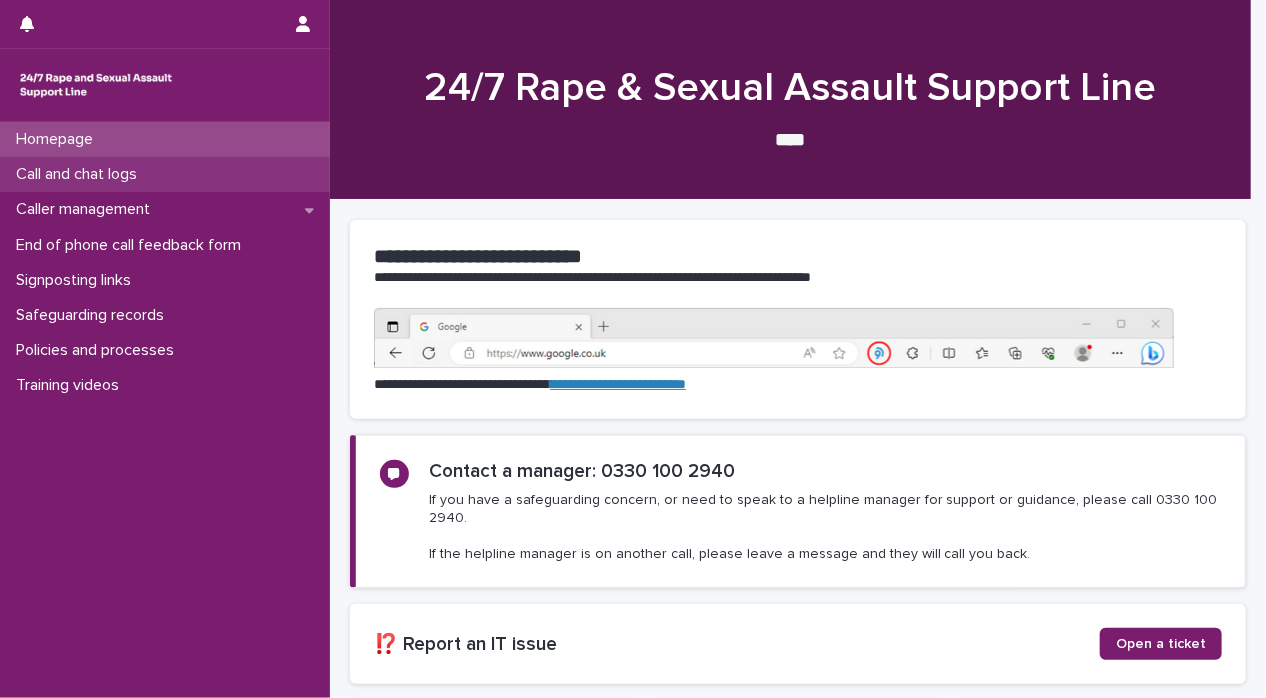 click on "Call and chat logs" at bounding box center (80, 174) 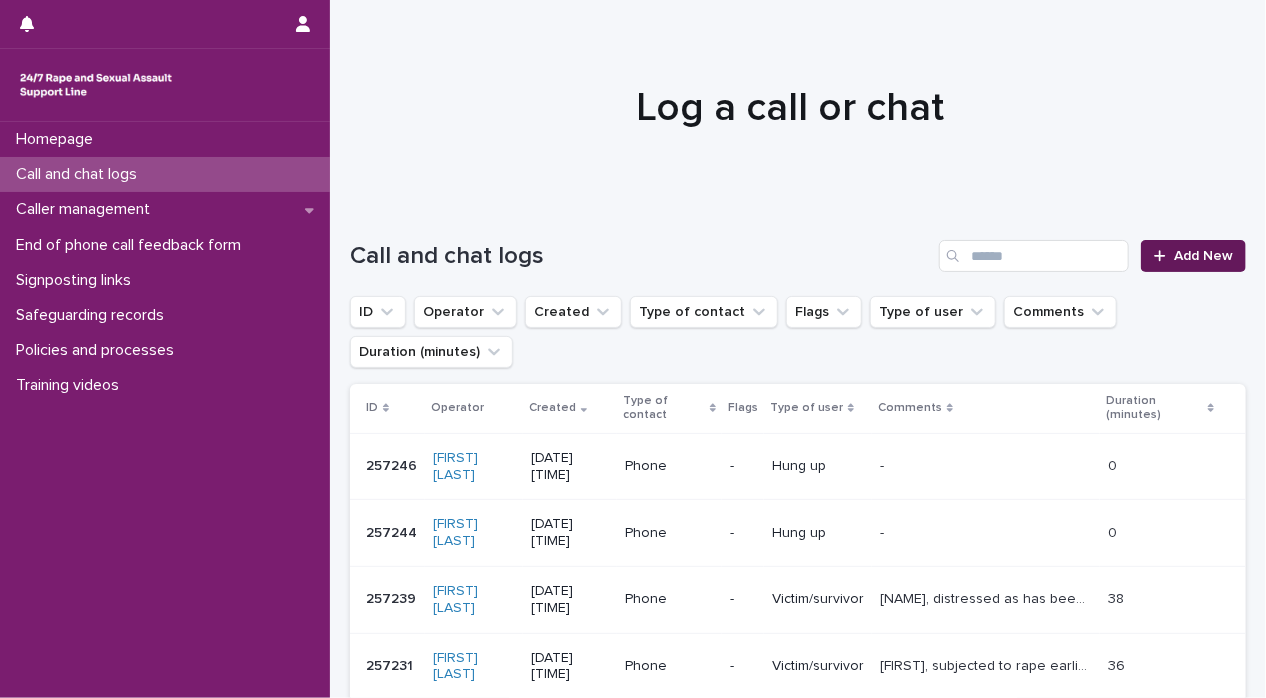 click 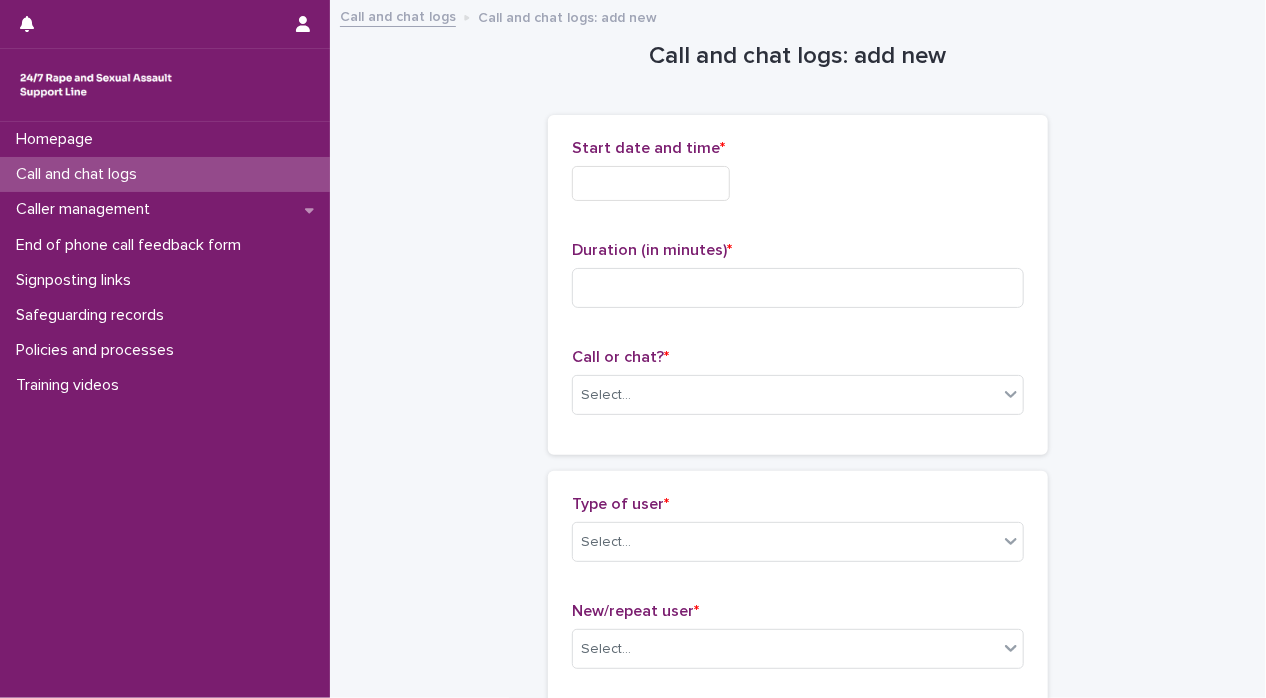 click at bounding box center (651, 183) 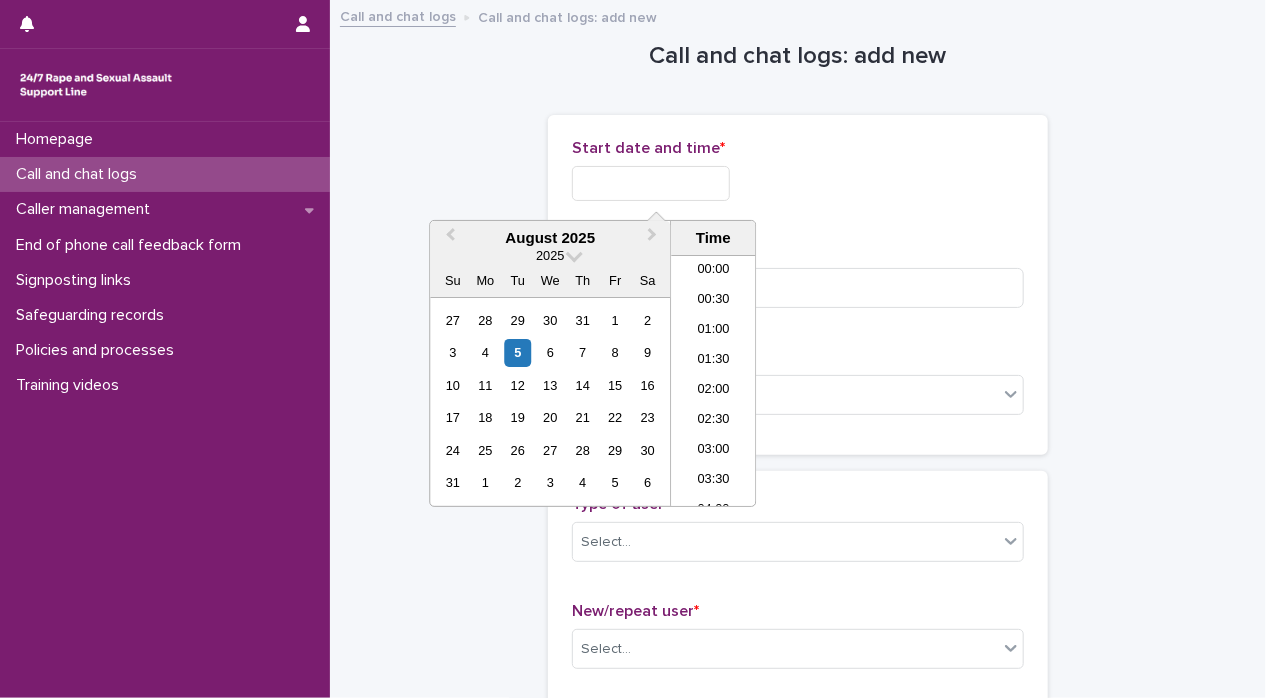 scroll, scrollTop: 1189, scrollLeft: 0, axis: vertical 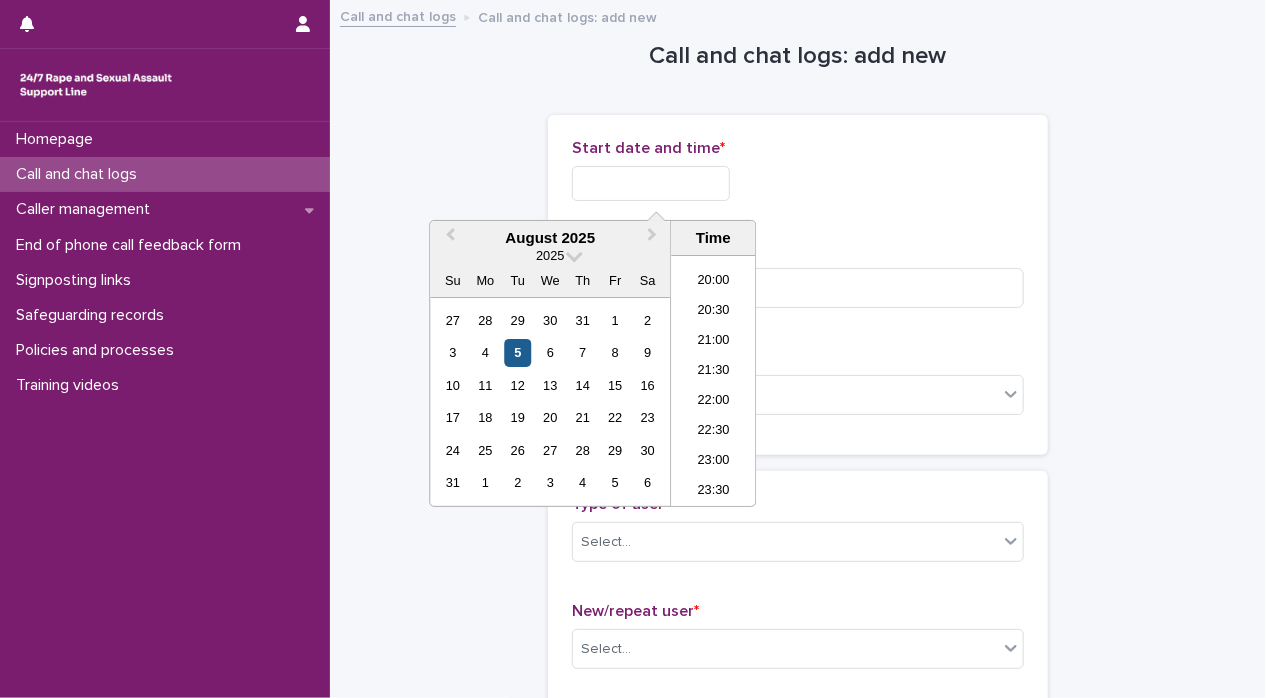 click on "5" at bounding box center (517, 352) 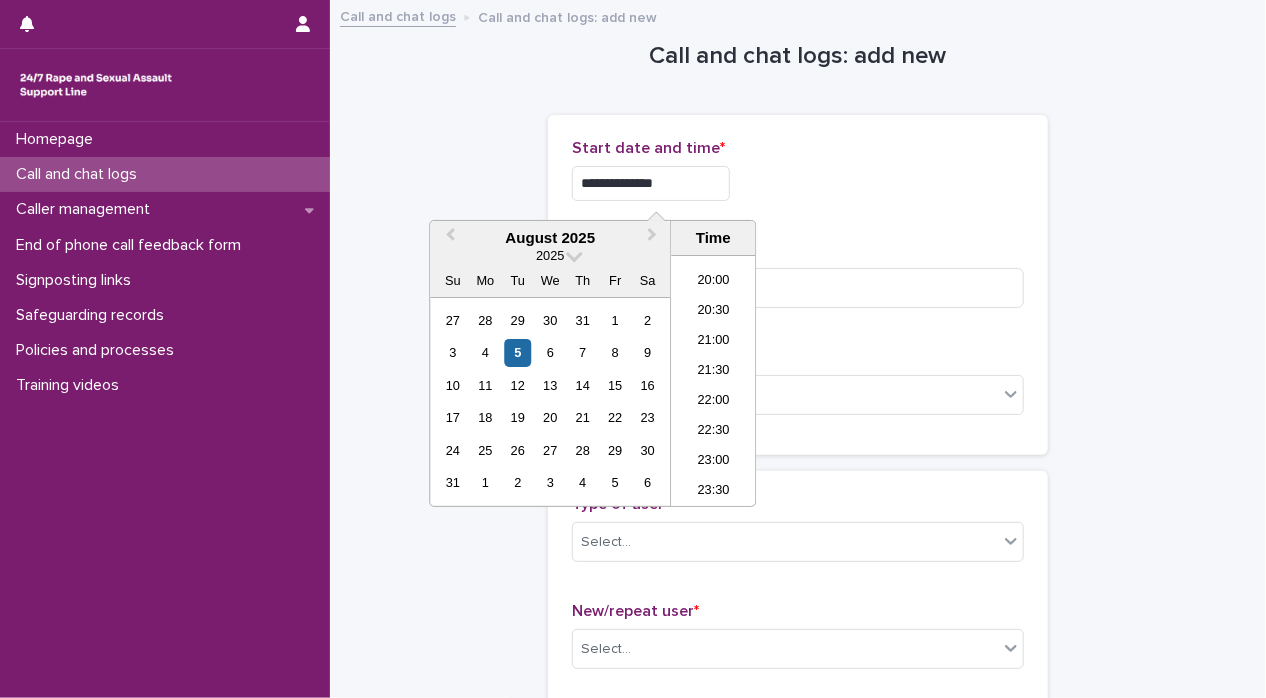 drag, startPoint x: 632, startPoint y: 180, endPoint x: 883, endPoint y: 203, distance: 252.05157 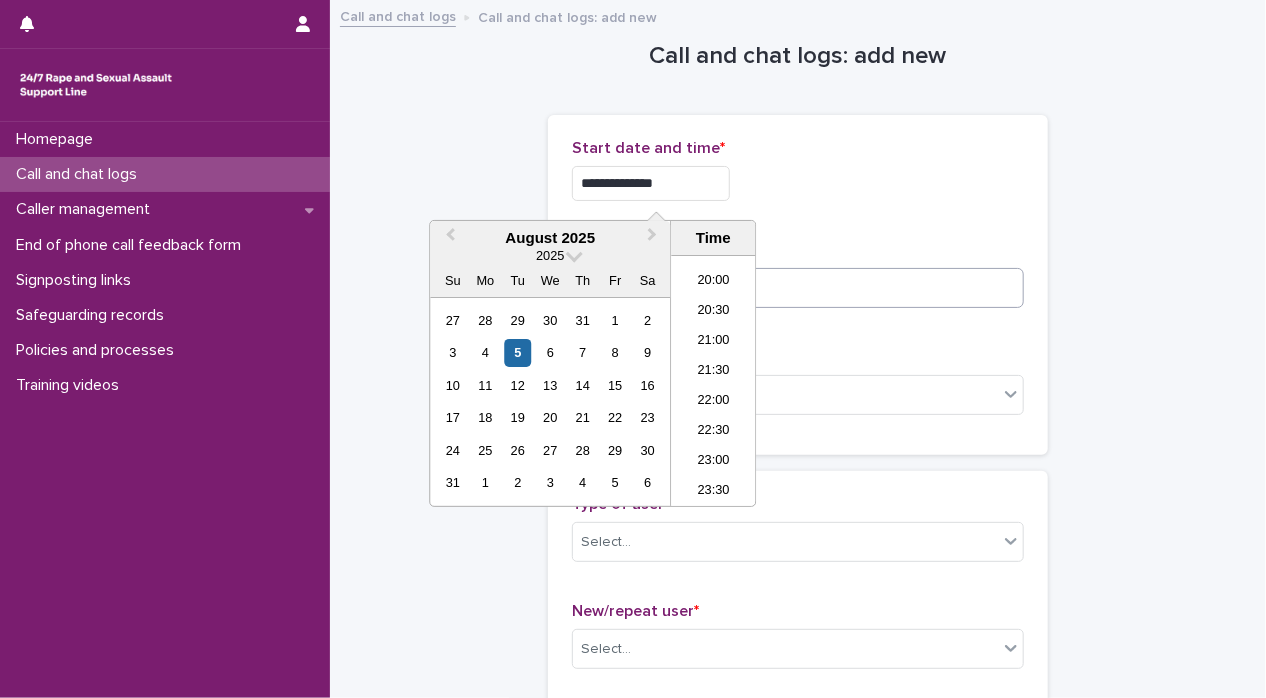 type on "**********" 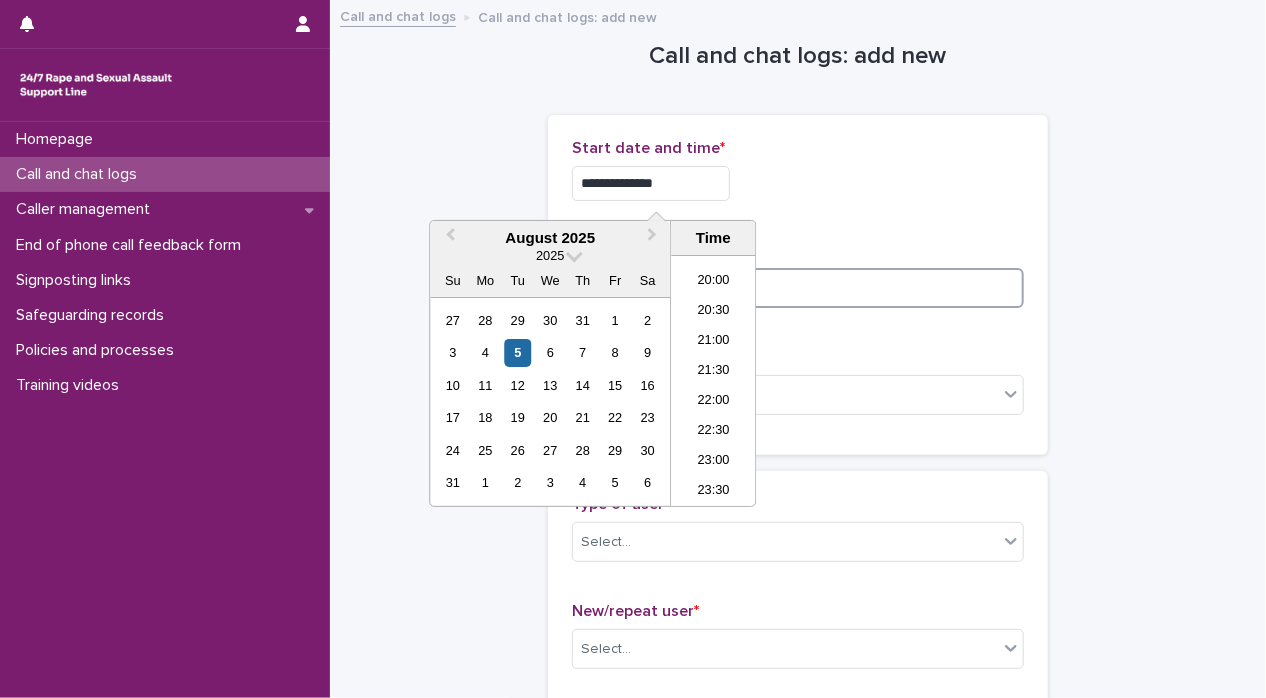 click at bounding box center (798, 288) 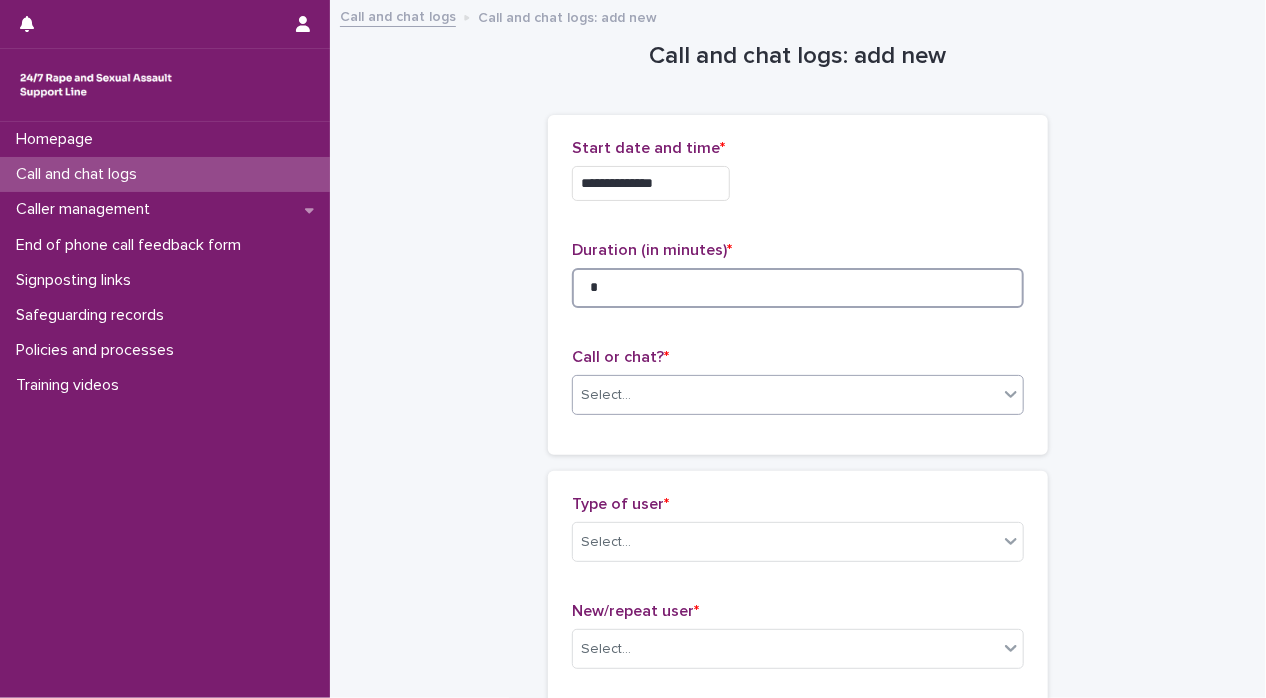 type on "*" 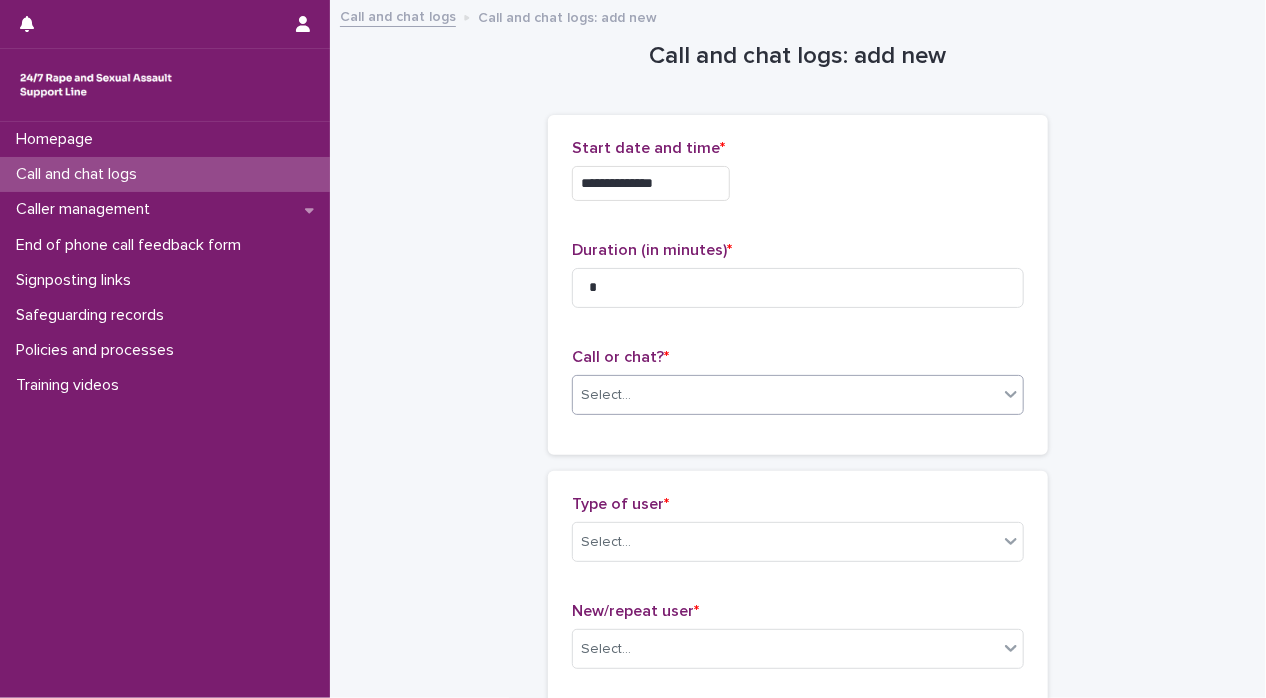 click at bounding box center [1011, 394] 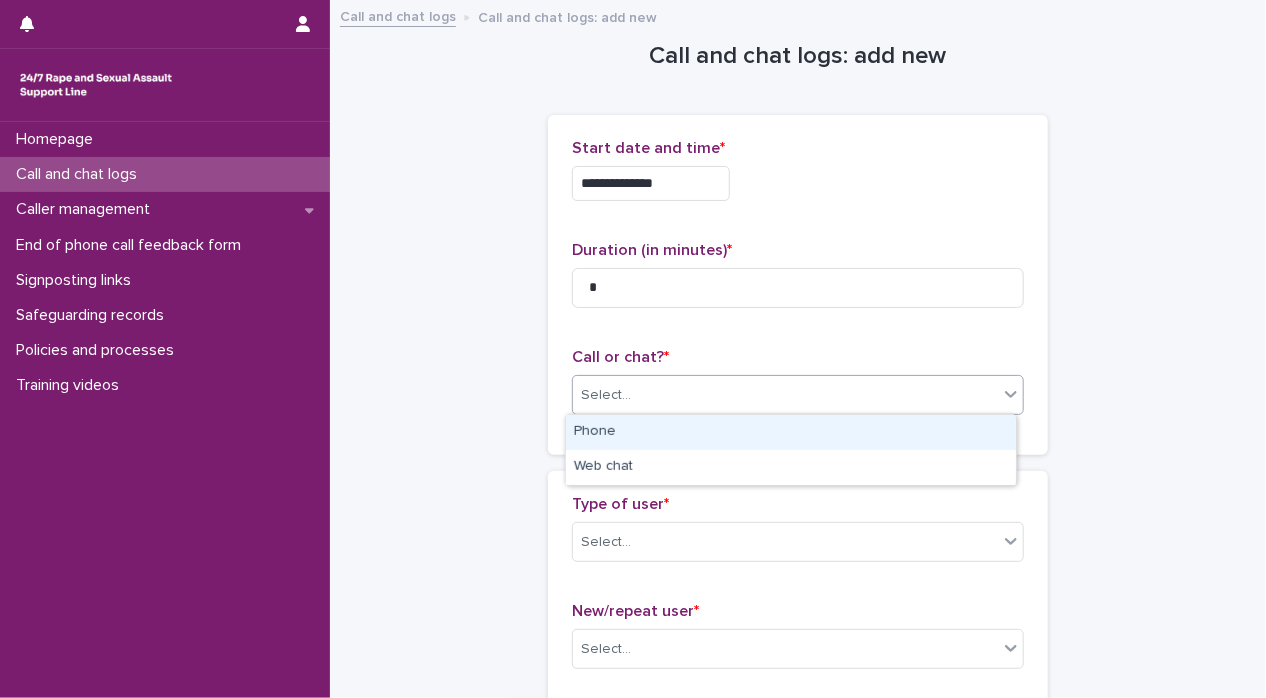 click on "Phone" at bounding box center (791, 432) 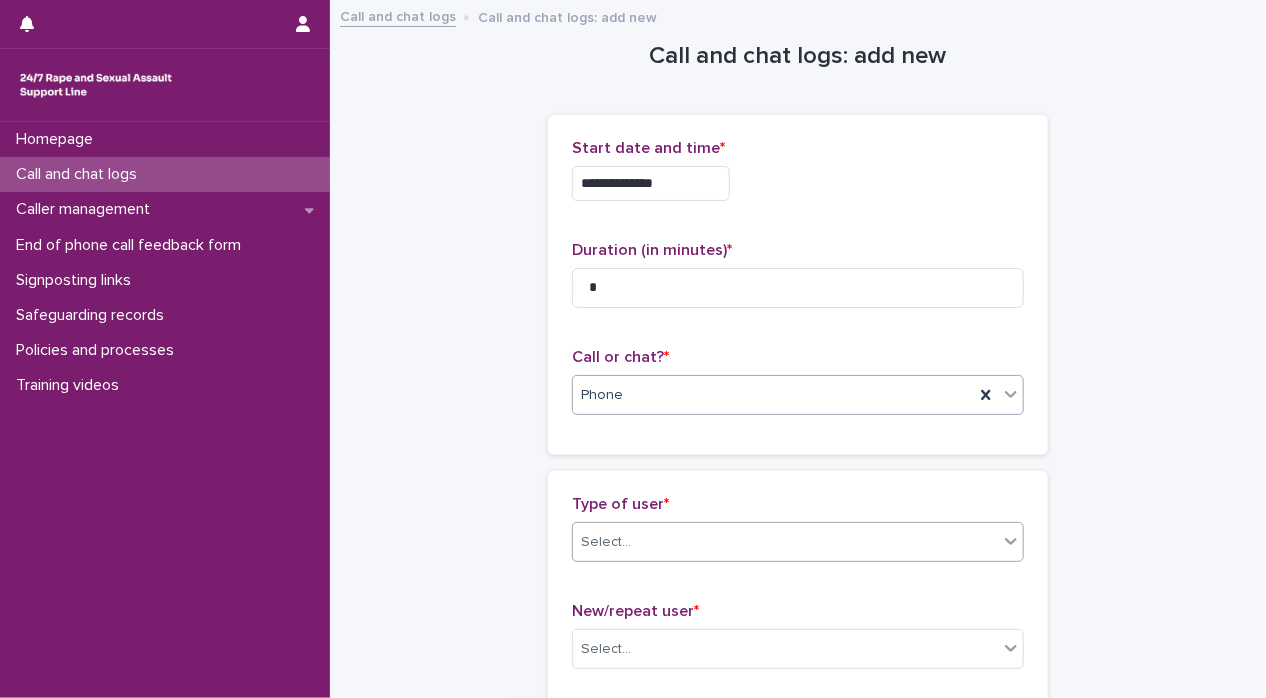 click at bounding box center [1011, 541] 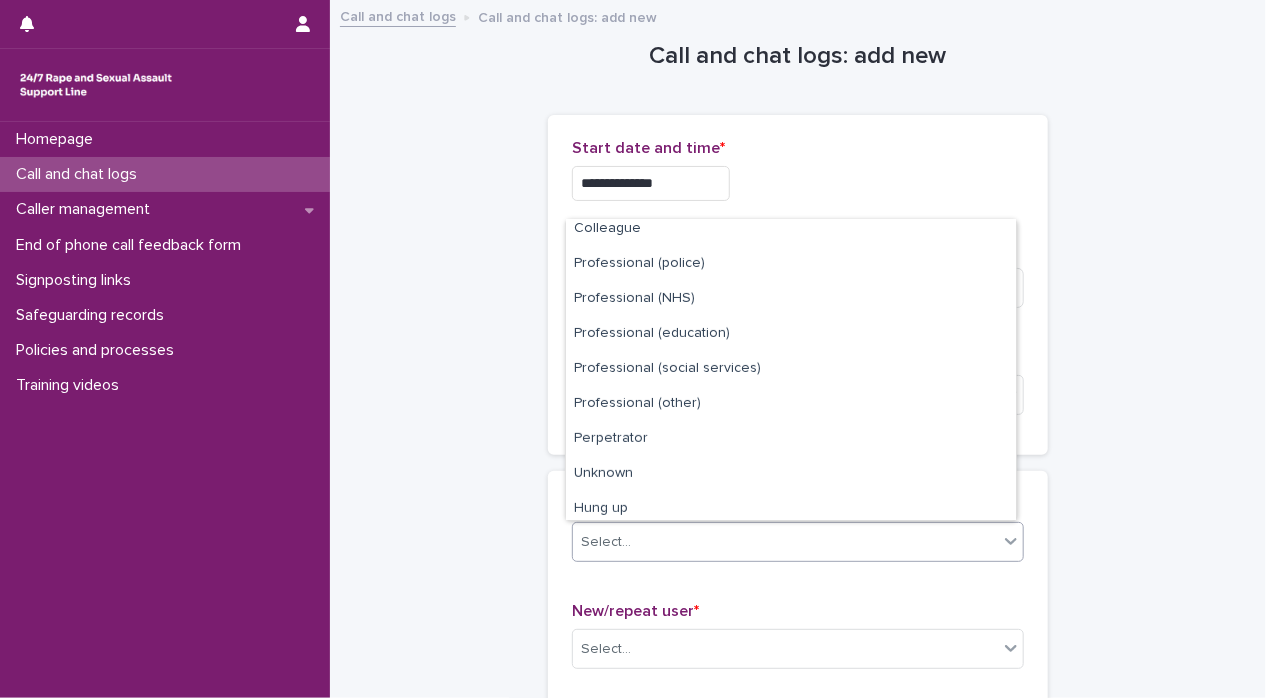 scroll, scrollTop: 224, scrollLeft: 0, axis: vertical 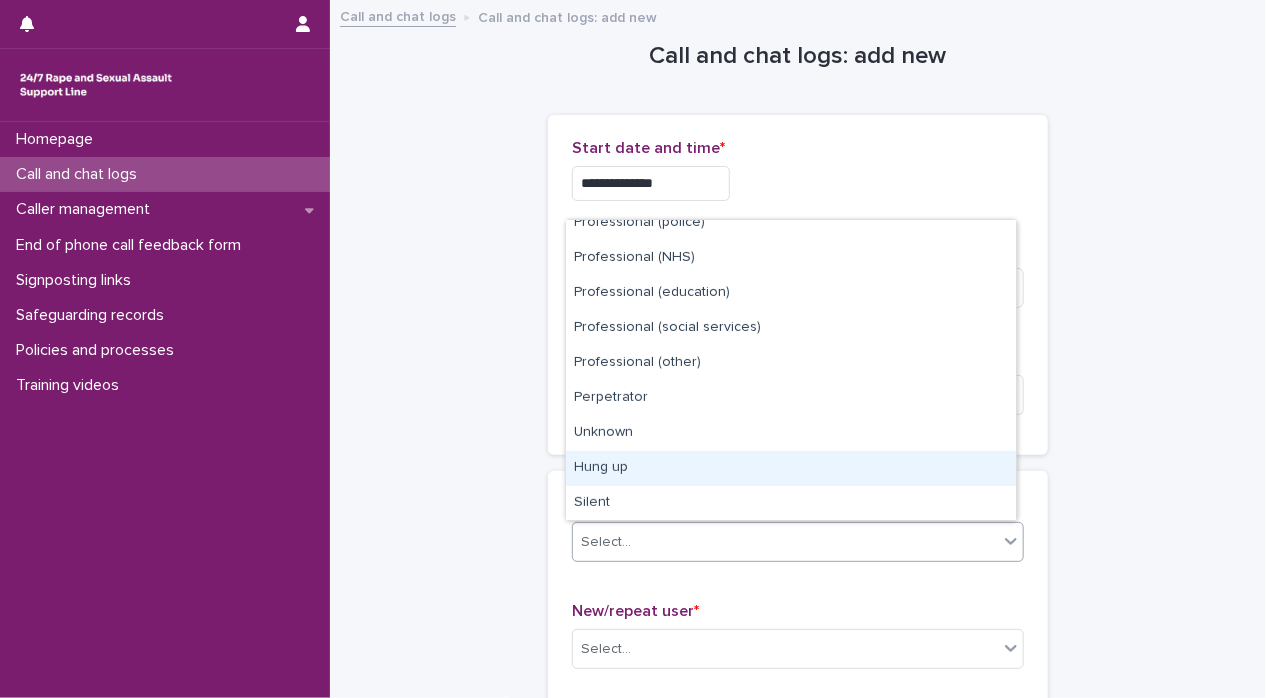 click on "Hung up" at bounding box center [791, 468] 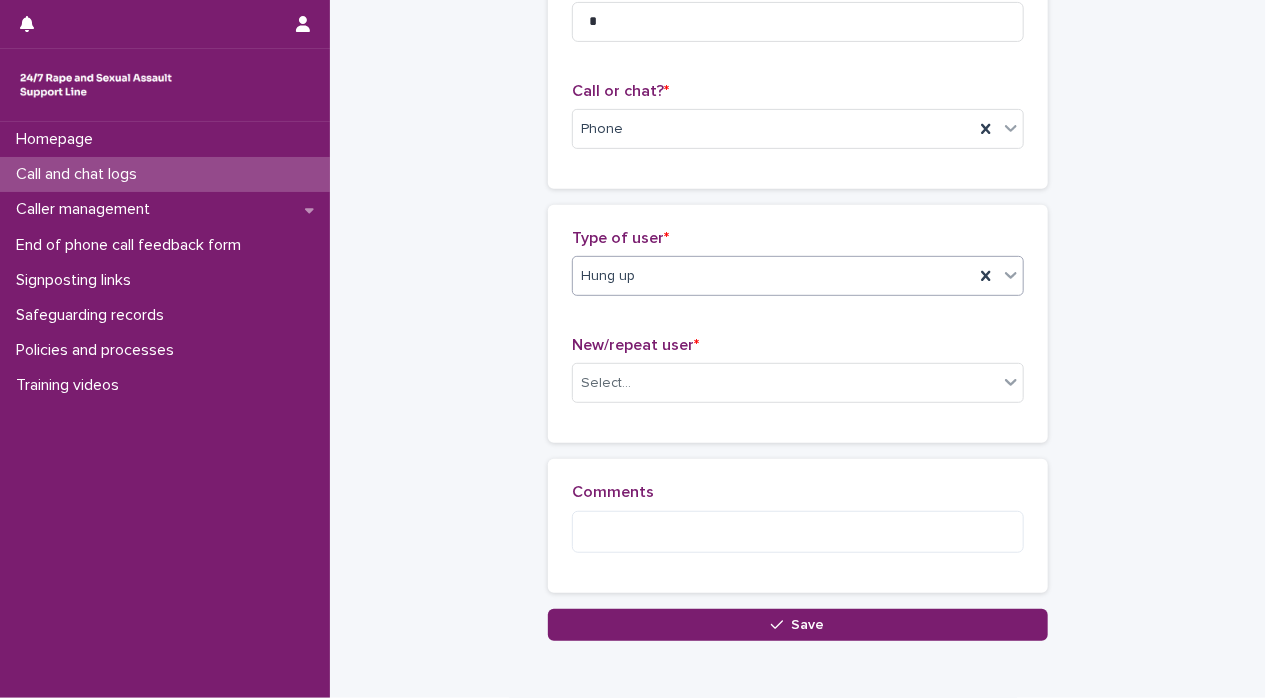 scroll, scrollTop: 285, scrollLeft: 0, axis: vertical 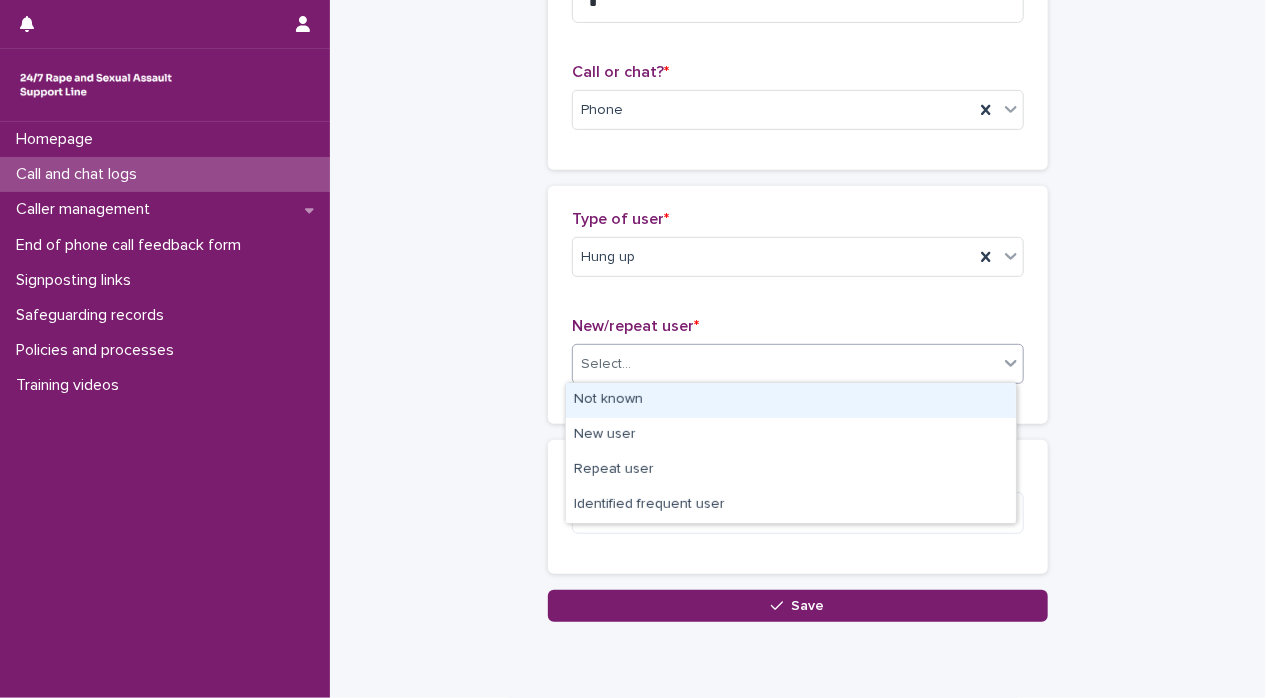 click 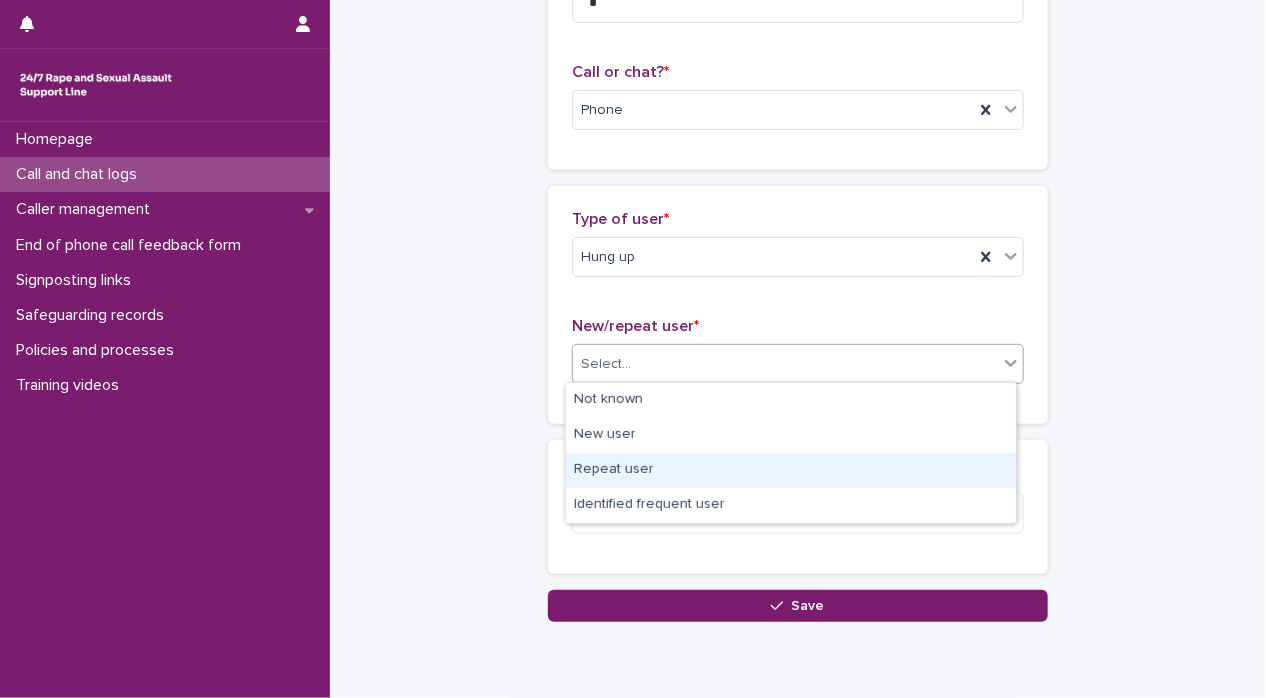 click on "Repeat user" at bounding box center (791, 470) 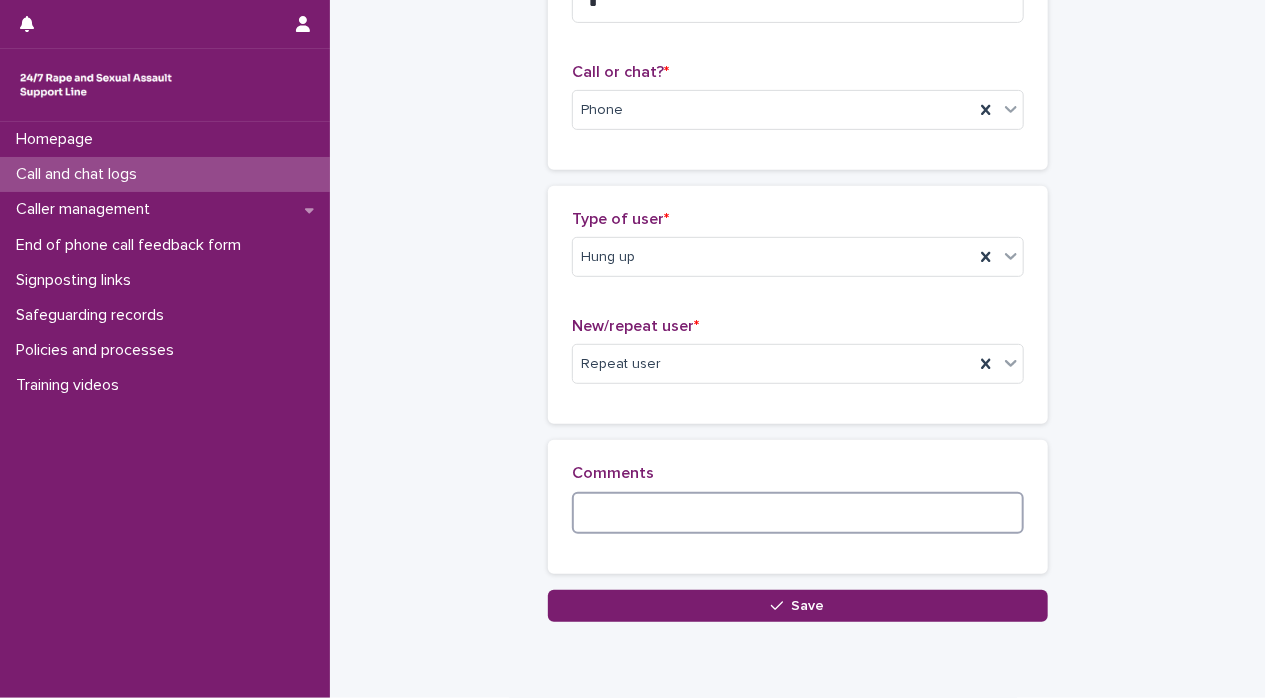 click at bounding box center (798, 513) 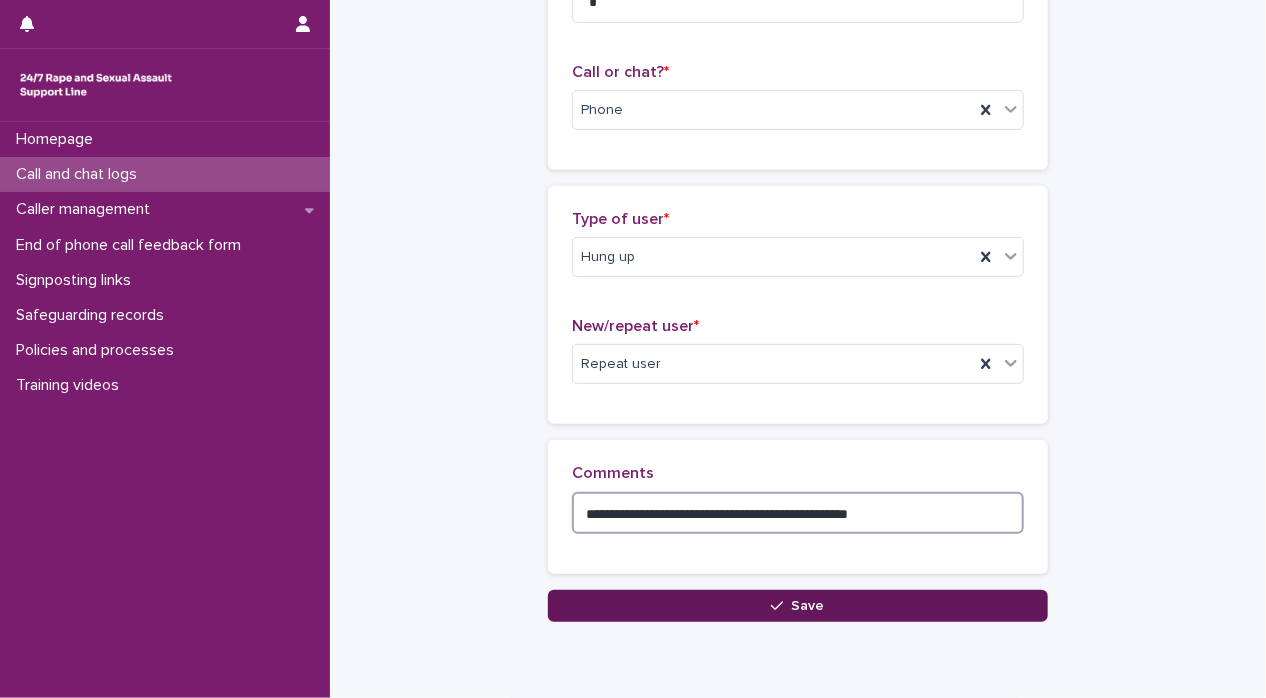 type on "**********" 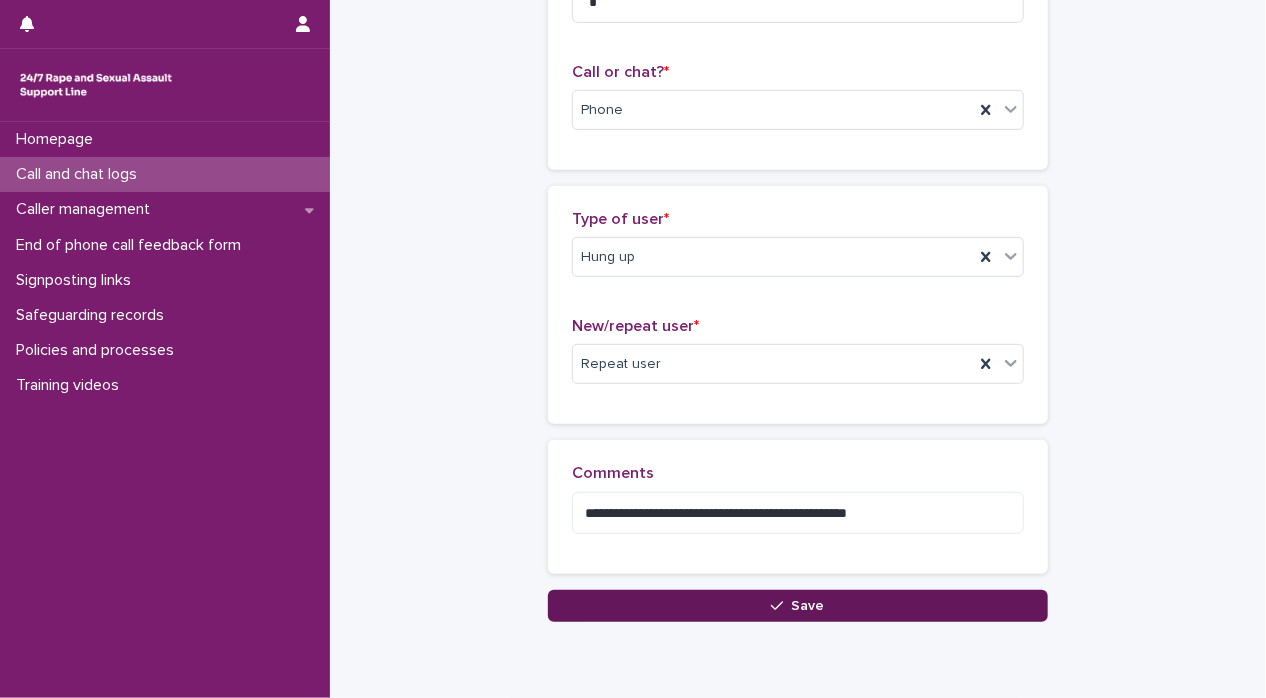 click on "Save" at bounding box center [798, 606] 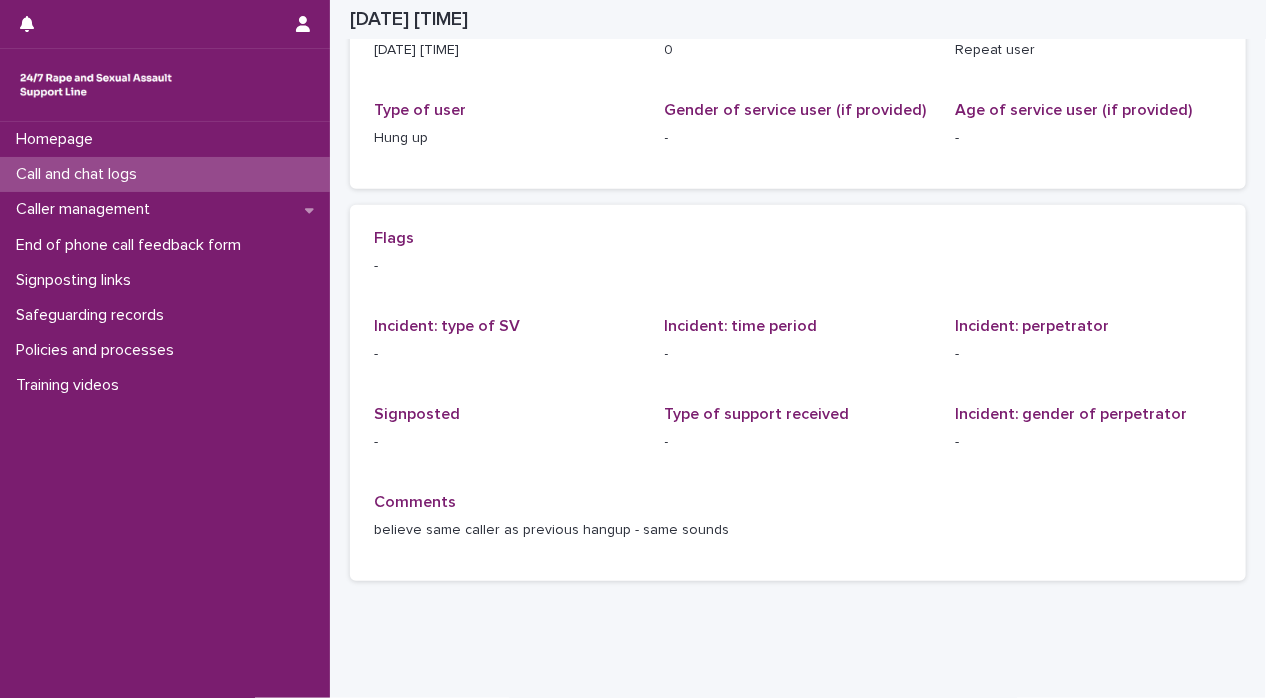 scroll, scrollTop: 0, scrollLeft: 0, axis: both 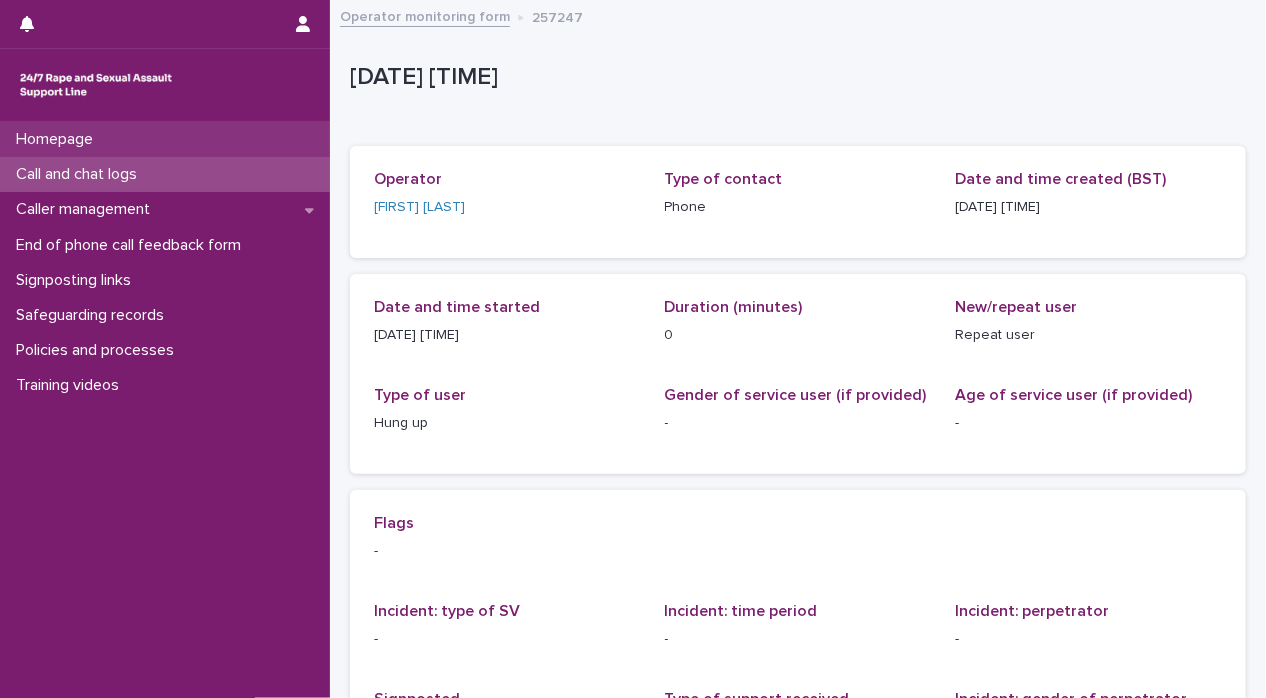 click on "Homepage" at bounding box center [58, 139] 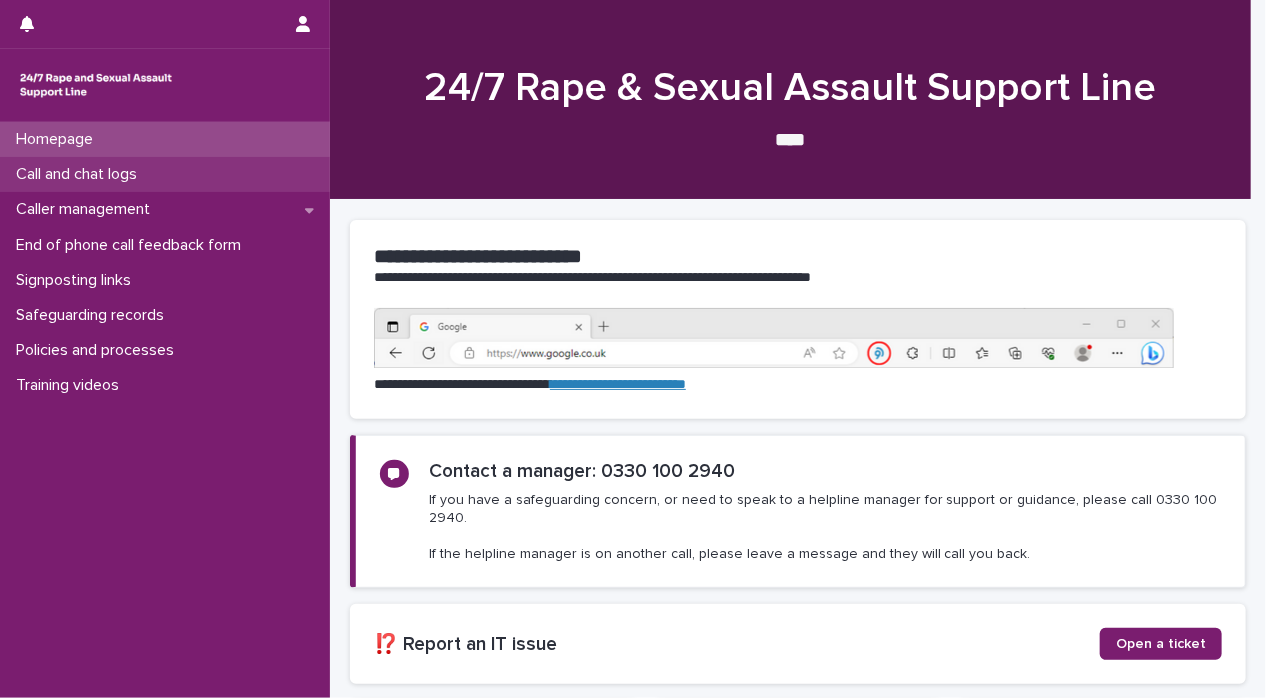 click on "Call and chat logs" at bounding box center [80, 174] 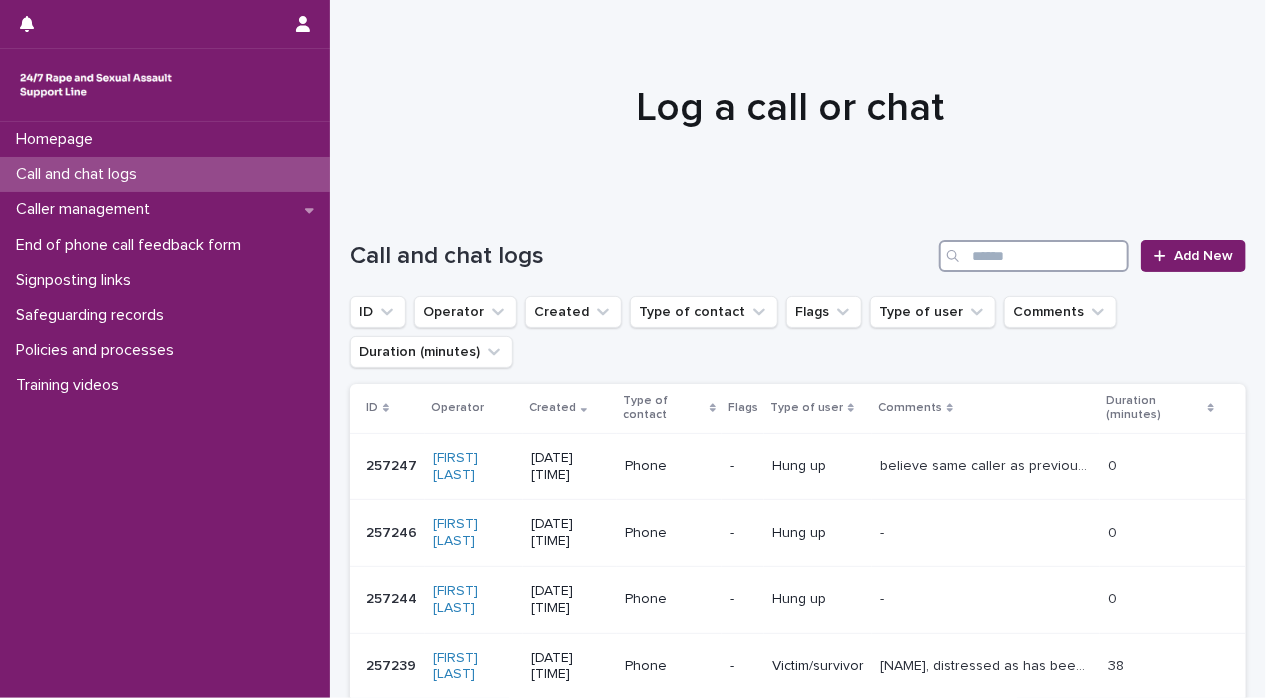 click at bounding box center (1034, 256) 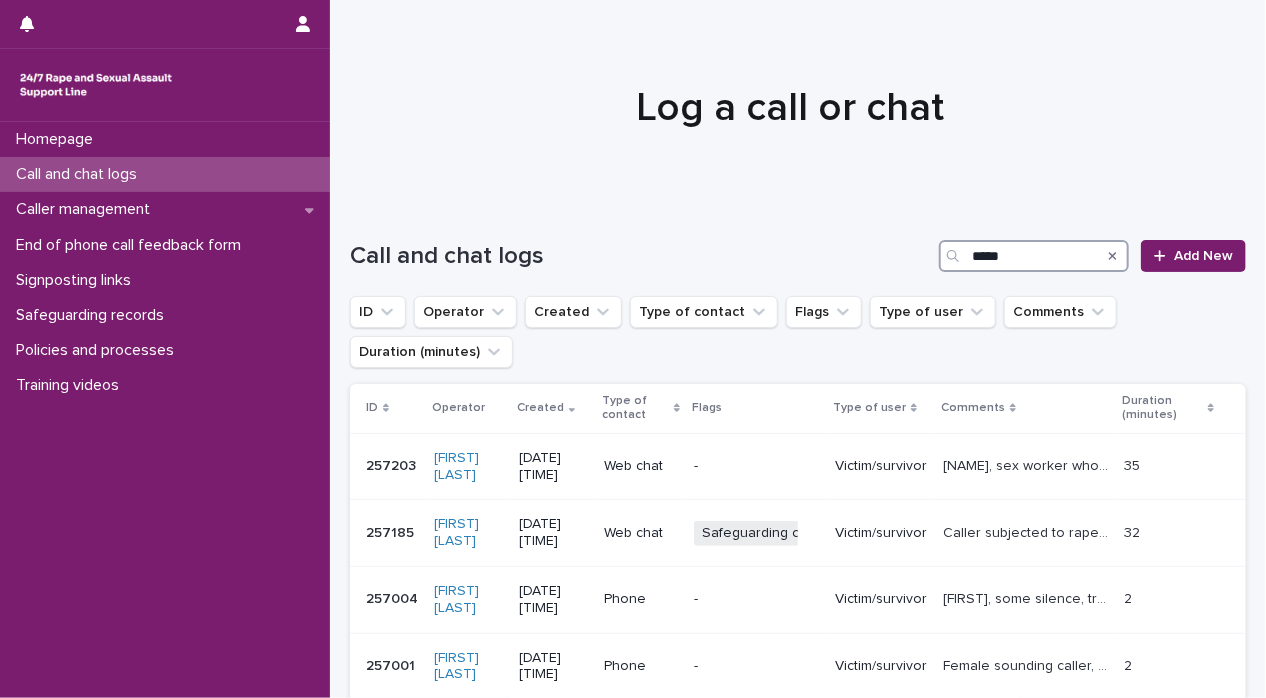 type on "*****" 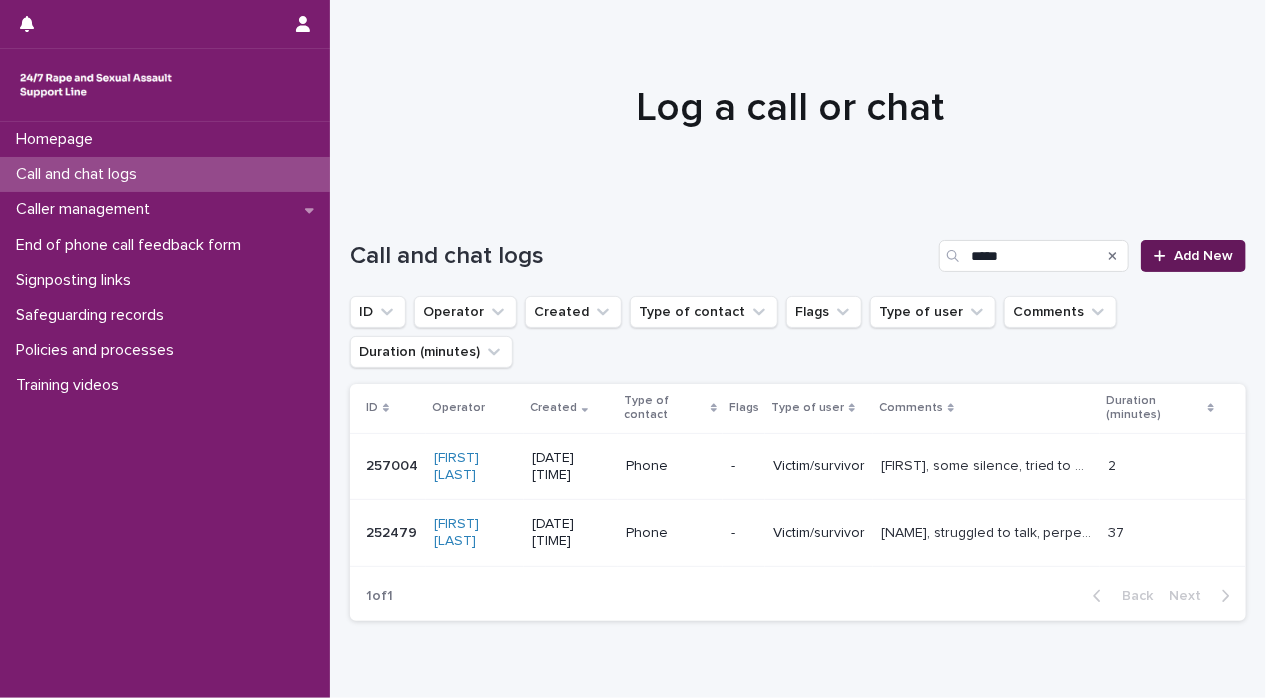 click on "Add New" at bounding box center (1193, 256) 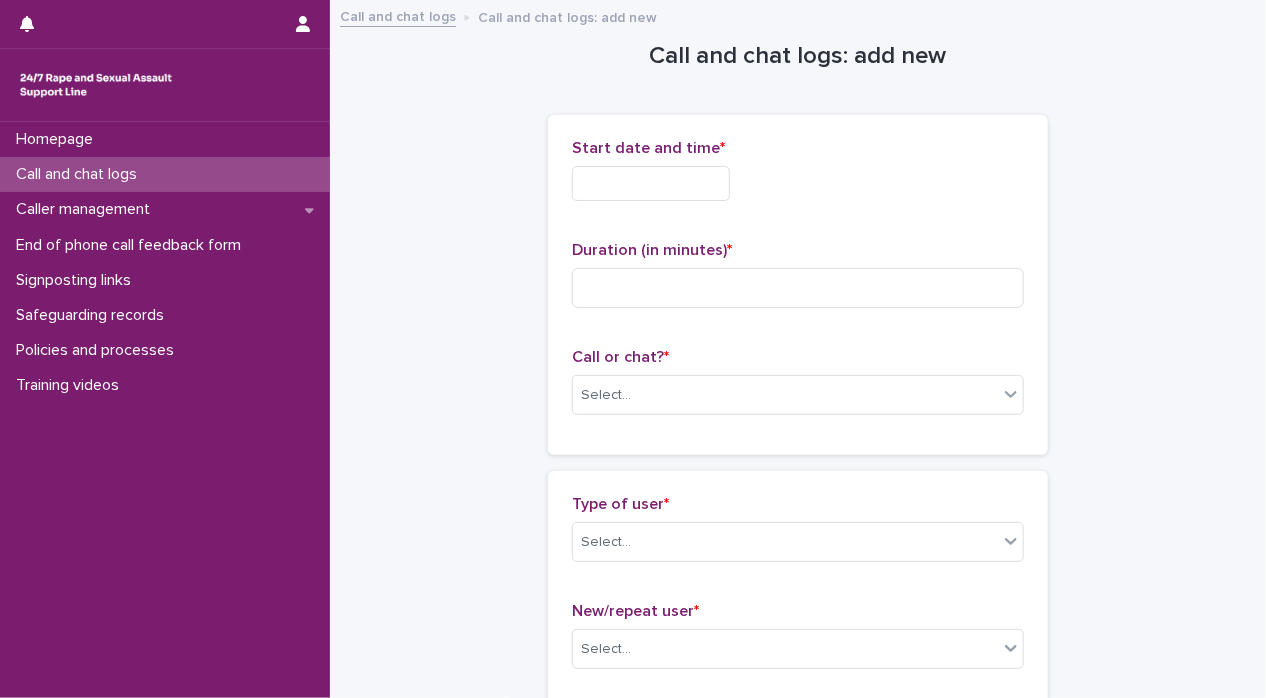 click at bounding box center [651, 183] 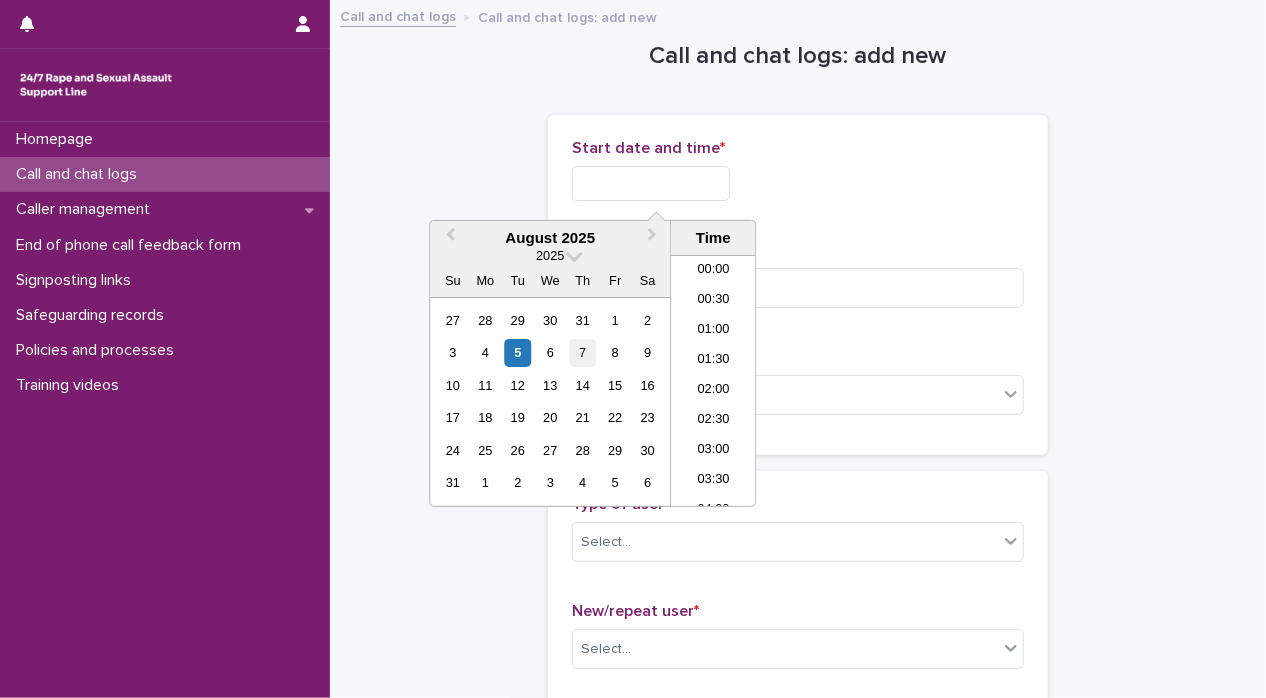 scroll, scrollTop: 1189, scrollLeft: 0, axis: vertical 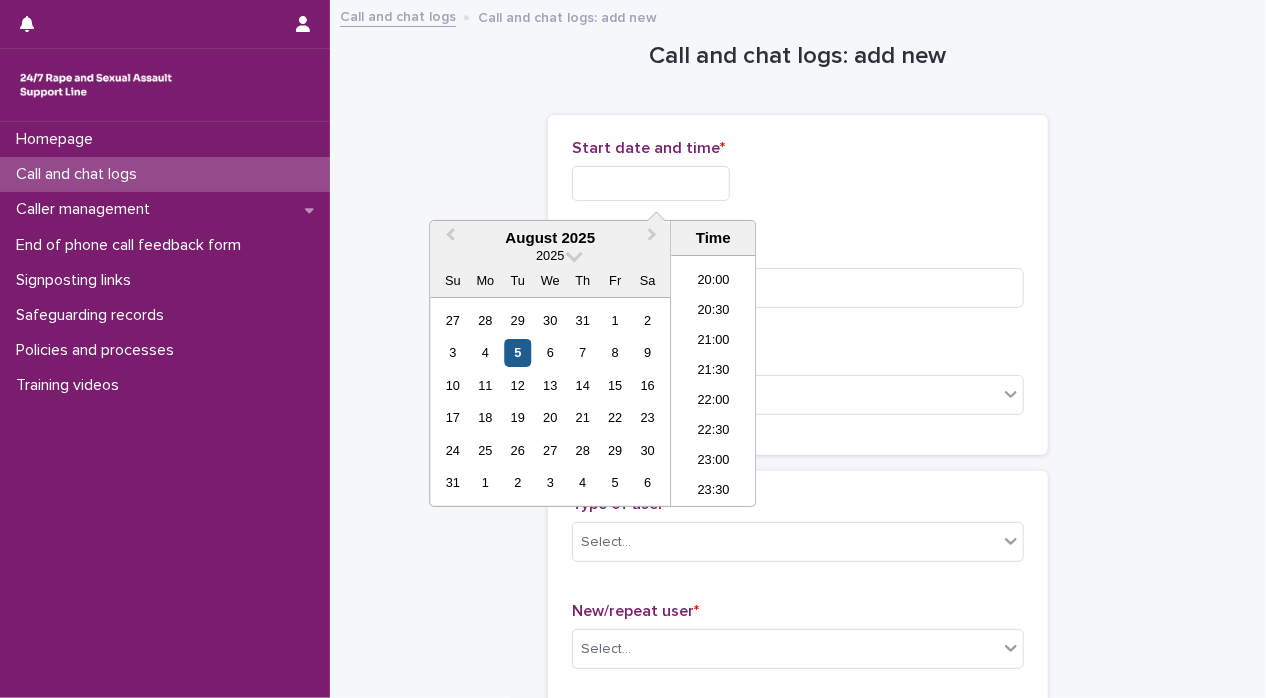 click on "5" at bounding box center [517, 352] 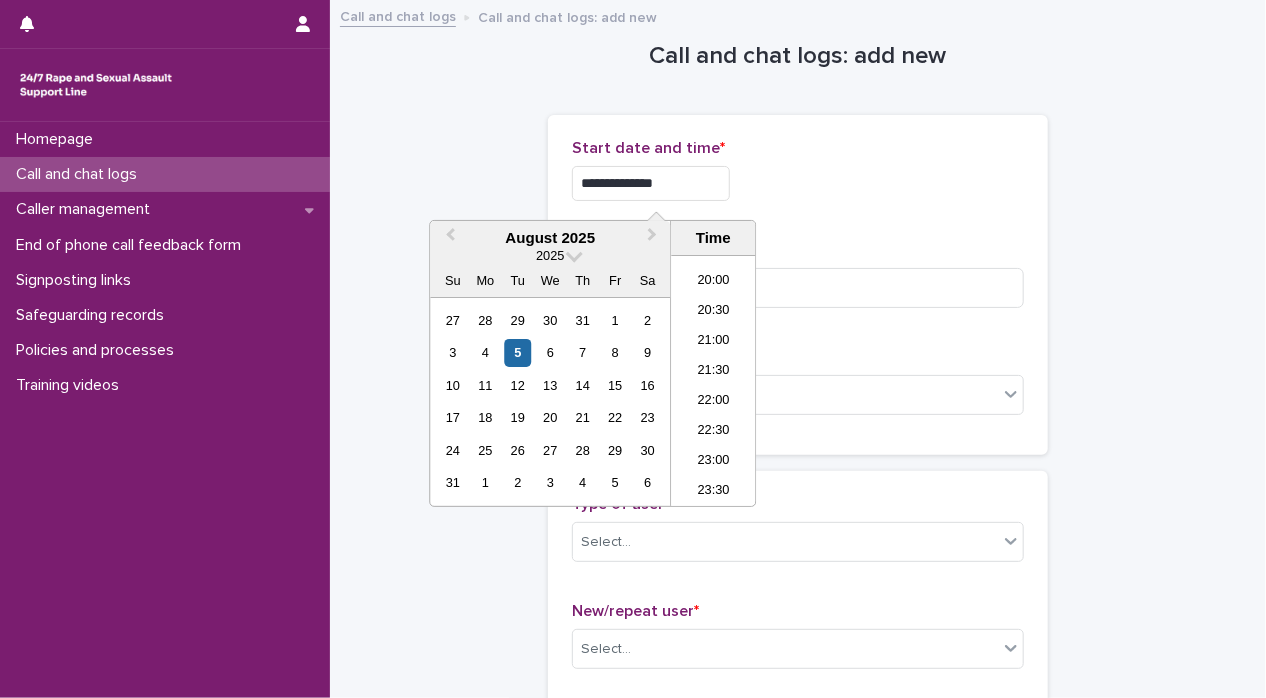 drag, startPoint x: 633, startPoint y: 185, endPoint x: 888, endPoint y: 181, distance: 255.03137 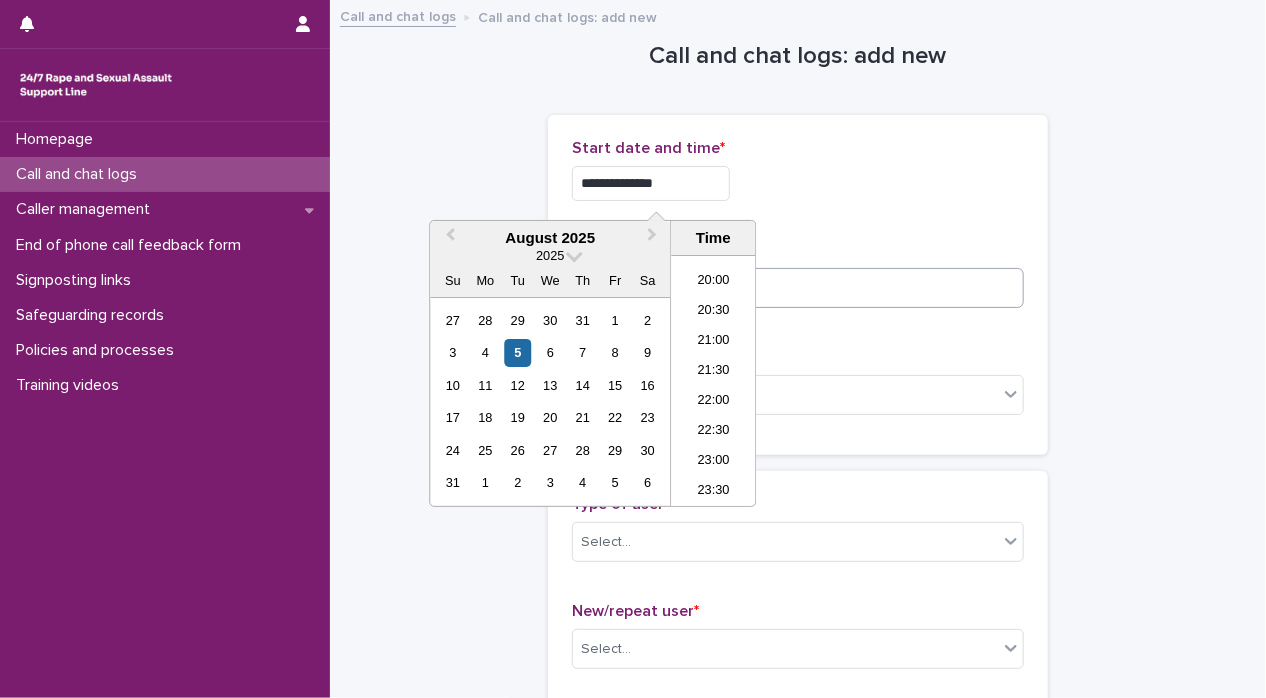 type on "**********" 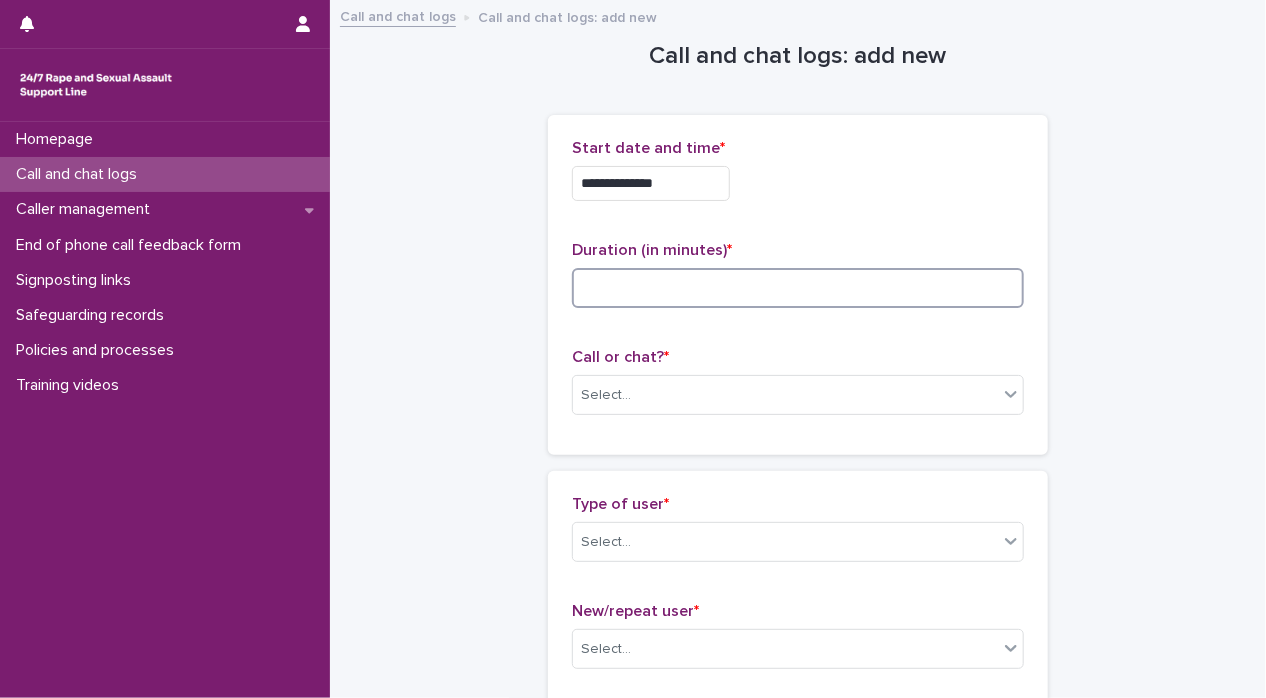 click at bounding box center [798, 288] 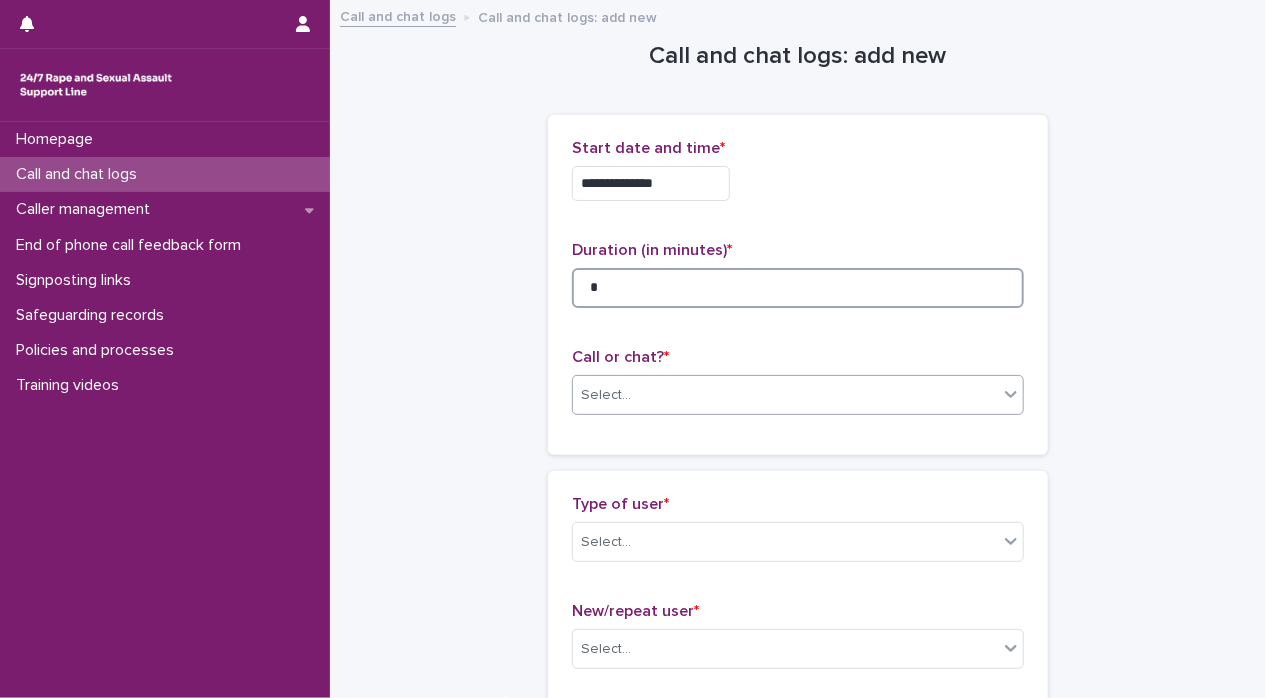 type on "*" 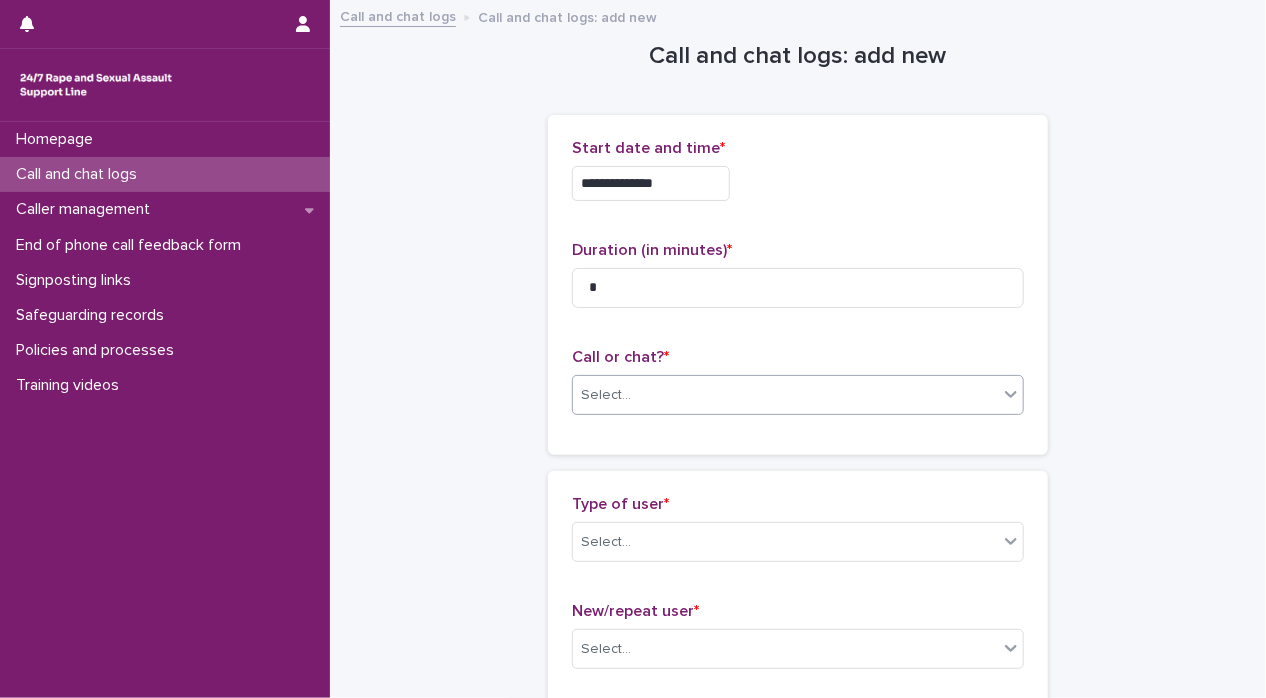click on "Select..." at bounding box center (785, 395) 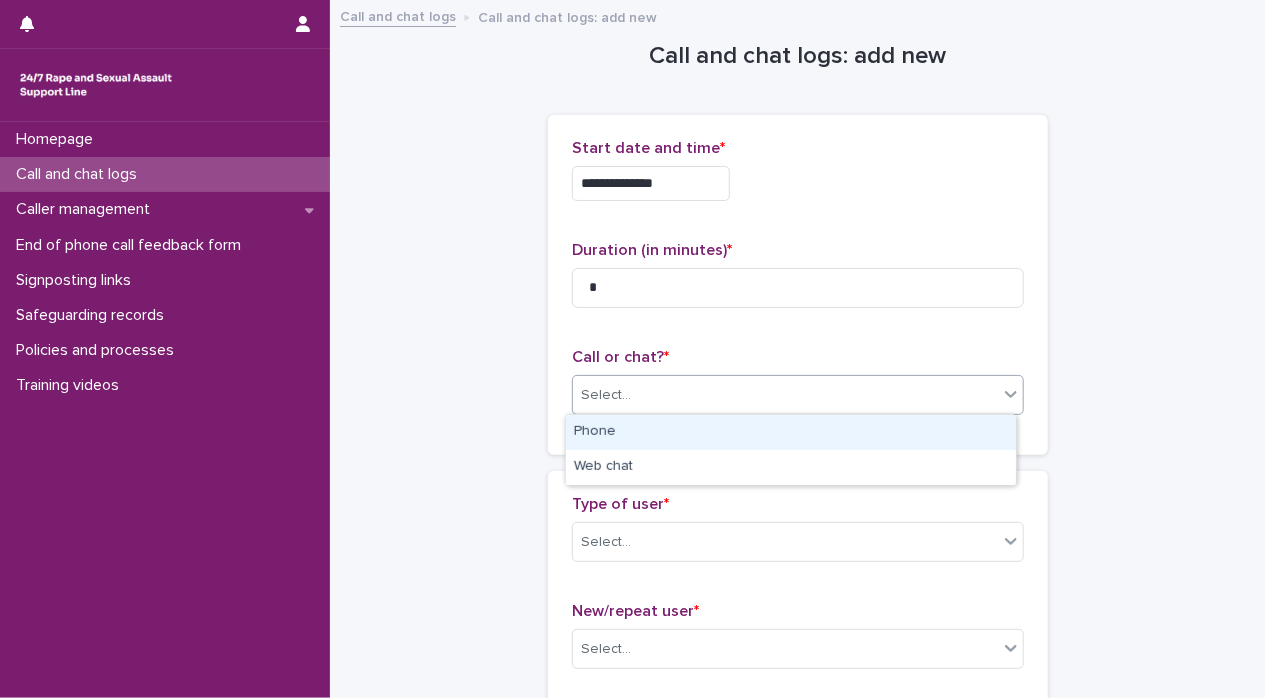 click on "Phone" at bounding box center (791, 432) 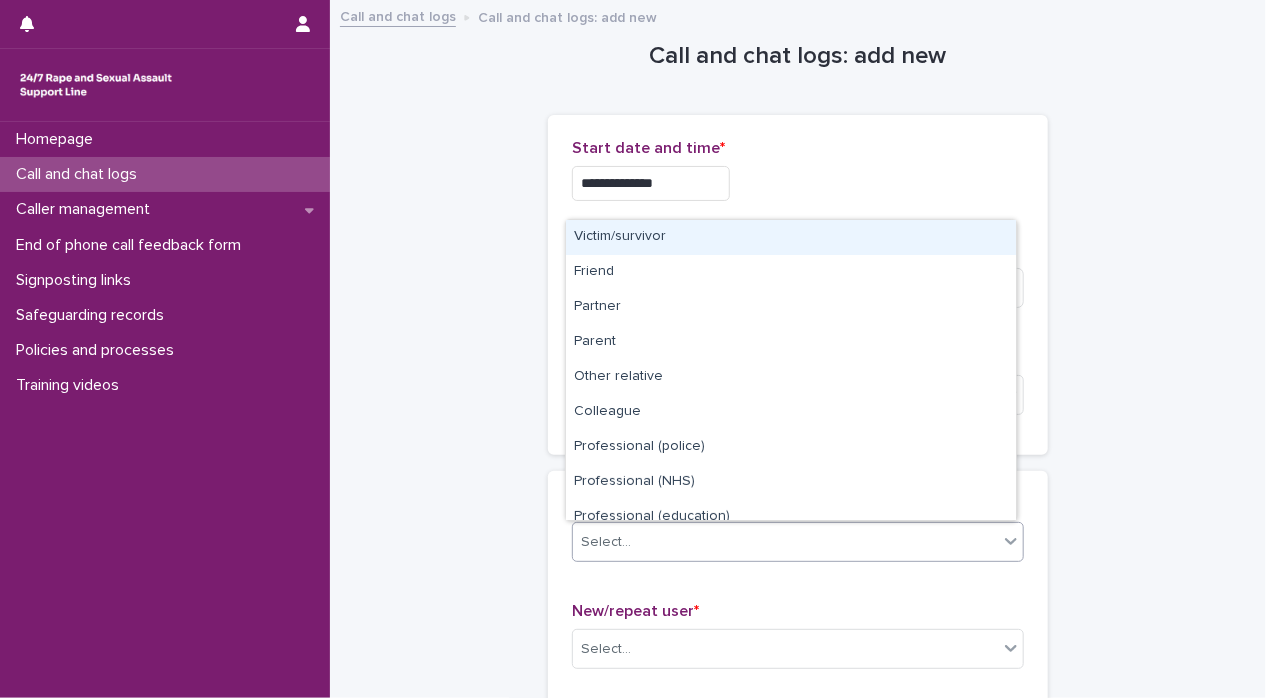 click 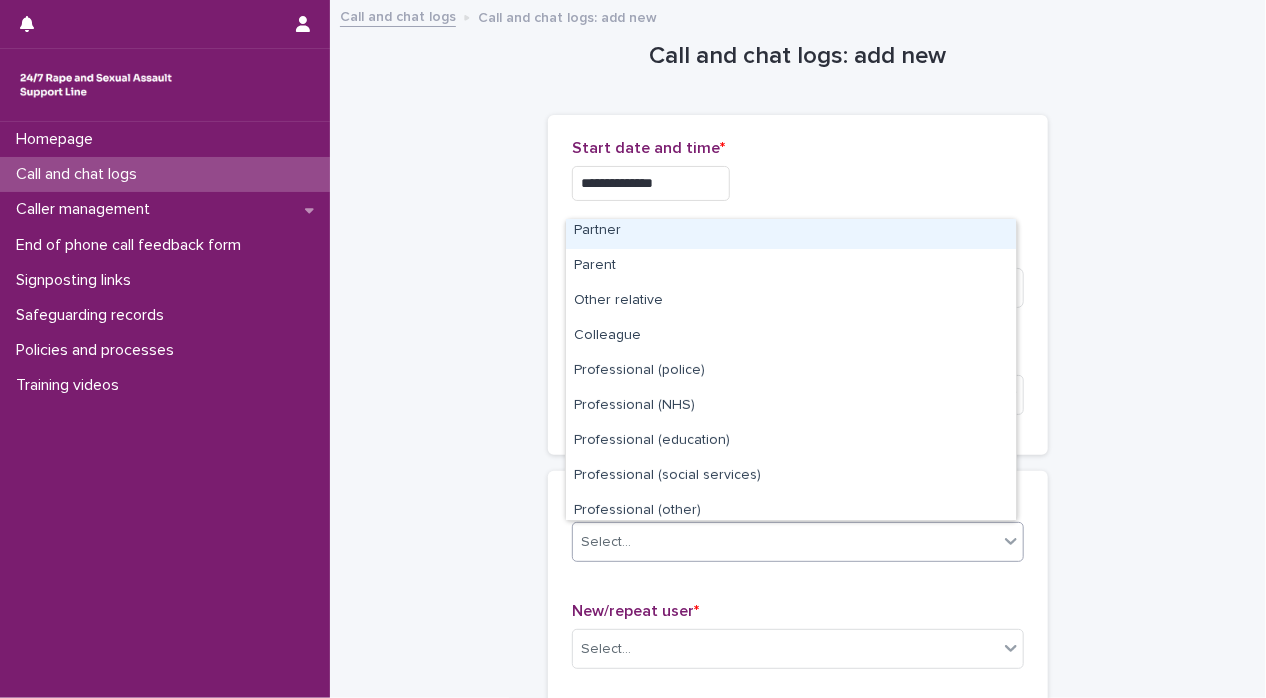scroll, scrollTop: 0, scrollLeft: 0, axis: both 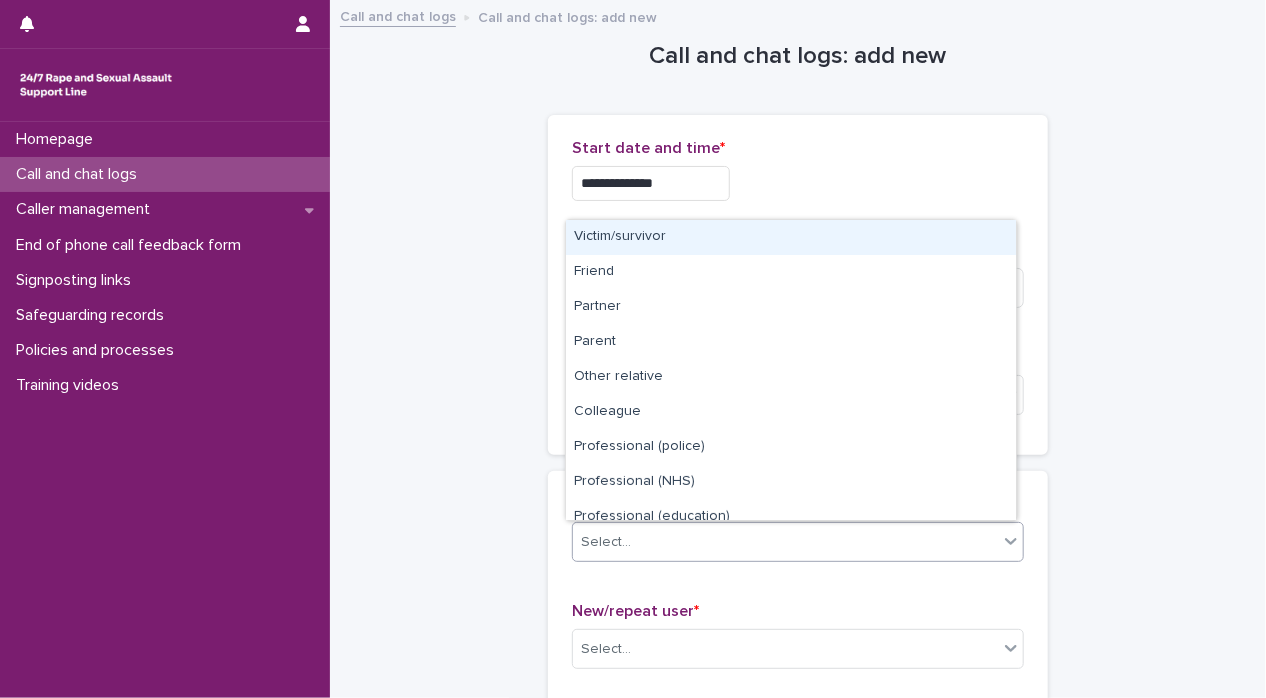 click on "Victim/survivor" at bounding box center (791, 237) 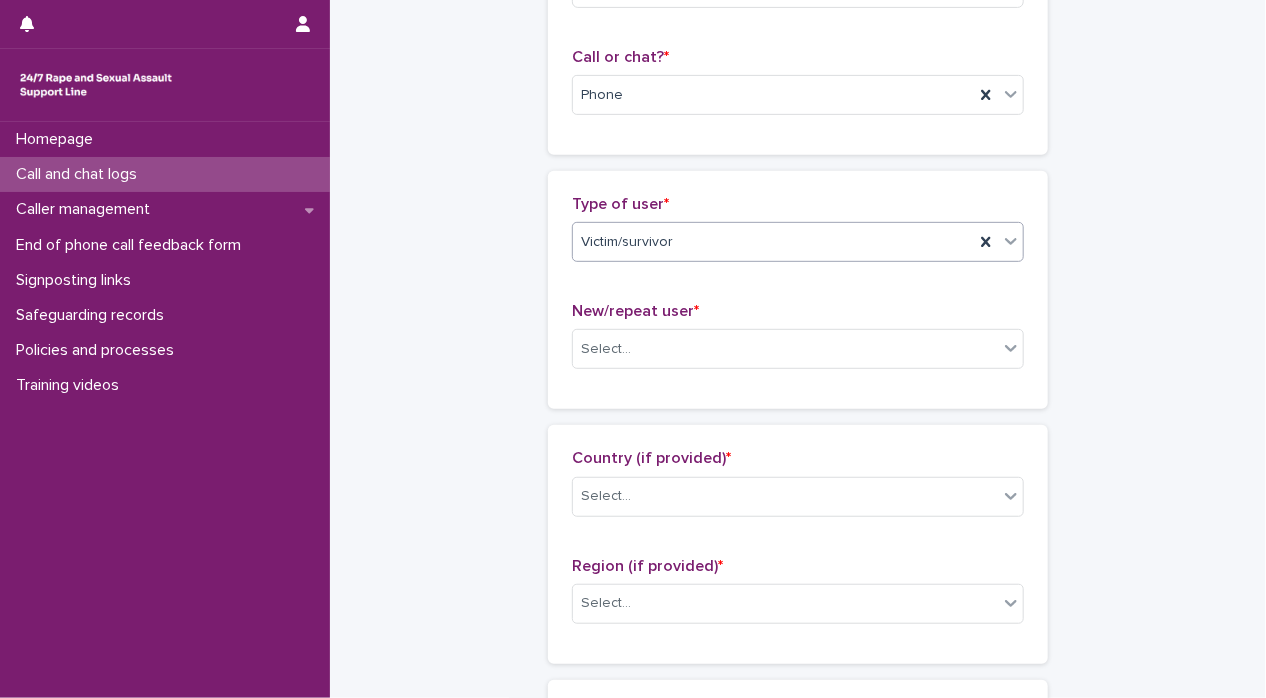 scroll, scrollTop: 383, scrollLeft: 0, axis: vertical 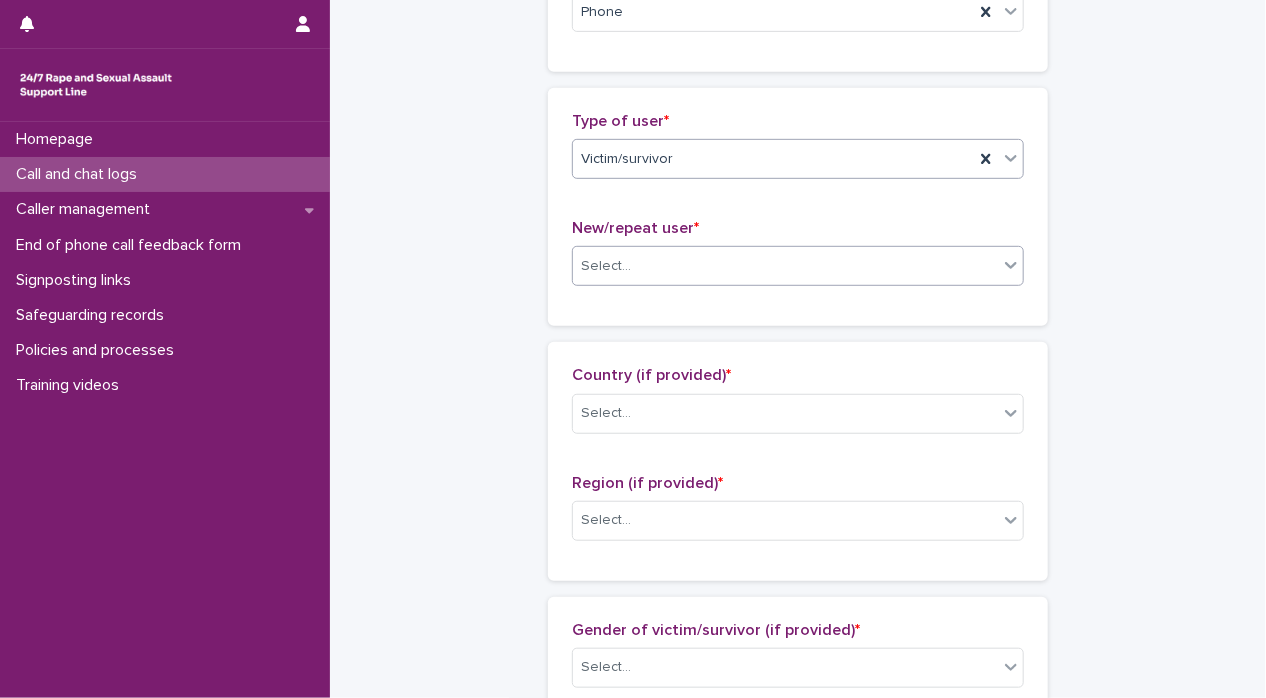click at bounding box center (1011, 265) 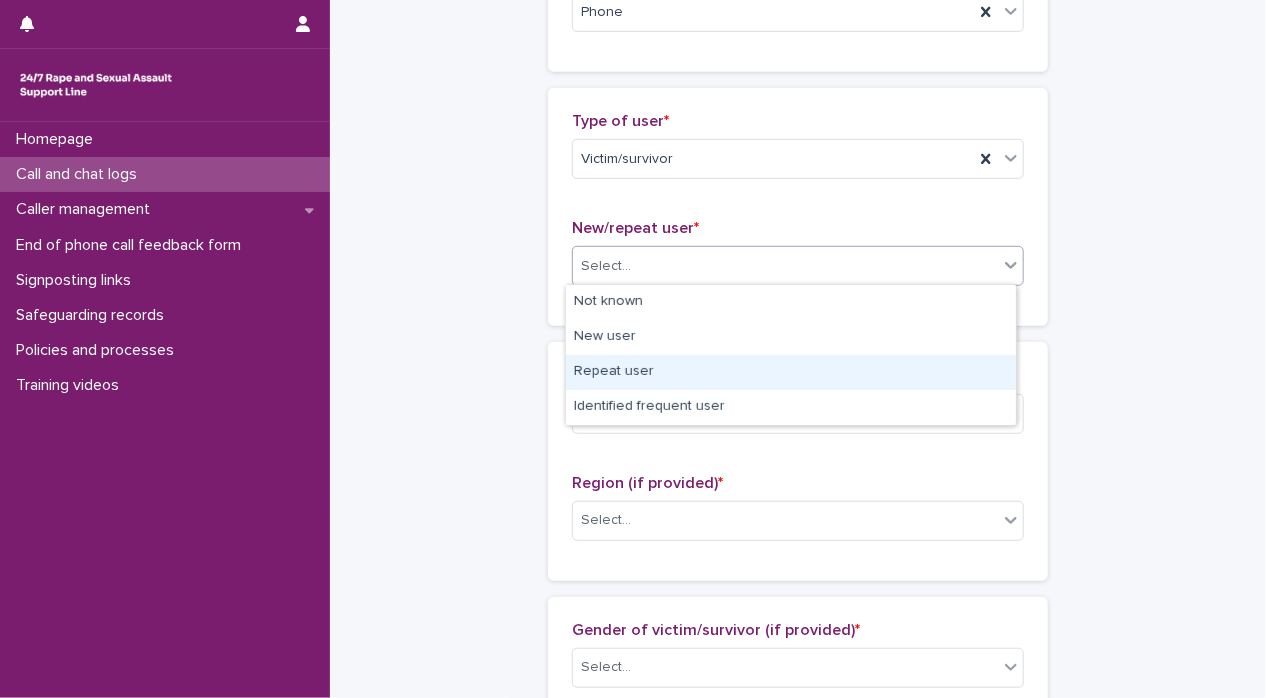 click on "Repeat user" at bounding box center (791, 372) 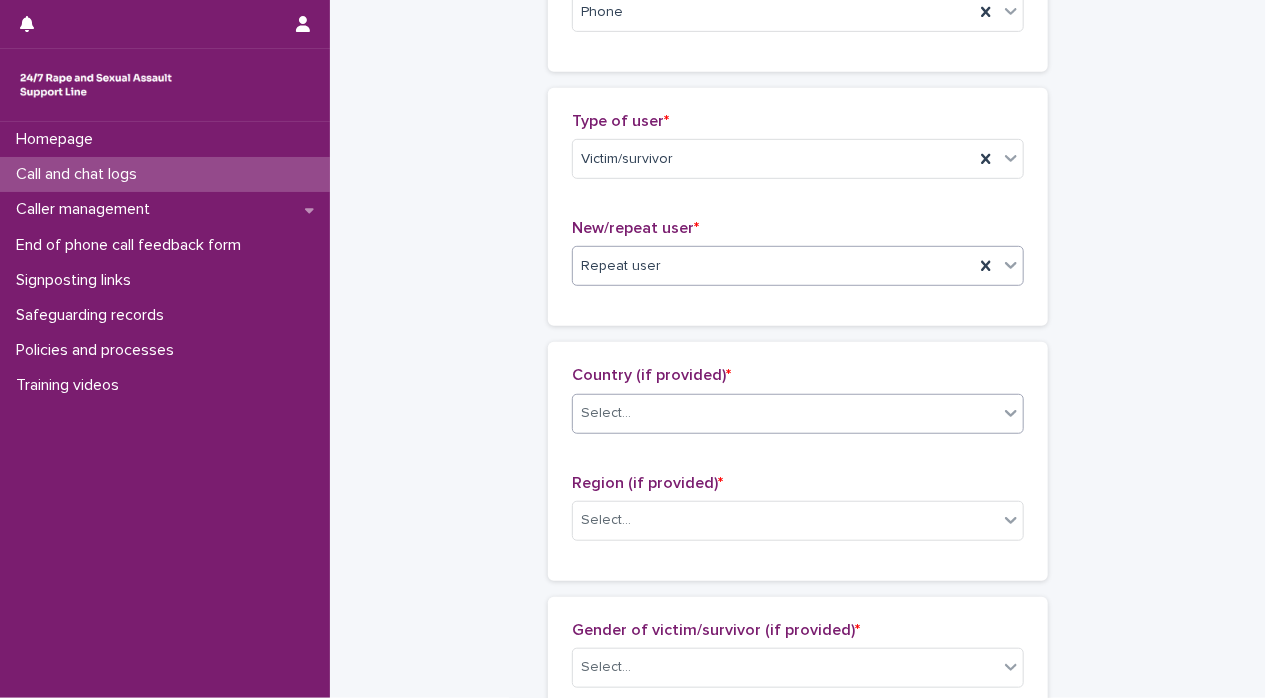 click 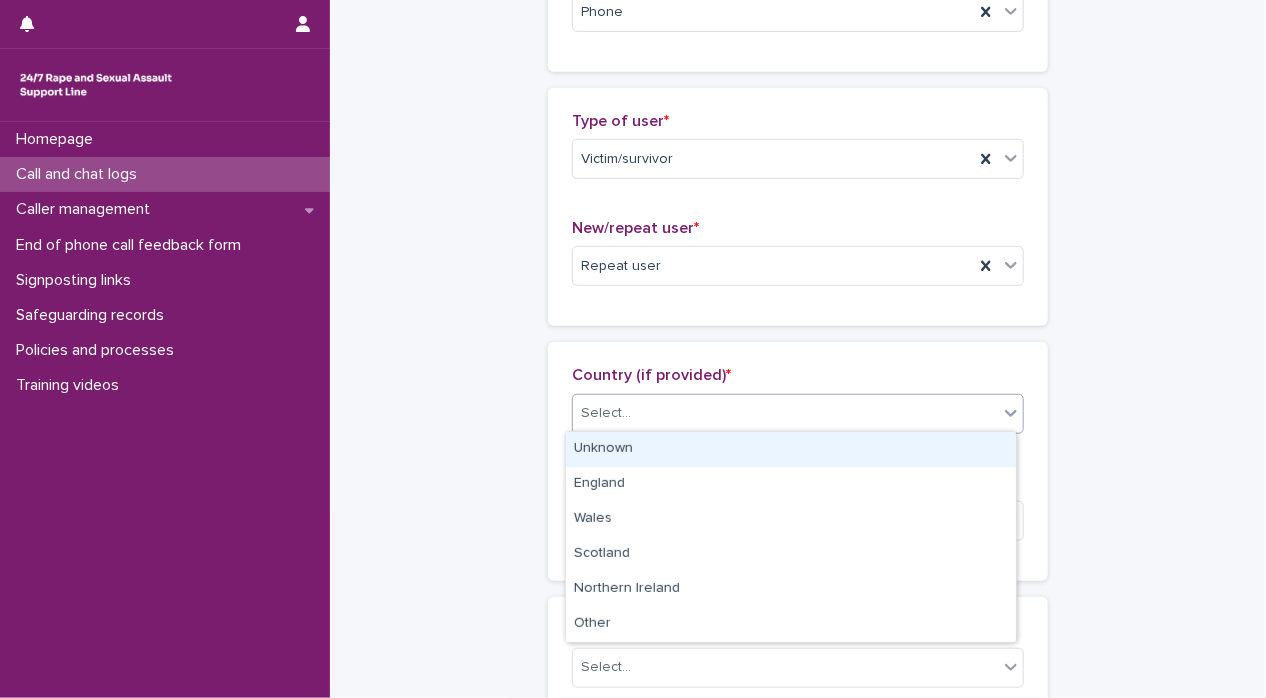 click on "Unknown" at bounding box center [791, 449] 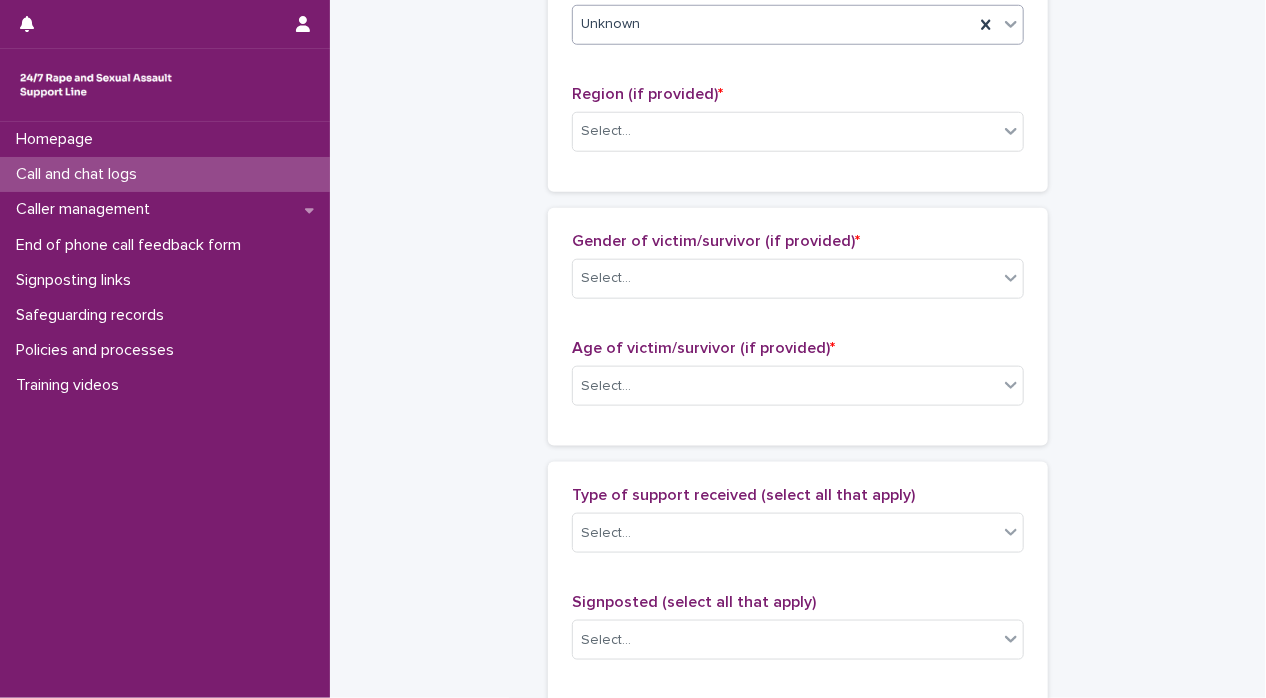 scroll, scrollTop: 852, scrollLeft: 0, axis: vertical 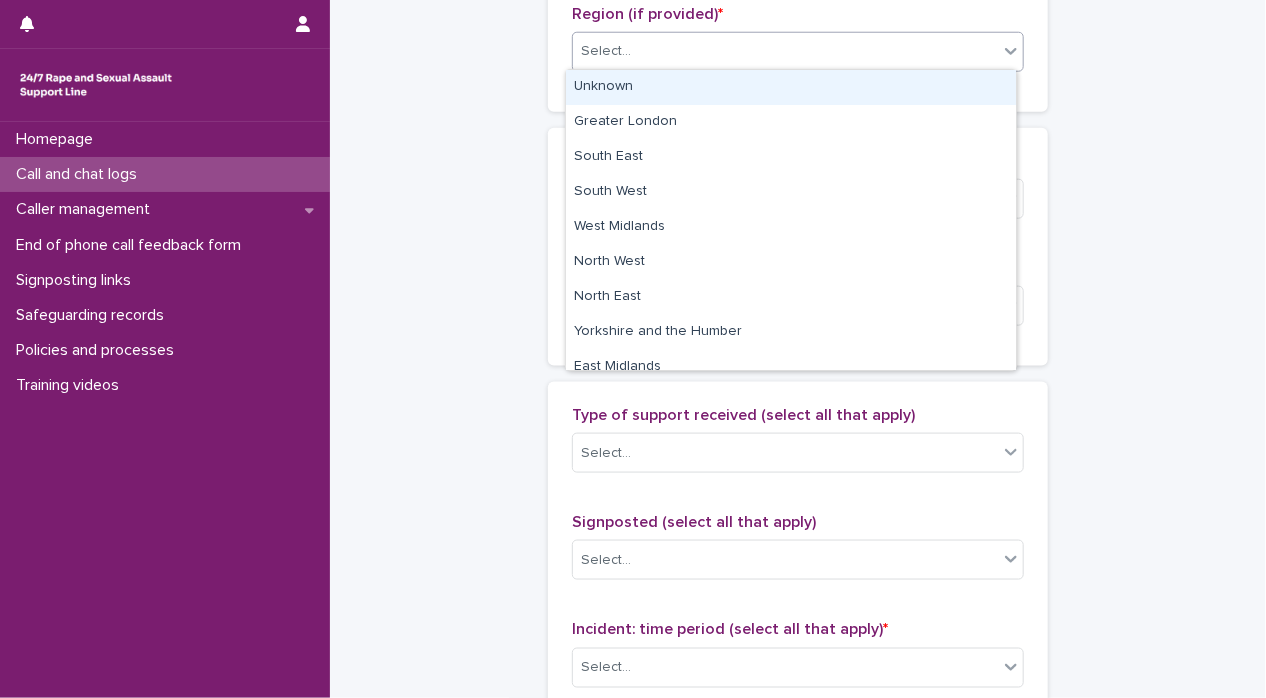 click 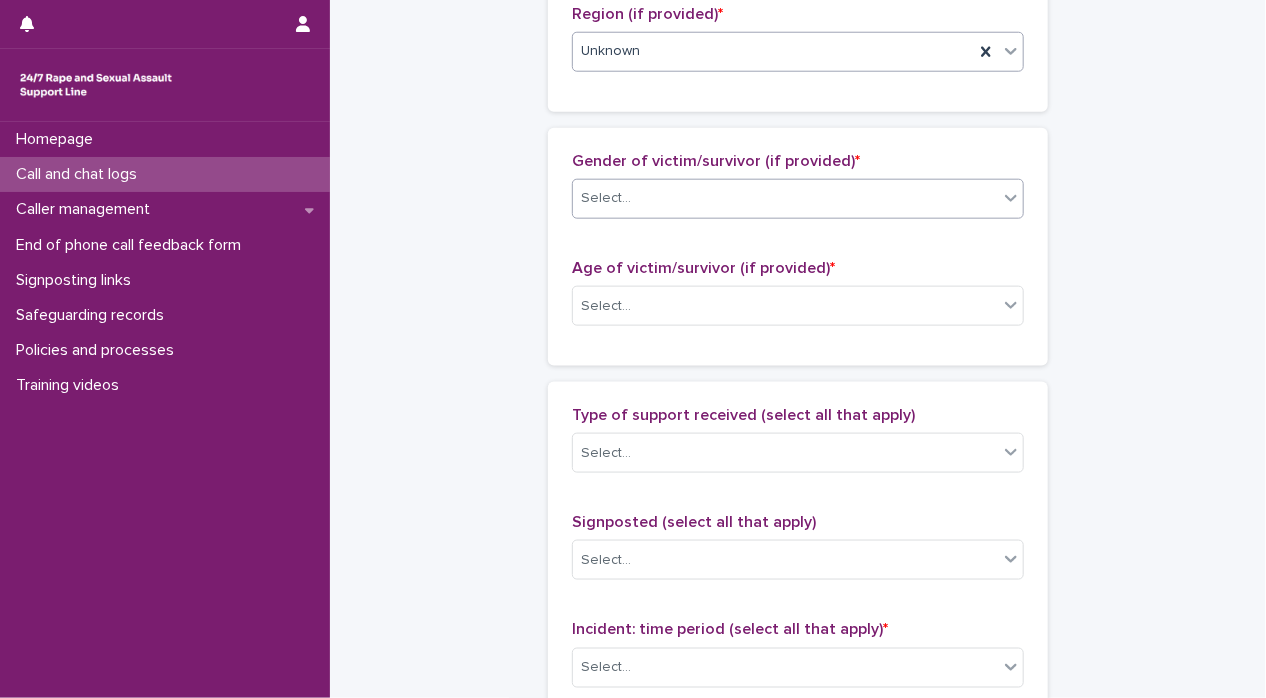 click 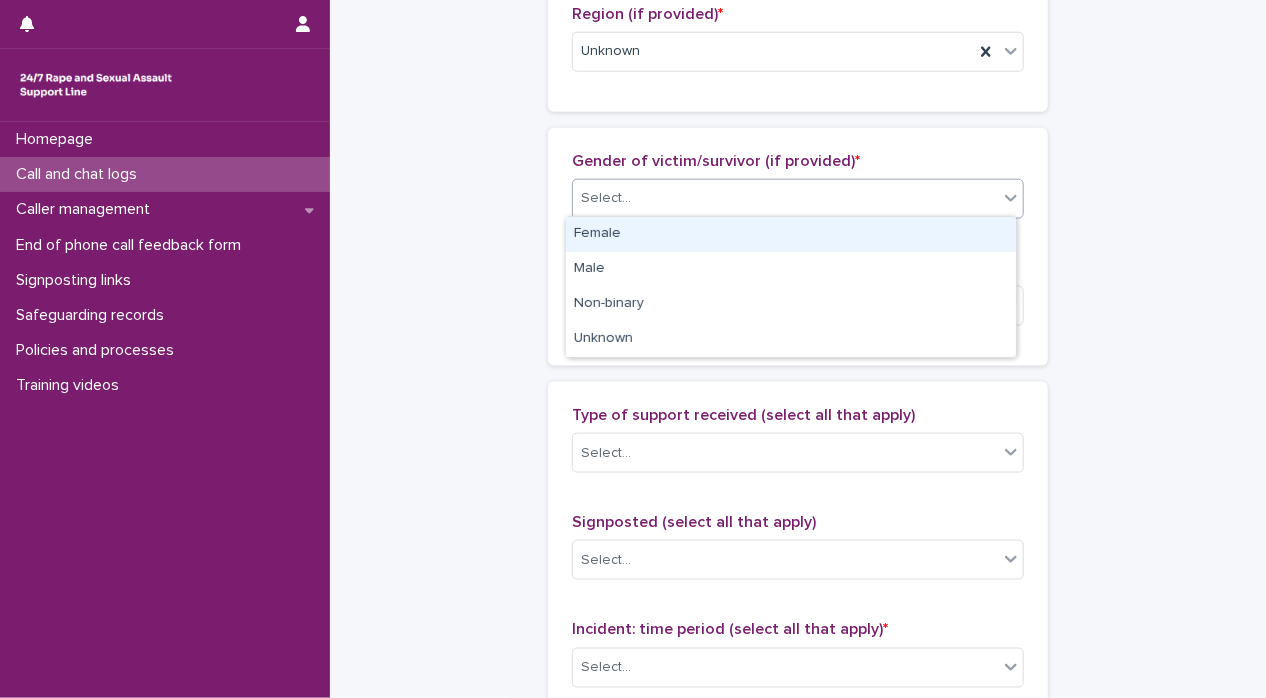 click on "Female" at bounding box center (791, 234) 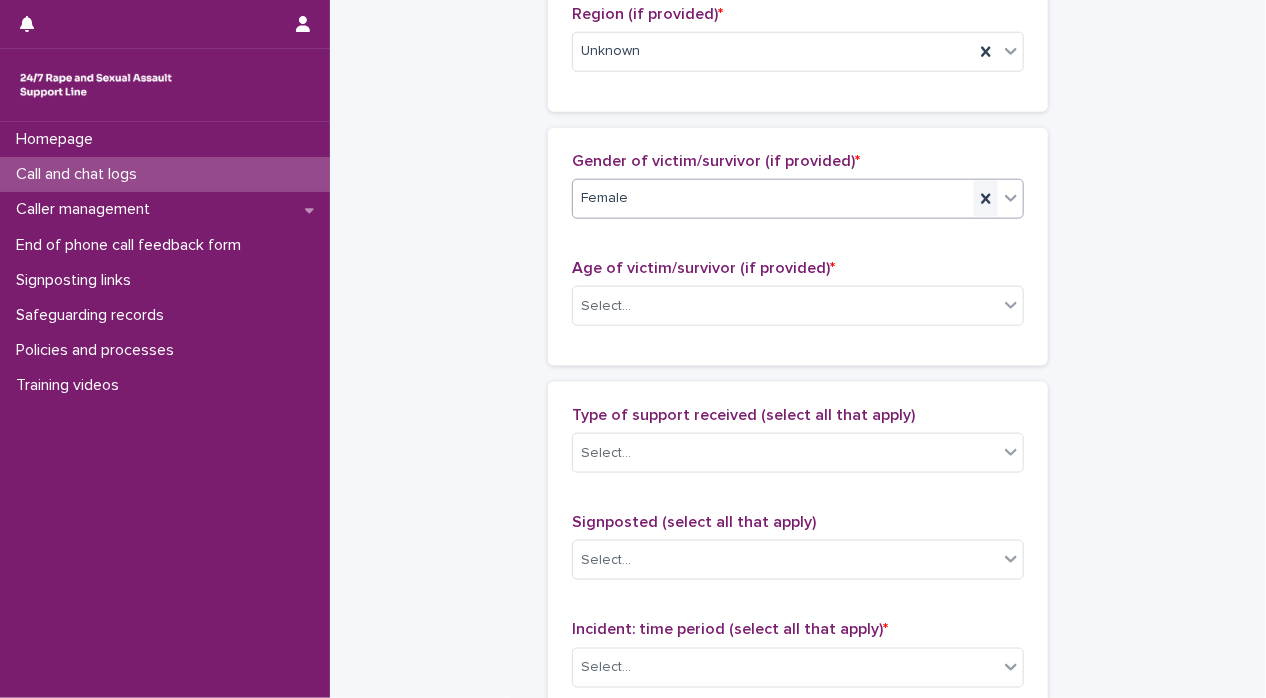 click 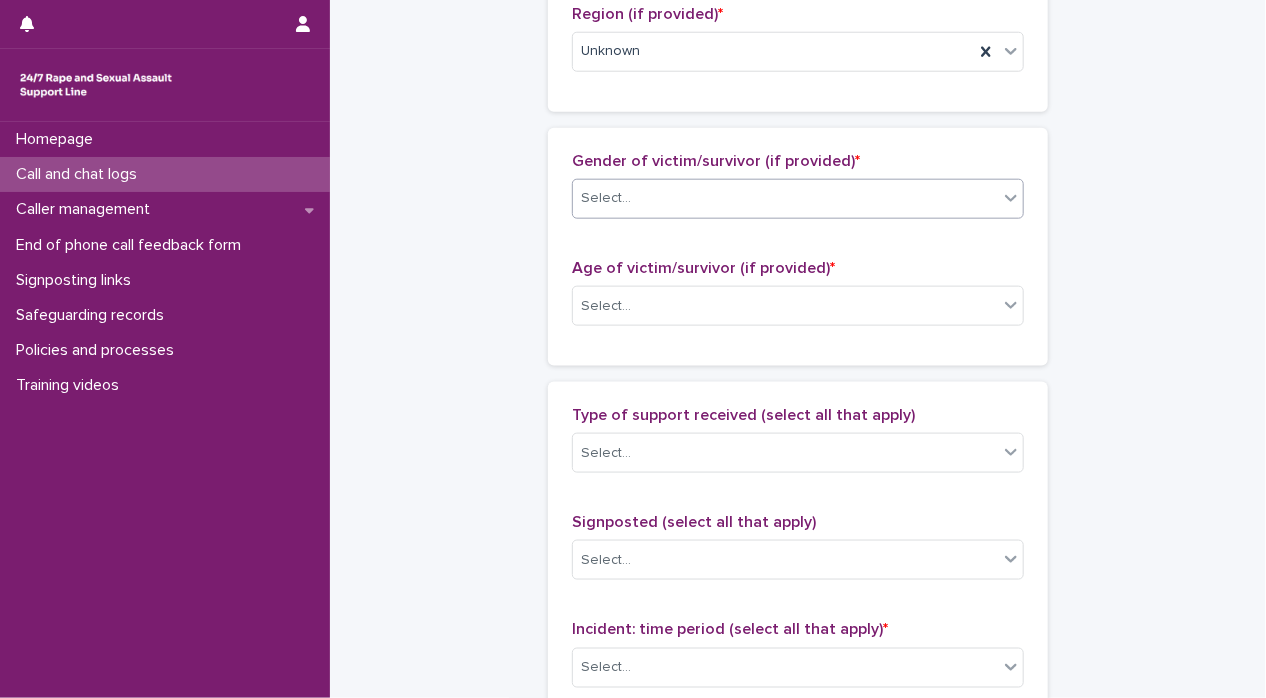 click 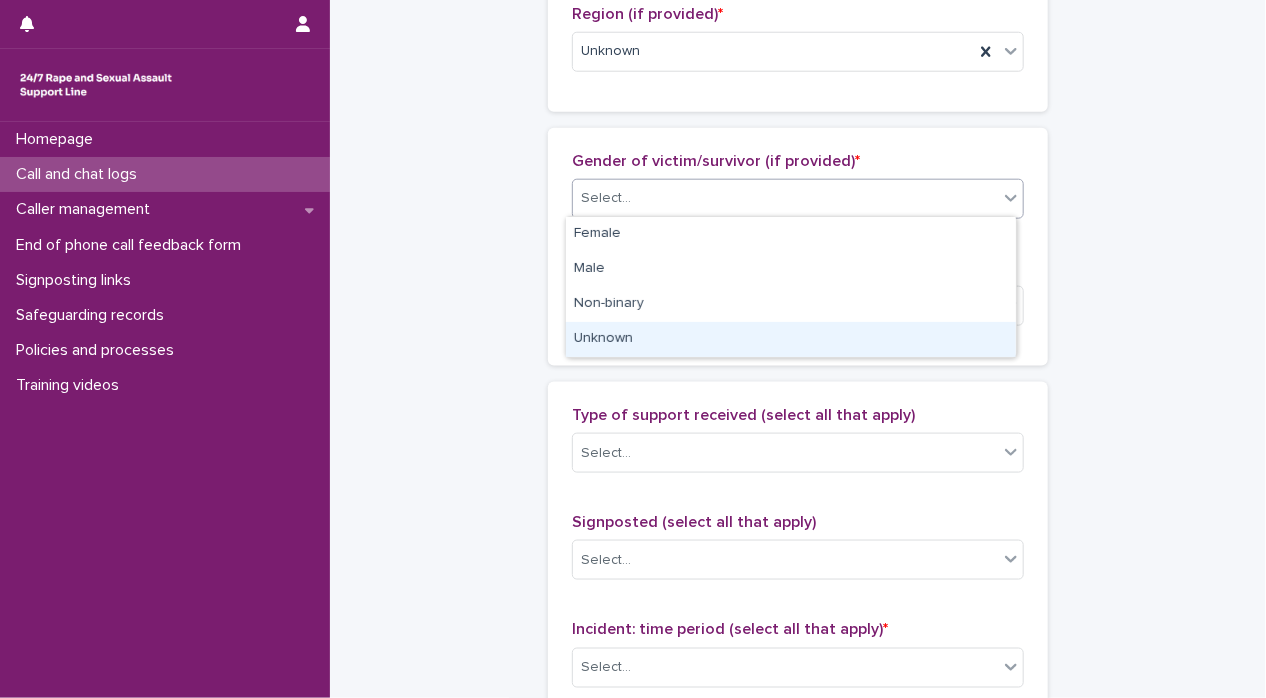 click on "Unknown" at bounding box center [791, 339] 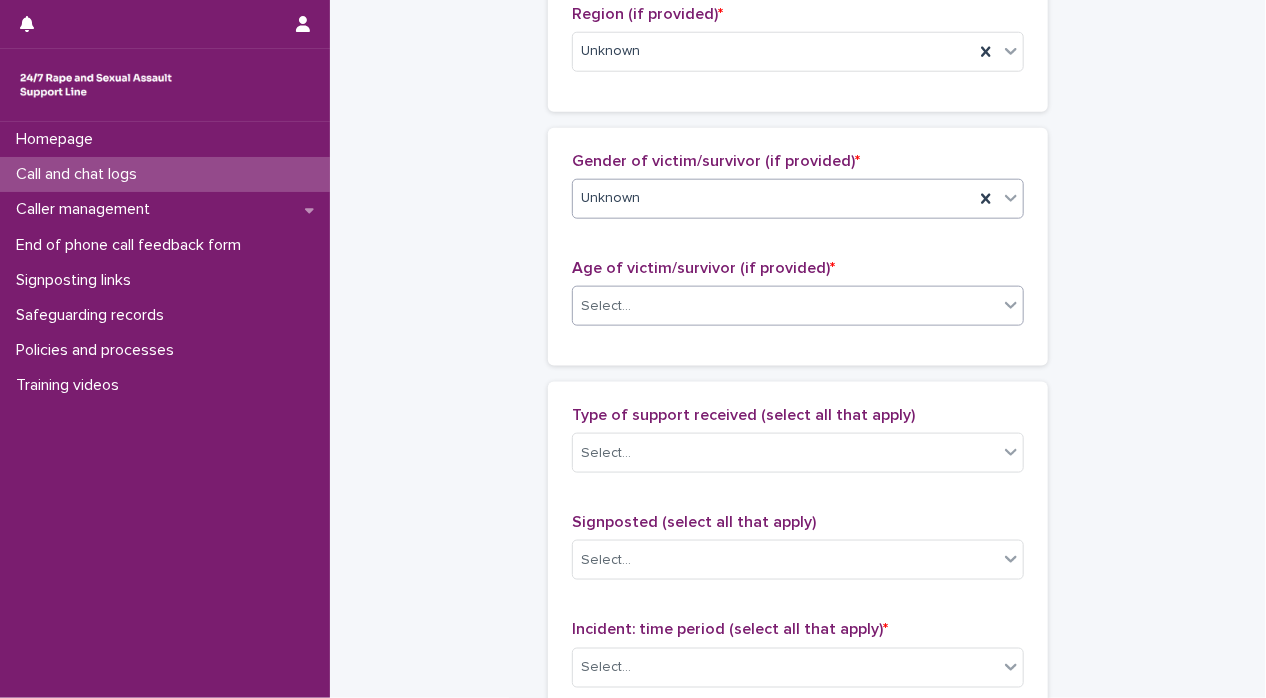click 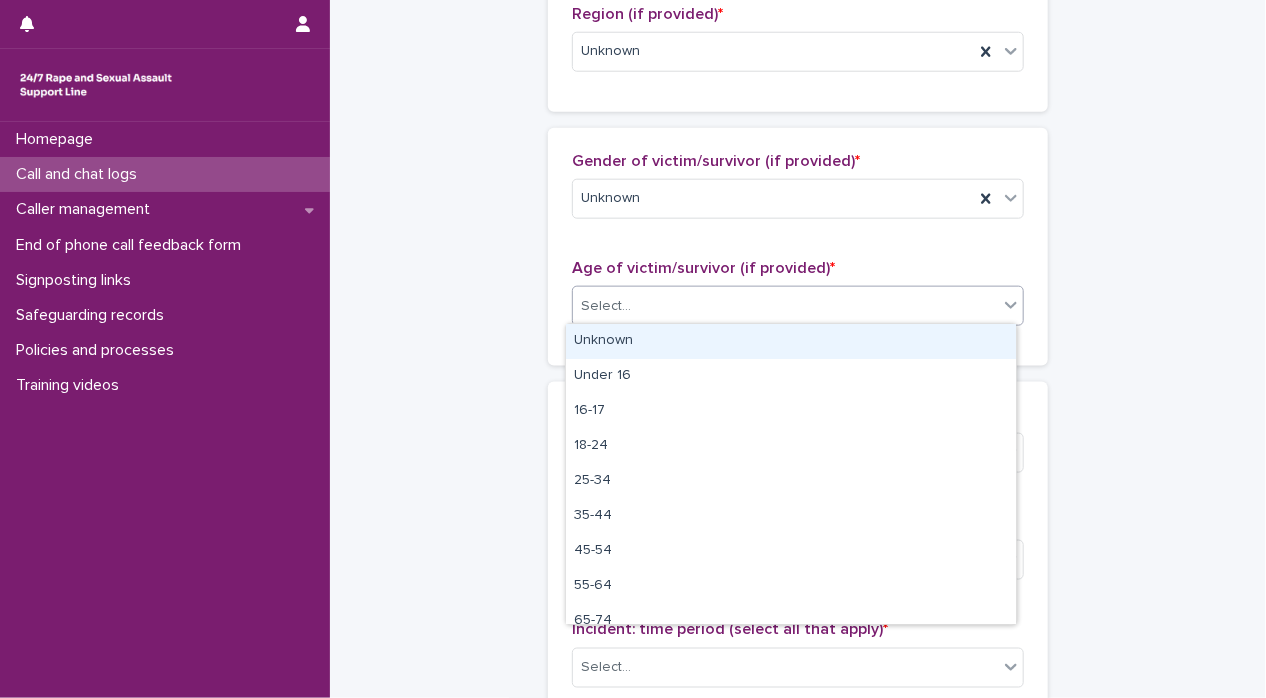 click on "Unknown" at bounding box center [791, 341] 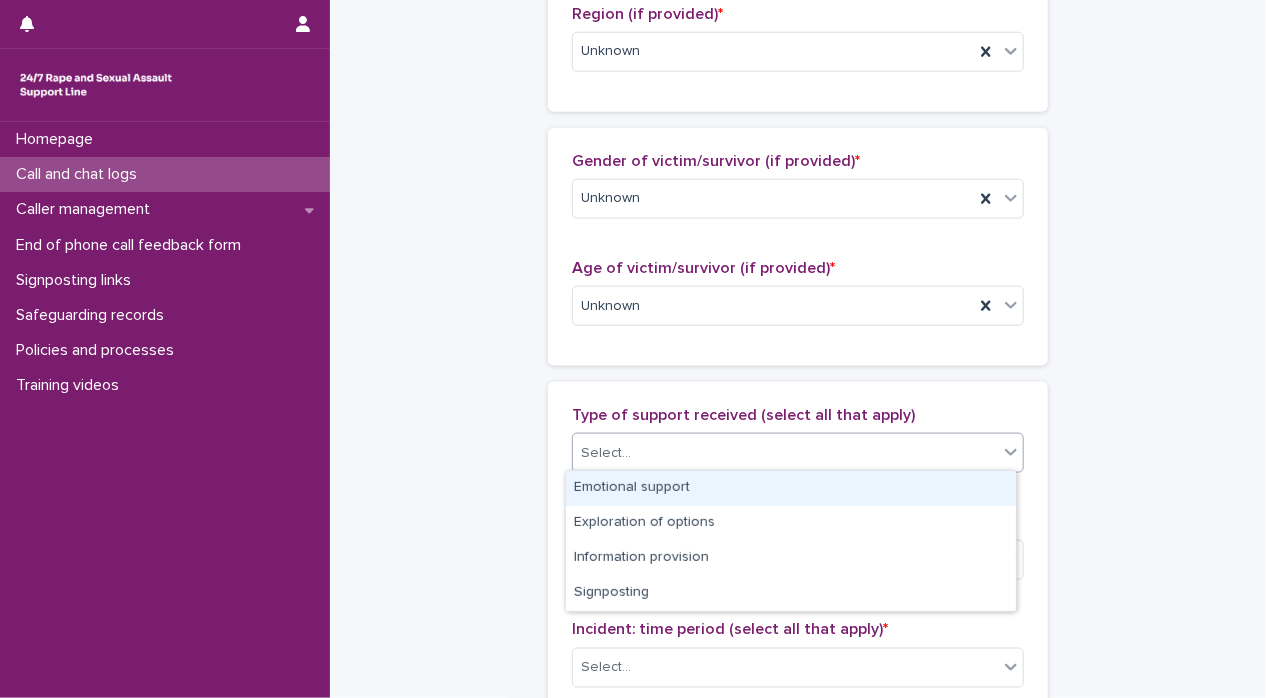 click at bounding box center [1011, 452] 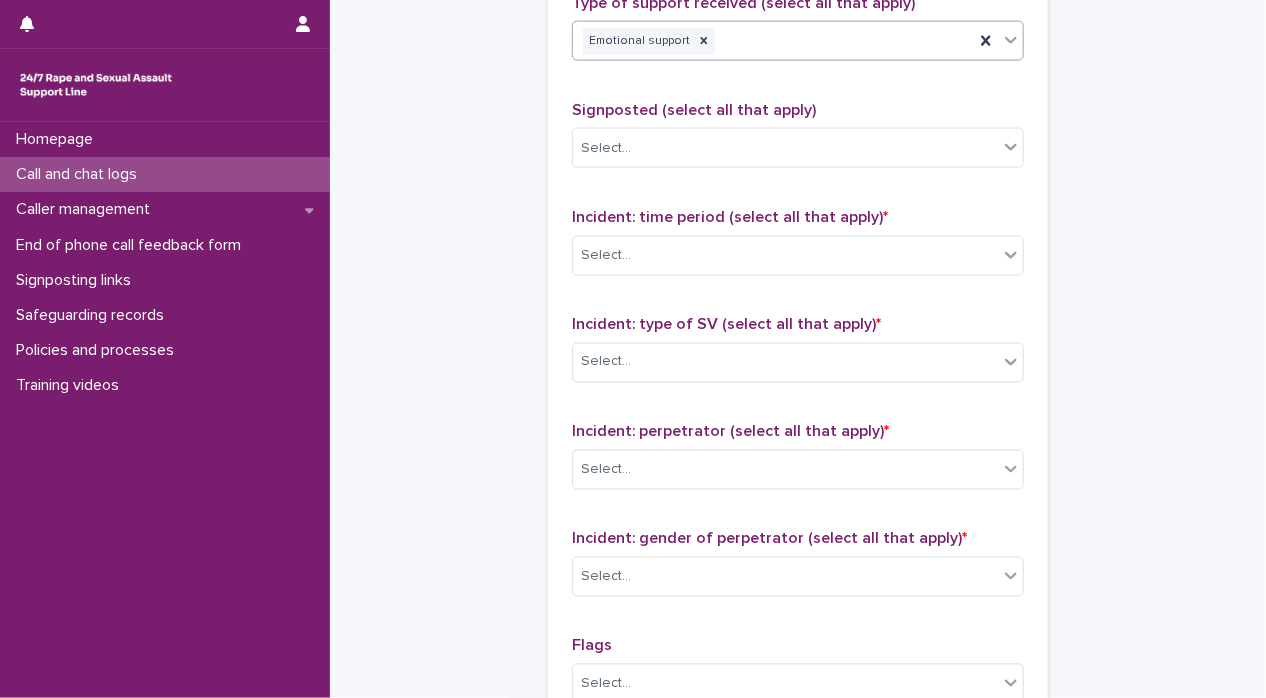 scroll, scrollTop: 1266, scrollLeft: 0, axis: vertical 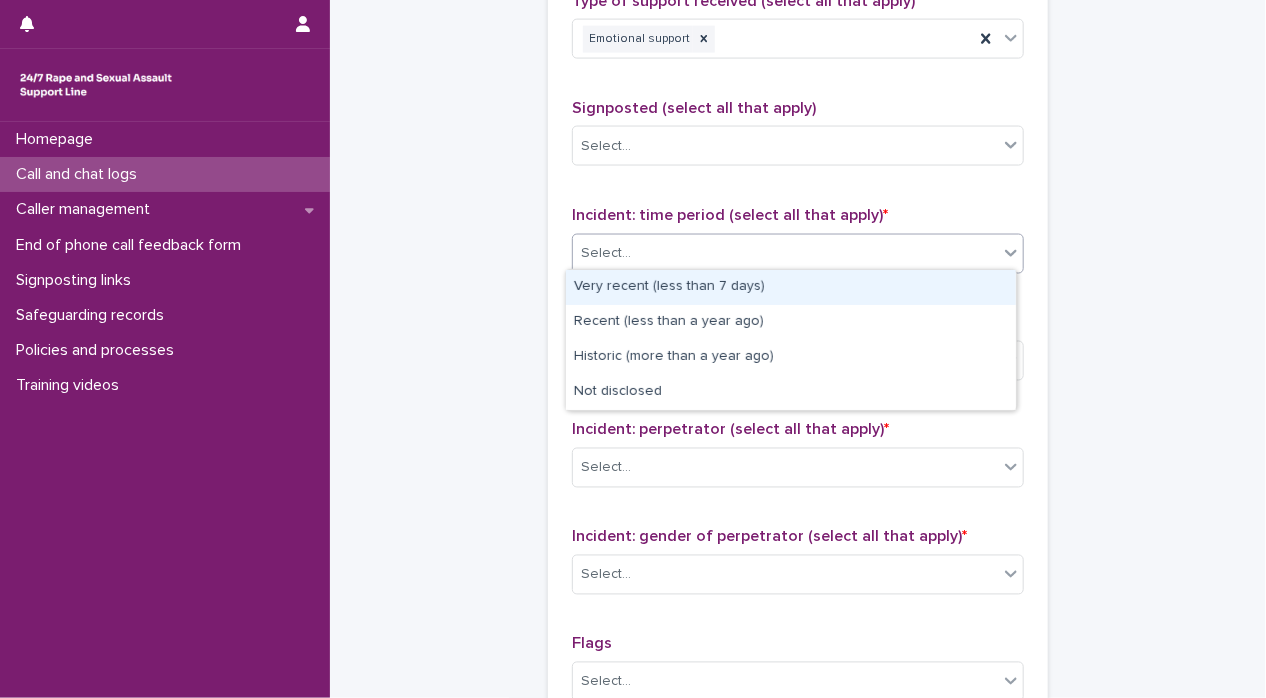 click on "Select..." at bounding box center (785, 253) 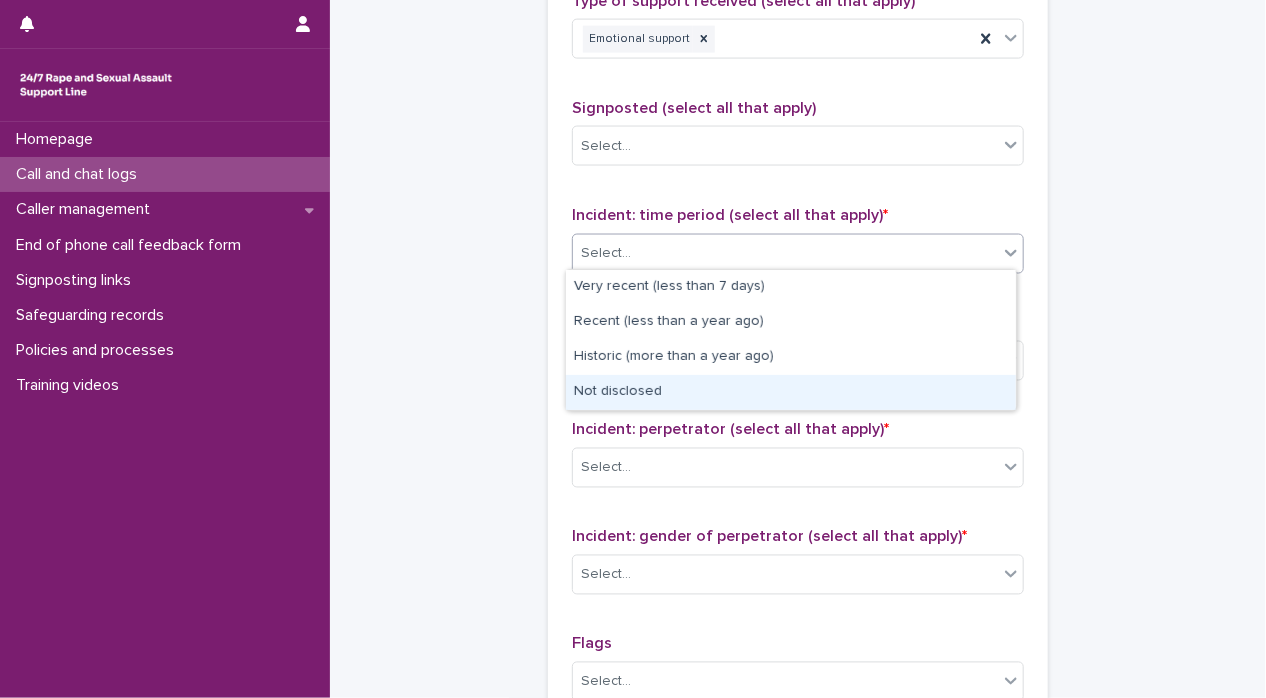 click on "Not disclosed" at bounding box center [791, 392] 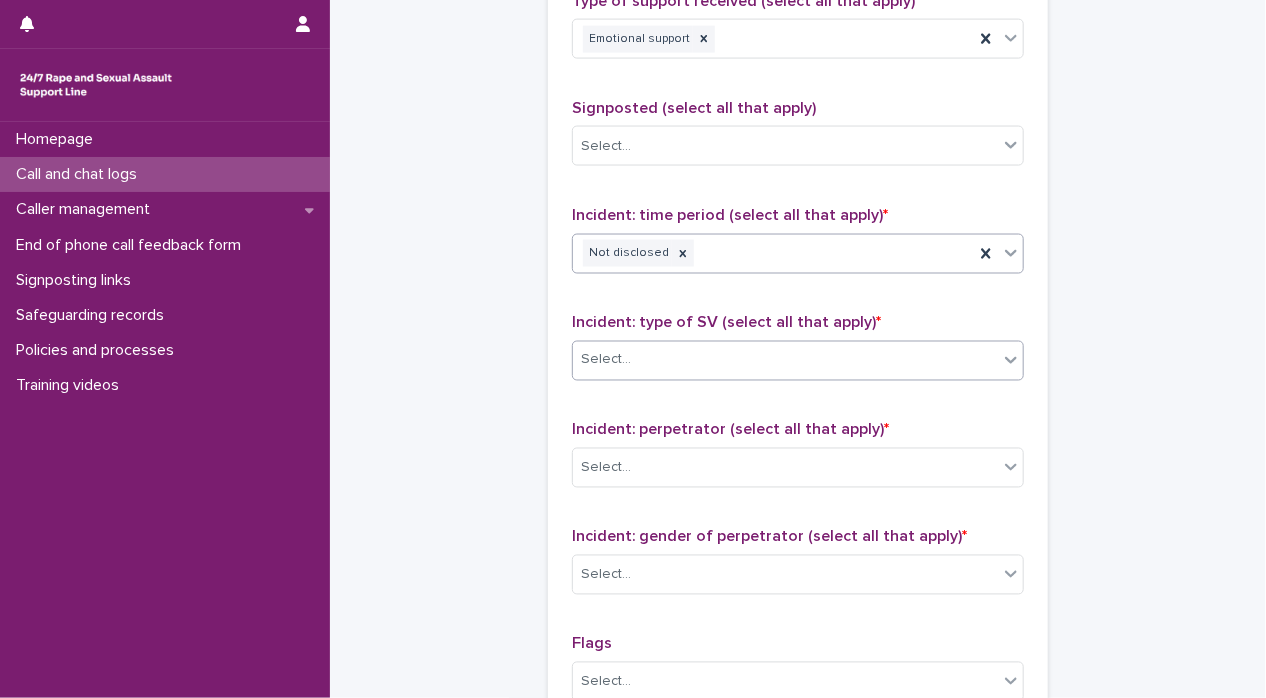 click 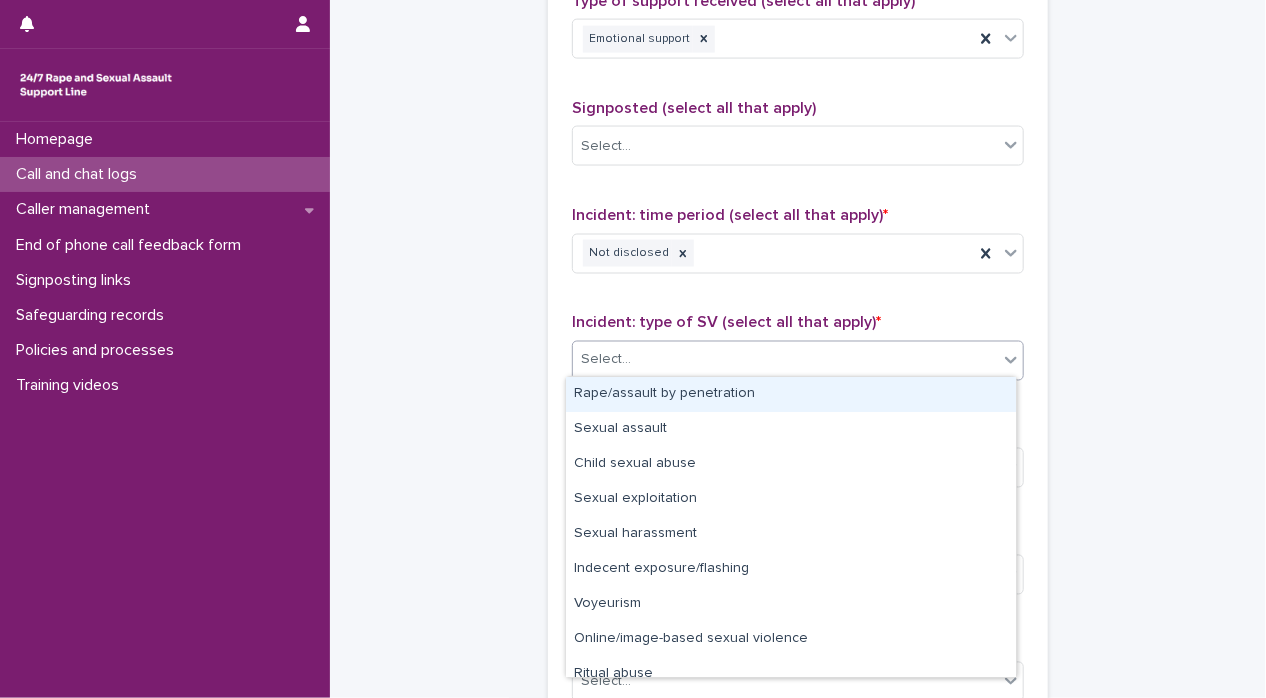 scroll, scrollTop: 50, scrollLeft: 0, axis: vertical 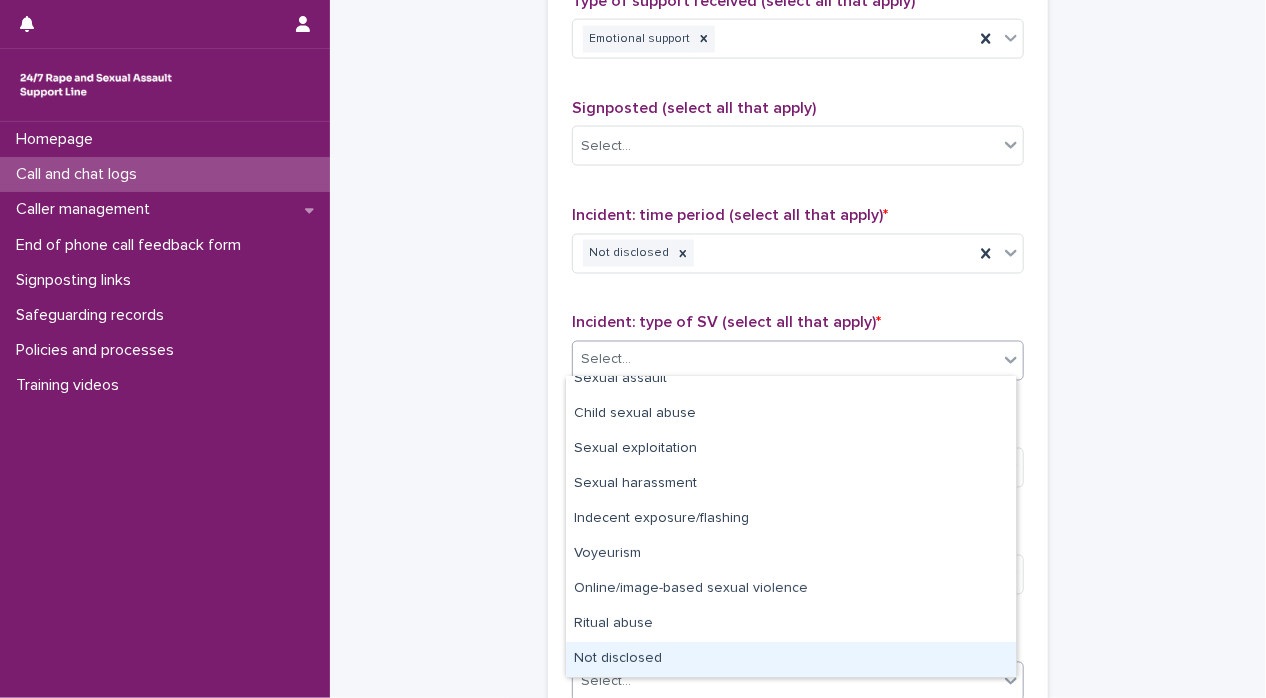 click on "Select..." at bounding box center [785, 682] 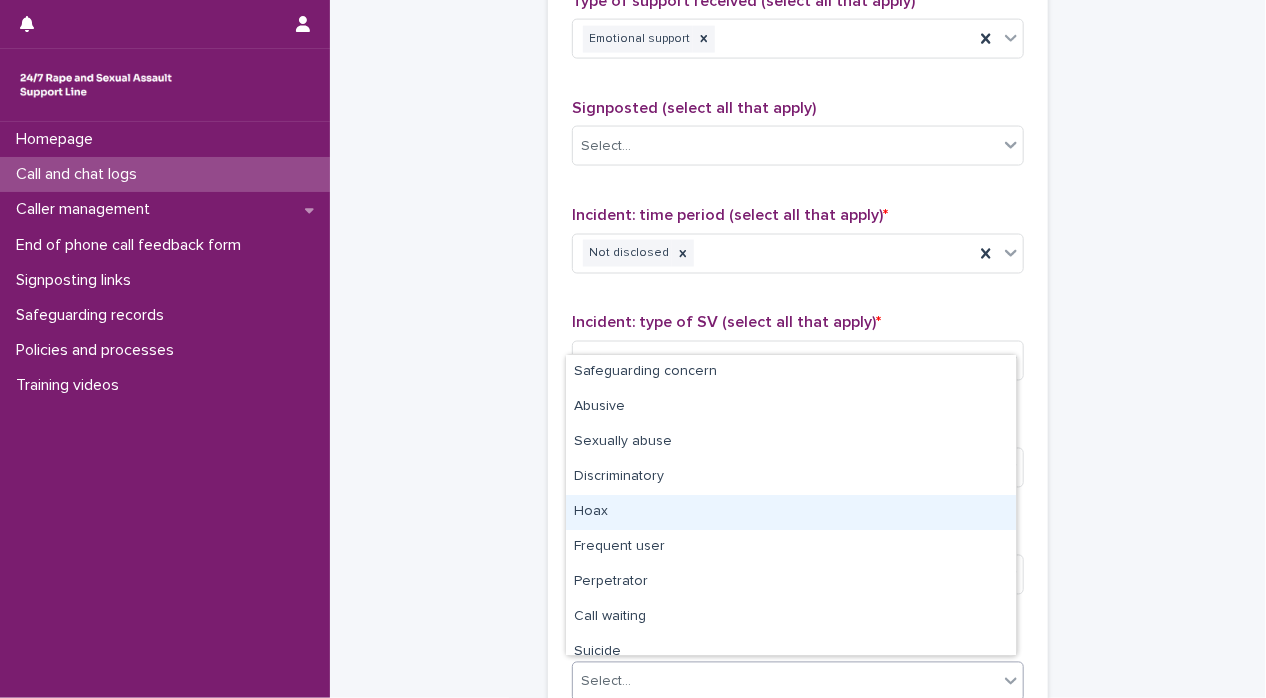 scroll, scrollTop: 120, scrollLeft: 0, axis: vertical 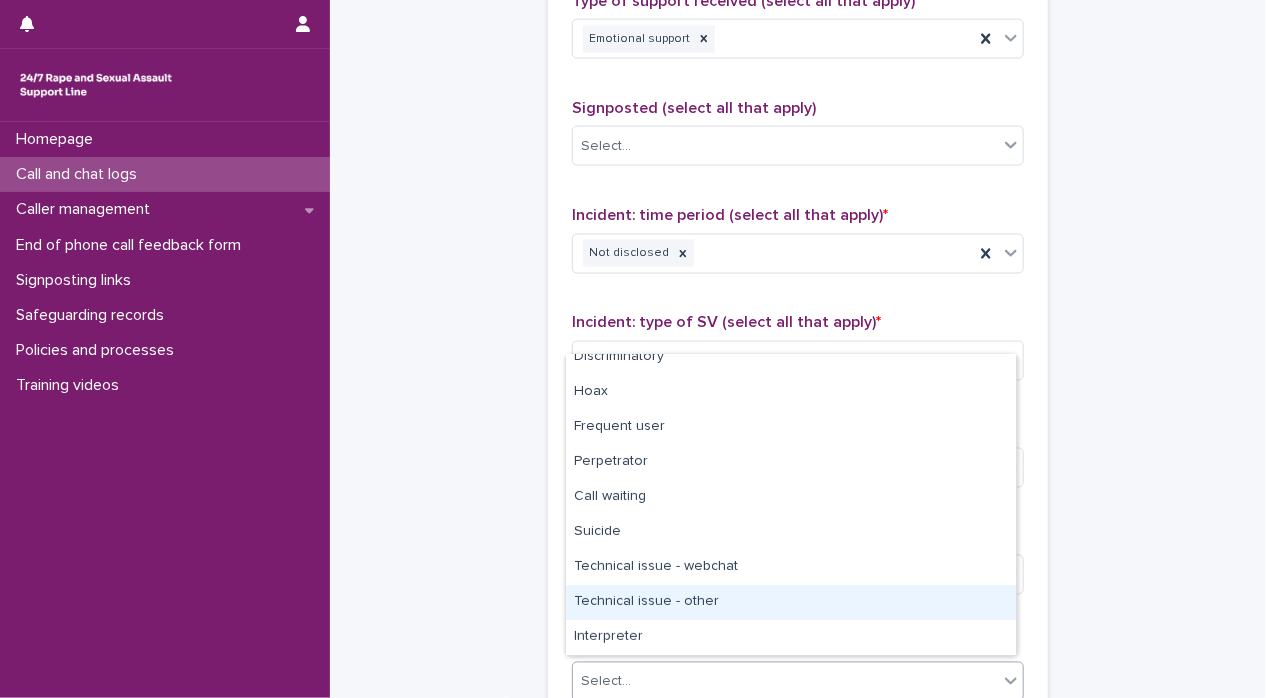 click on "**********" at bounding box center [798, -182] 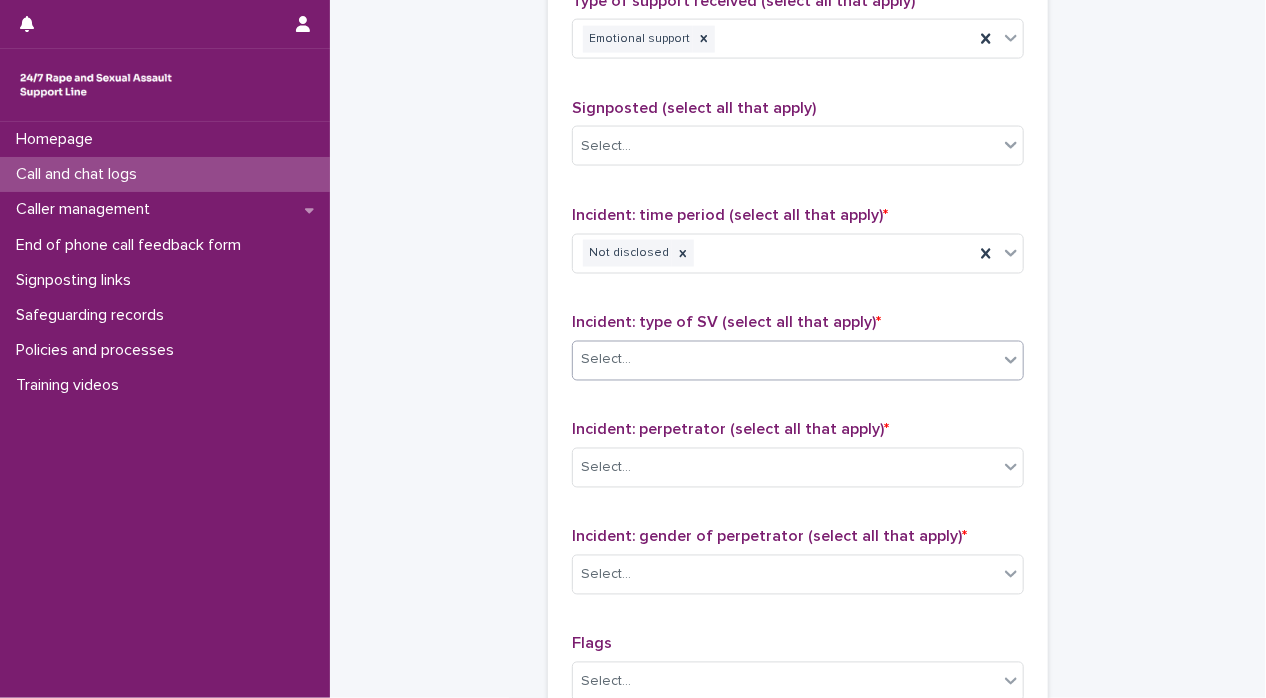 click 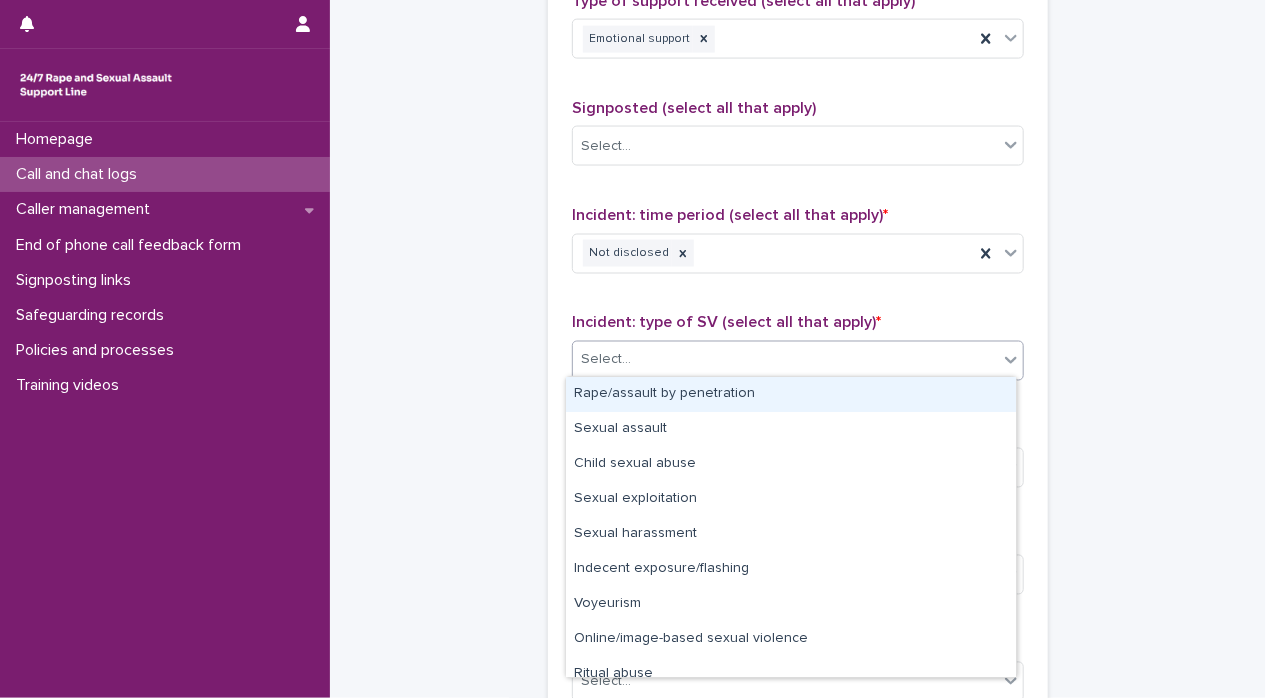 scroll, scrollTop: 50, scrollLeft: 0, axis: vertical 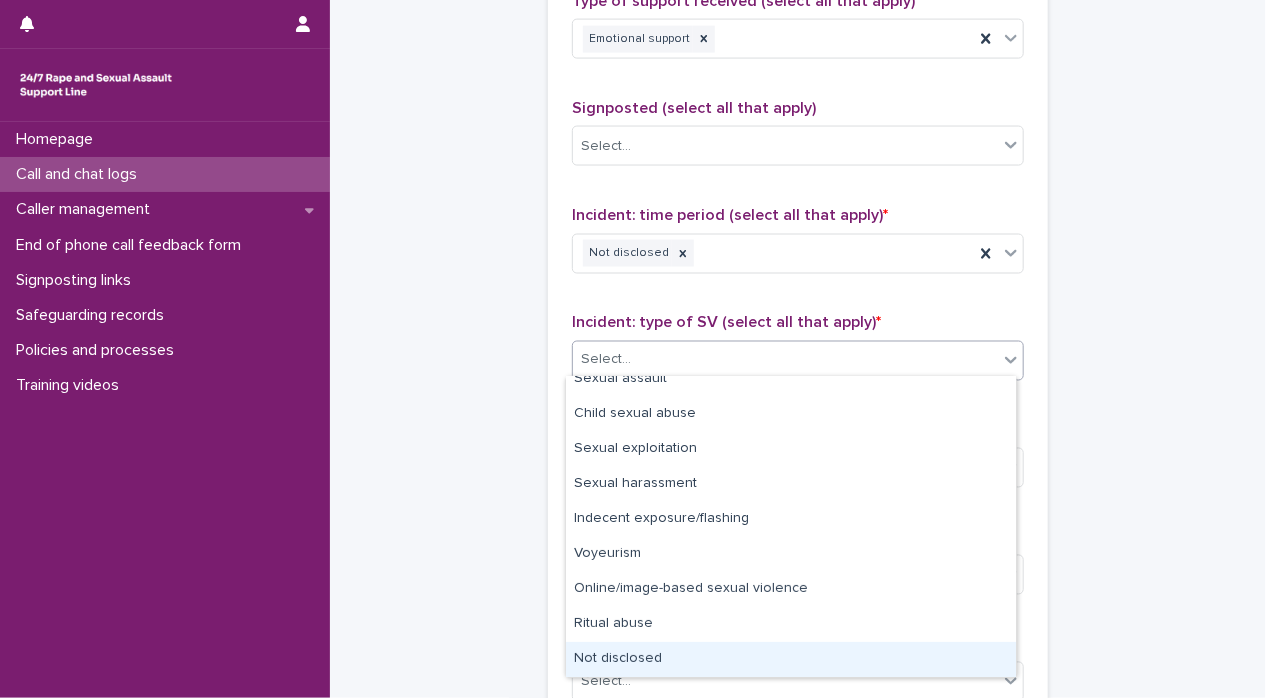 click on "Not disclosed" at bounding box center [791, 659] 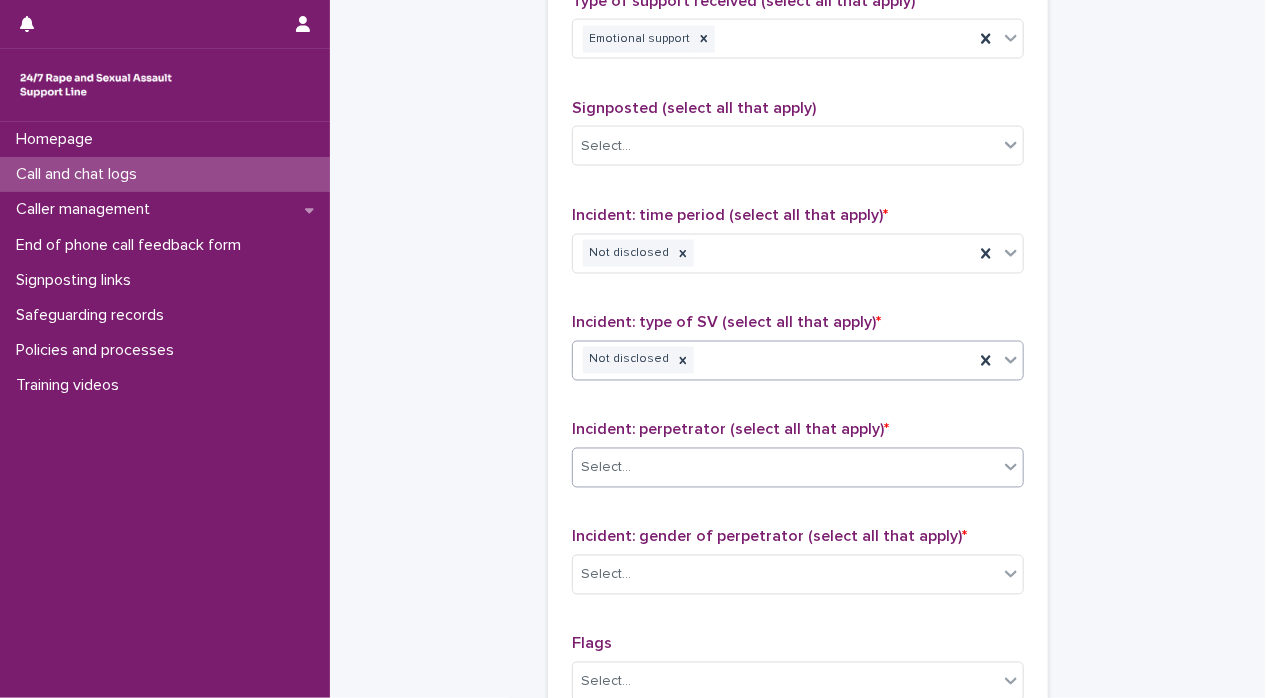 click 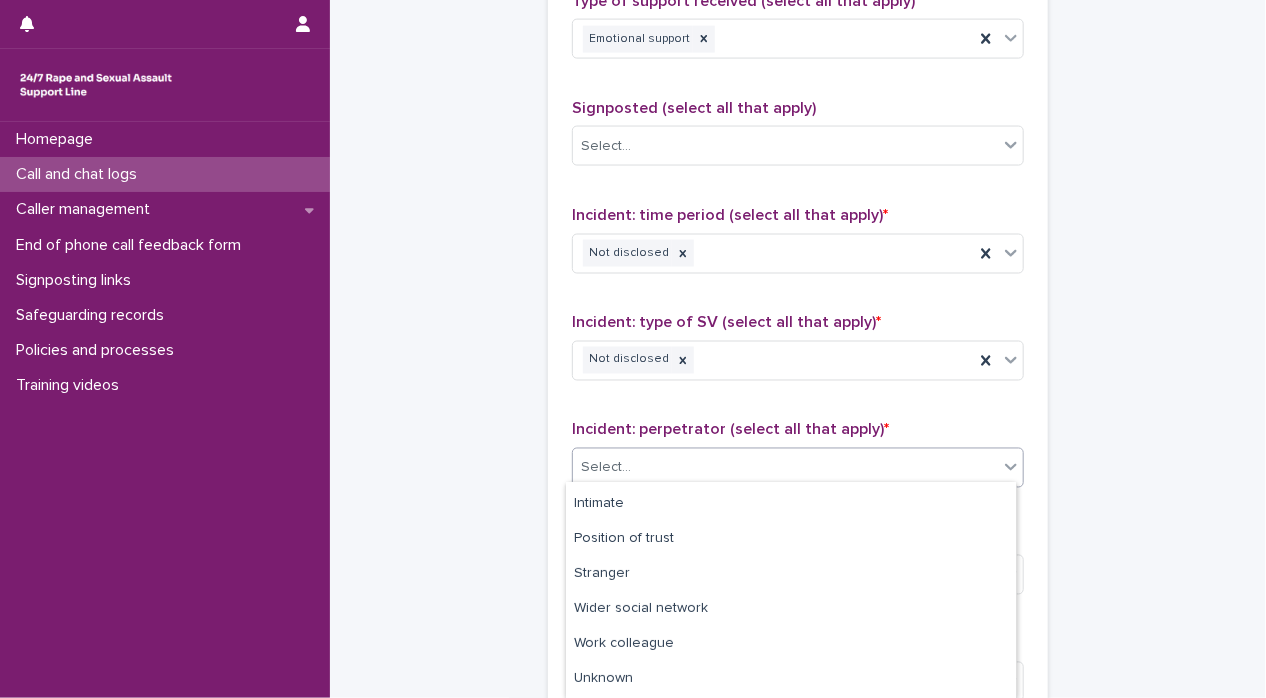 scroll, scrollTop: 168, scrollLeft: 0, axis: vertical 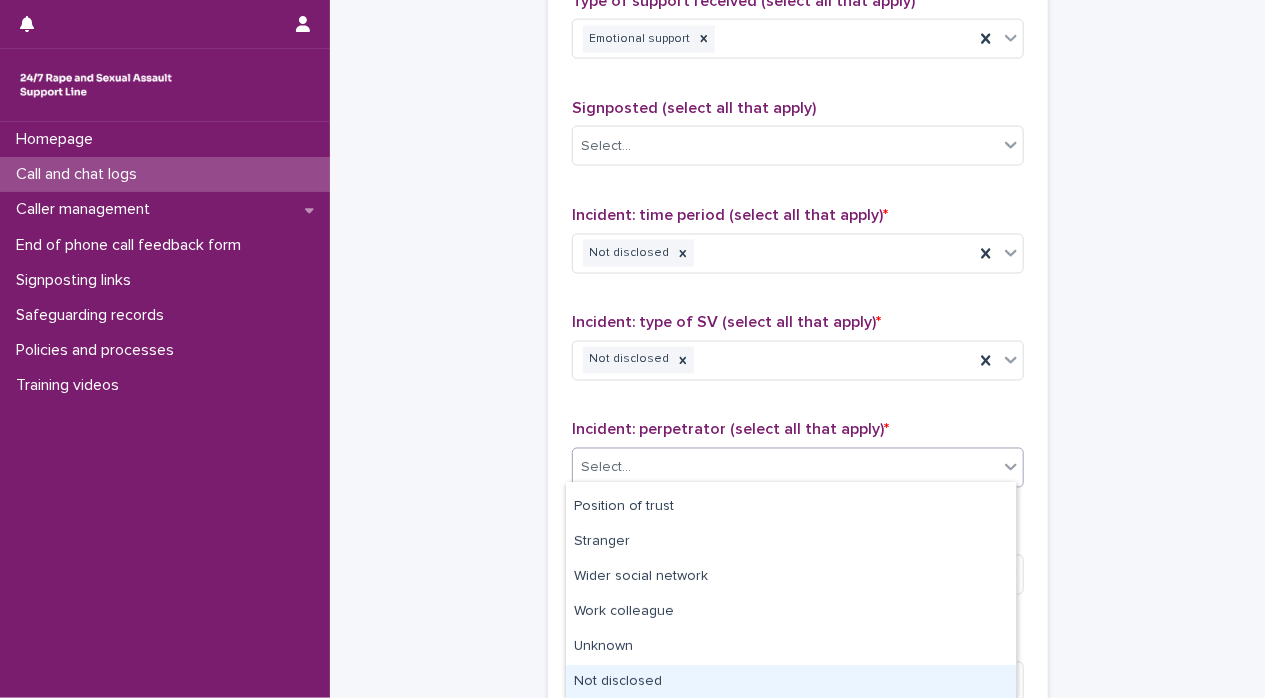 click on "Not disclosed" at bounding box center (791, 682) 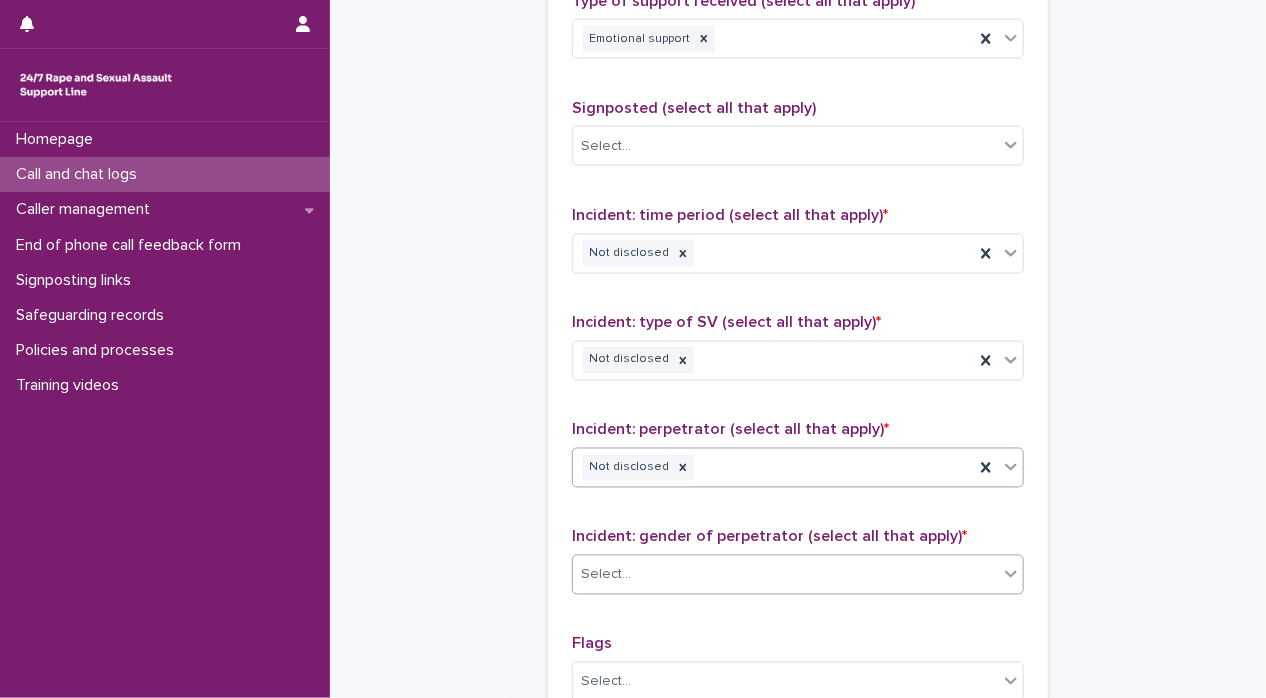 click 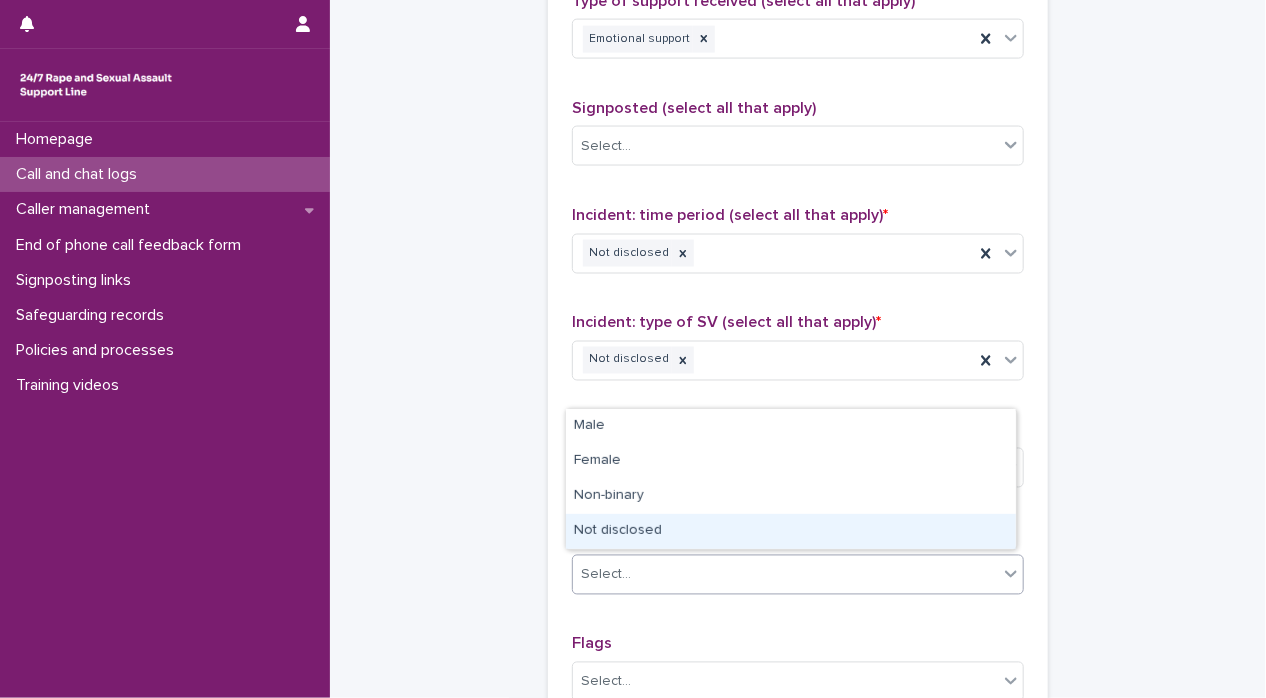 click on "Not disclosed" at bounding box center [791, 531] 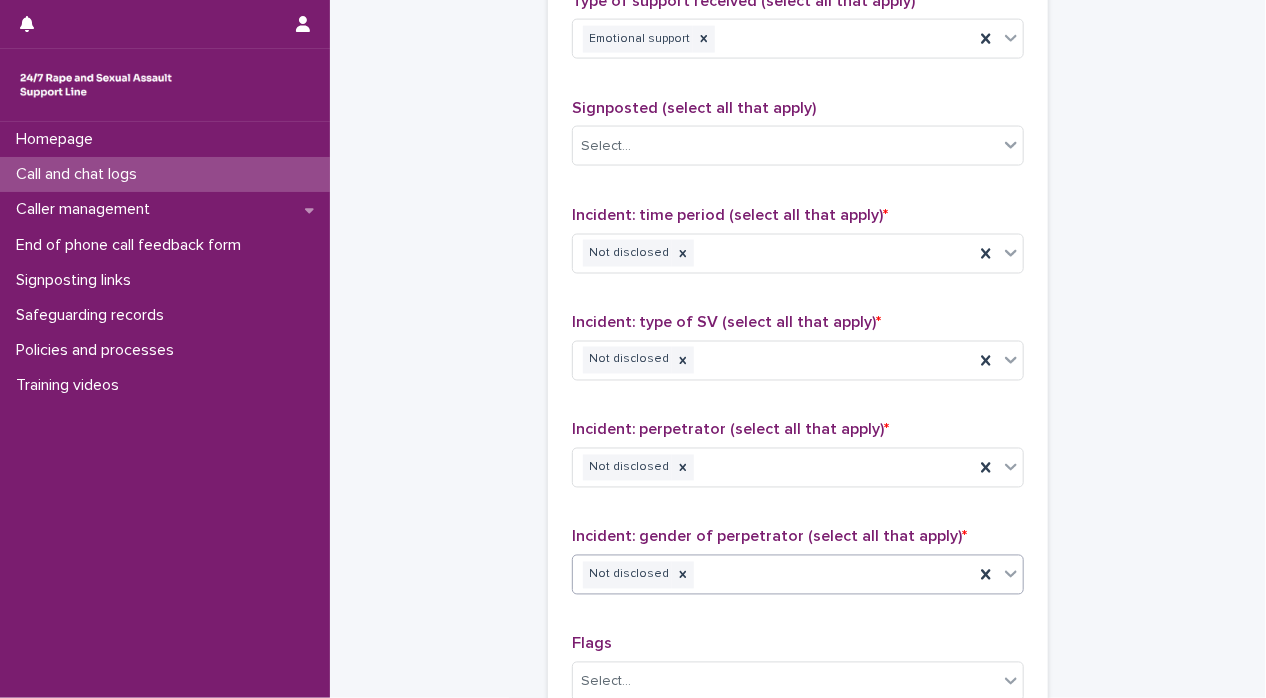 scroll, scrollTop: 1618, scrollLeft: 0, axis: vertical 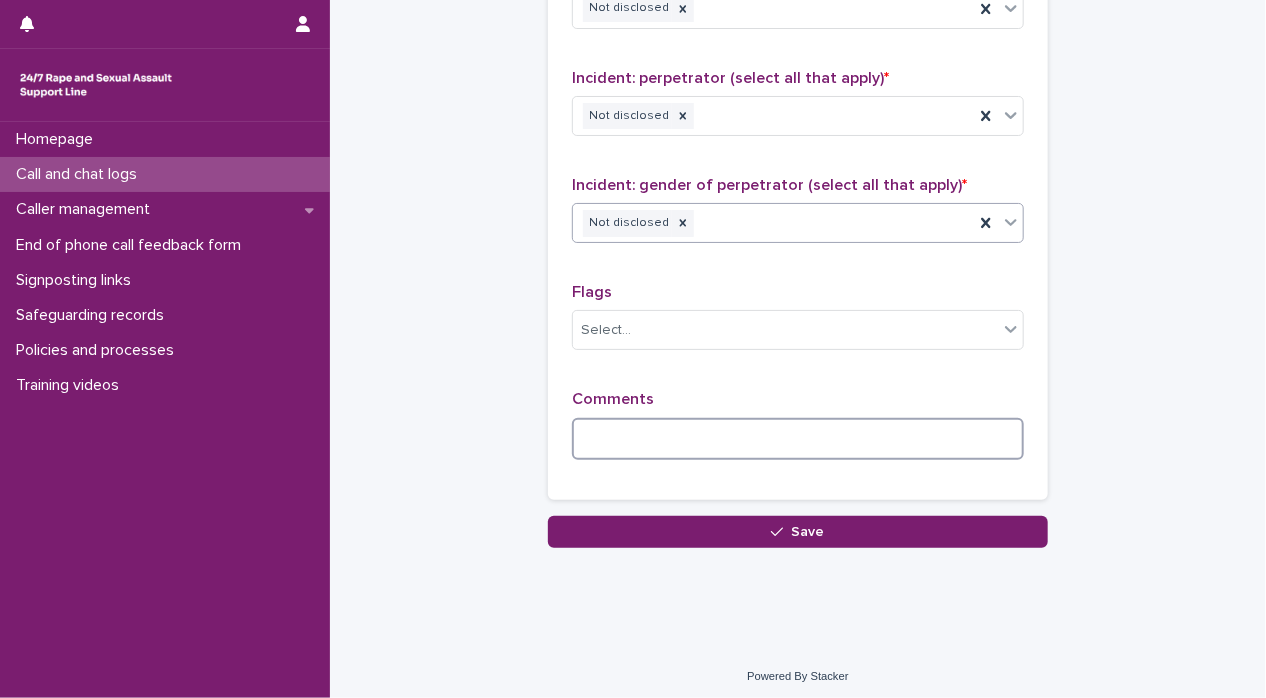 click at bounding box center [798, 439] 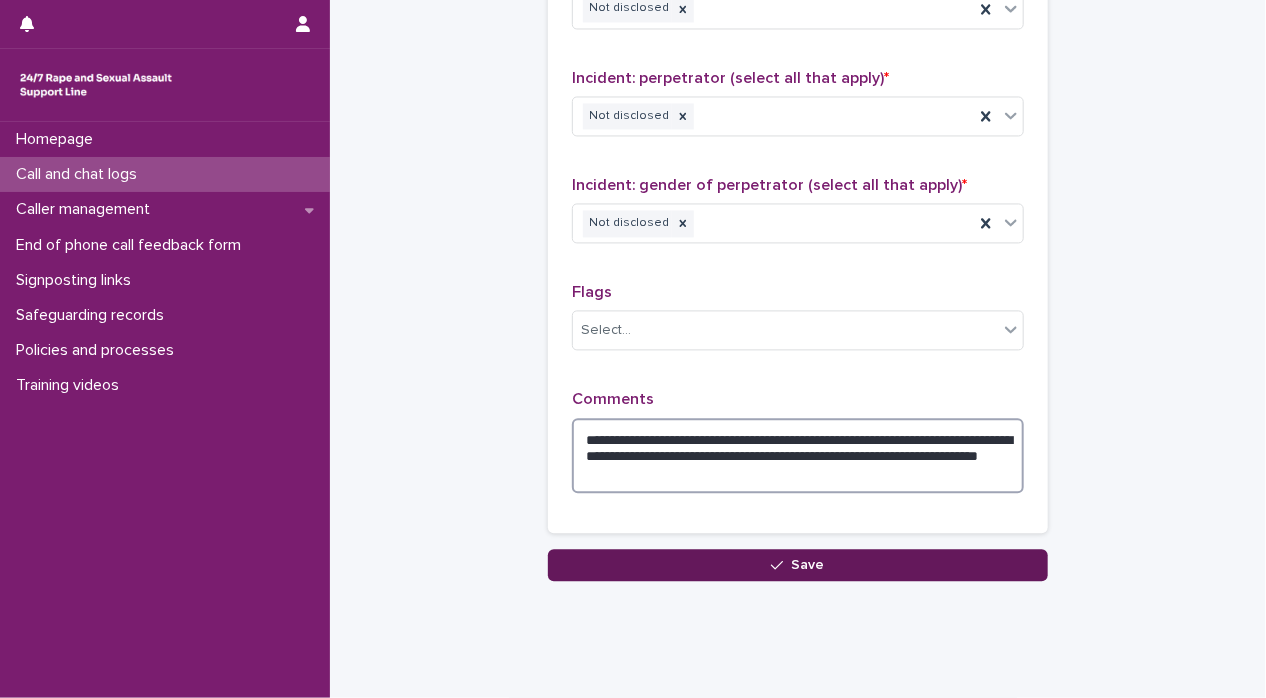 type on "**********" 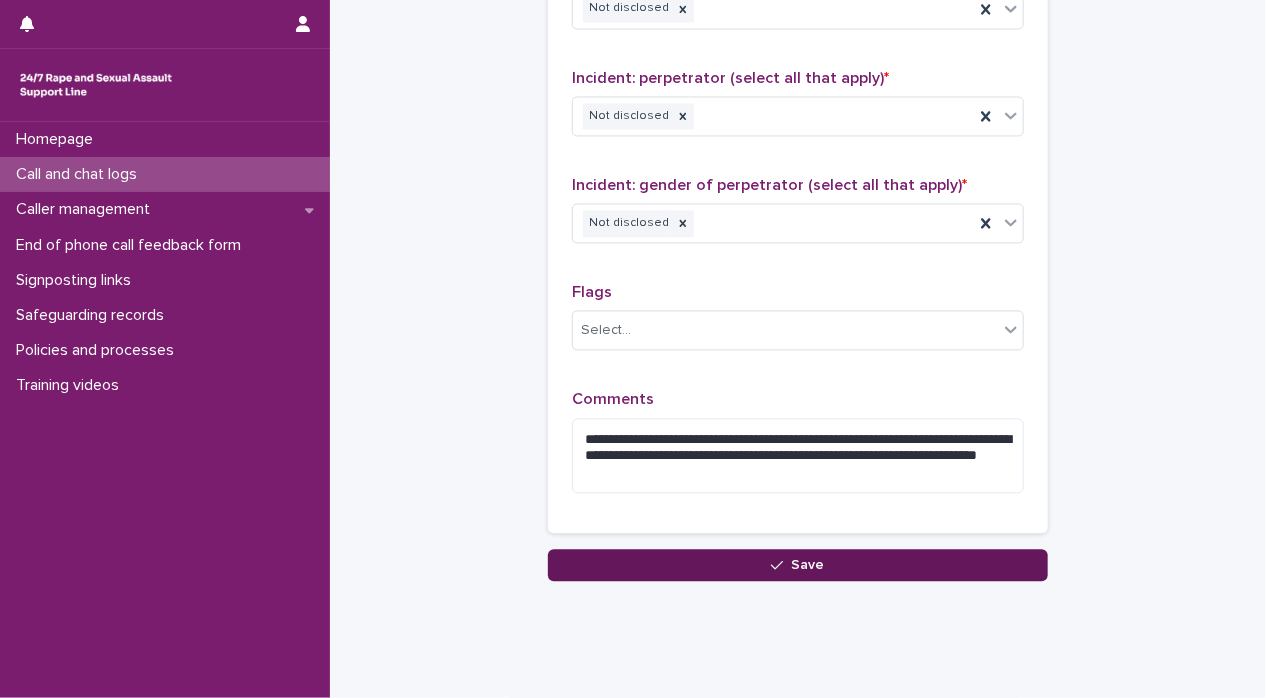 click on "Save" at bounding box center (798, 565) 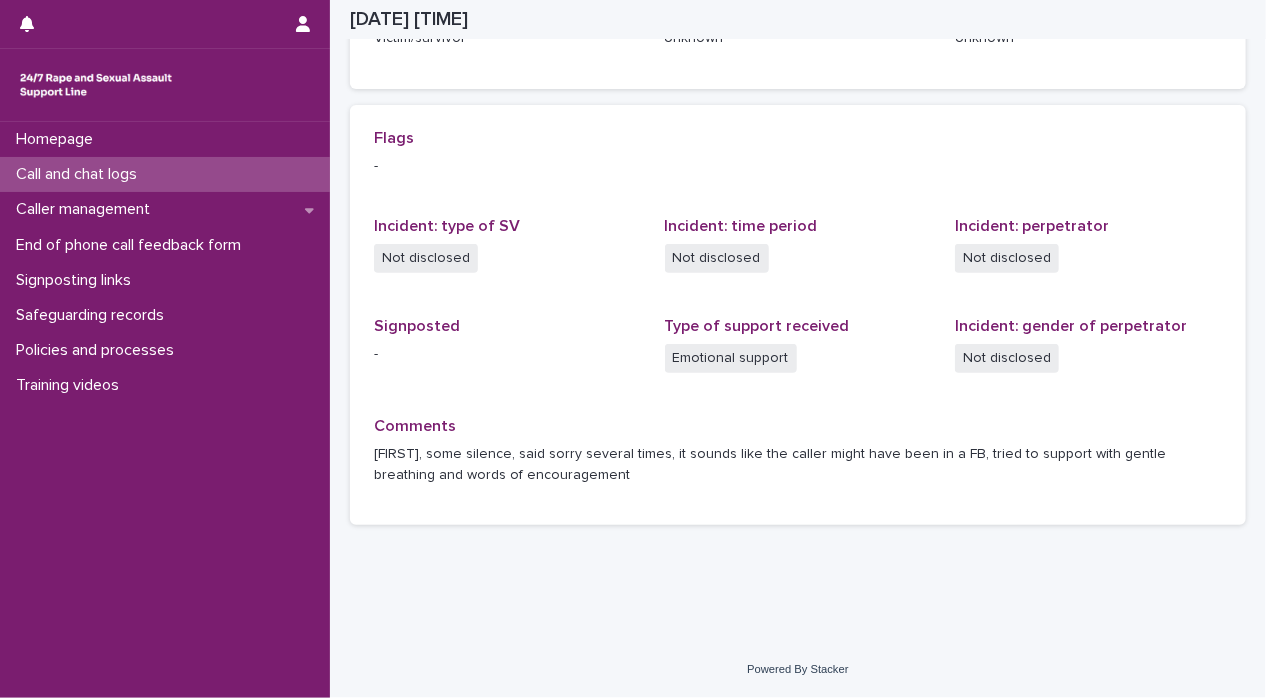 scroll, scrollTop: 384, scrollLeft: 0, axis: vertical 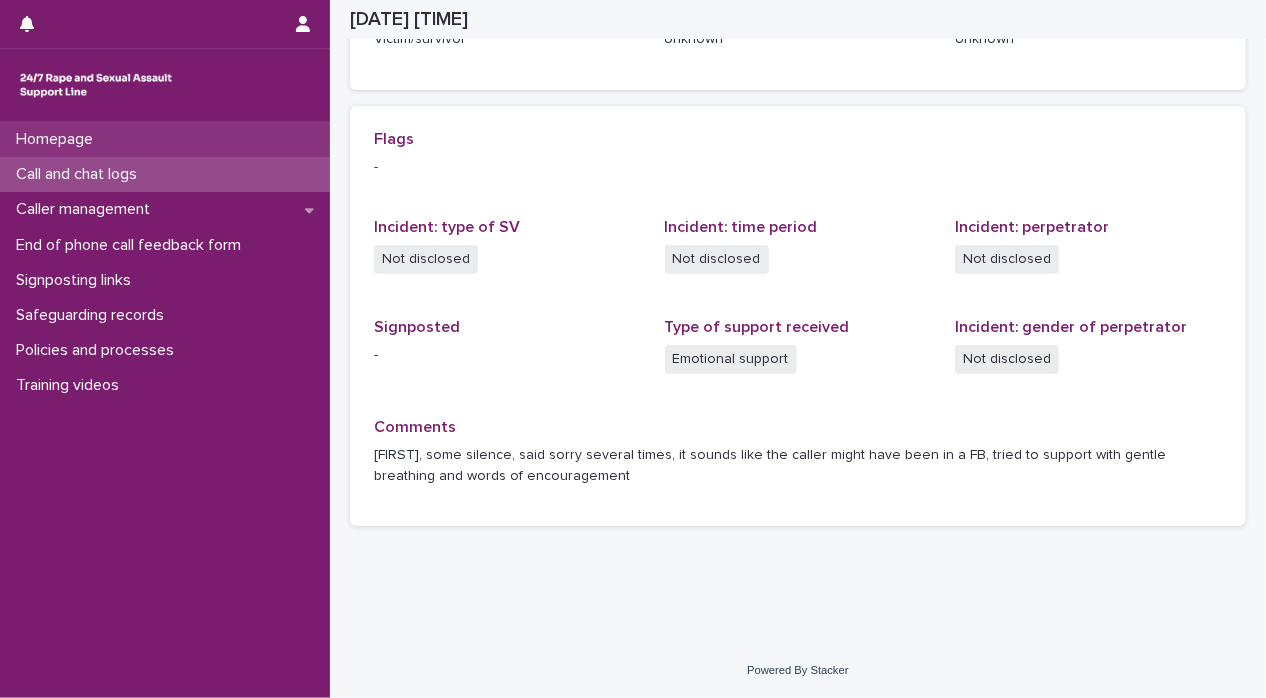 click on "Homepage" at bounding box center [58, 139] 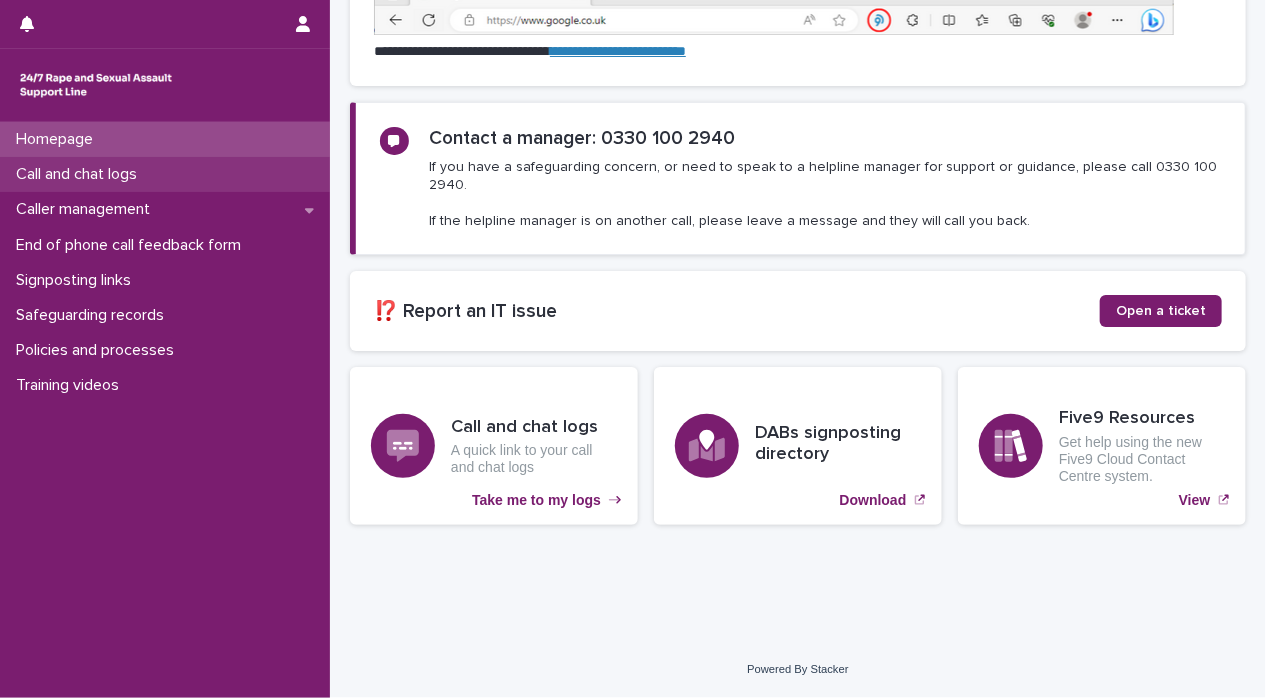 scroll, scrollTop: 0, scrollLeft: 0, axis: both 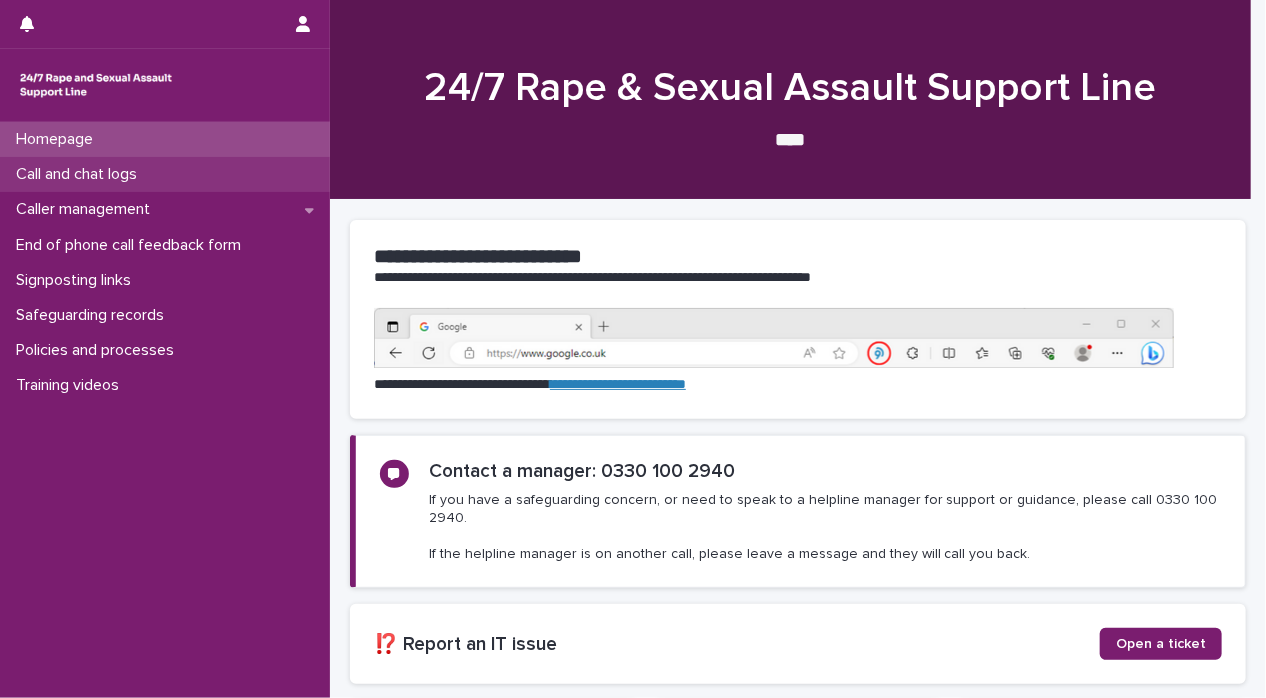 click on "Call and chat logs" at bounding box center [80, 174] 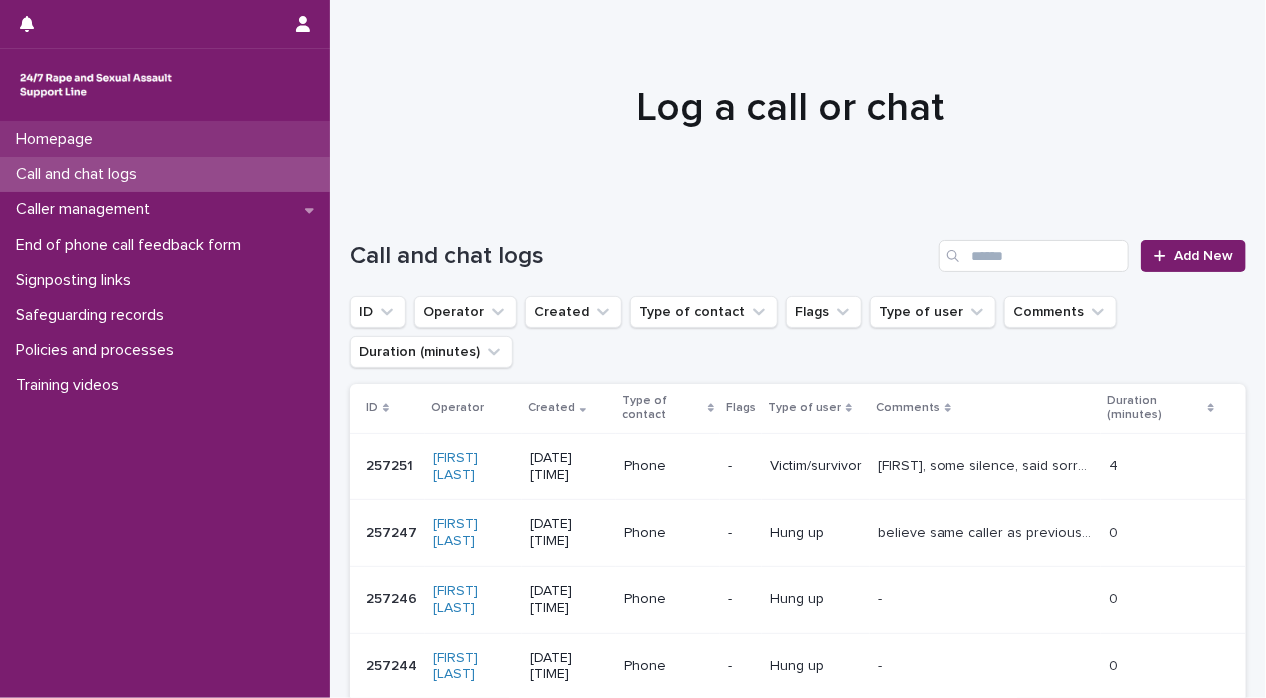 click on "Homepage" at bounding box center (58, 139) 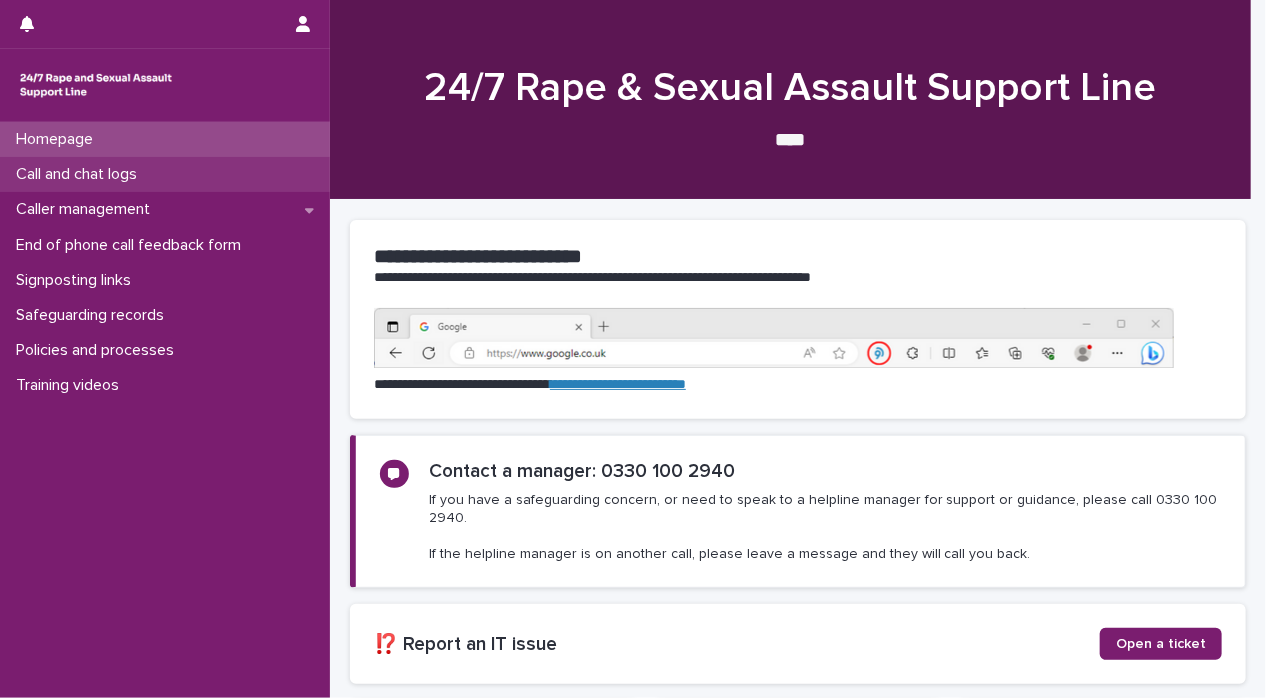 click on "Call and chat logs" at bounding box center [80, 174] 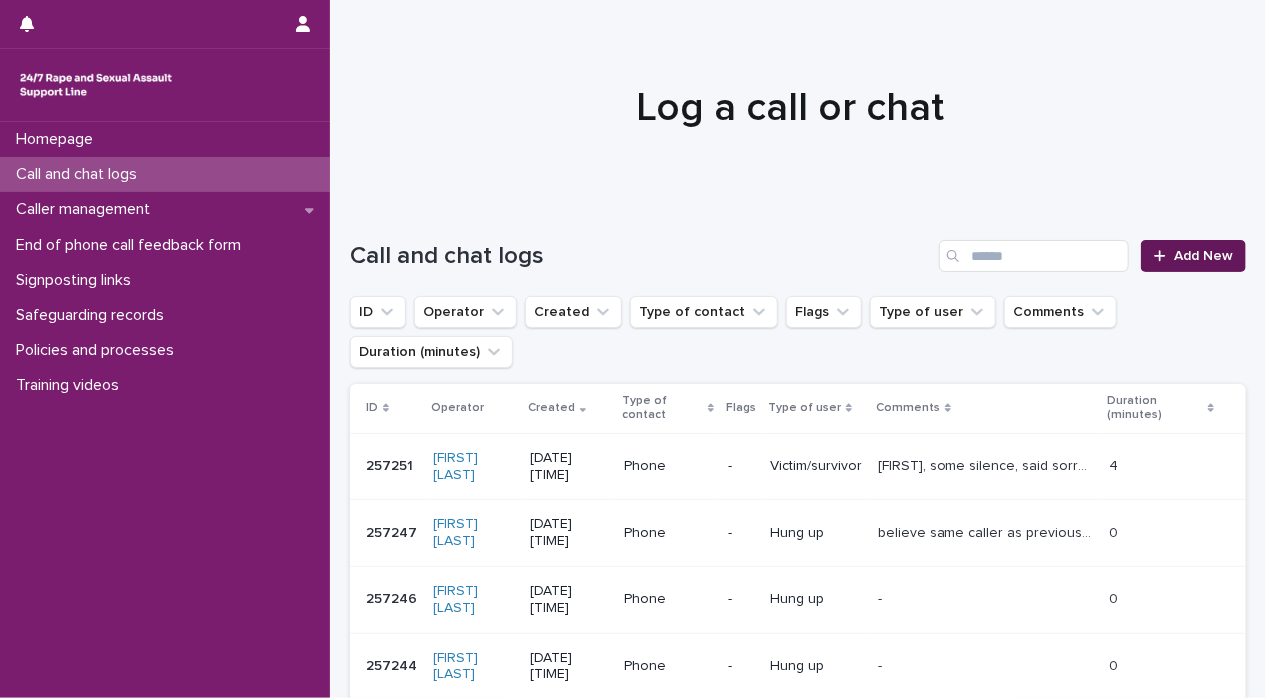 click 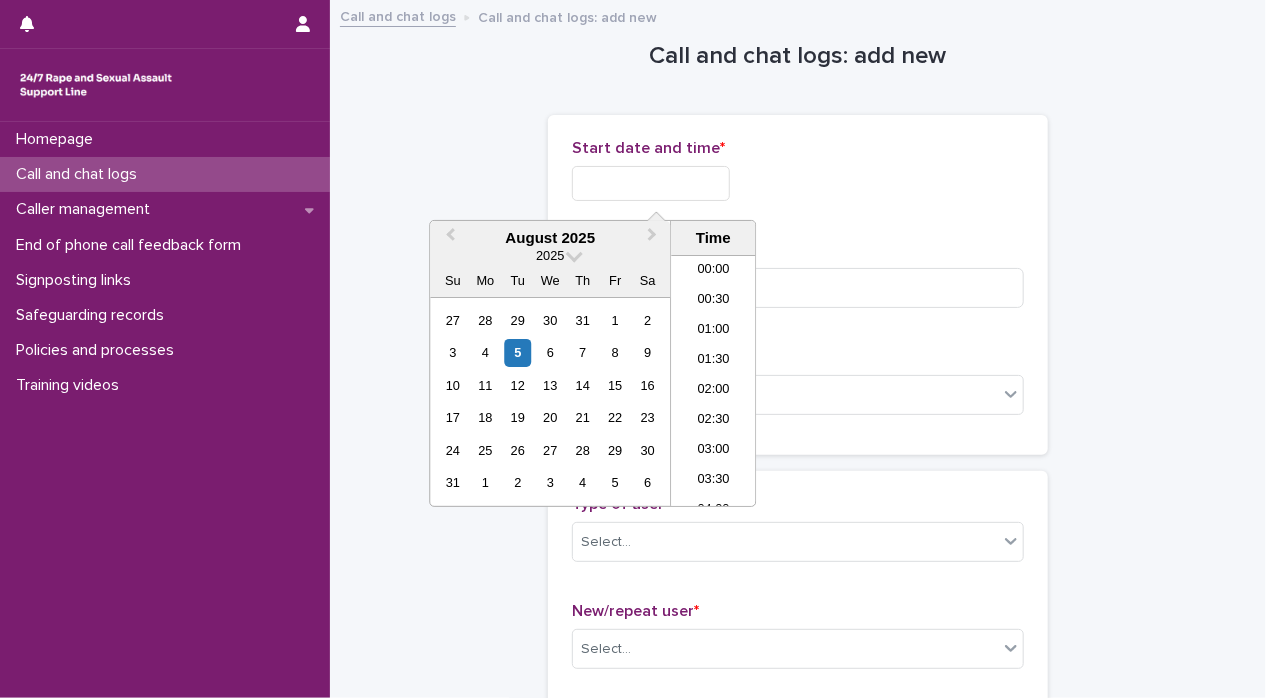 click at bounding box center (651, 183) 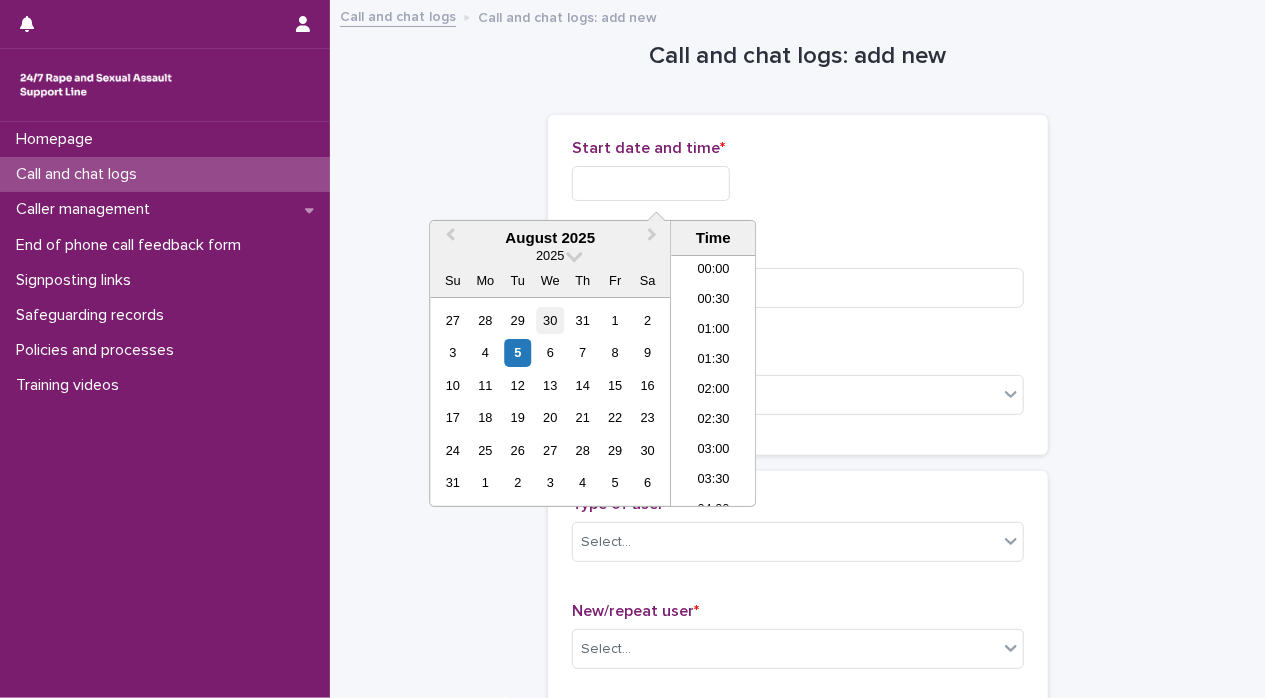 scroll, scrollTop: 1189, scrollLeft: 0, axis: vertical 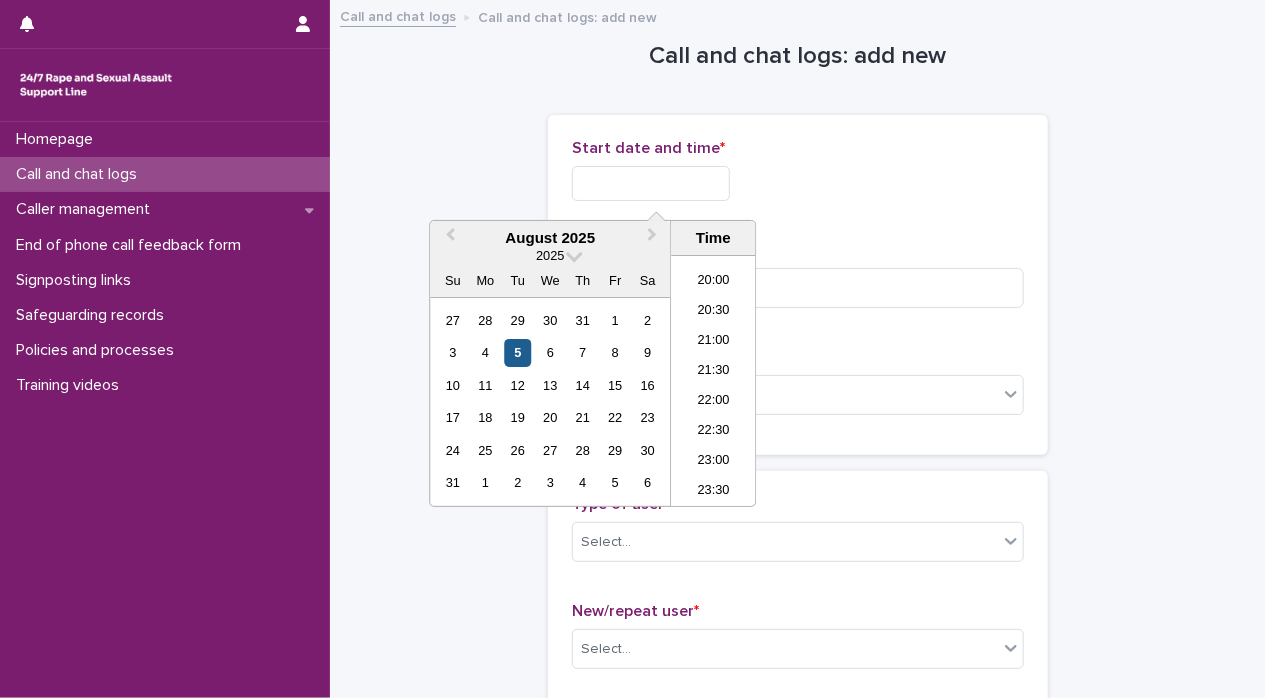 click on "5" at bounding box center [517, 352] 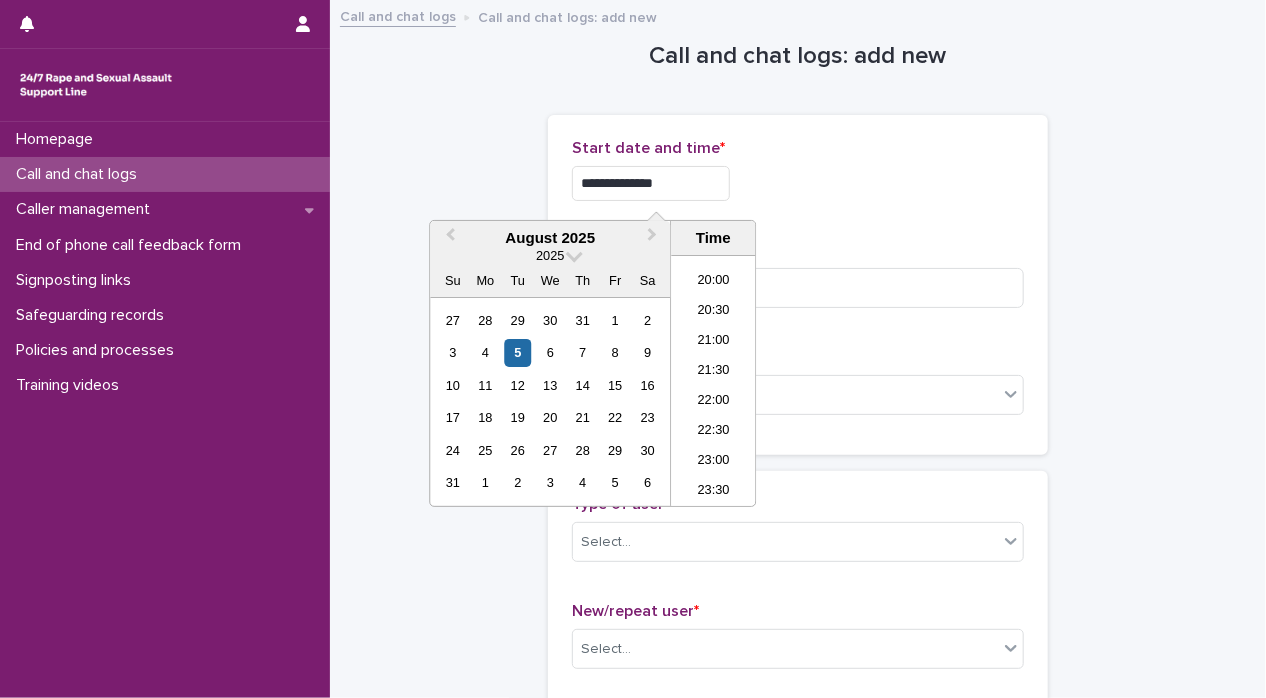 drag, startPoint x: 632, startPoint y: 180, endPoint x: 865, endPoint y: 180, distance: 233 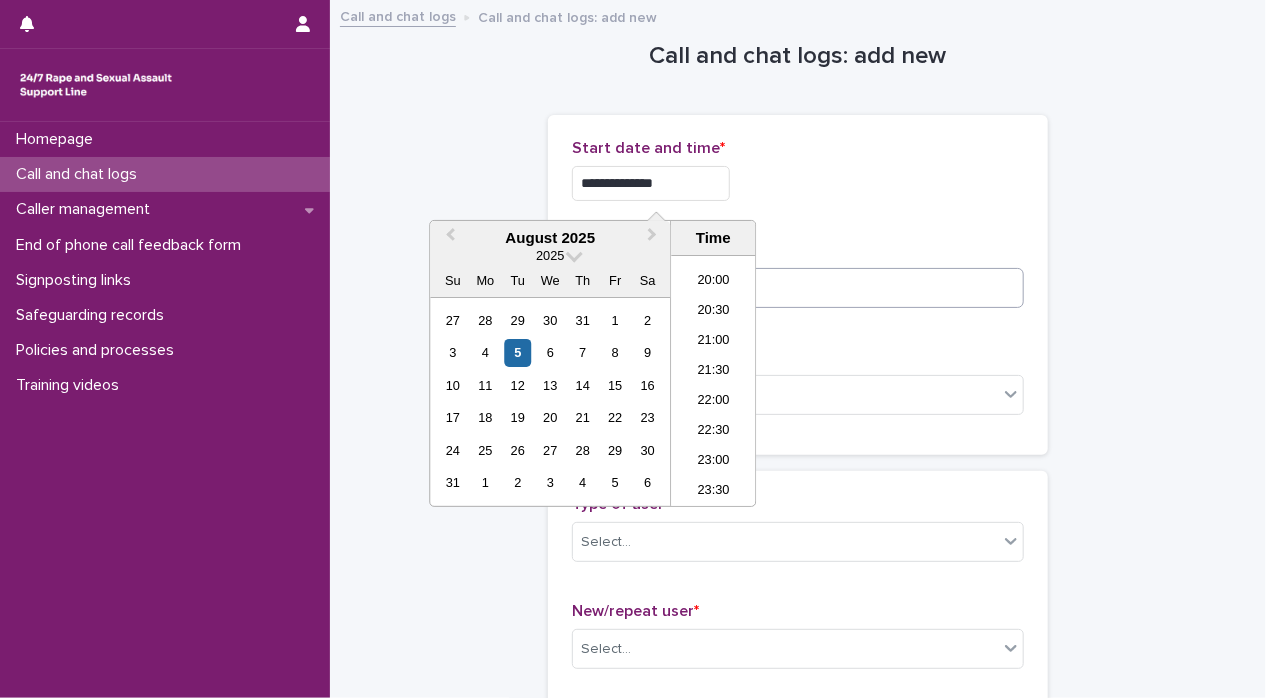 type on "**********" 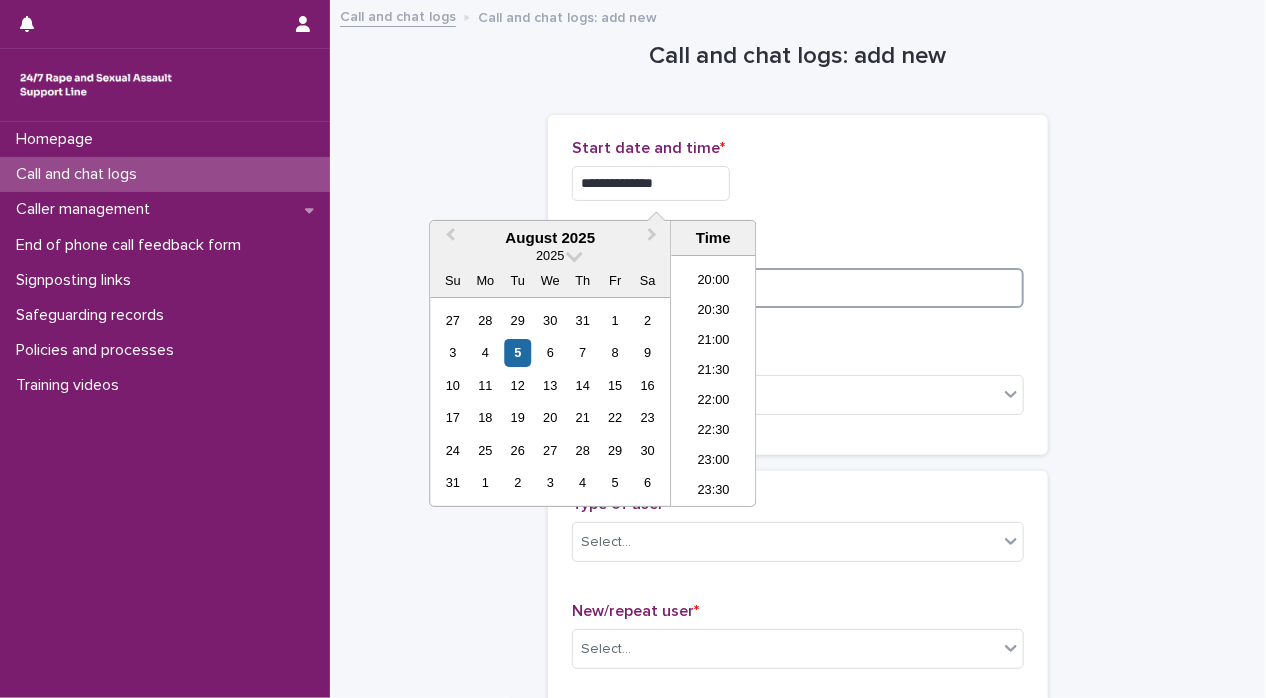 click at bounding box center [798, 288] 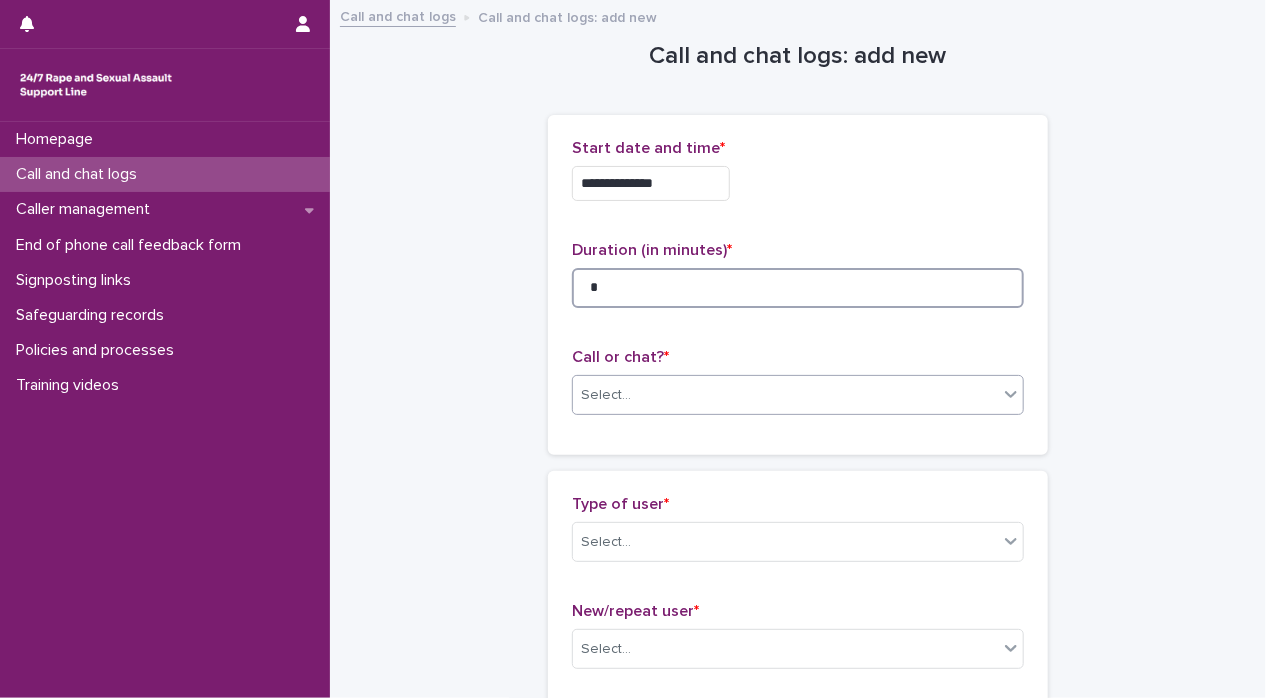 type on "*" 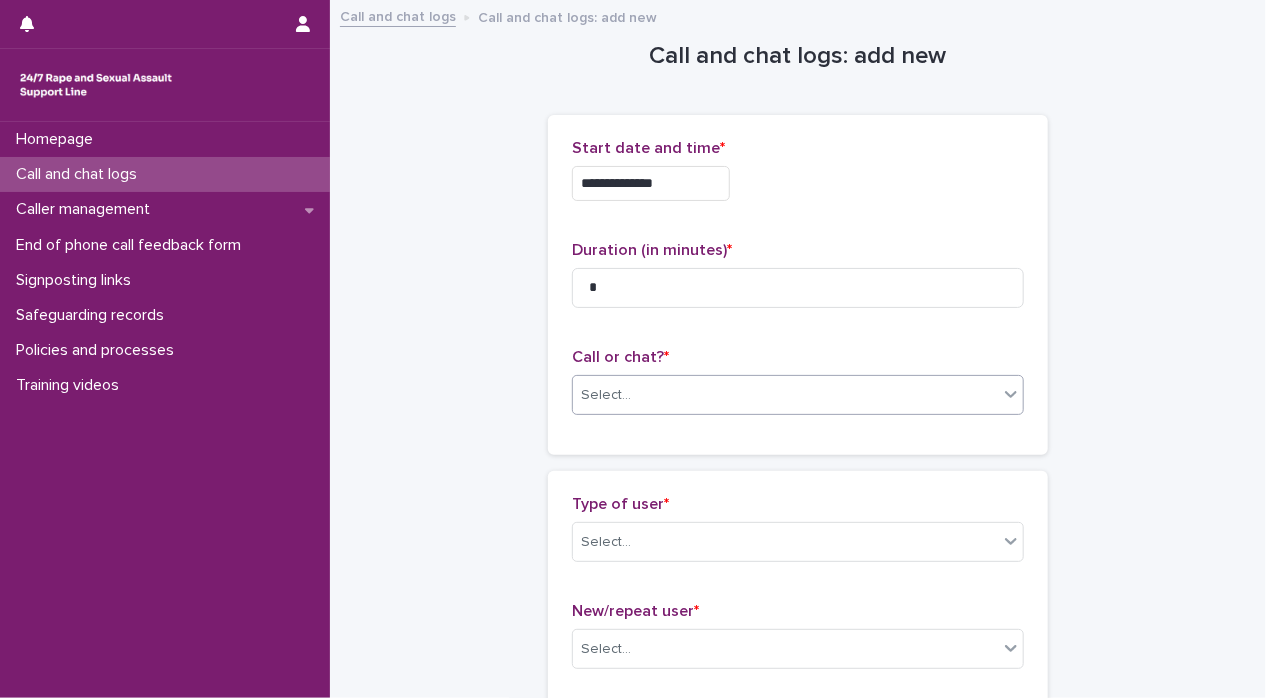click on "Select..." at bounding box center [785, 395] 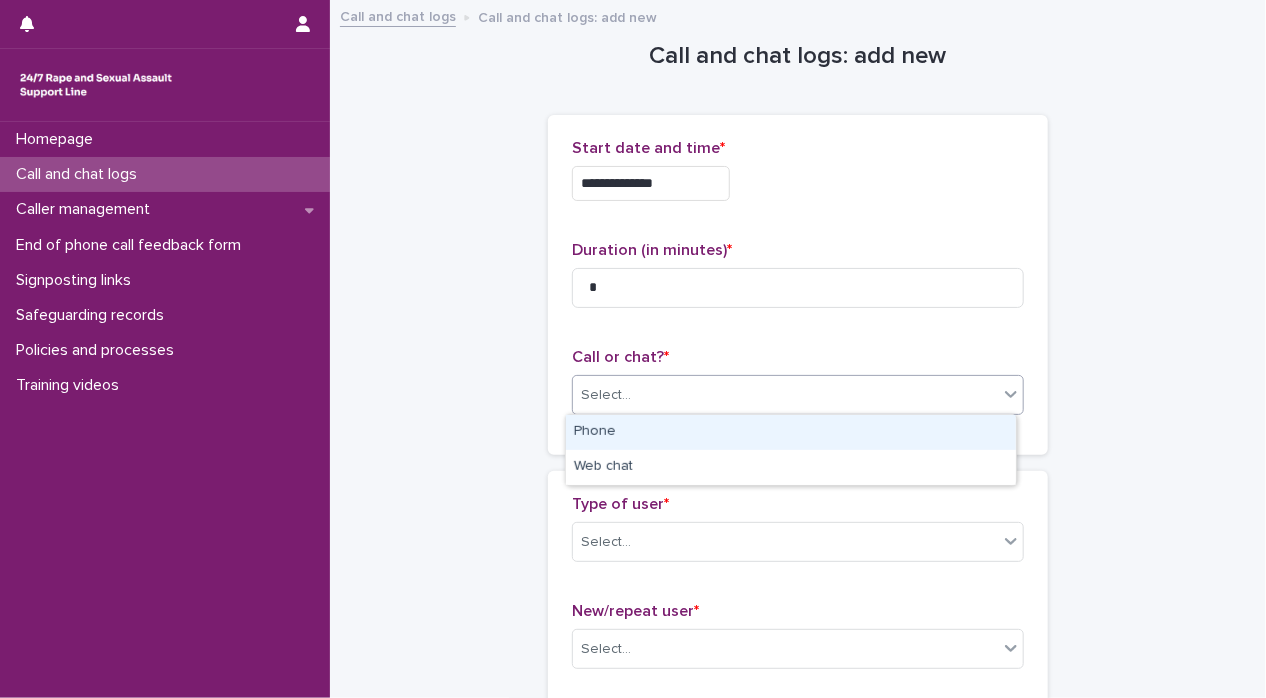 click on "Phone" at bounding box center [791, 432] 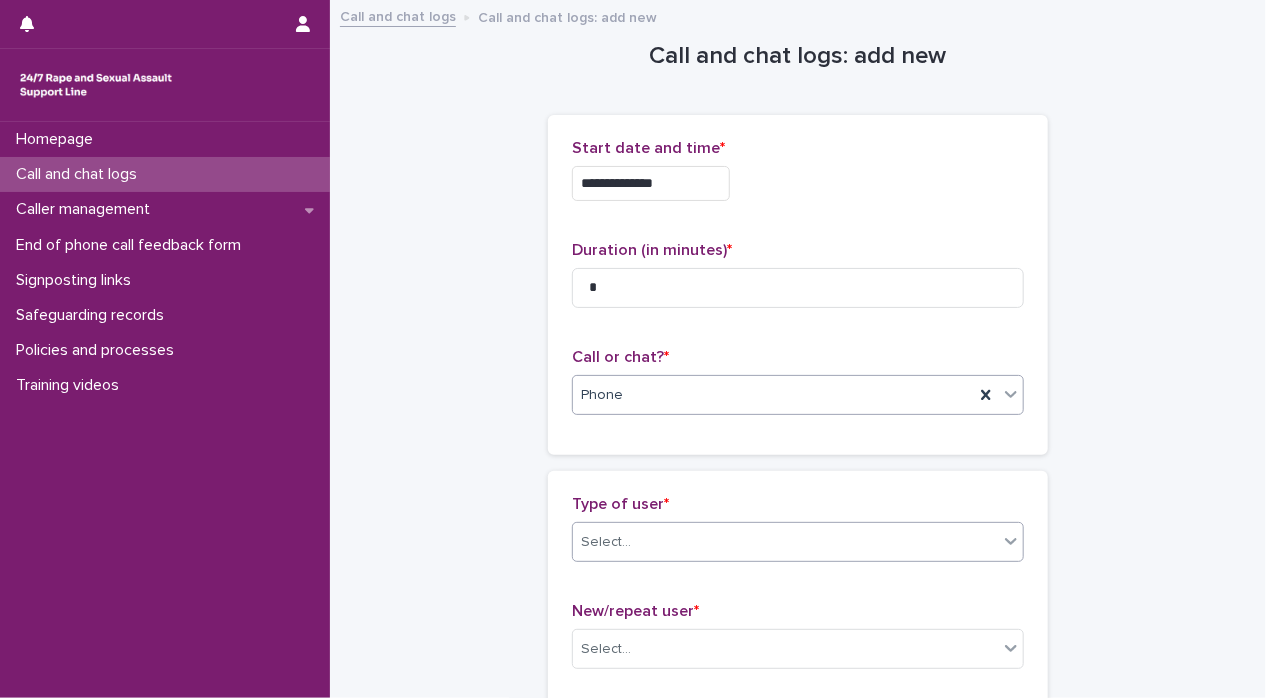 click 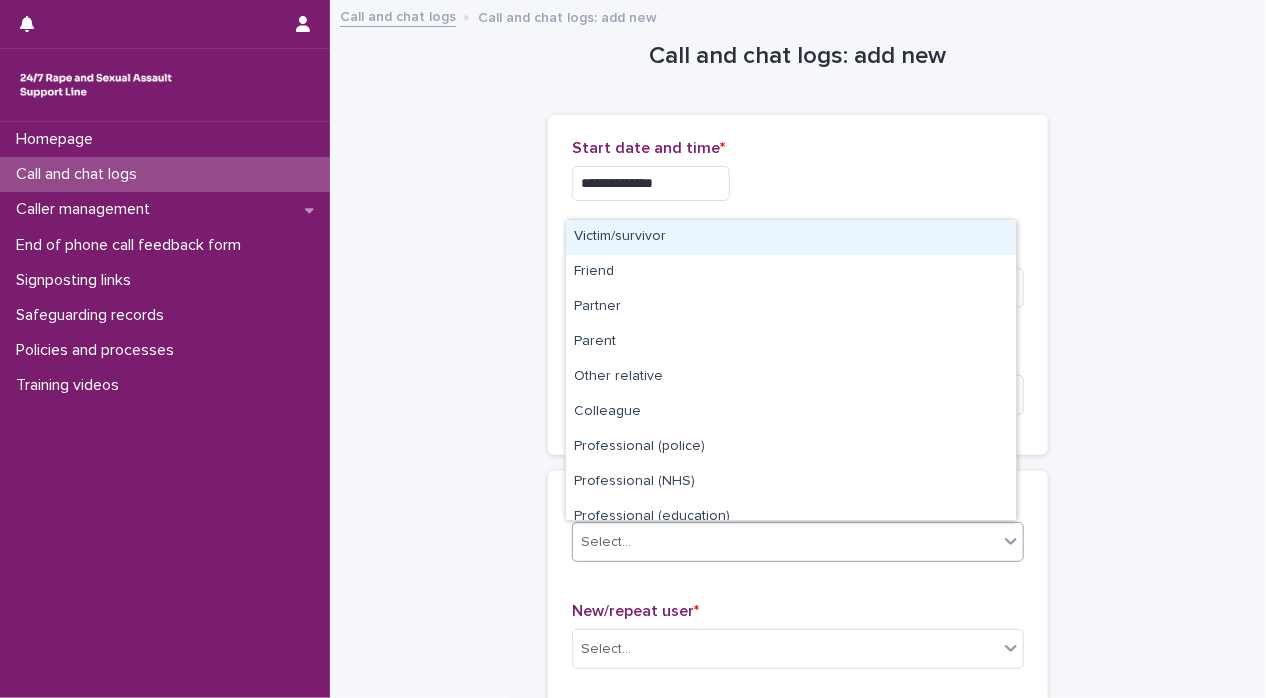 scroll, scrollTop: 224, scrollLeft: 0, axis: vertical 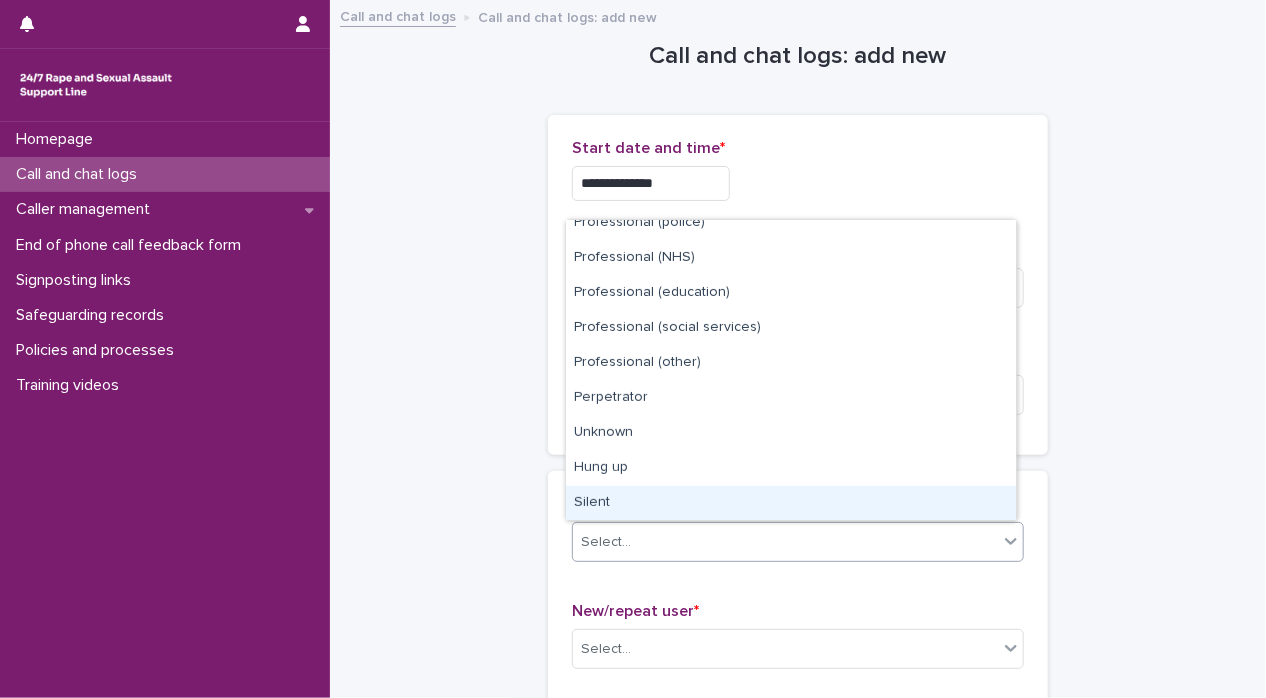 click on "Silent" at bounding box center (791, 503) 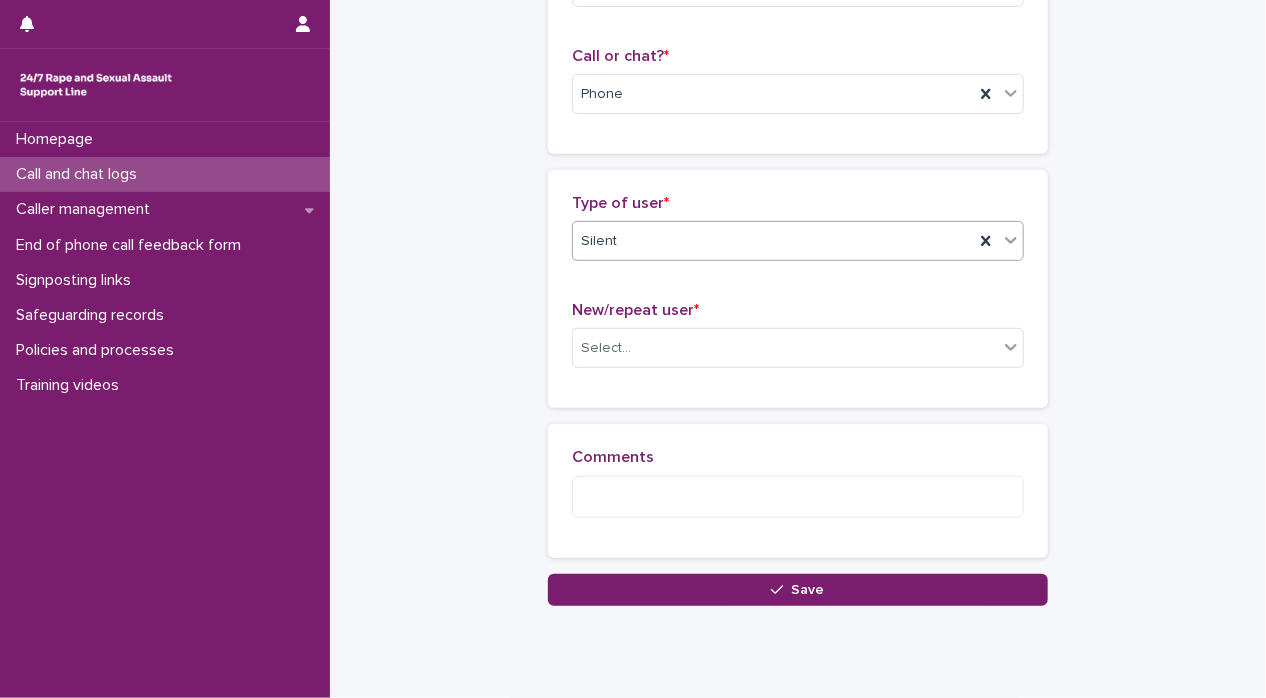 scroll, scrollTop: 364, scrollLeft: 0, axis: vertical 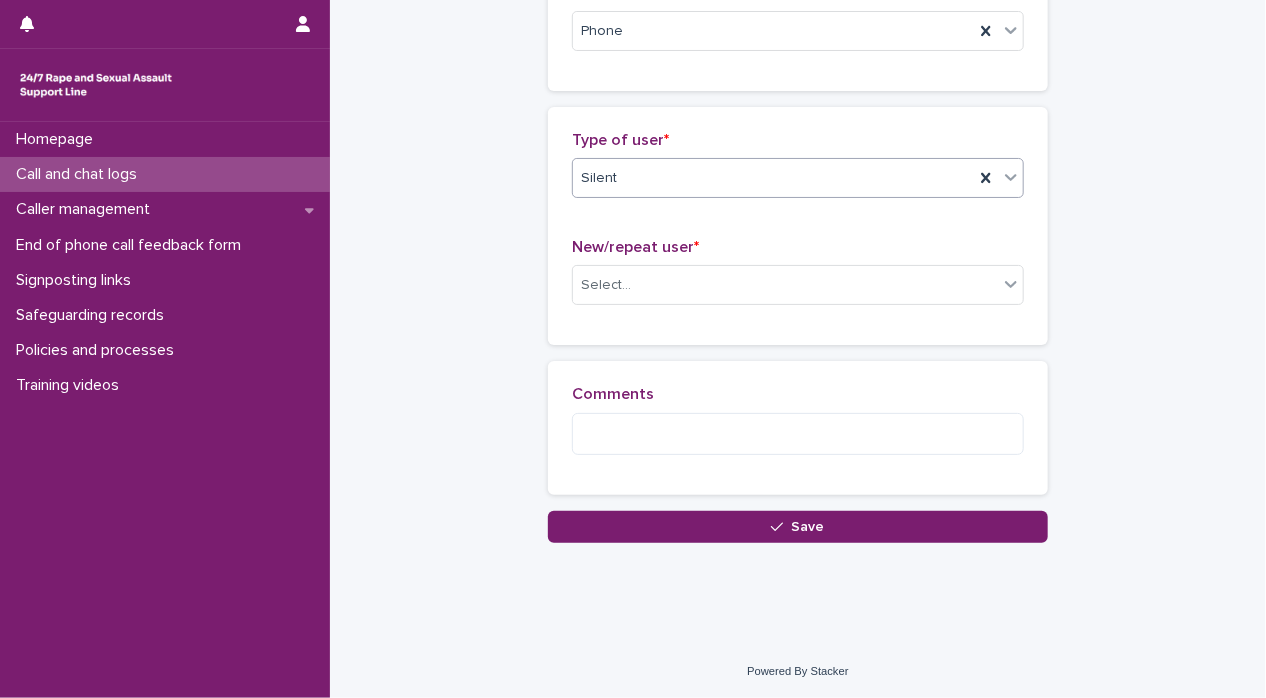 click on "Type of user *   option Silent, selected.     0 results available. Select is focused ,type to refine list, press Down to open the menu,  Silent New/repeat user * Select..." at bounding box center [798, 226] 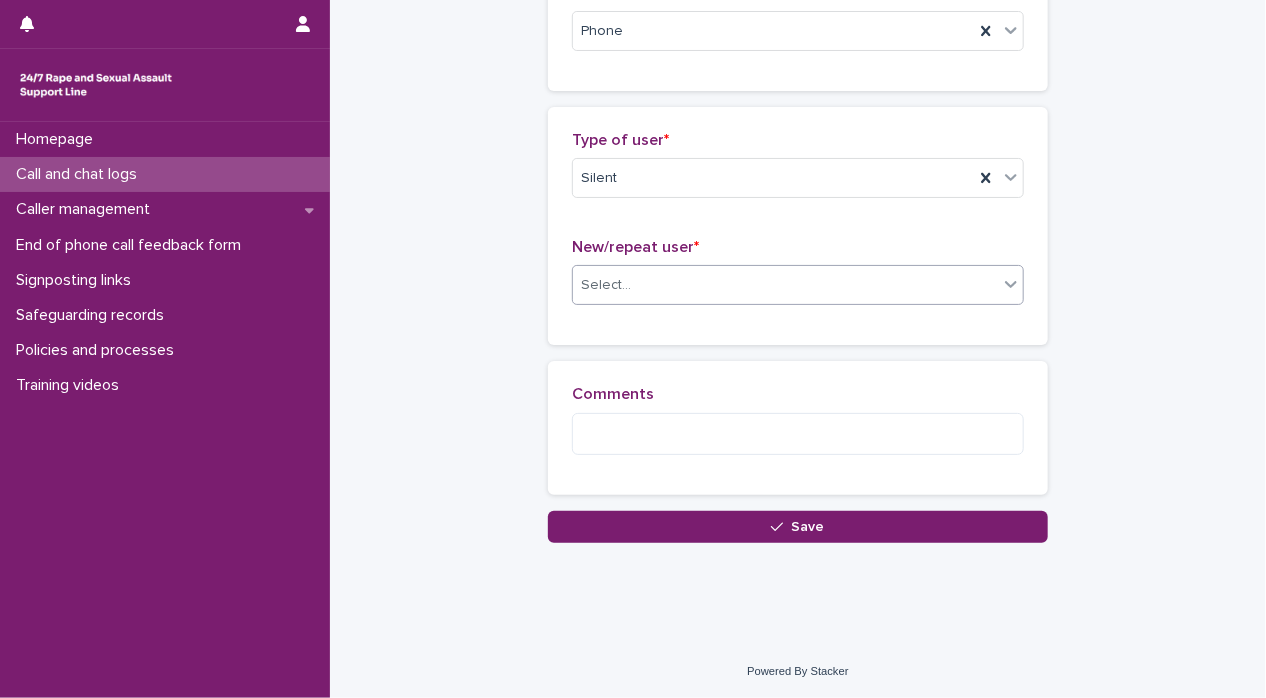 click on "**********" at bounding box center [633, 349] 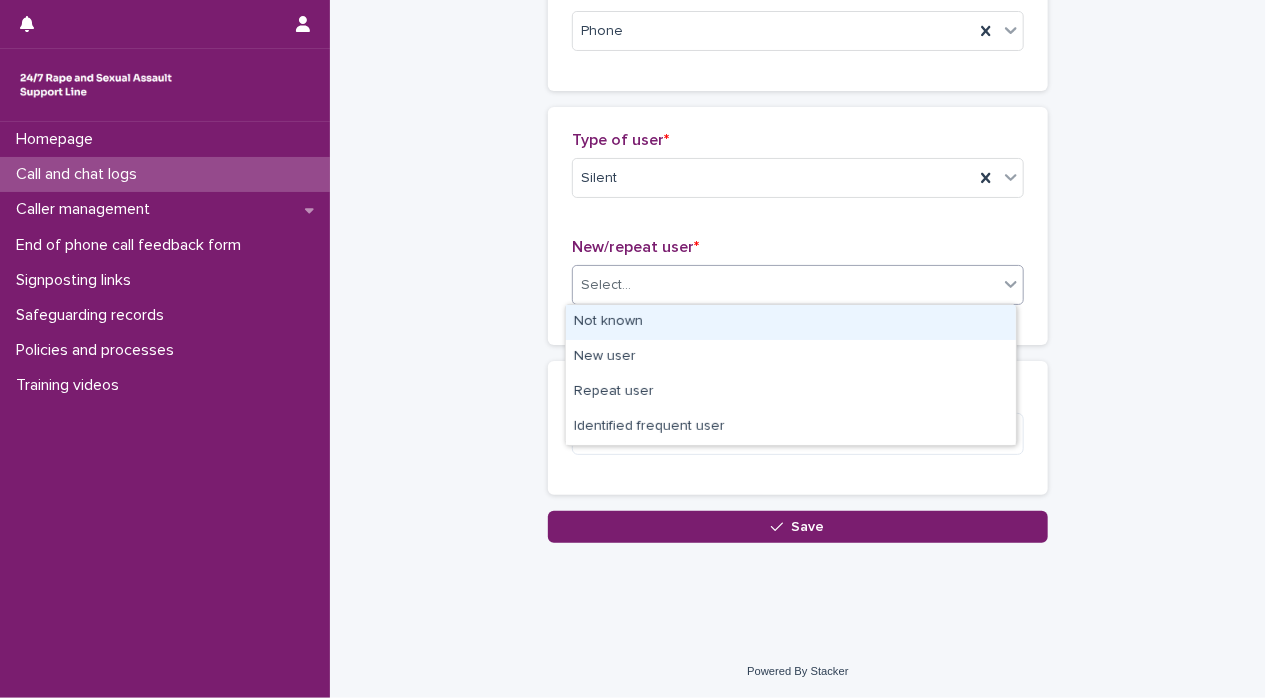 click on "Not known" at bounding box center [791, 322] 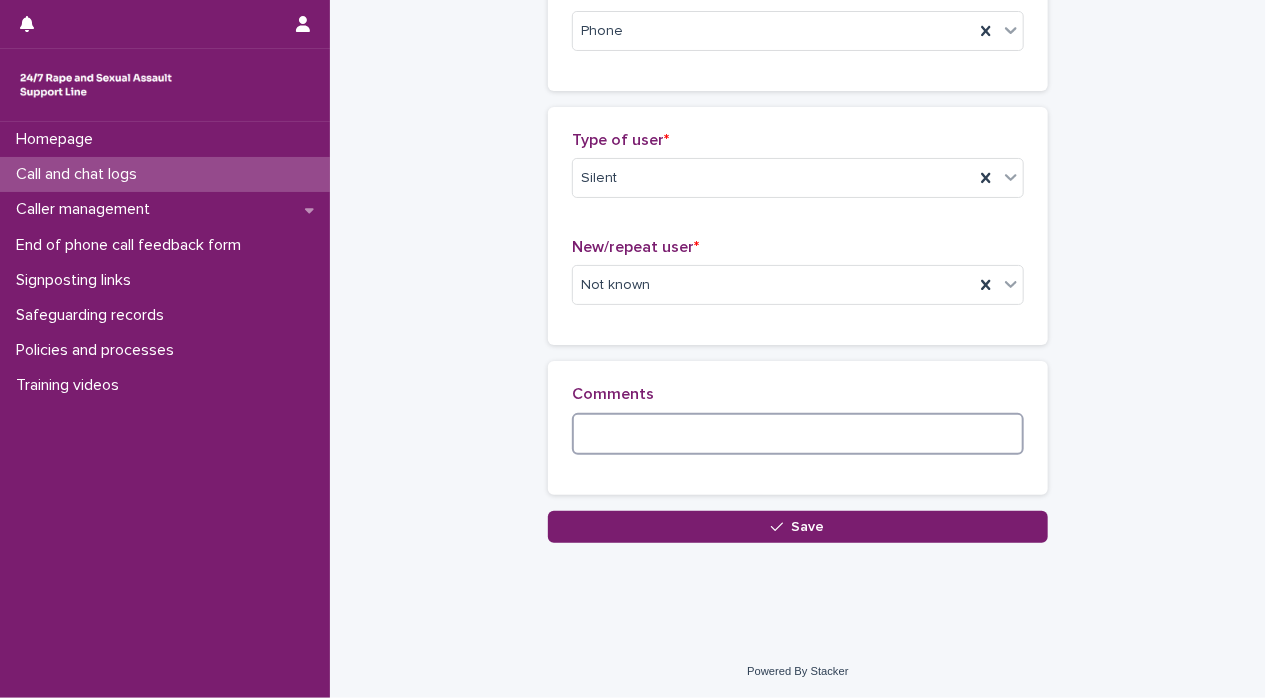 click at bounding box center (798, 434) 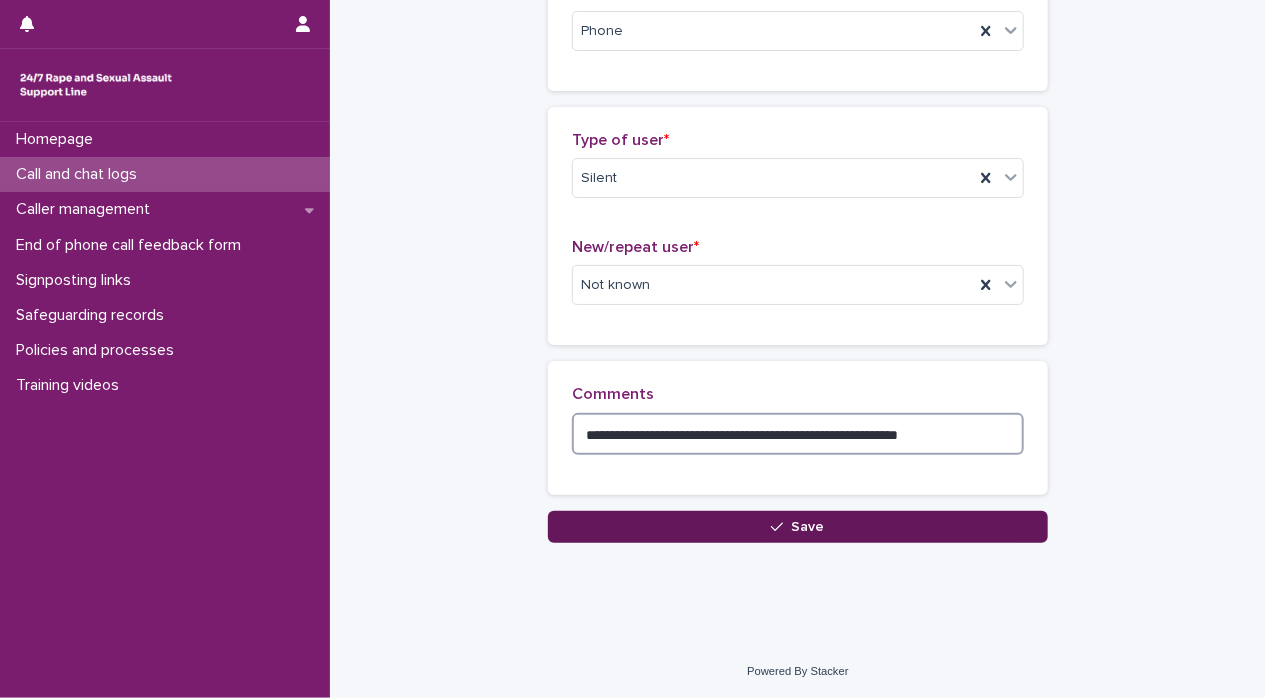 type on "**********" 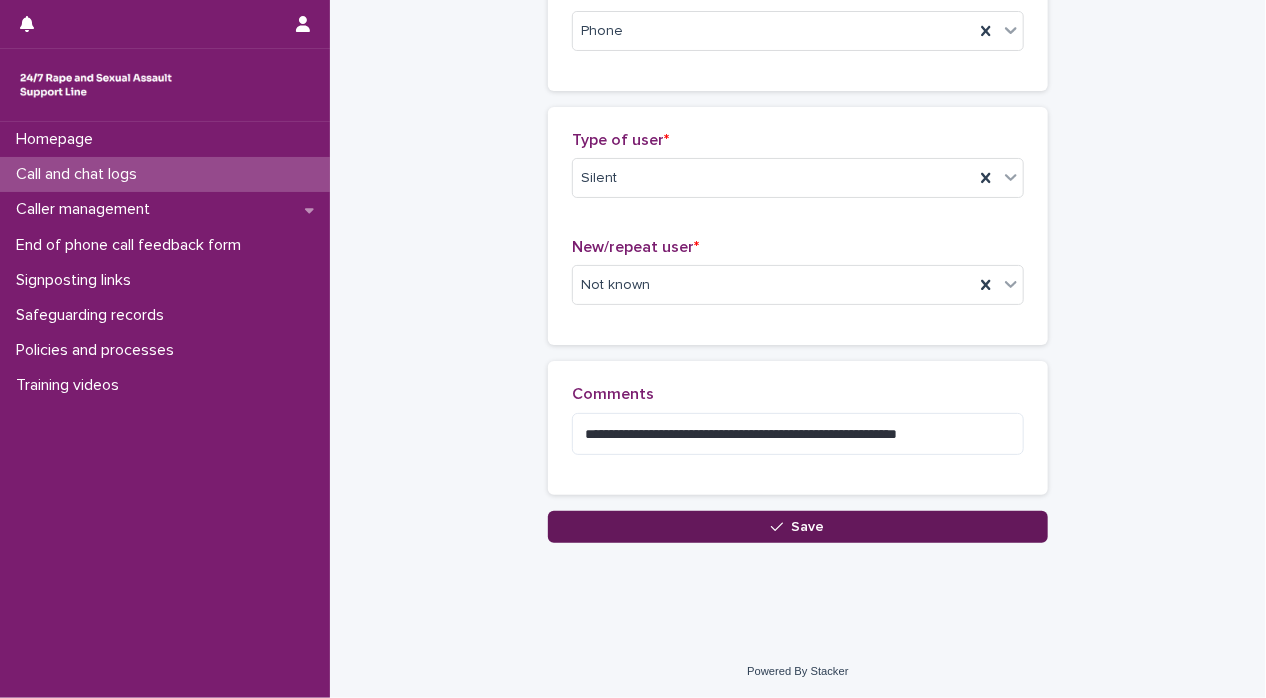 click on "Save" at bounding box center (798, 527) 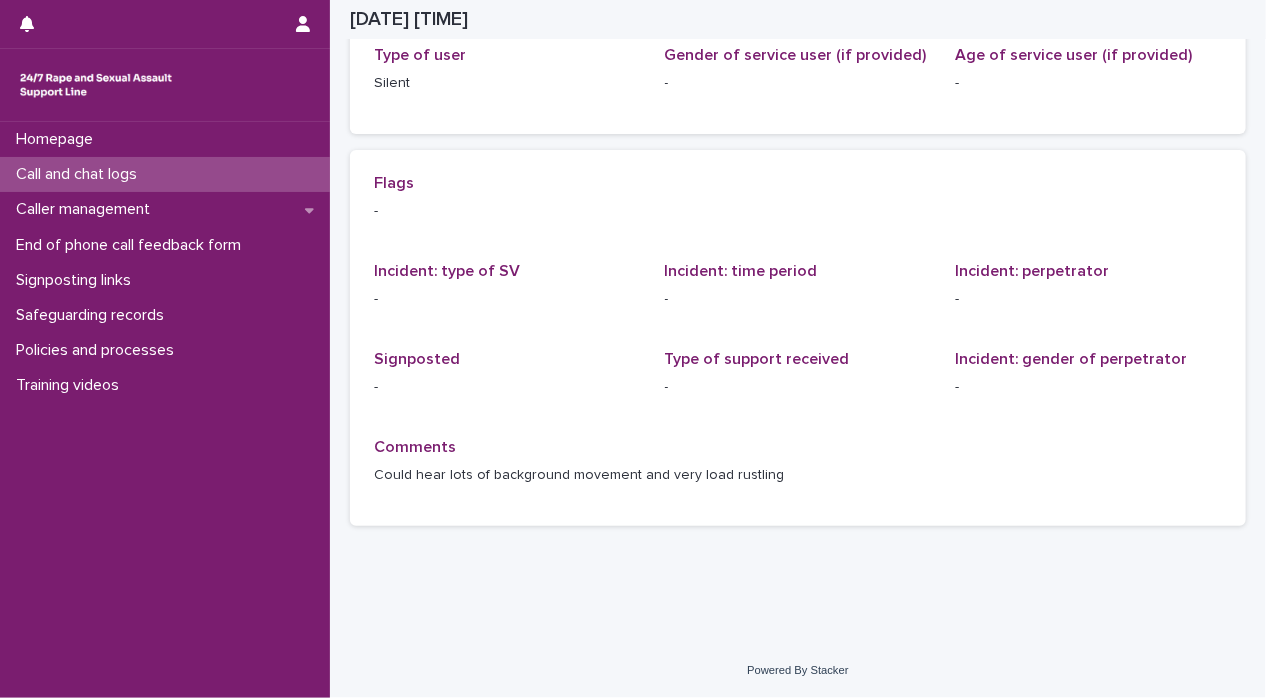scroll, scrollTop: 0, scrollLeft: 0, axis: both 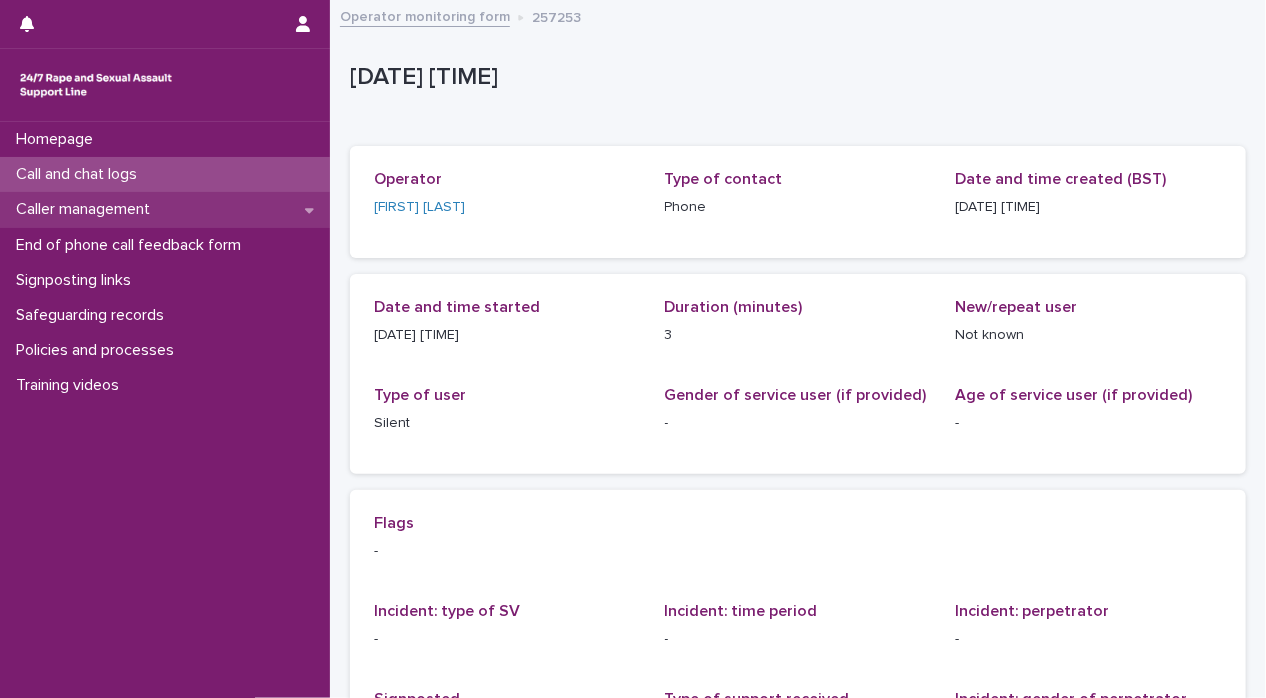click on "Caller management" at bounding box center (165, 209) 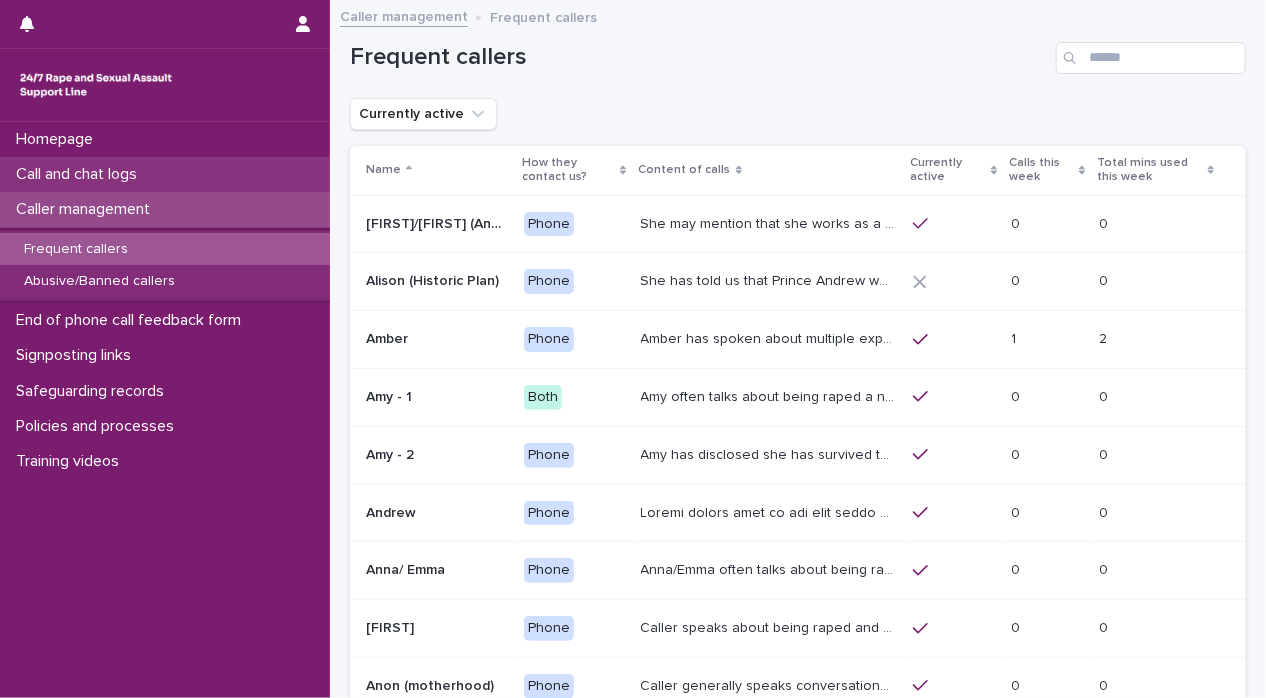 click on "Call and chat logs" at bounding box center (165, 174) 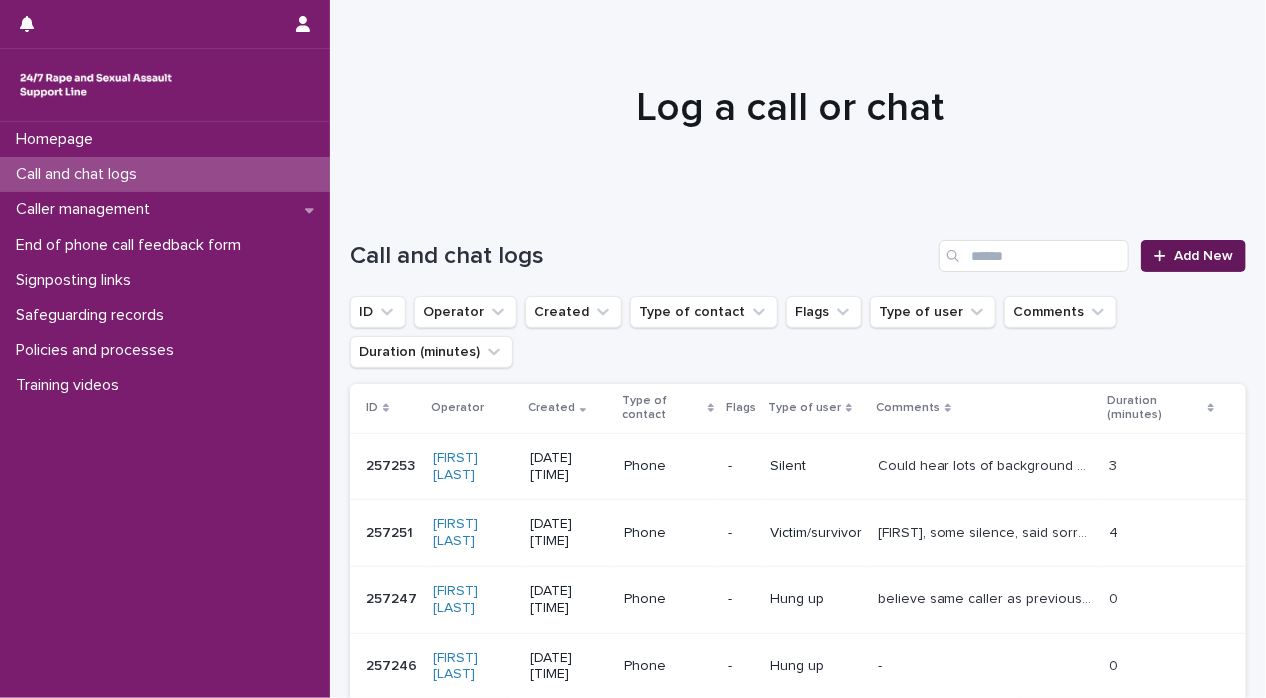 click on "Add New" at bounding box center (1193, 256) 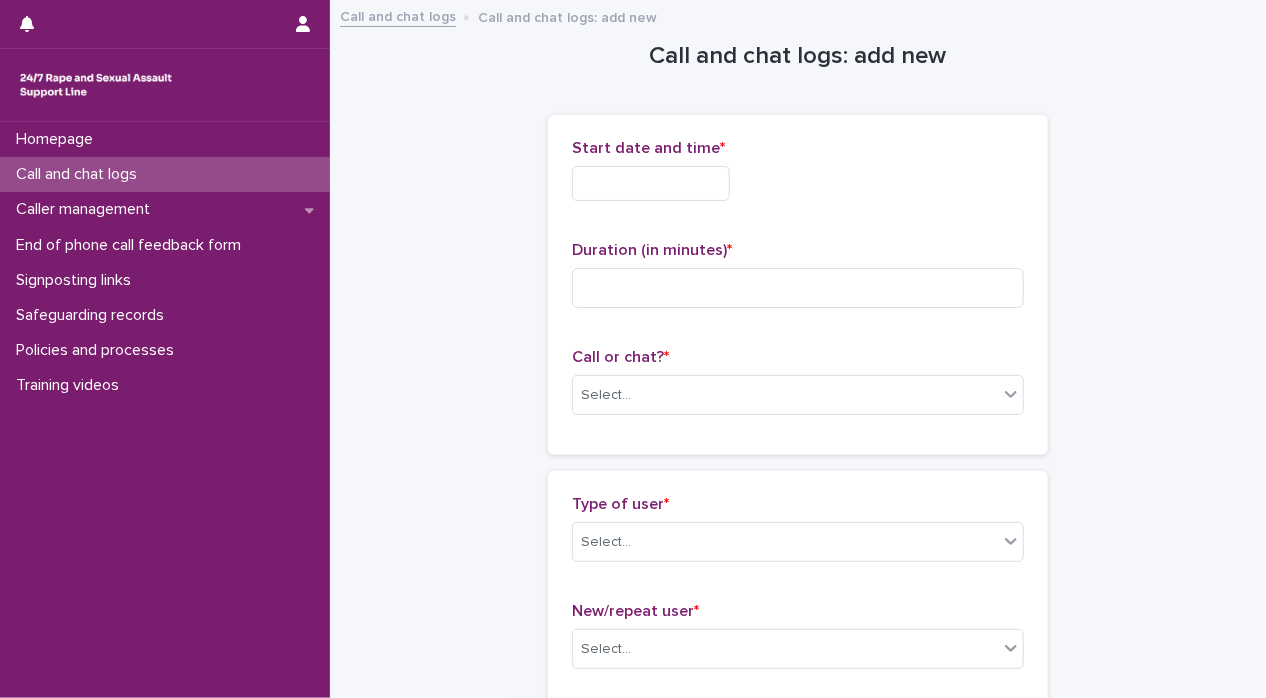 click on "Start date and time *" at bounding box center [798, 178] 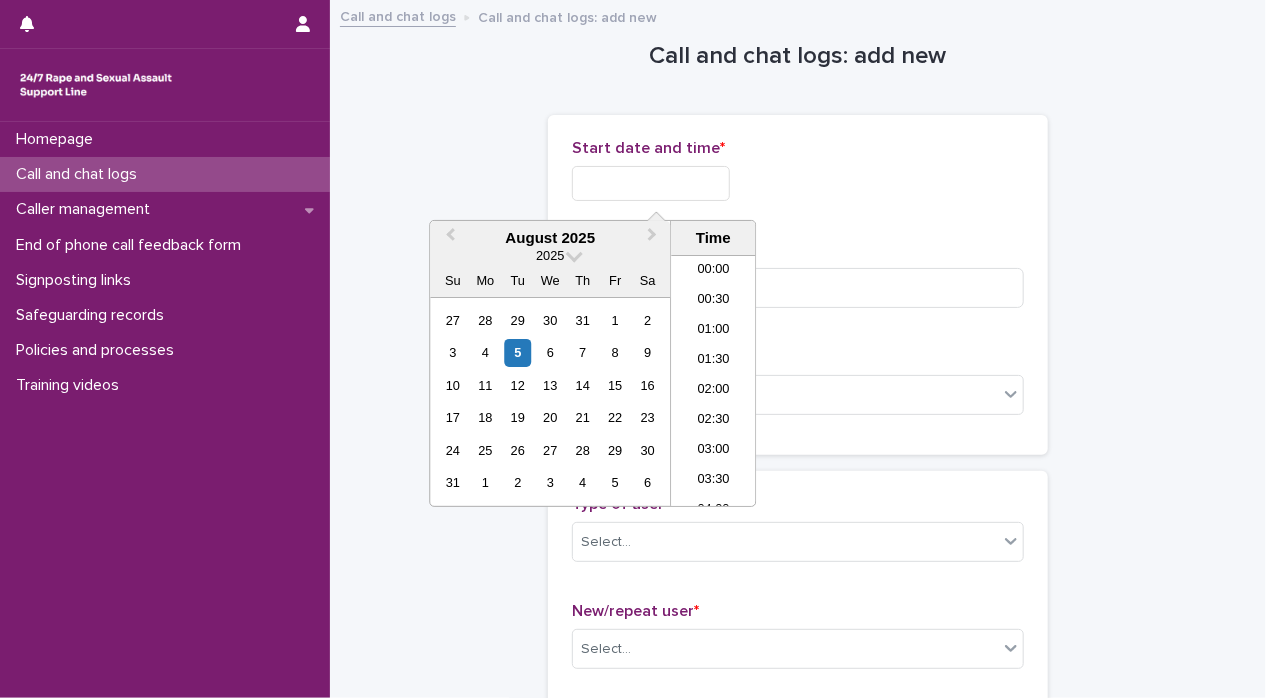 scroll, scrollTop: 1189, scrollLeft: 0, axis: vertical 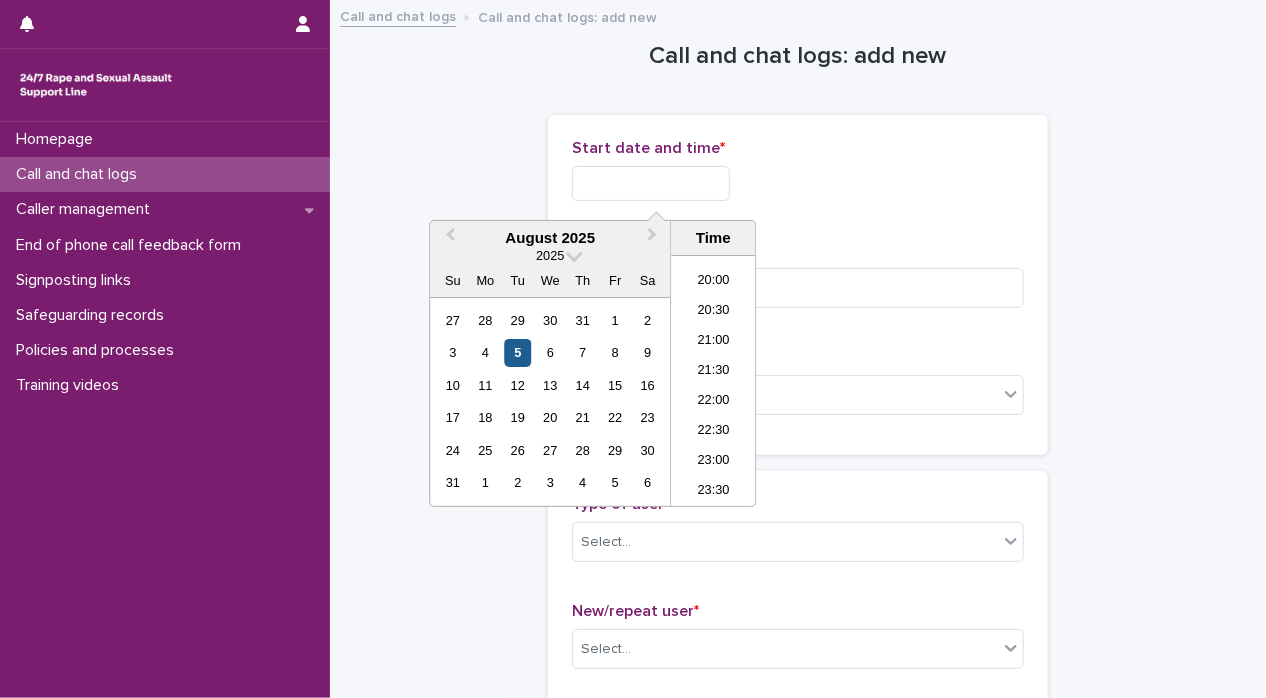 click on "5" at bounding box center [517, 352] 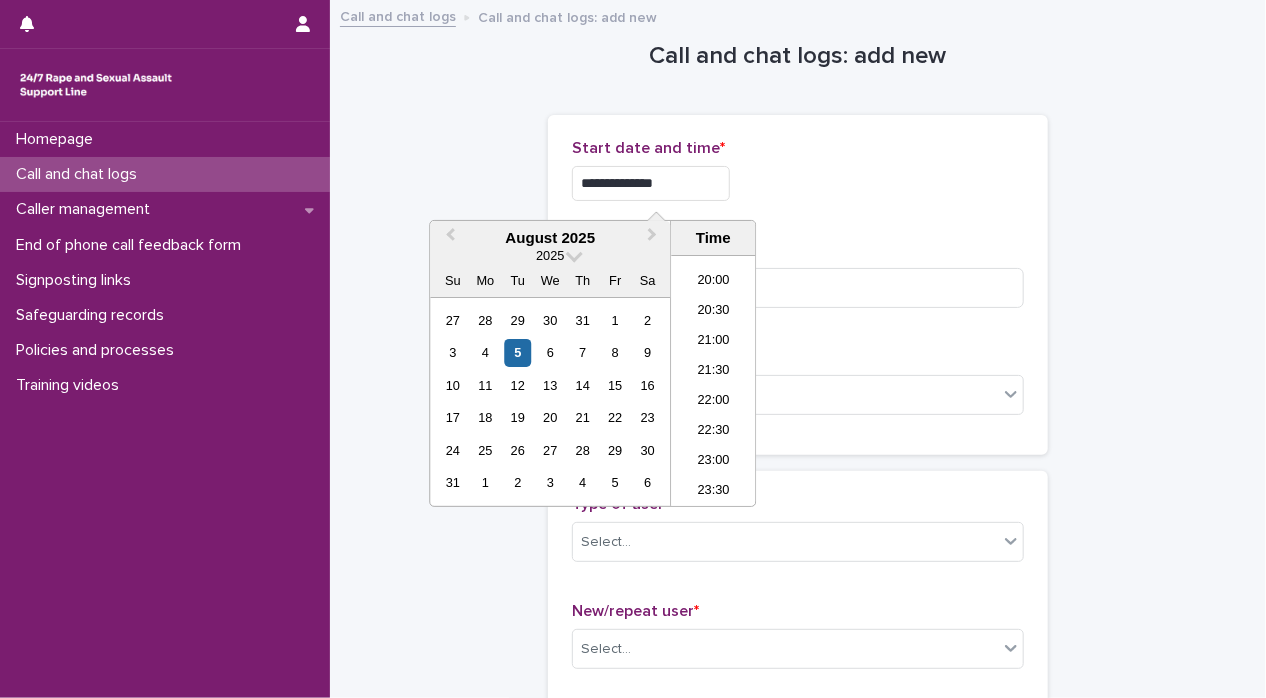 drag, startPoint x: 632, startPoint y: 177, endPoint x: 884, endPoint y: 182, distance: 252.04959 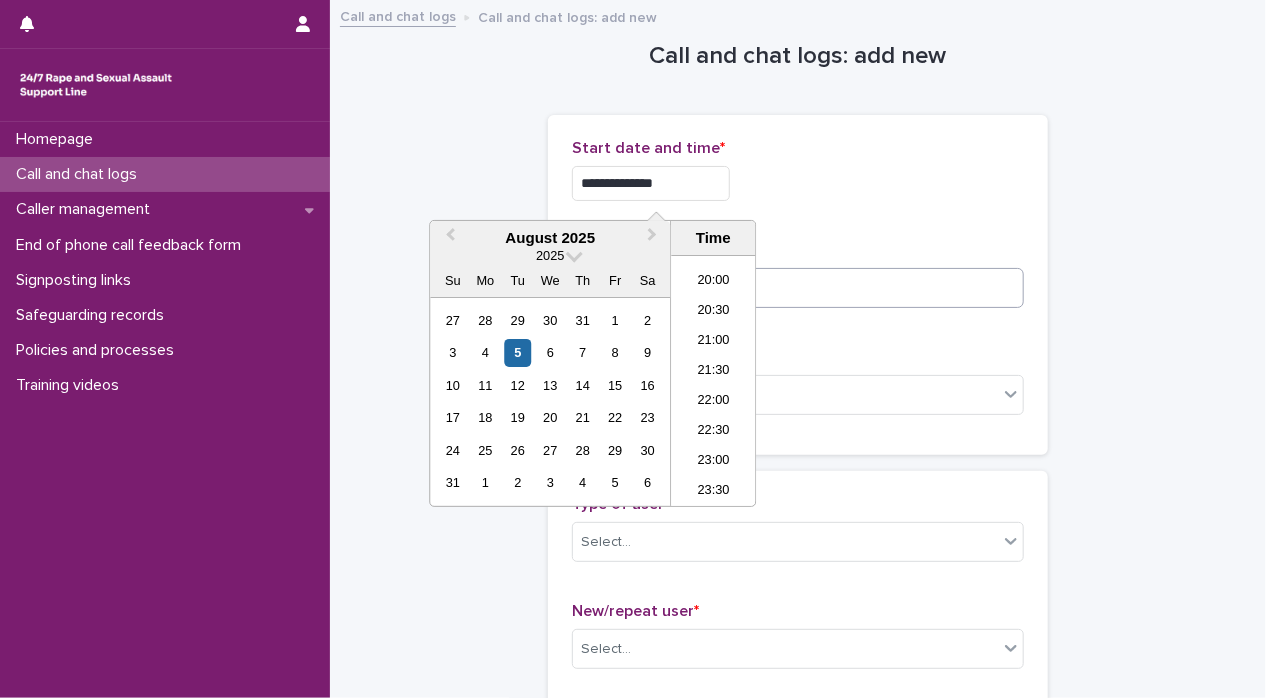 type on "**********" 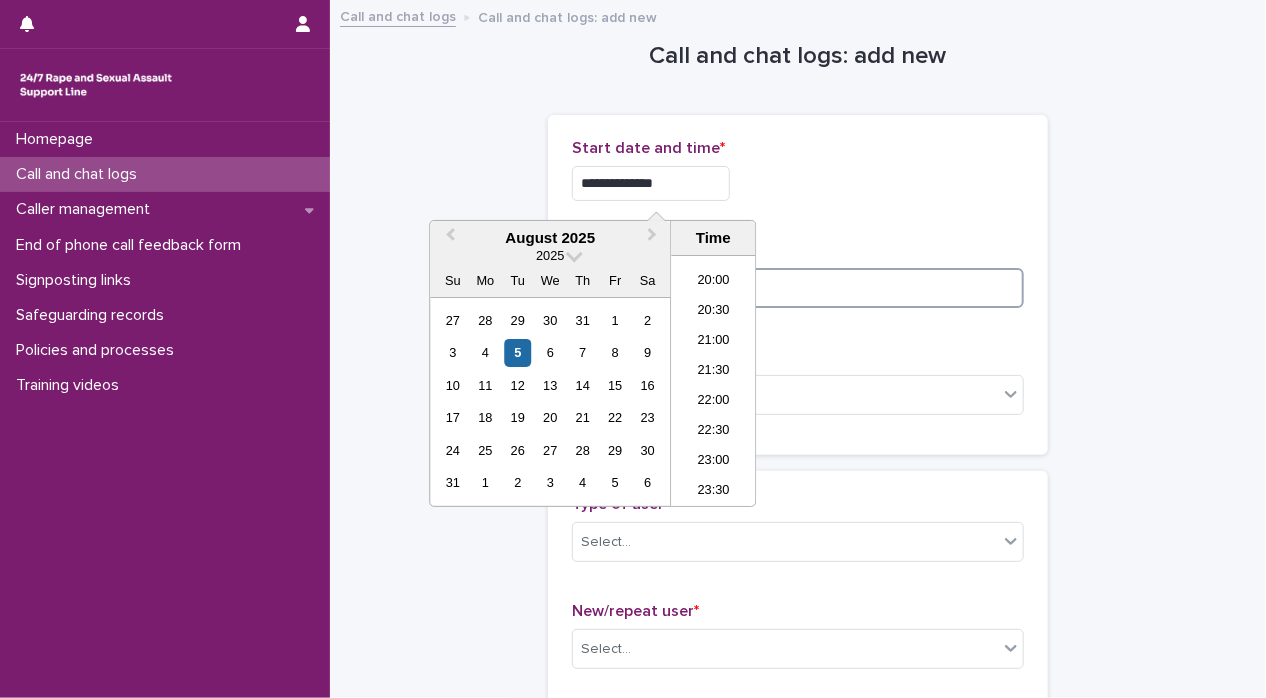 click at bounding box center (798, 288) 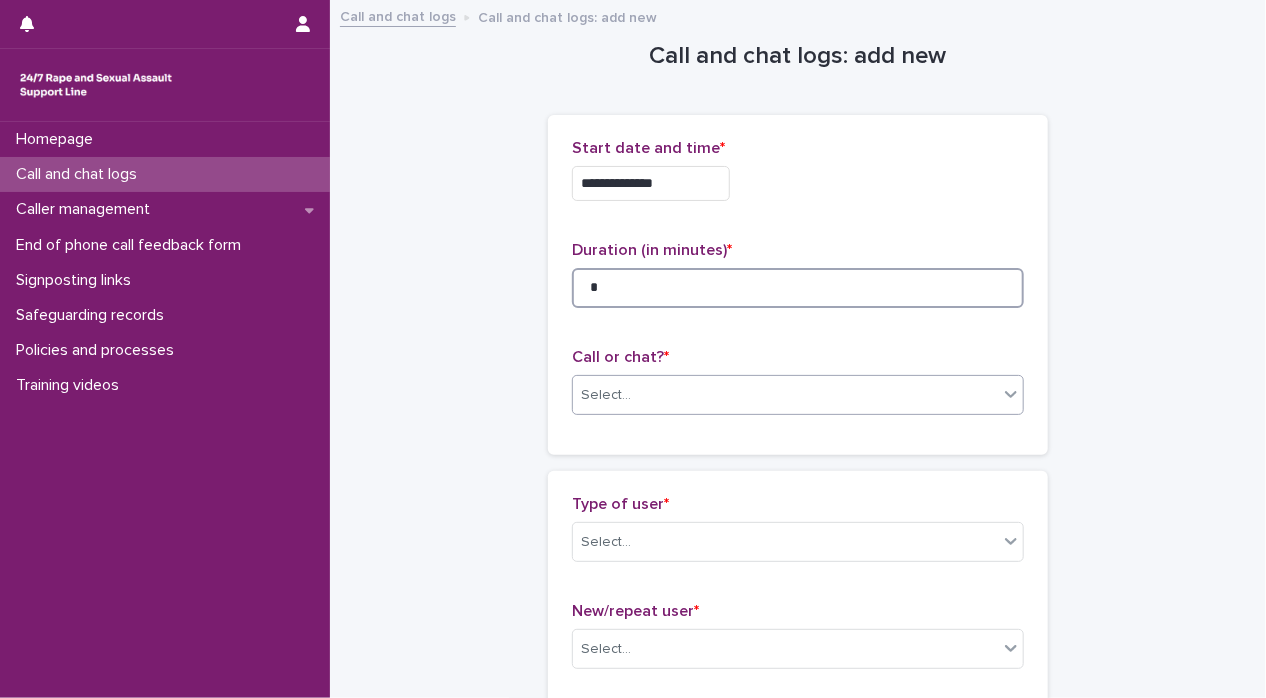 type on "*" 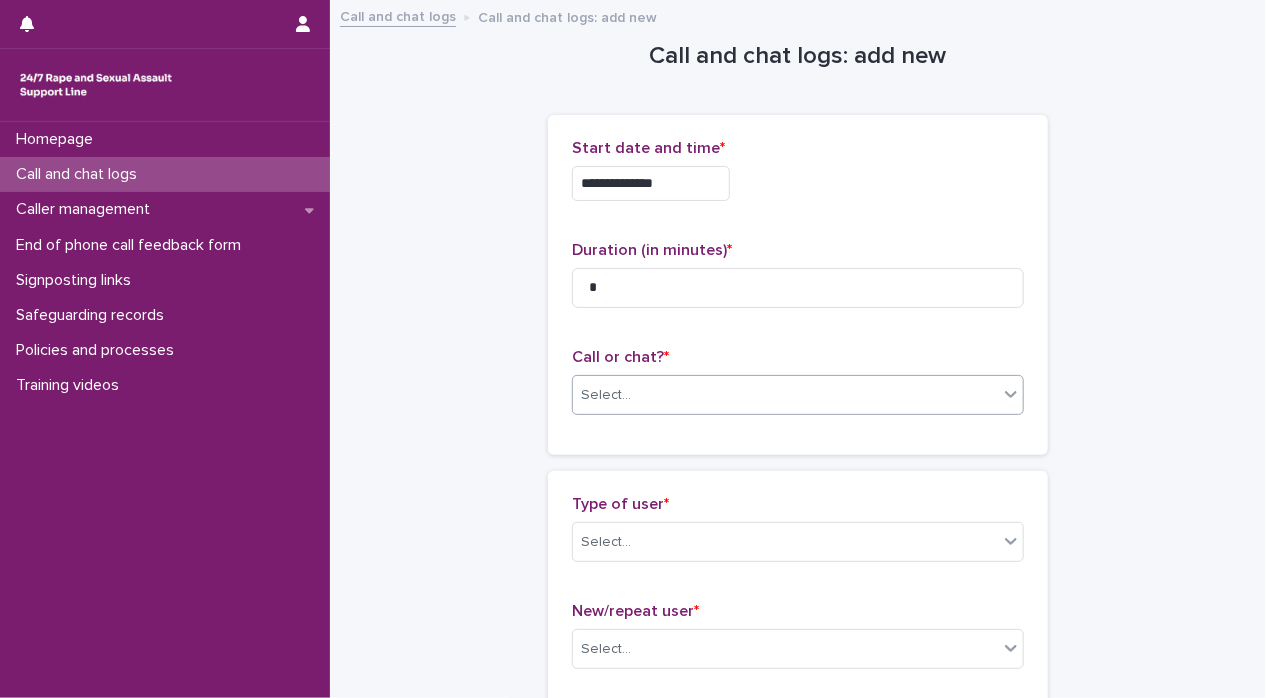 click on "Select..." at bounding box center (785, 395) 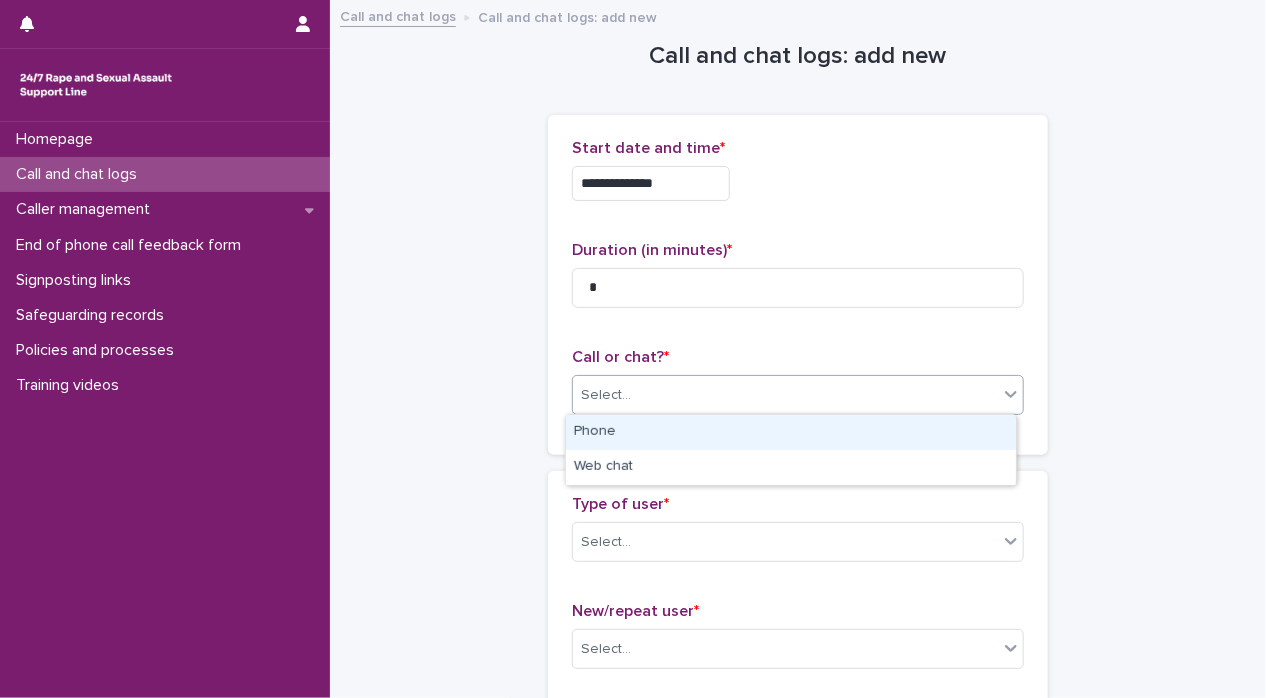 click on "Phone" at bounding box center (791, 432) 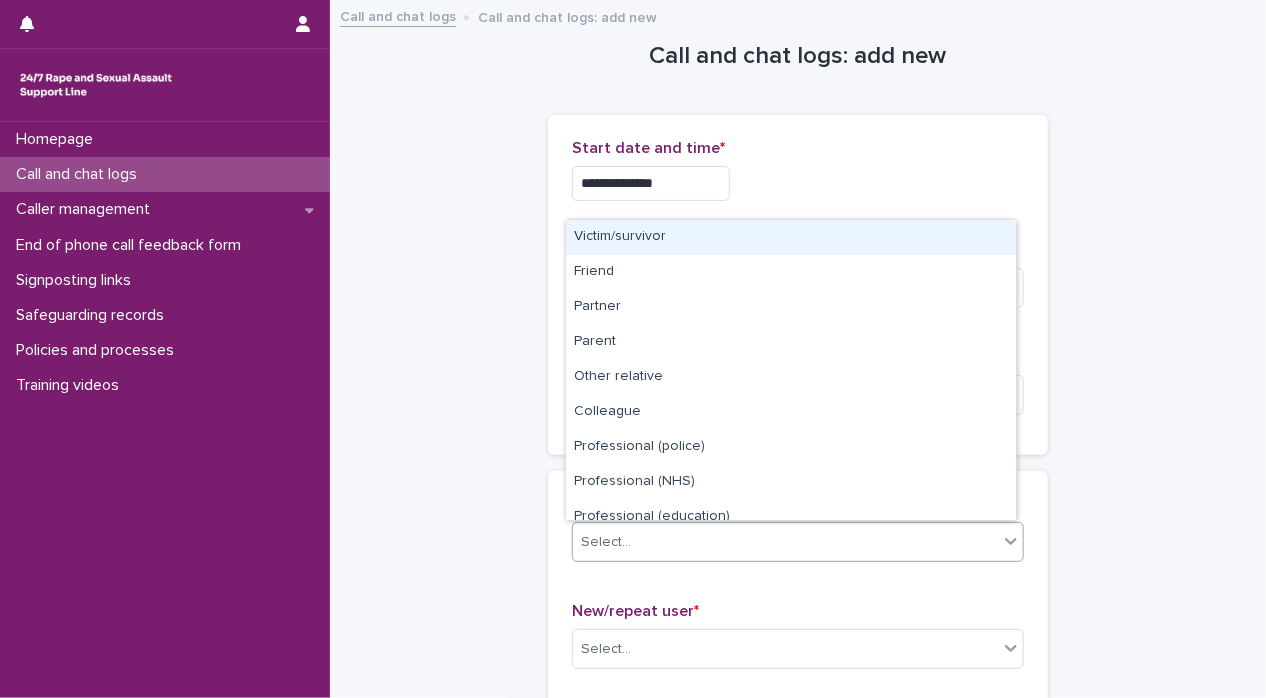 click 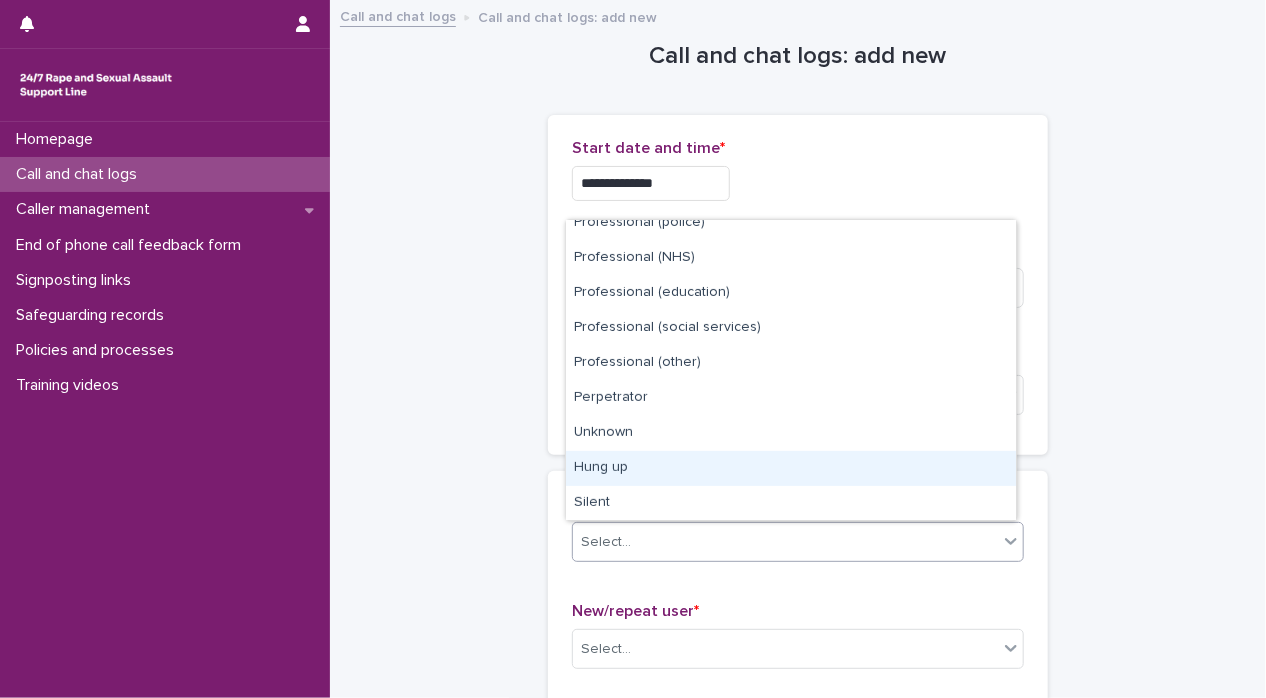 click on "Hung up" at bounding box center (791, 468) 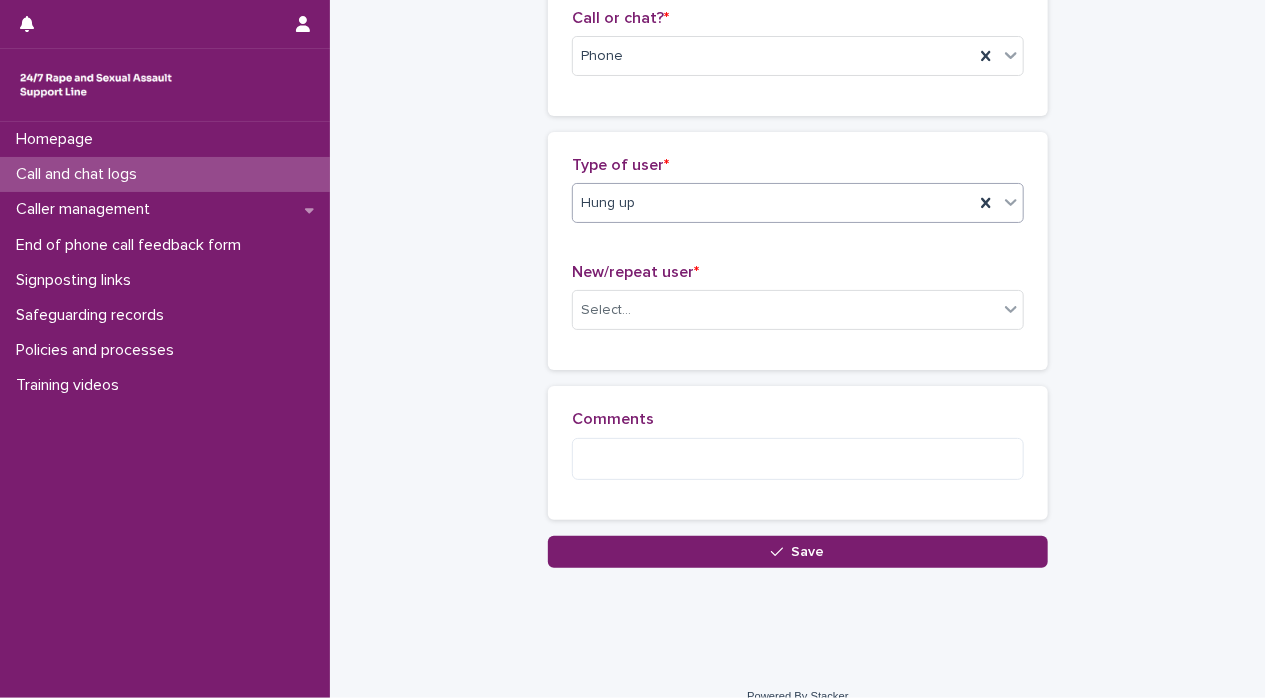 scroll, scrollTop: 345, scrollLeft: 0, axis: vertical 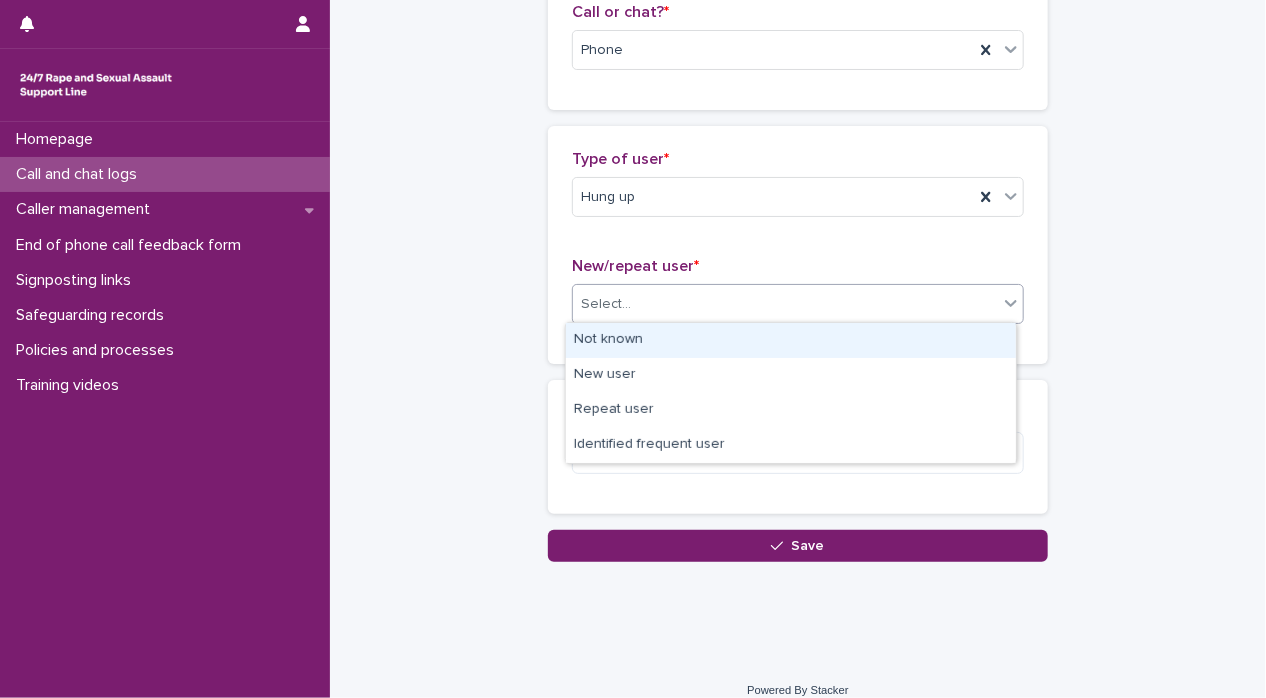 click on "Select..." at bounding box center [785, 304] 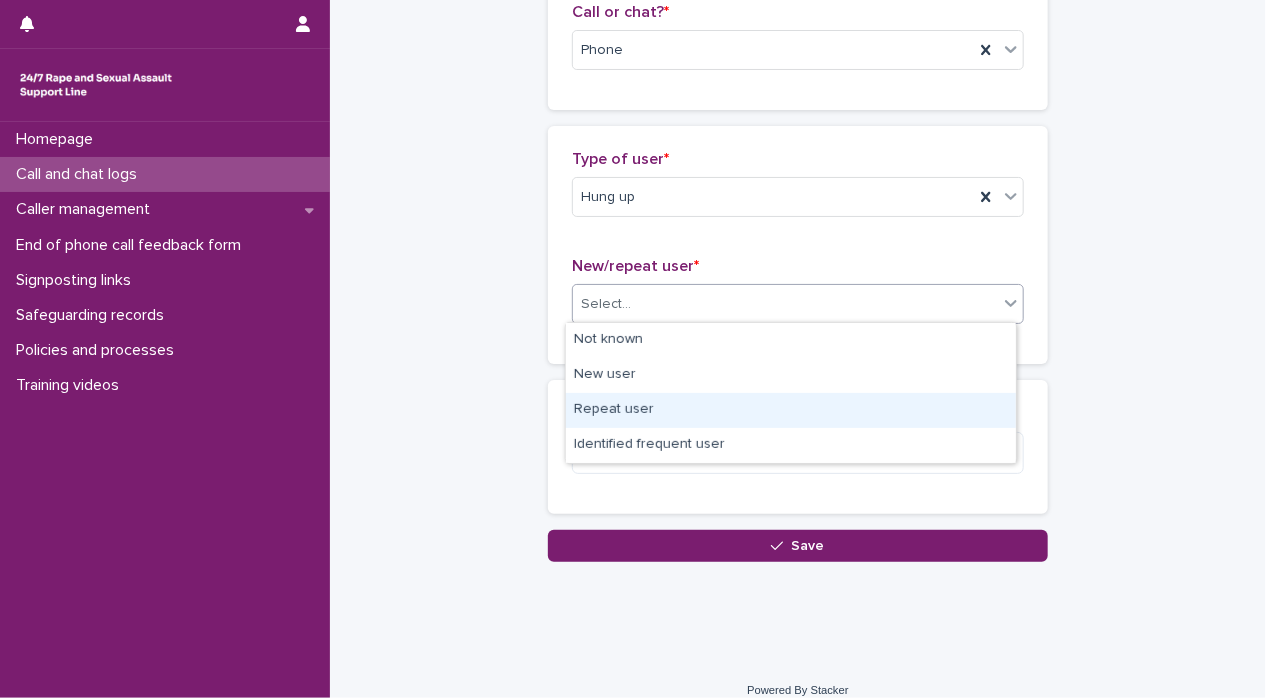 click on "Repeat user" at bounding box center (791, 410) 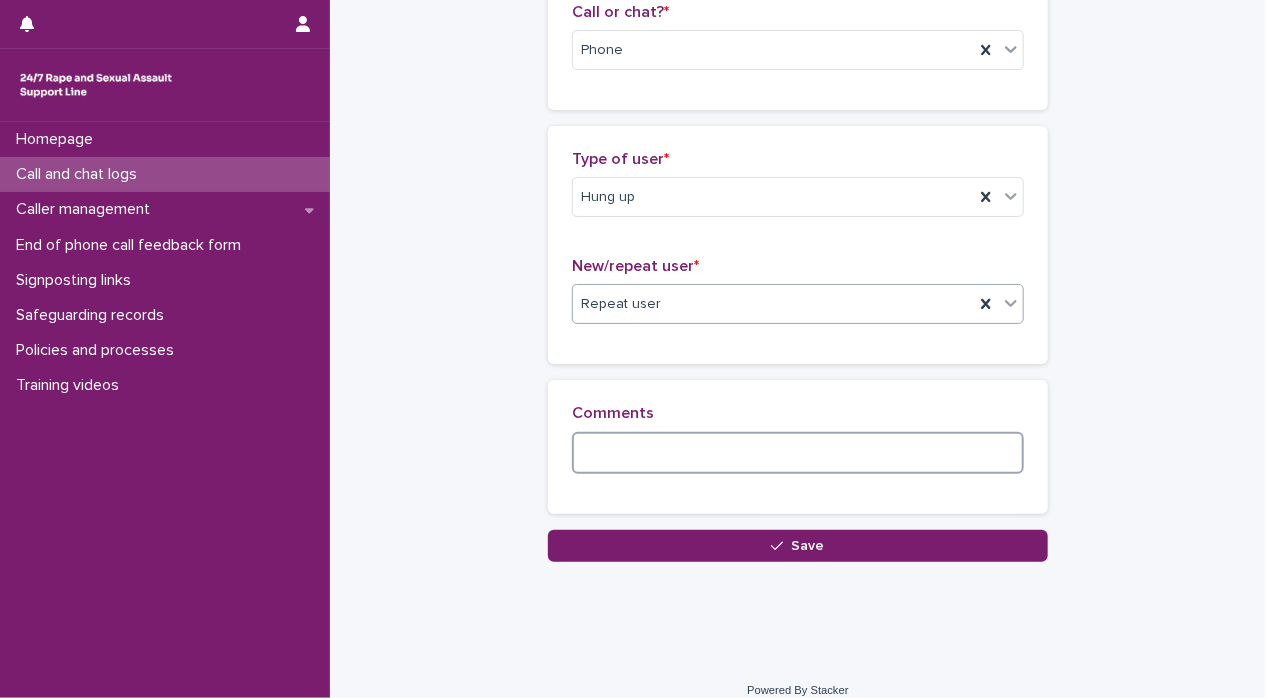 click at bounding box center (798, 453) 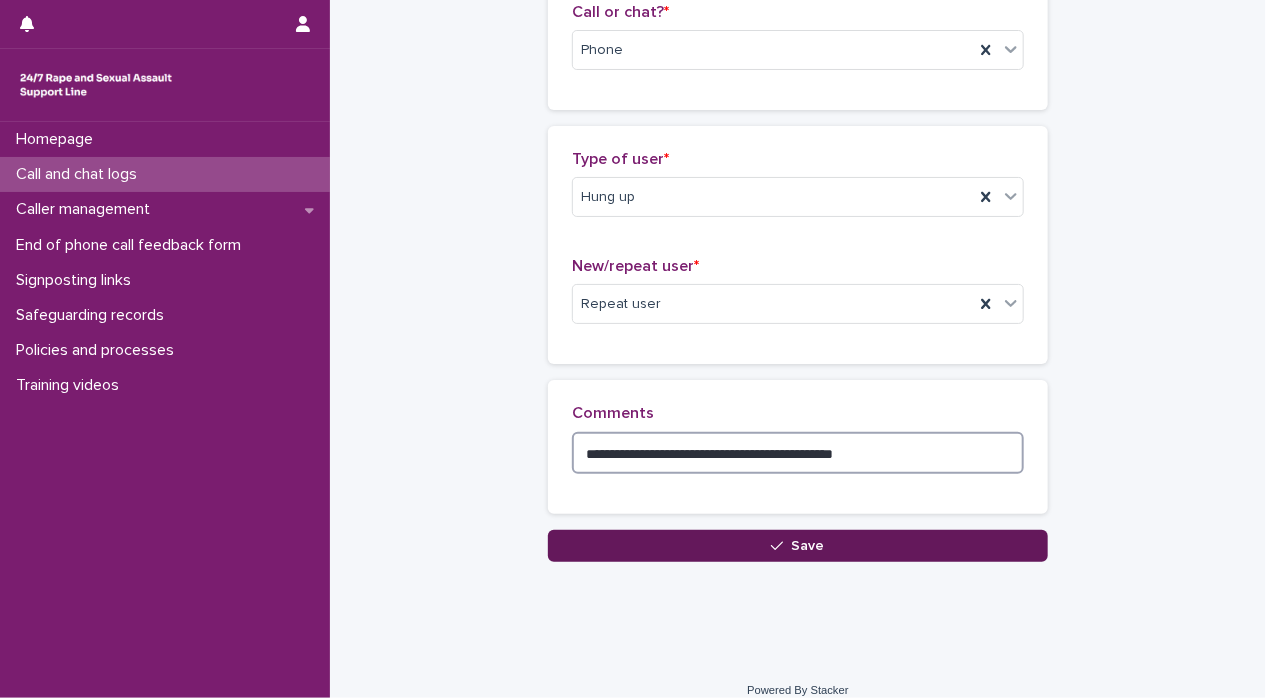 type on "**********" 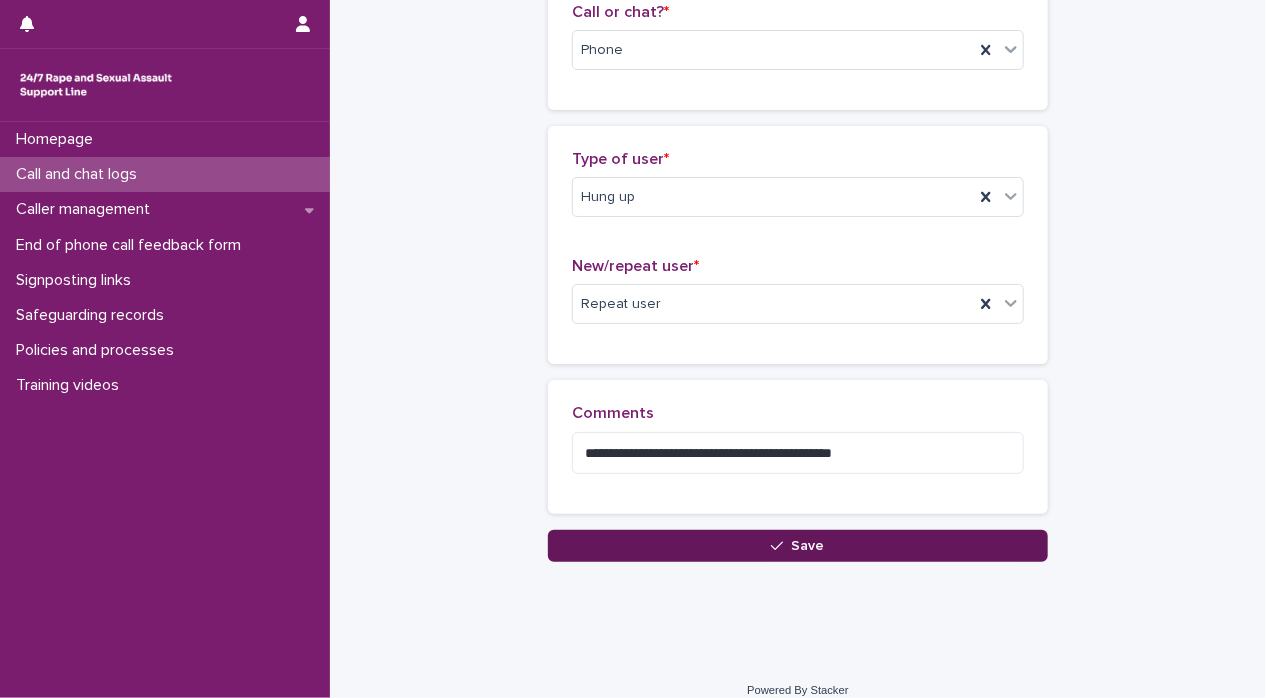 click on "Save" at bounding box center [798, 546] 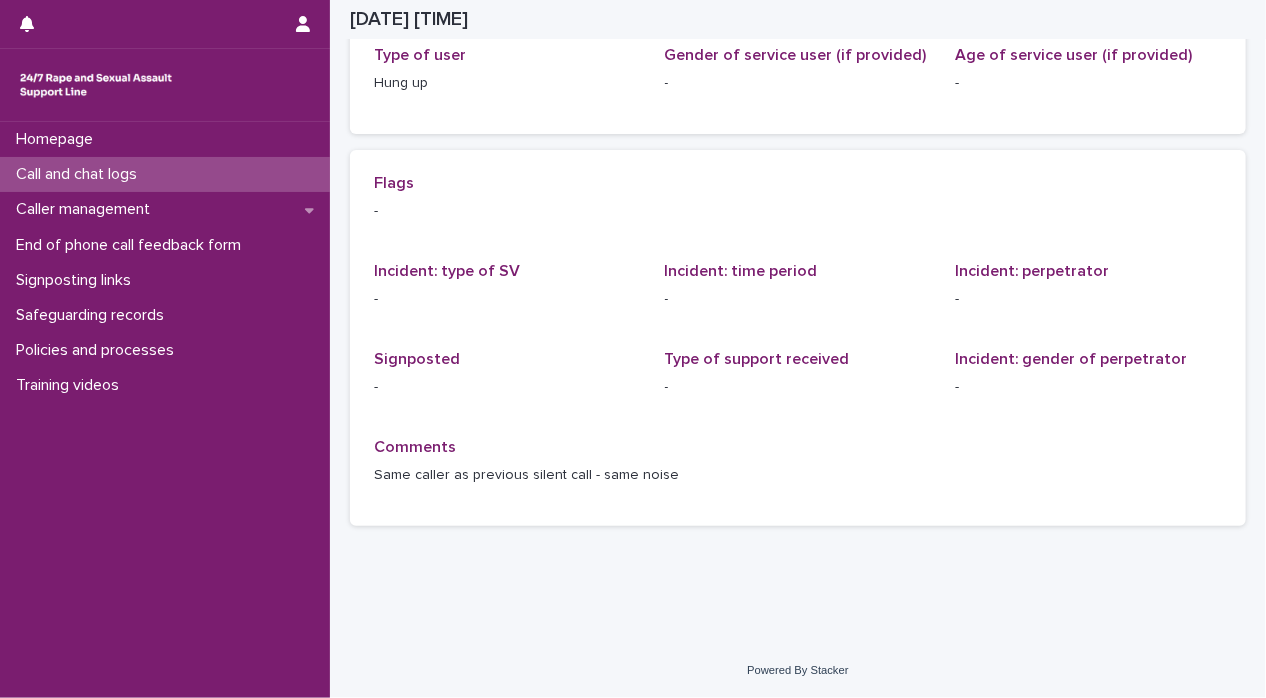 scroll, scrollTop: 0, scrollLeft: 0, axis: both 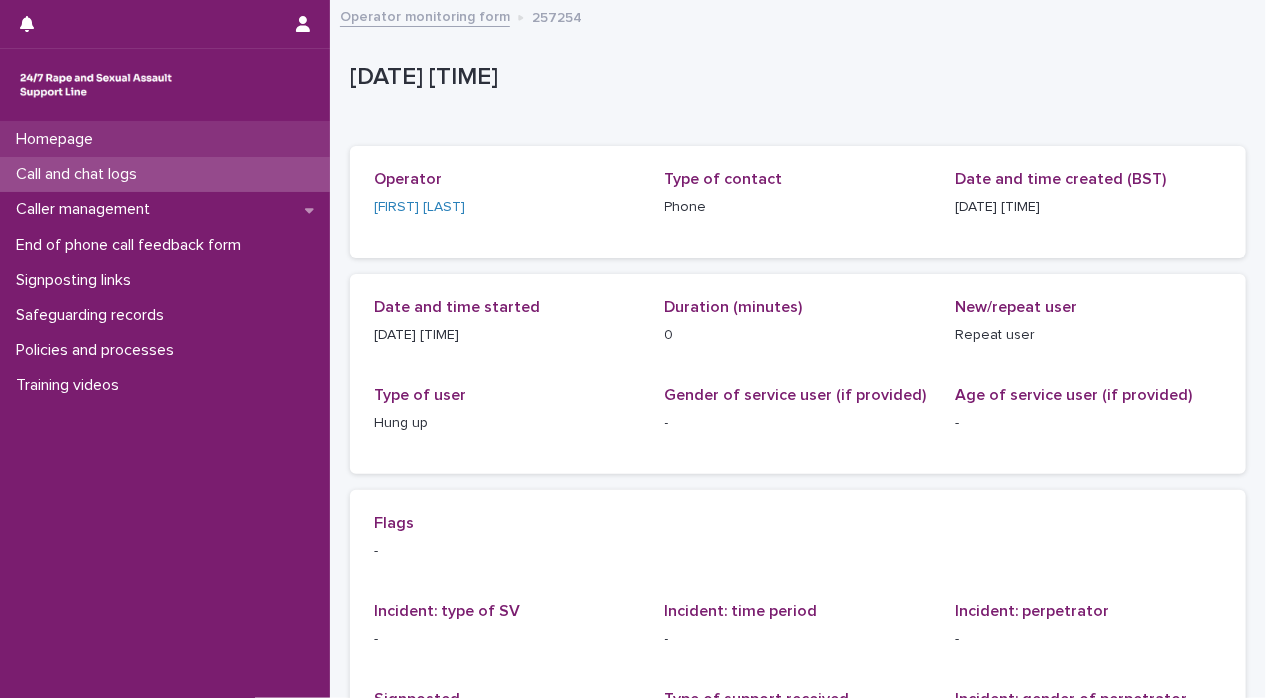 click on "Homepage" at bounding box center [58, 139] 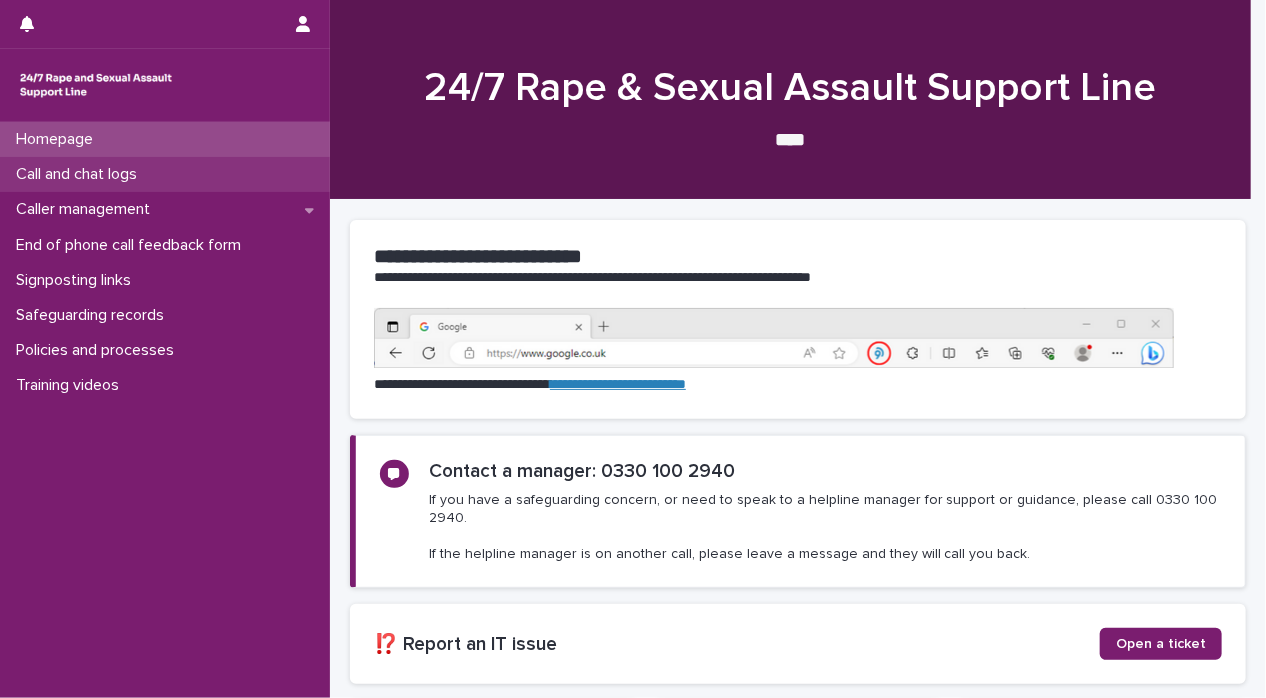 click on "Call and chat logs" at bounding box center (80, 174) 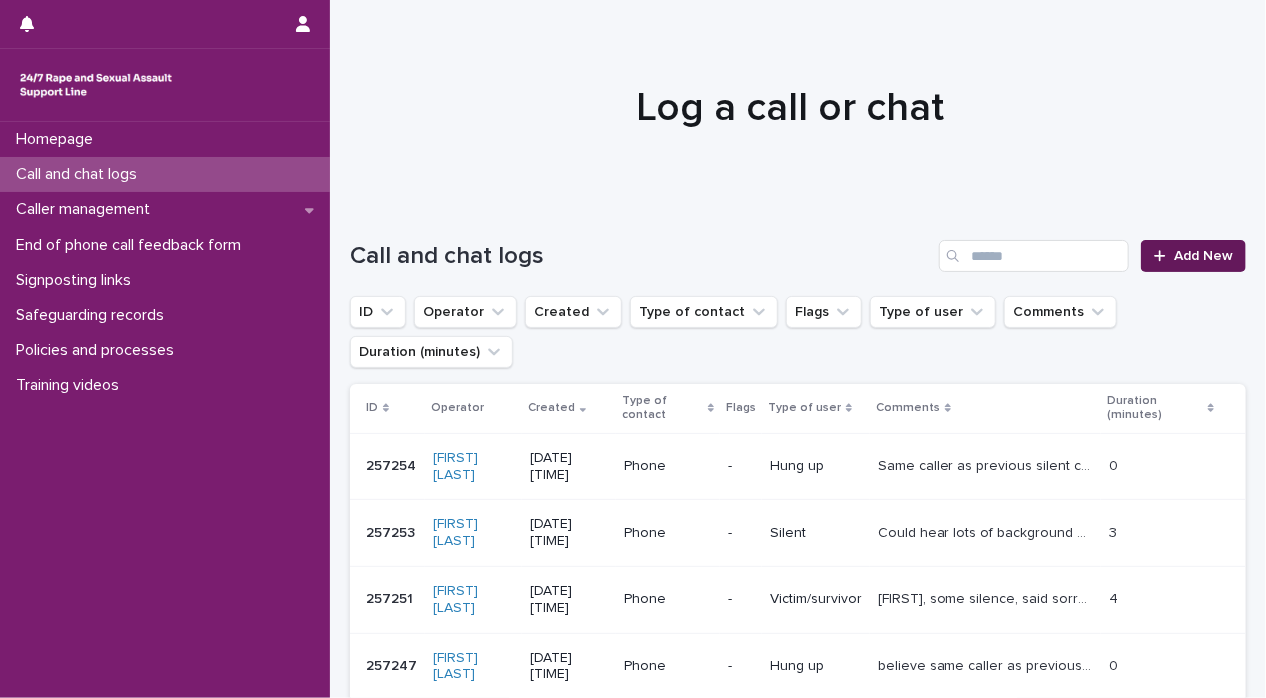 click on "Add New" at bounding box center [1203, 256] 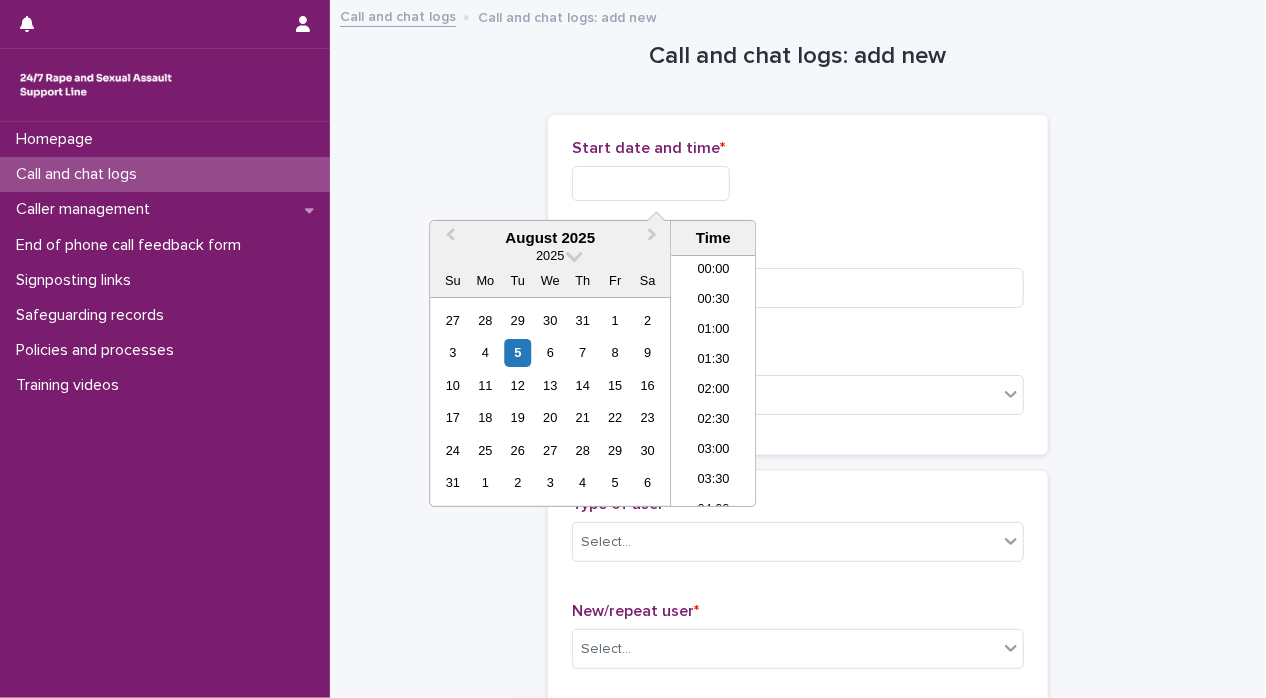 click at bounding box center [651, 183] 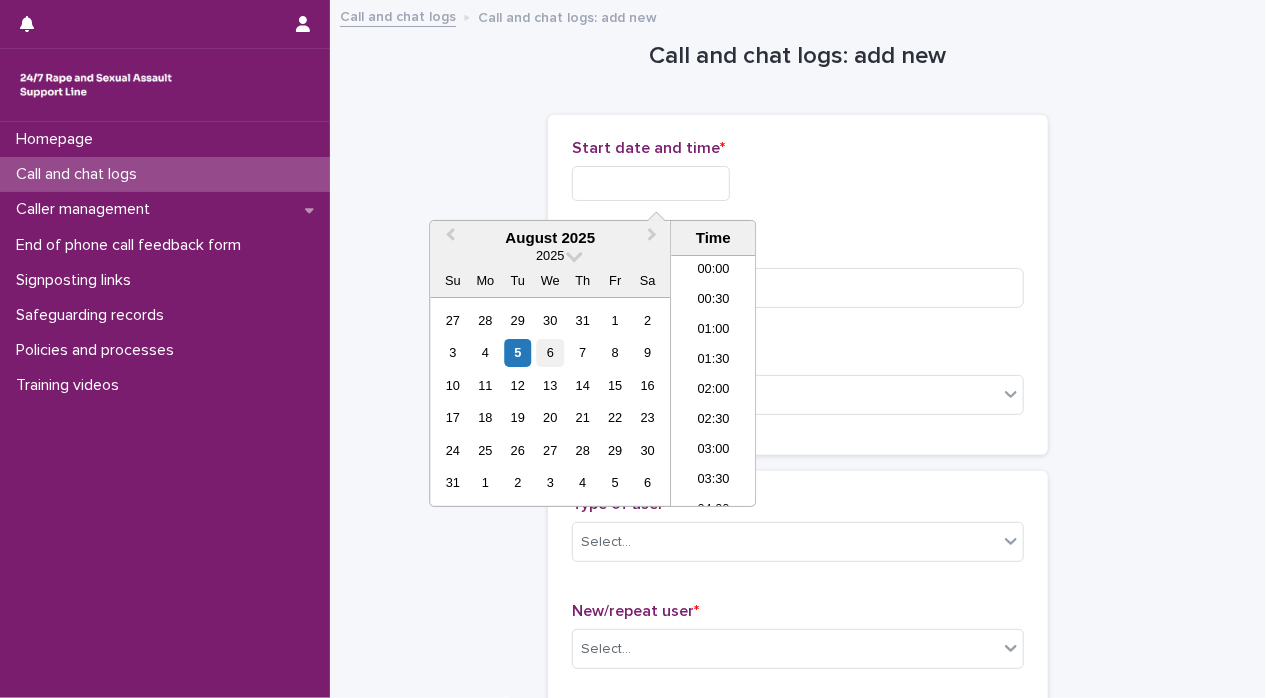 scroll, scrollTop: 1189, scrollLeft: 0, axis: vertical 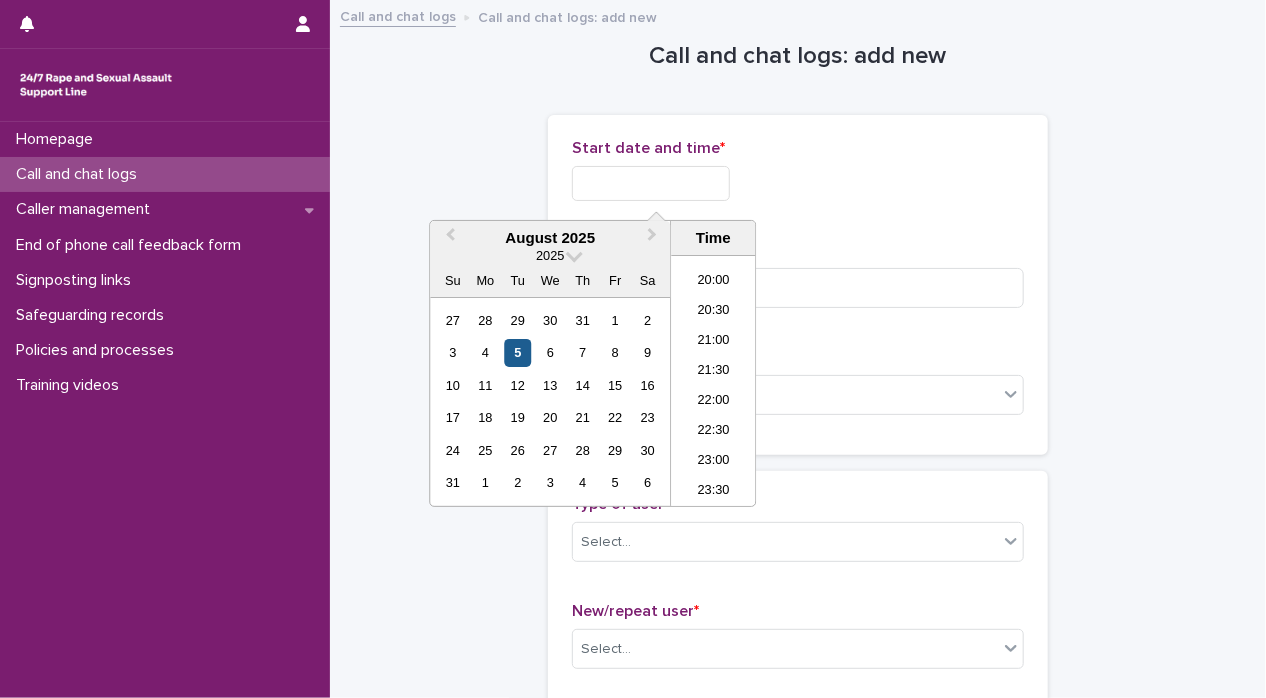 click on "5" at bounding box center (517, 352) 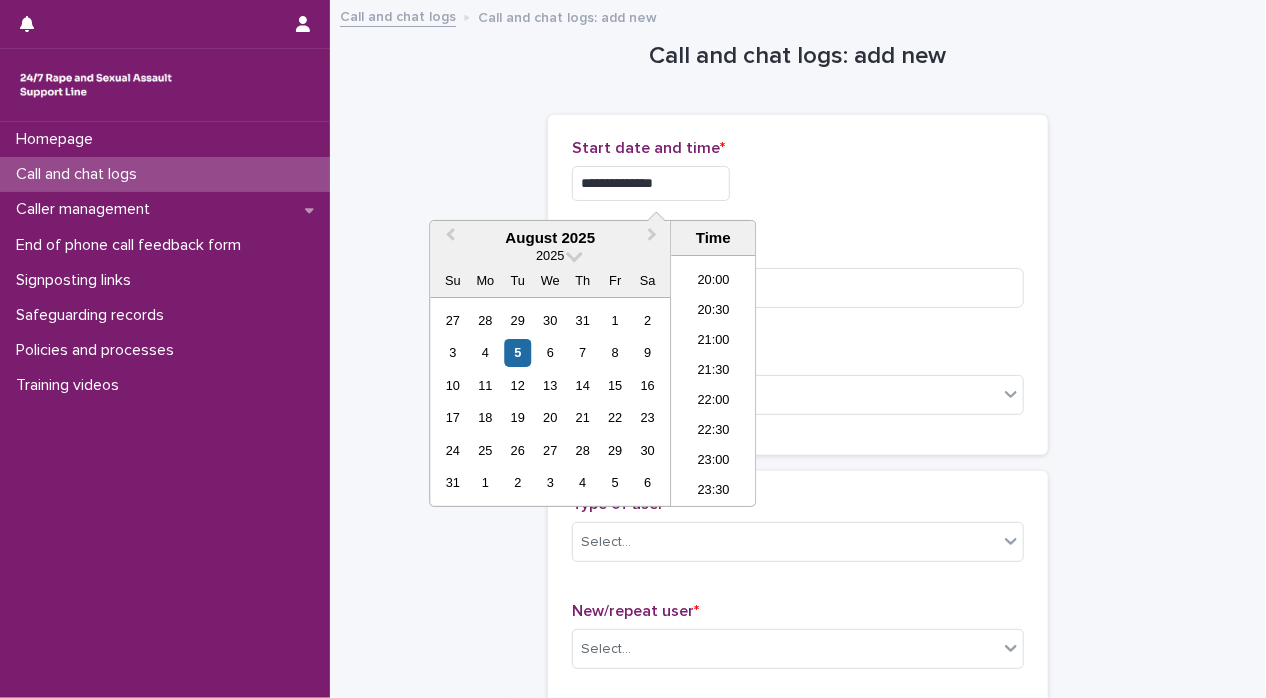 drag, startPoint x: 635, startPoint y: 180, endPoint x: 819, endPoint y: 191, distance: 184.3285 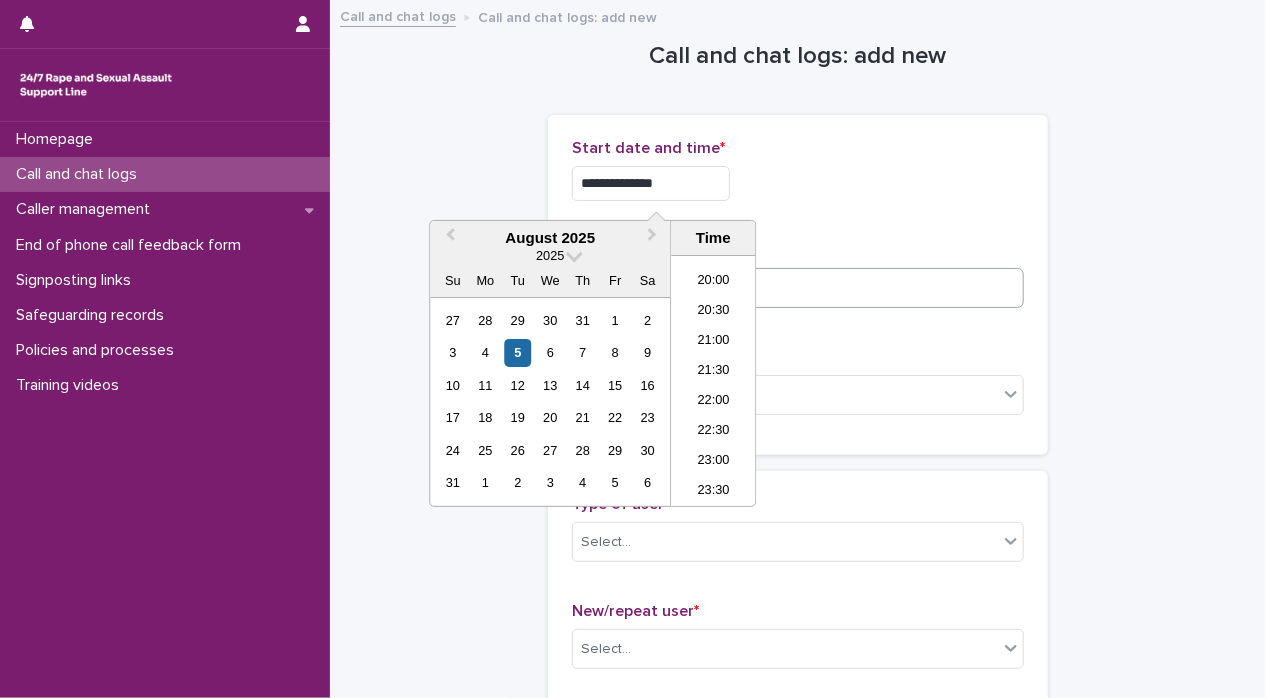 type on "**********" 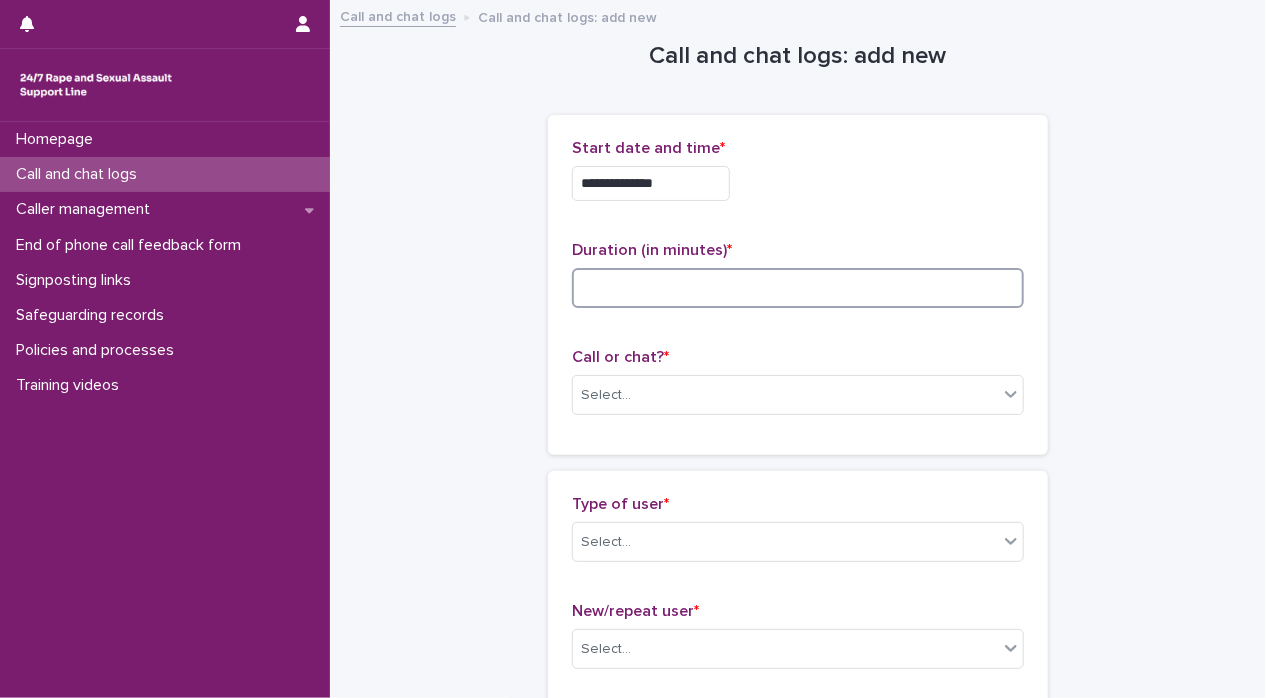 click at bounding box center (798, 288) 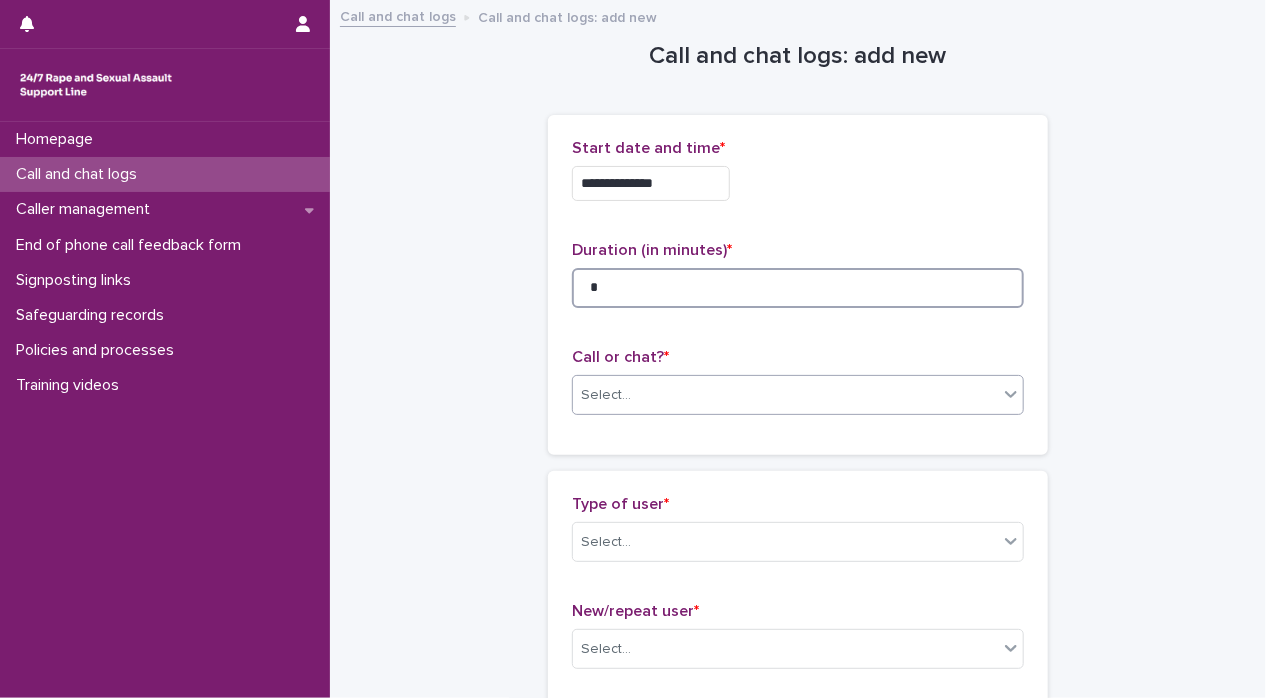 type on "*" 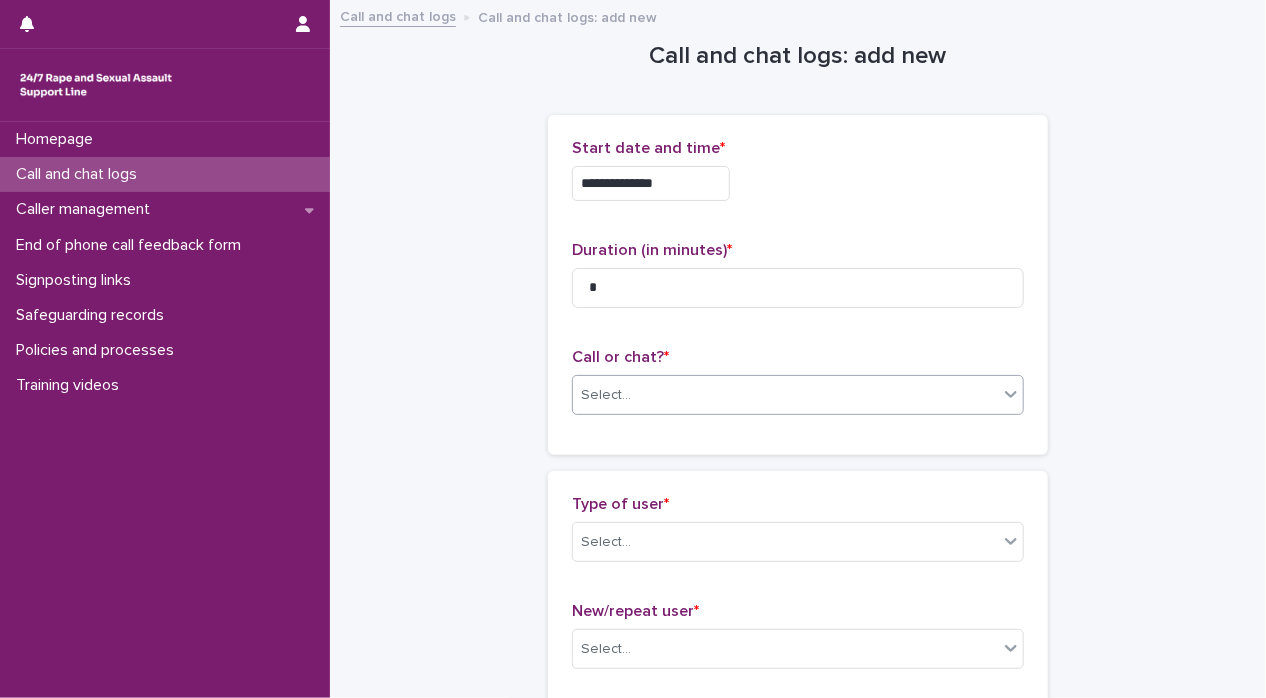 click on "Select..." at bounding box center [785, 395] 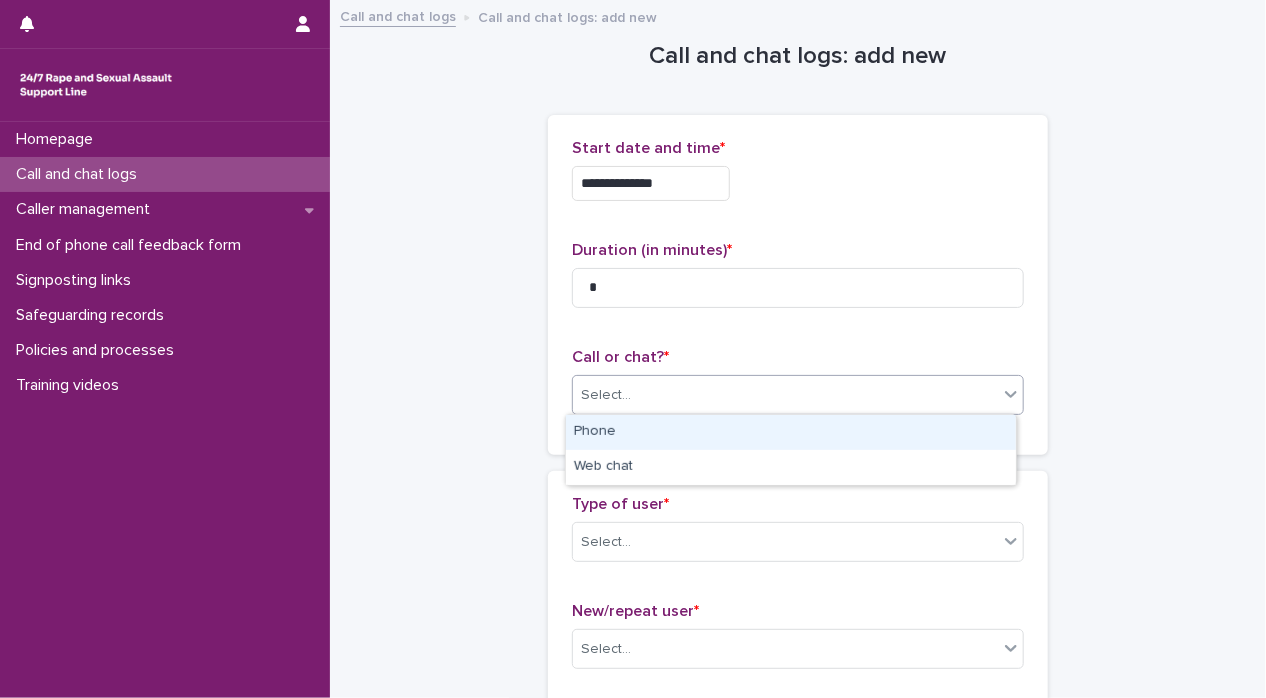 click on "Phone" at bounding box center [791, 432] 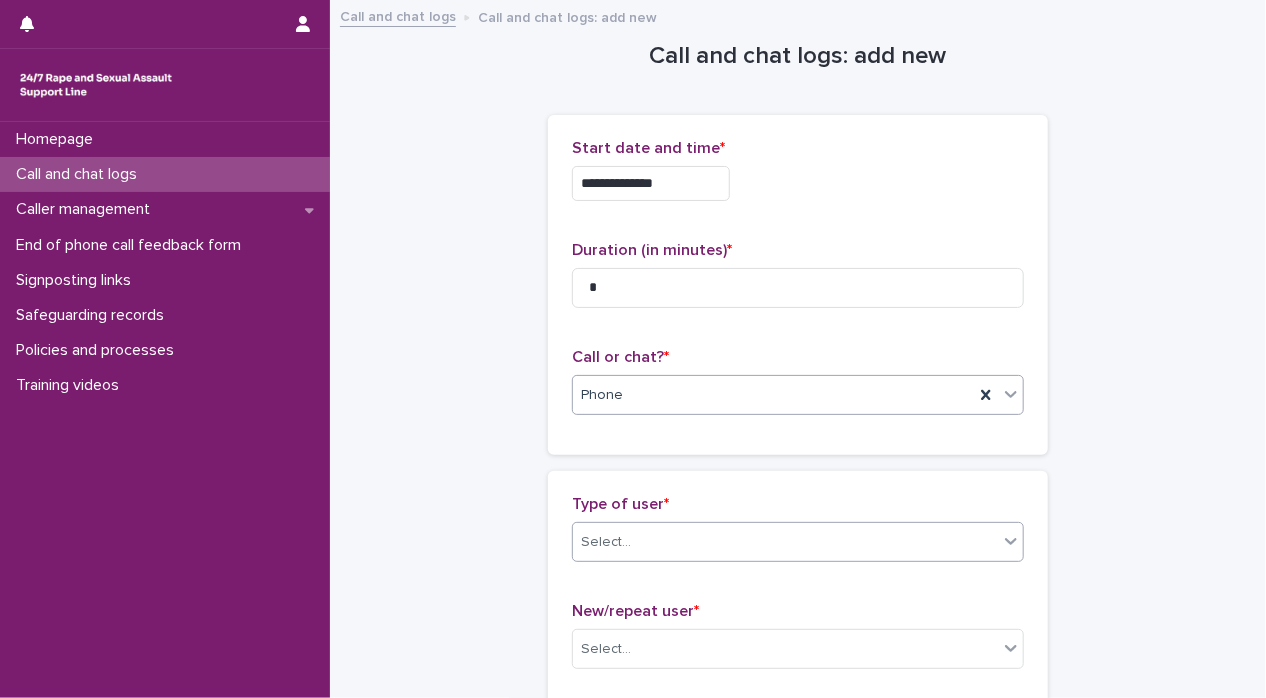 click 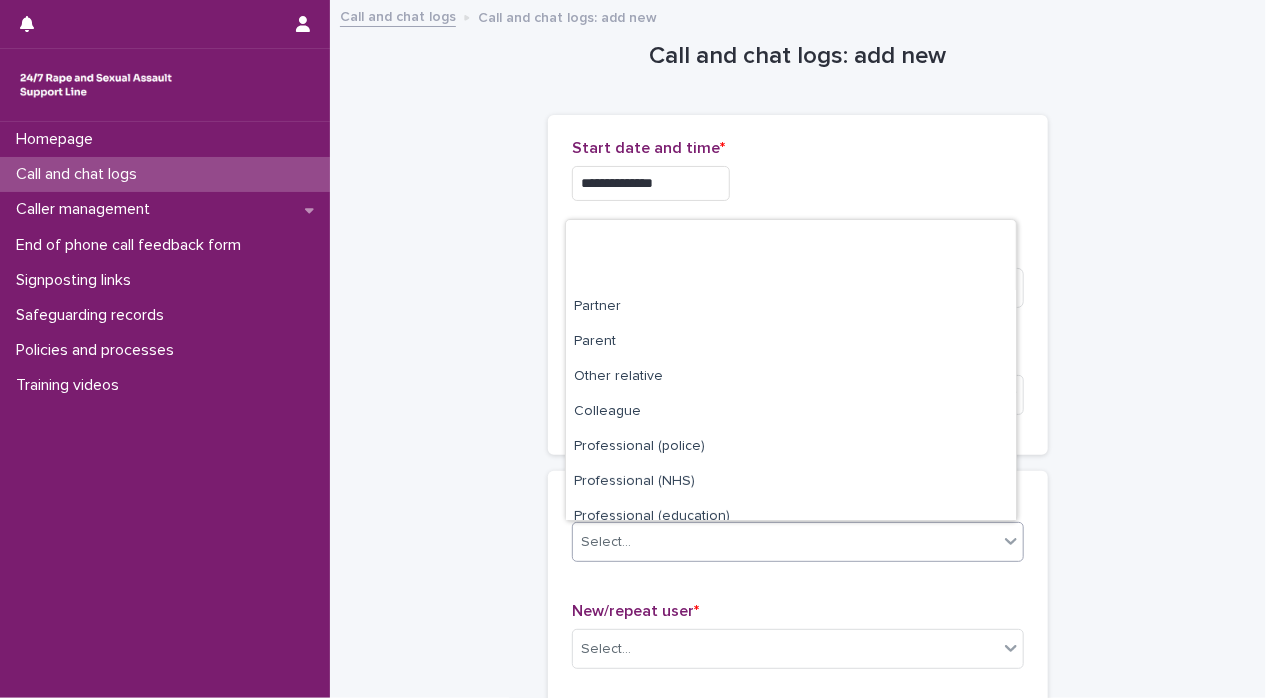 scroll, scrollTop: 224, scrollLeft: 0, axis: vertical 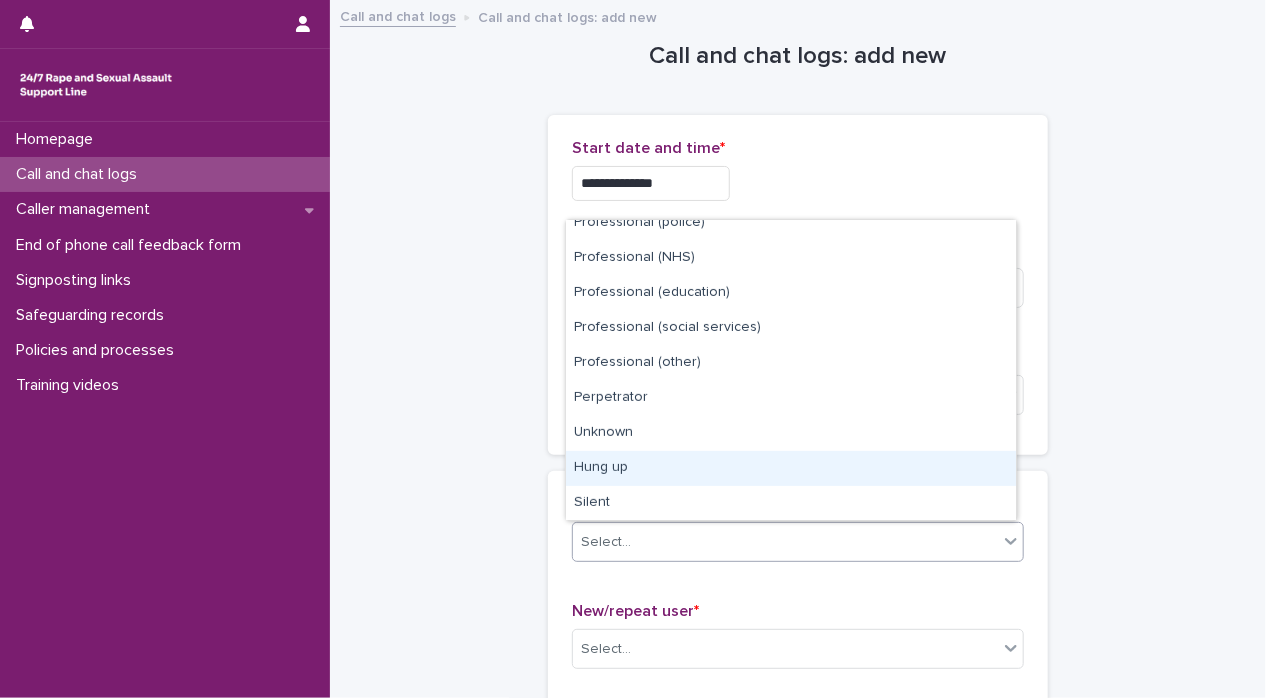 click on "Hung up" at bounding box center [791, 468] 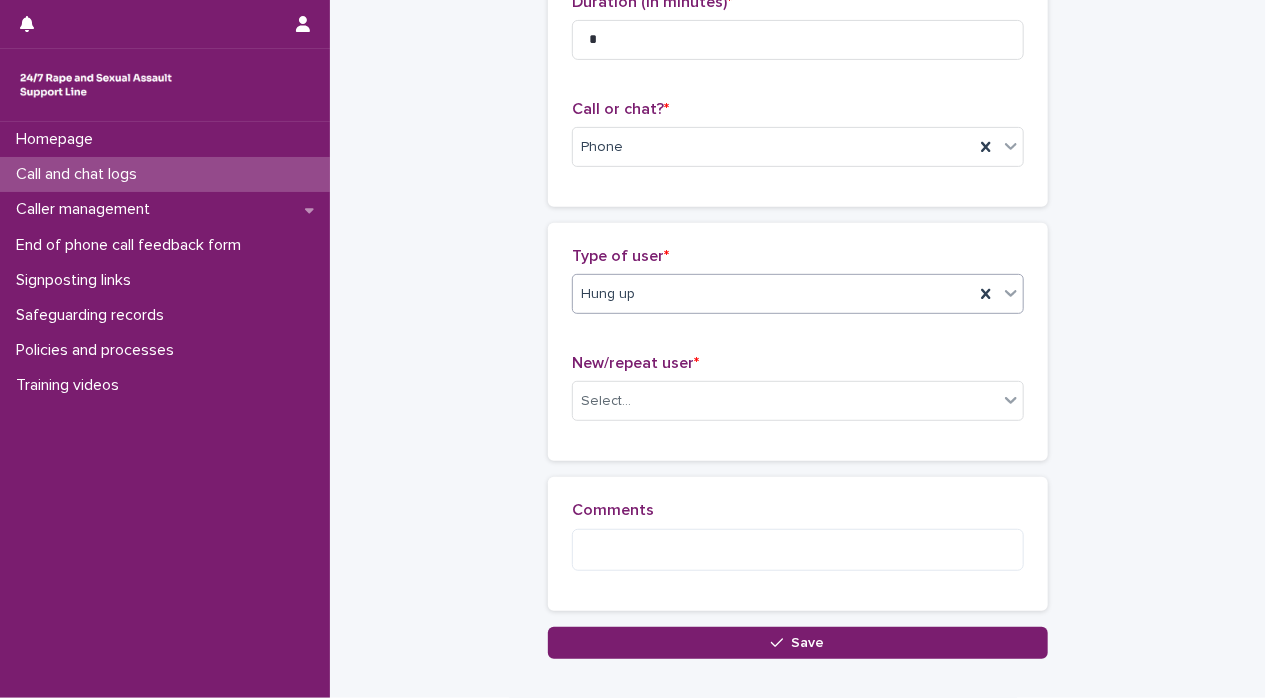 scroll, scrollTop: 264, scrollLeft: 0, axis: vertical 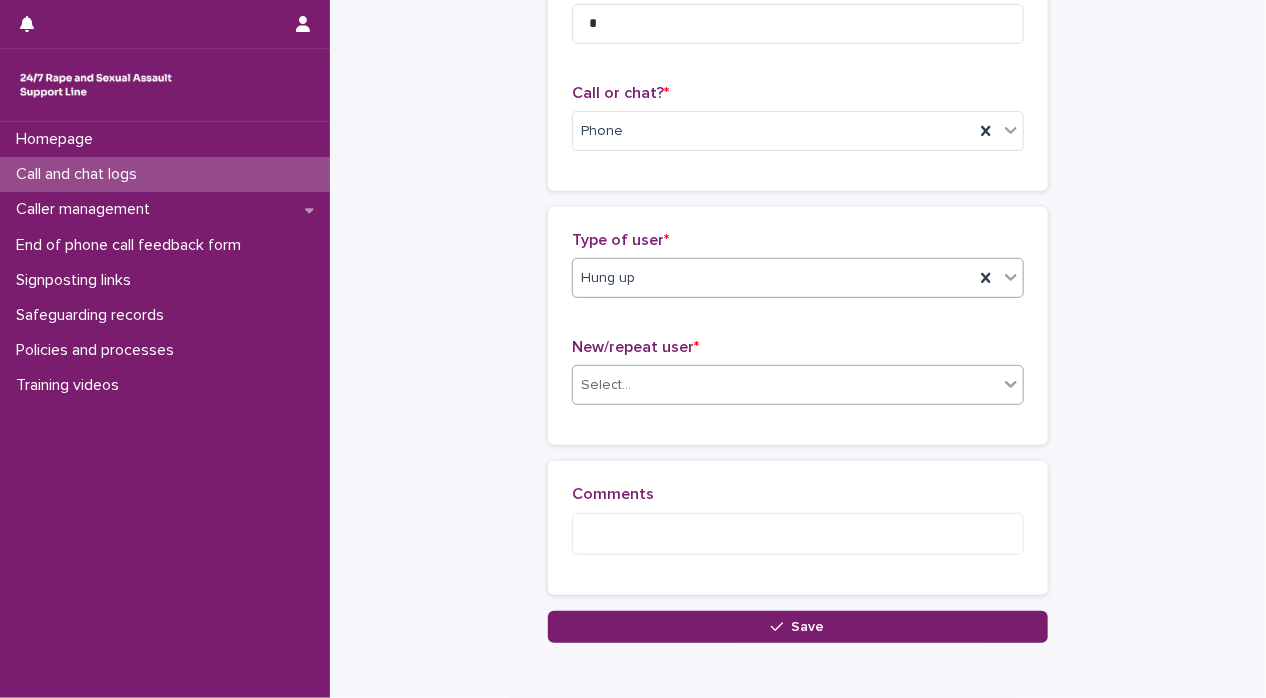 click on "Select..." at bounding box center [785, 385] 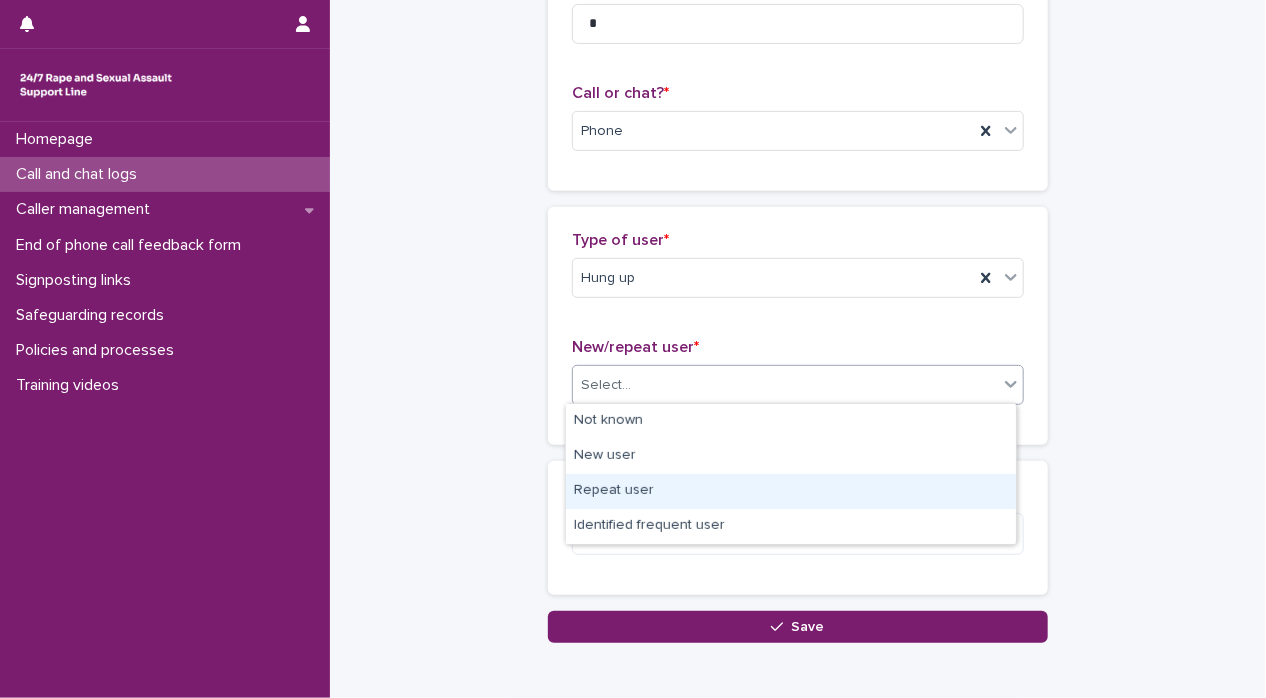 click on "Repeat user" at bounding box center [791, 491] 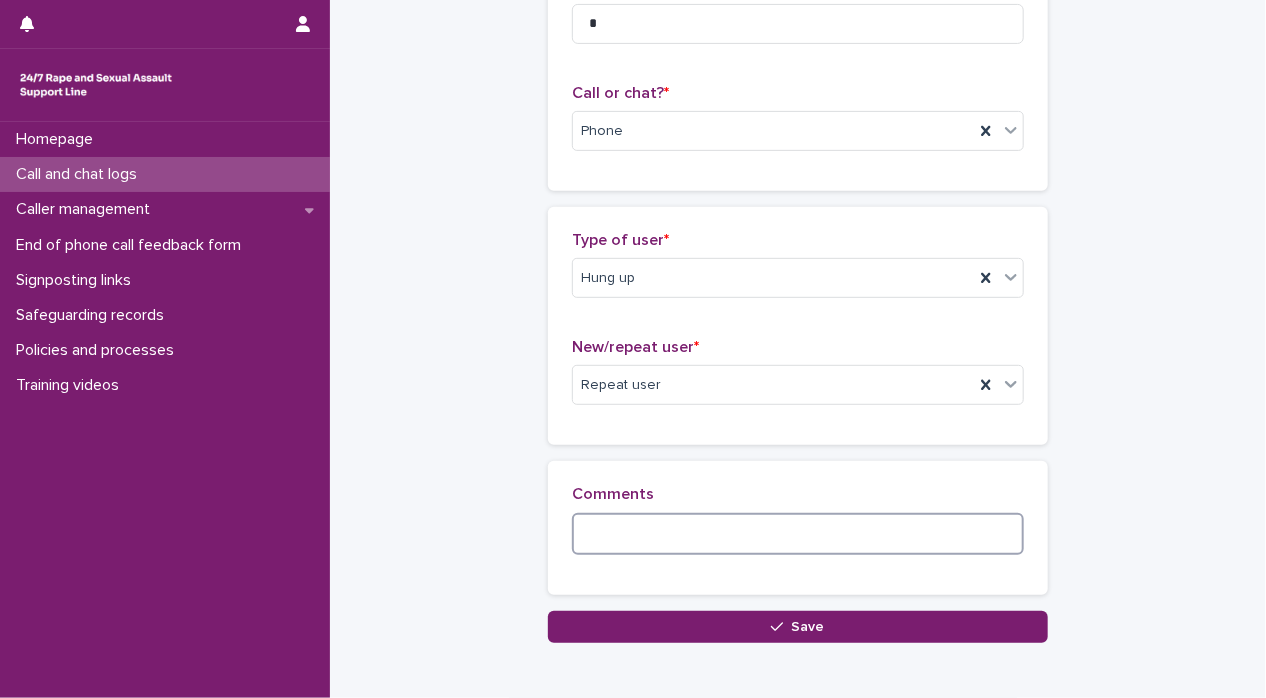 click at bounding box center (798, 534) 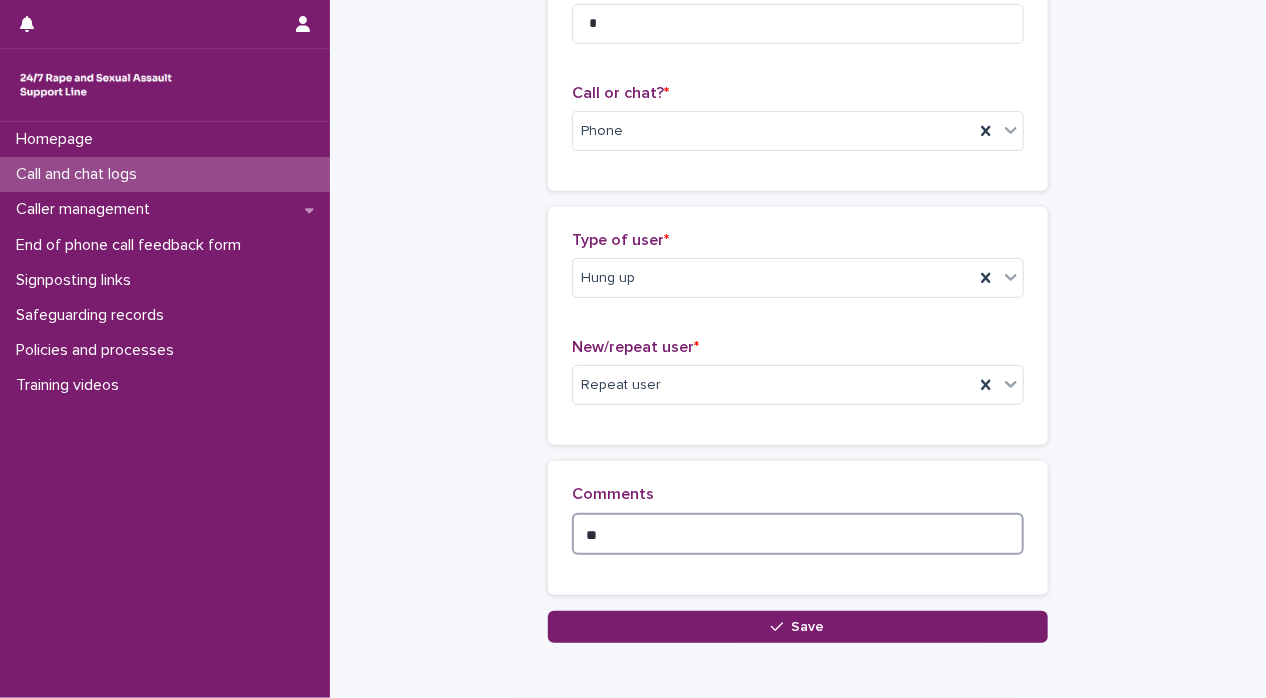 type on "*" 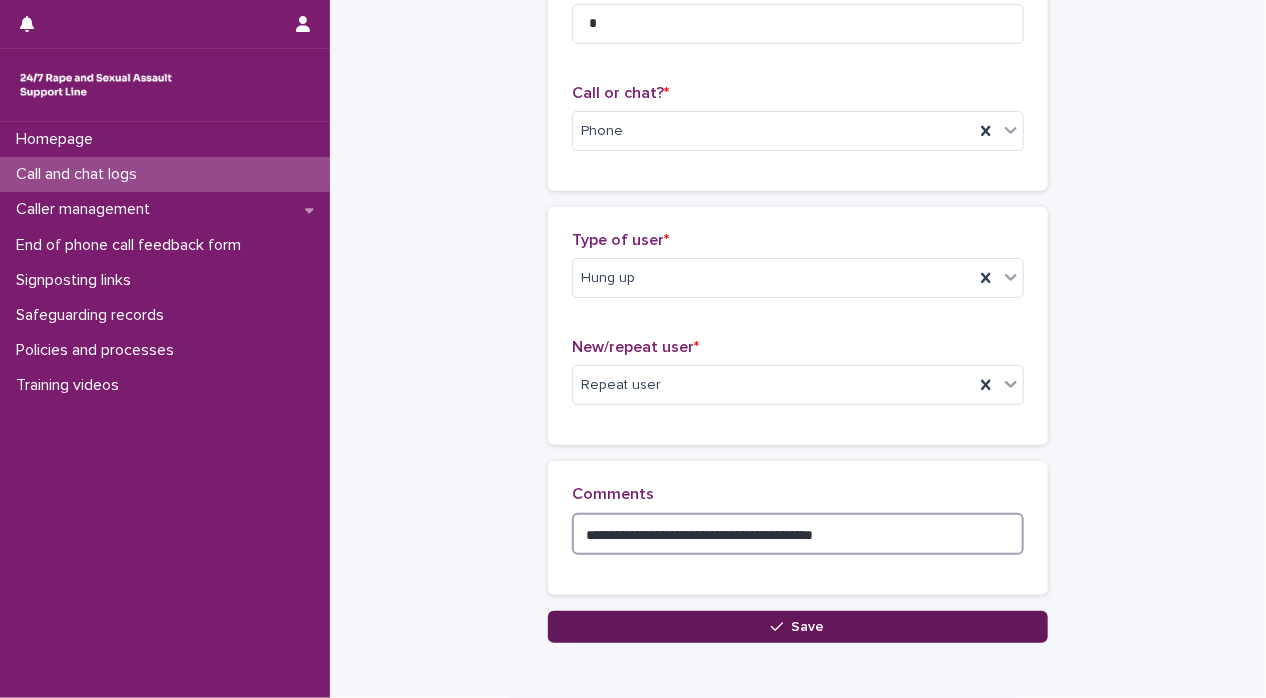 type on "**********" 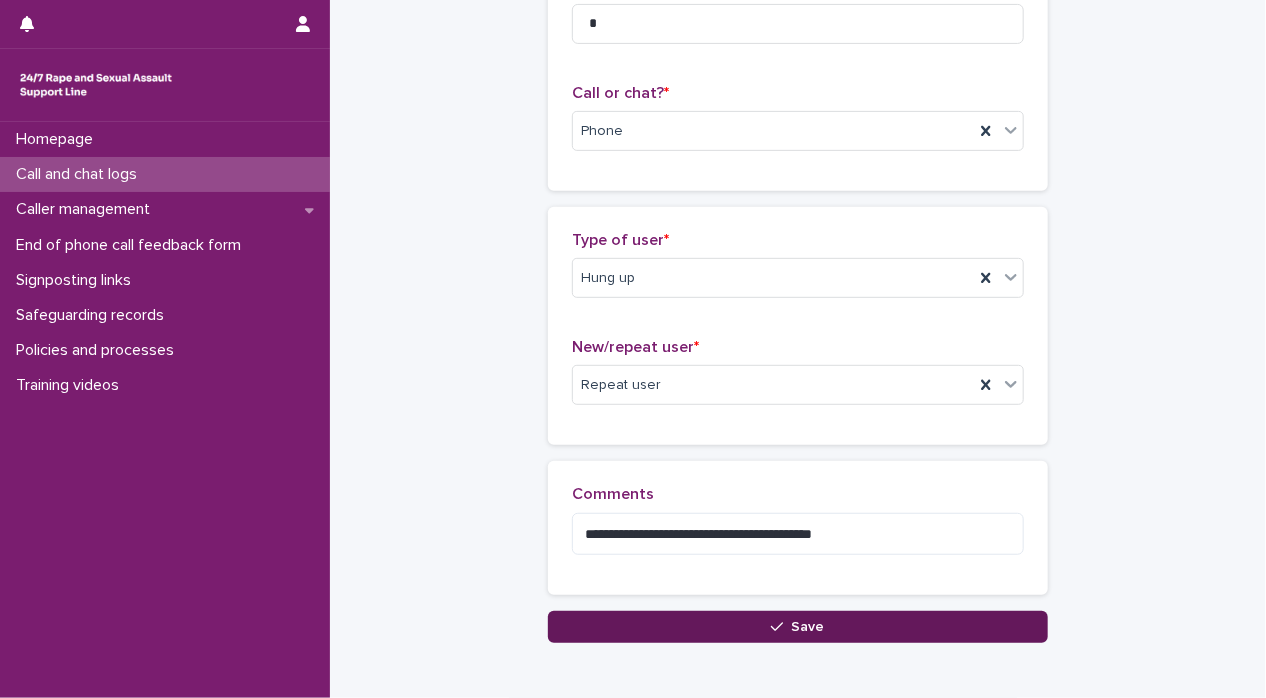click on "Save" at bounding box center (798, 627) 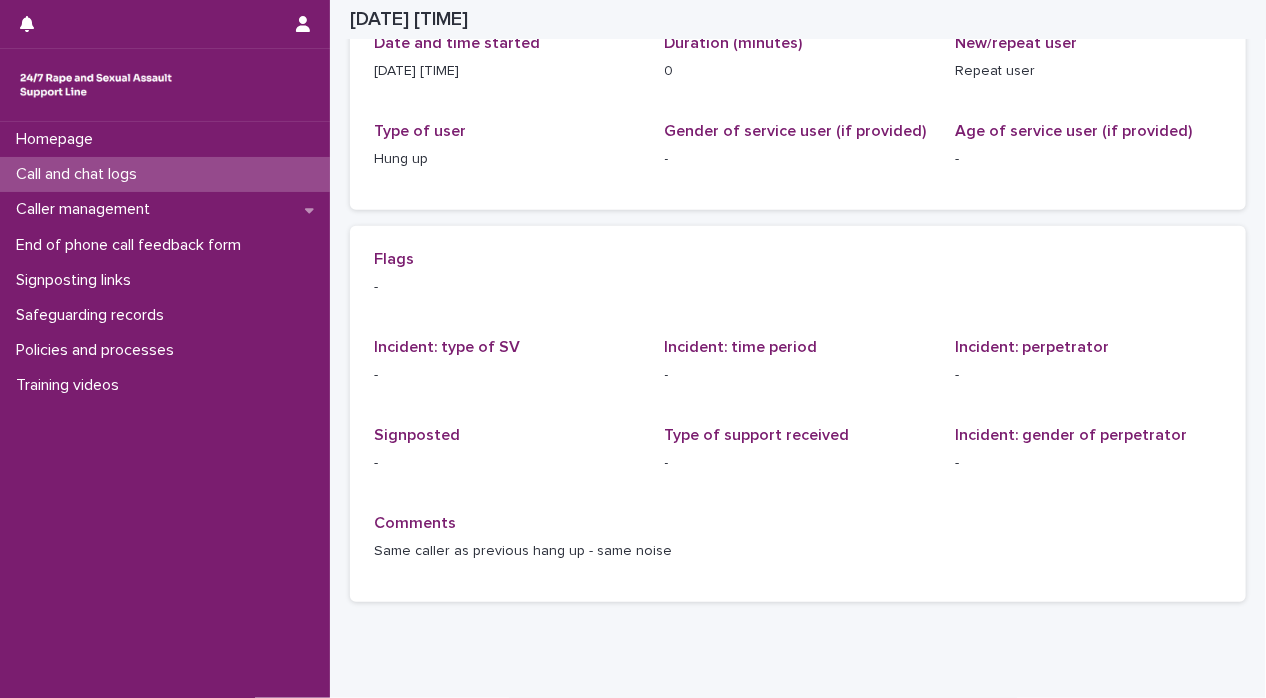 scroll, scrollTop: 0, scrollLeft: 0, axis: both 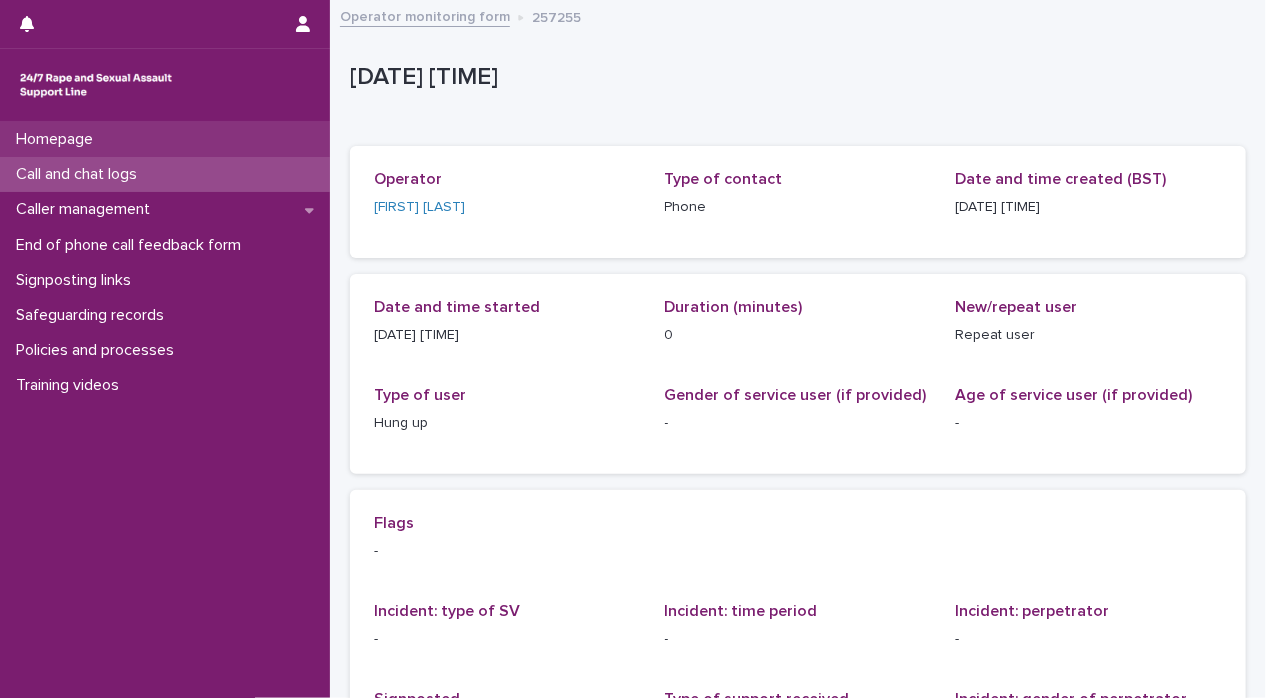 click on "Homepage" at bounding box center (58, 139) 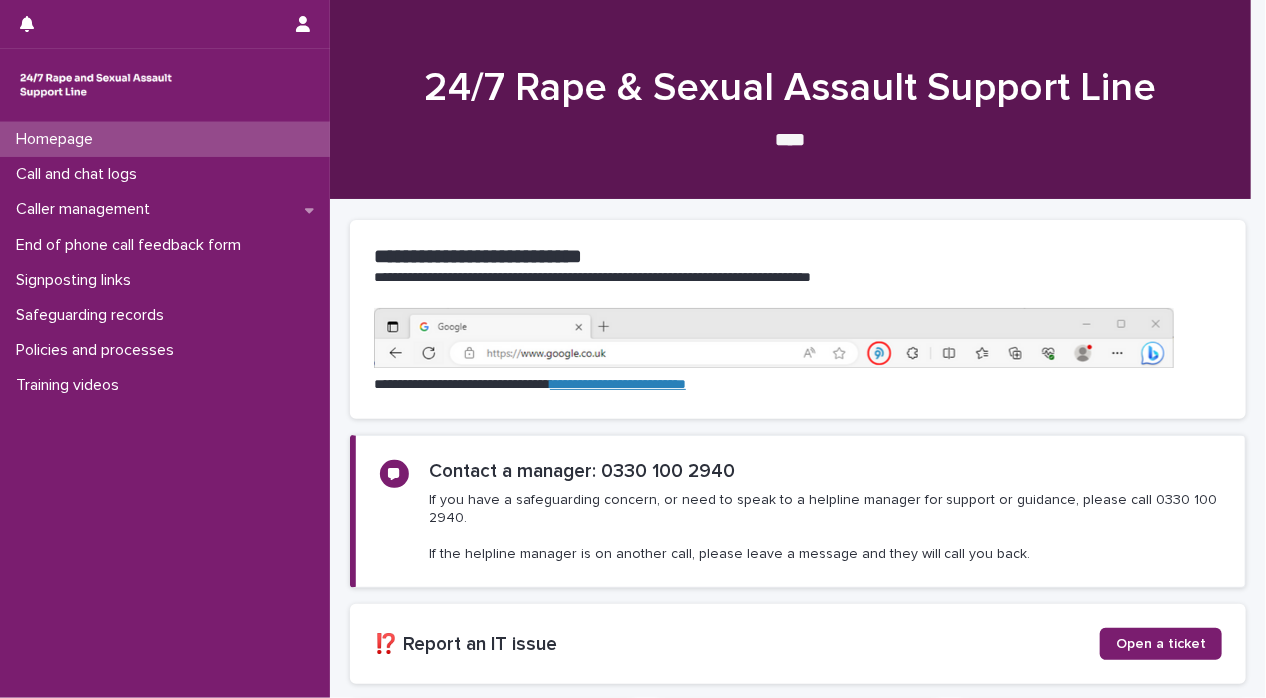 click on "Call and chat logs" at bounding box center [165, 174] 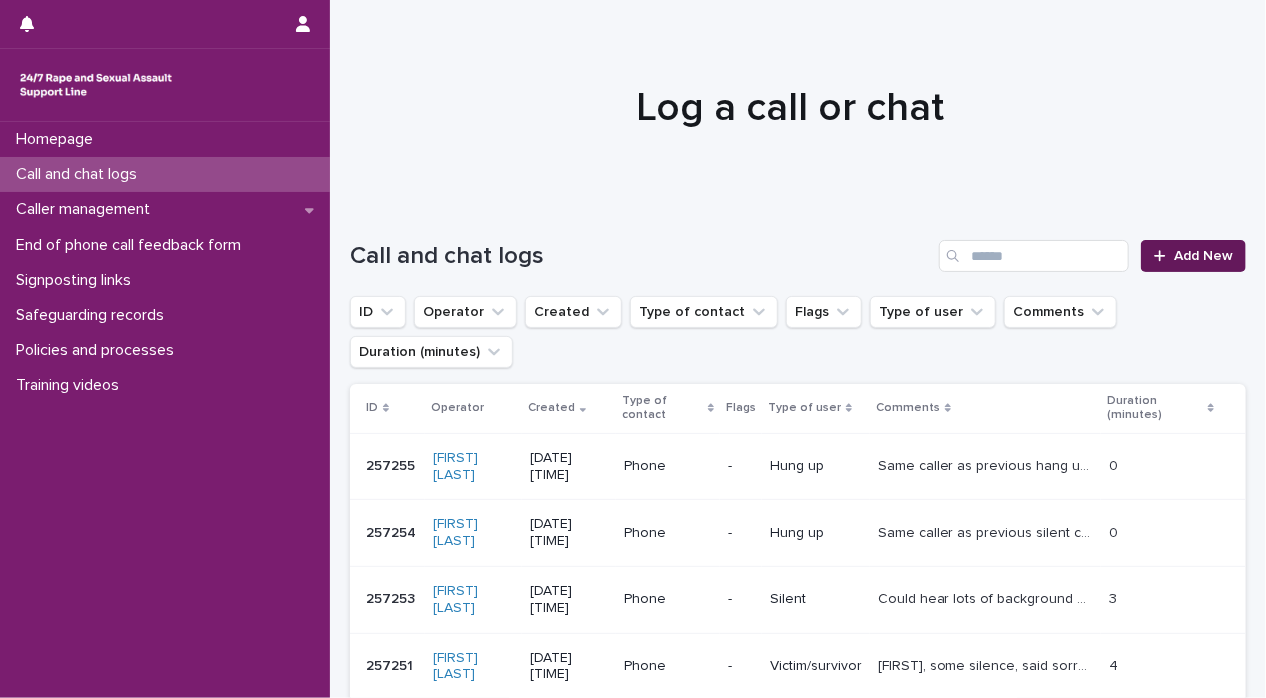 click on "Add New" at bounding box center [1203, 256] 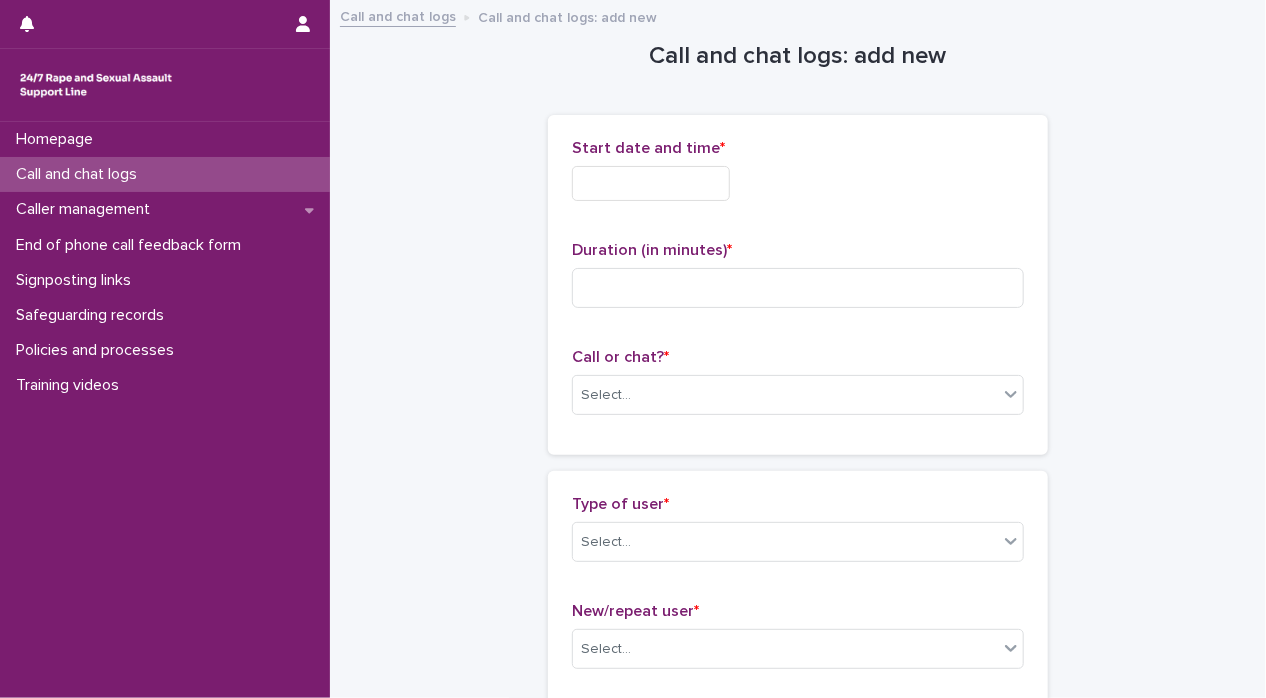 click at bounding box center [651, 183] 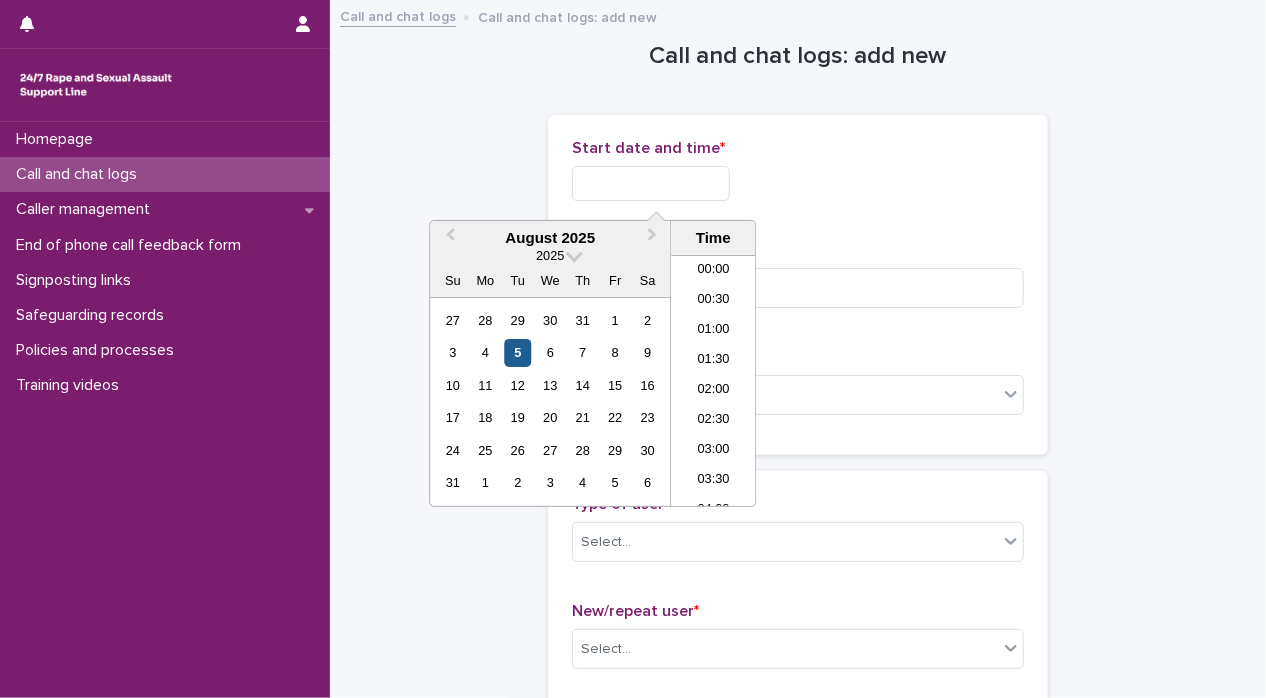 scroll, scrollTop: 1189, scrollLeft: 0, axis: vertical 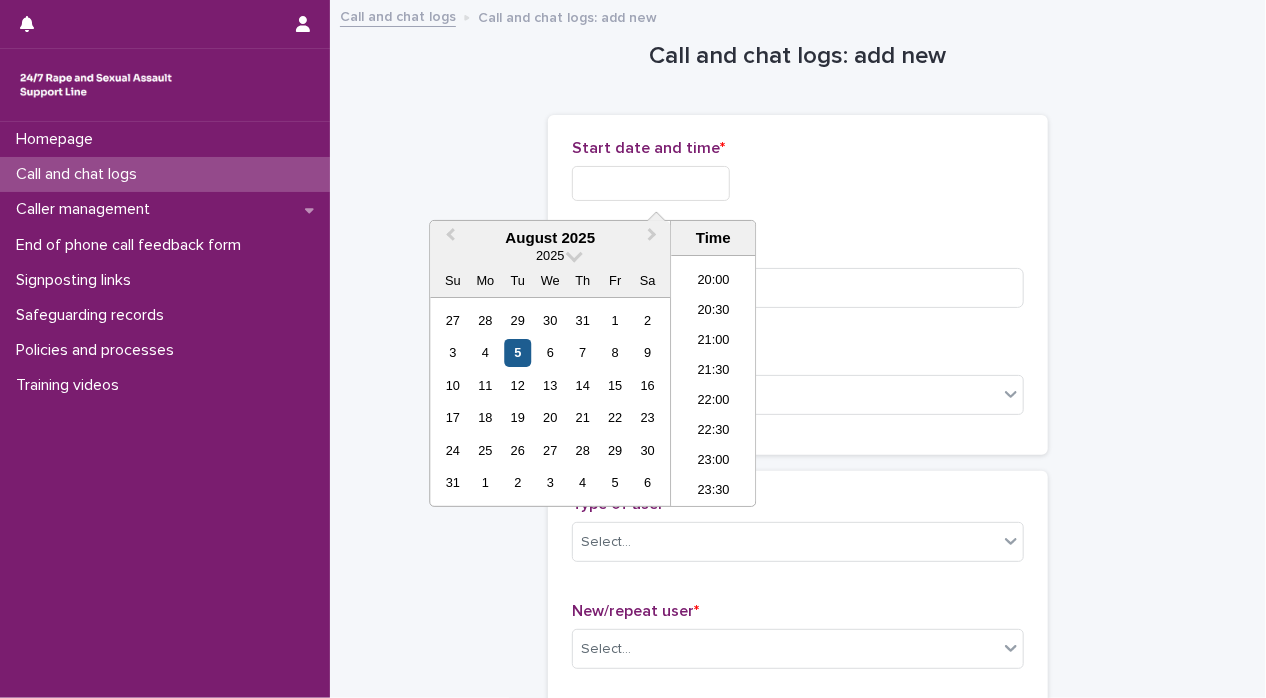 click on "5" at bounding box center [517, 352] 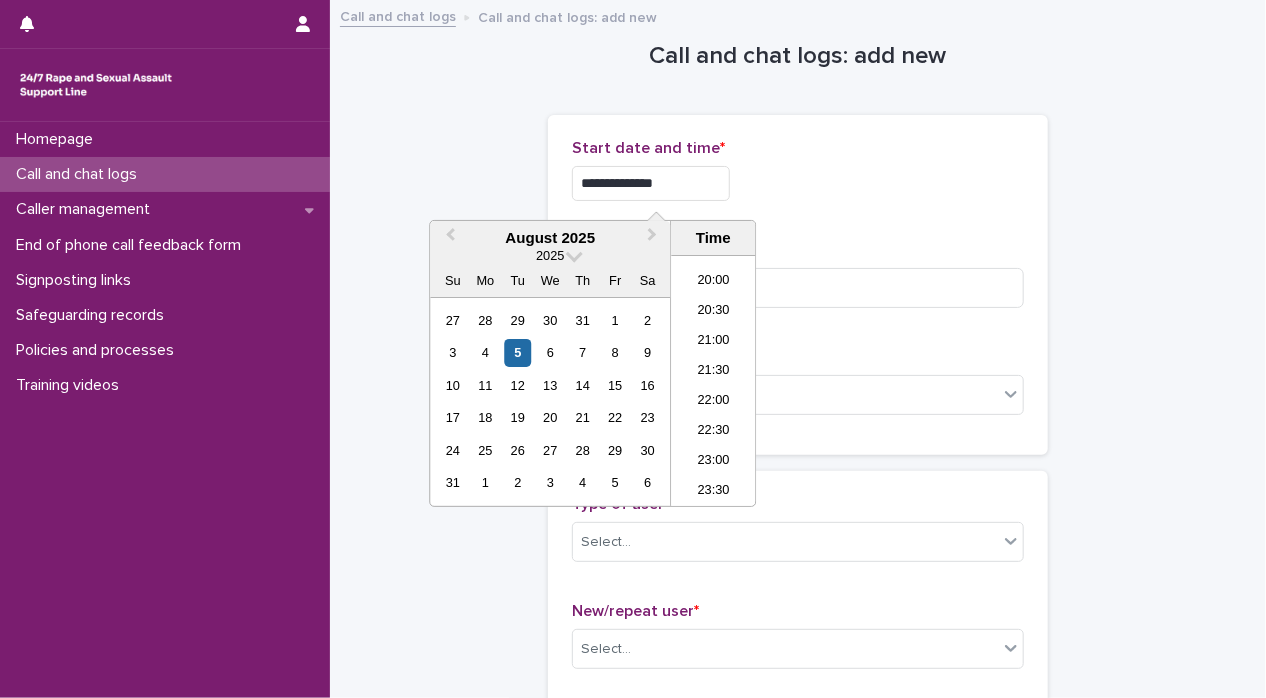 click on "**********" at bounding box center (651, 183) 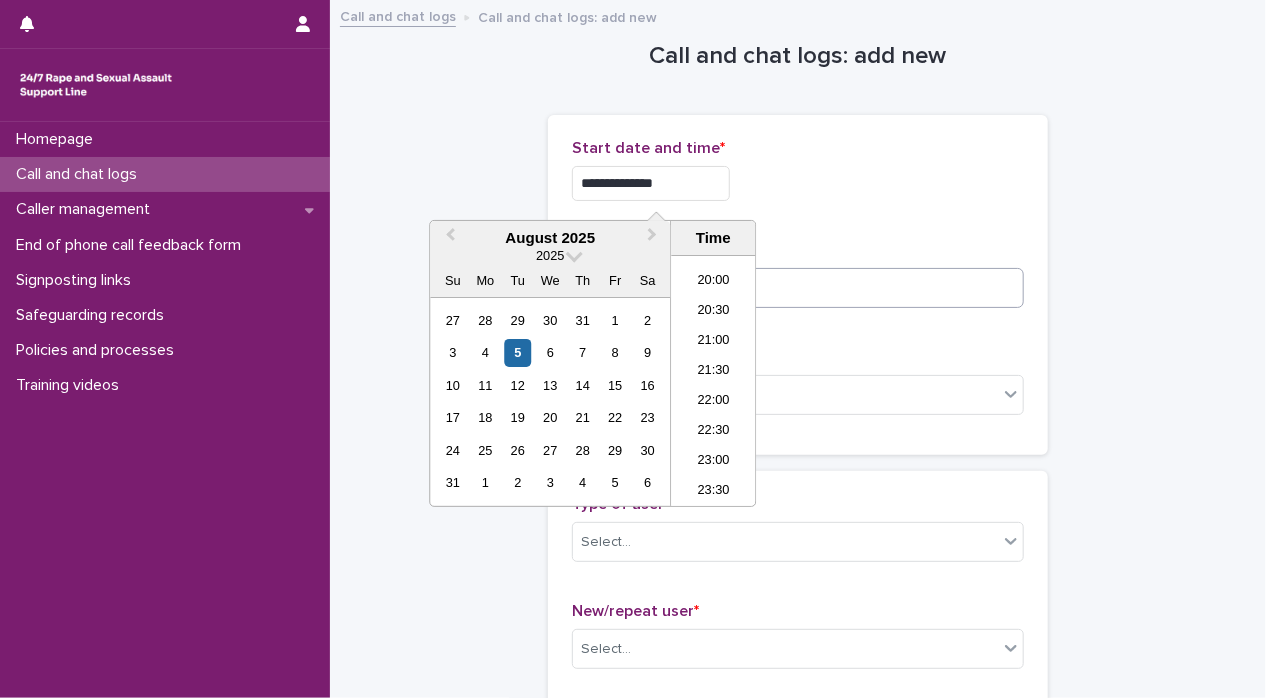 type on "**********" 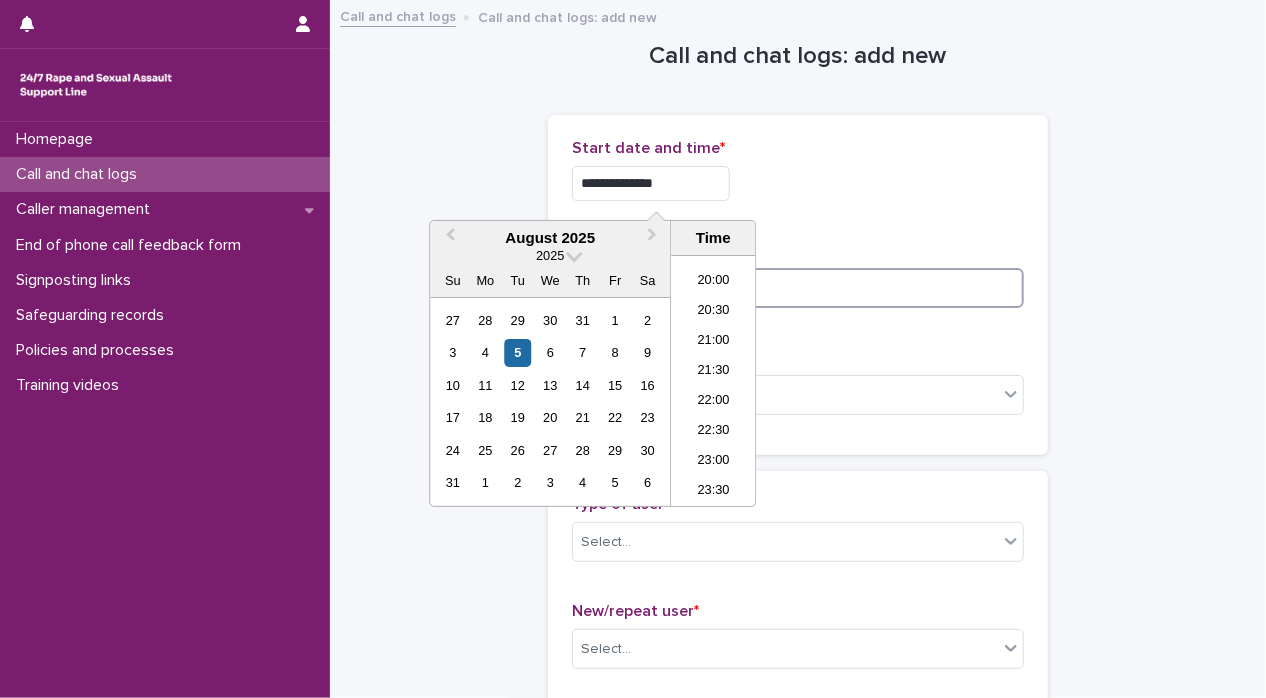 click at bounding box center (798, 288) 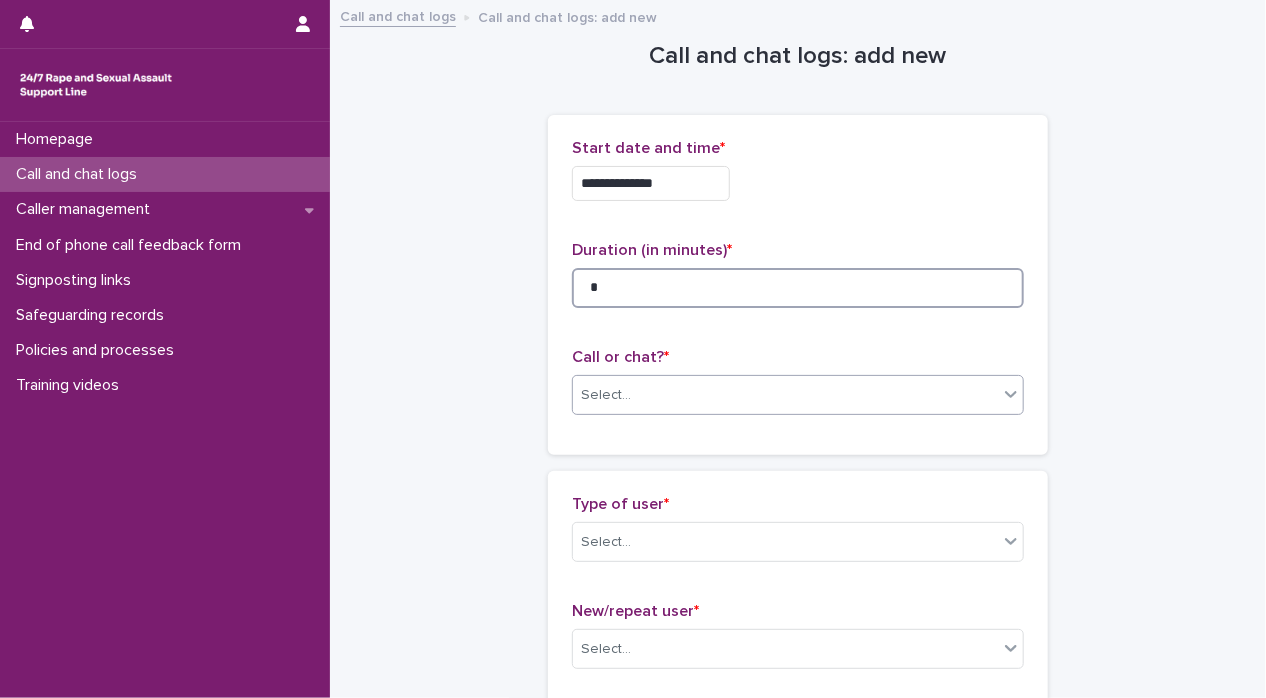 type on "*" 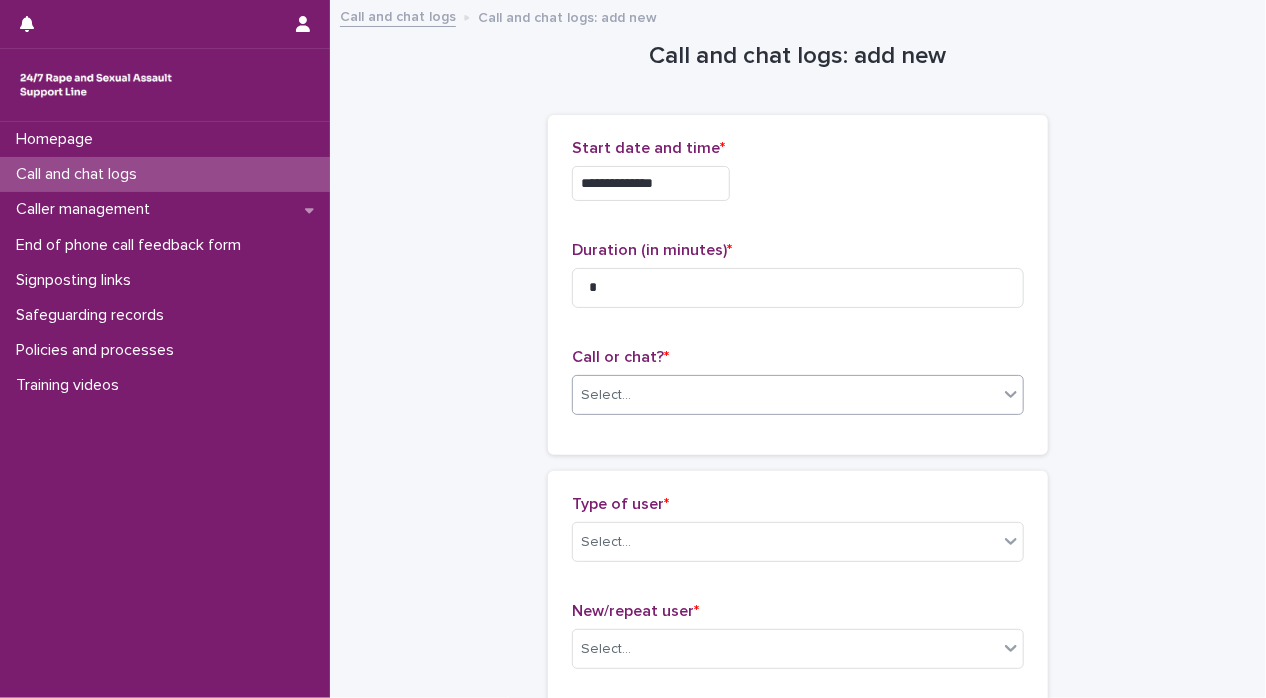 click 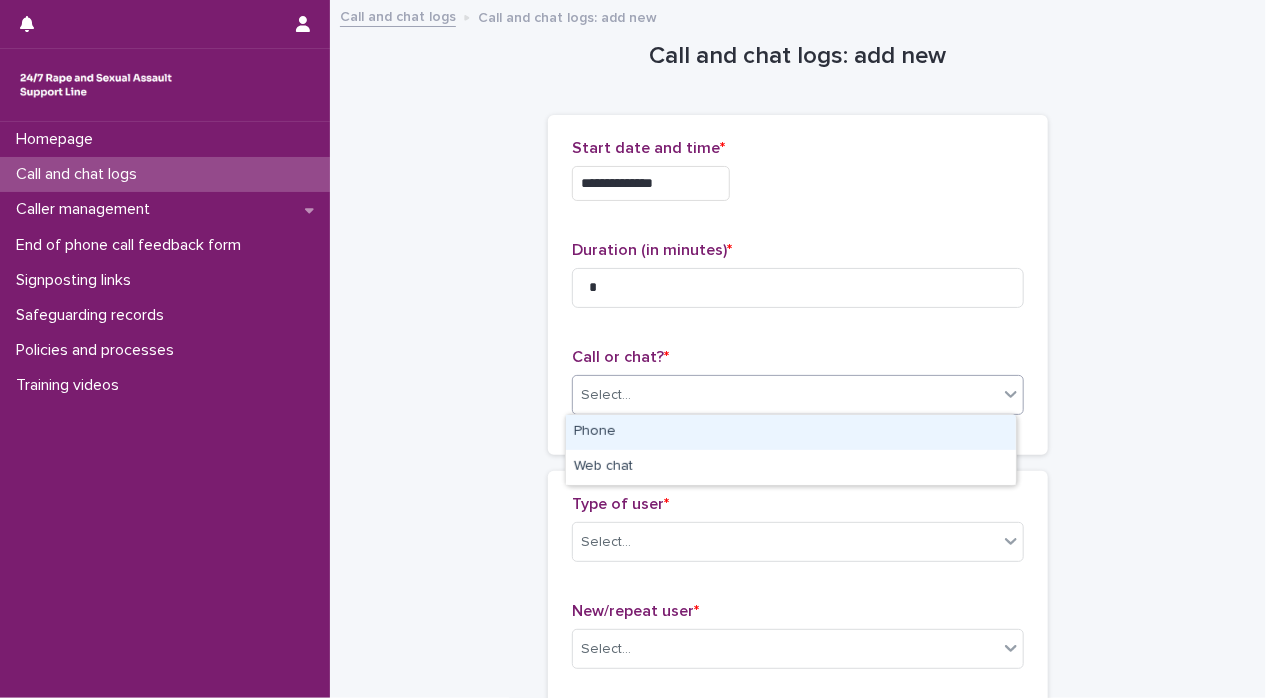 click on "Phone" at bounding box center [791, 432] 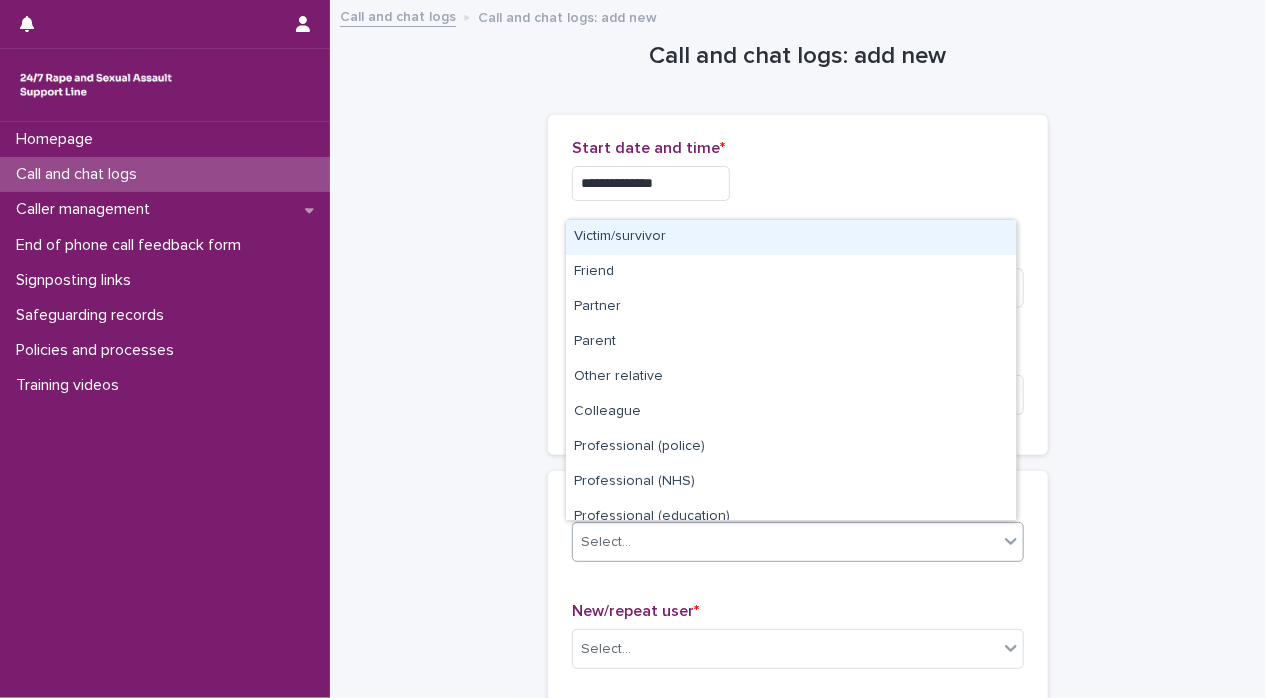 click 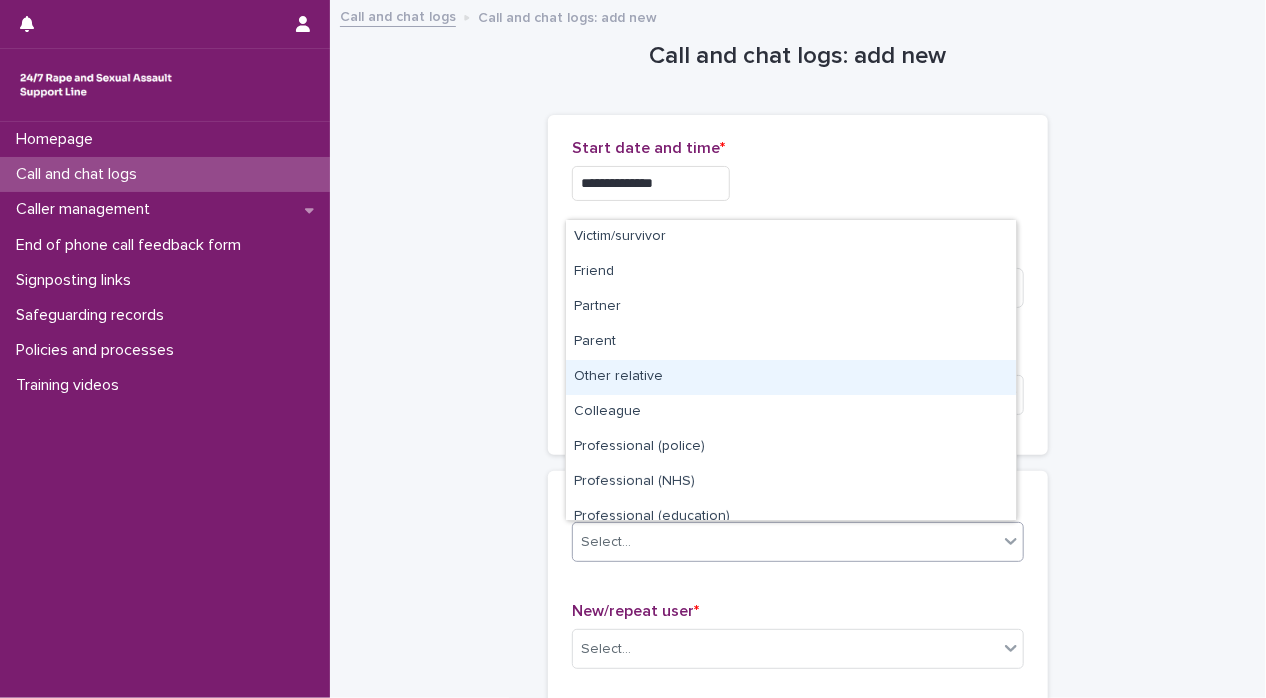 scroll, scrollTop: 224, scrollLeft: 0, axis: vertical 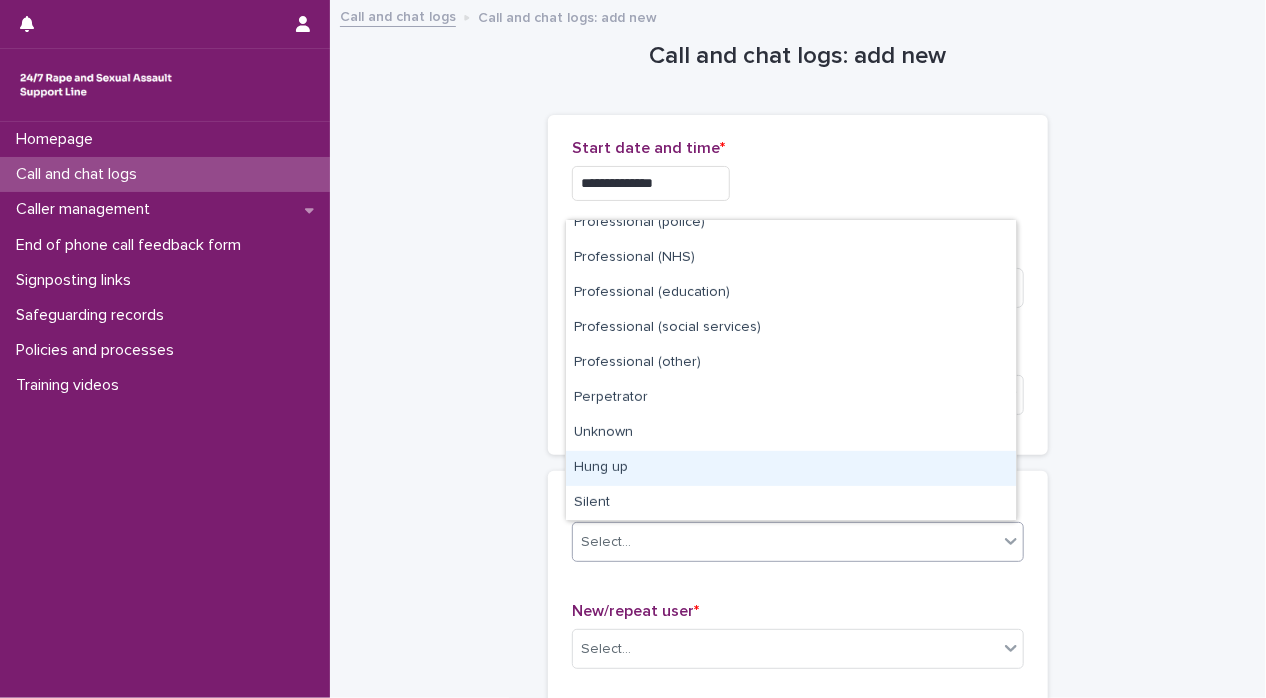 click on "Hung up" at bounding box center [791, 468] 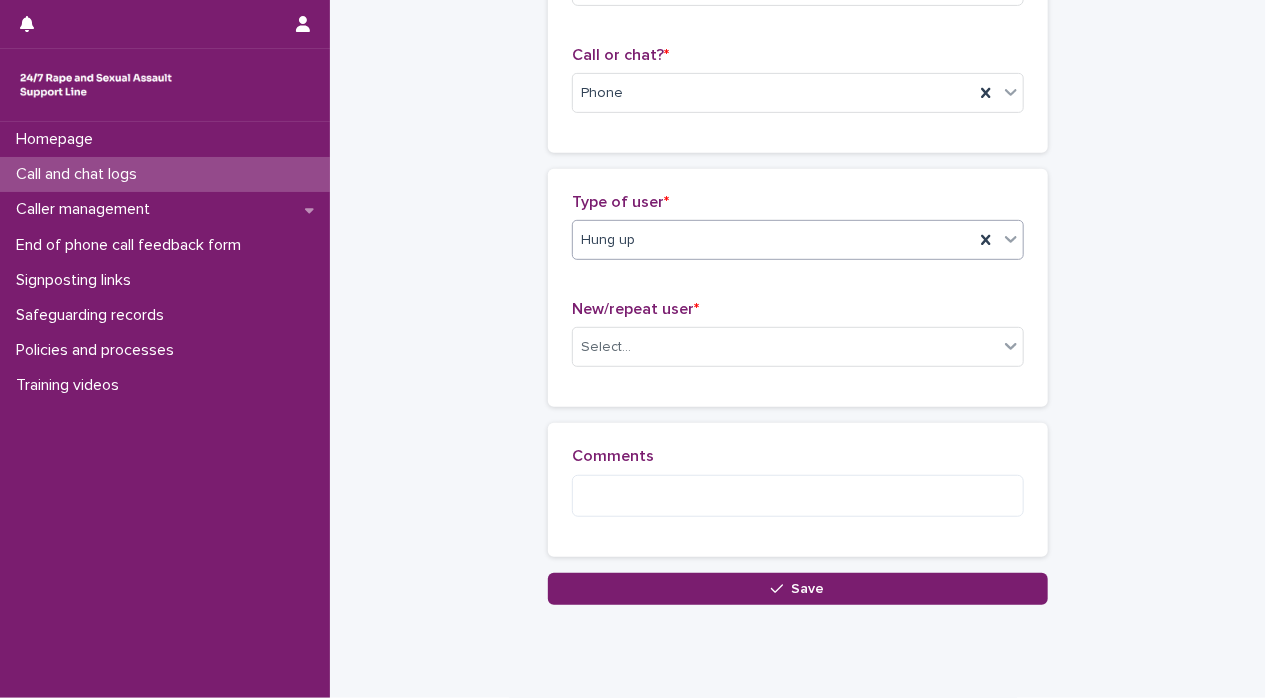 scroll, scrollTop: 316, scrollLeft: 0, axis: vertical 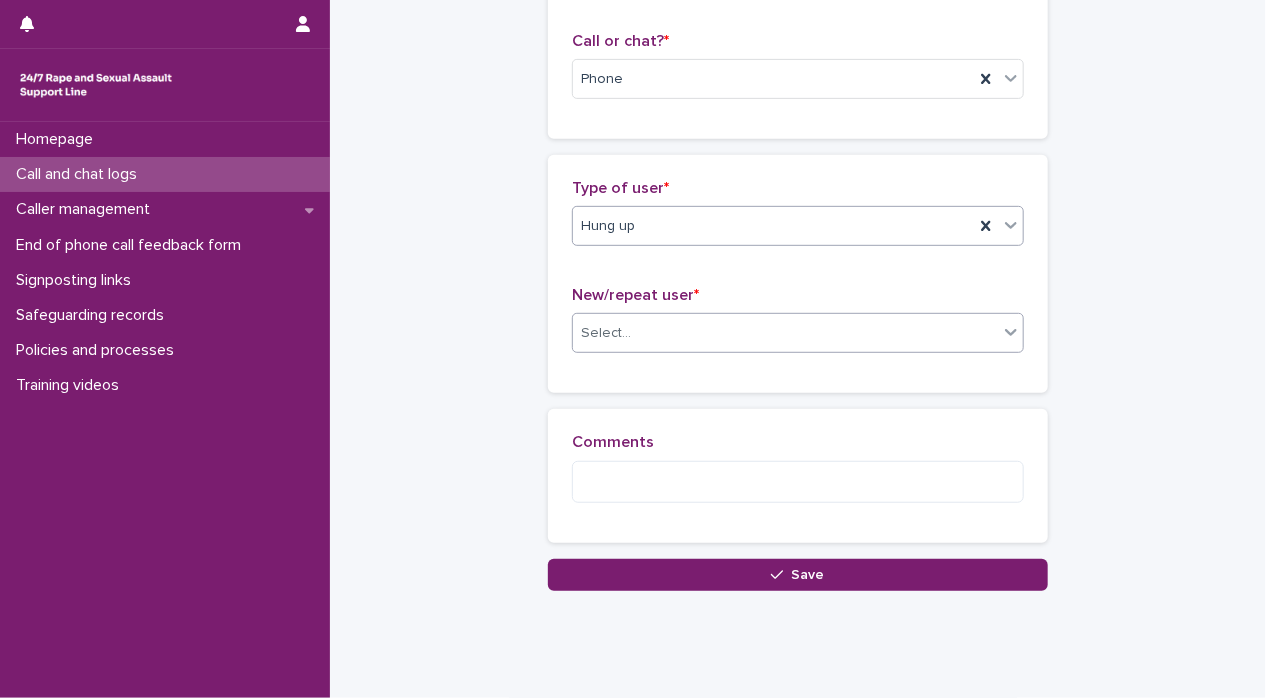 click 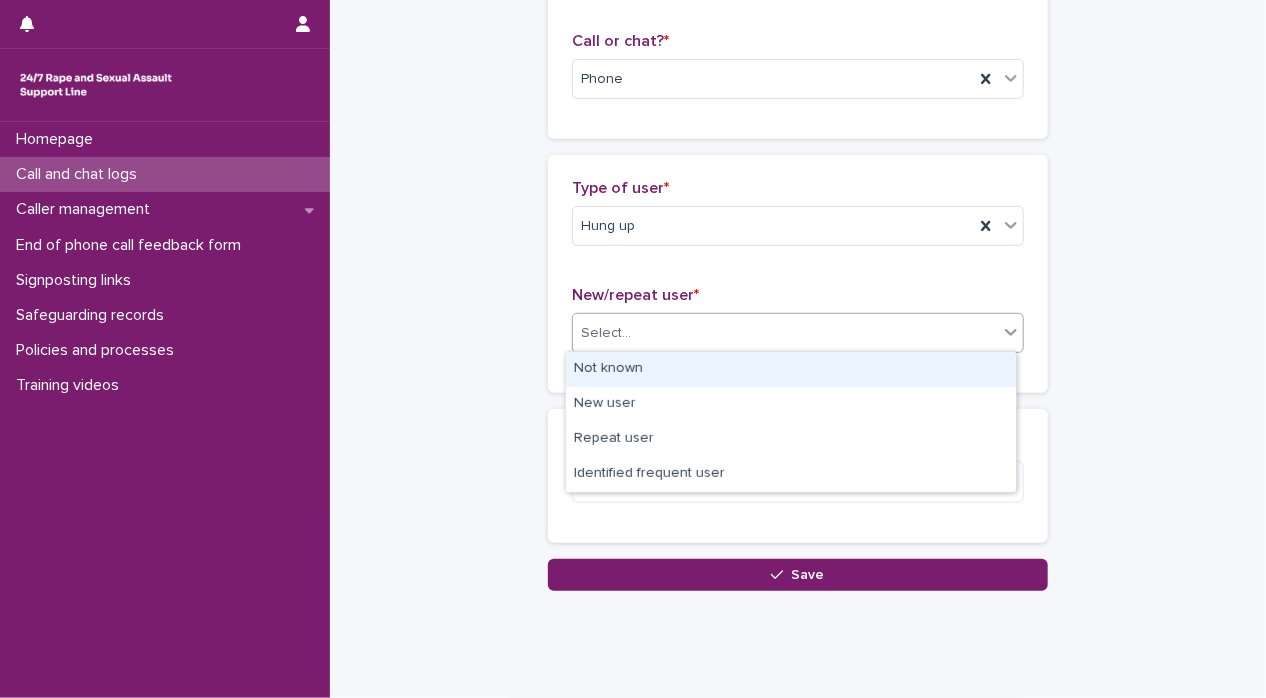 click on "Not known" at bounding box center [791, 369] 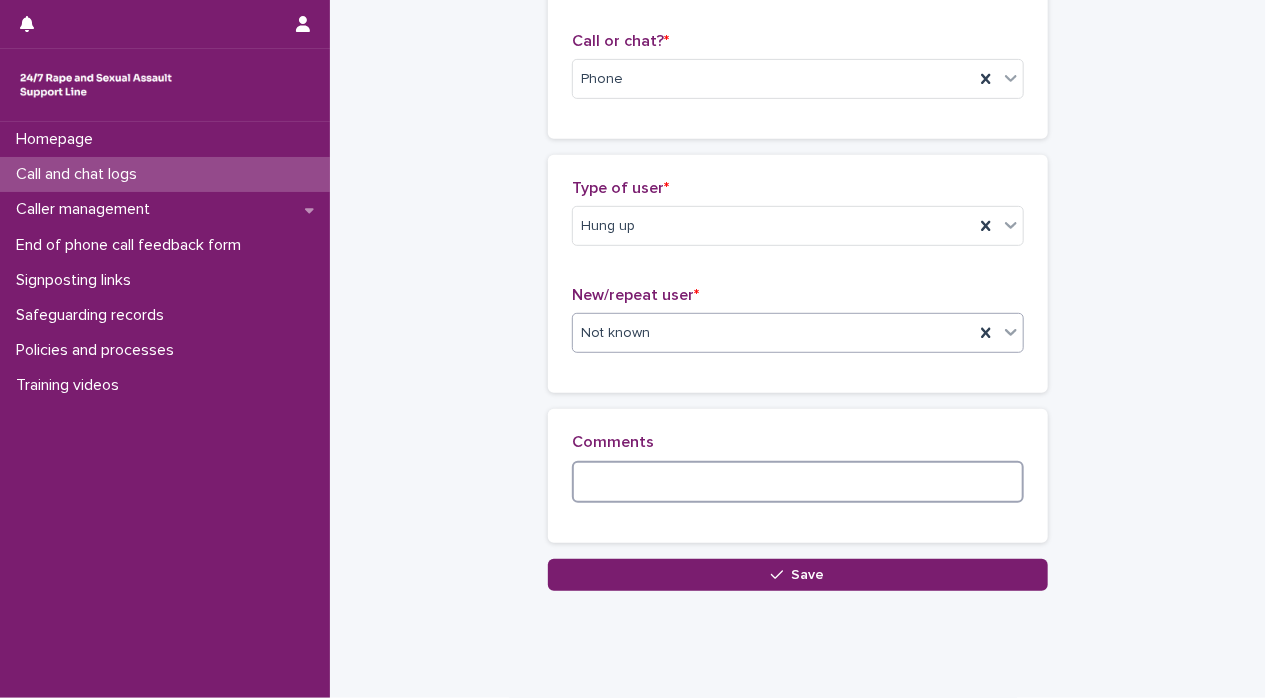 click at bounding box center [798, 482] 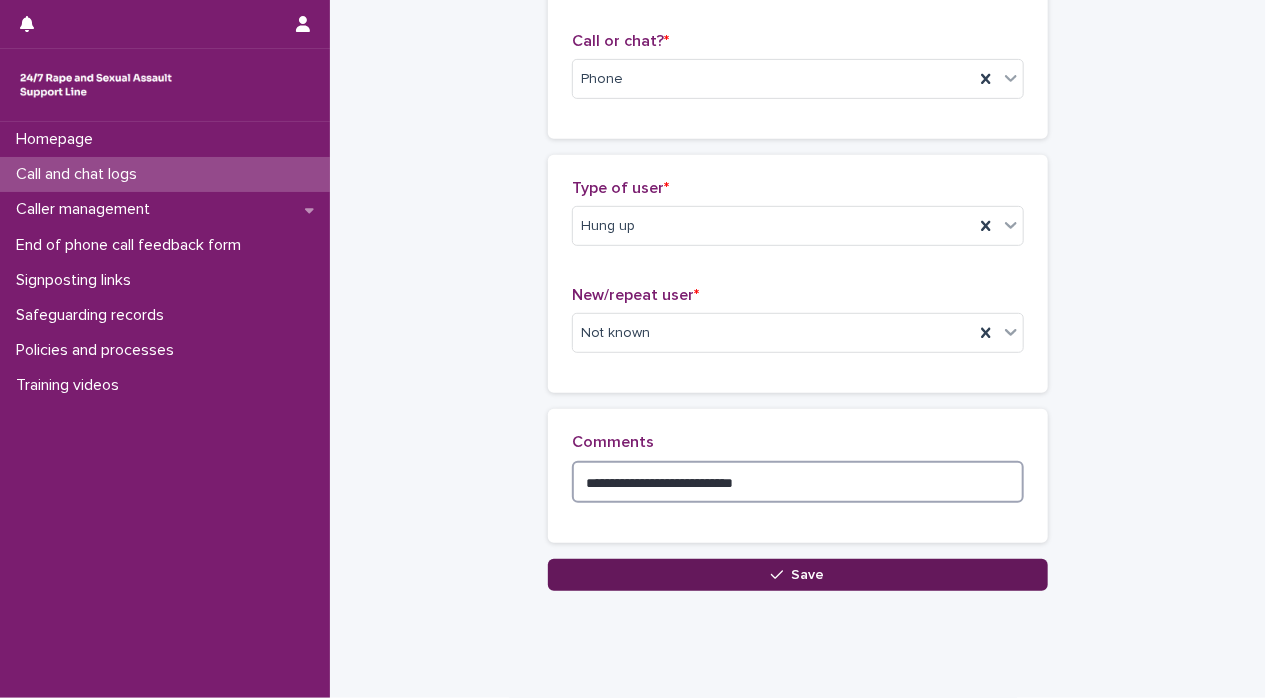 type on "**********" 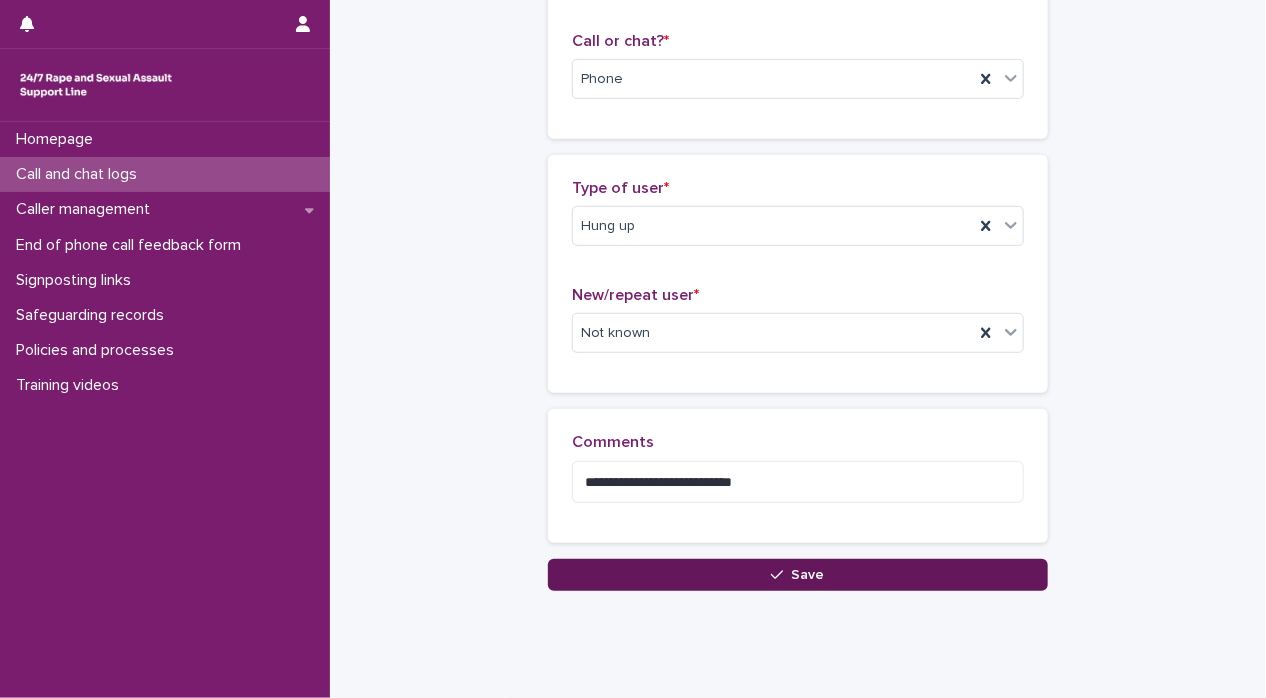 click on "Save" at bounding box center [798, 575] 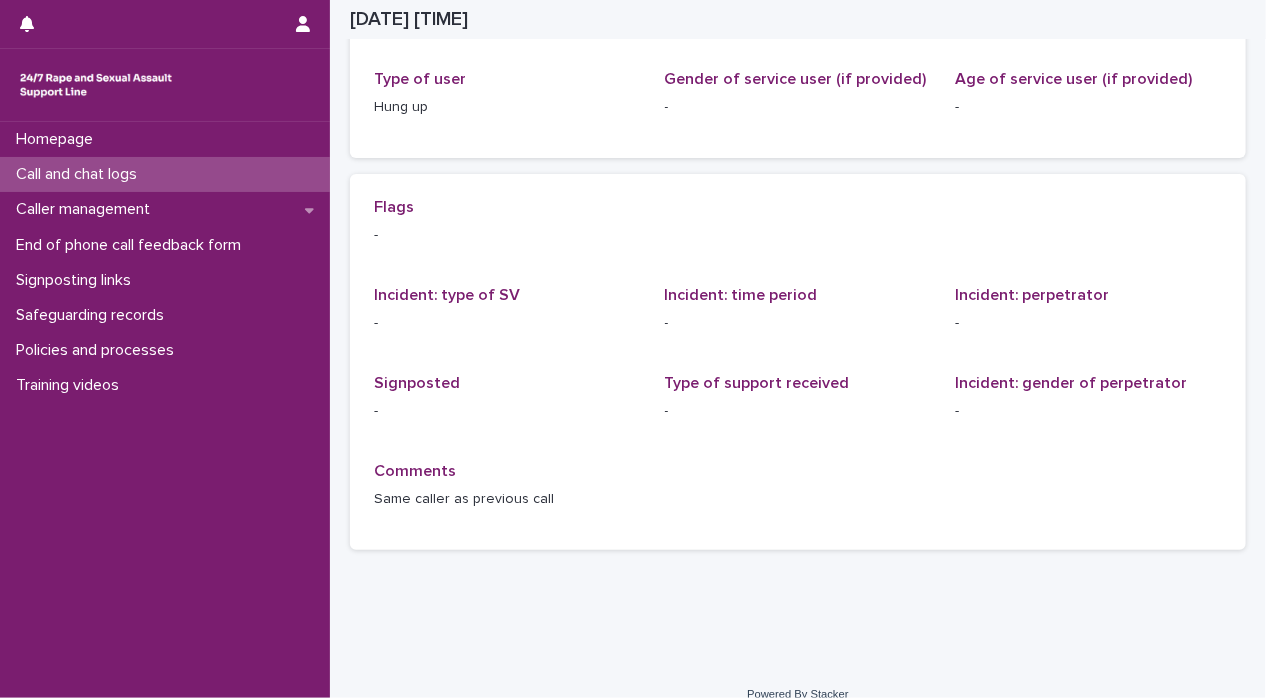 scroll, scrollTop: 0, scrollLeft: 0, axis: both 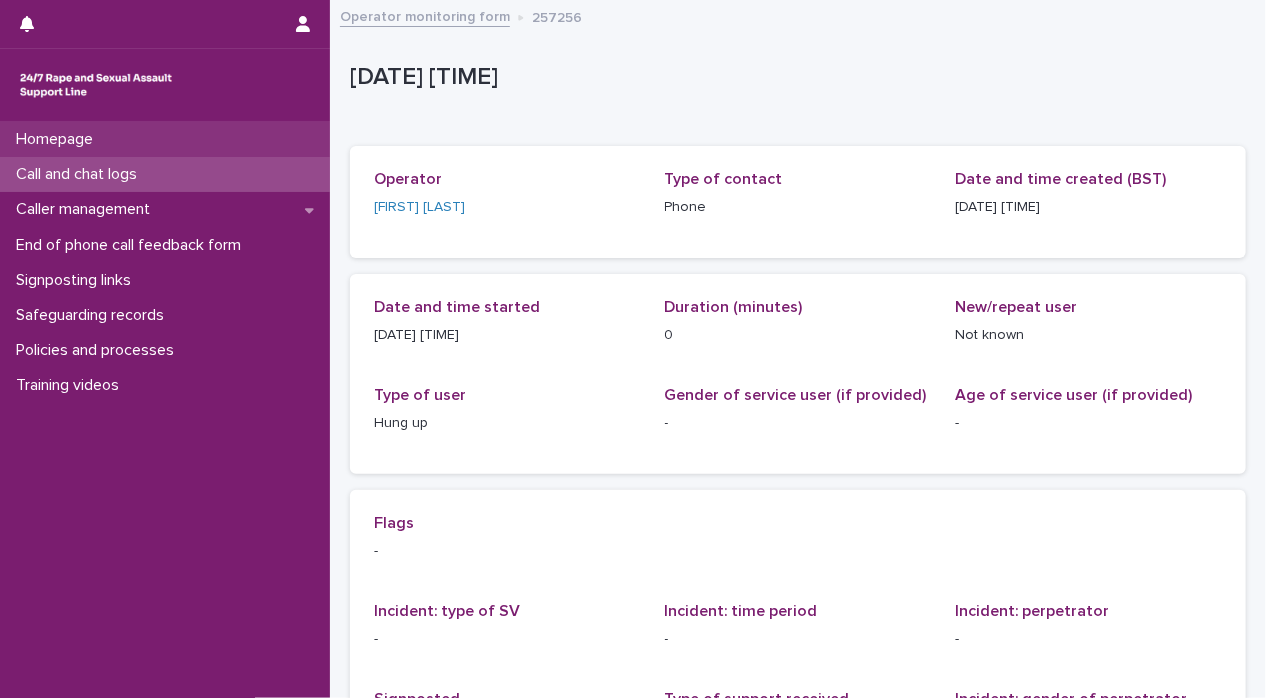 click on "Homepage" at bounding box center (165, 139) 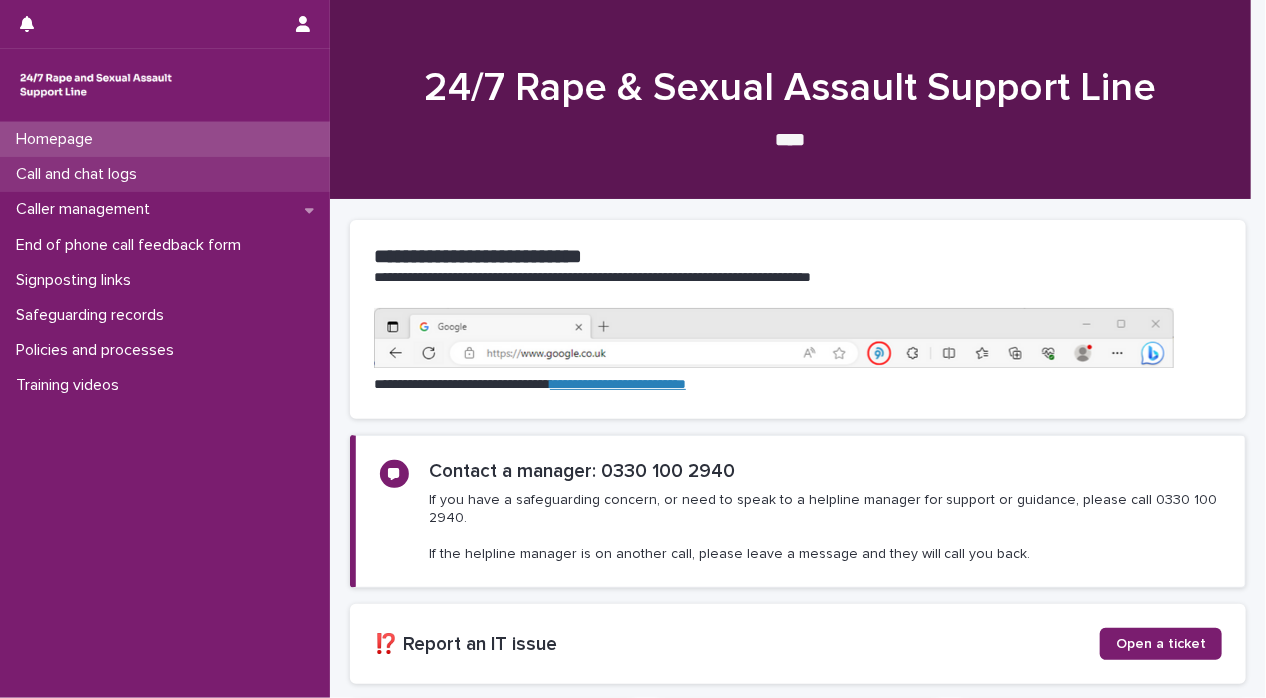 click on "Call and chat logs" at bounding box center [165, 174] 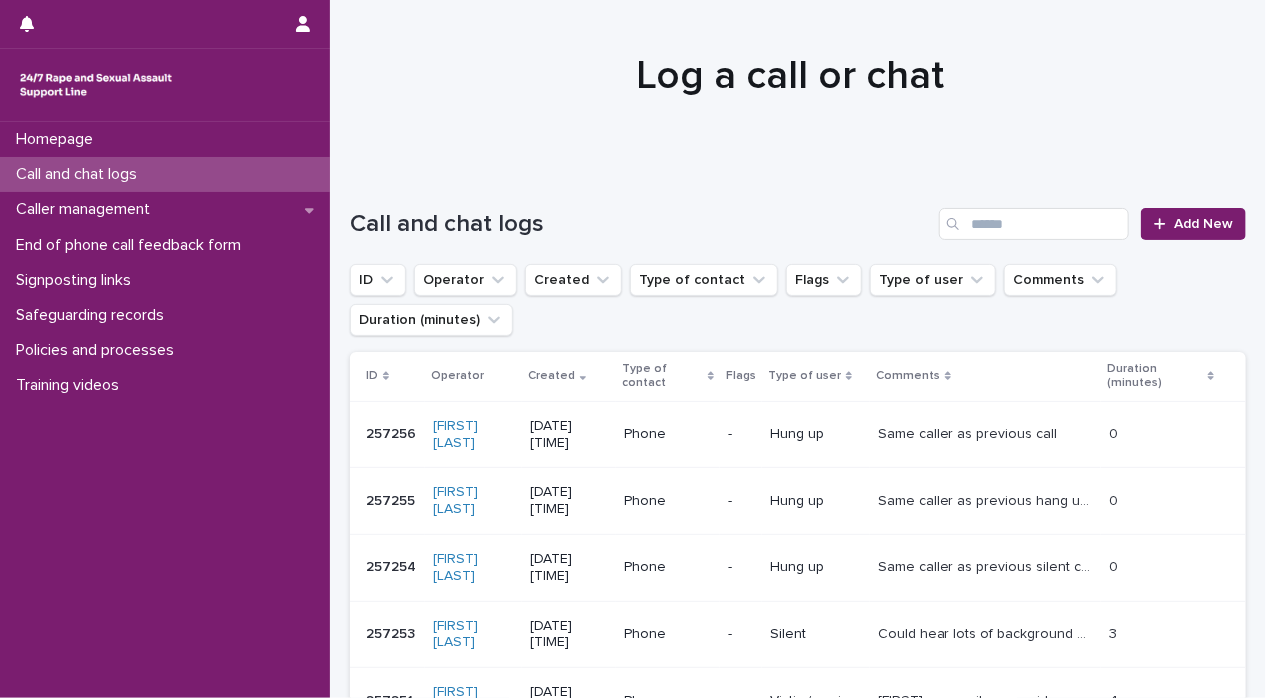 scroll, scrollTop: 0, scrollLeft: 0, axis: both 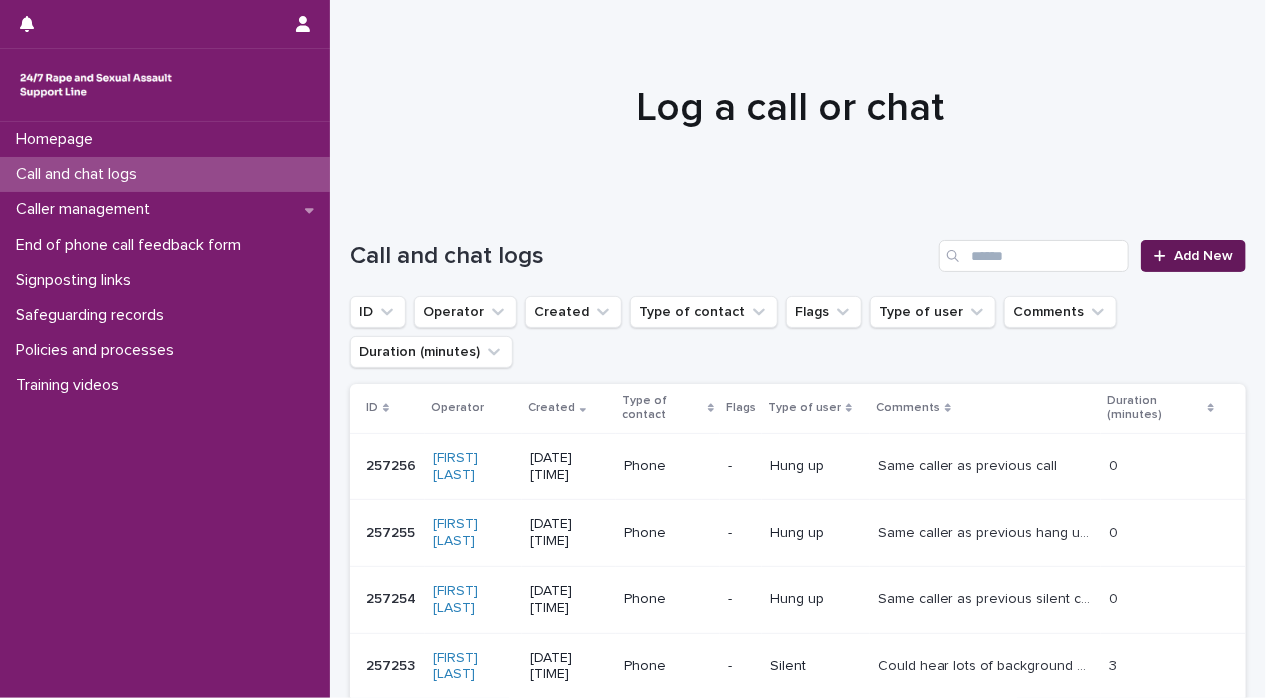 click on "Add New" at bounding box center [1193, 256] 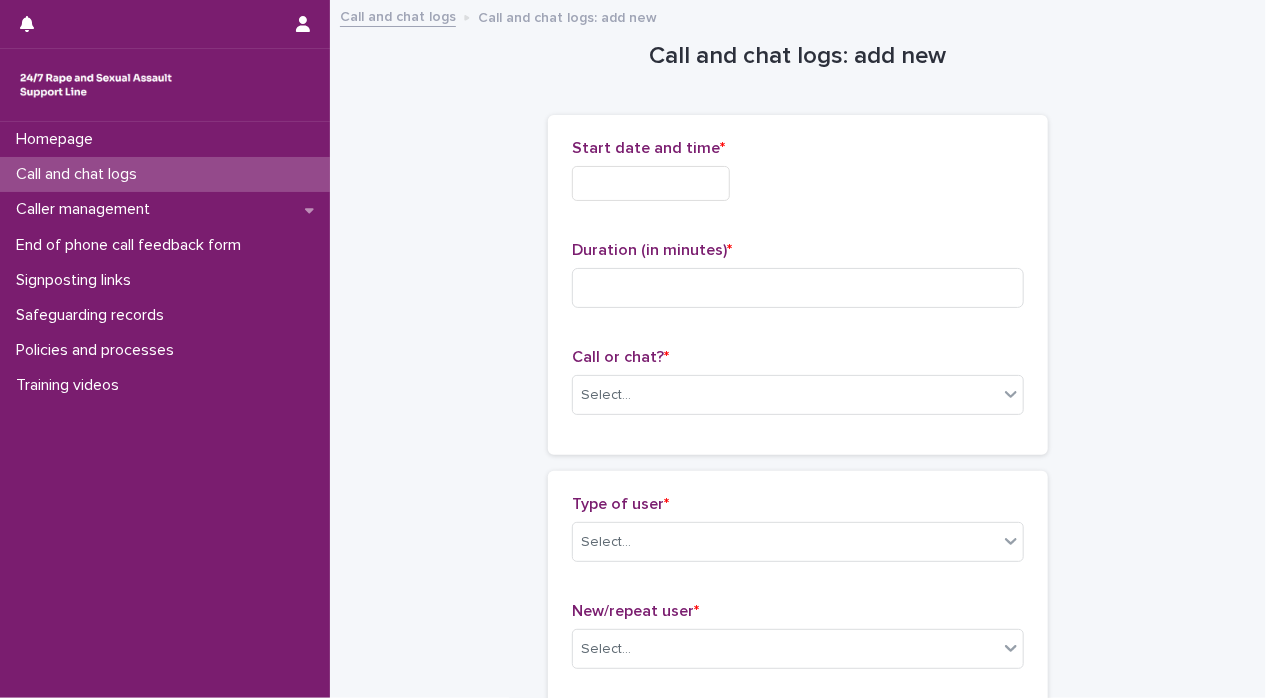 click at bounding box center (651, 183) 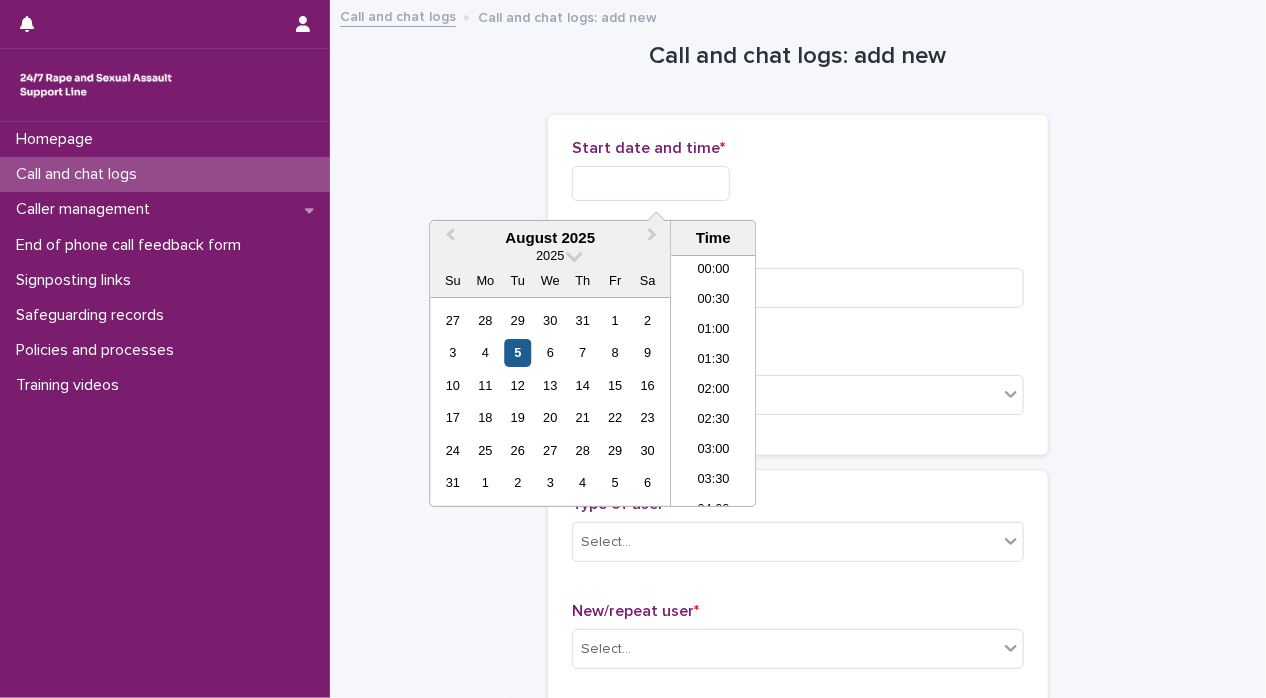 scroll, scrollTop: 1189, scrollLeft: 0, axis: vertical 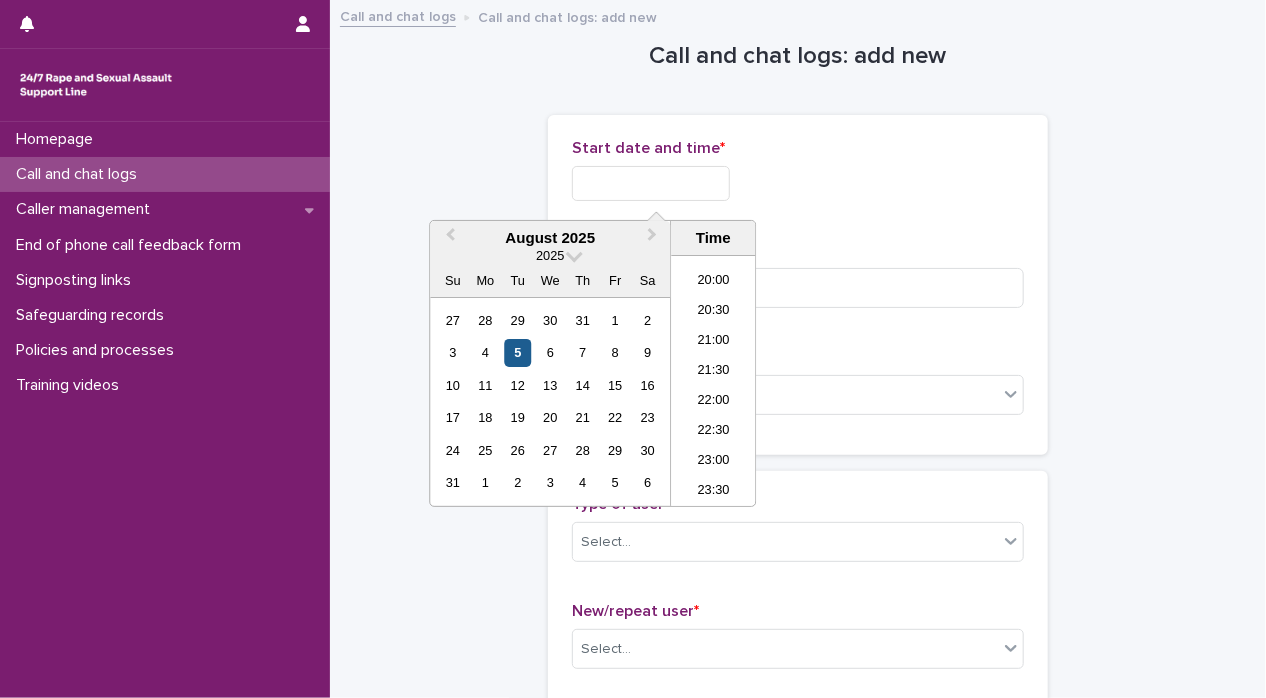 click on "5" at bounding box center [517, 352] 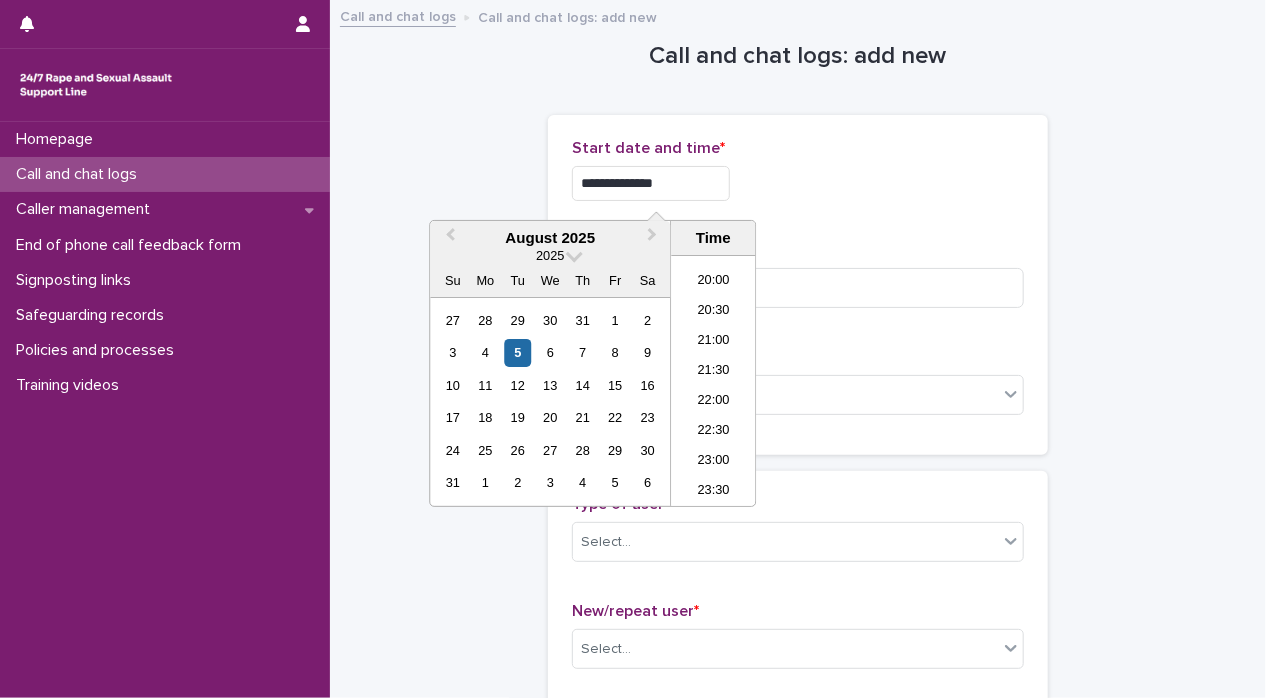 drag, startPoint x: 629, startPoint y: 179, endPoint x: 978, endPoint y: 196, distance: 349.4138 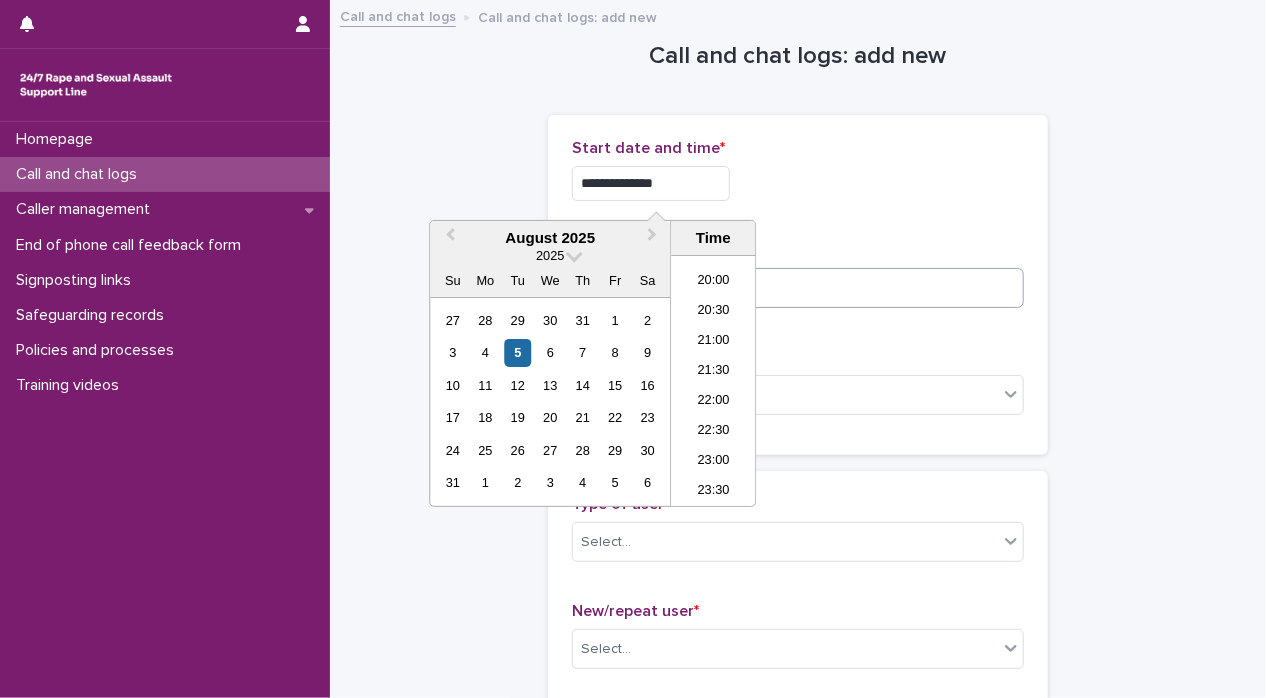 type on "**********" 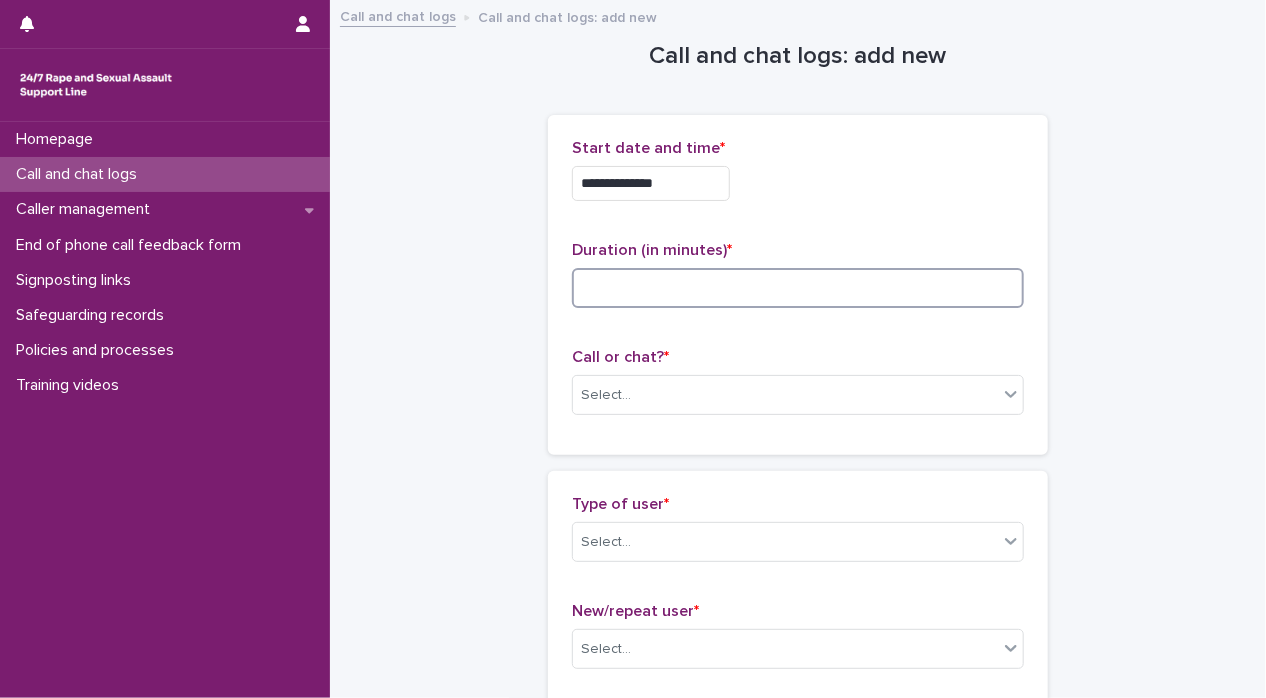 click at bounding box center [798, 288] 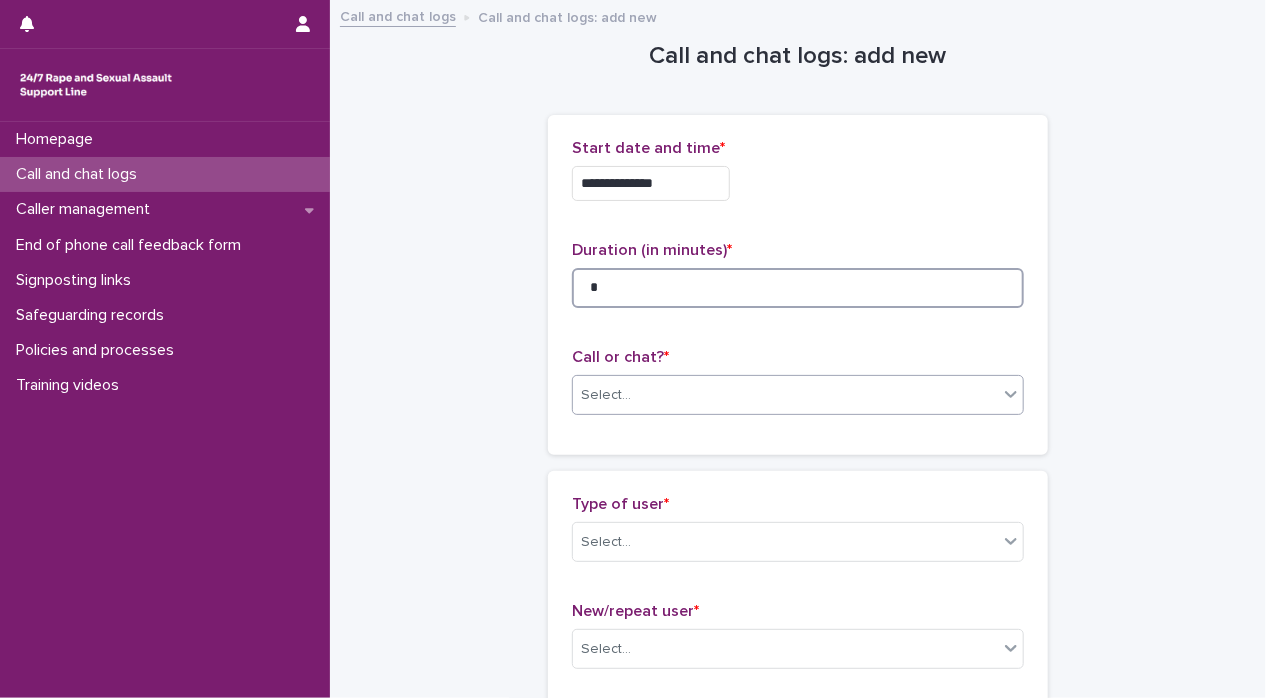 type on "*" 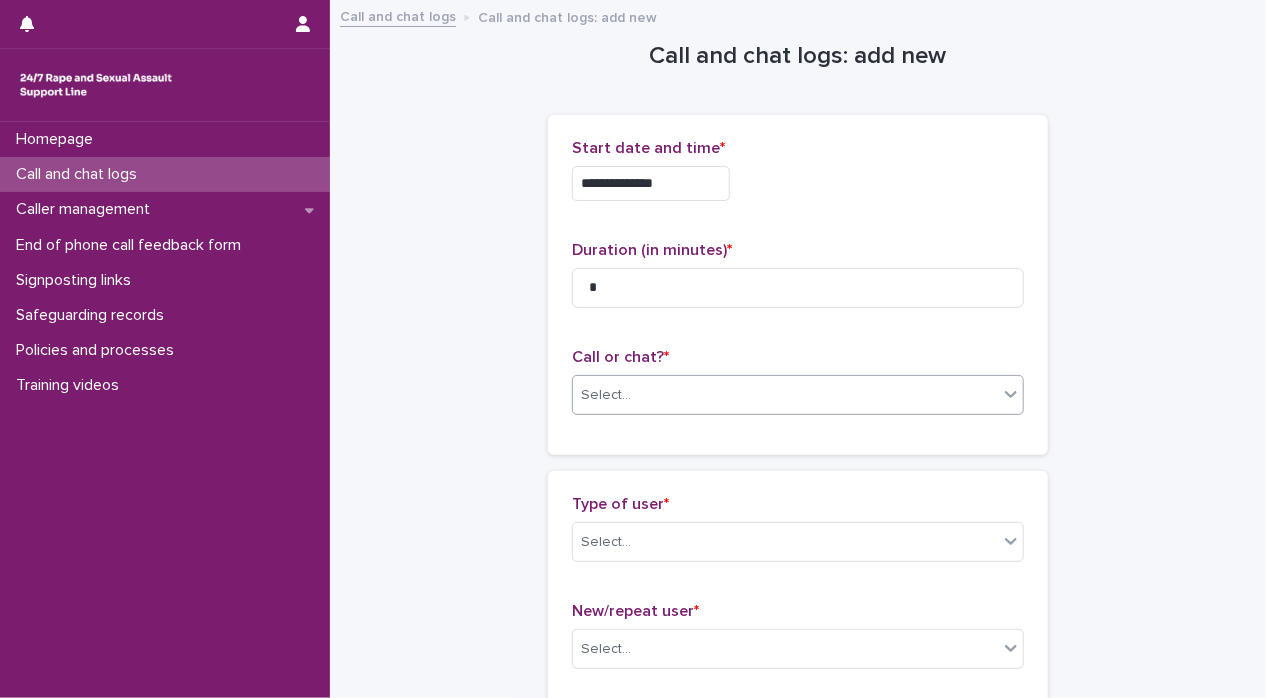 click on "Select..." at bounding box center (785, 395) 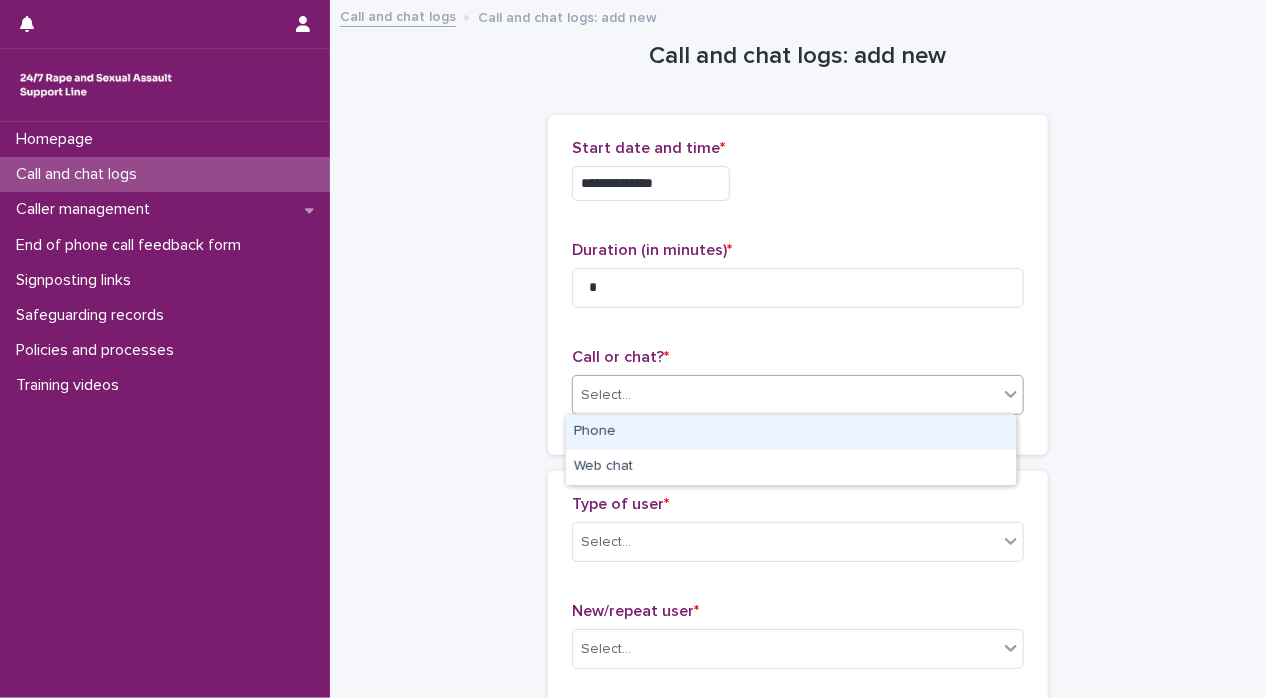 click on "Phone" at bounding box center [791, 432] 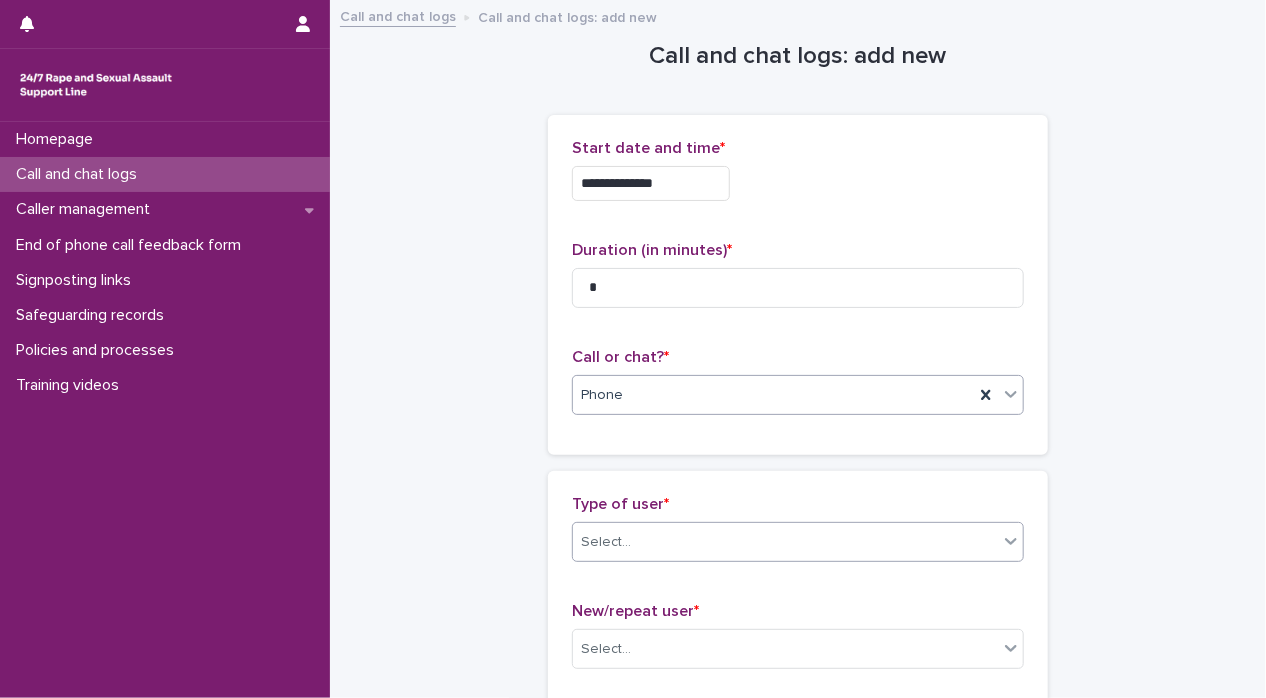 click 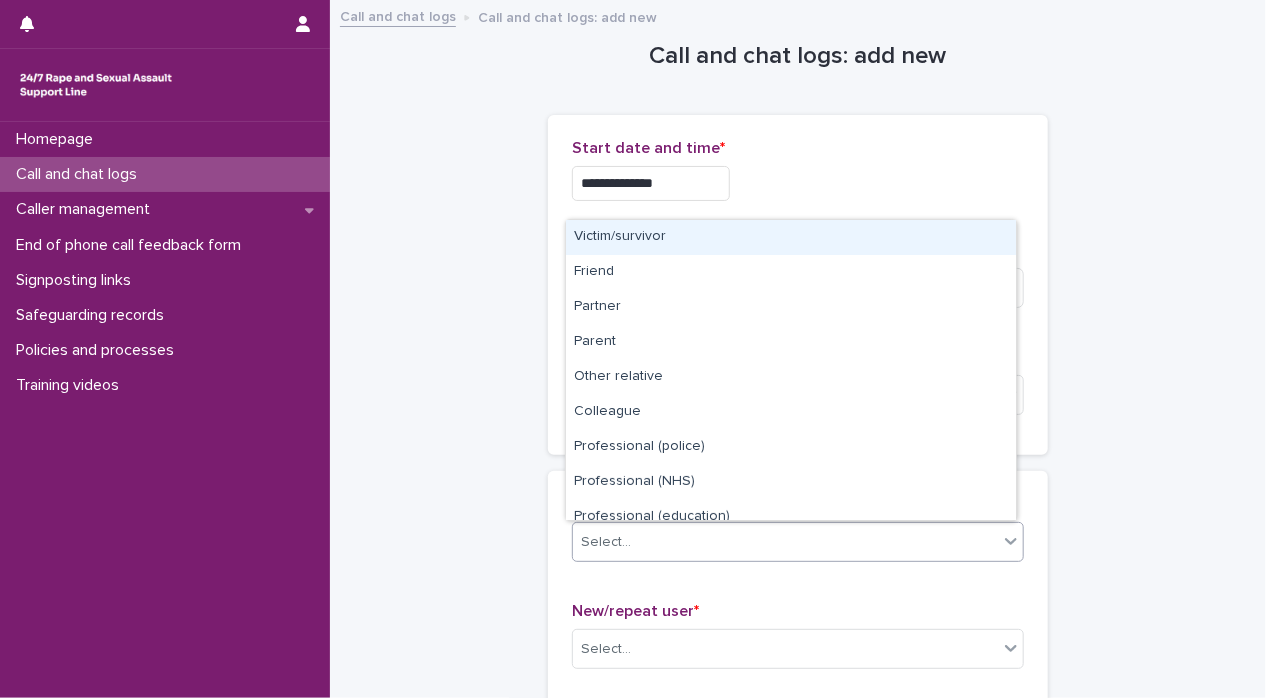 scroll, scrollTop: 224, scrollLeft: 0, axis: vertical 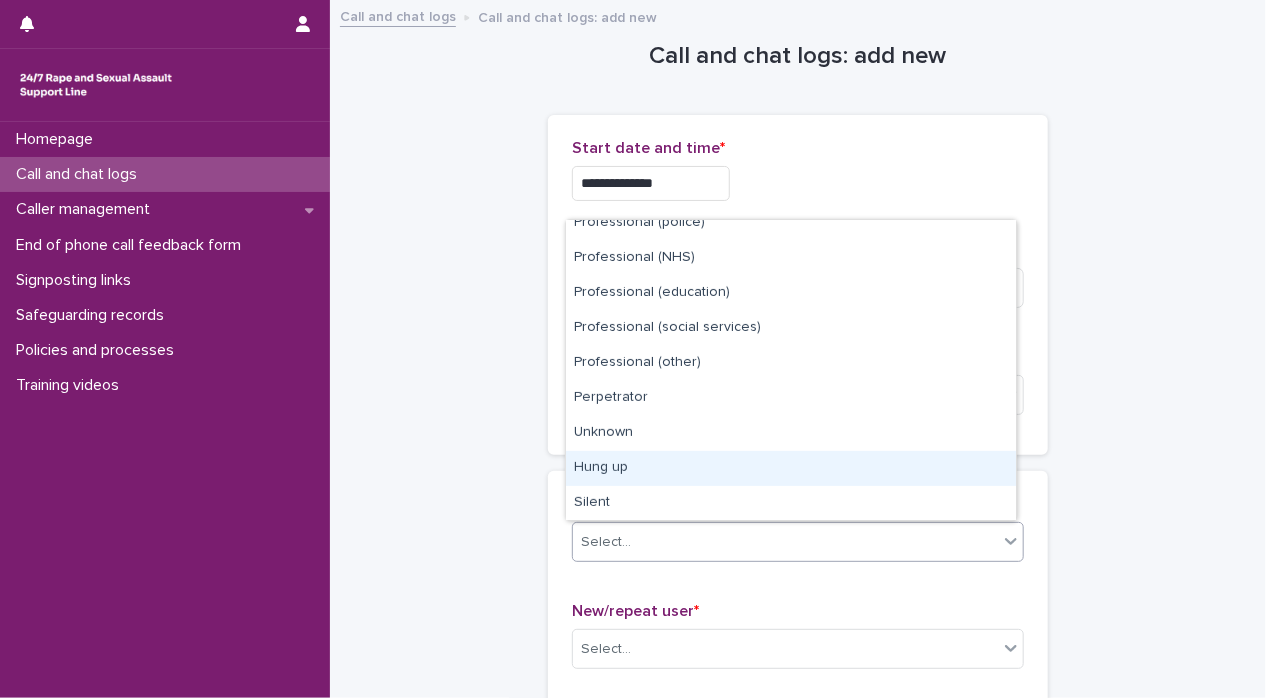 click on "Hung up" at bounding box center [791, 468] 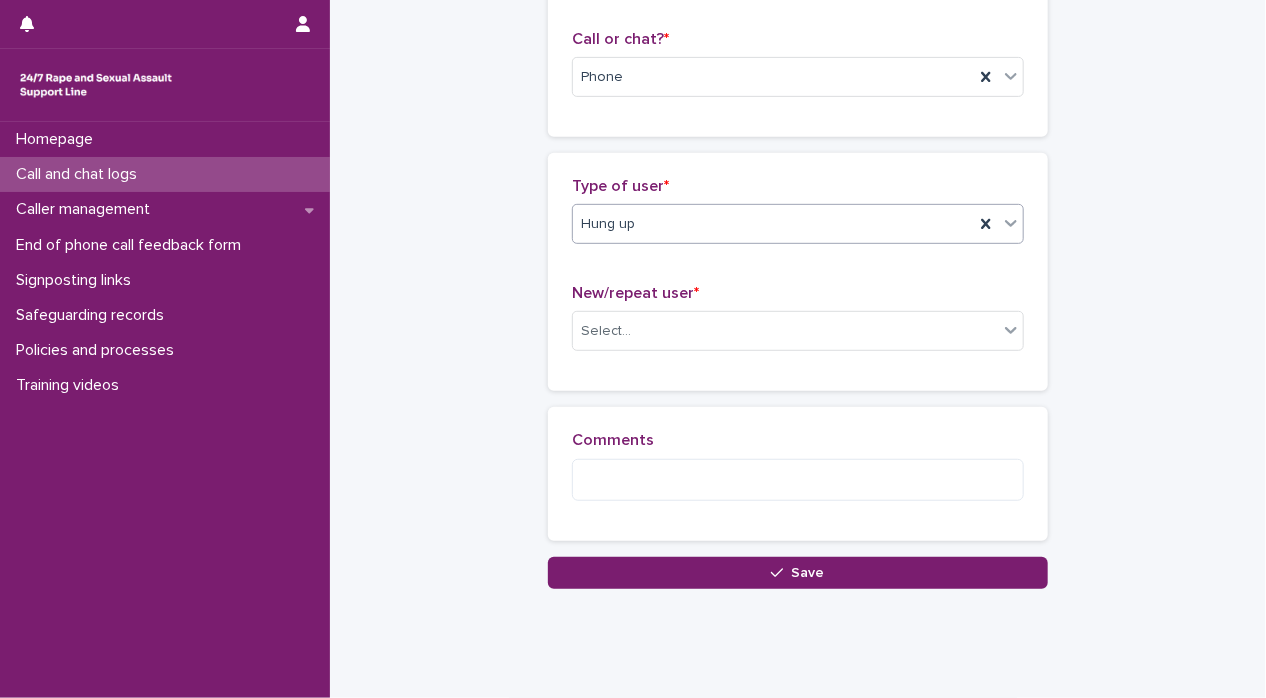 scroll, scrollTop: 364, scrollLeft: 0, axis: vertical 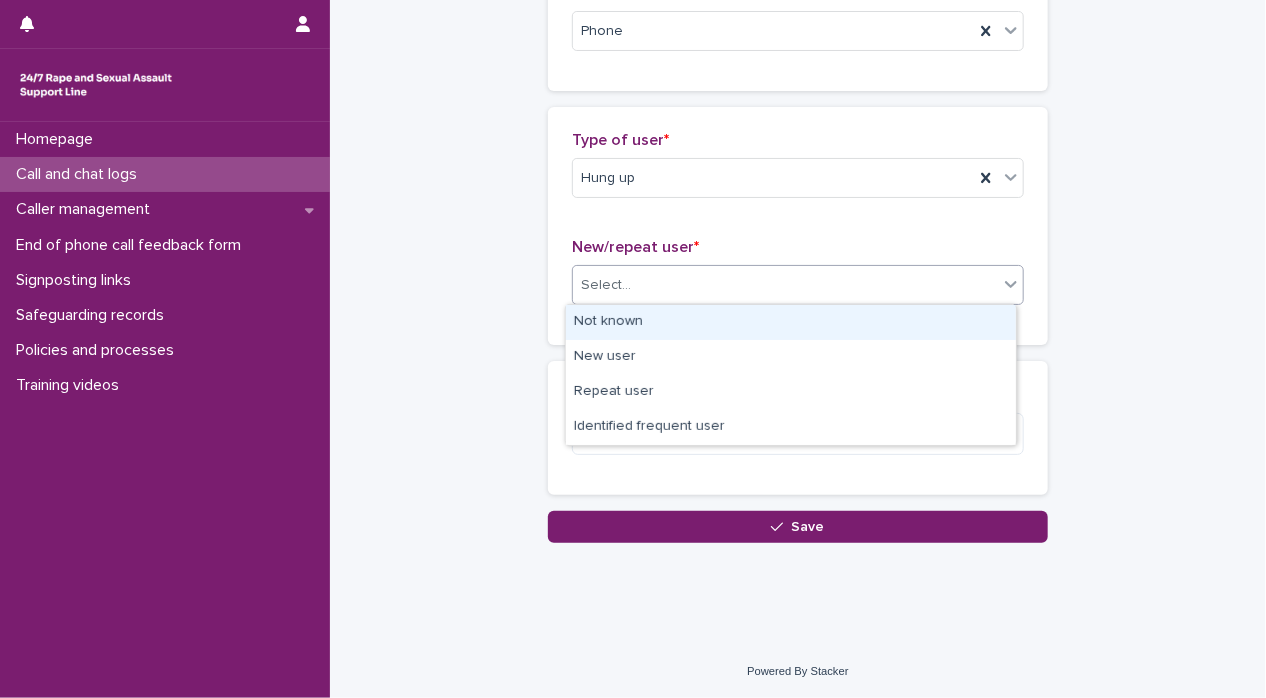 click on "Select..." at bounding box center (785, 285) 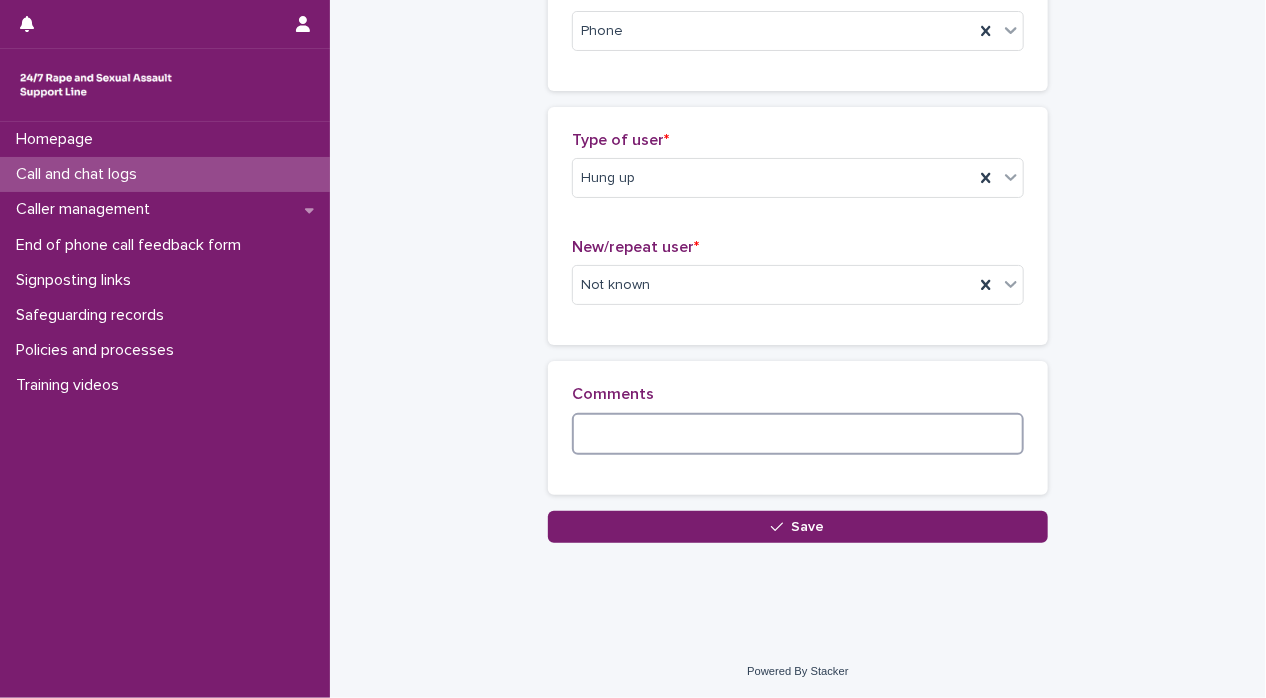 click at bounding box center (798, 434) 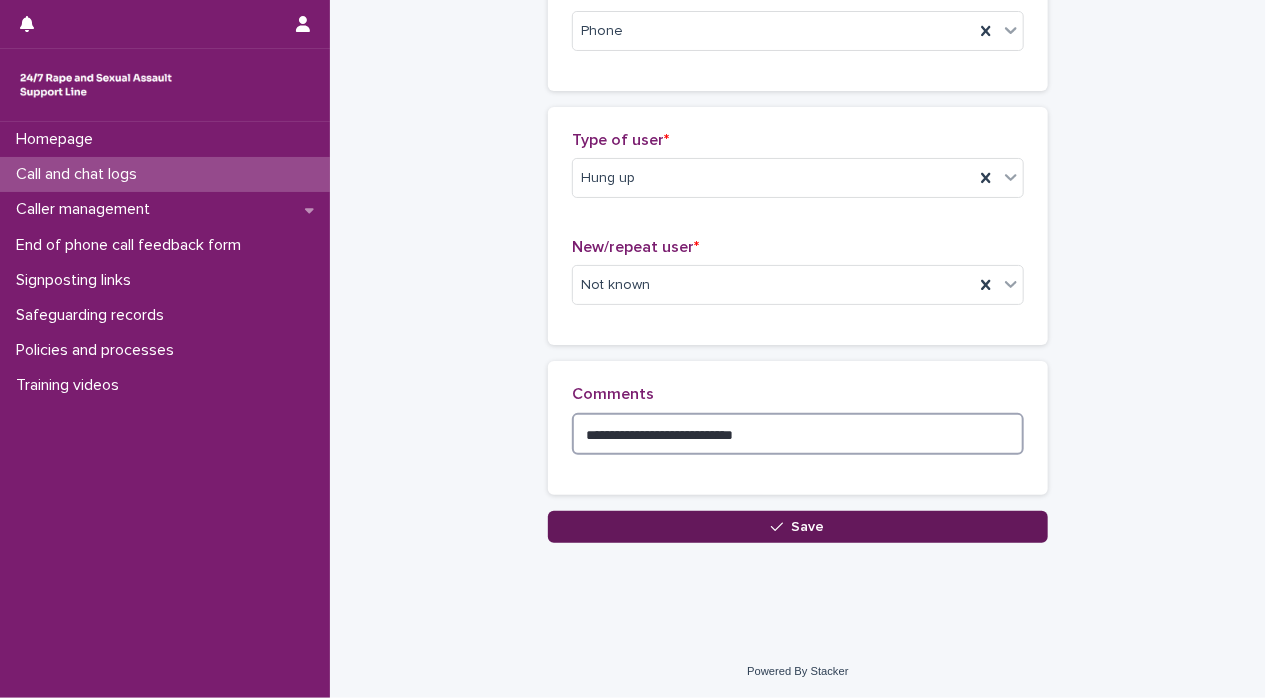 type on "**********" 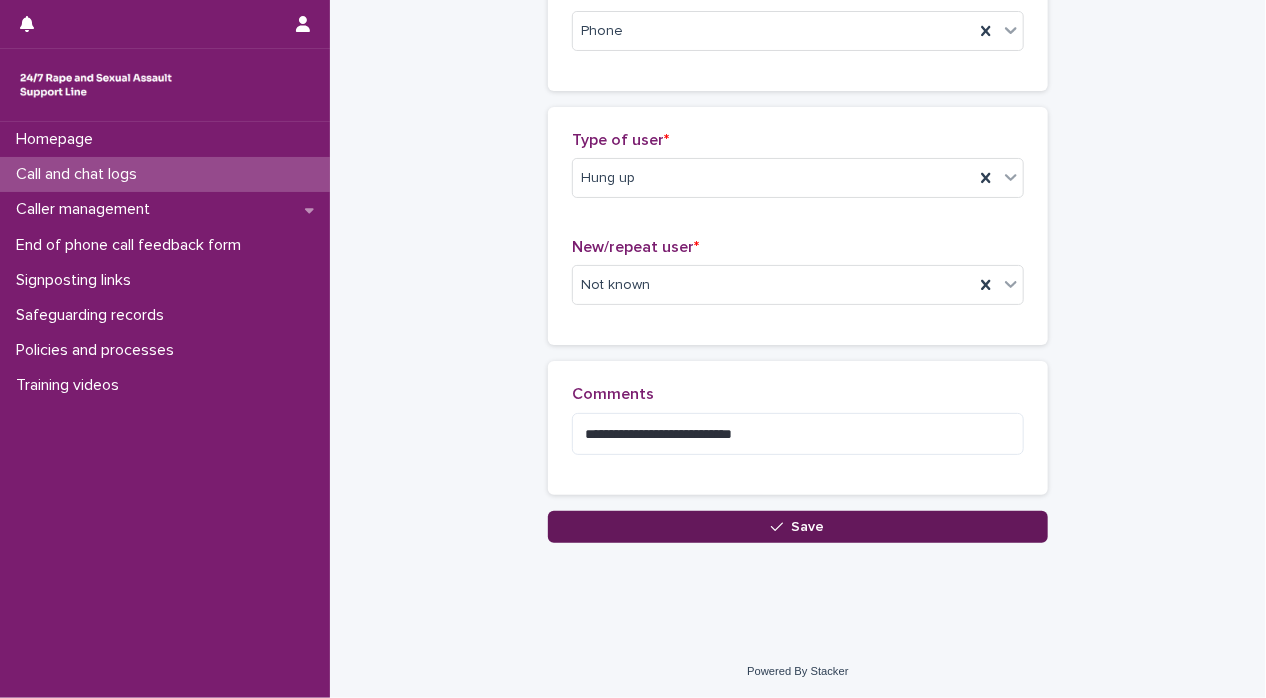 click on "Save" at bounding box center (798, 527) 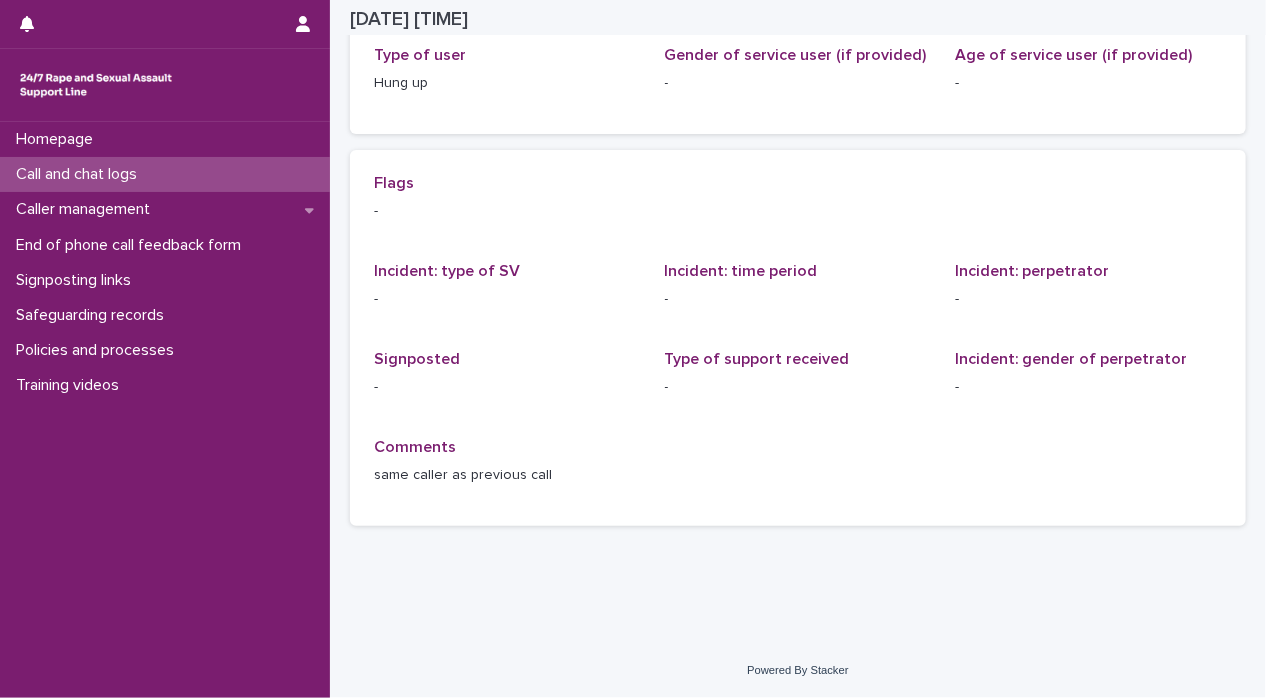 scroll, scrollTop: 0, scrollLeft: 0, axis: both 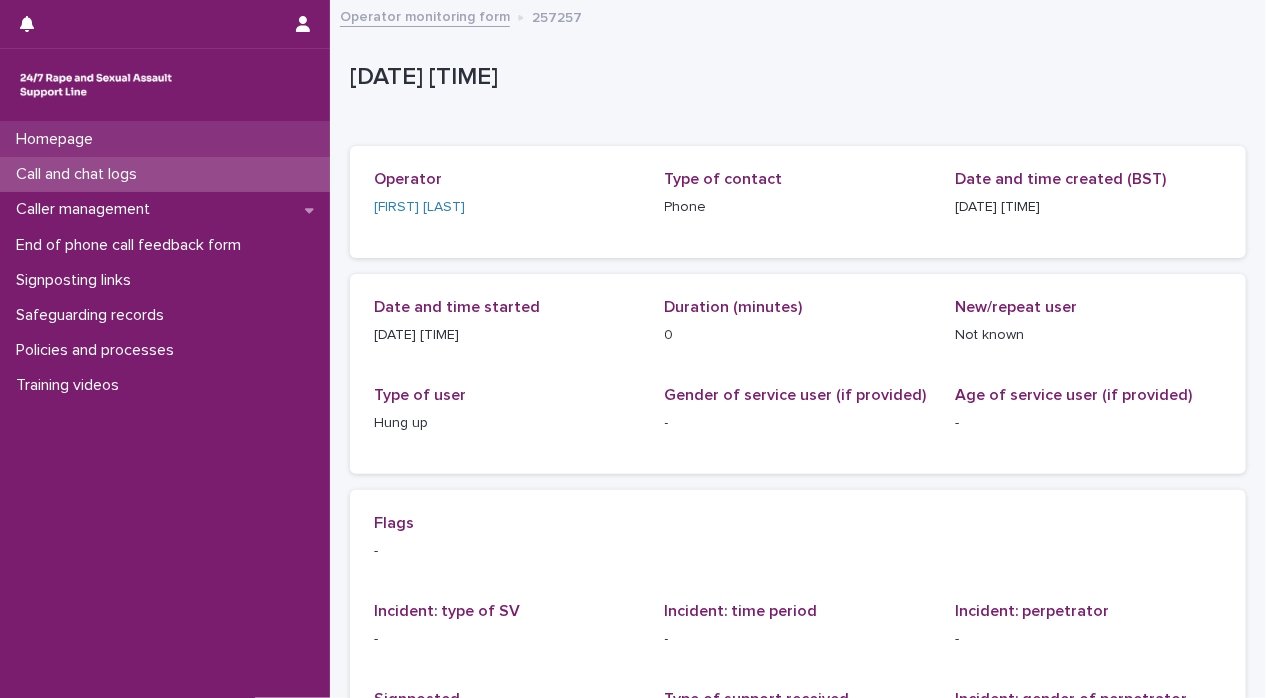 click on "Homepage" at bounding box center (165, 139) 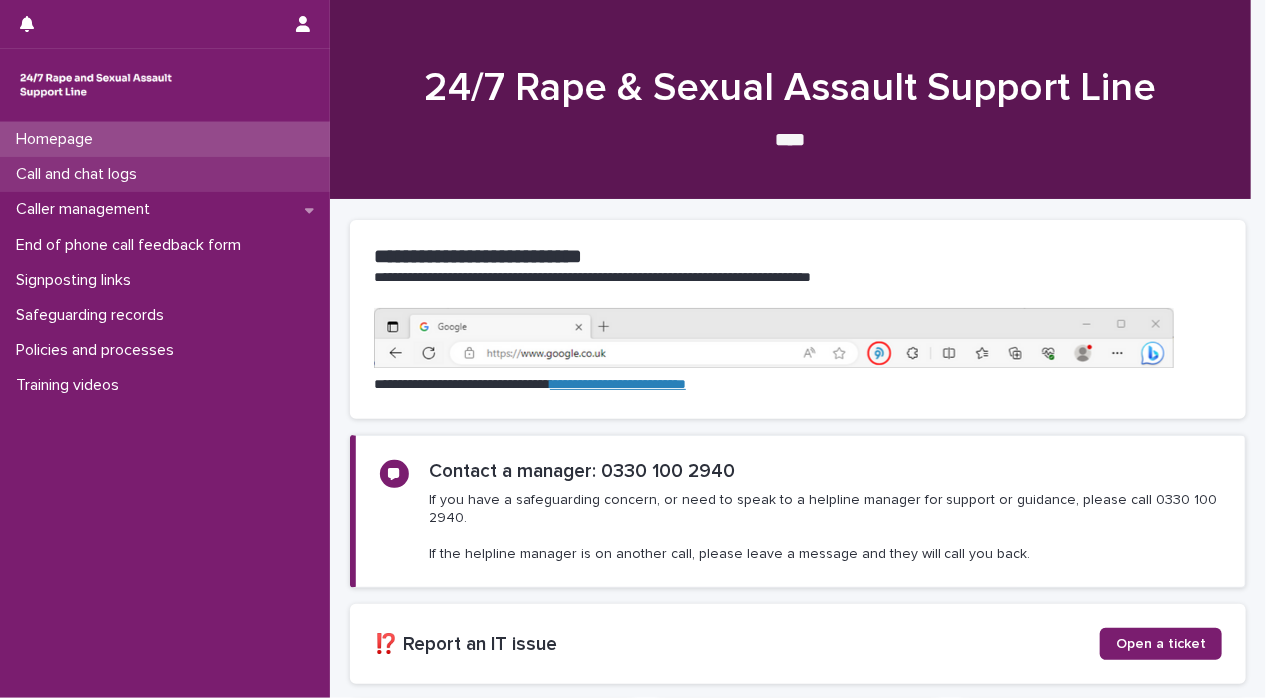 click on "Call and chat logs" at bounding box center (165, 174) 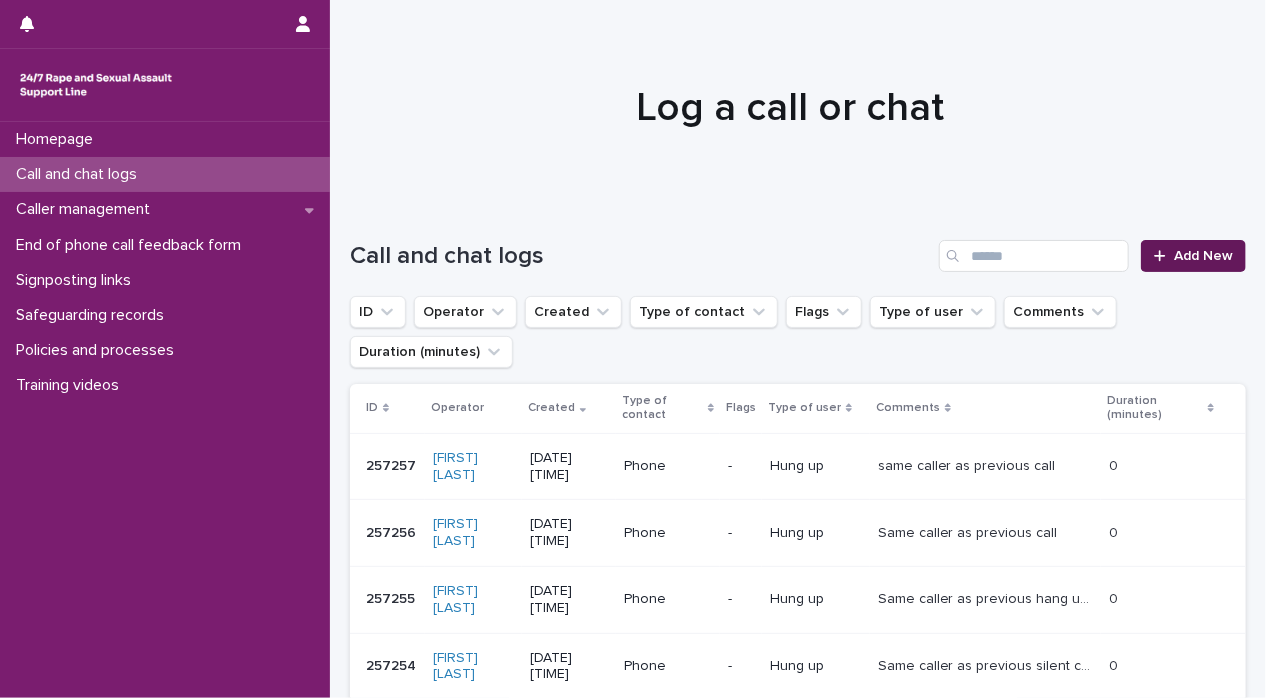 click on "Add New" at bounding box center (1203, 256) 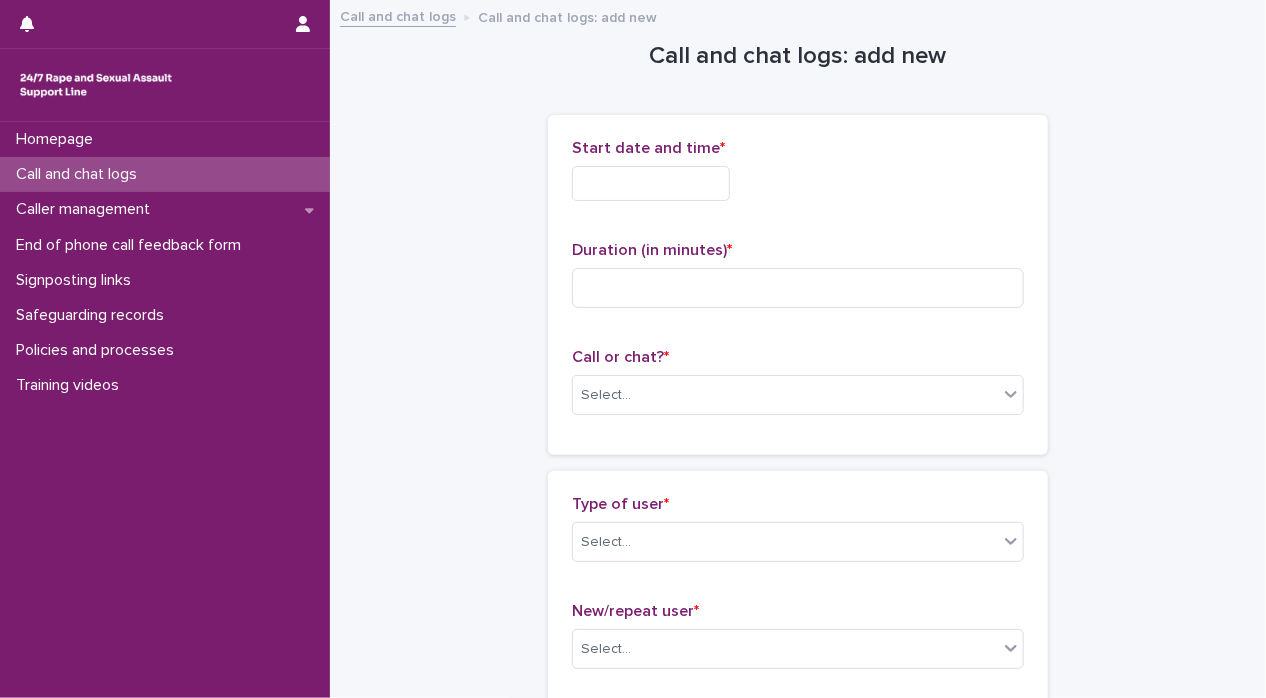 click at bounding box center (651, 183) 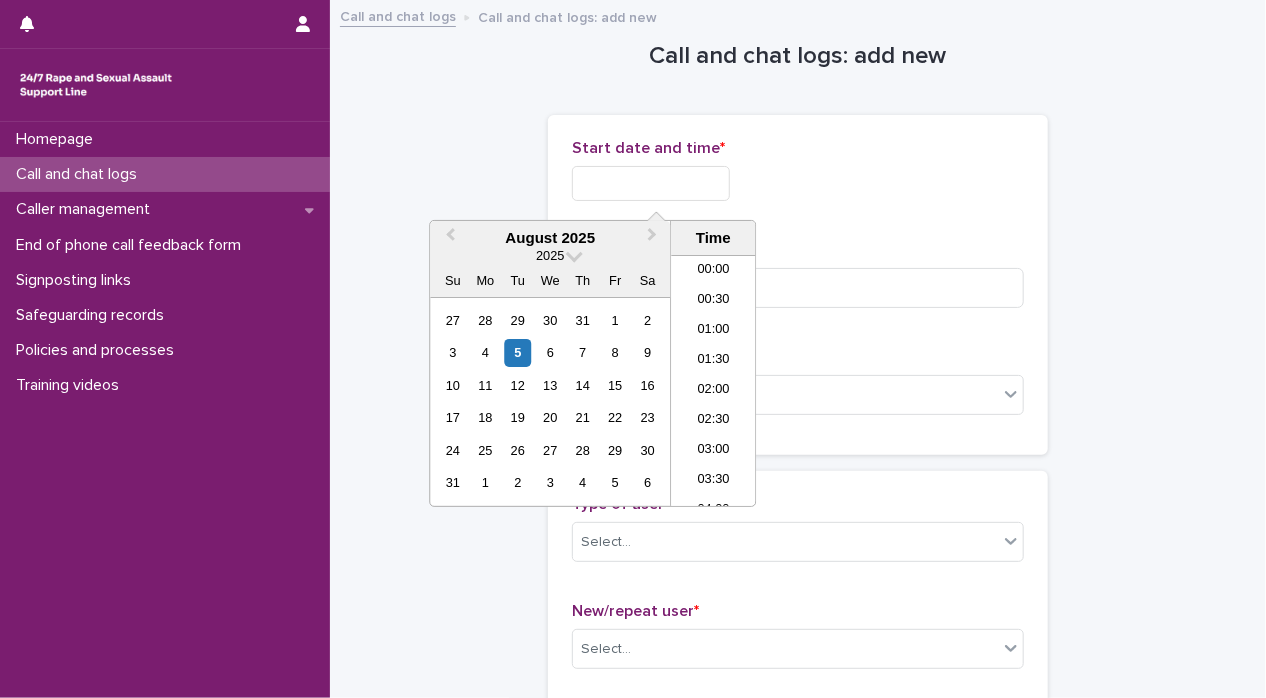 scroll, scrollTop: 1189, scrollLeft: 0, axis: vertical 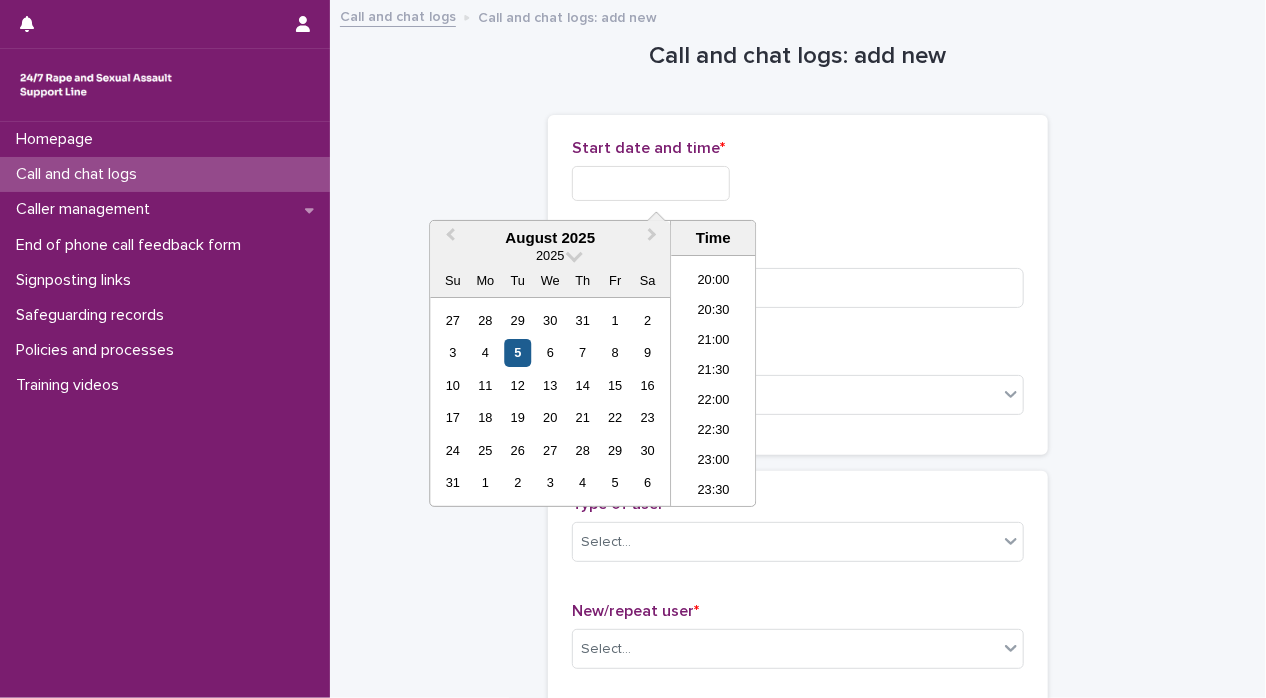 click on "5" at bounding box center (517, 352) 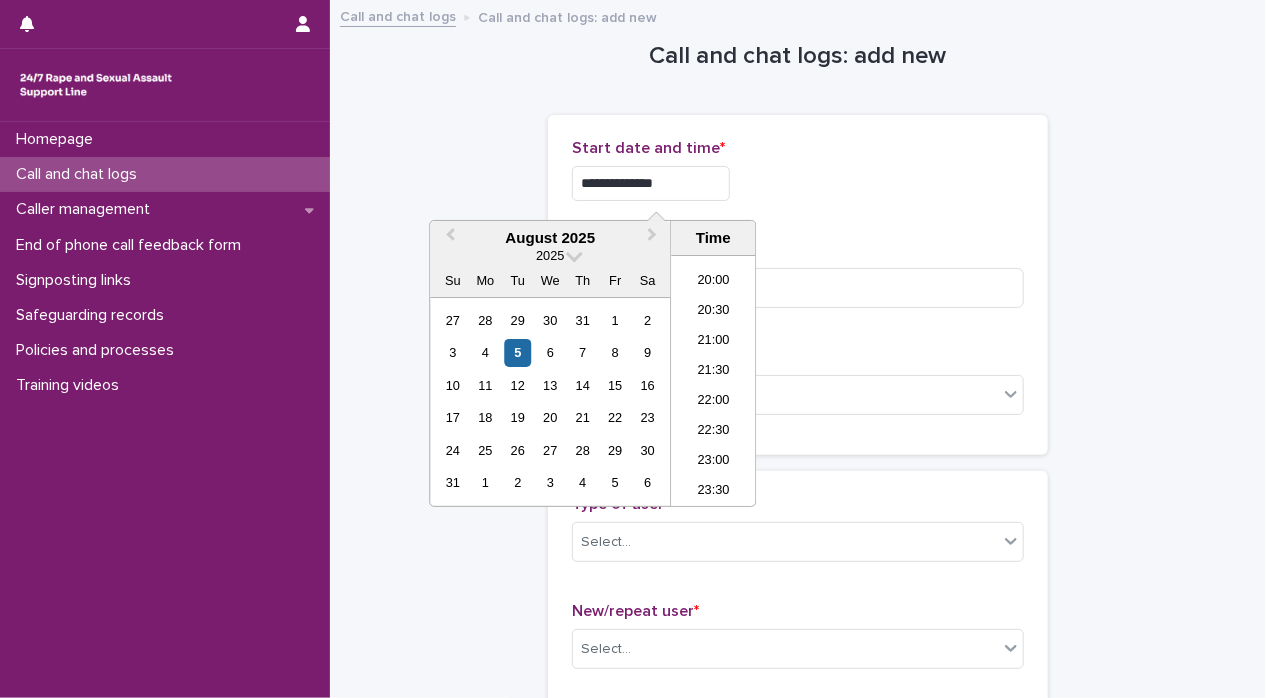 drag, startPoint x: 632, startPoint y: 181, endPoint x: 935, endPoint y: 185, distance: 303.0264 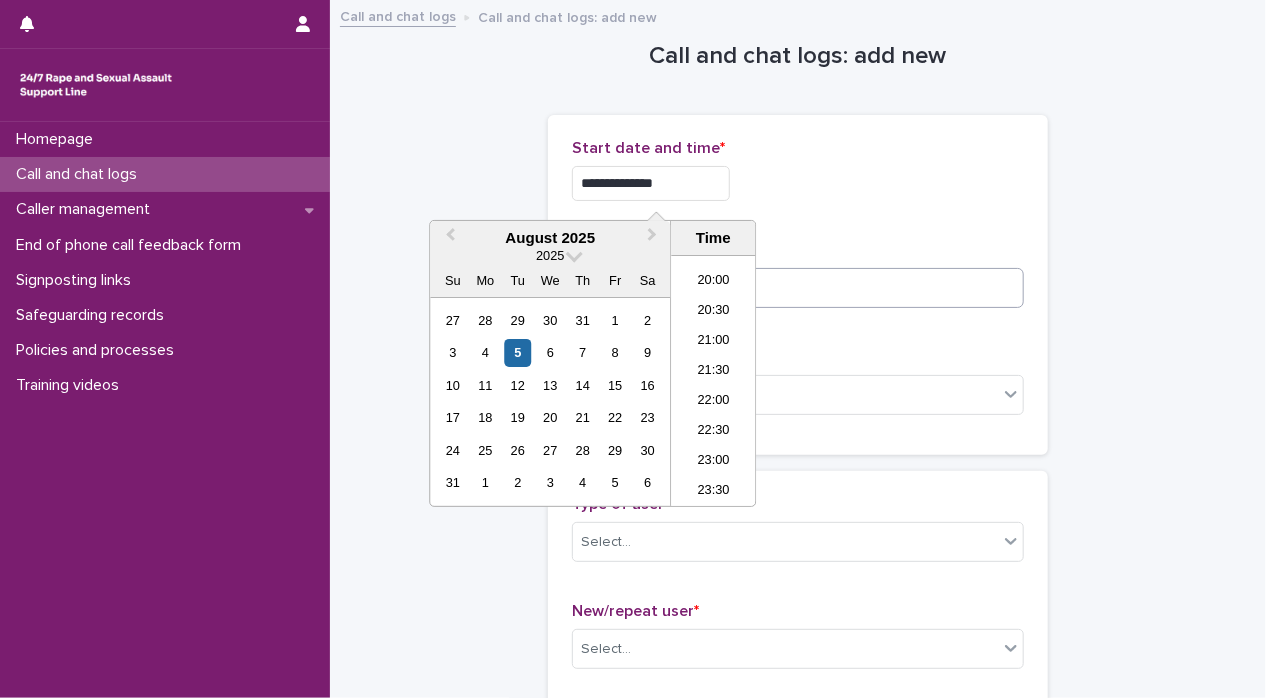 type on "**********" 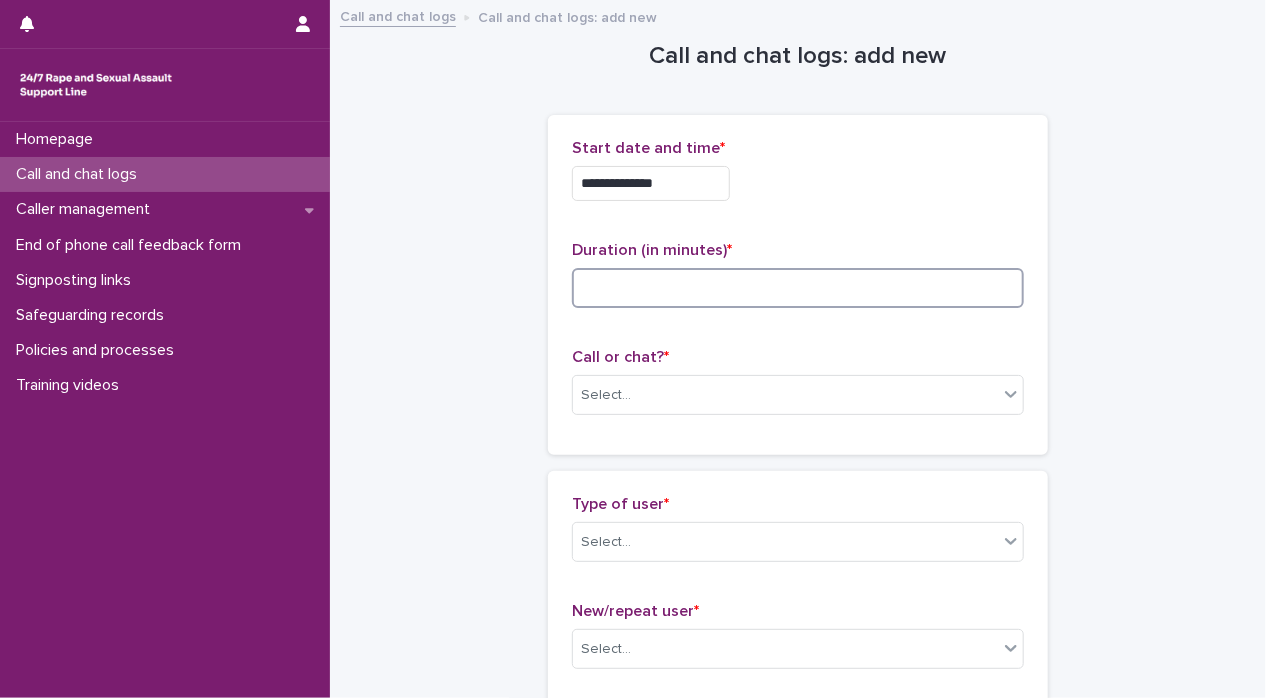 click at bounding box center [798, 288] 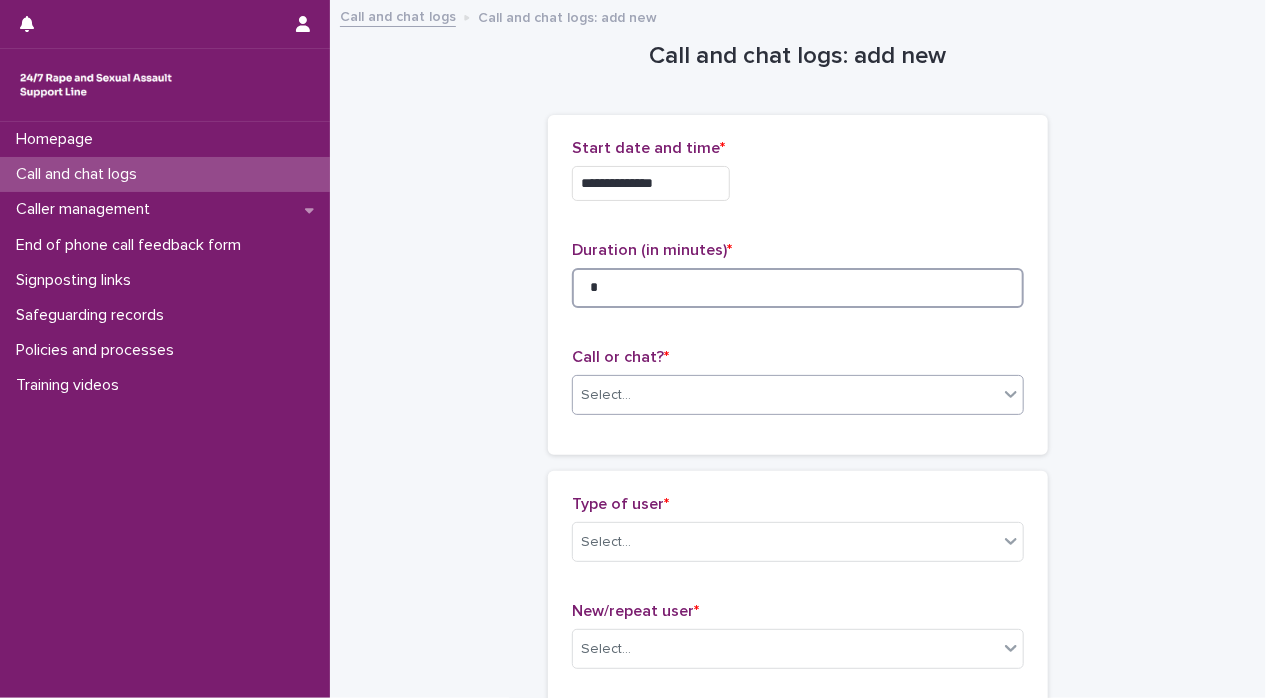 type on "*" 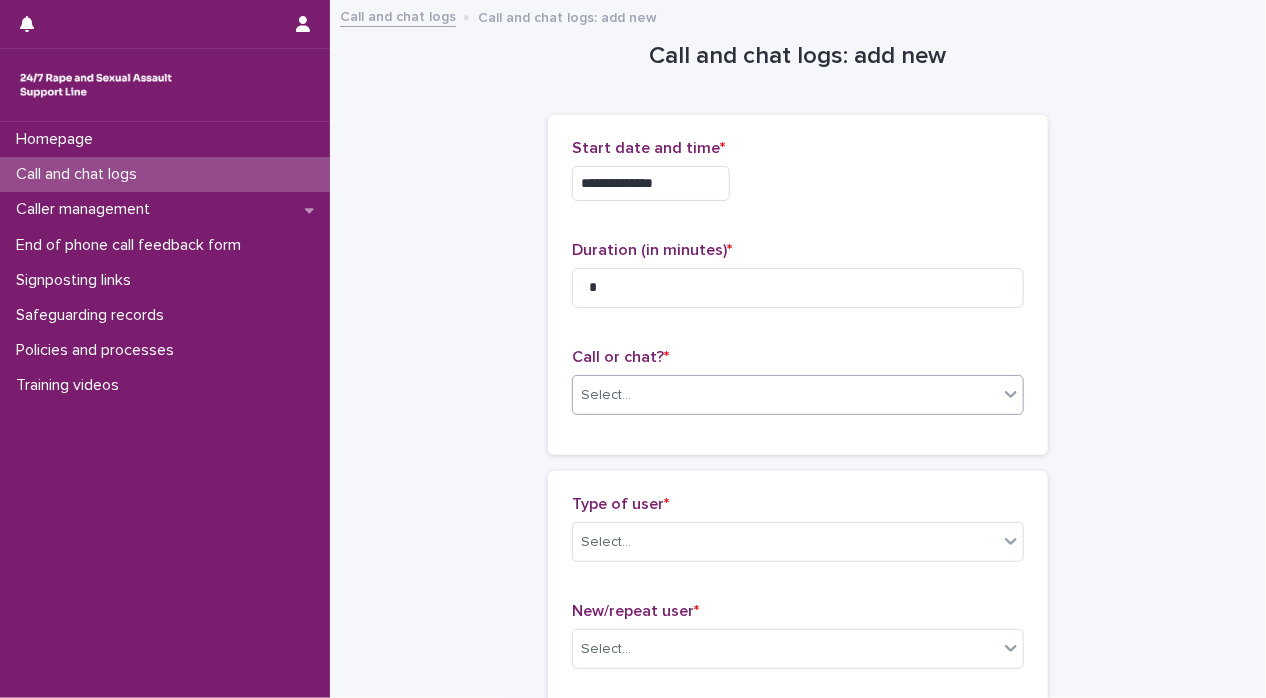 click at bounding box center [1011, 394] 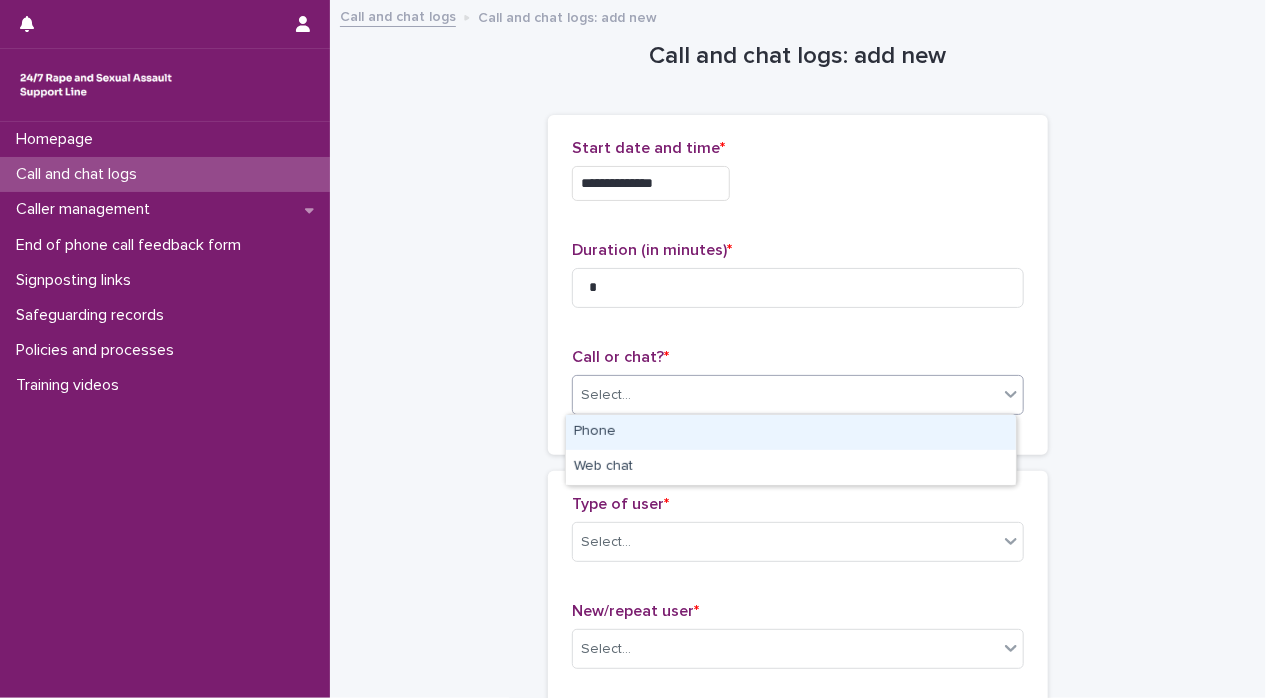 click on "Phone" at bounding box center (791, 432) 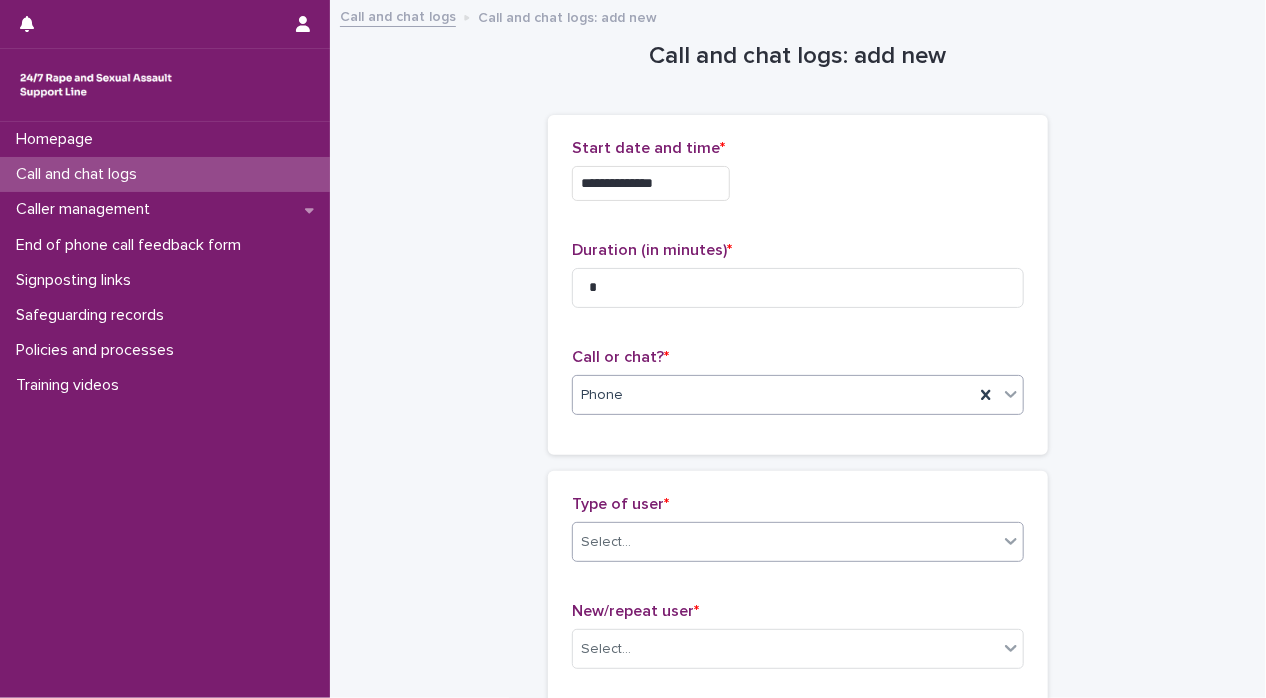 click 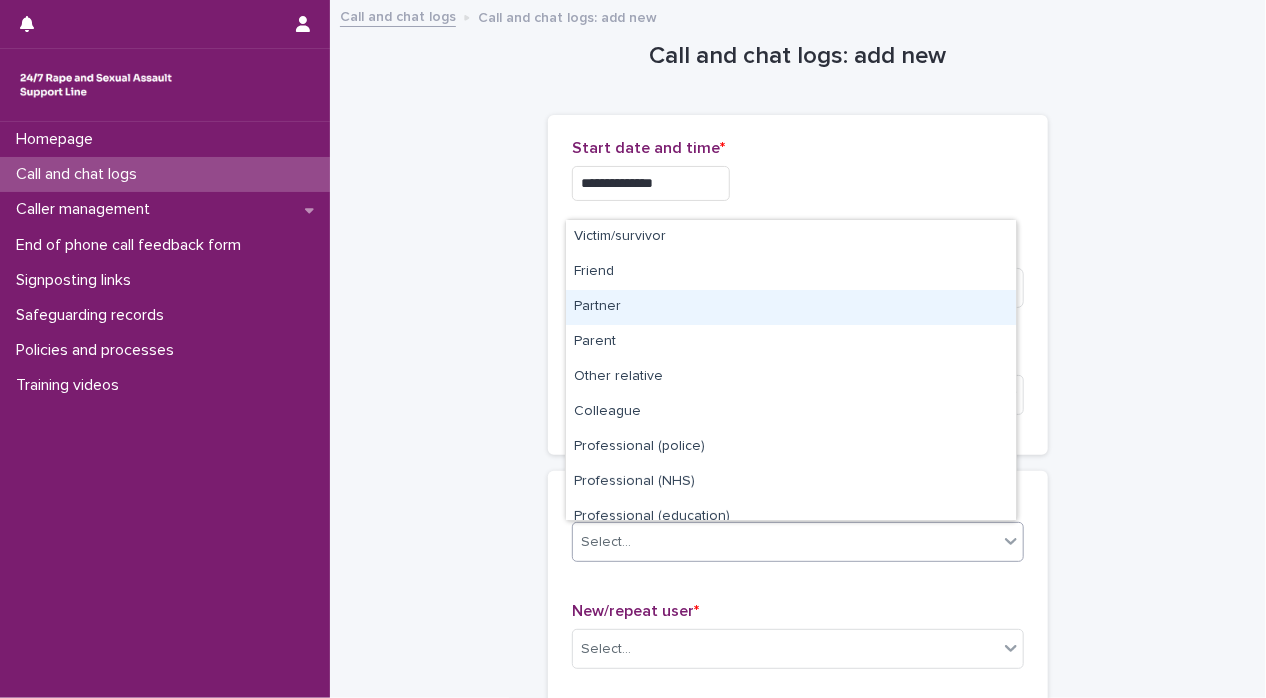 scroll, scrollTop: 224, scrollLeft: 0, axis: vertical 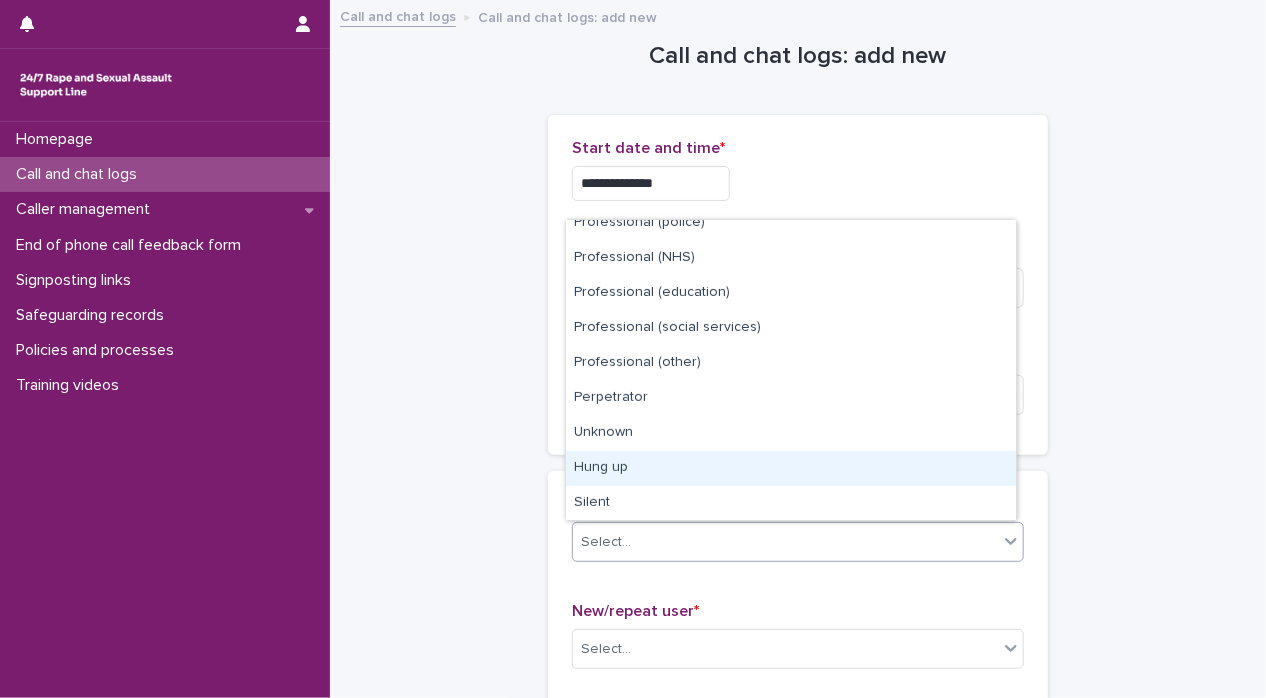 click on "Hung up" at bounding box center [791, 468] 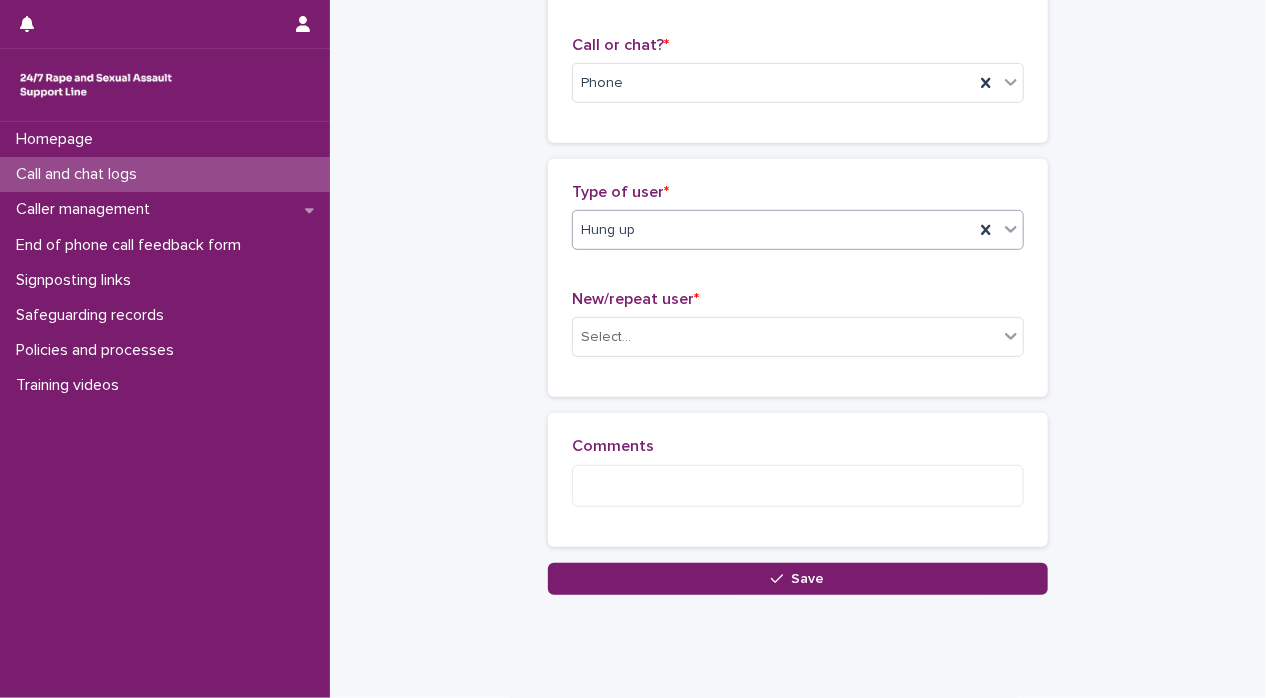 scroll, scrollTop: 323, scrollLeft: 0, axis: vertical 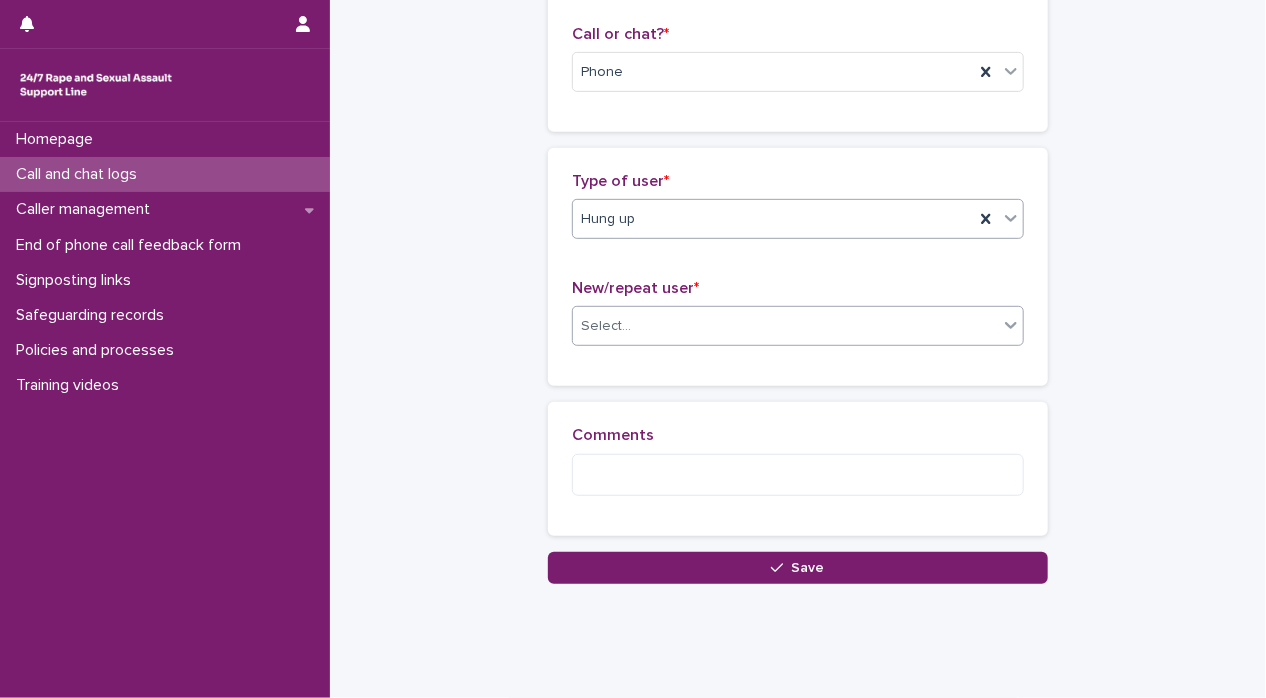 click 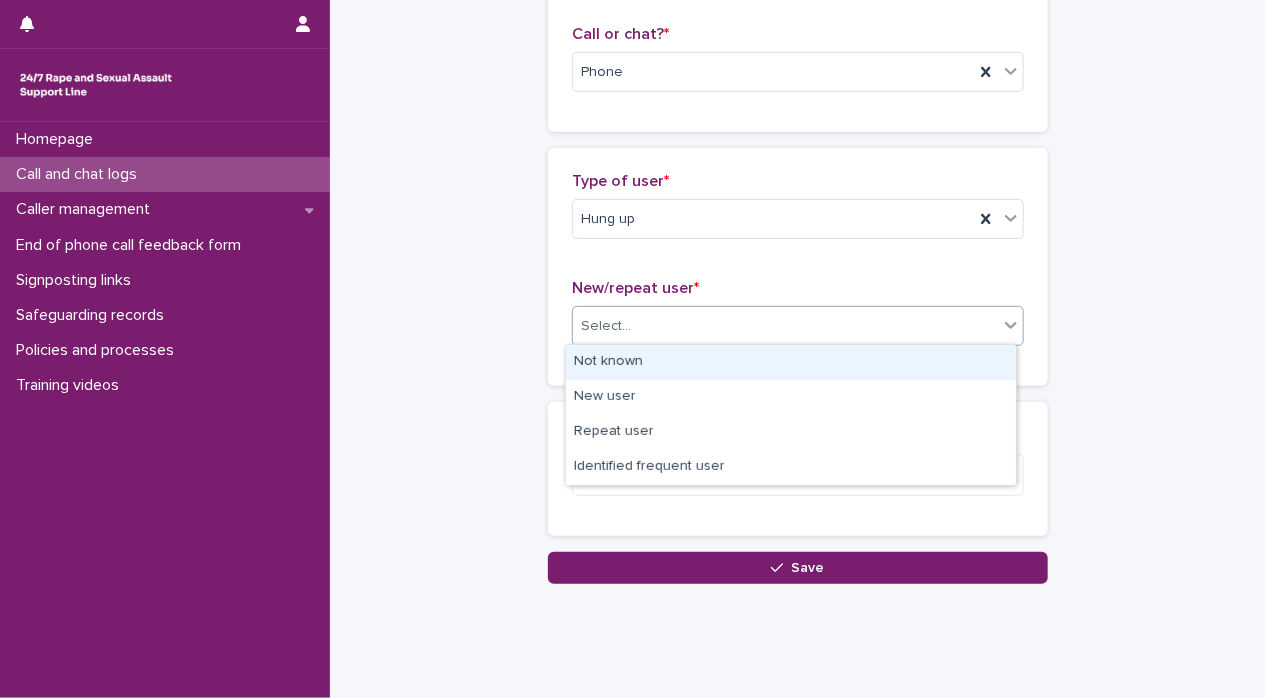click on "Not known" at bounding box center (791, 362) 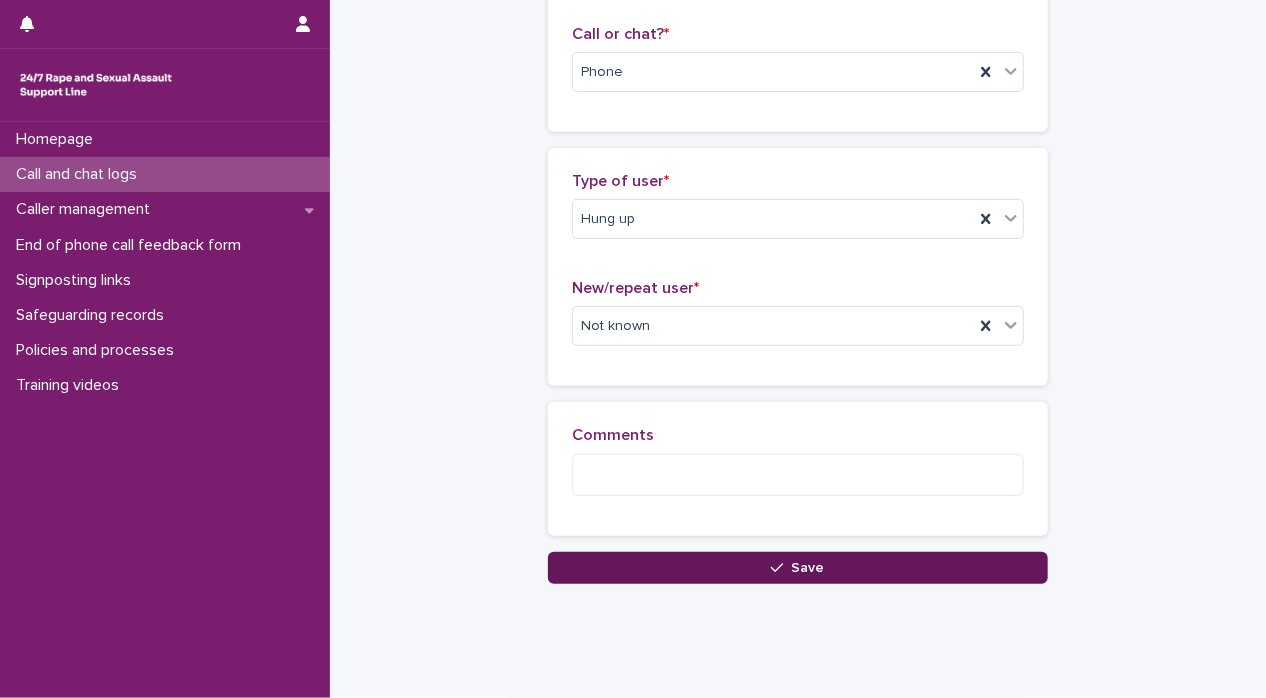 click on "Save" at bounding box center (798, 568) 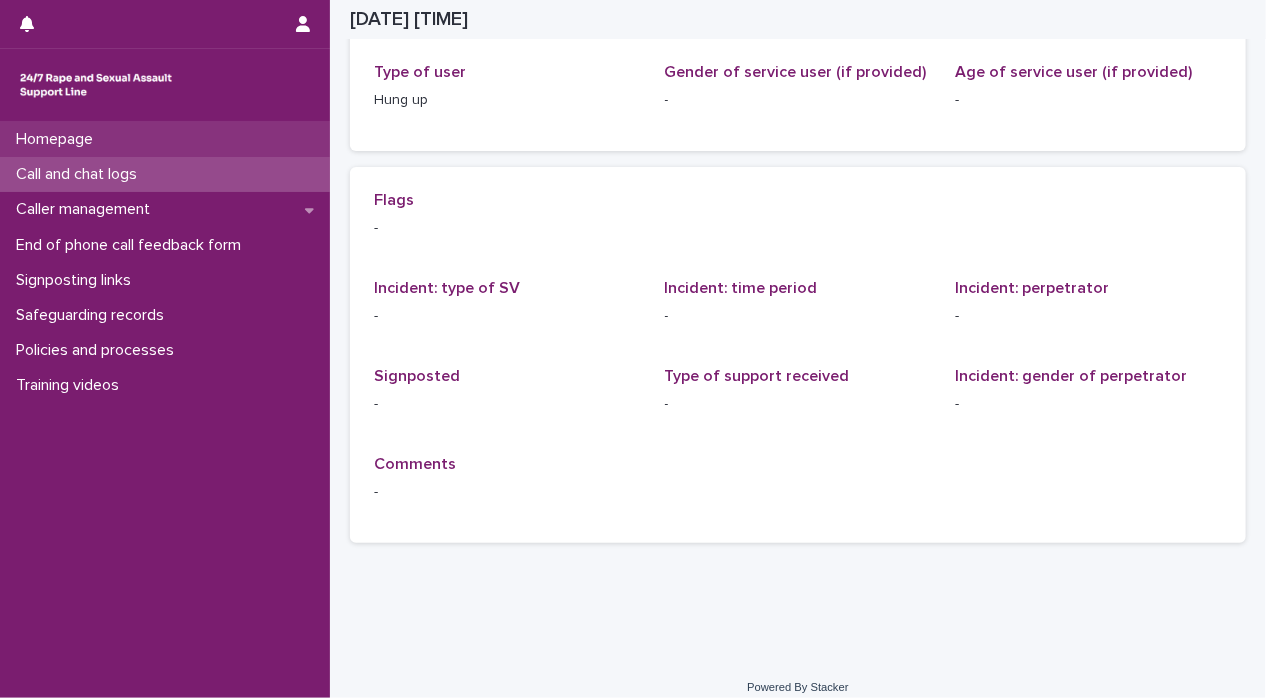scroll, scrollTop: 0, scrollLeft: 0, axis: both 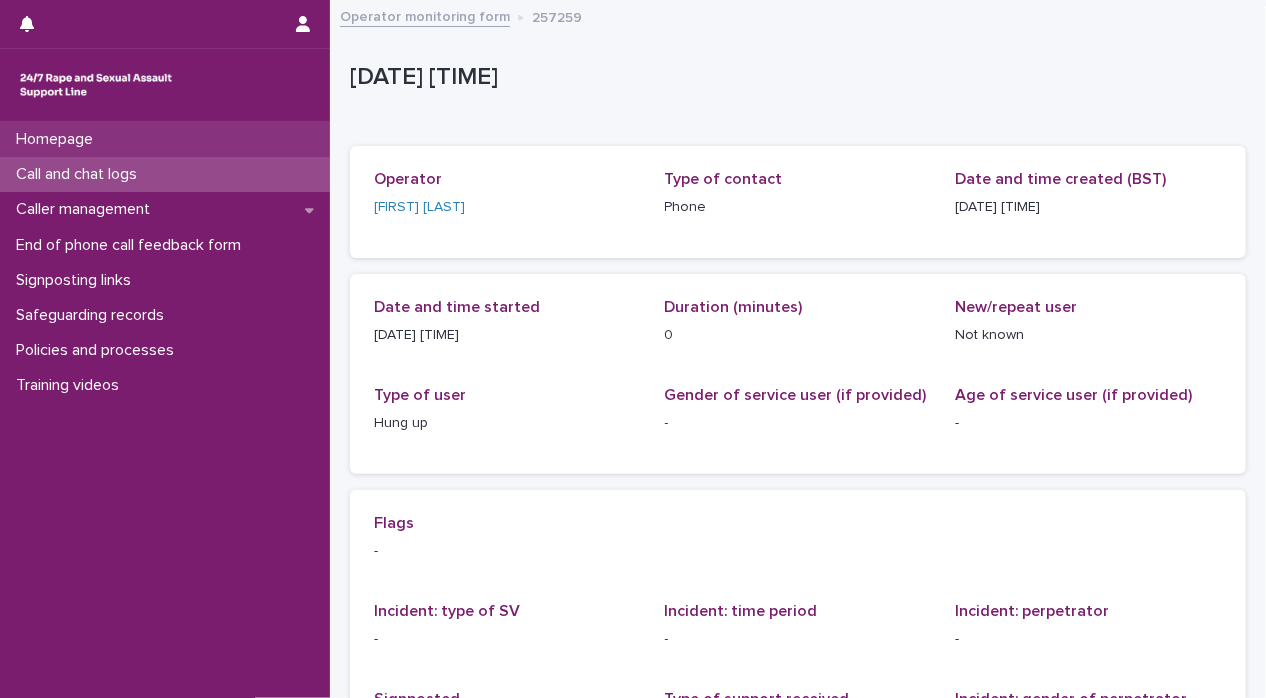click on "Homepage" at bounding box center (165, 139) 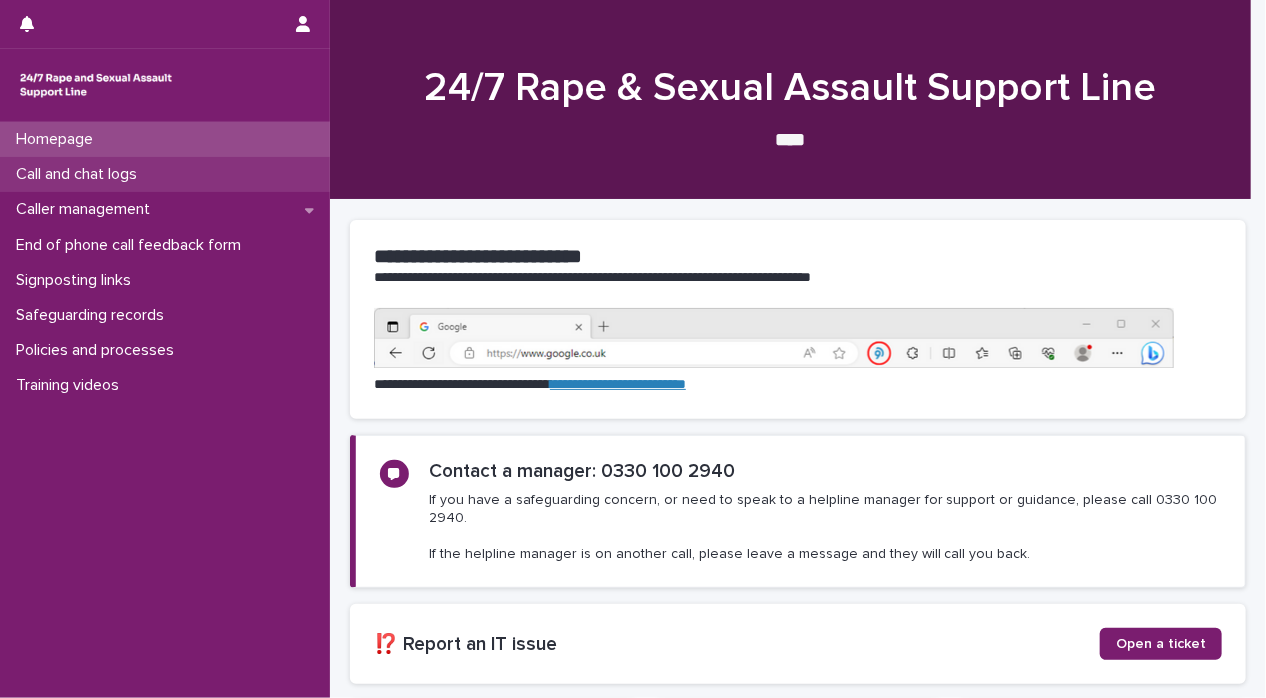 click on "Call and chat logs" at bounding box center [80, 174] 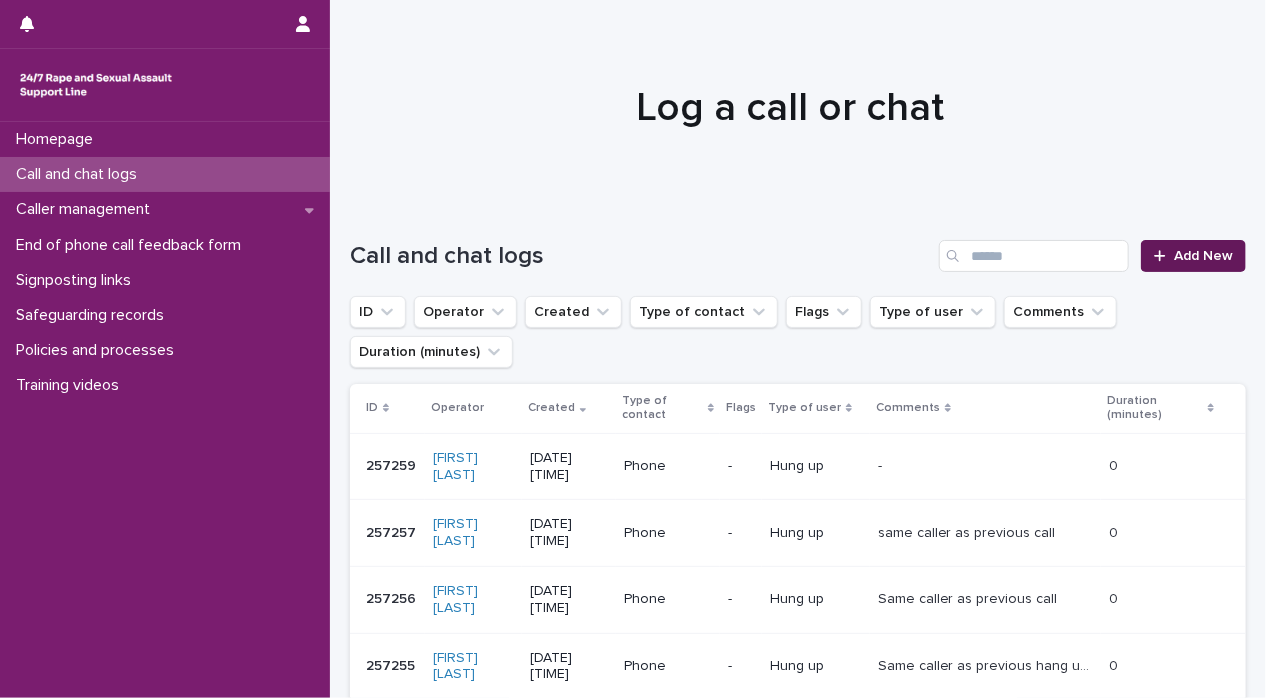 click on "Add New" at bounding box center (1203, 256) 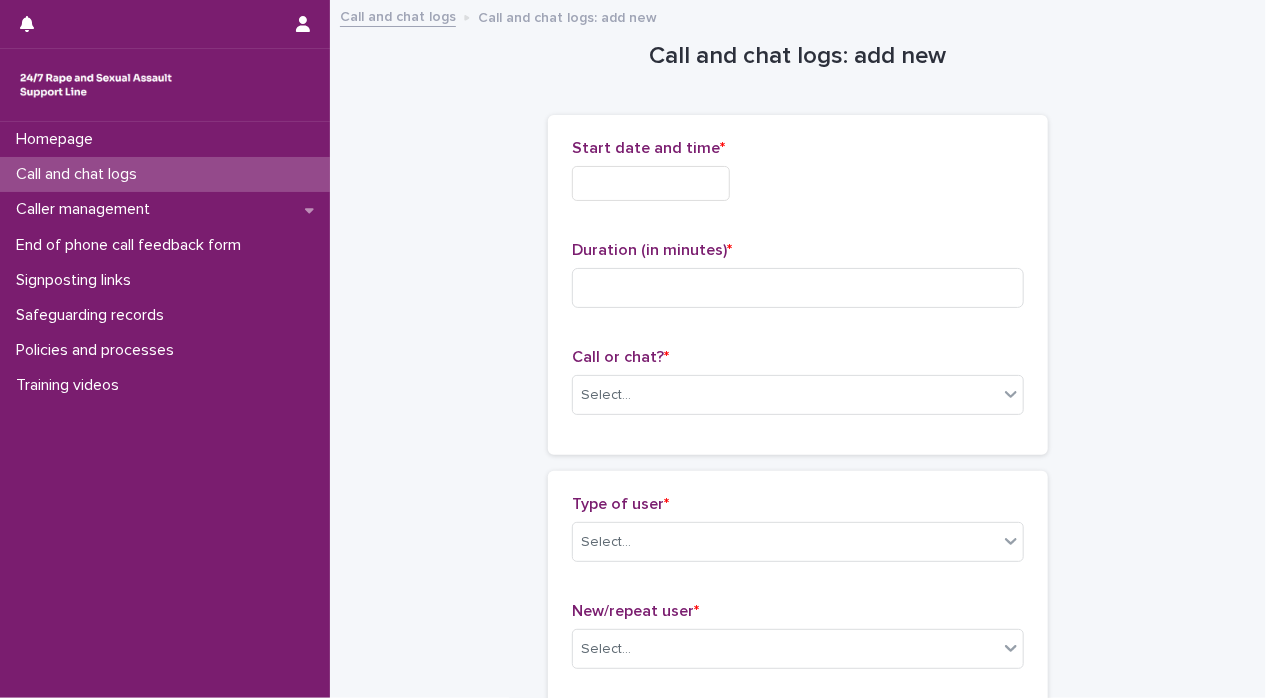 click on "Start date and time *" at bounding box center [798, 178] 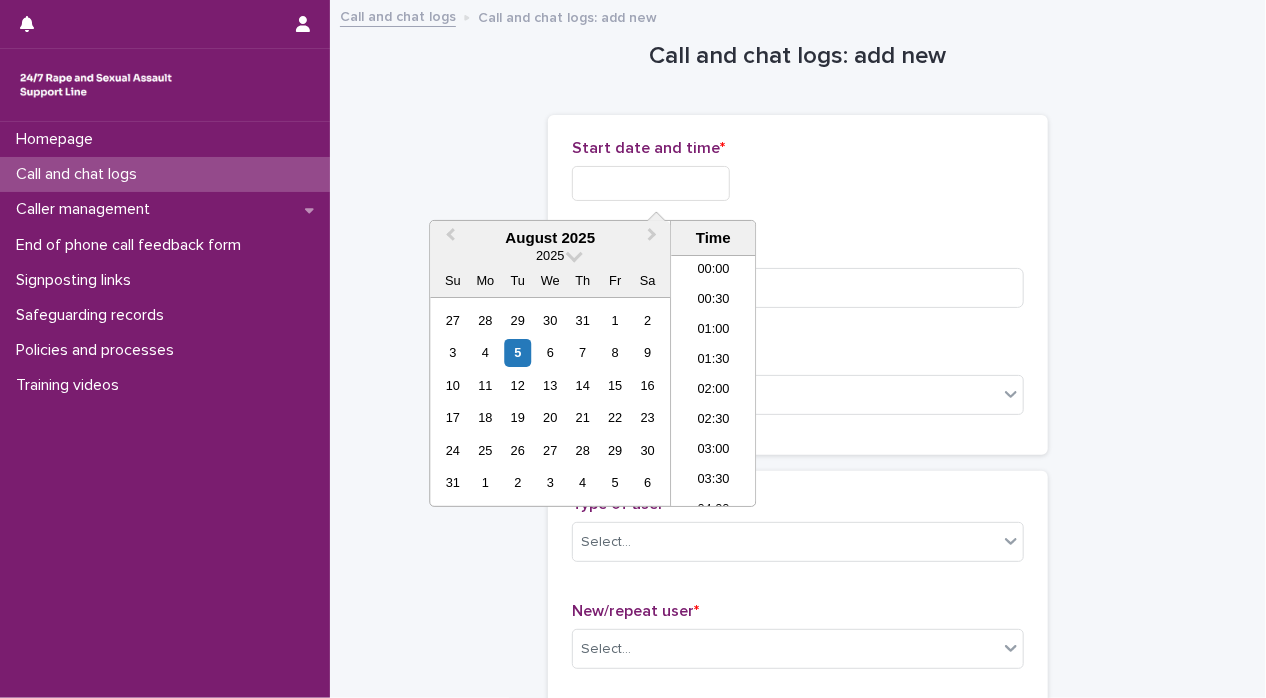 scroll, scrollTop: 1189, scrollLeft: 0, axis: vertical 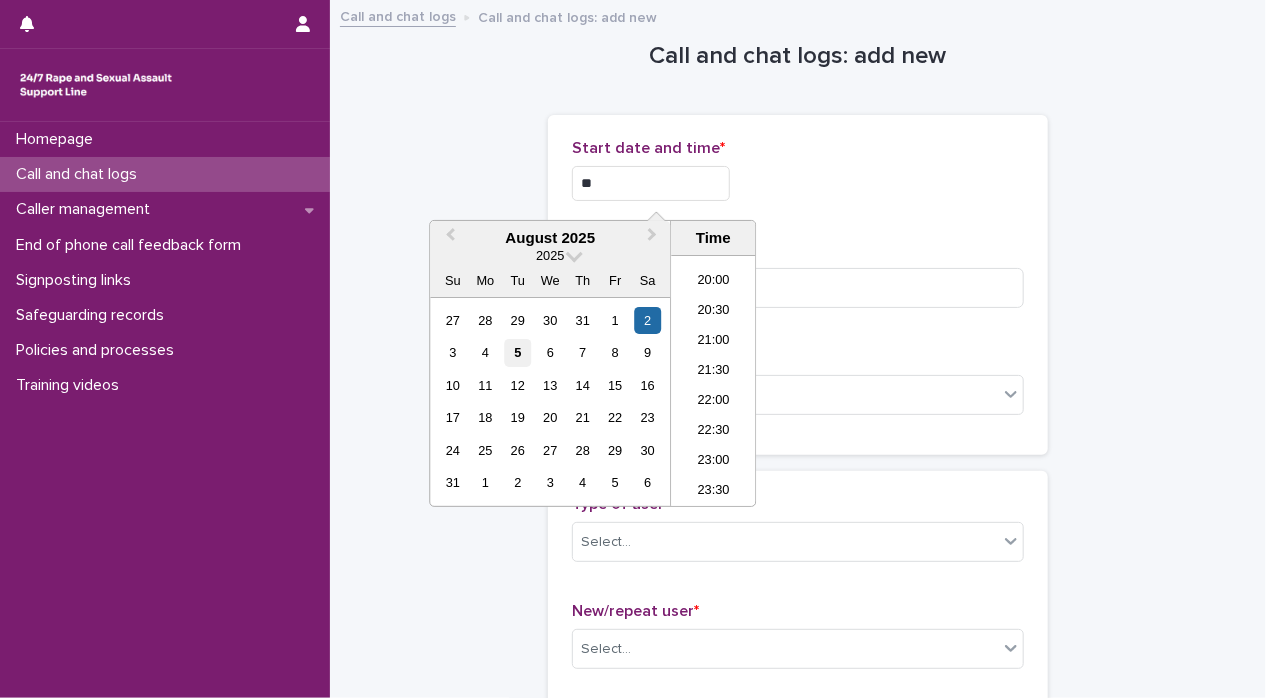 click on "5" at bounding box center [517, 352] 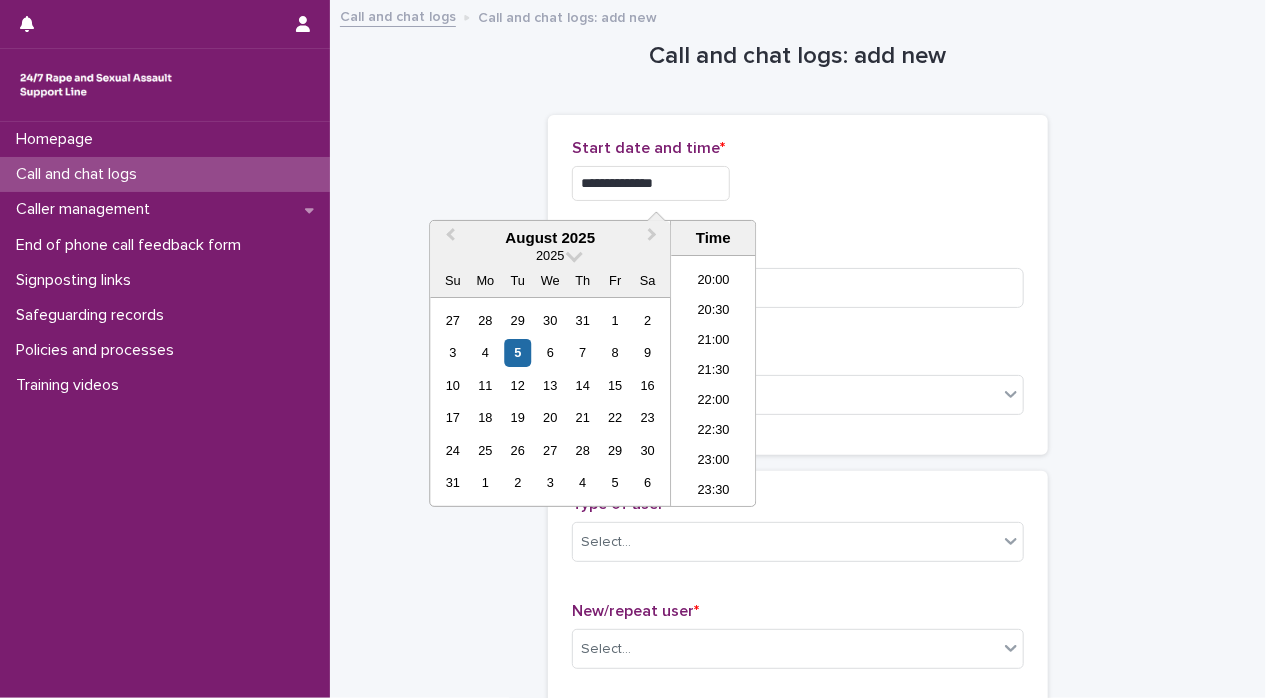 drag, startPoint x: 634, startPoint y: 179, endPoint x: 811, endPoint y: 177, distance: 177.01129 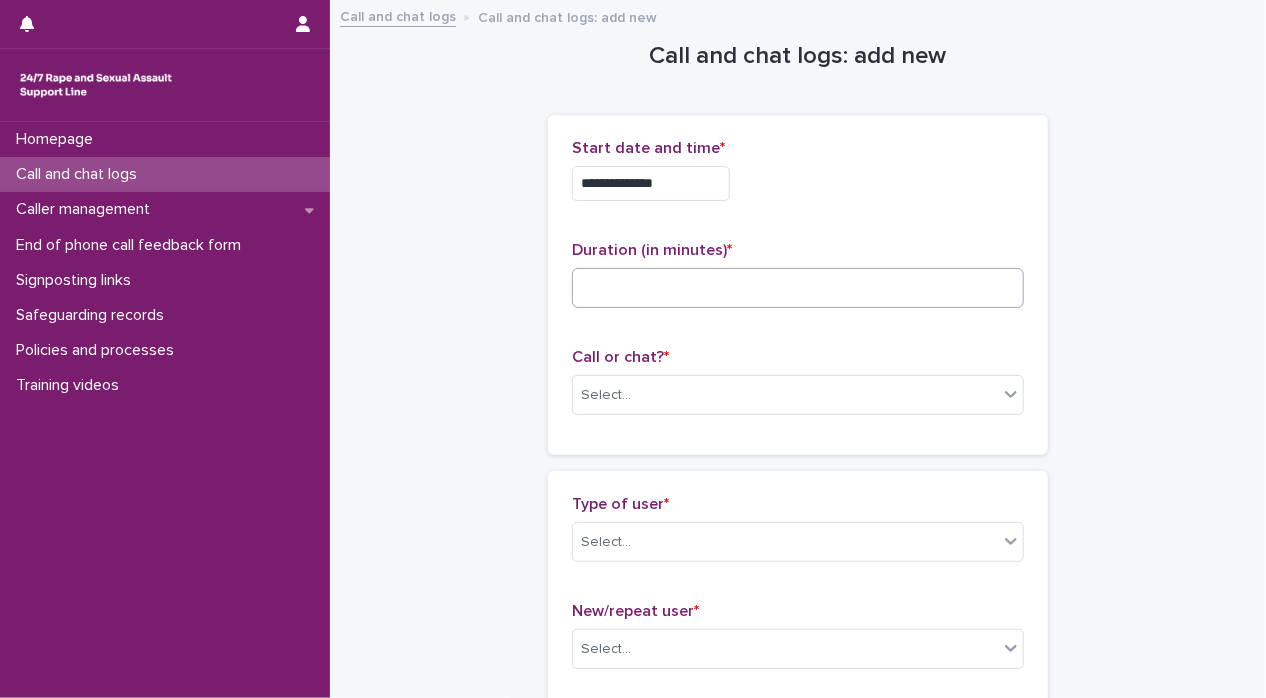 drag, startPoint x: 852, startPoint y: 312, endPoint x: 852, endPoint y: 299, distance: 13 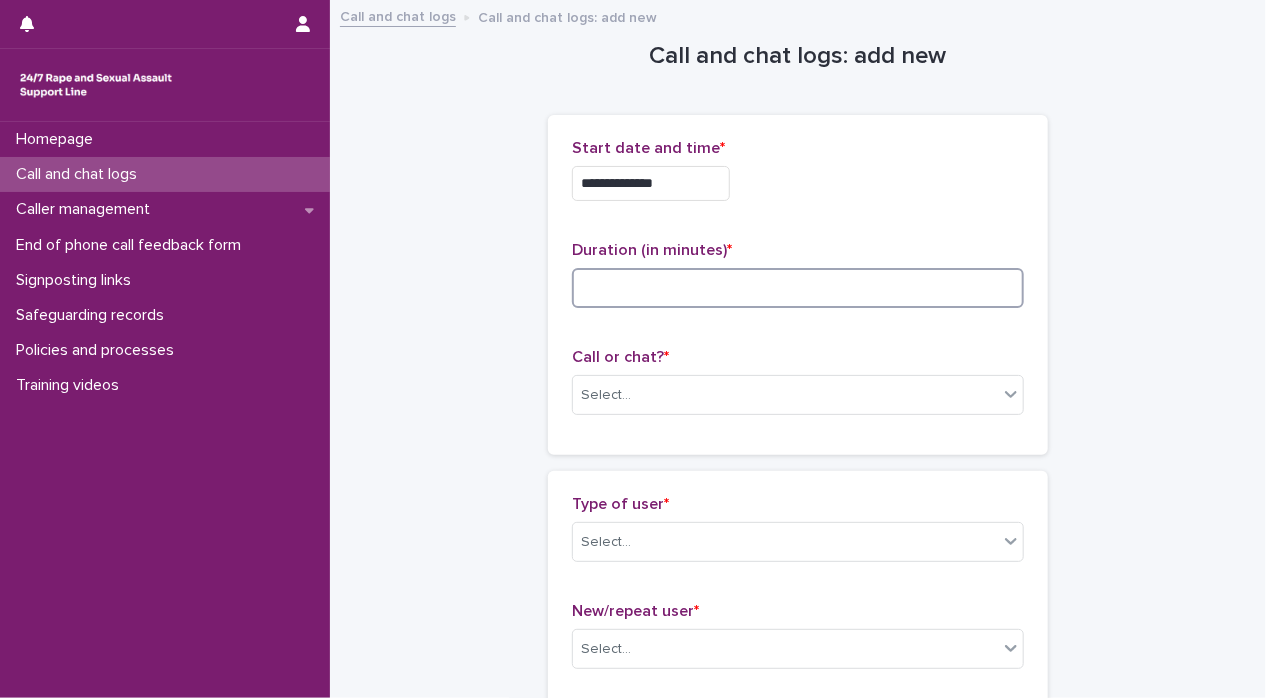 click at bounding box center (798, 288) 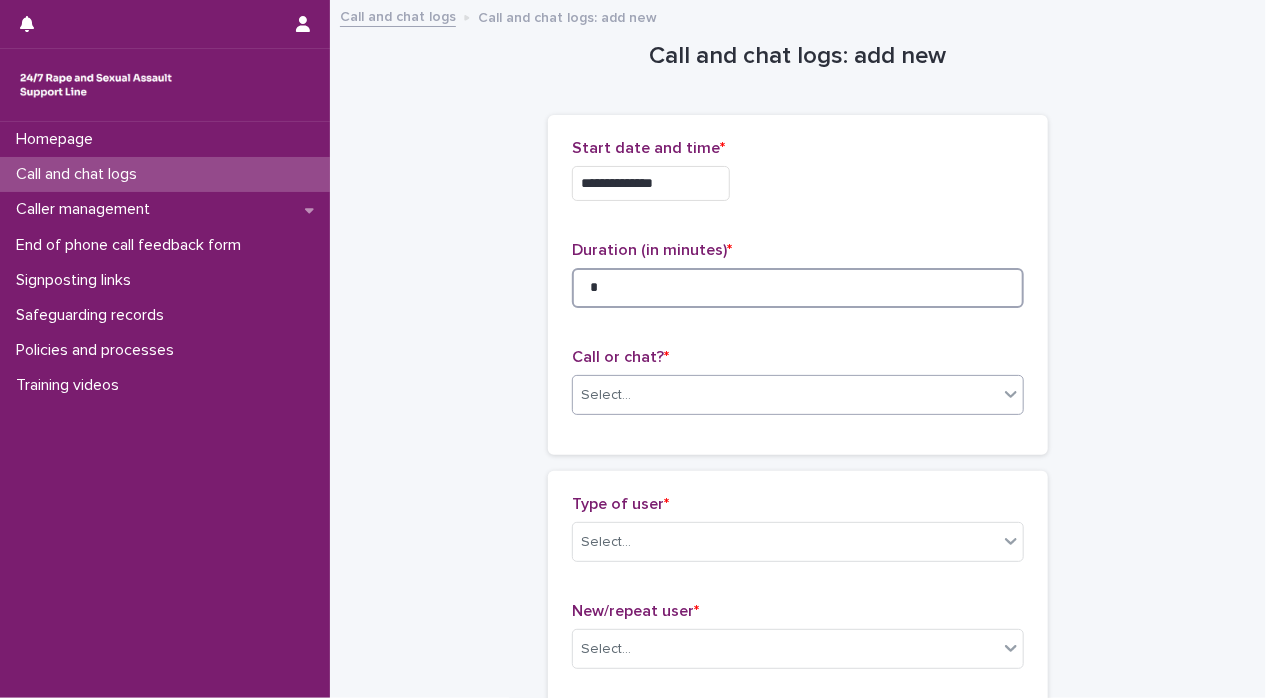 type on "*" 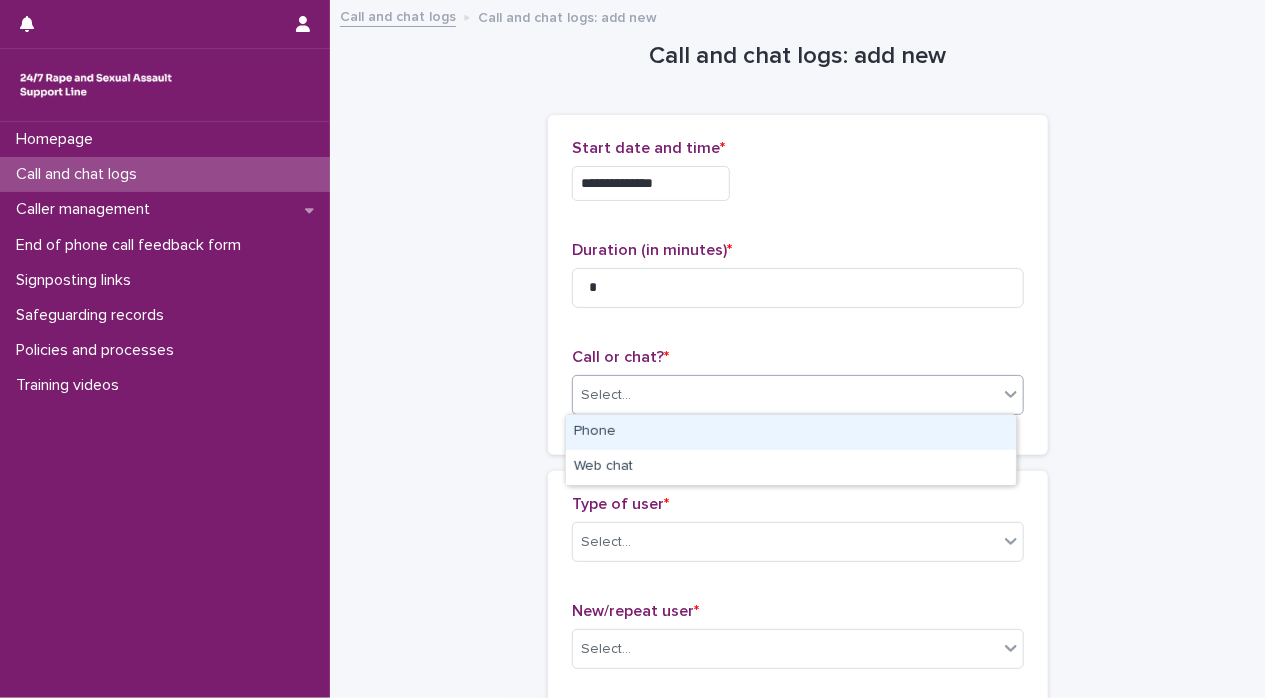 click 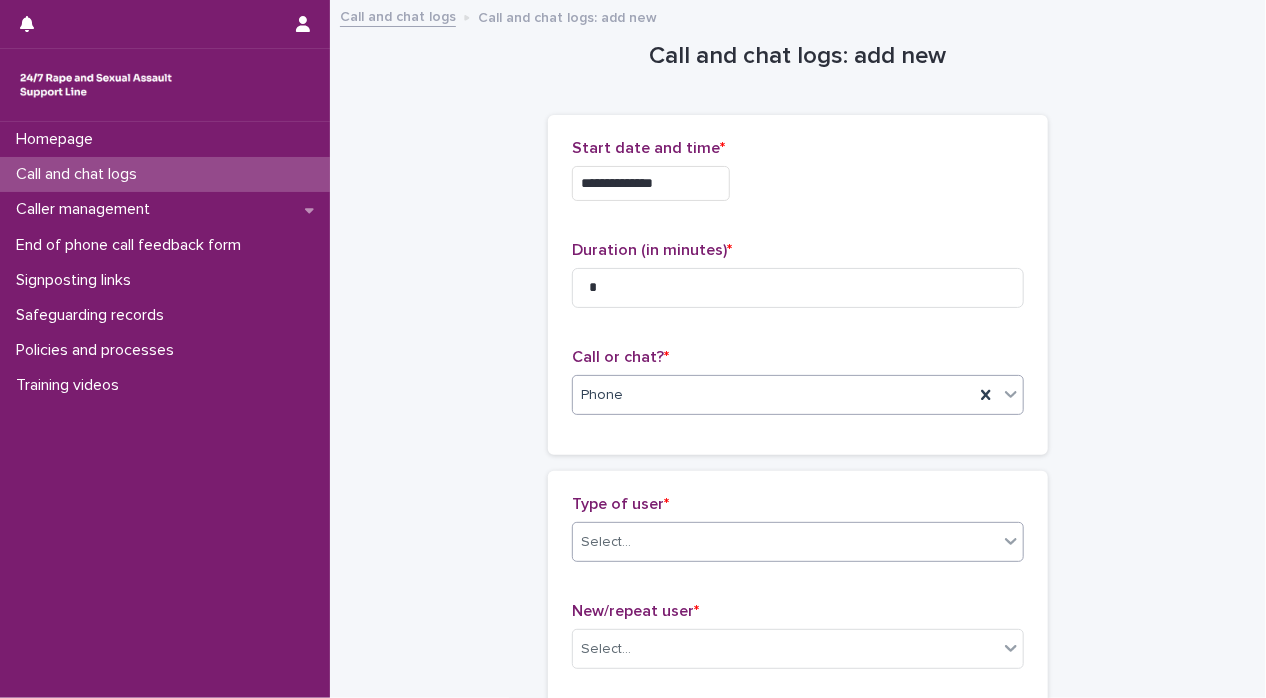 click at bounding box center [1011, 541] 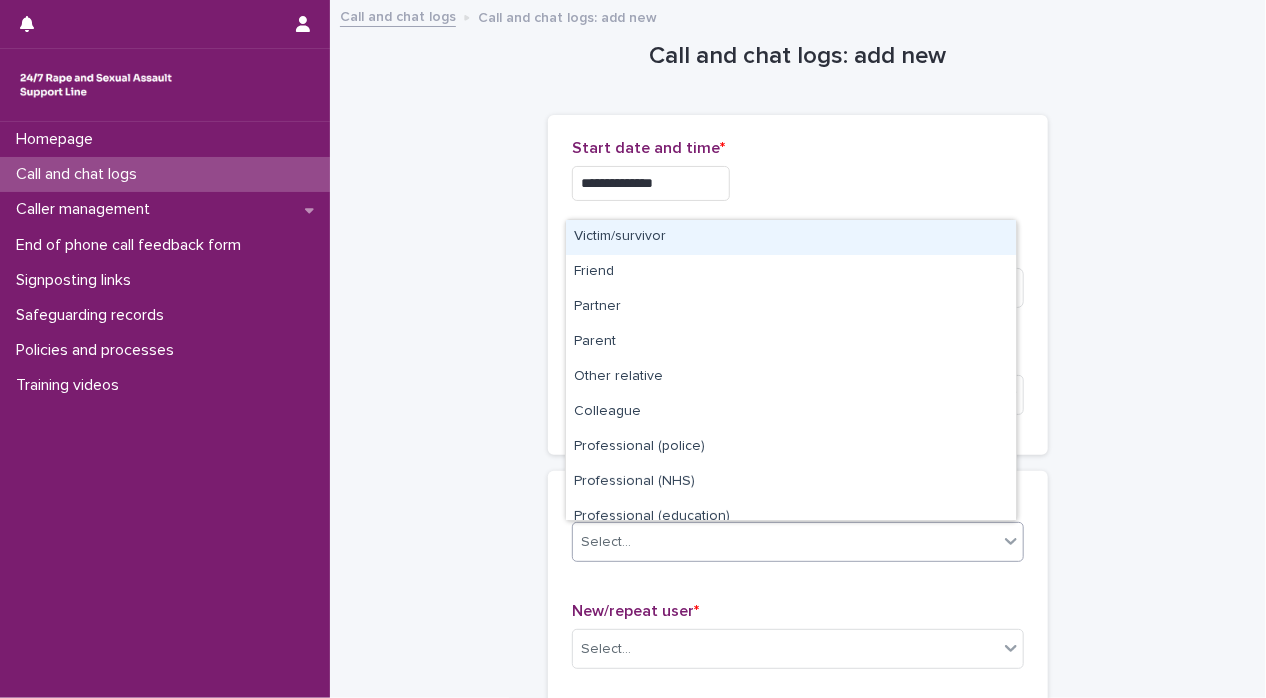 click on "Victim/survivor" at bounding box center [791, 237] 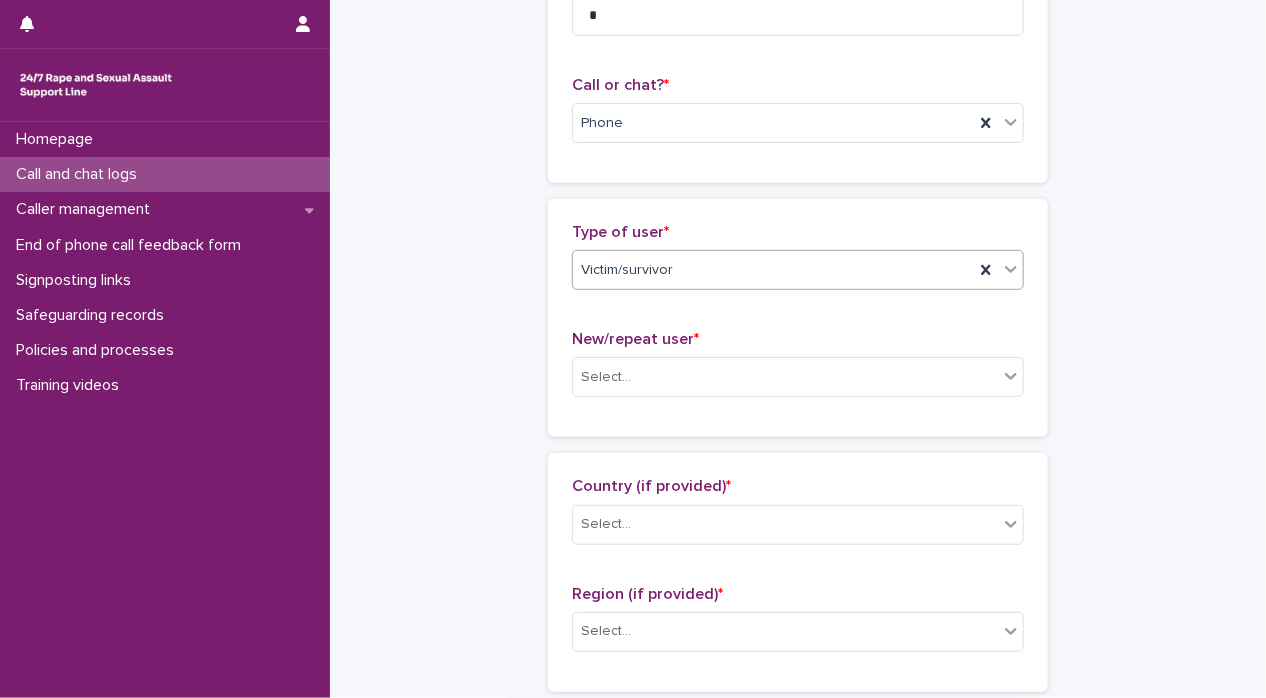 scroll, scrollTop: 440, scrollLeft: 0, axis: vertical 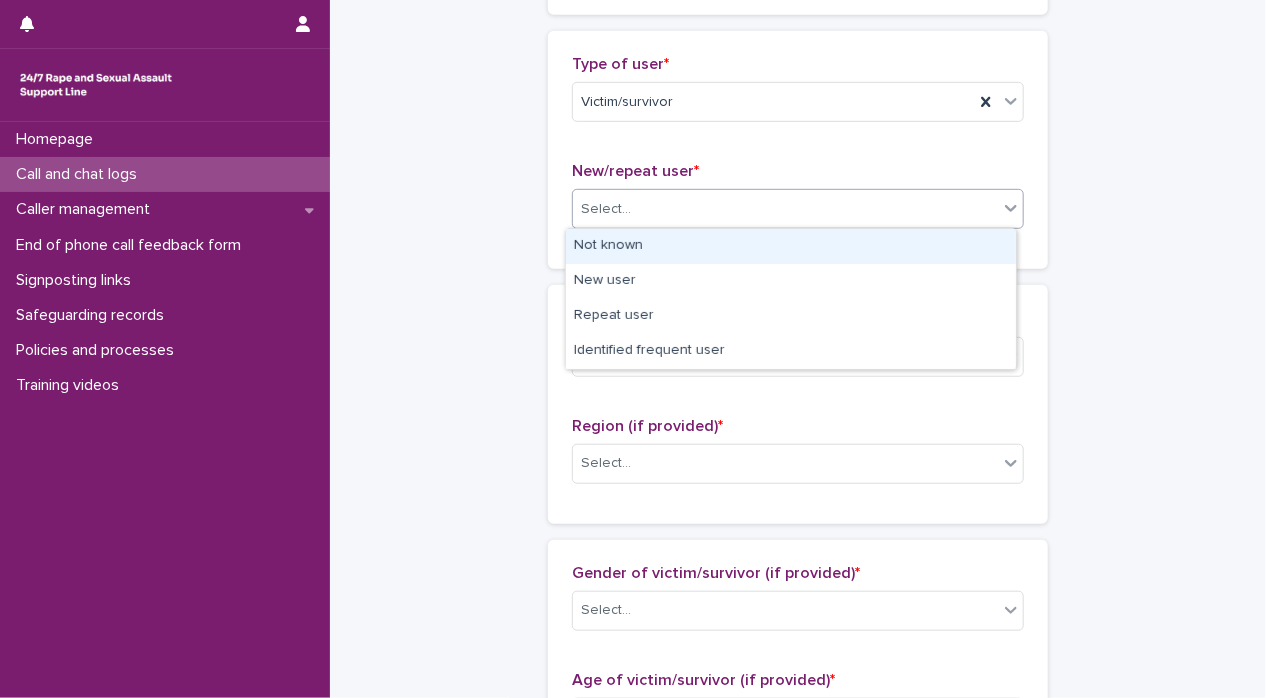 click on "Select..." at bounding box center (785, 209) 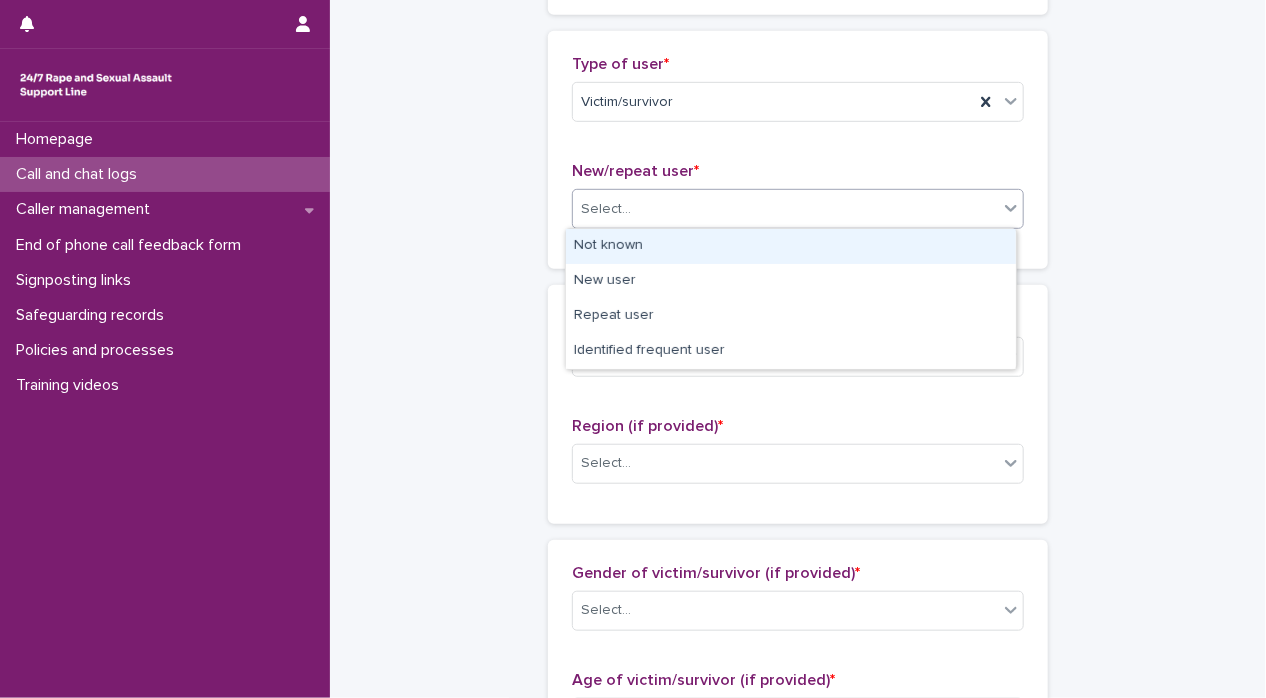 click on "Not known" at bounding box center [791, 246] 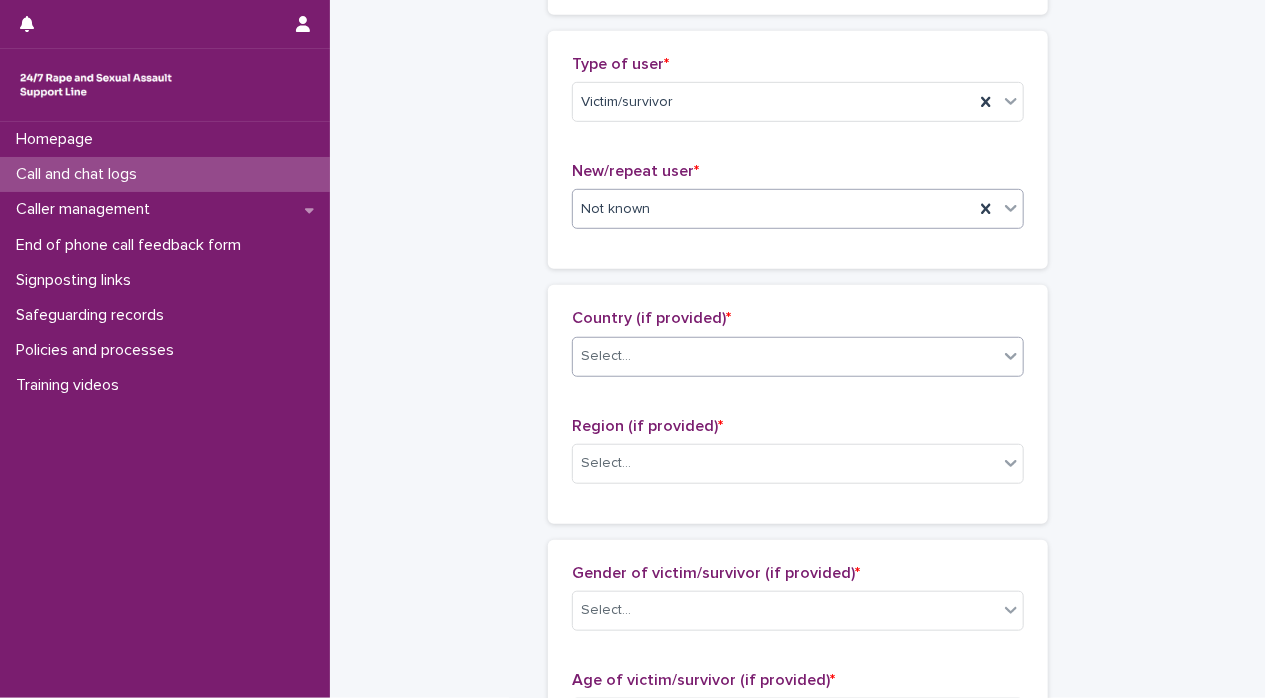 click 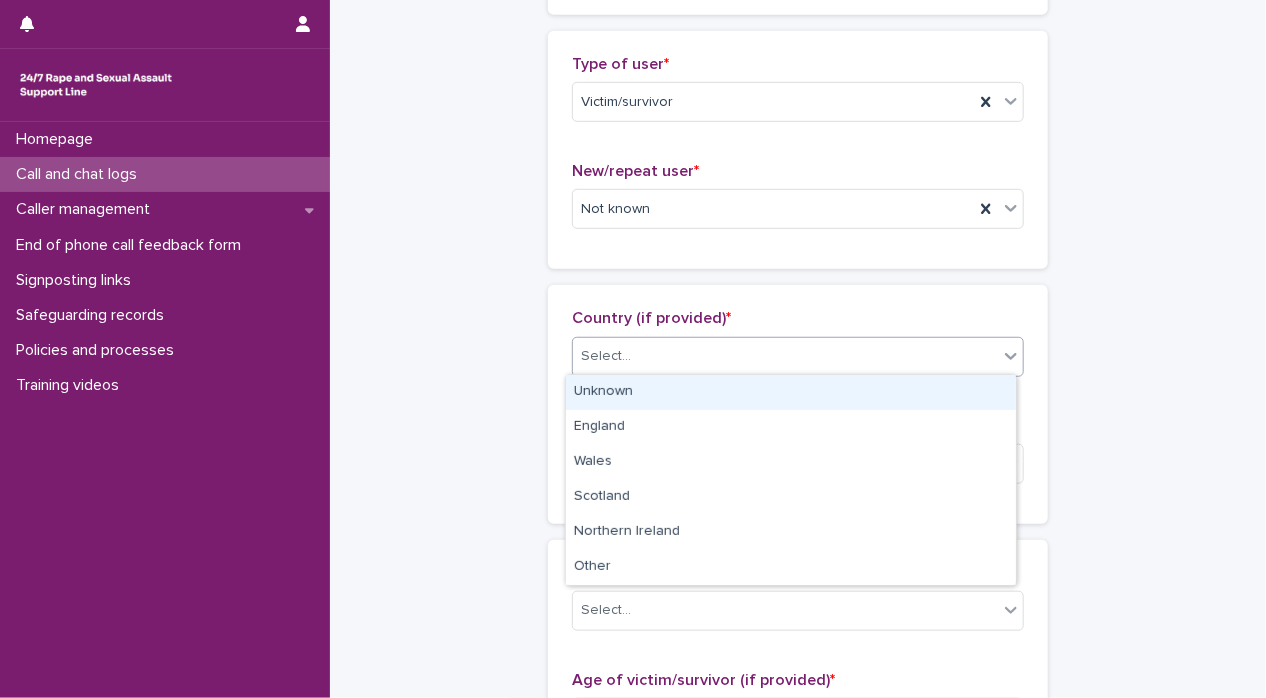 click on "Unknown" at bounding box center (791, 392) 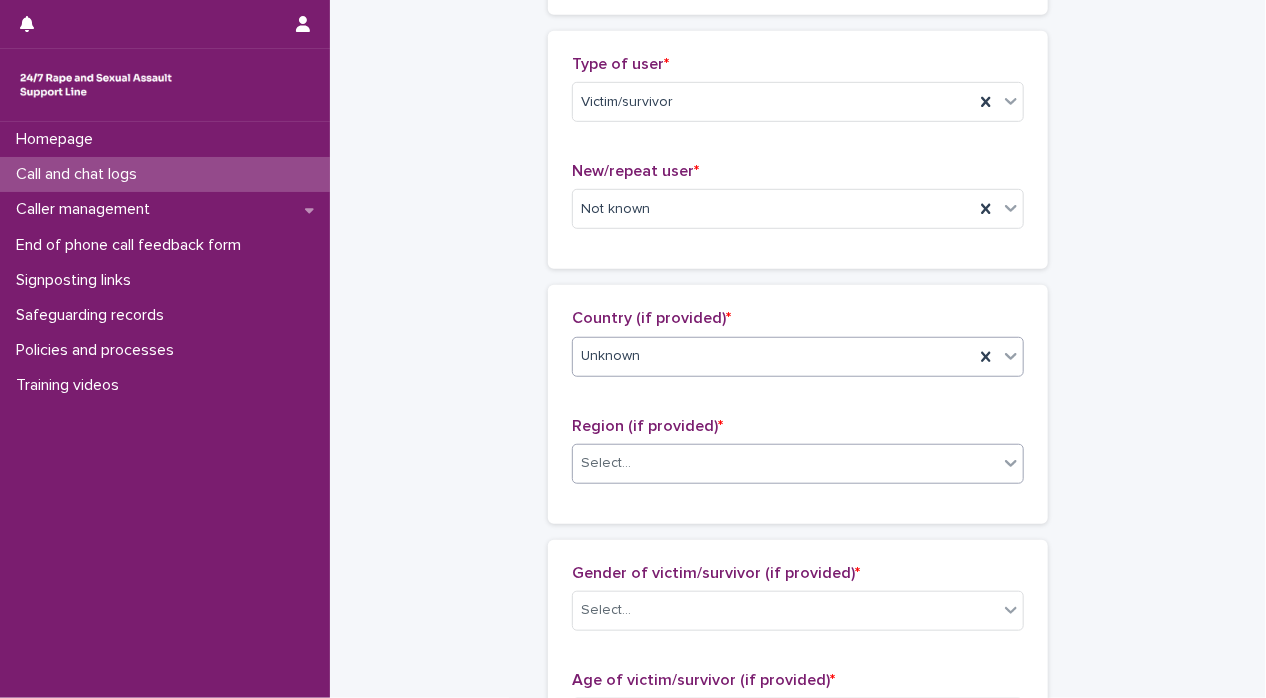 click 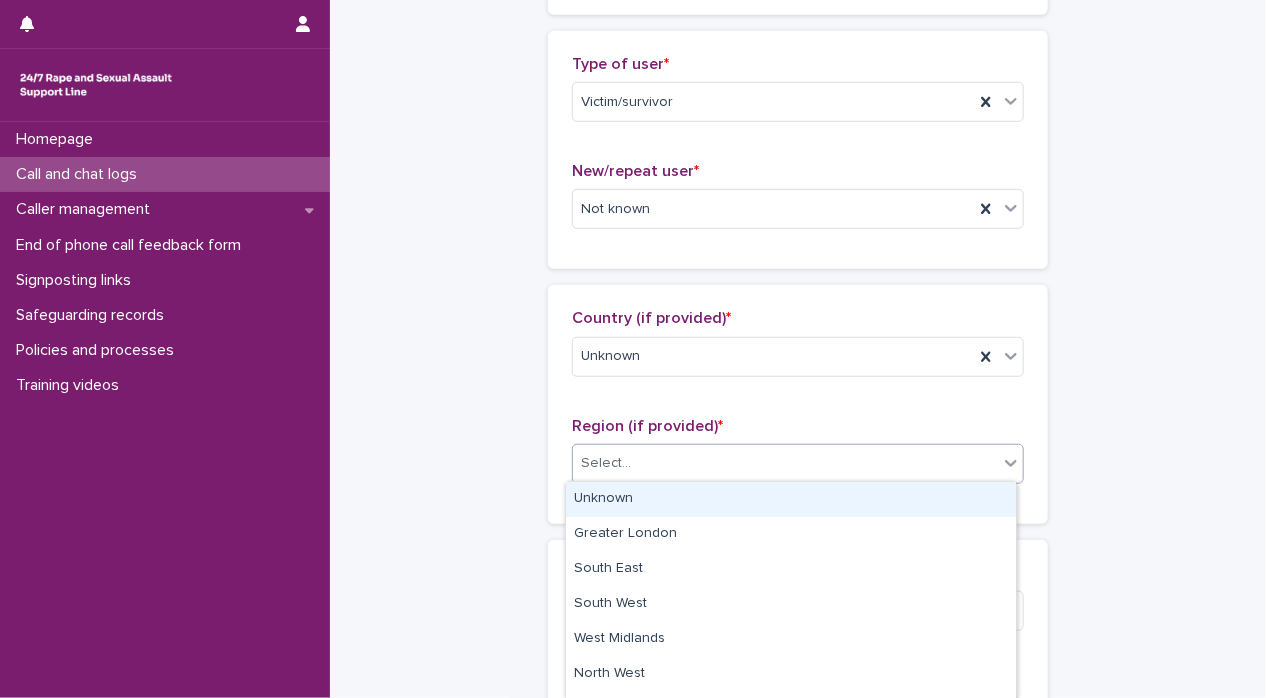 click on "Unknown" at bounding box center (791, 499) 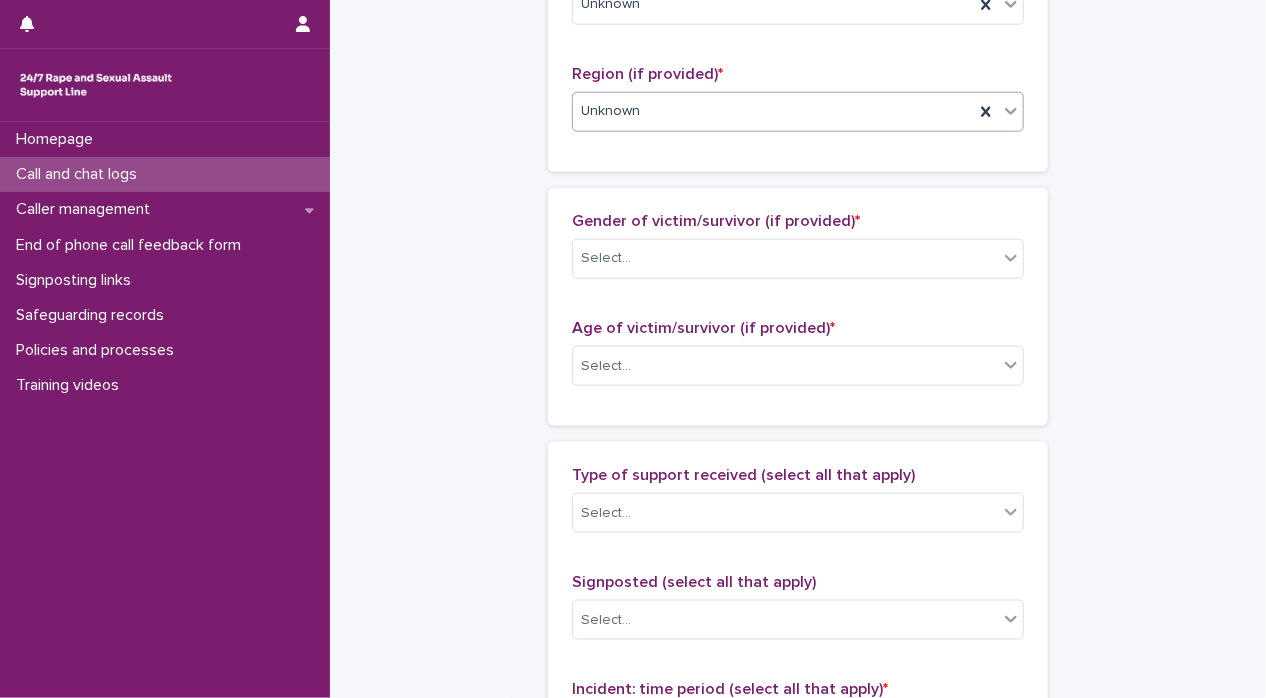 scroll, scrollTop: 866, scrollLeft: 0, axis: vertical 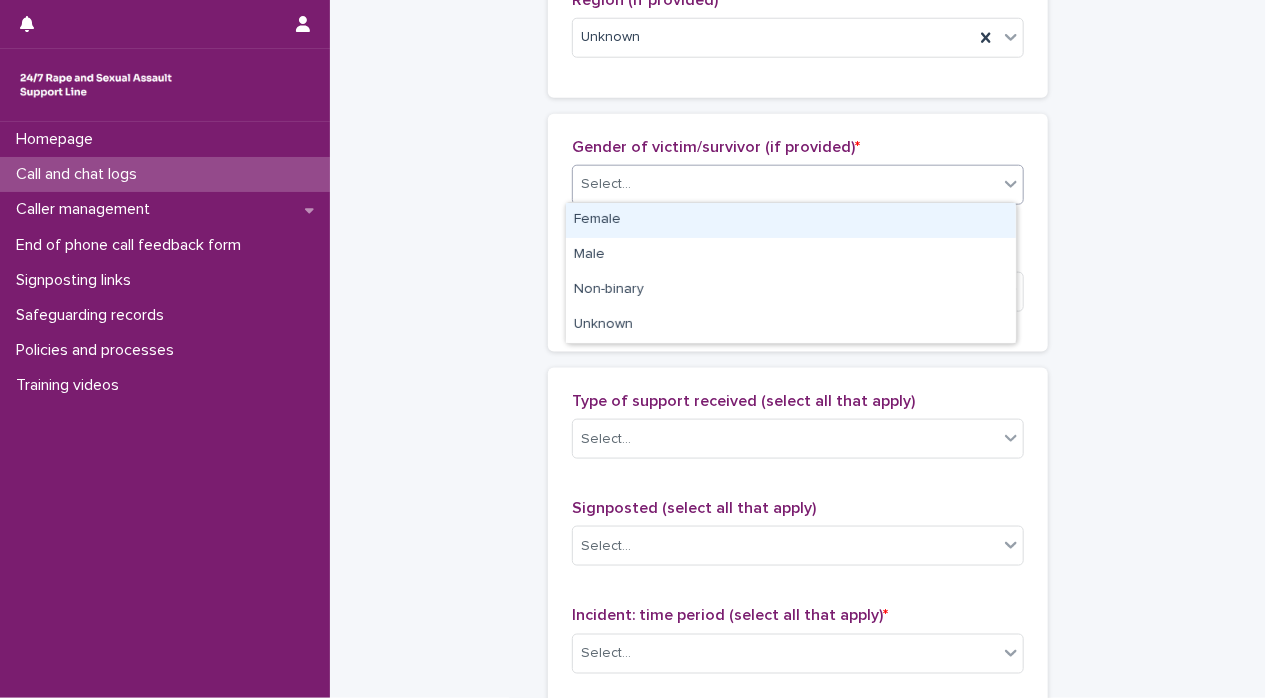 click 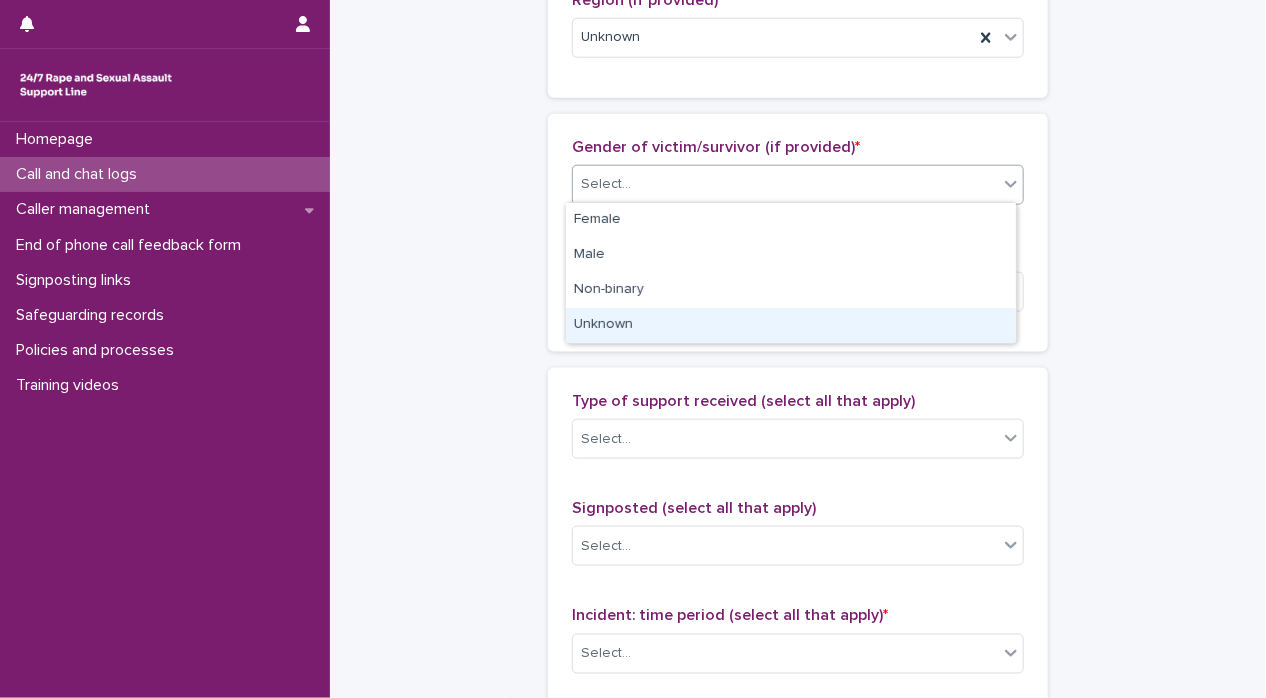click on "Unknown" at bounding box center (791, 325) 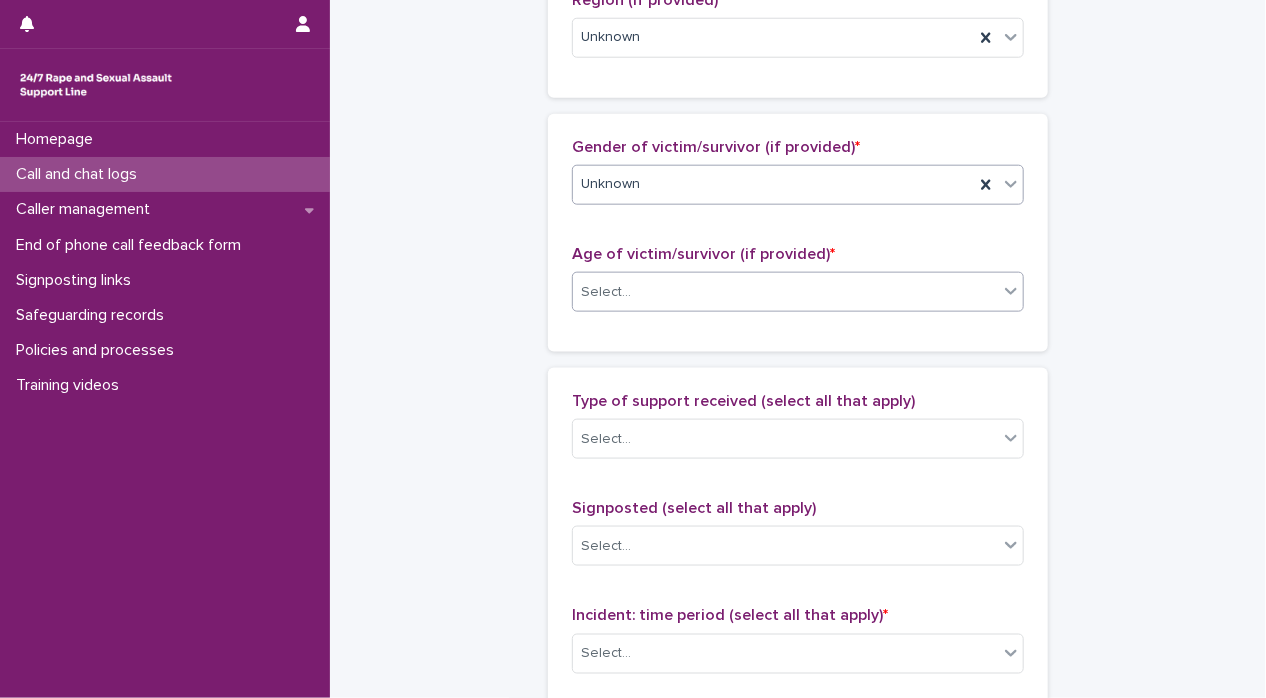 click 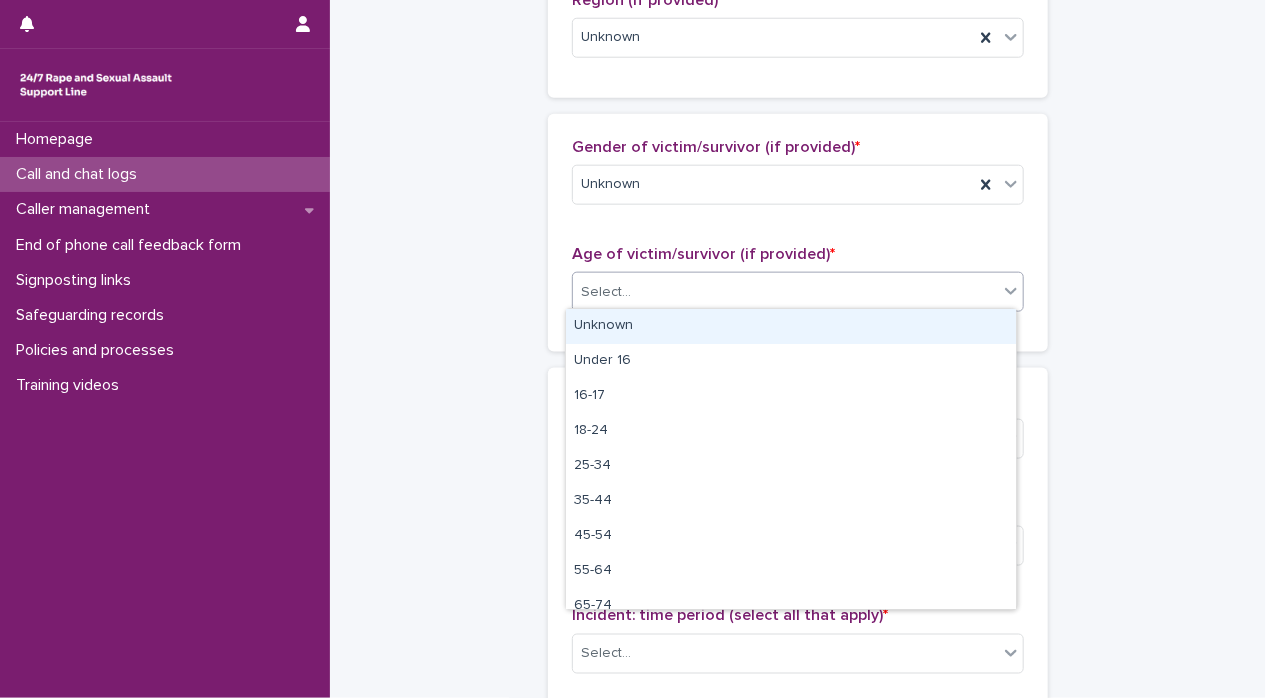 click on "Unknown" at bounding box center (791, 326) 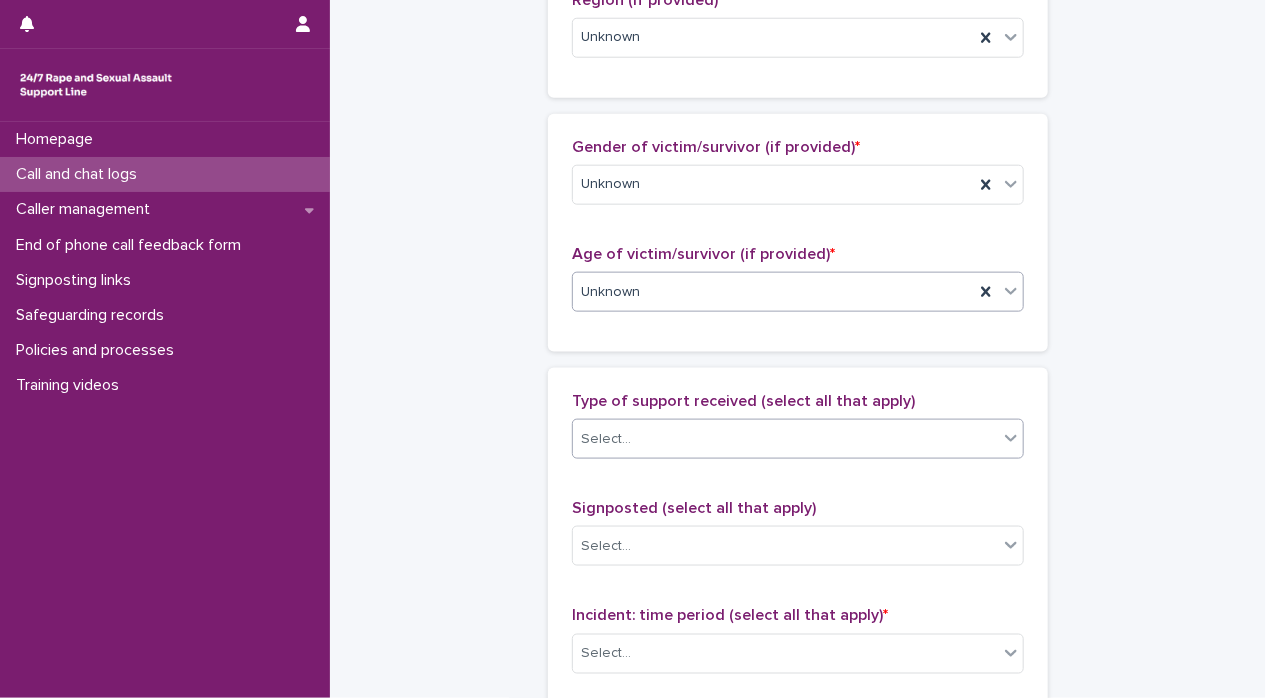 click 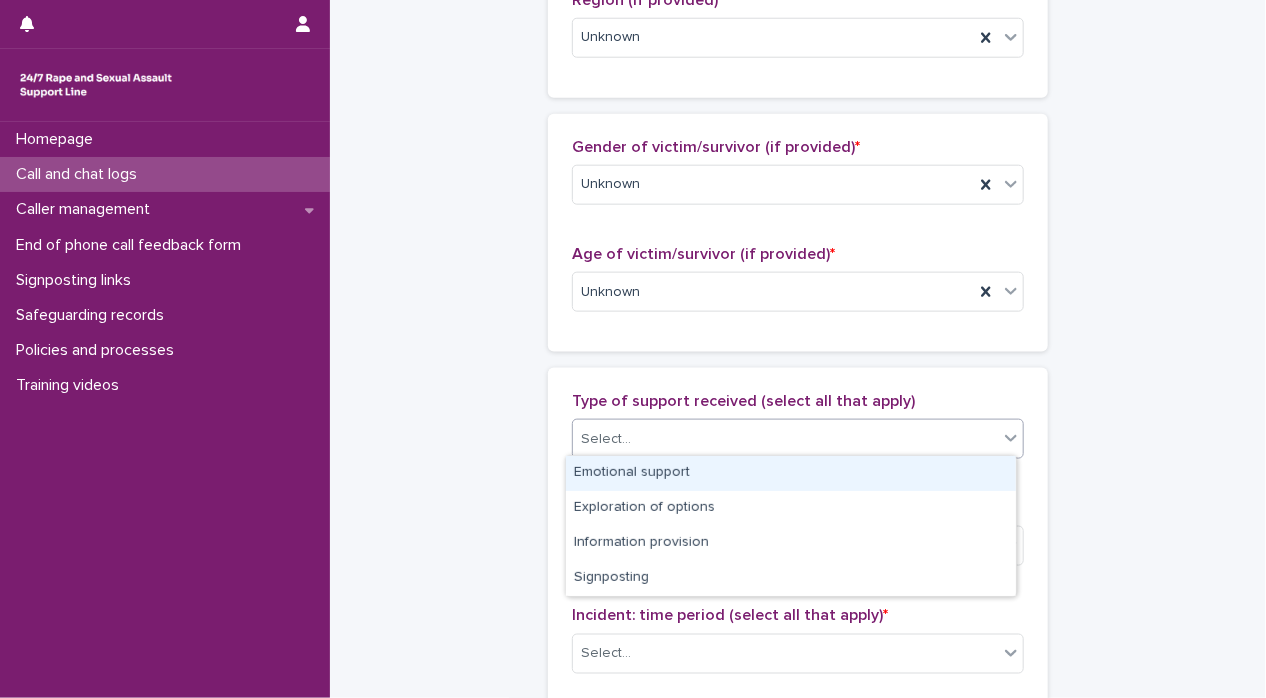 click on "Emotional support" at bounding box center [791, 473] 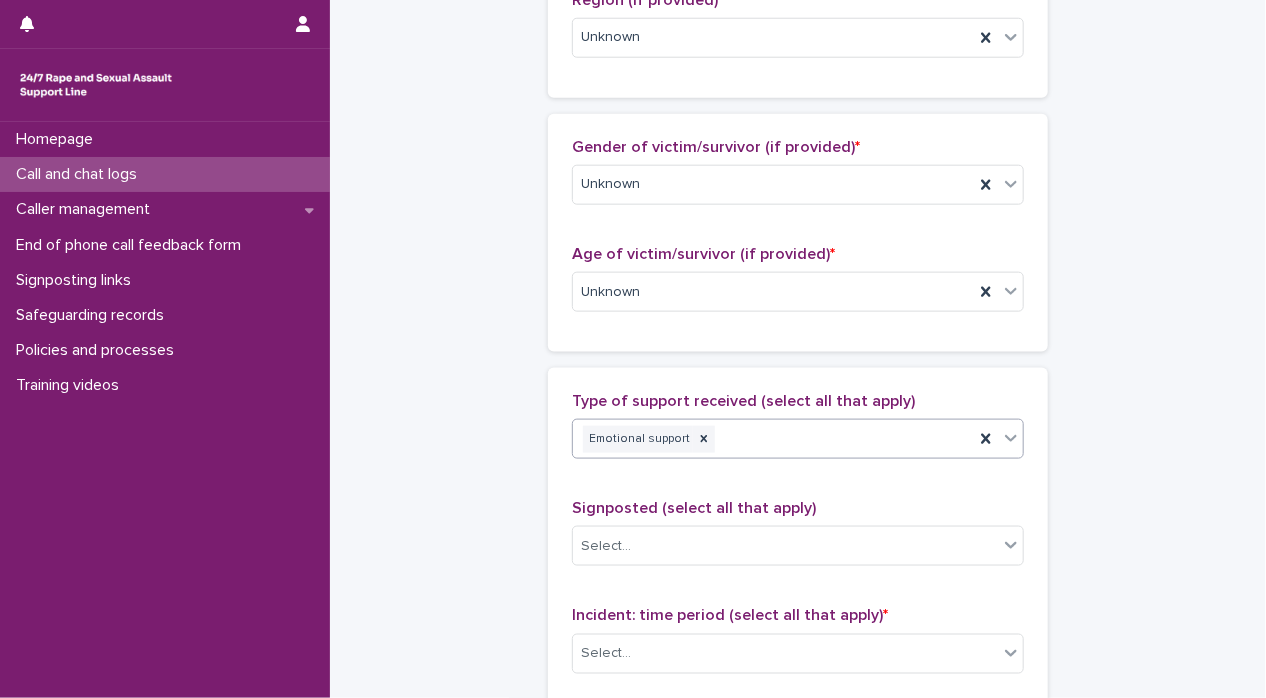 click 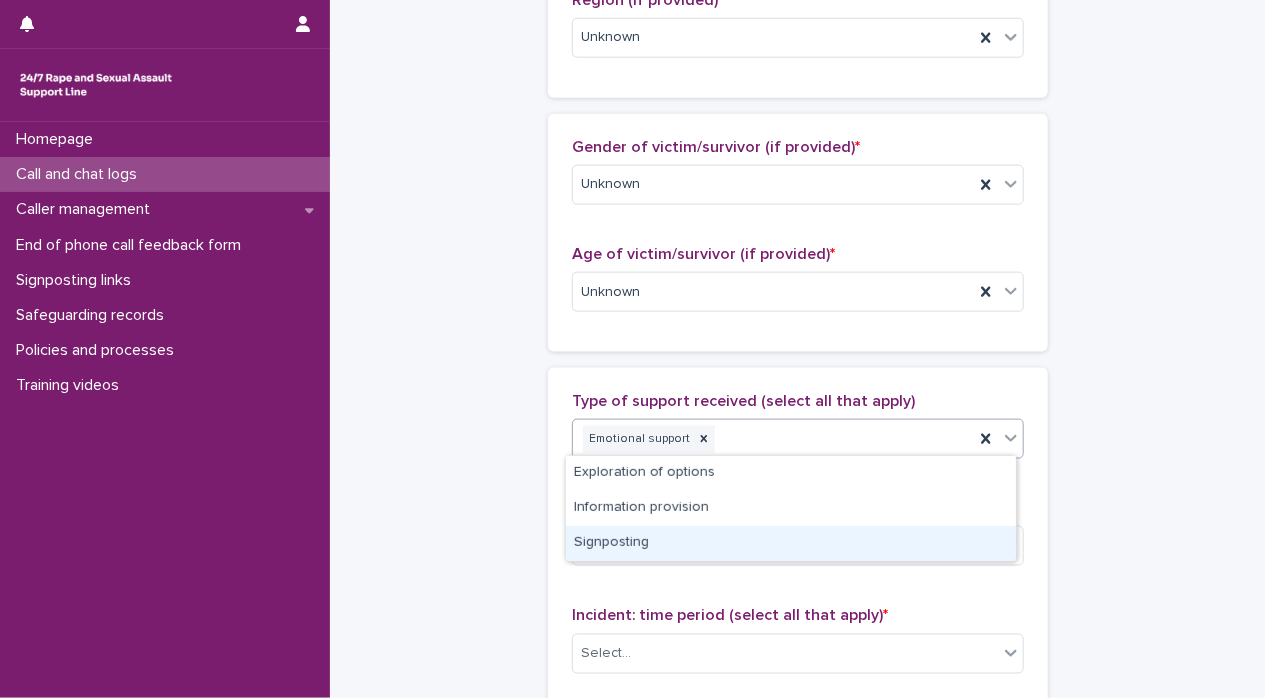 click on "Signposting" at bounding box center (791, 543) 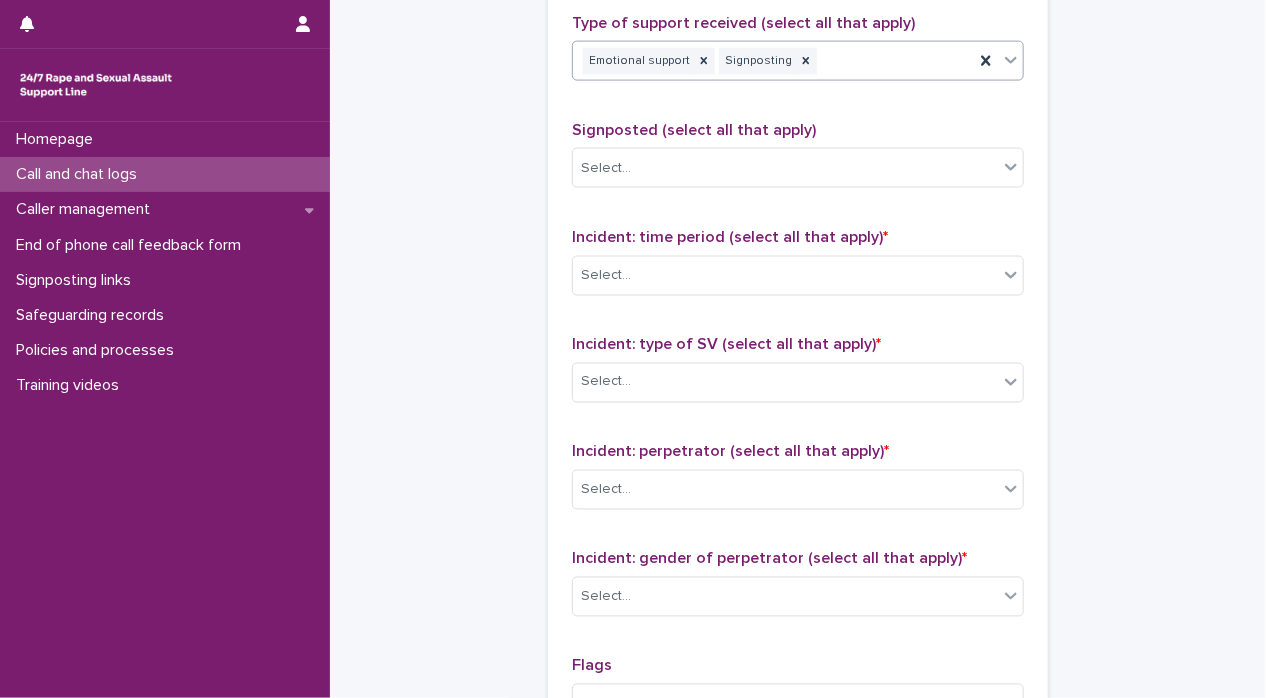 scroll, scrollTop: 1249, scrollLeft: 0, axis: vertical 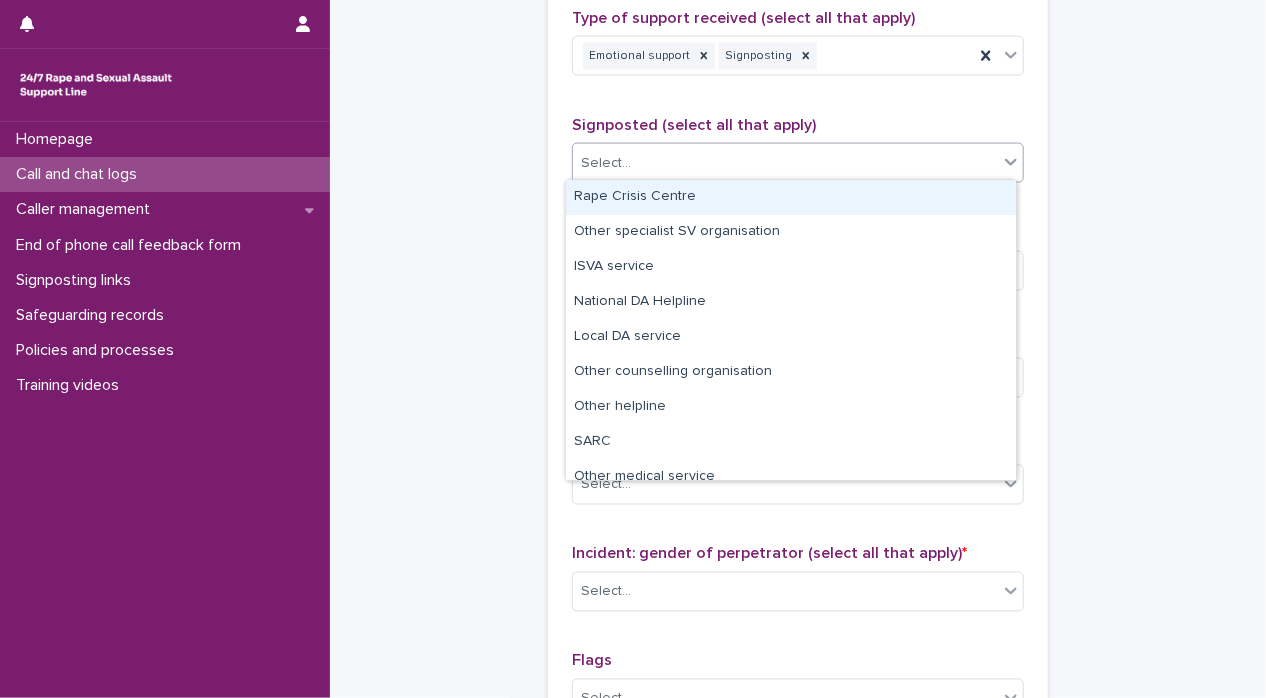 click 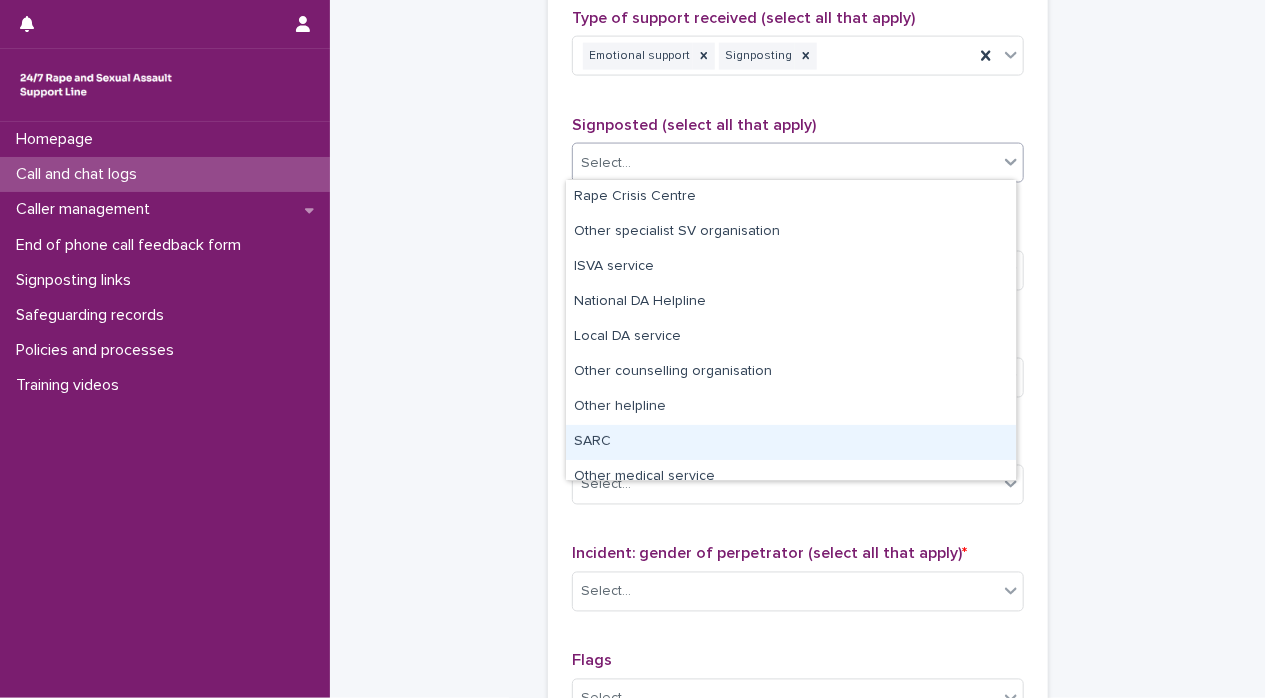 click on "SARC" at bounding box center (791, 442) 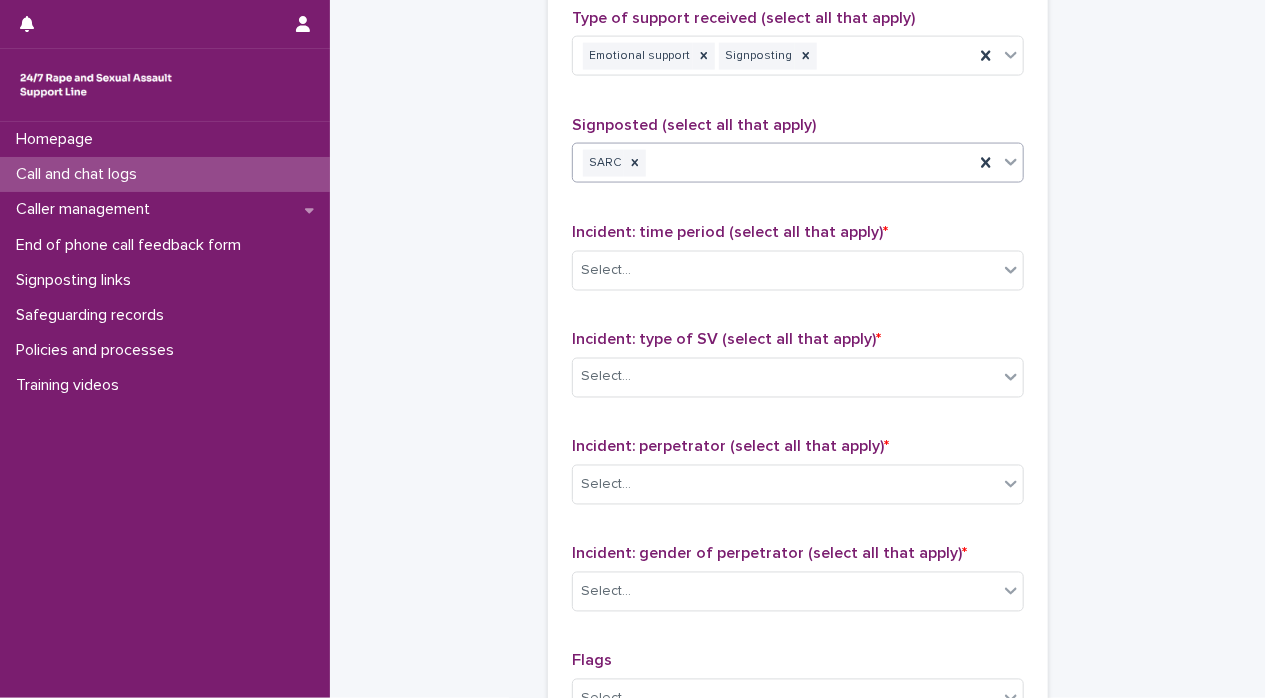 click 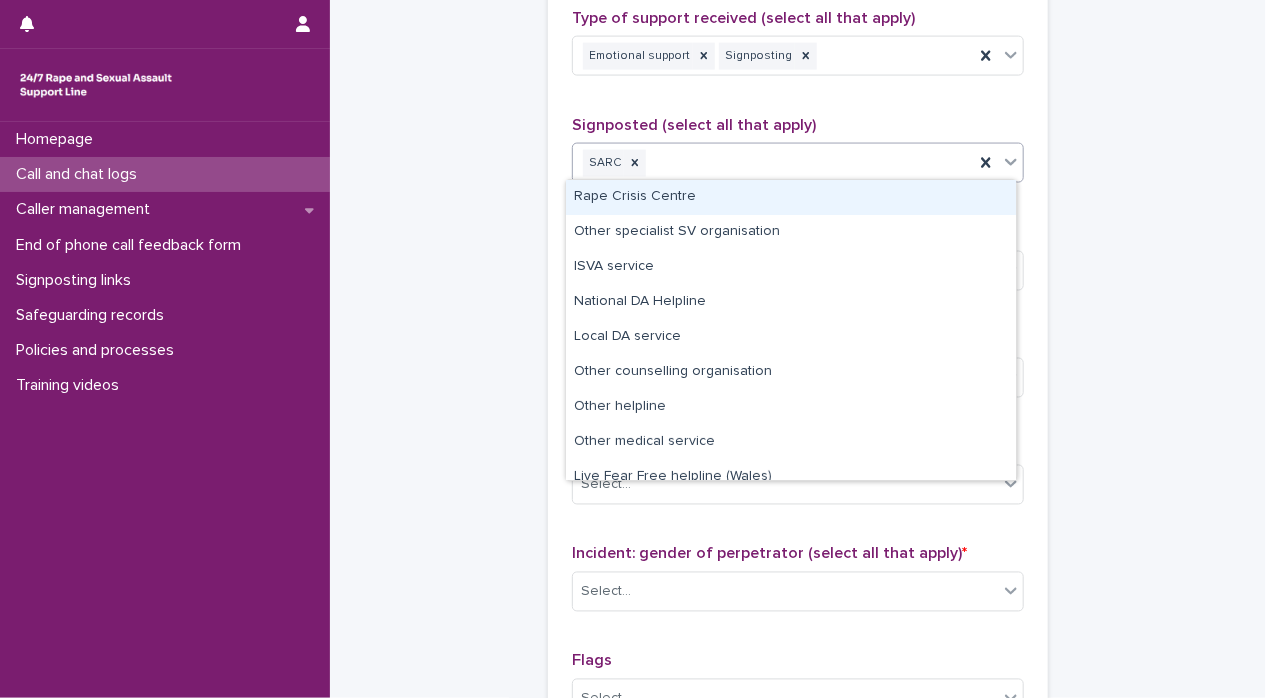 scroll, scrollTop: 84, scrollLeft: 0, axis: vertical 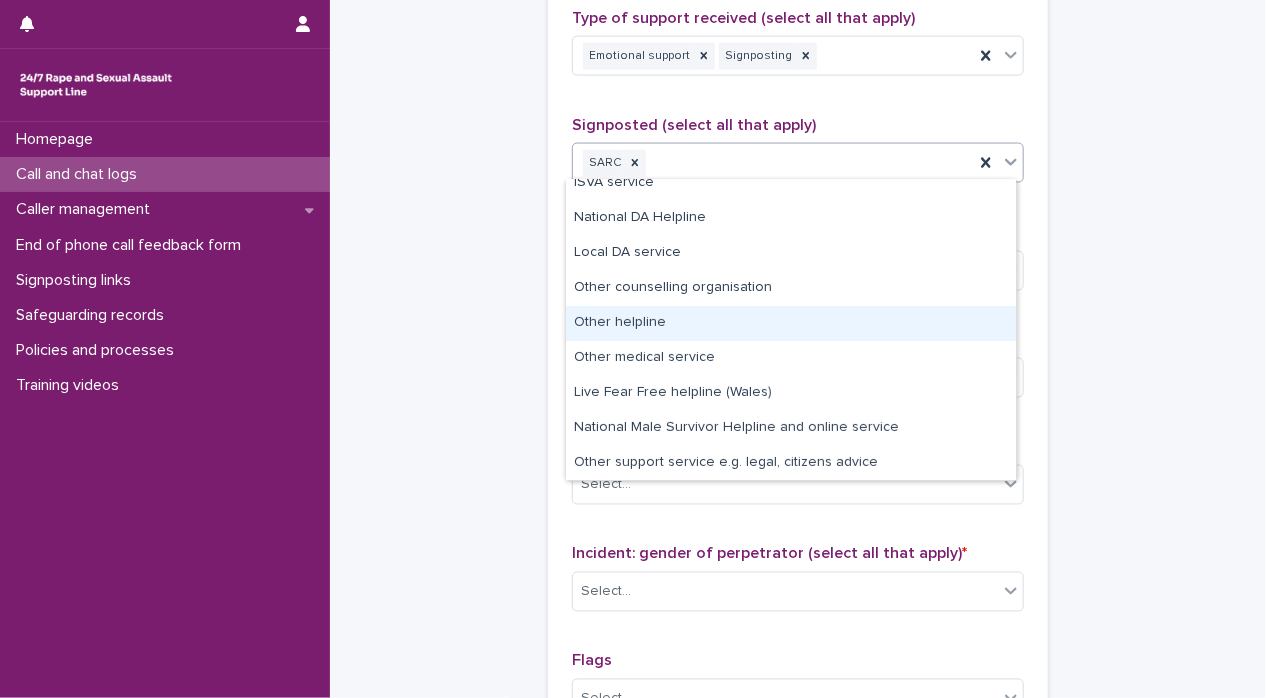 click on "Other helpline" at bounding box center [791, 323] 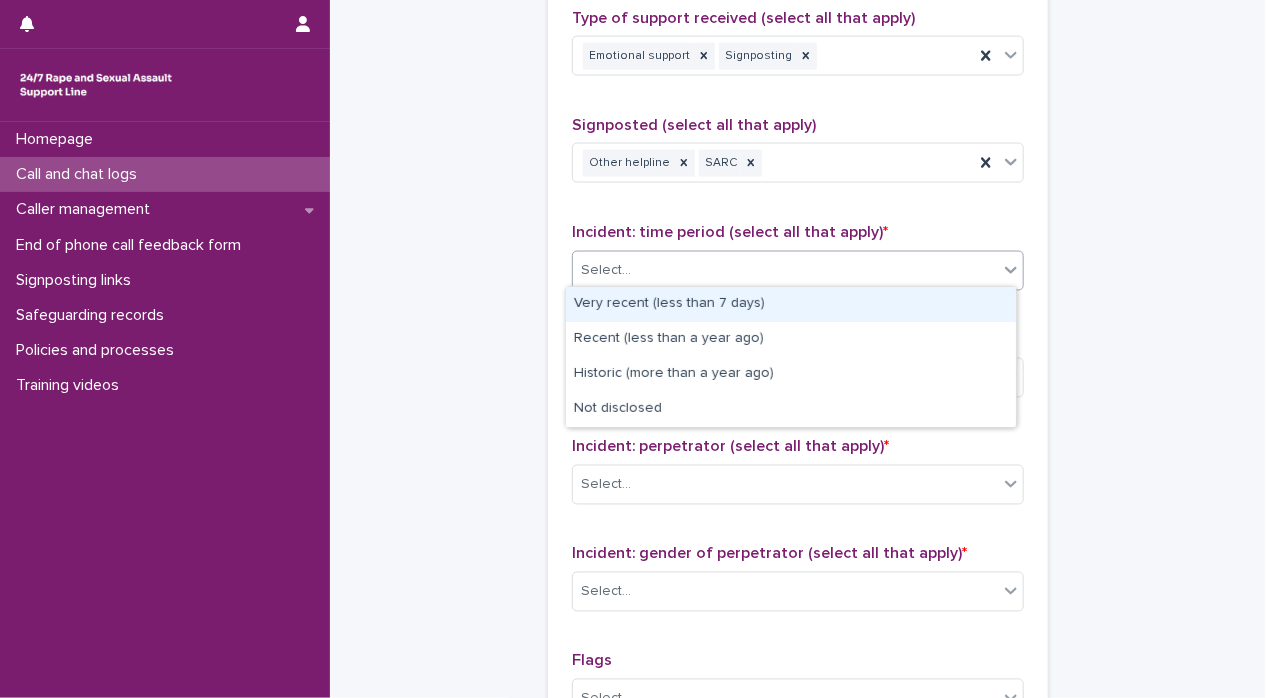 click on "Select..." at bounding box center (785, 270) 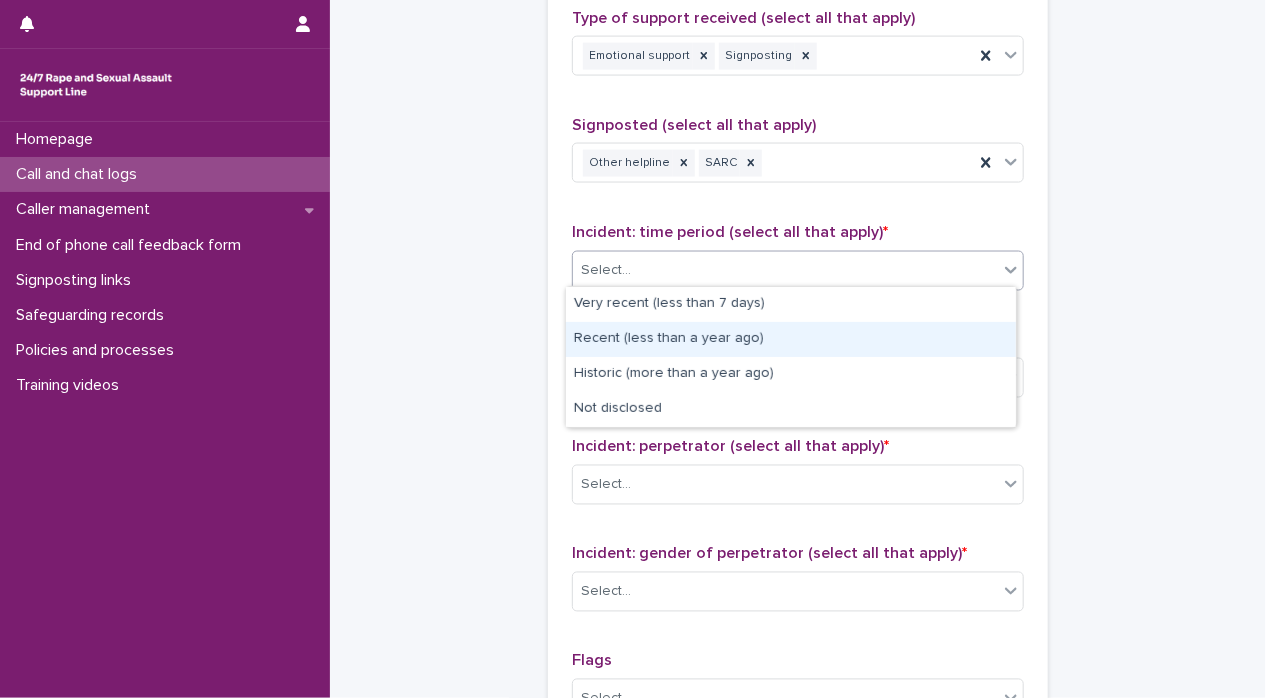click on "Recent (less than a year ago)" at bounding box center [791, 339] 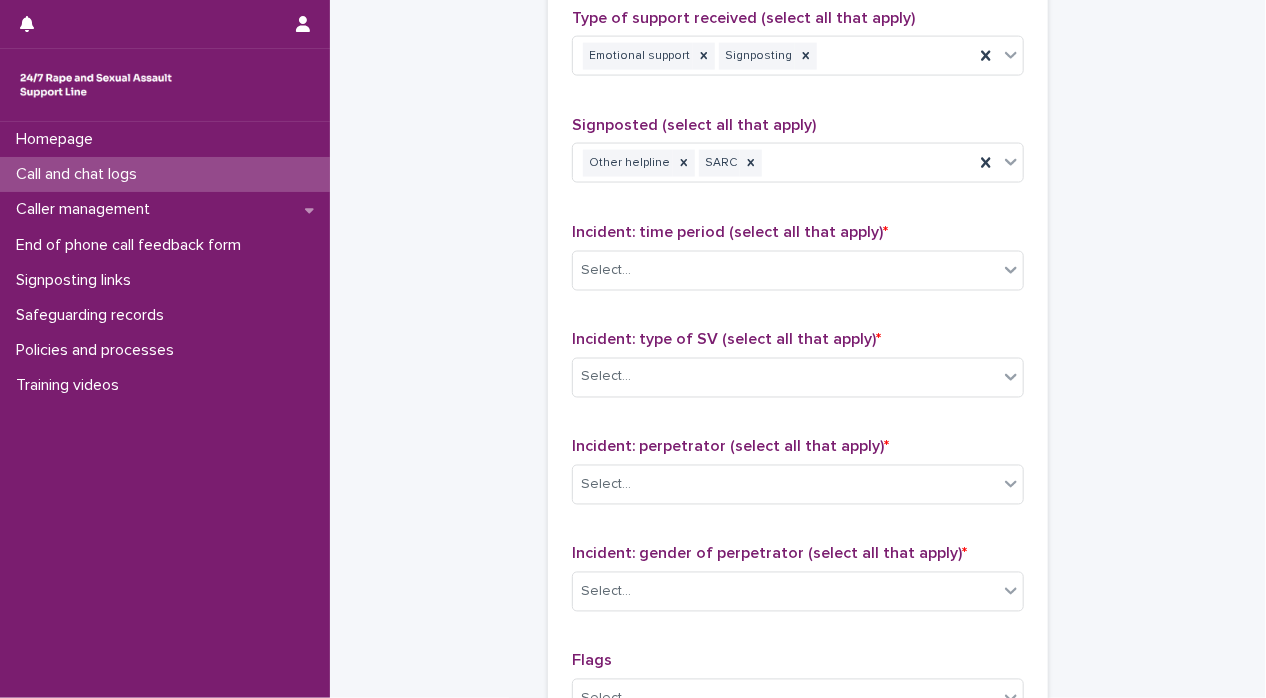 click on "Incident: type of SV (select all that apply) *" at bounding box center (798, 340) 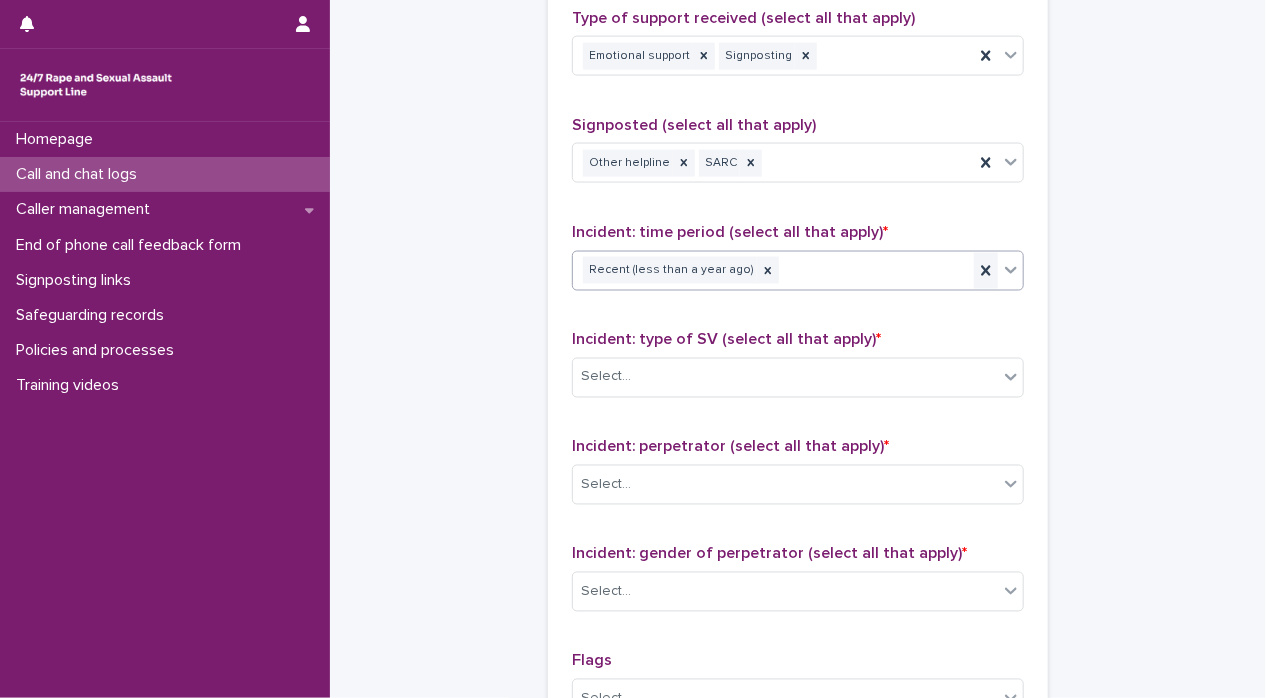 click 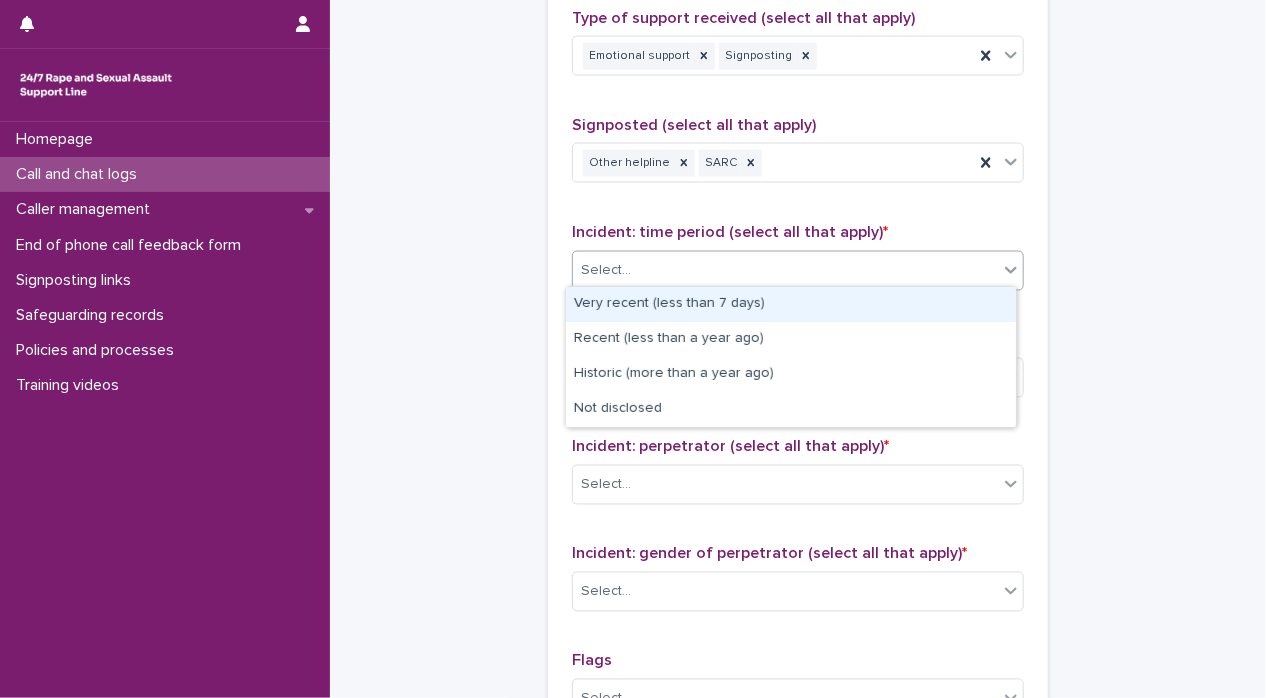 click 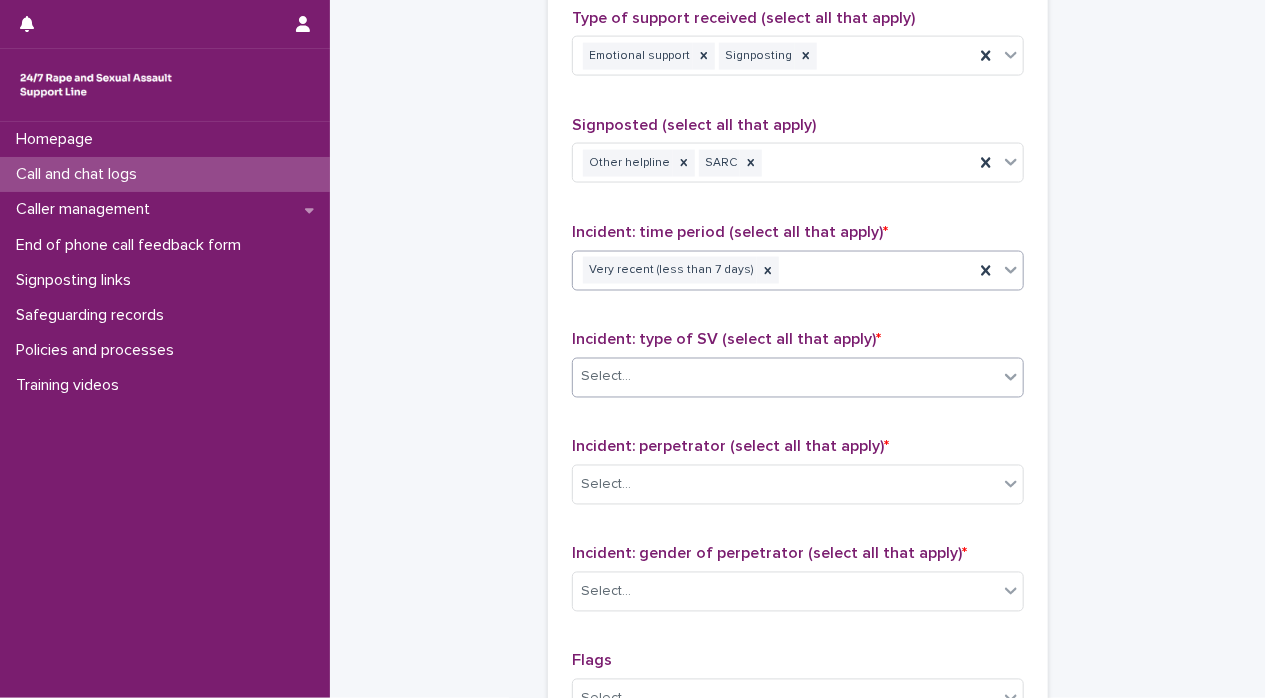 click 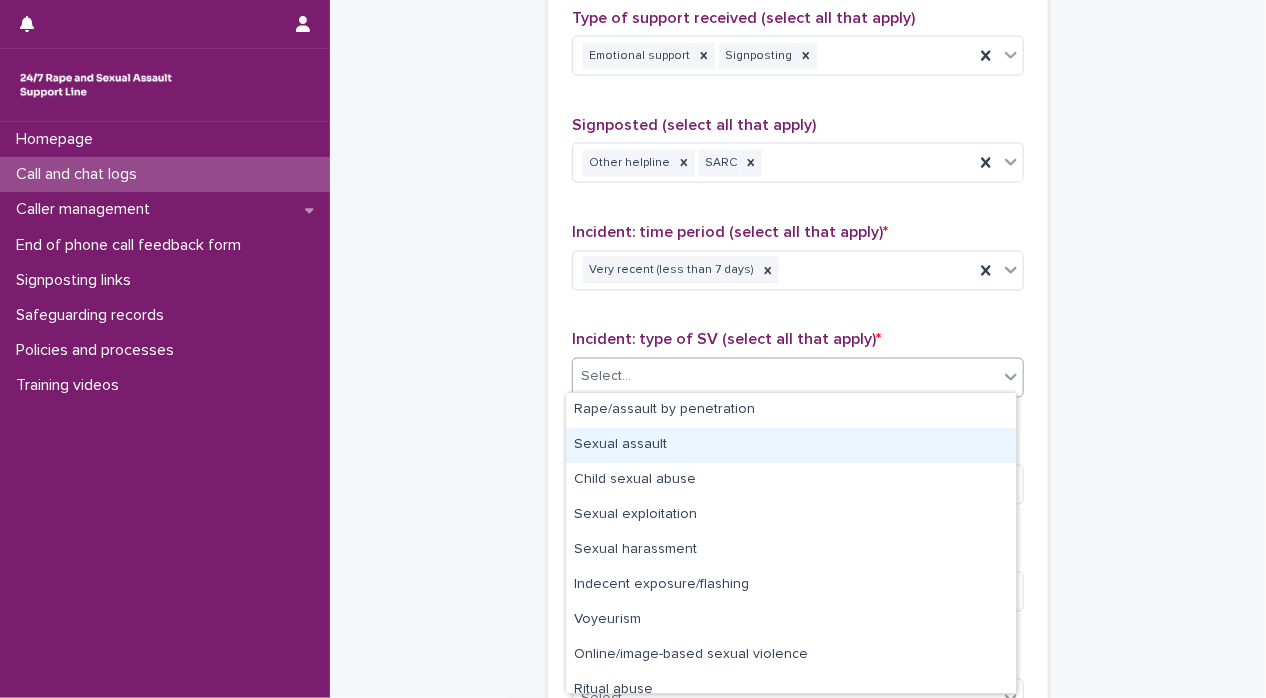 scroll, scrollTop: 50, scrollLeft: 0, axis: vertical 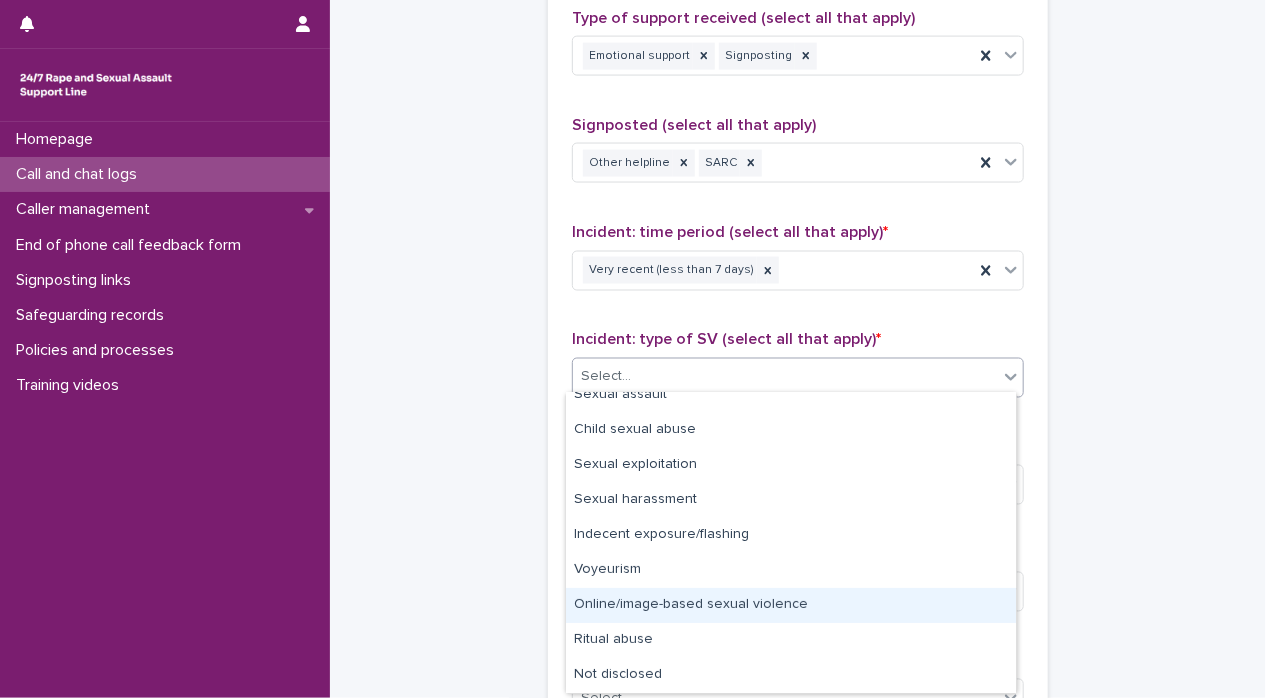 click on "Online/image-based sexual violence" at bounding box center [791, 605] 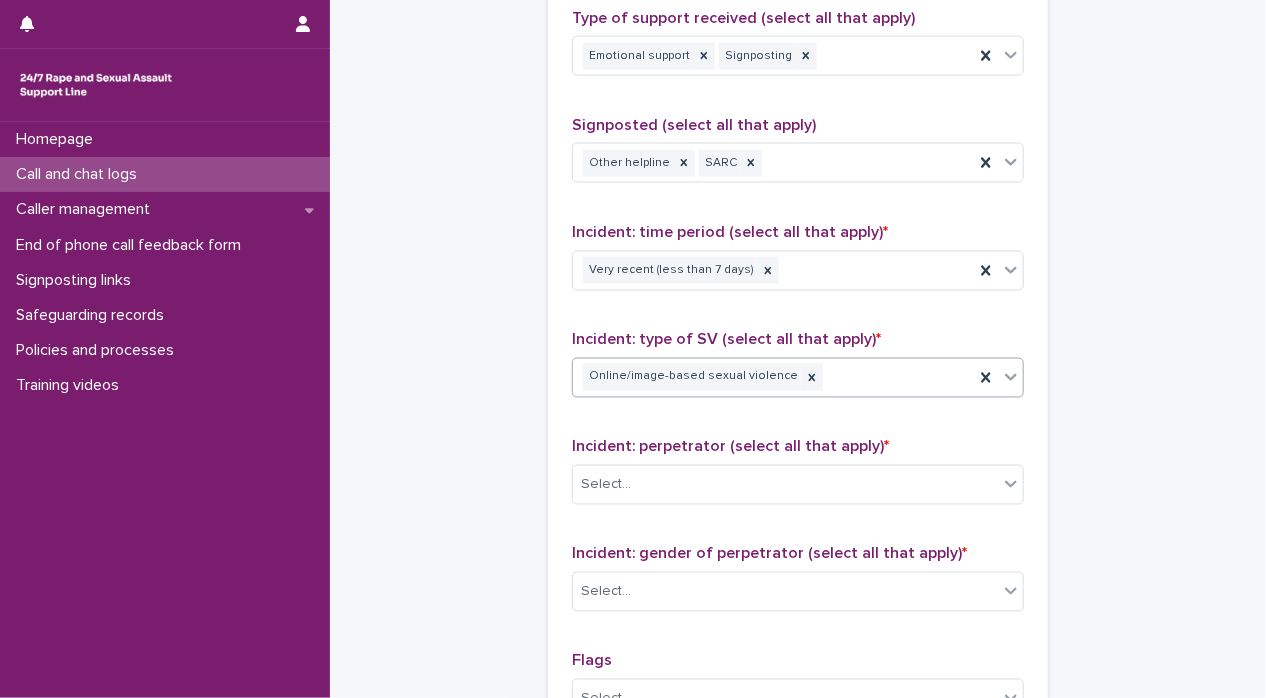 click 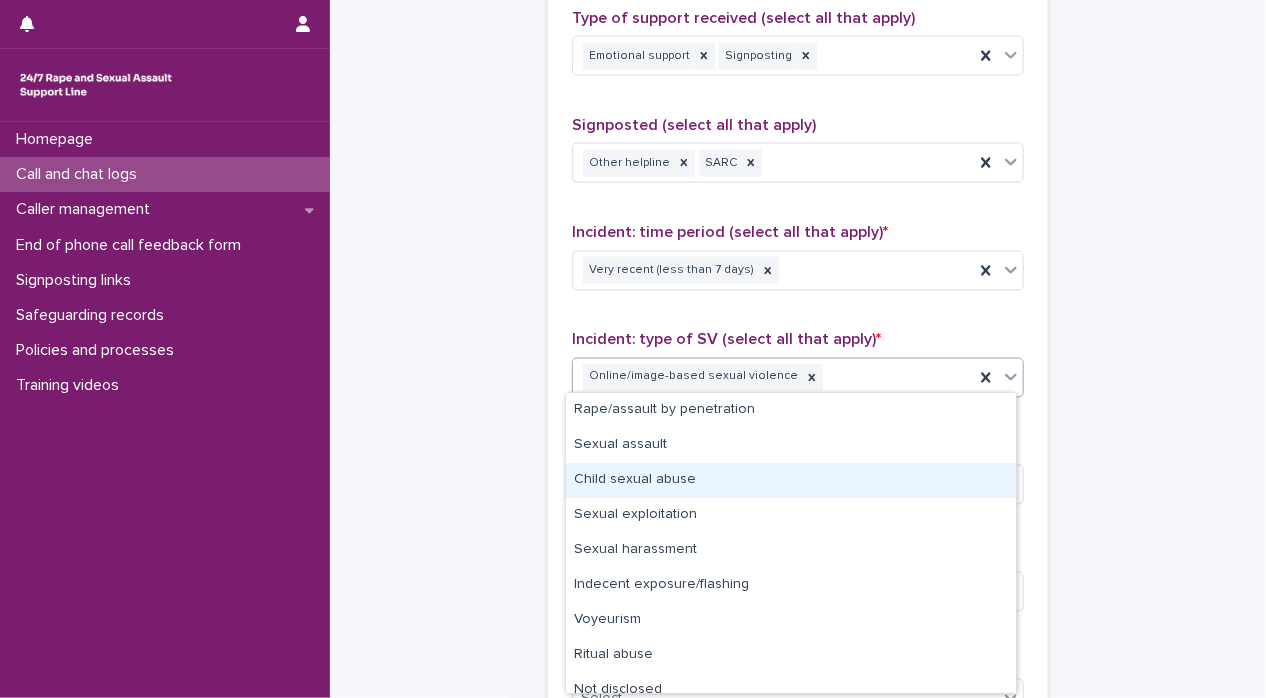 scroll, scrollTop: 15, scrollLeft: 0, axis: vertical 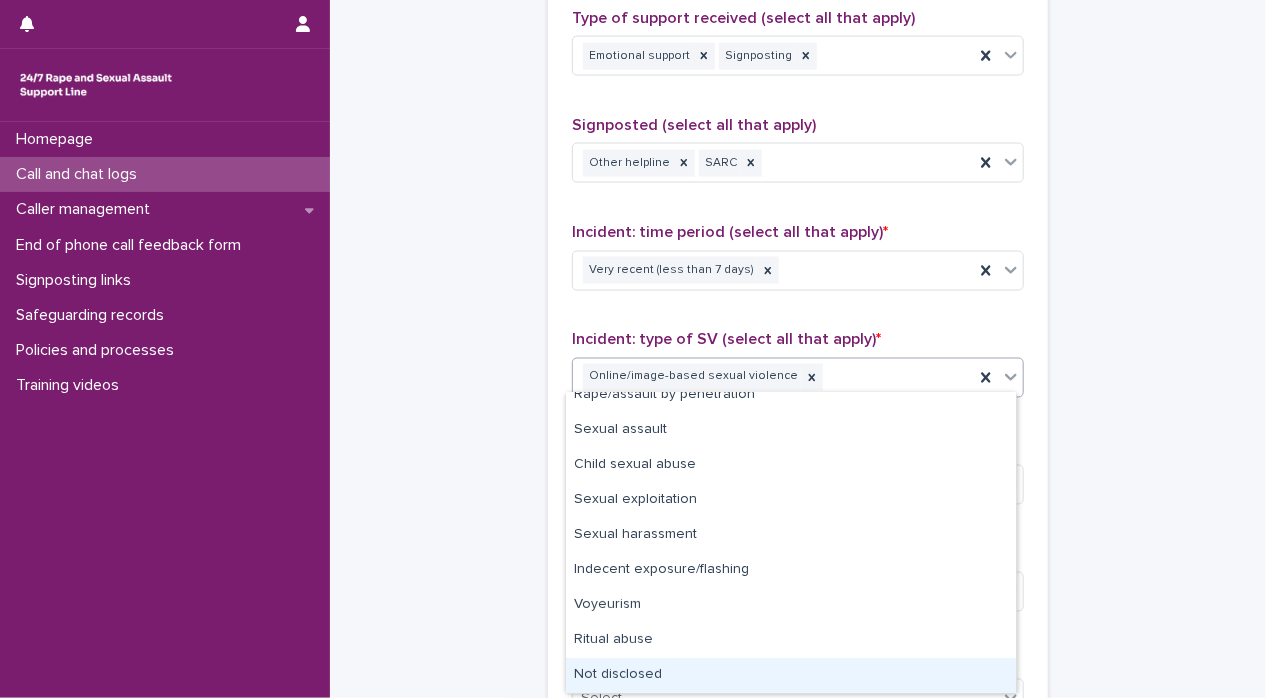 click on "Not disclosed" at bounding box center [791, 675] 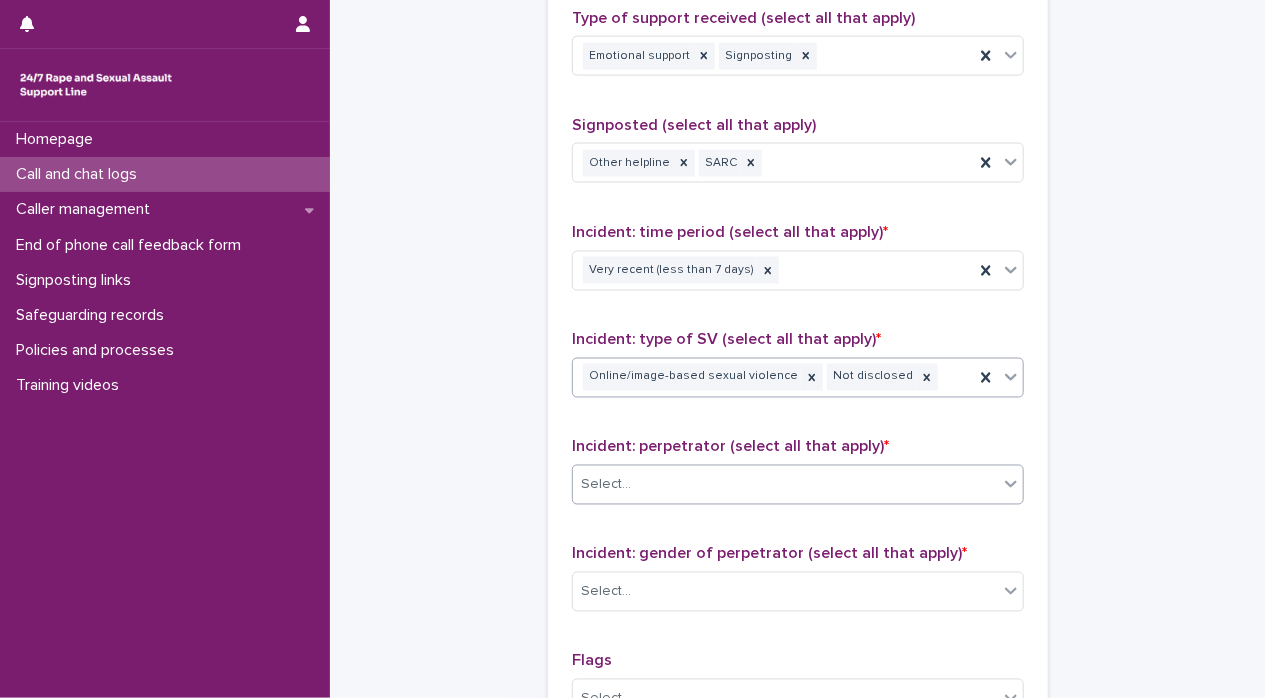 click 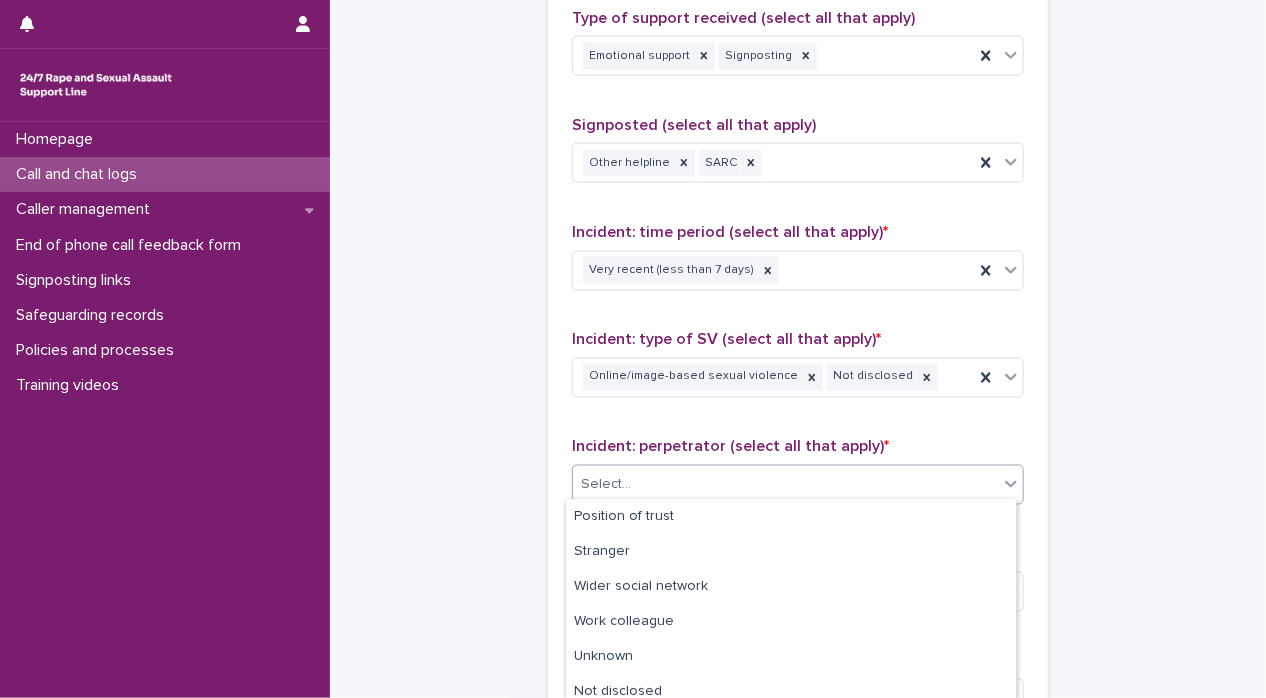 scroll, scrollTop: 185, scrollLeft: 0, axis: vertical 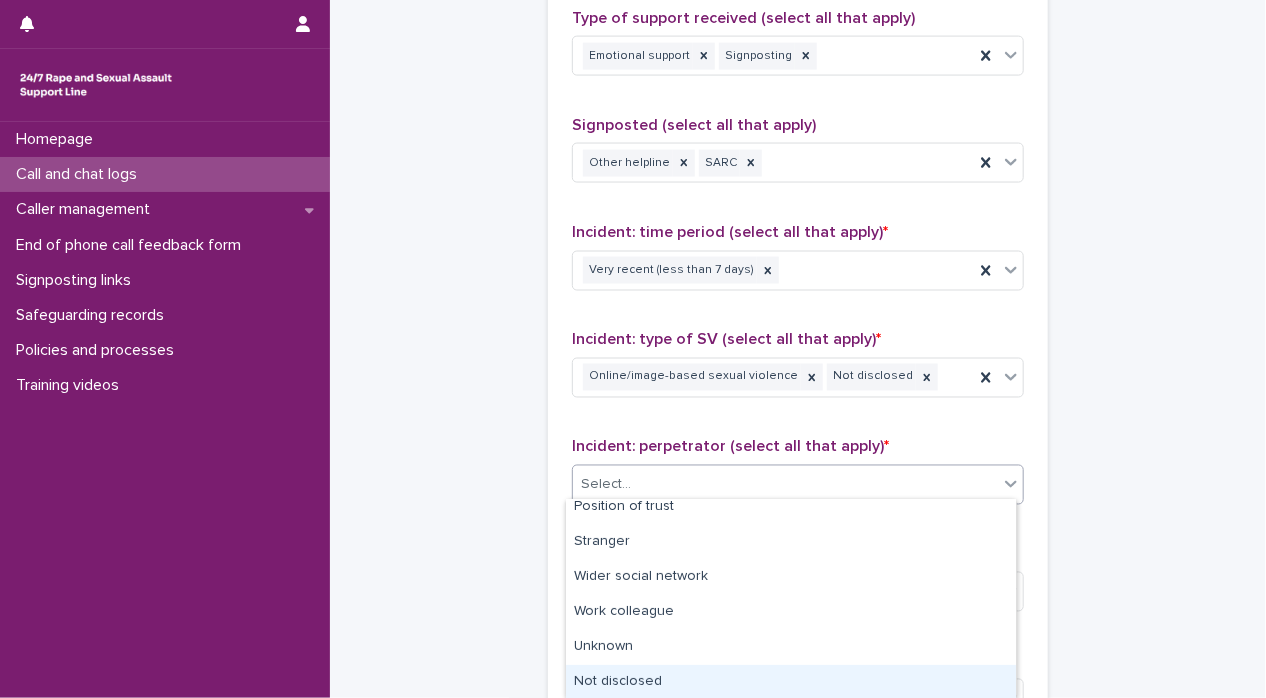 click on "Not disclosed" at bounding box center [791, 682] 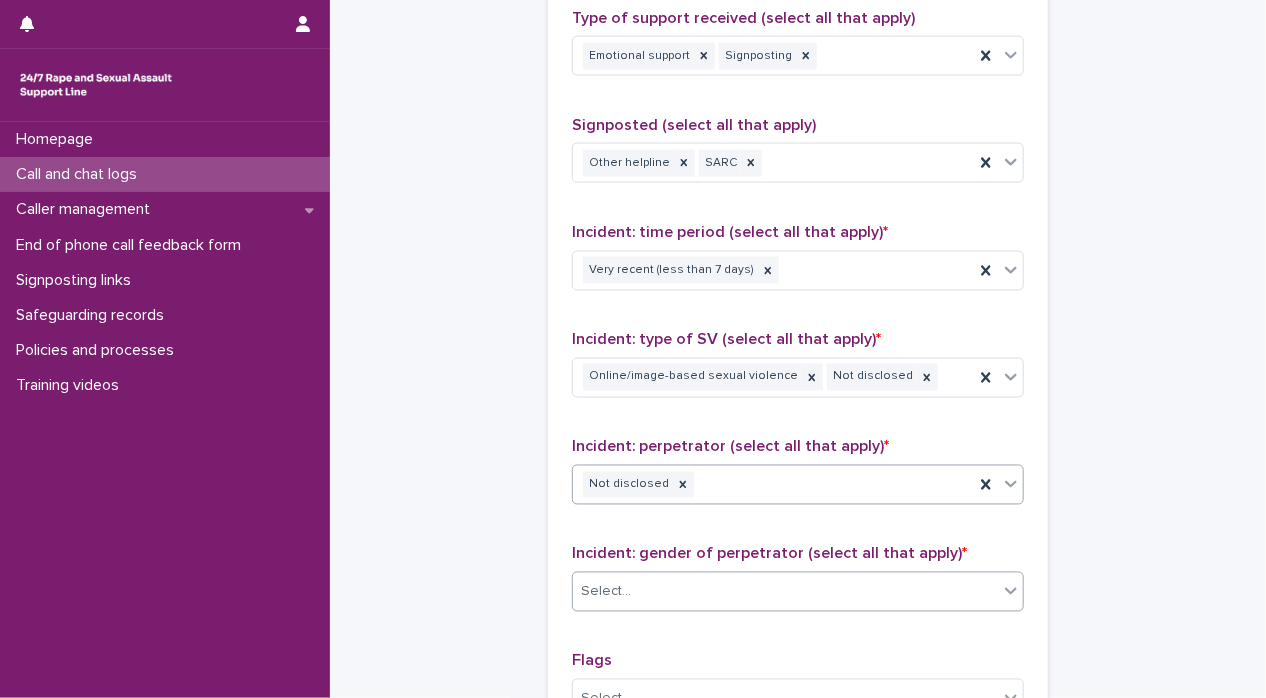 click 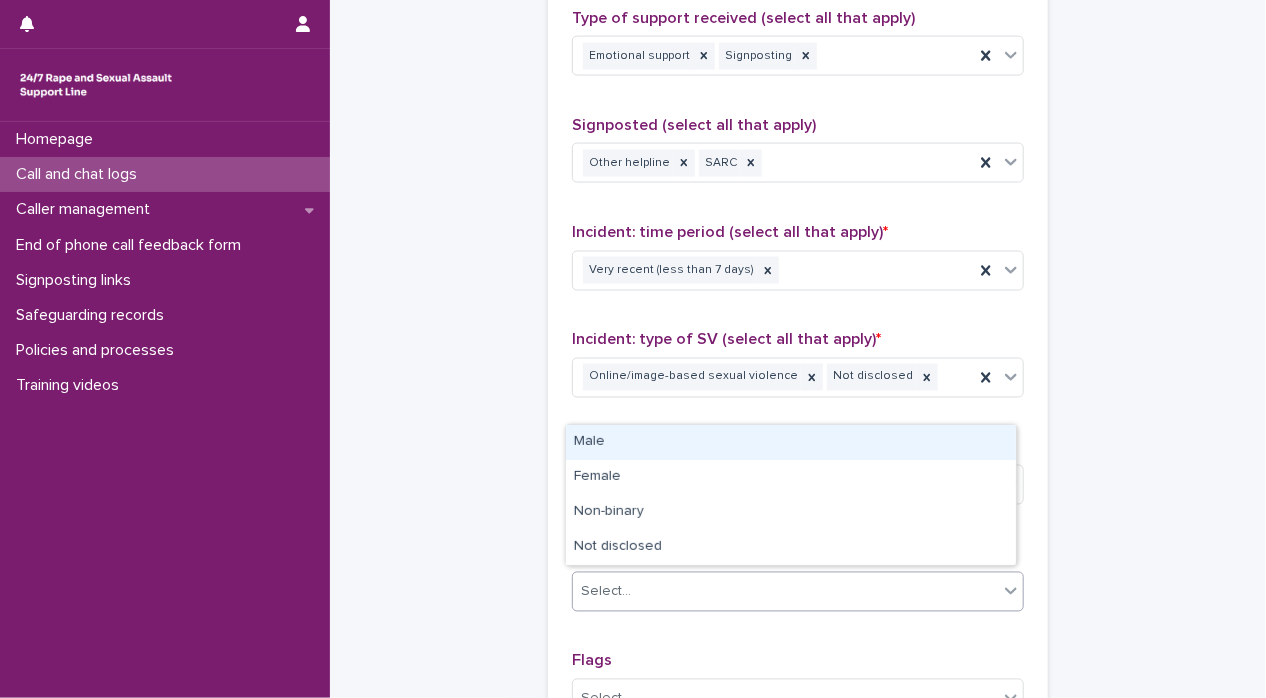 click on "Male" at bounding box center (791, 442) 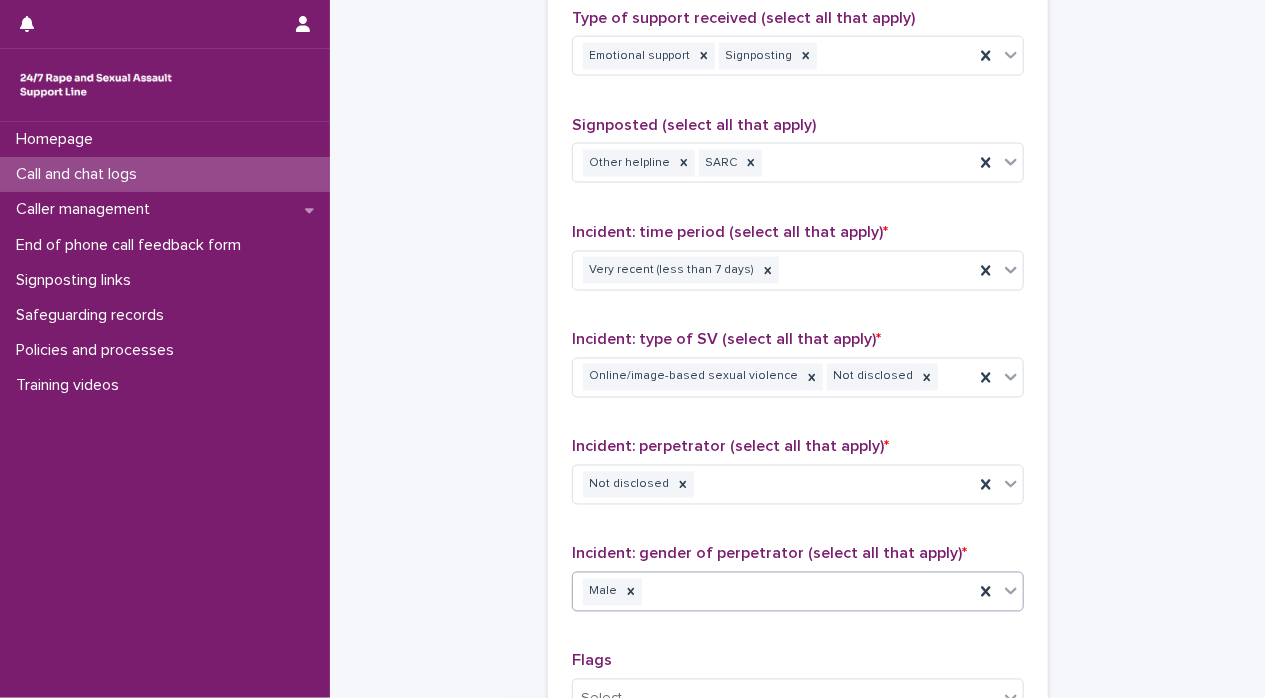 scroll, scrollTop: 1618, scrollLeft: 0, axis: vertical 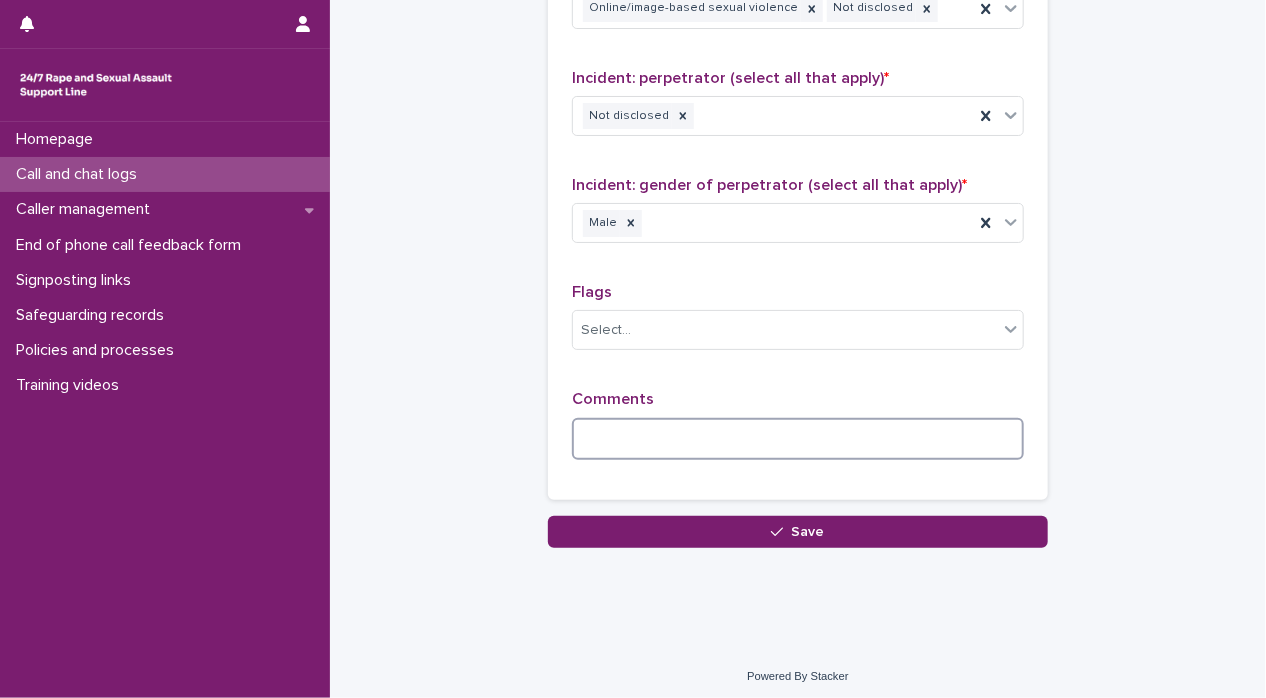 click at bounding box center [798, 439] 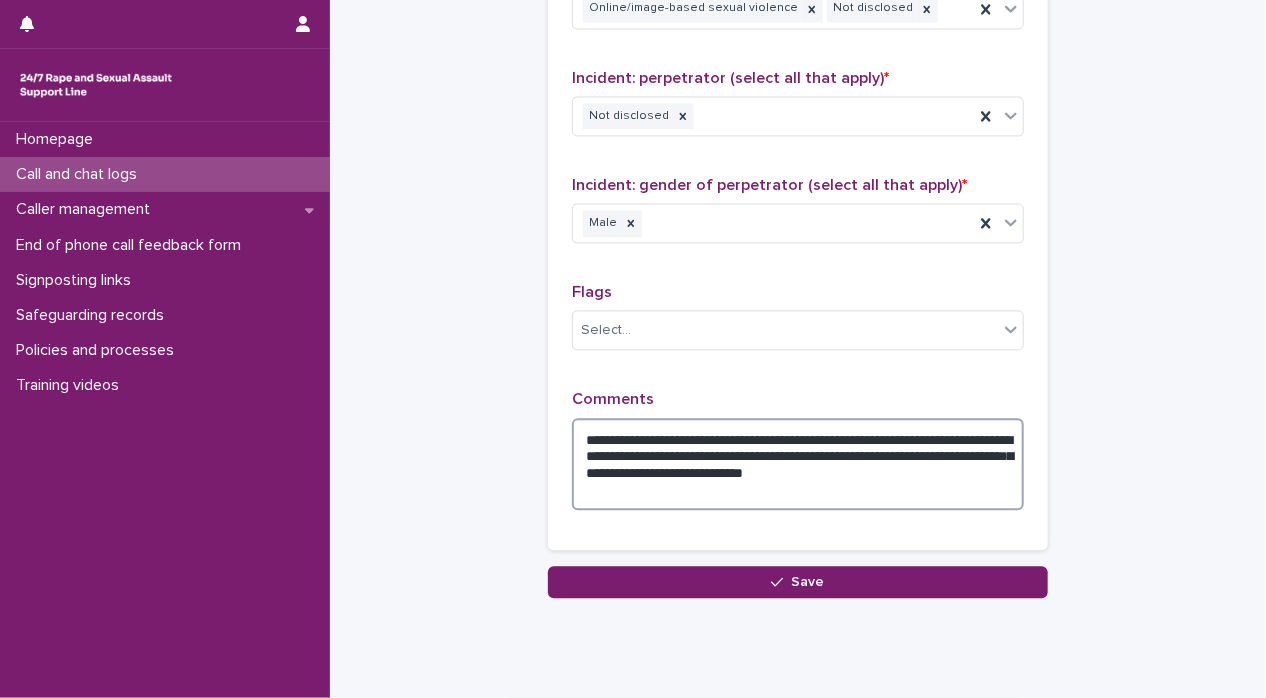 click on "**********" at bounding box center [798, 464] 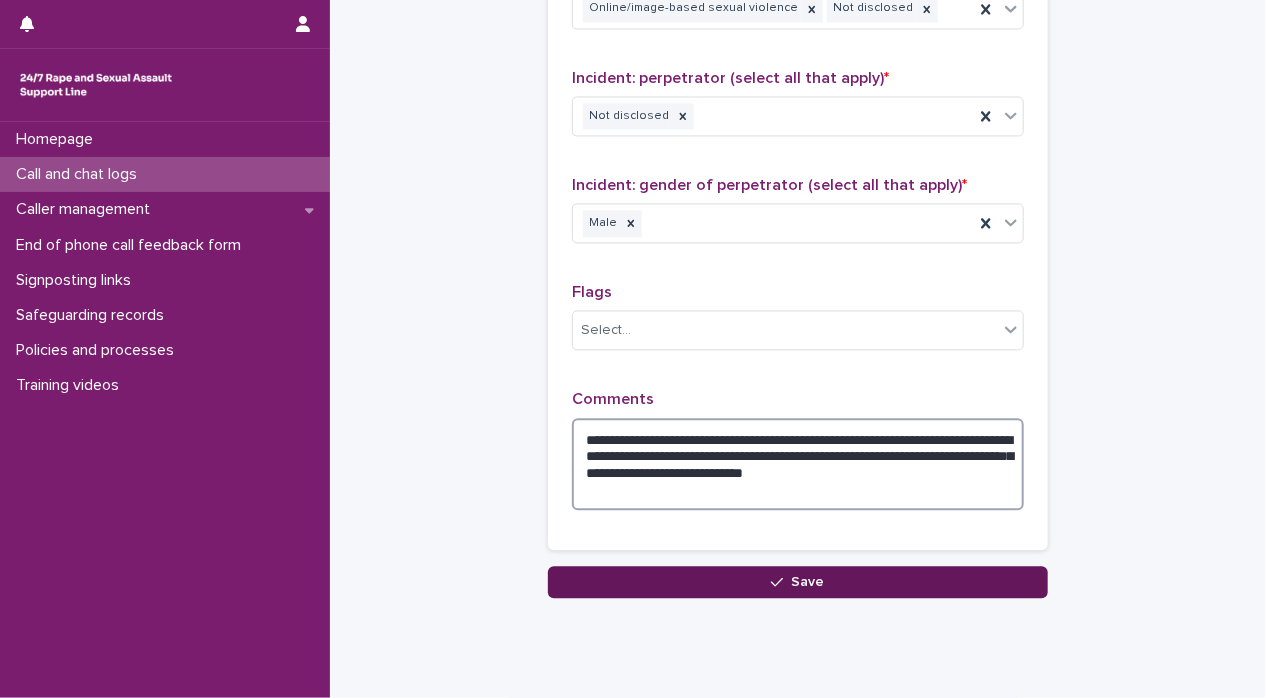 type on "**********" 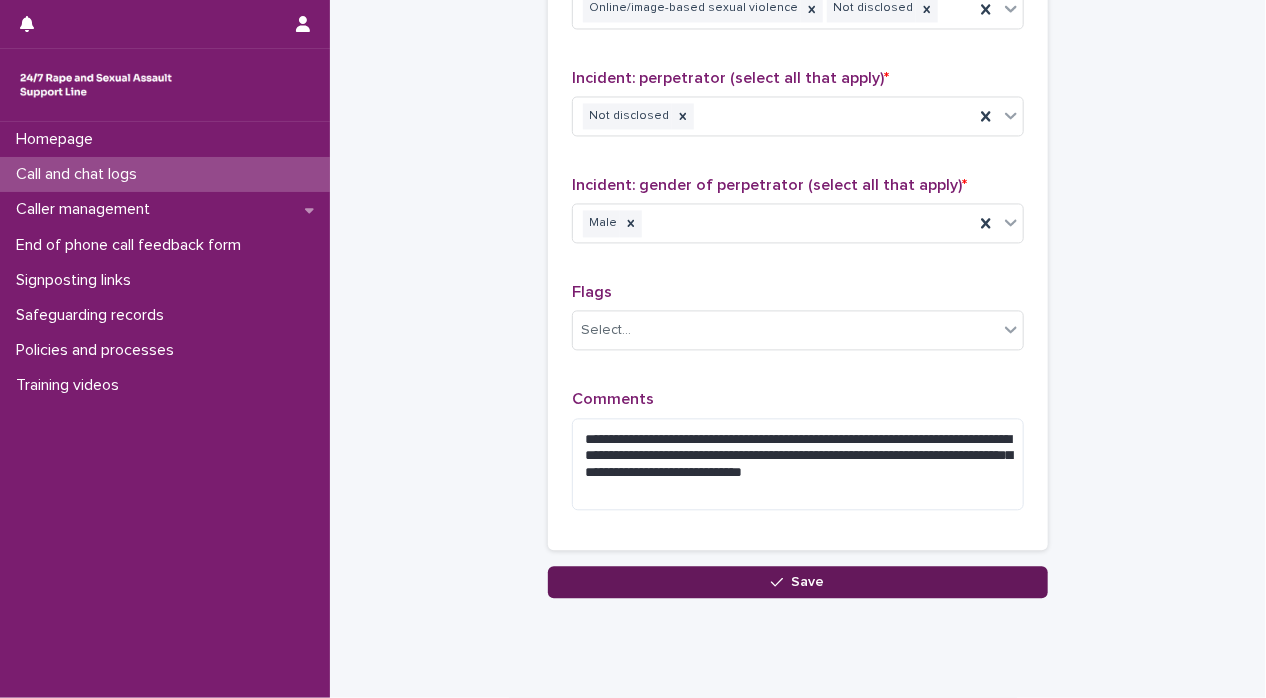 click on "Save" at bounding box center [798, 582] 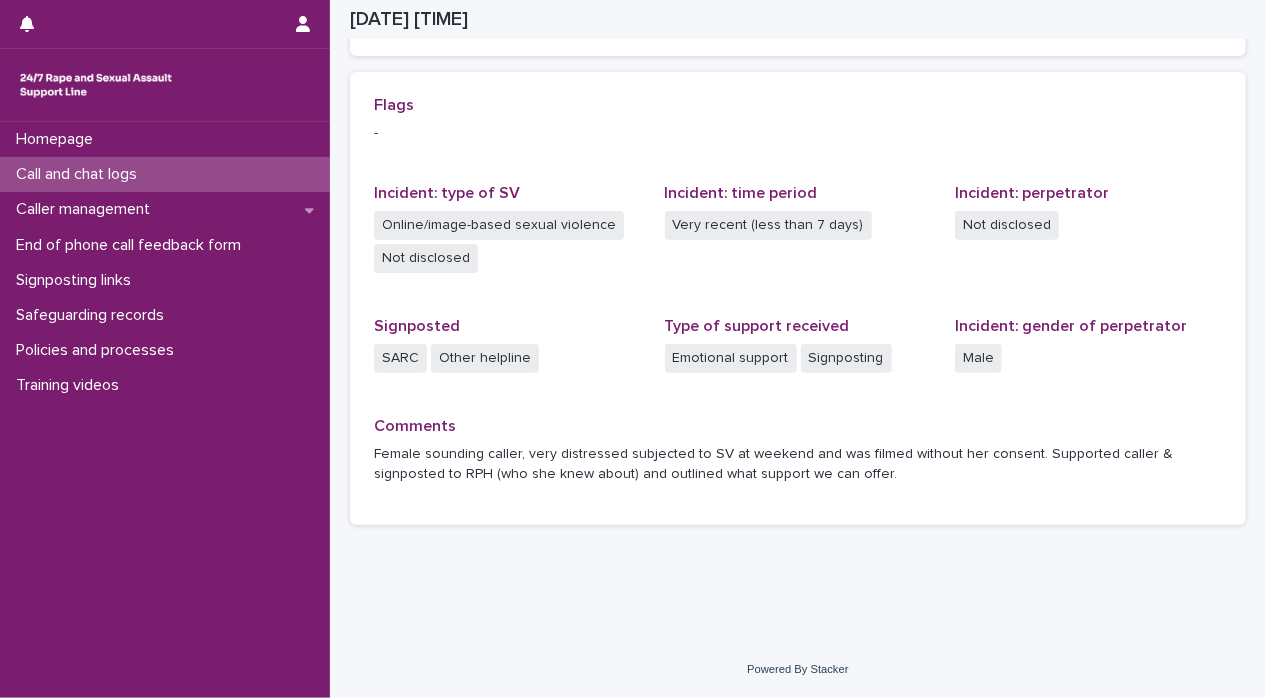scroll, scrollTop: 417, scrollLeft: 0, axis: vertical 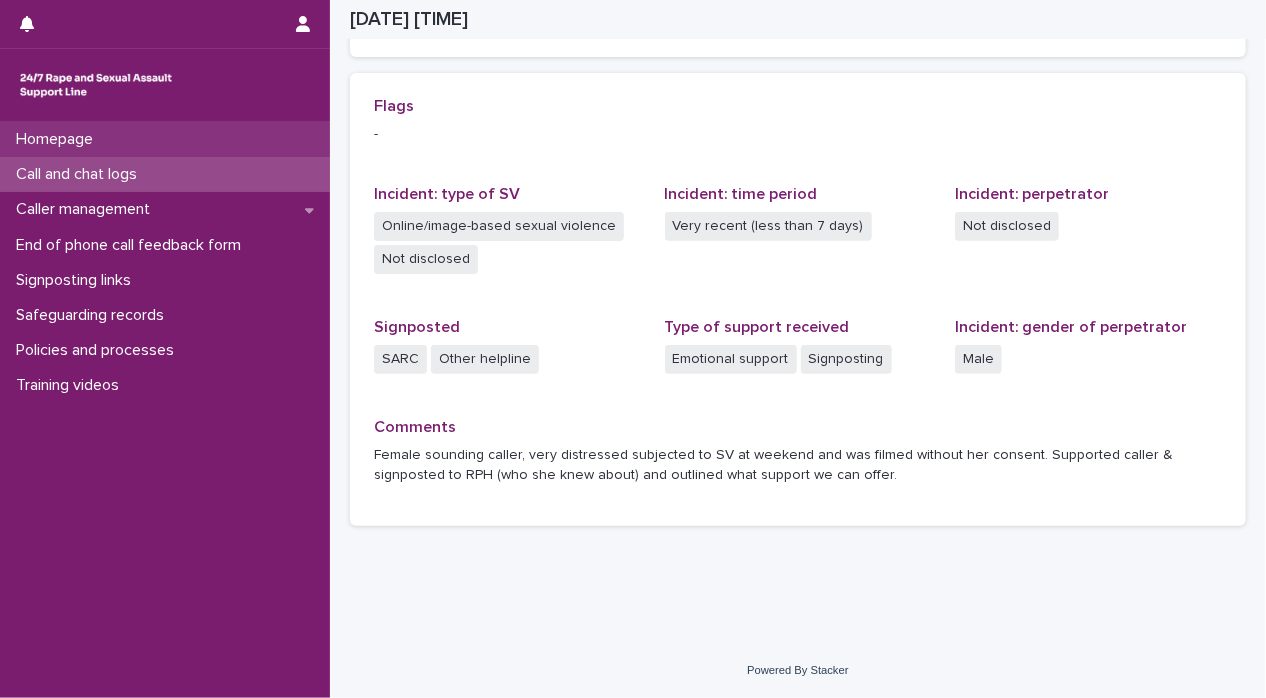 click on "Homepage" at bounding box center (58, 139) 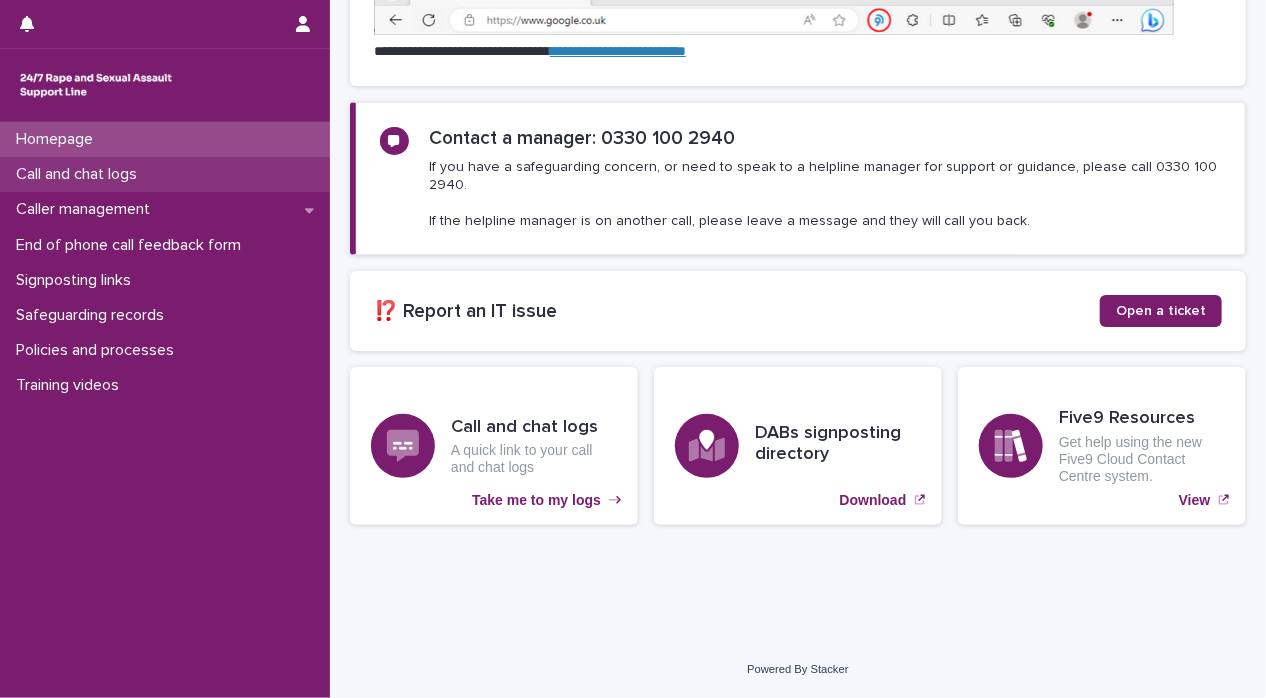 scroll, scrollTop: 0, scrollLeft: 0, axis: both 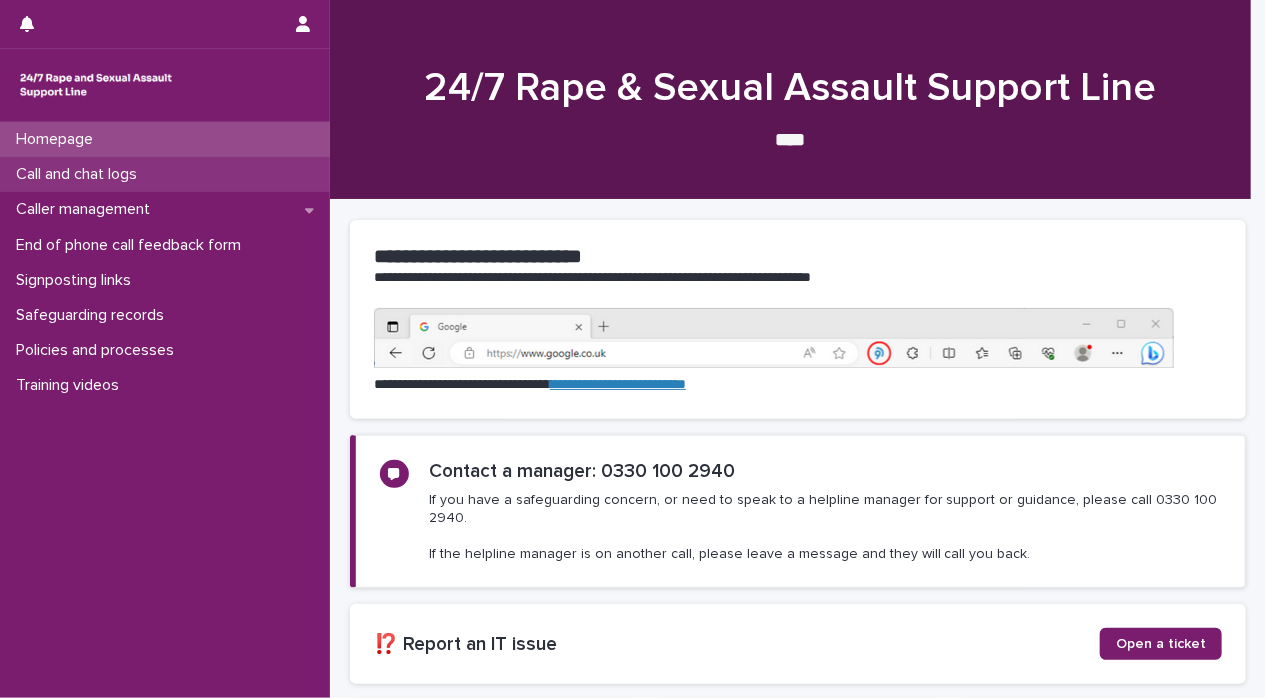 click on "Call and chat logs" at bounding box center [80, 174] 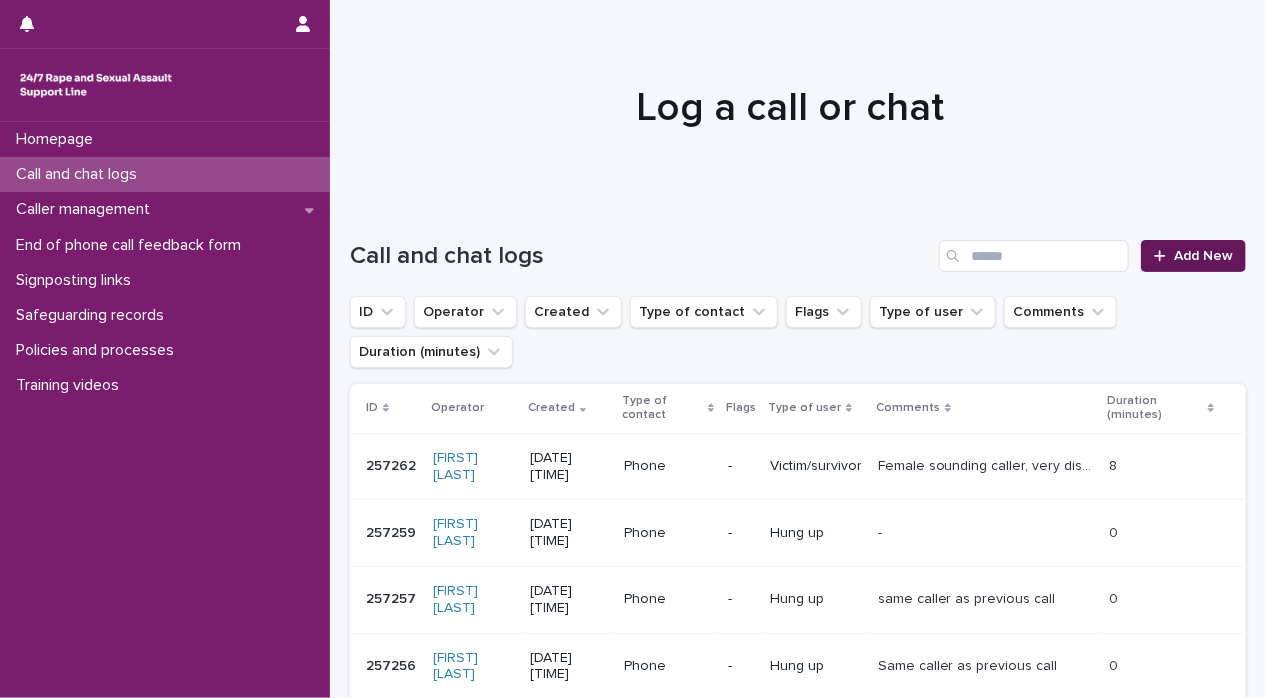 click 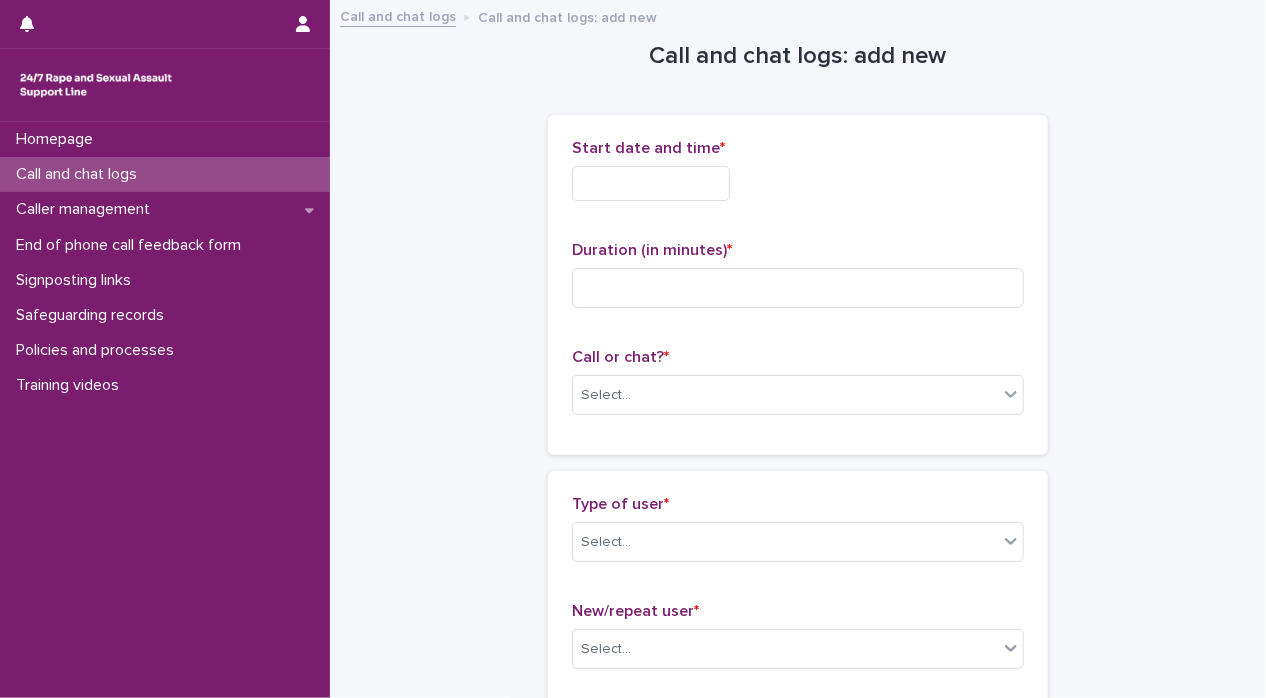 click at bounding box center (651, 183) 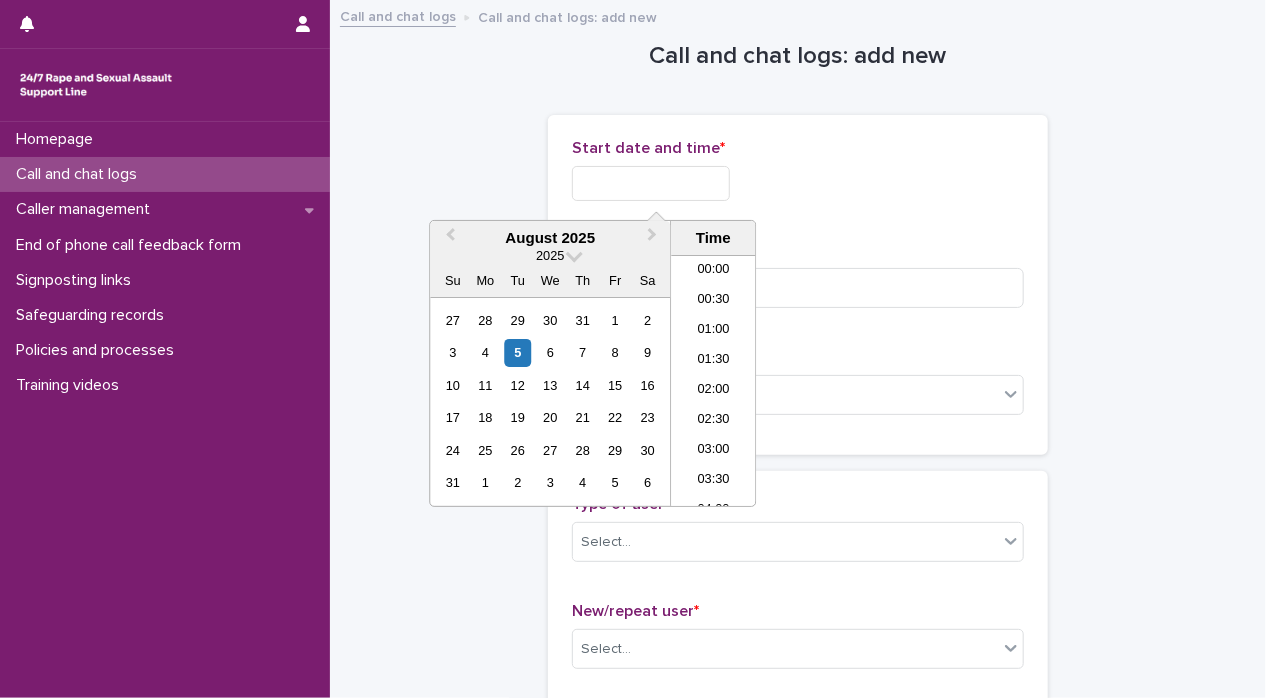 scroll, scrollTop: 1189, scrollLeft: 0, axis: vertical 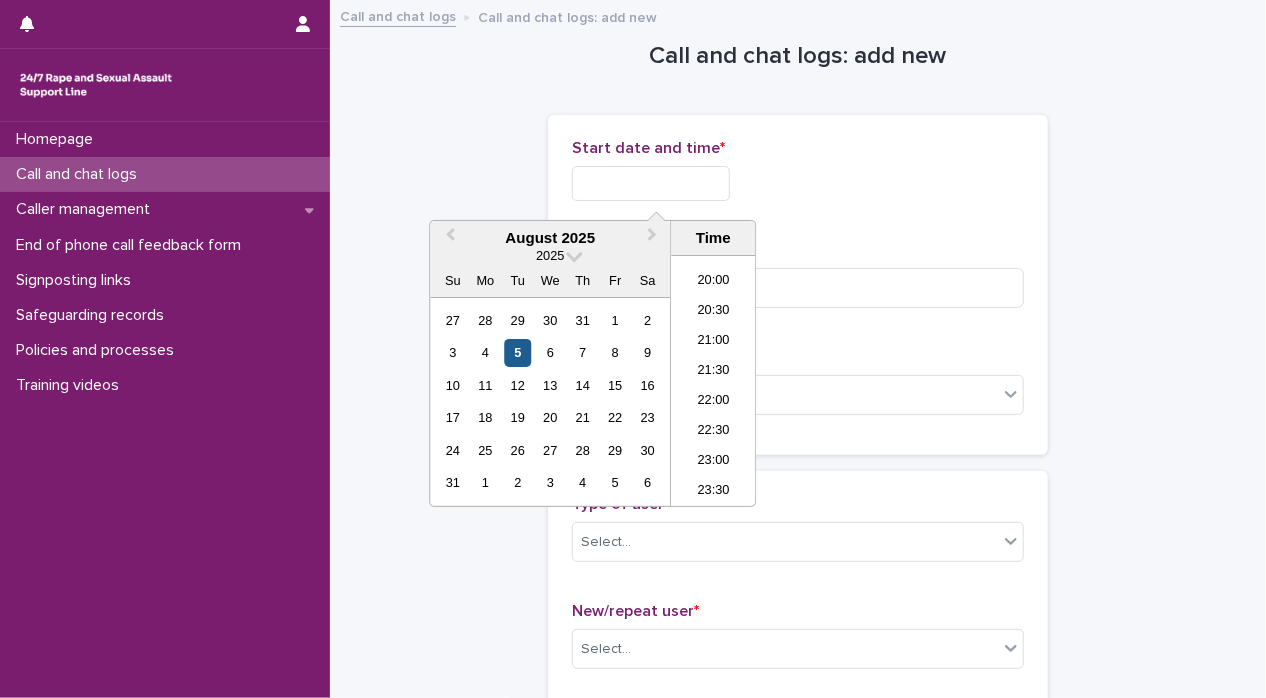 click on "5" at bounding box center (517, 352) 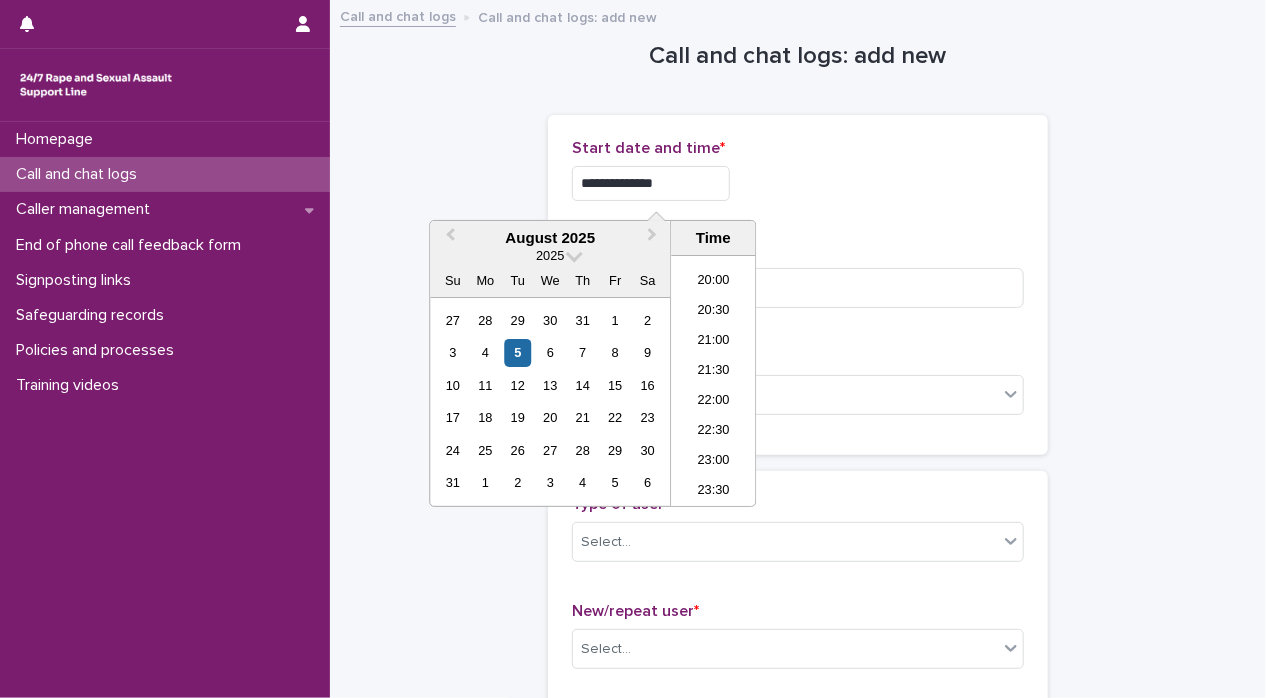 drag, startPoint x: 632, startPoint y: 184, endPoint x: 829, endPoint y: 170, distance: 197.49684 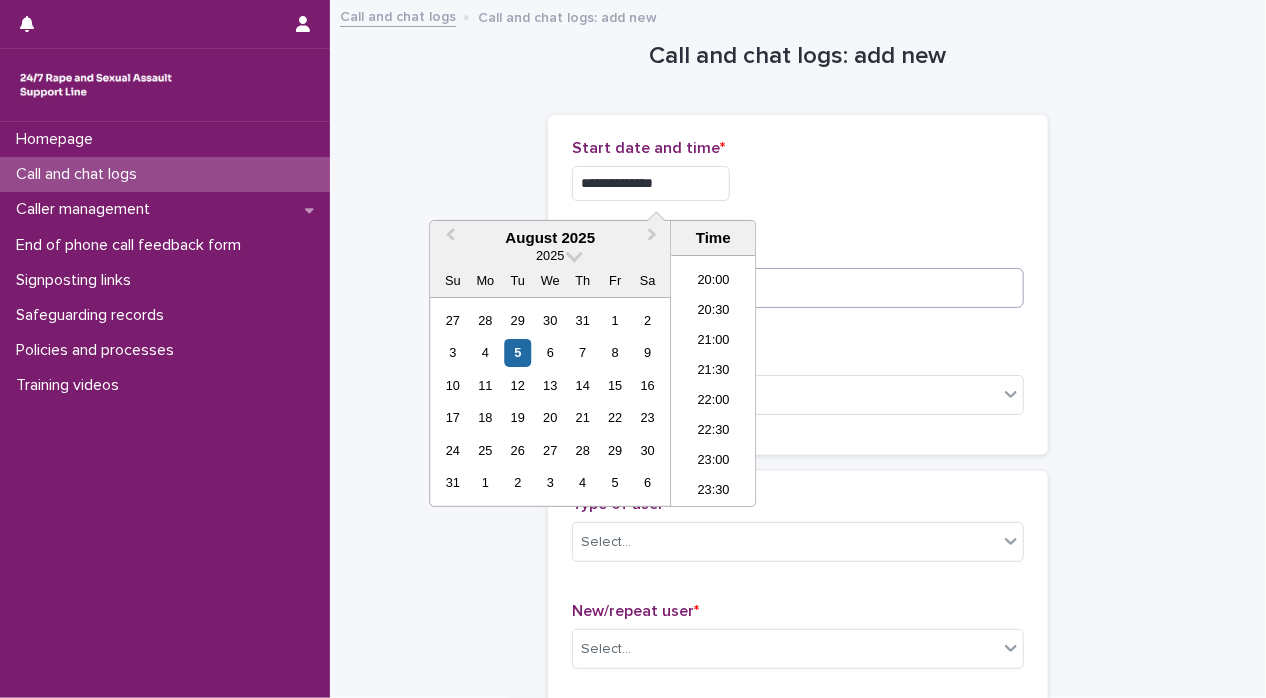 type on "**********" 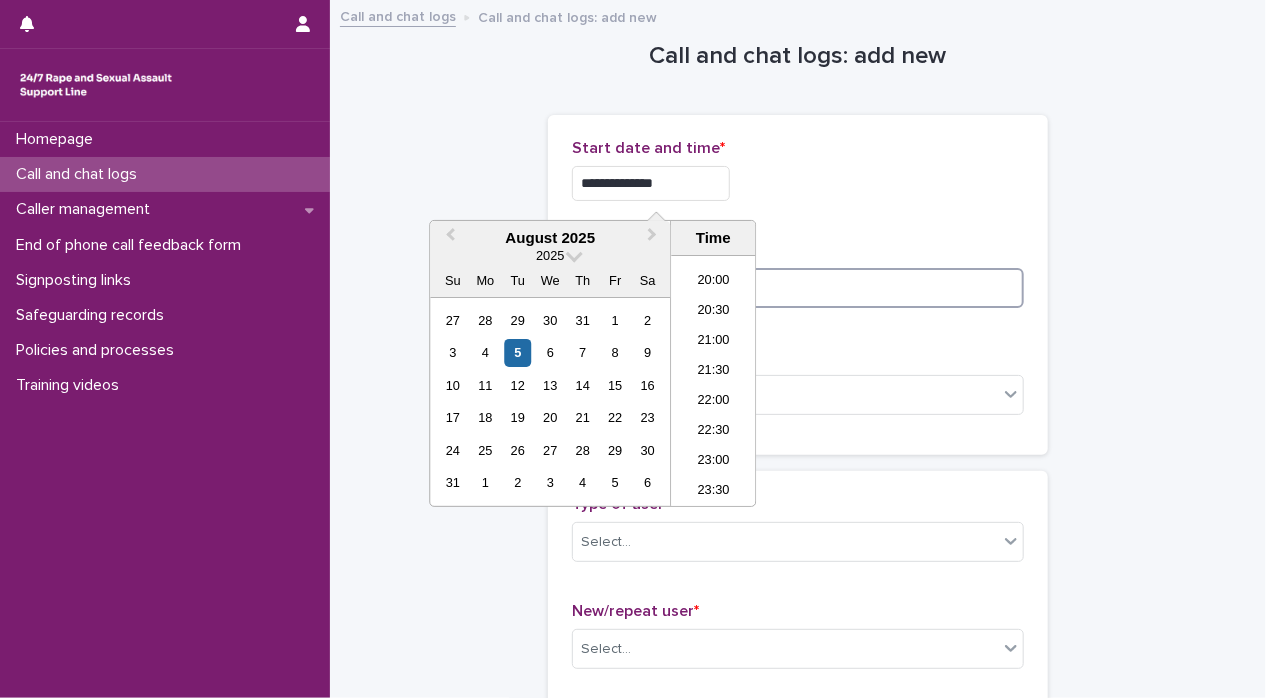 click at bounding box center [798, 288] 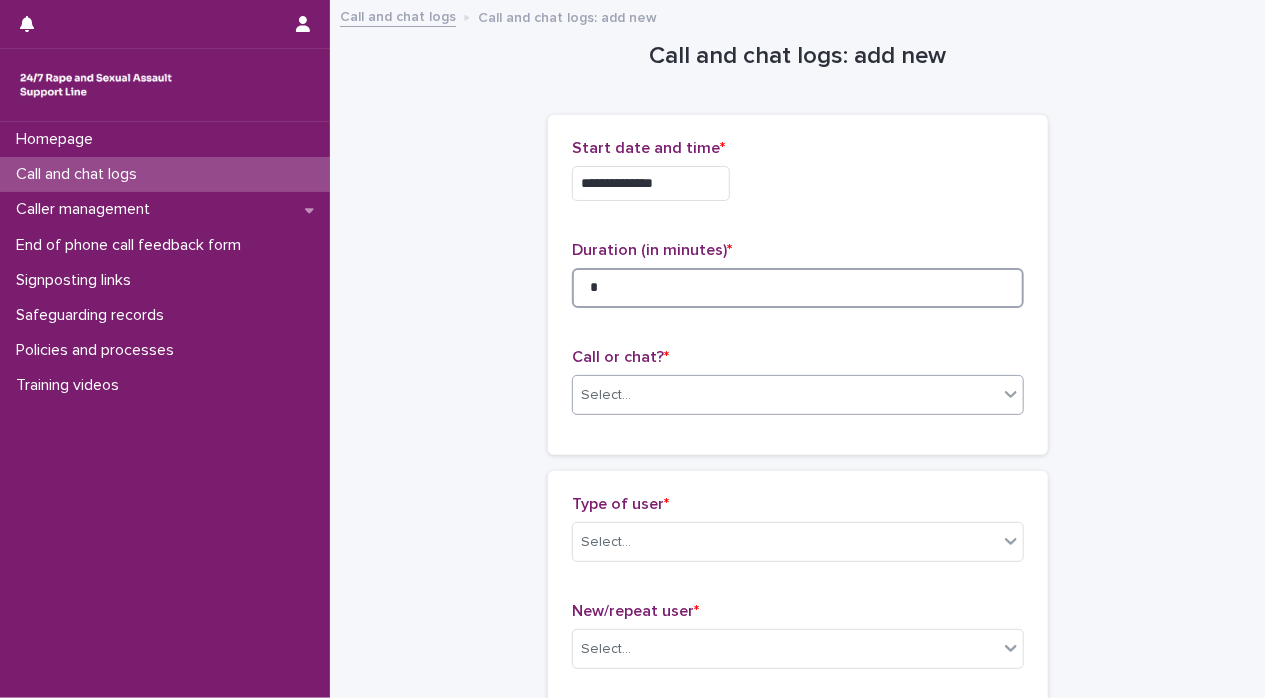 type on "*" 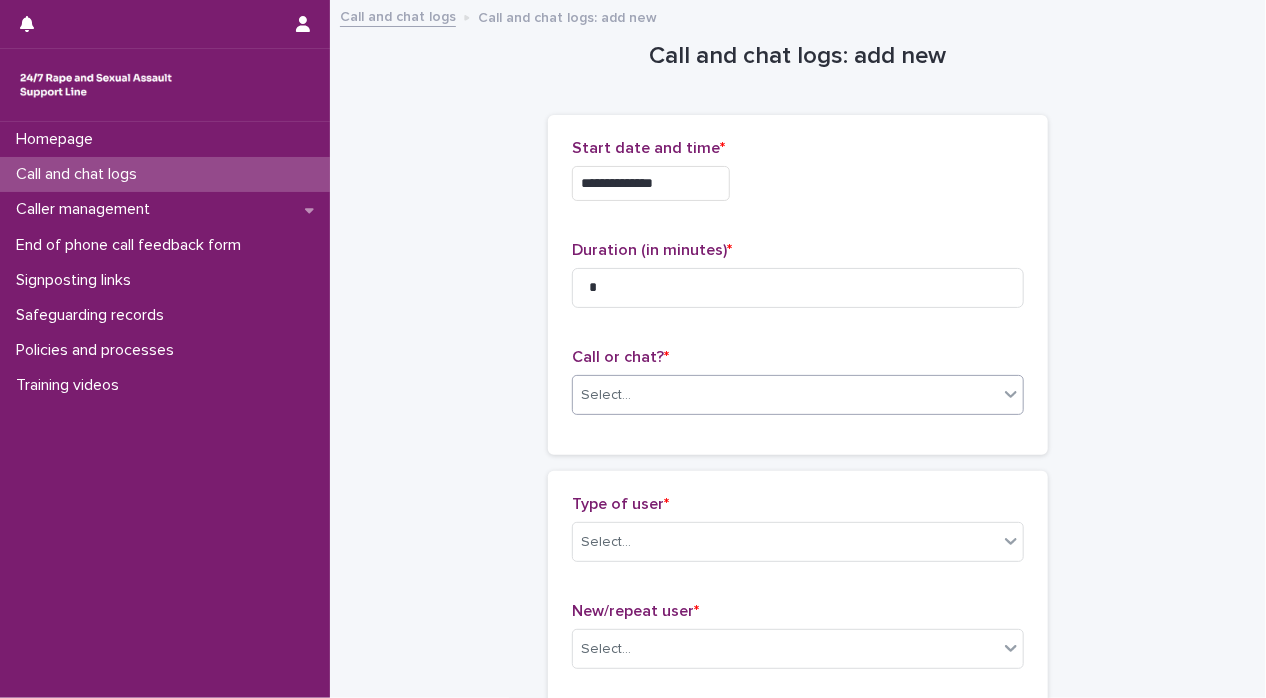 click on "Select..." at bounding box center (785, 395) 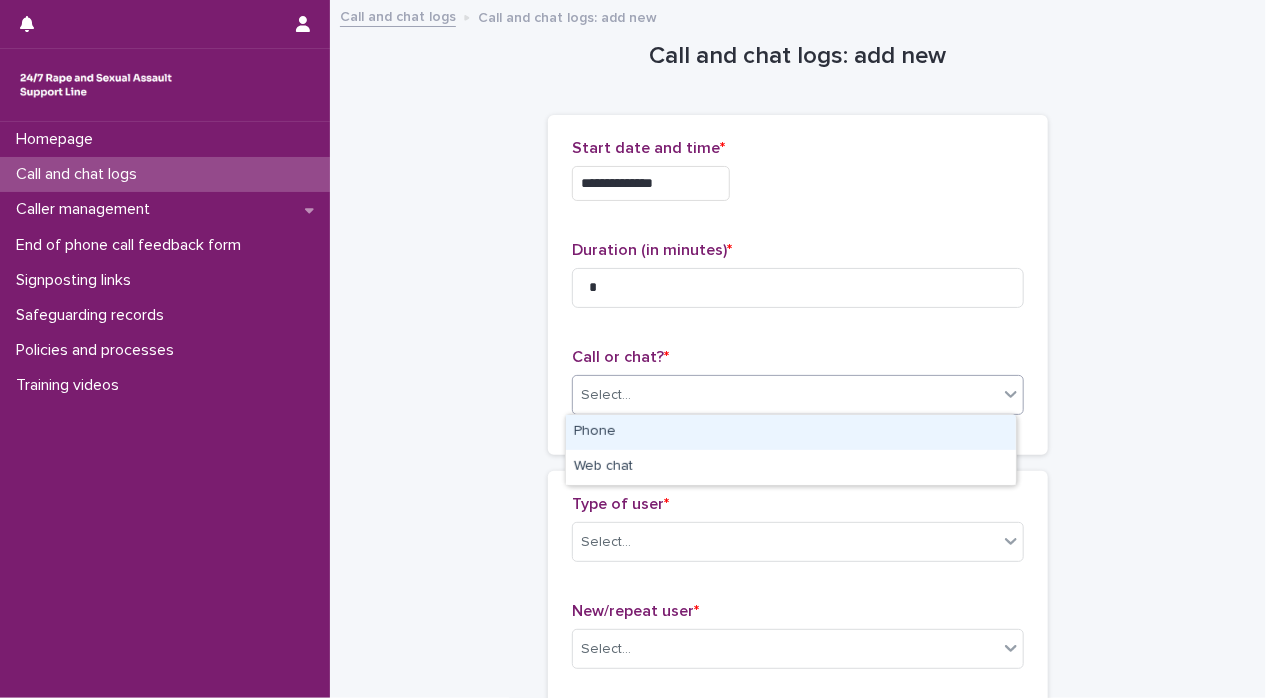 drag, startPoint x: 924, startPoint y: 444, endPoint x: 944, endPoint y: 467, distance: 30.479502 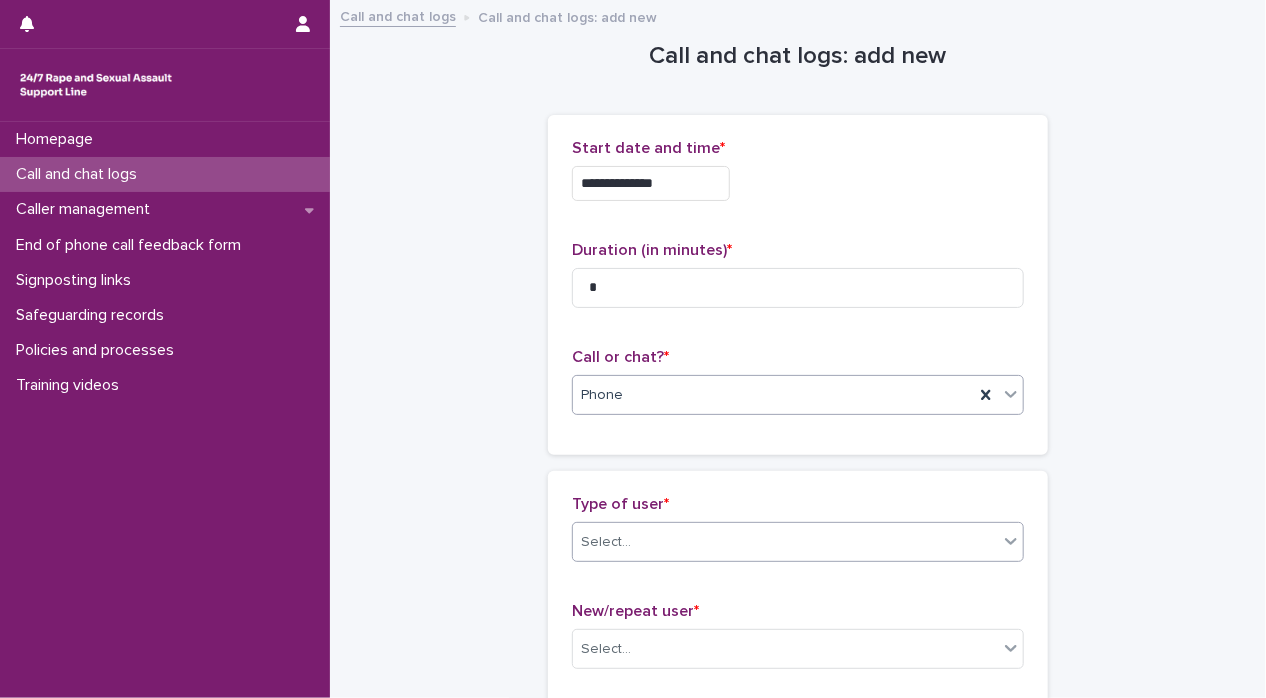 click on "Select..." at bounding box center [785, 542] 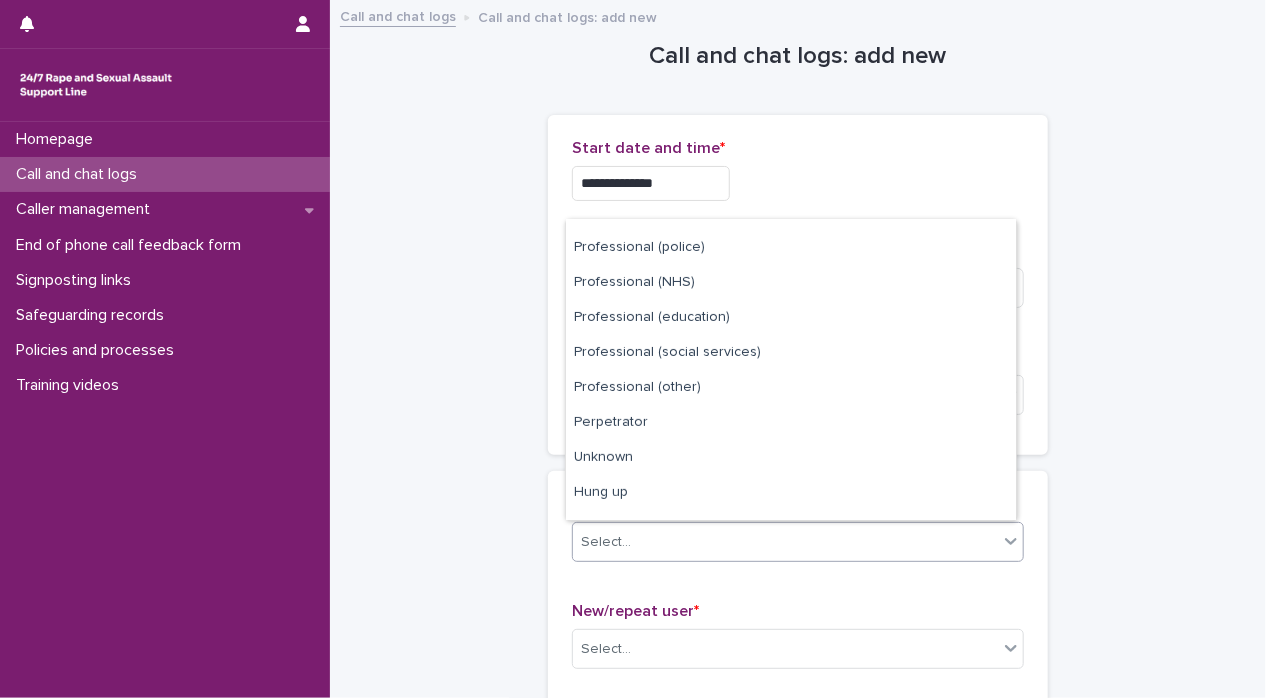 scroll, scrollTop: 224, scrollLeft: 0, axis: vertical 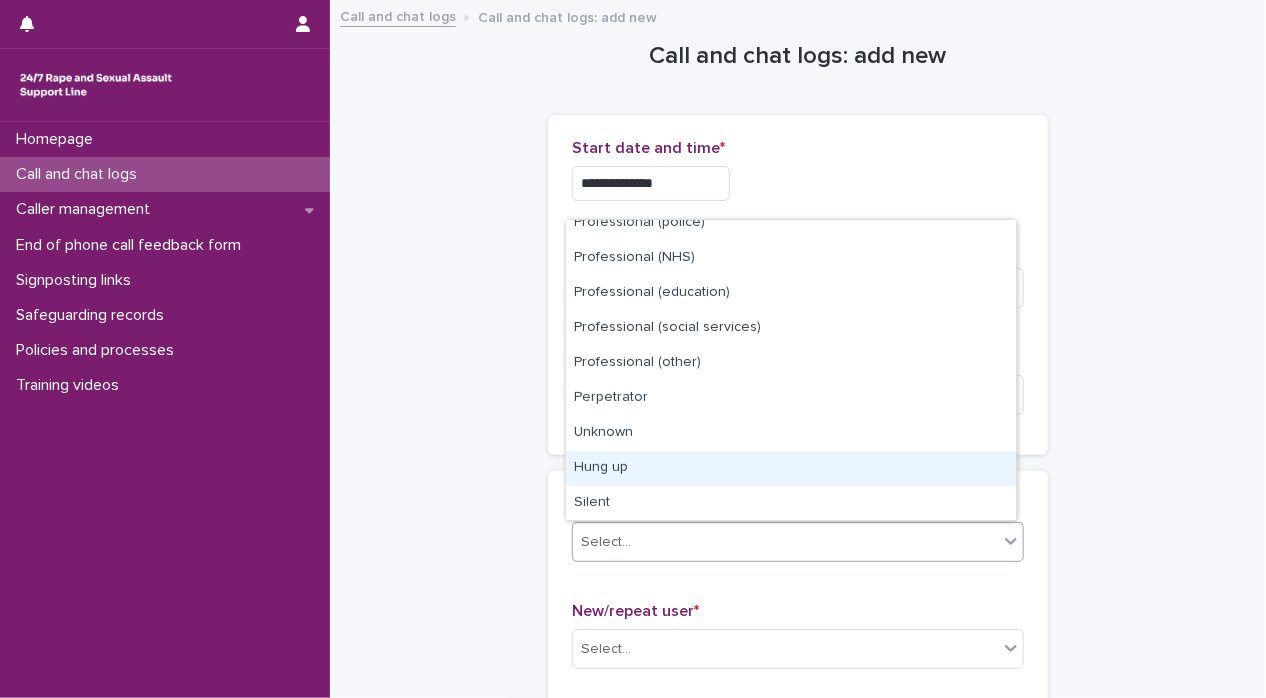 click on "Hung up" at bounding box center [791, 468] 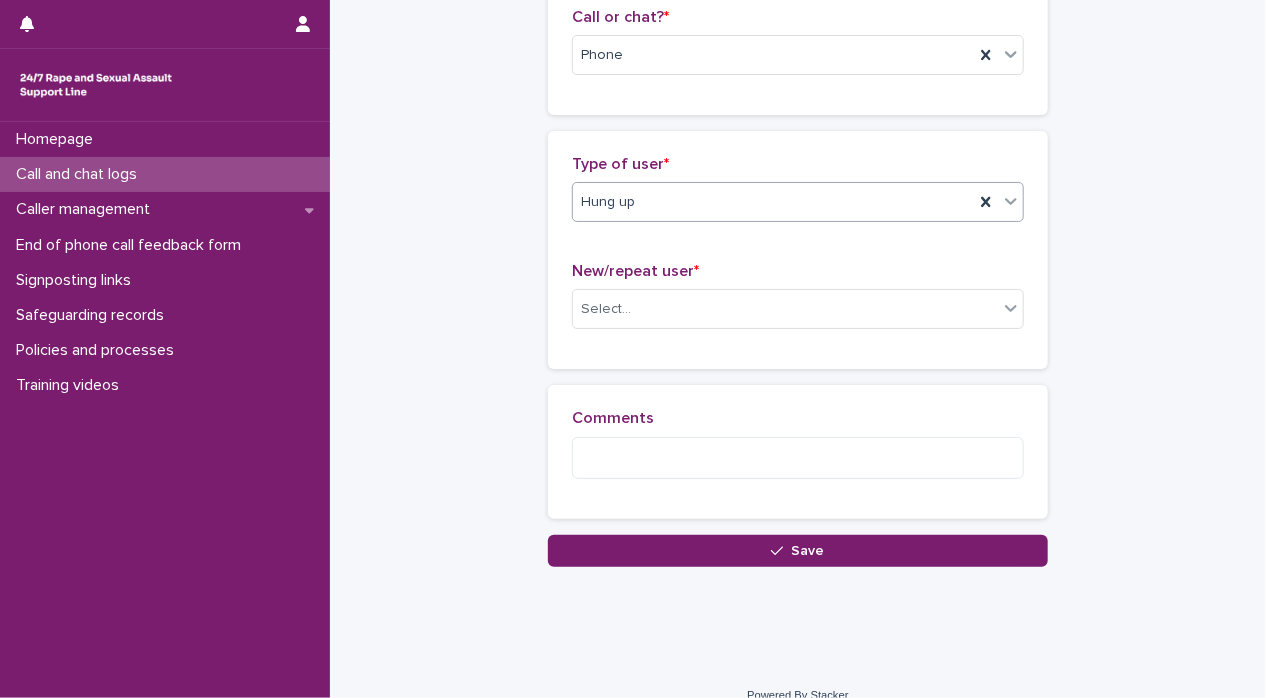 scroll, scrollTop: 360, scrollLeft: 0, axis: vertical 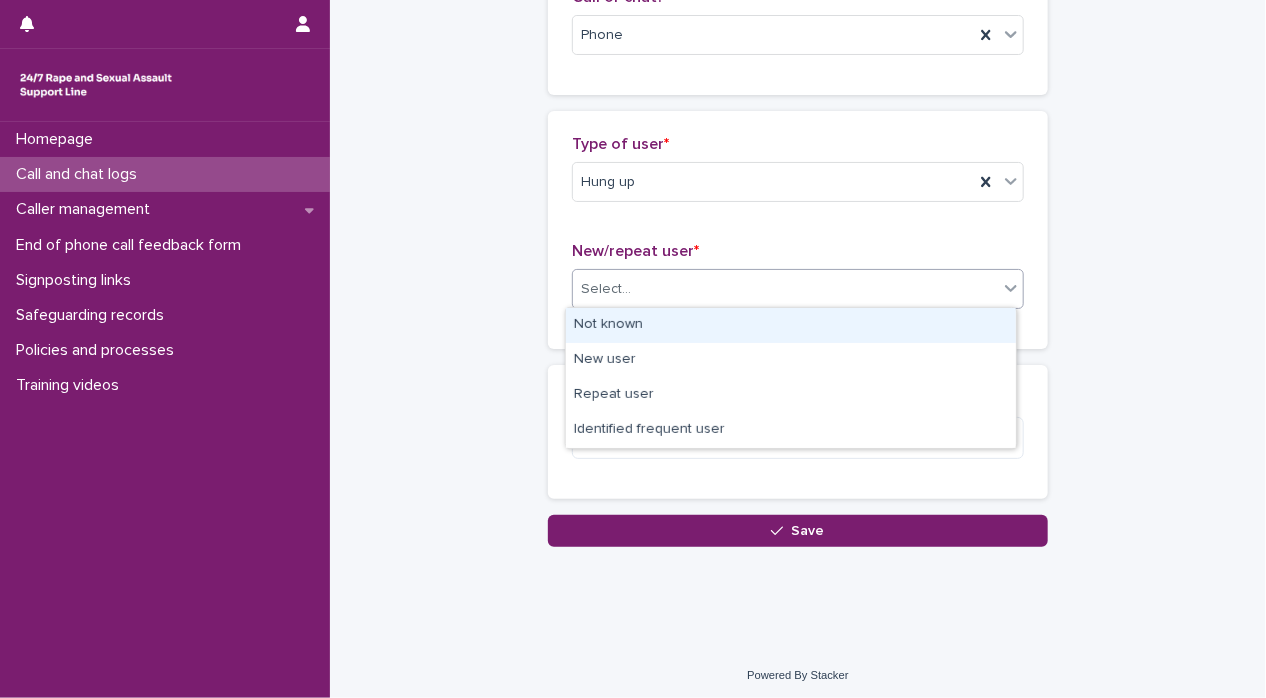 click on "Select..." at bounding box center [785, 289] 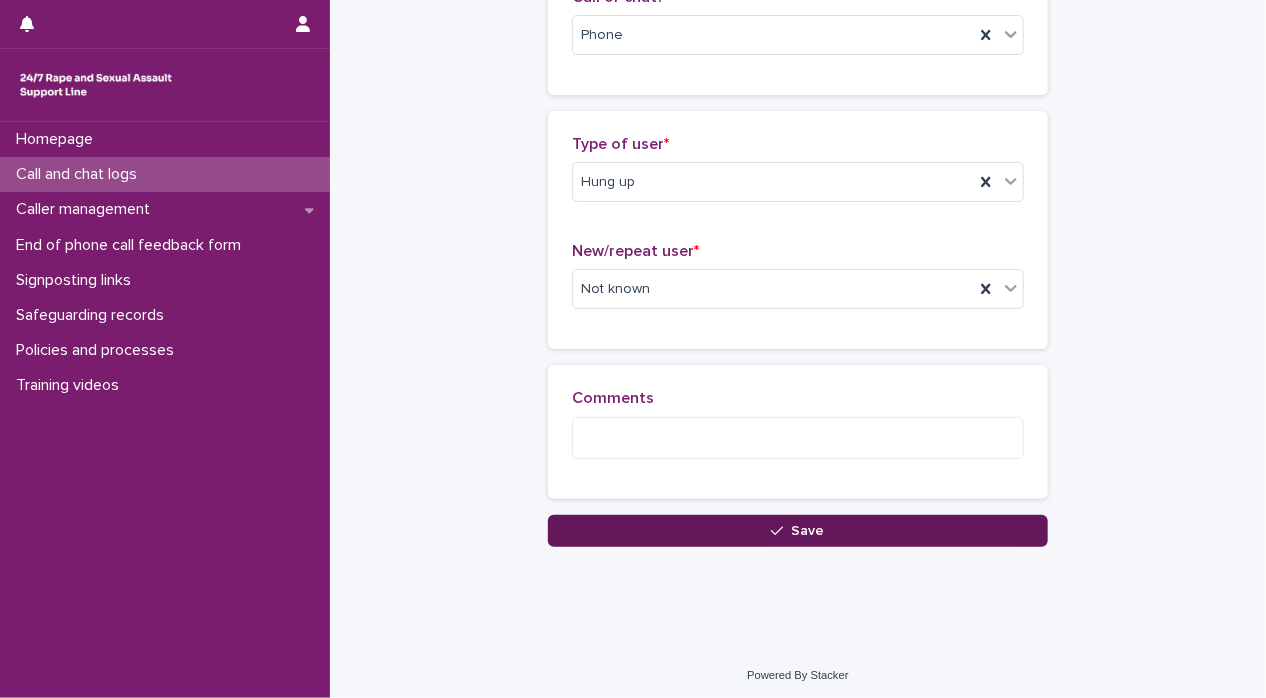 click on "Save" at bounding box center [798, 531] 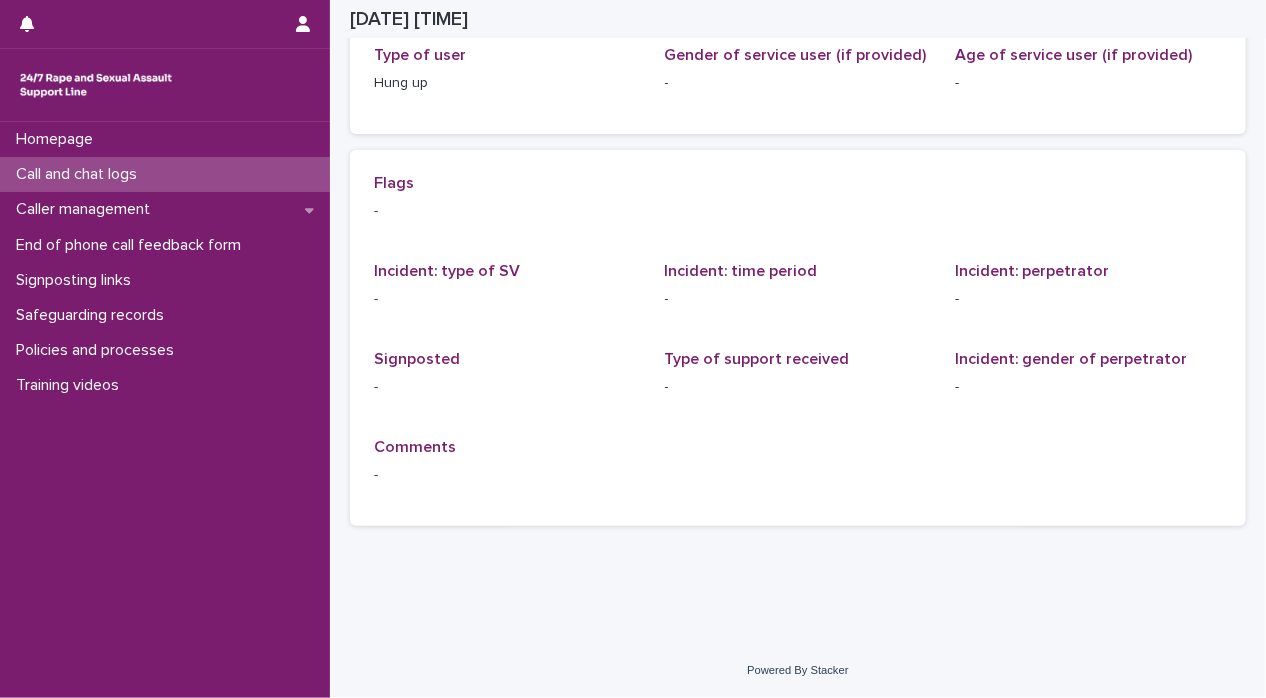 scroll, scrollTop: 0, scrollLeft: 0, axis: both 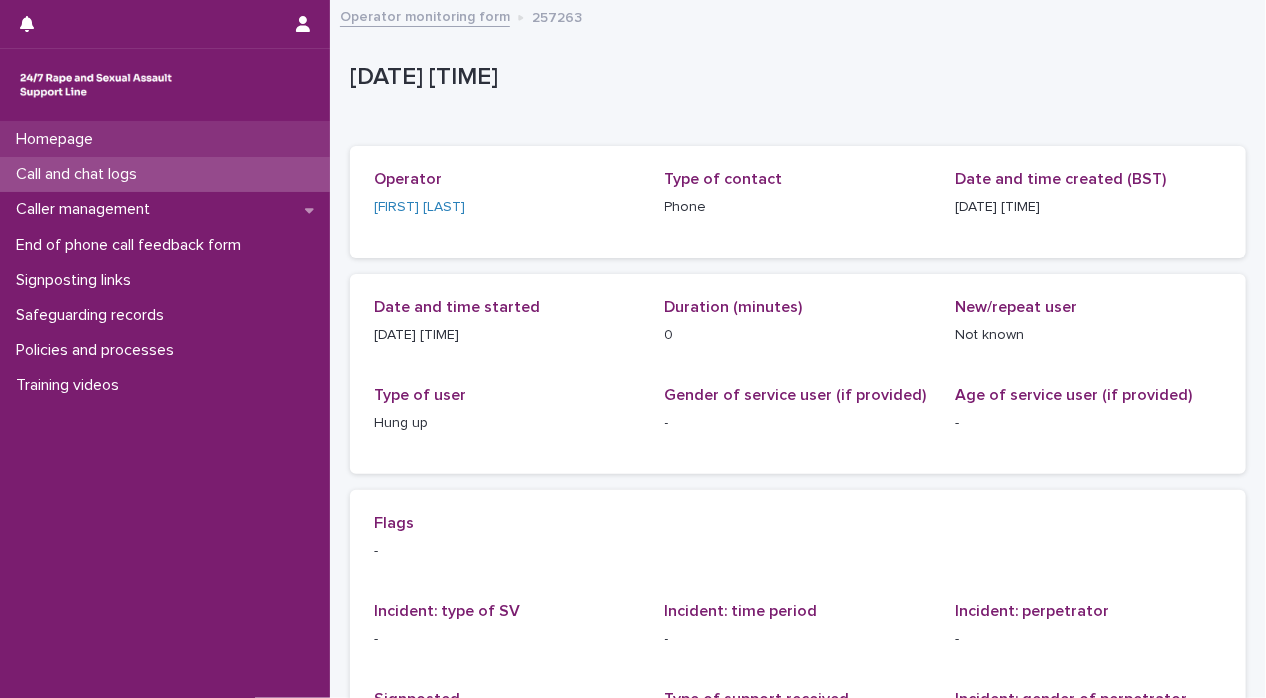 click on "Homepage" at bounding box center (58, 139) 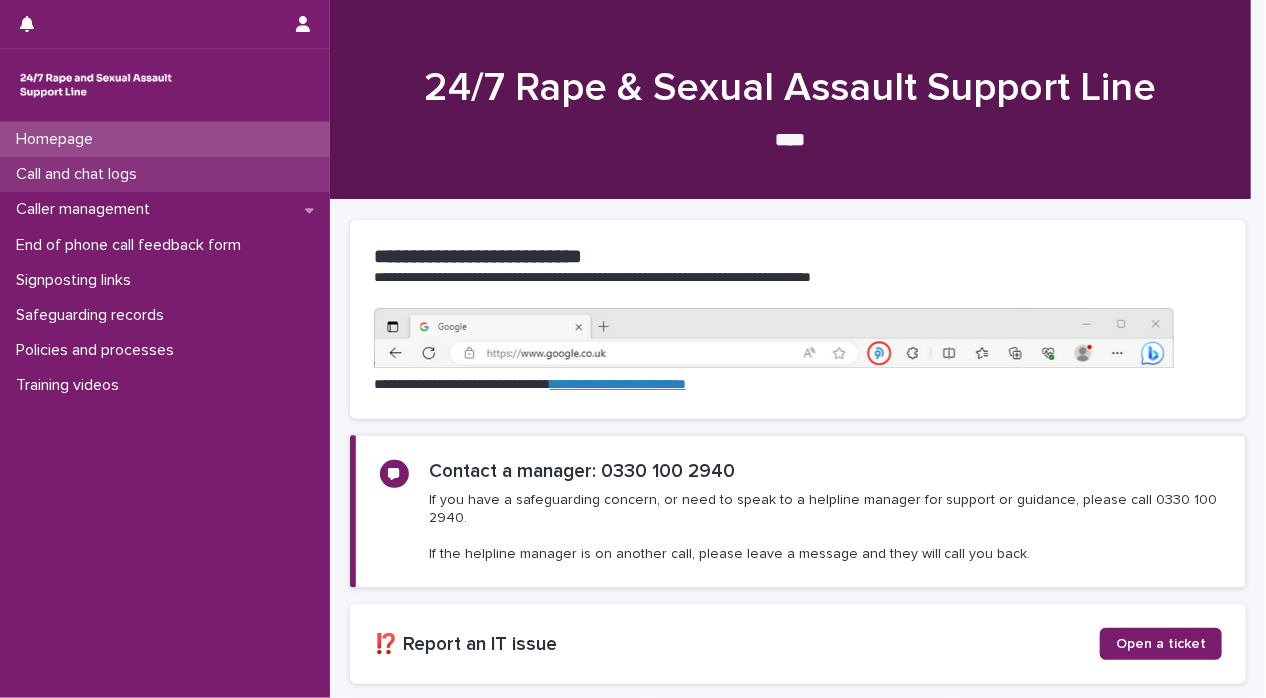 click on "Call and chat logs" at bounding box center (80, 174) 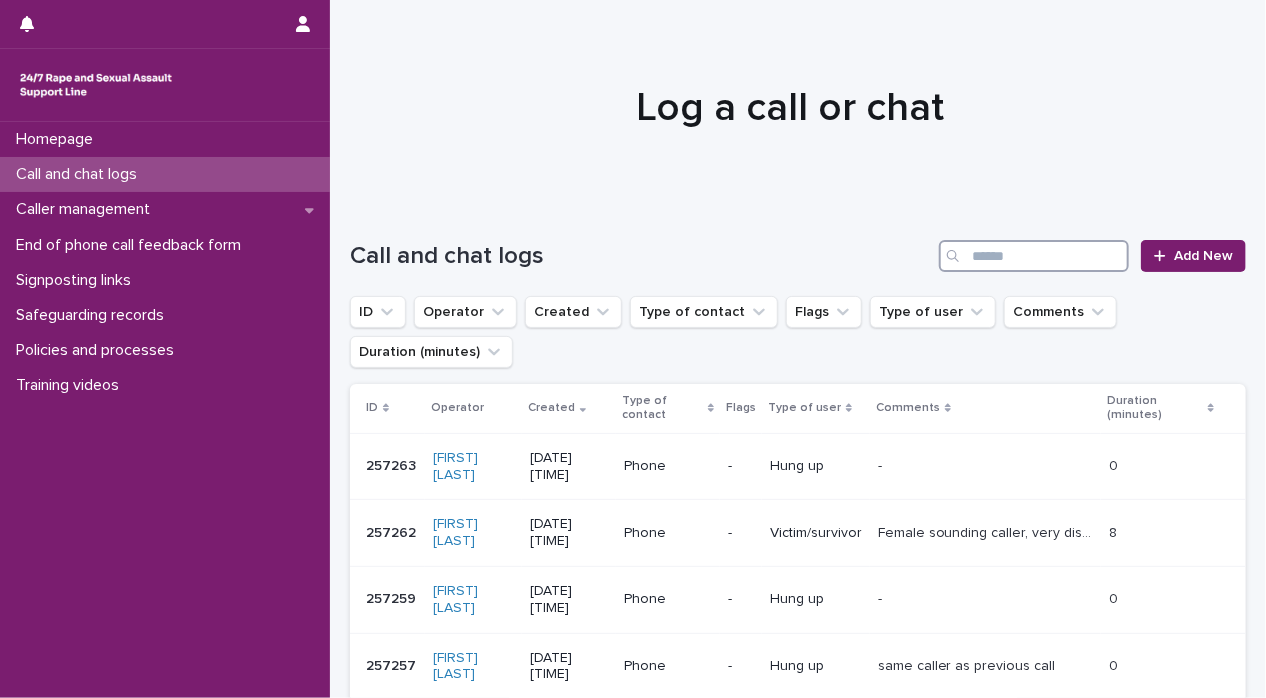 click at bounding box center (1034, 256) 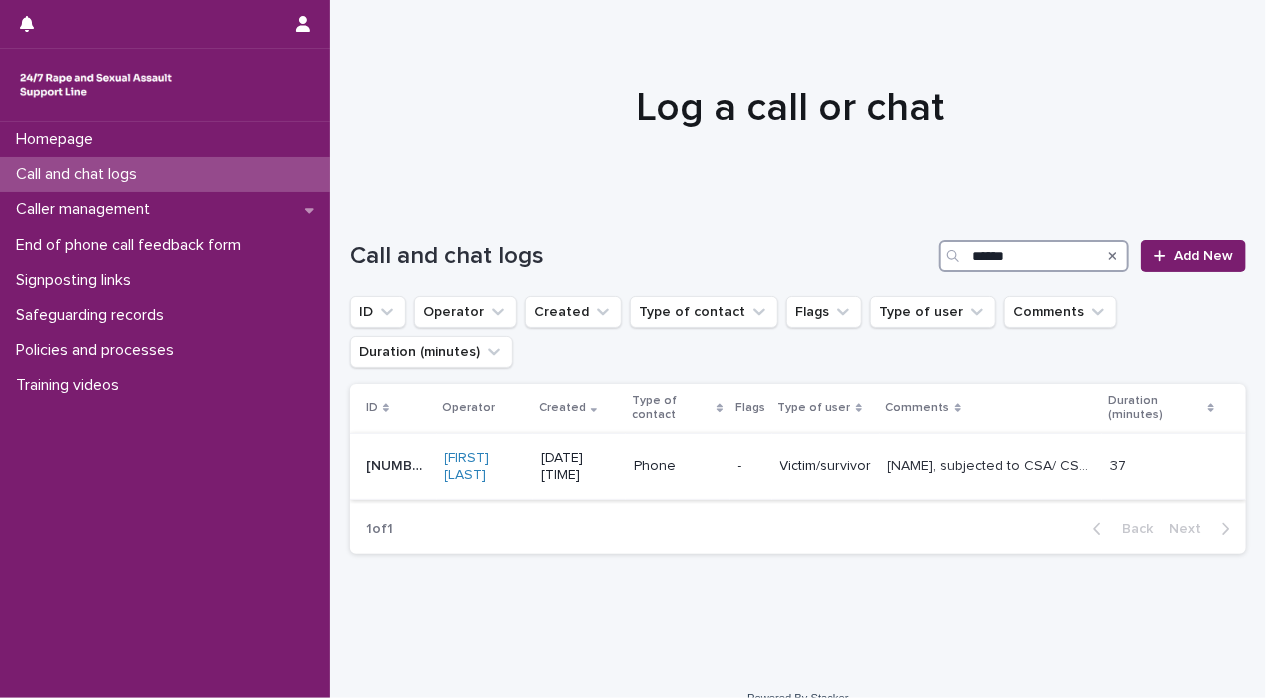 type on "******" 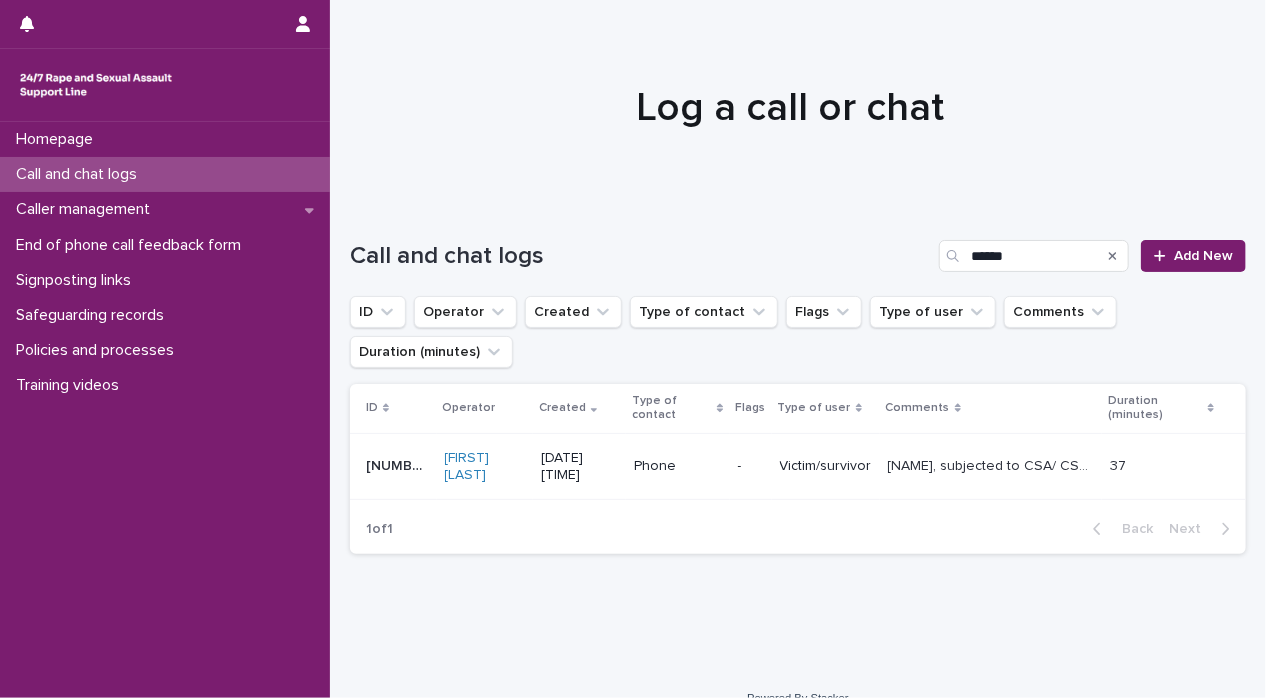 click on "[NAME], subjected to CSA/ CSE, father was perpetrator, but another male perpetrator was also involved.  We explored how [NAME] was feeling and coping. Is now having trauma therapy." at bounding box center [993, 464] 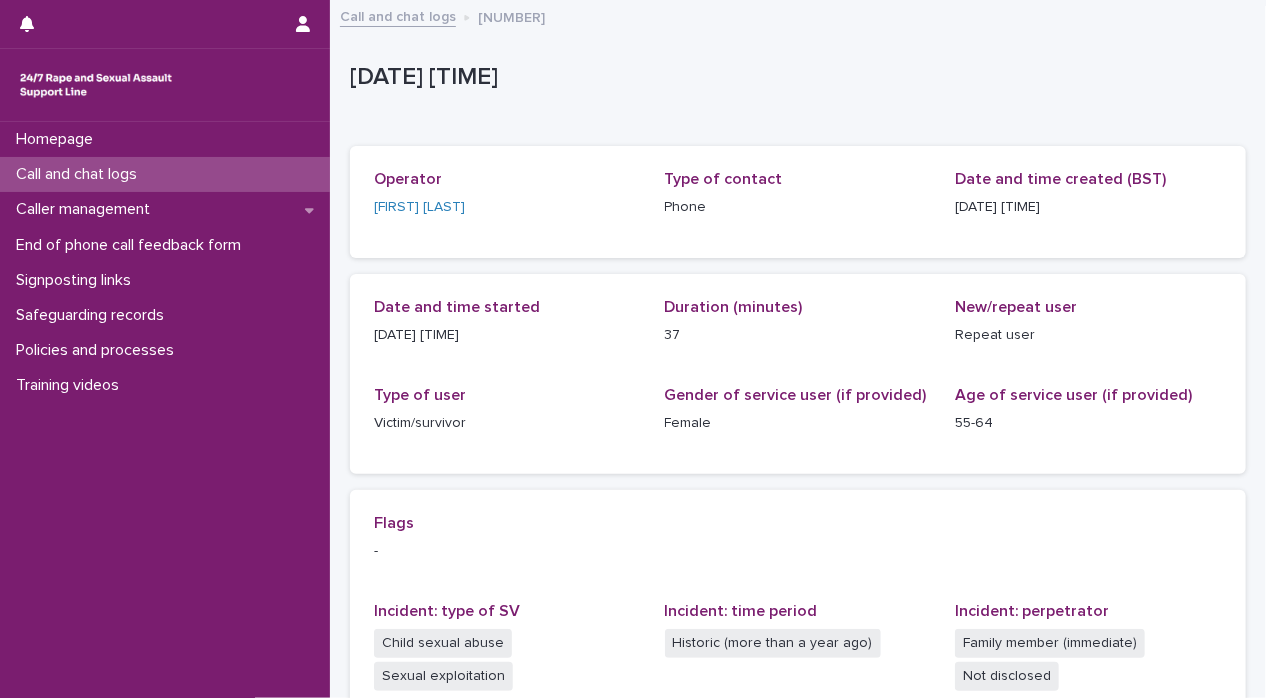 scroll, scrollTop: 0, scrollLeft: 0, axis: both 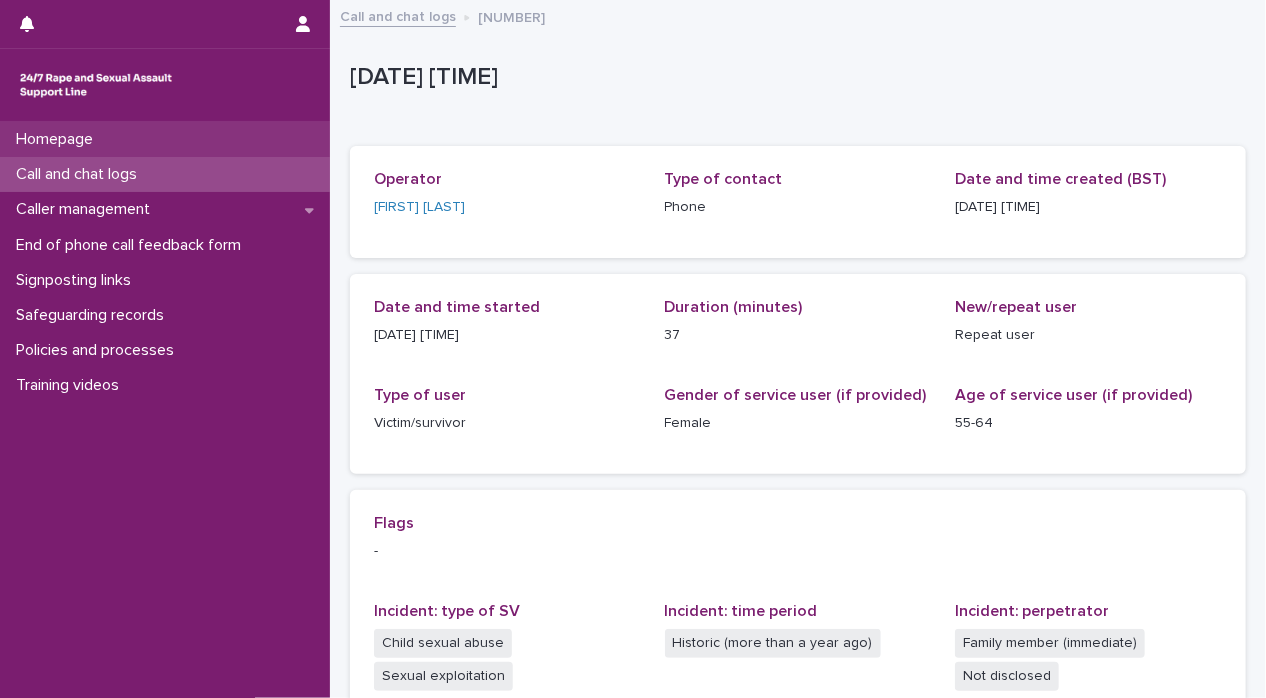 click on "Homepage" at bounding box center (58, 139) 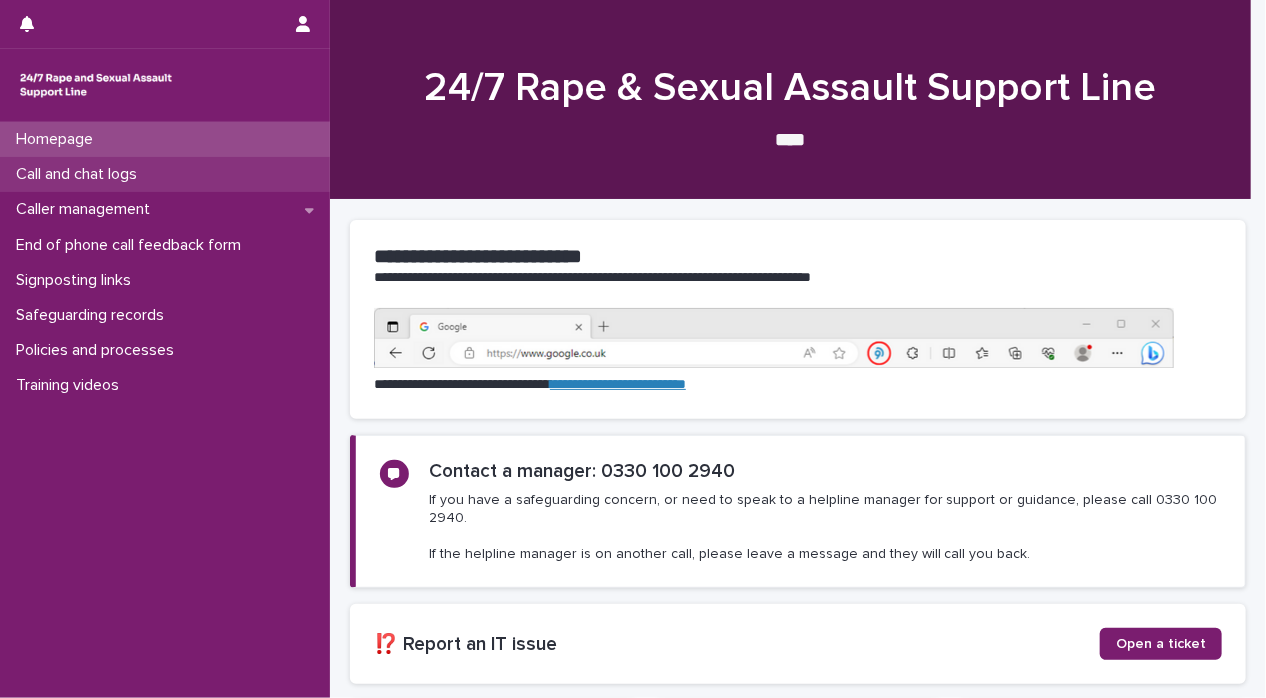 click on "Call and chat logs" at bounding box center [80, 174] 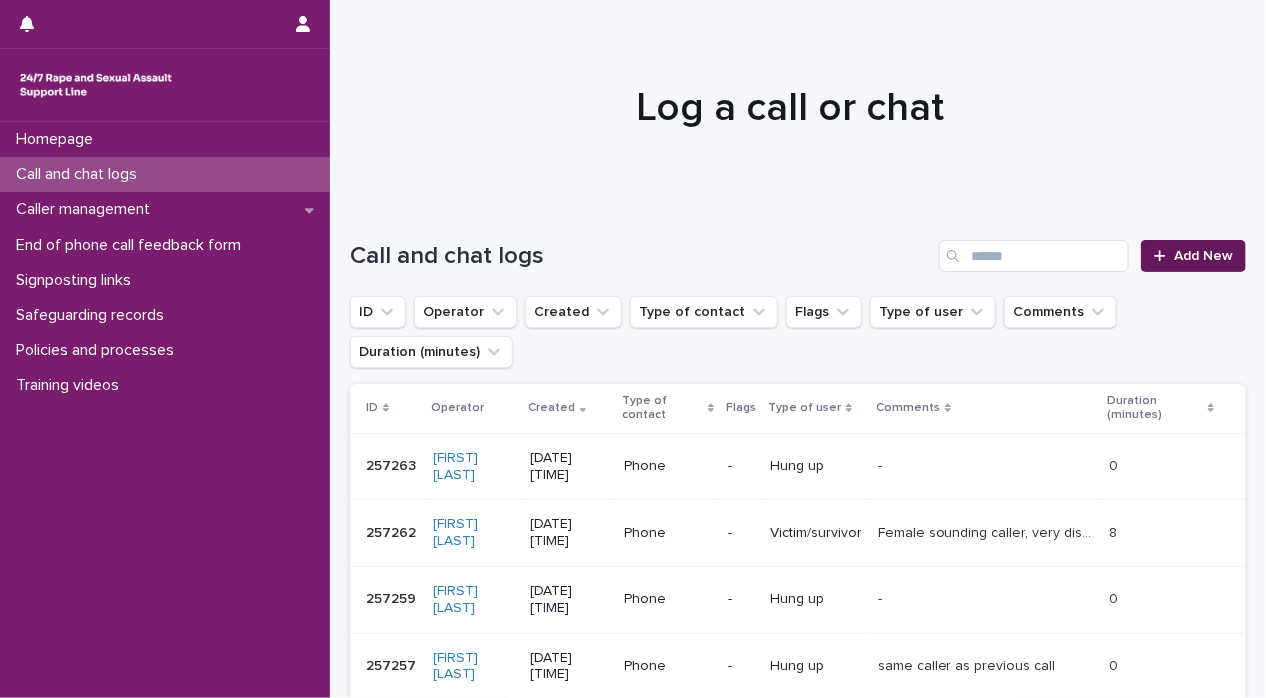 click 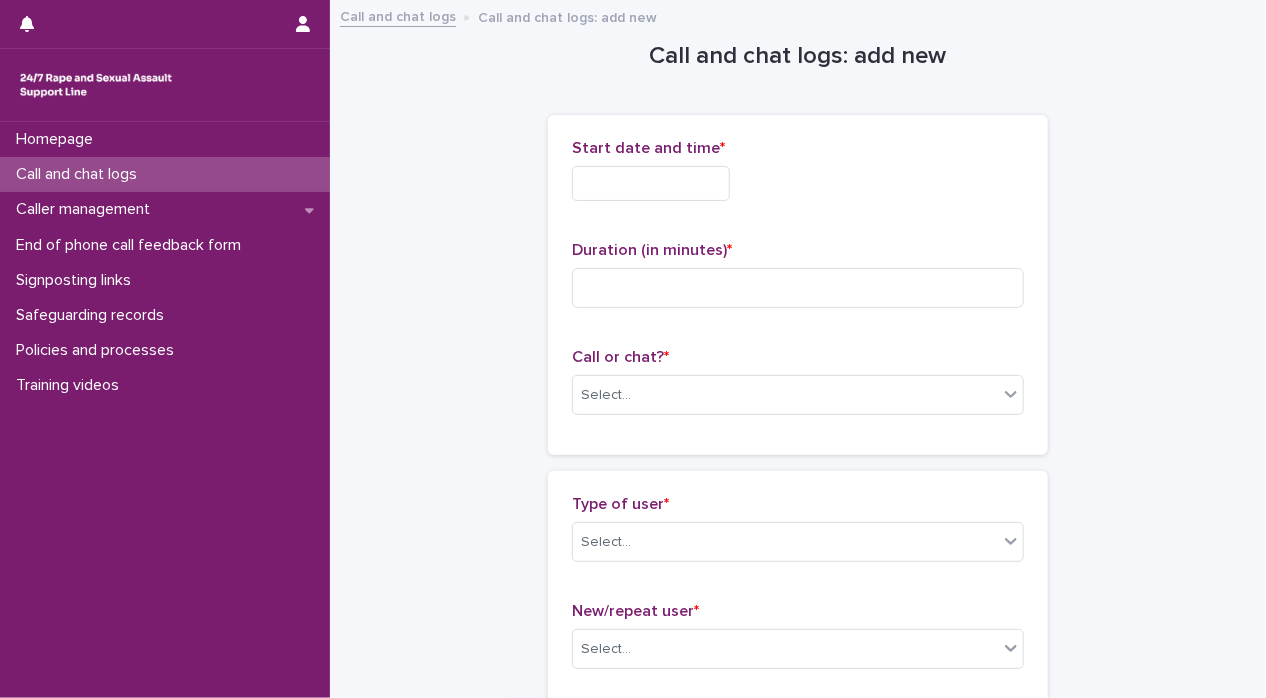 click at bounding box center [651, 183] 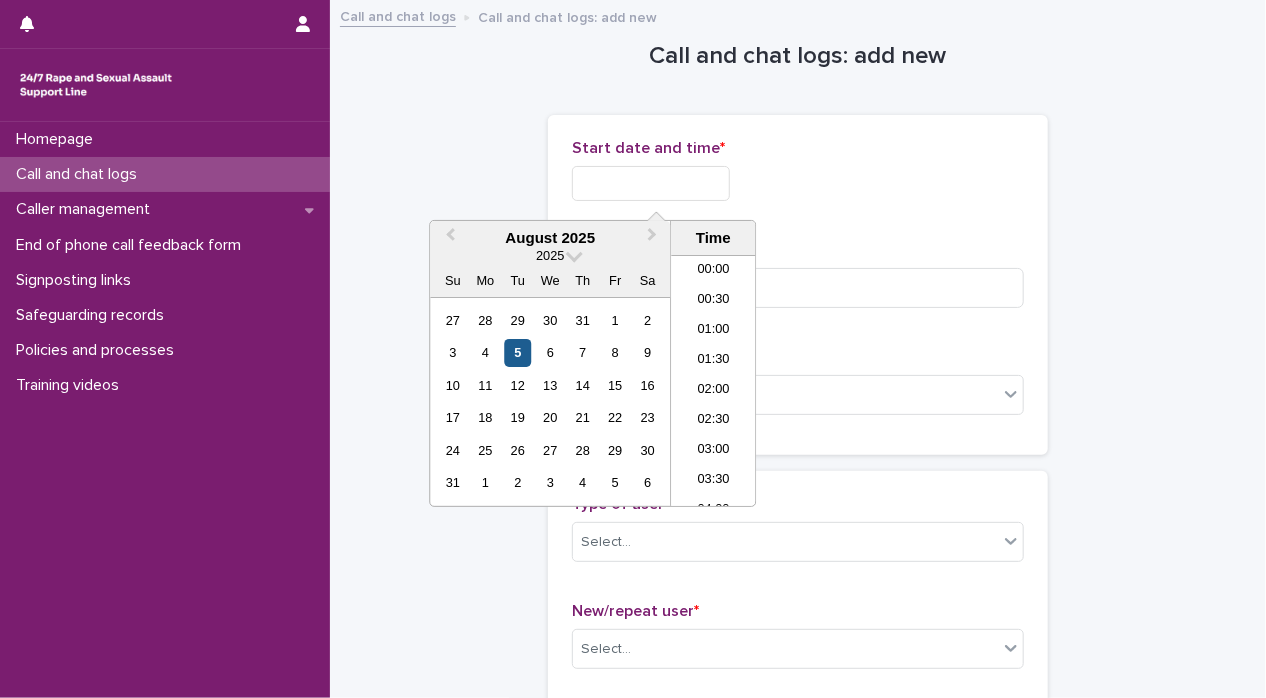 scroll, scrollTop: 1189, scrollLeft: 0, axis: vertical 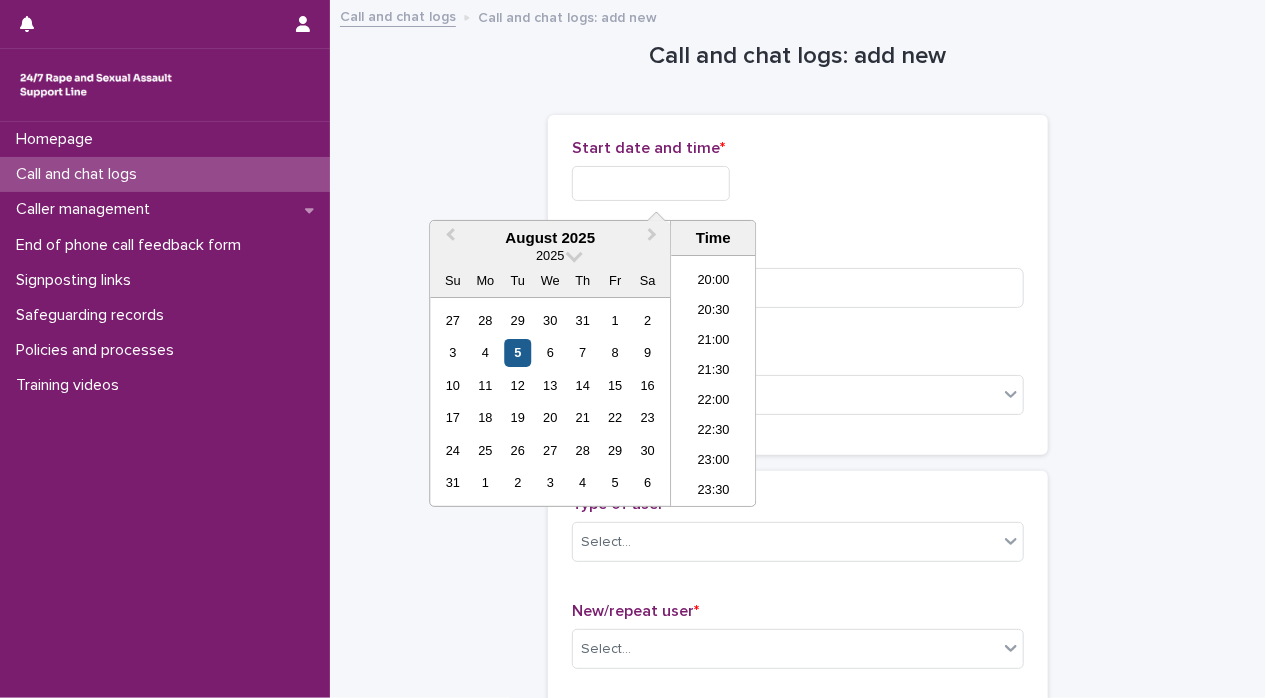 click on "5" at bounding box center [517, 352] 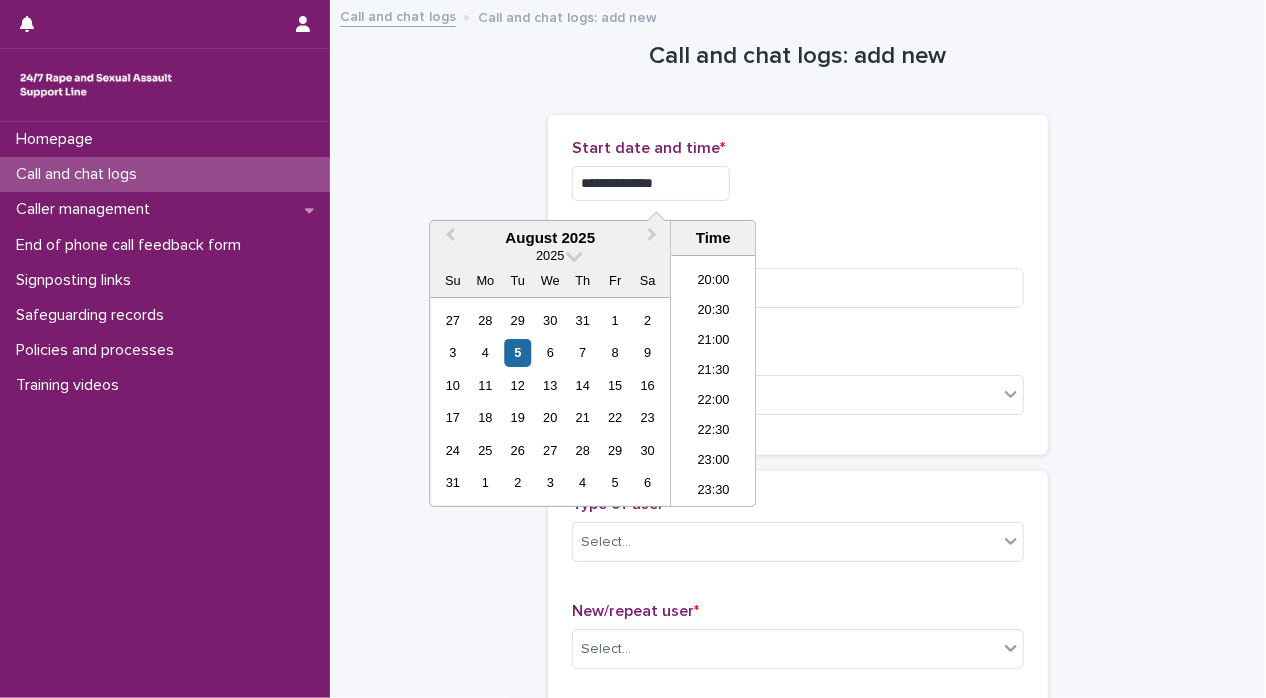 drag, startPoint x: 632, startPoint y: 182, endPoint x: 744, endPoint y: 193, distance: 112.53888 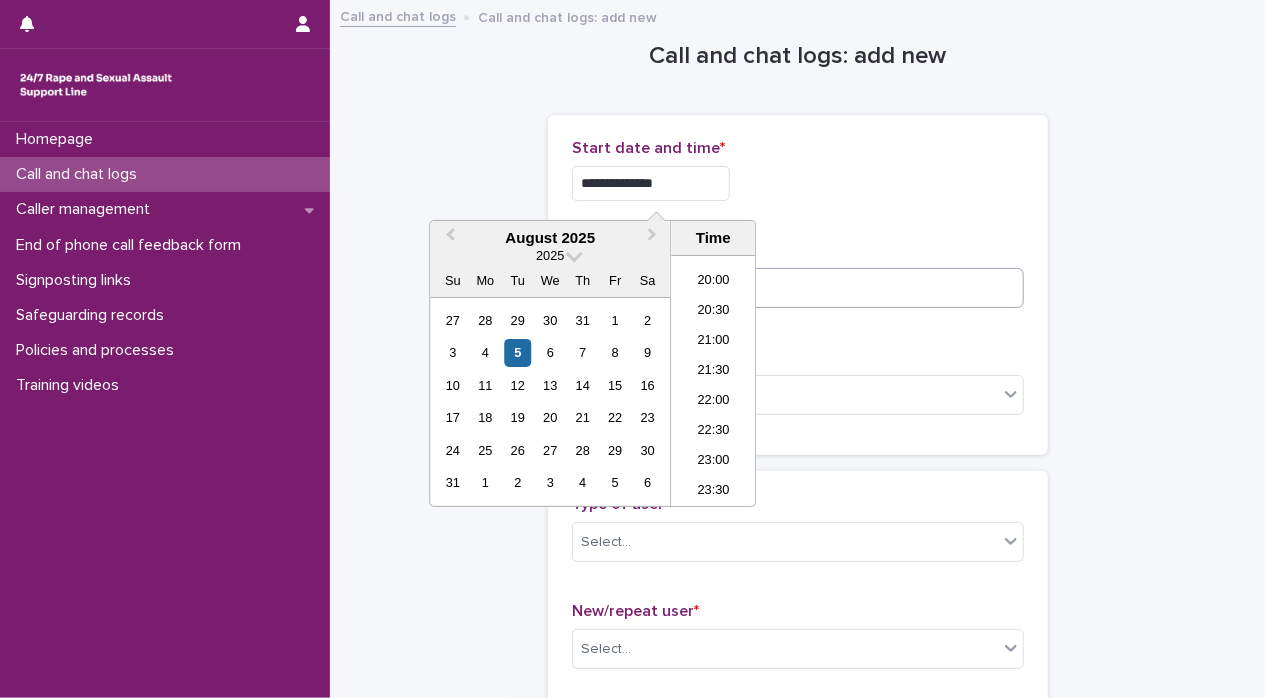 type on "**********" 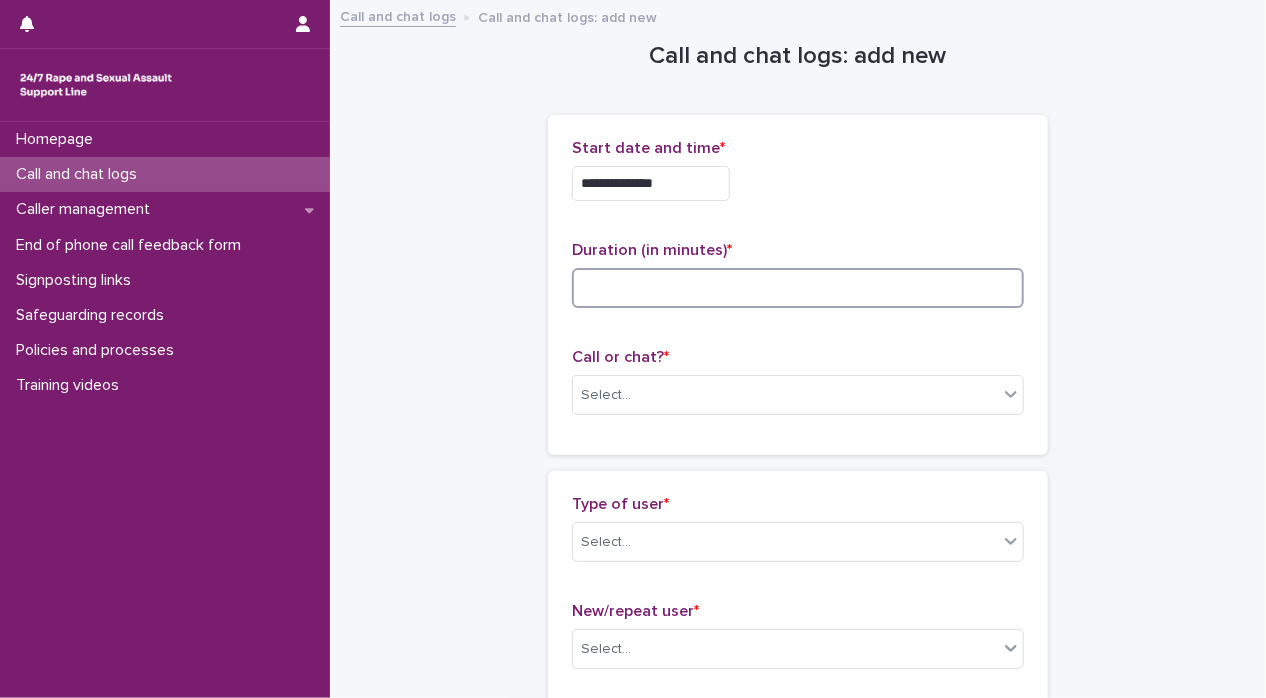 click at bounding box center (798, 288) 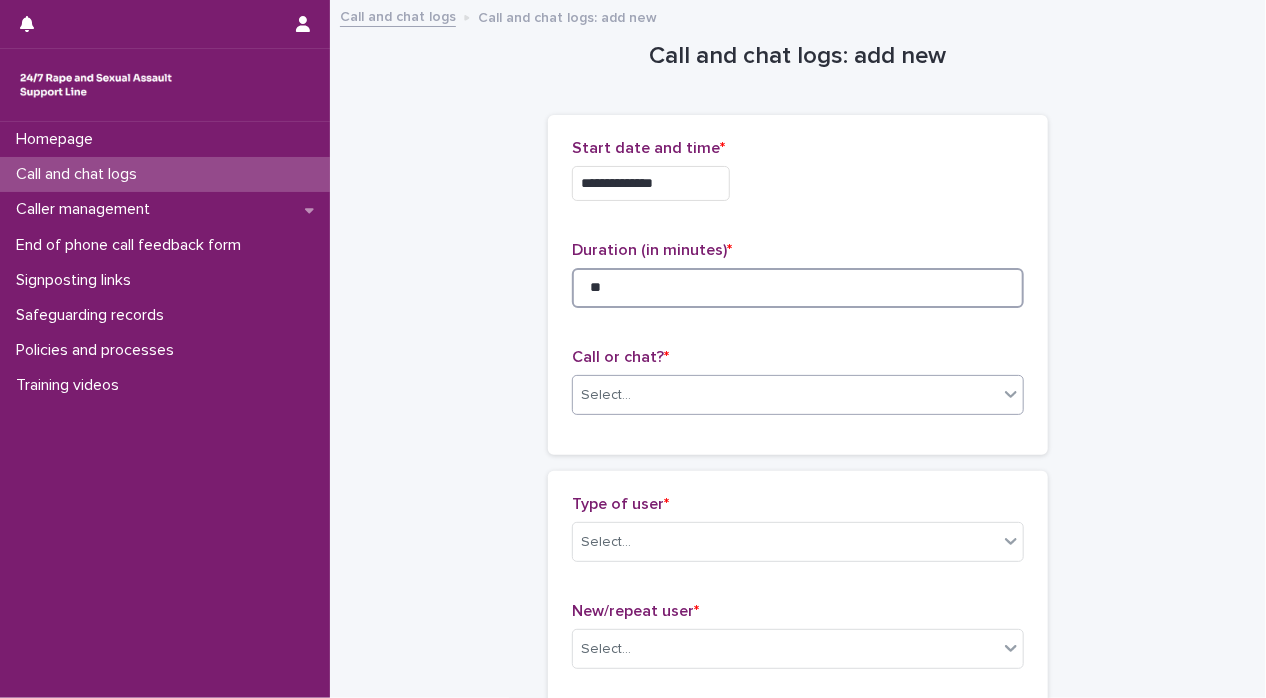type on "**" 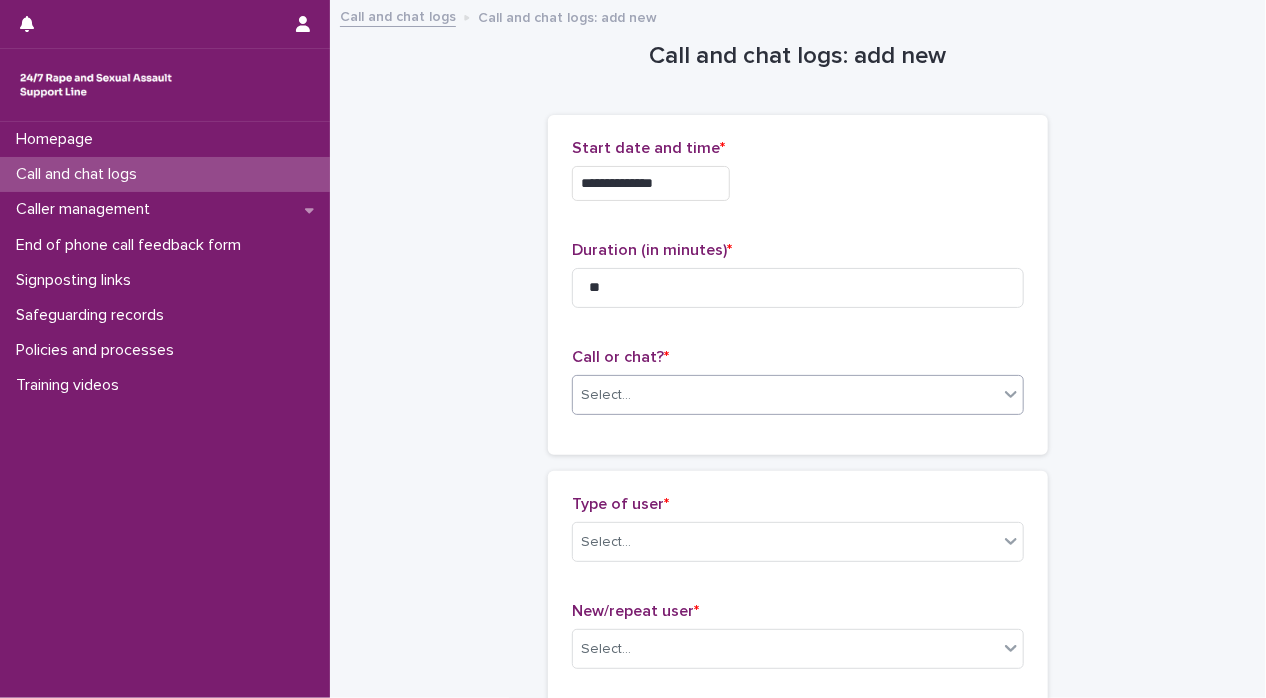 click 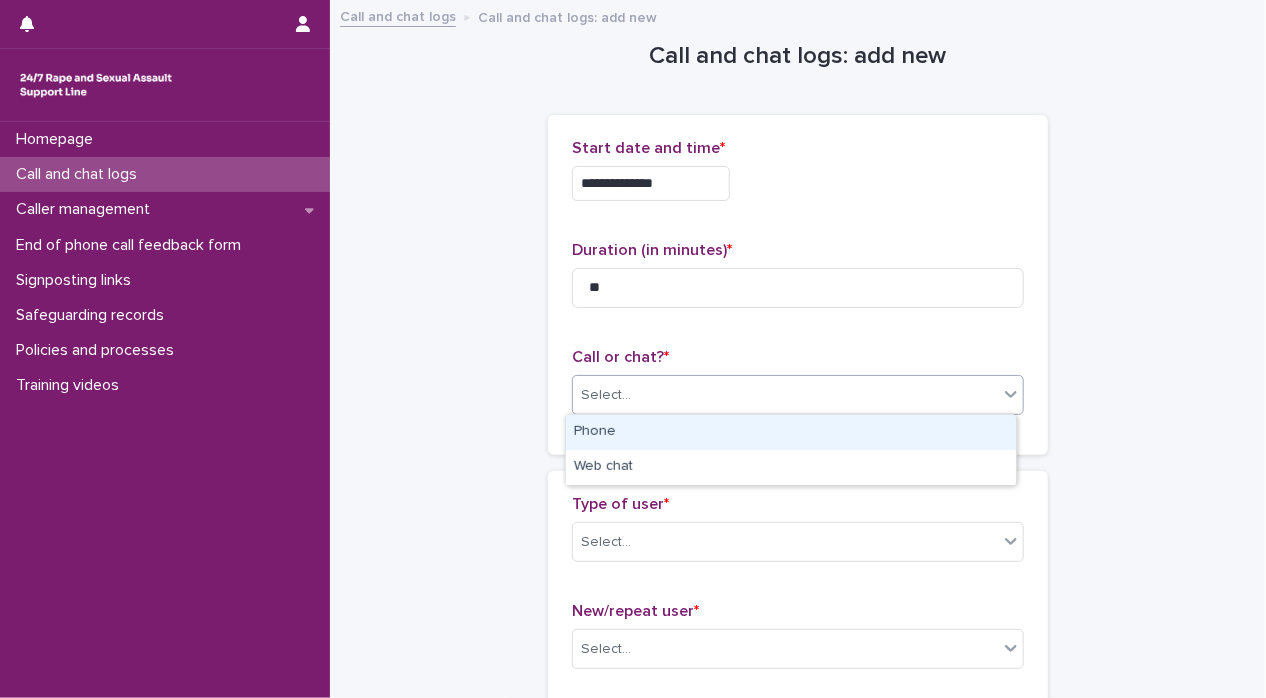 drag, startPoint x: 905, startPoint y: 449, endPoint x: 905, endPoint y: 438, distance: 11 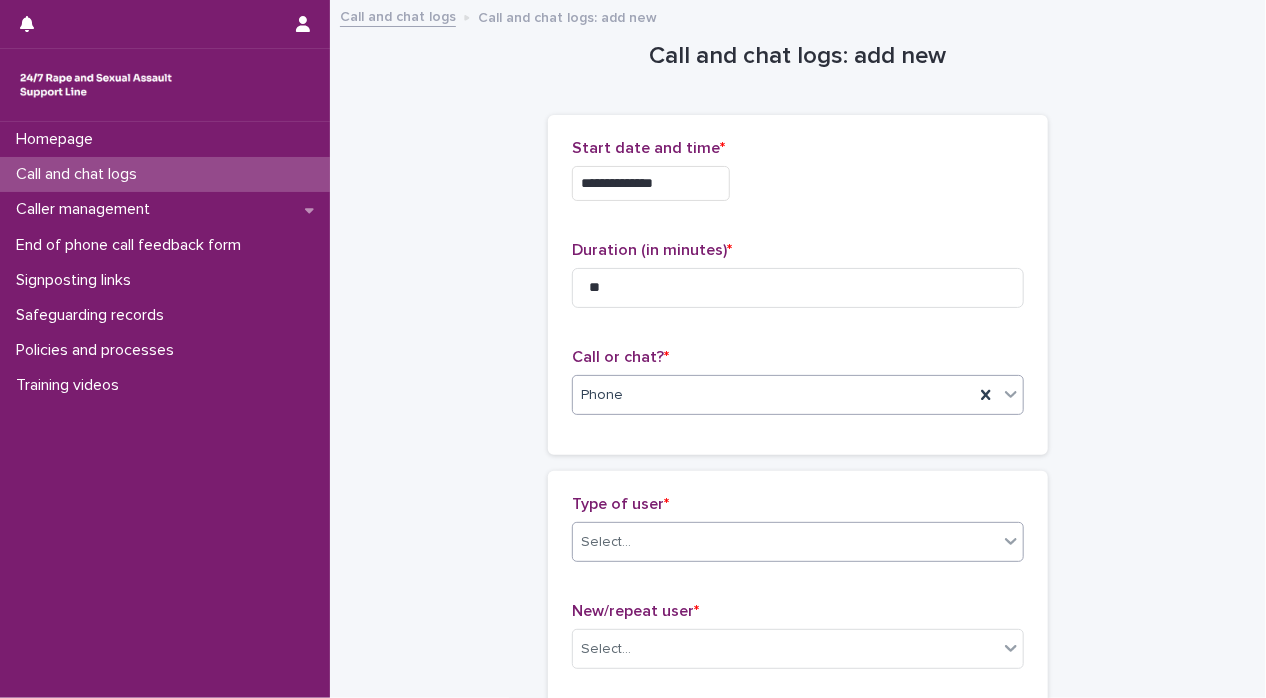 click 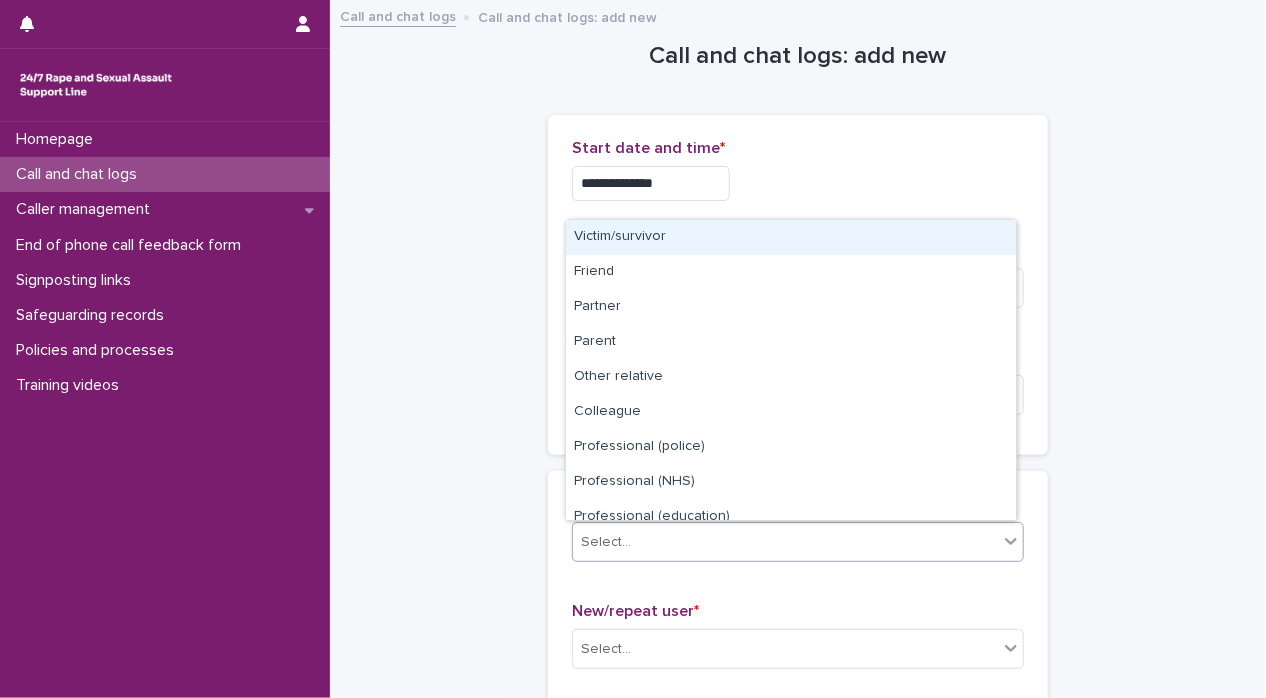 click on "Victim/survivor" at bounding box center [791, 237] 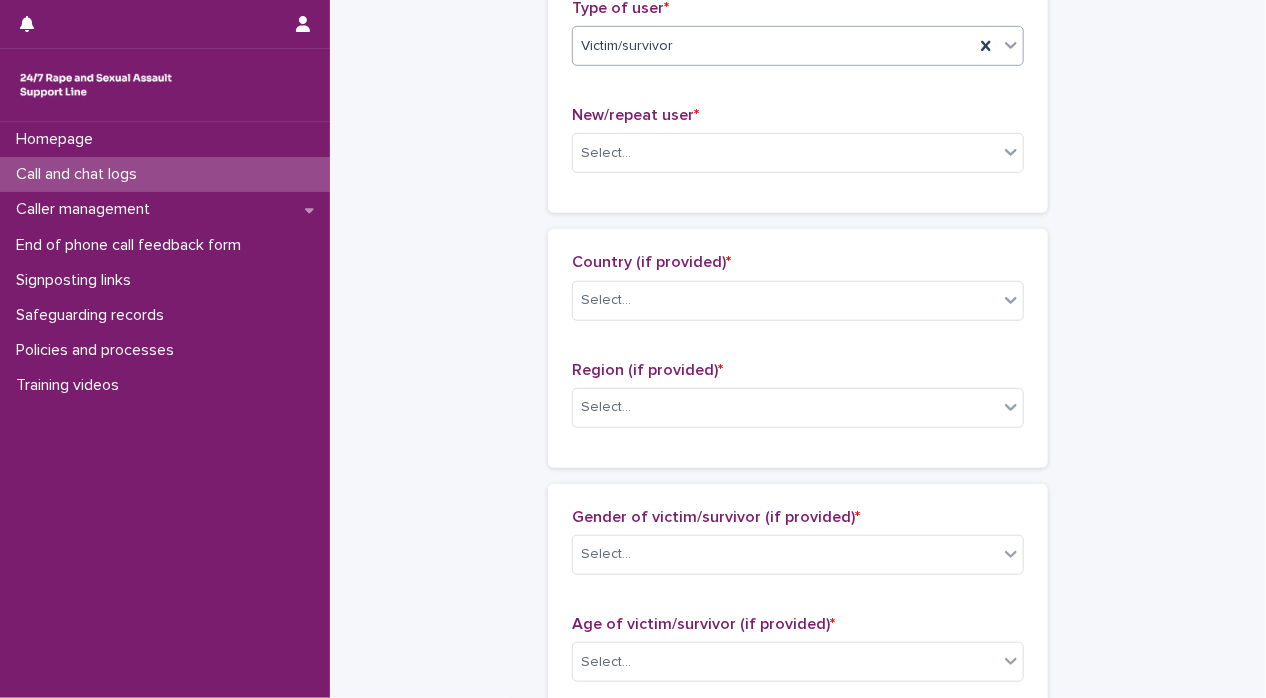 scroll, scrollTop: 500, scrollLeft: 0, axis: vertical 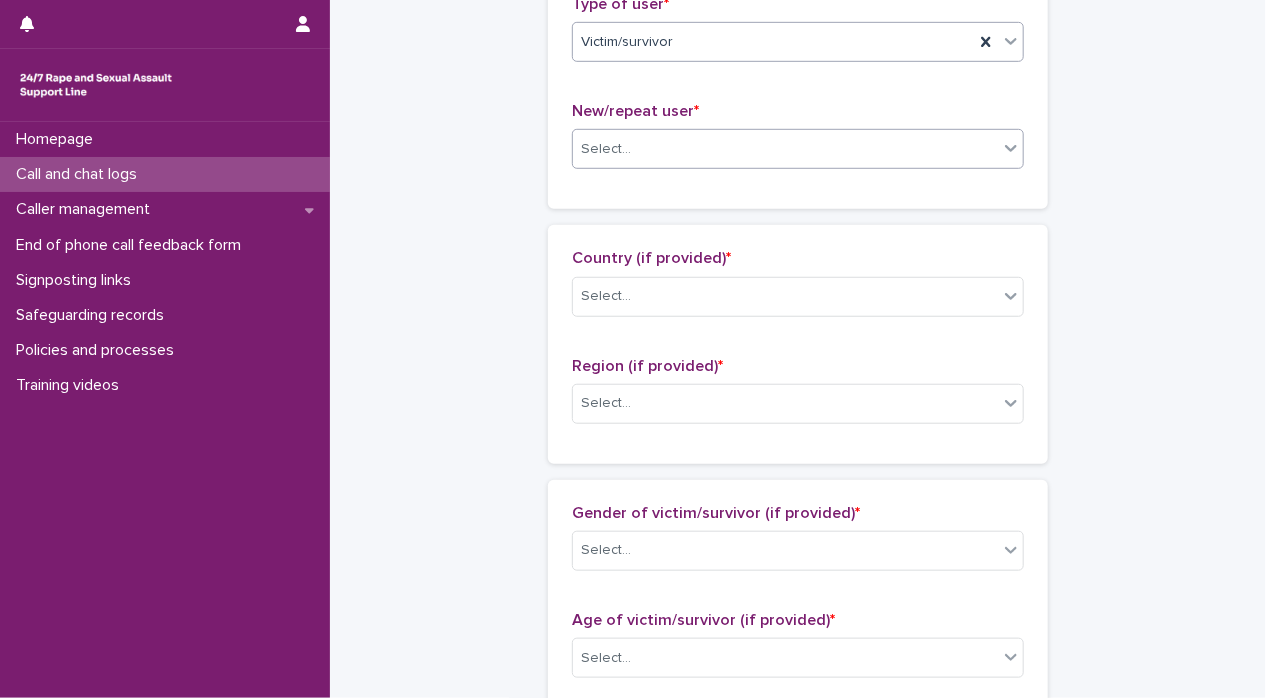 click on "Select..." at bounding box center [785, 149] 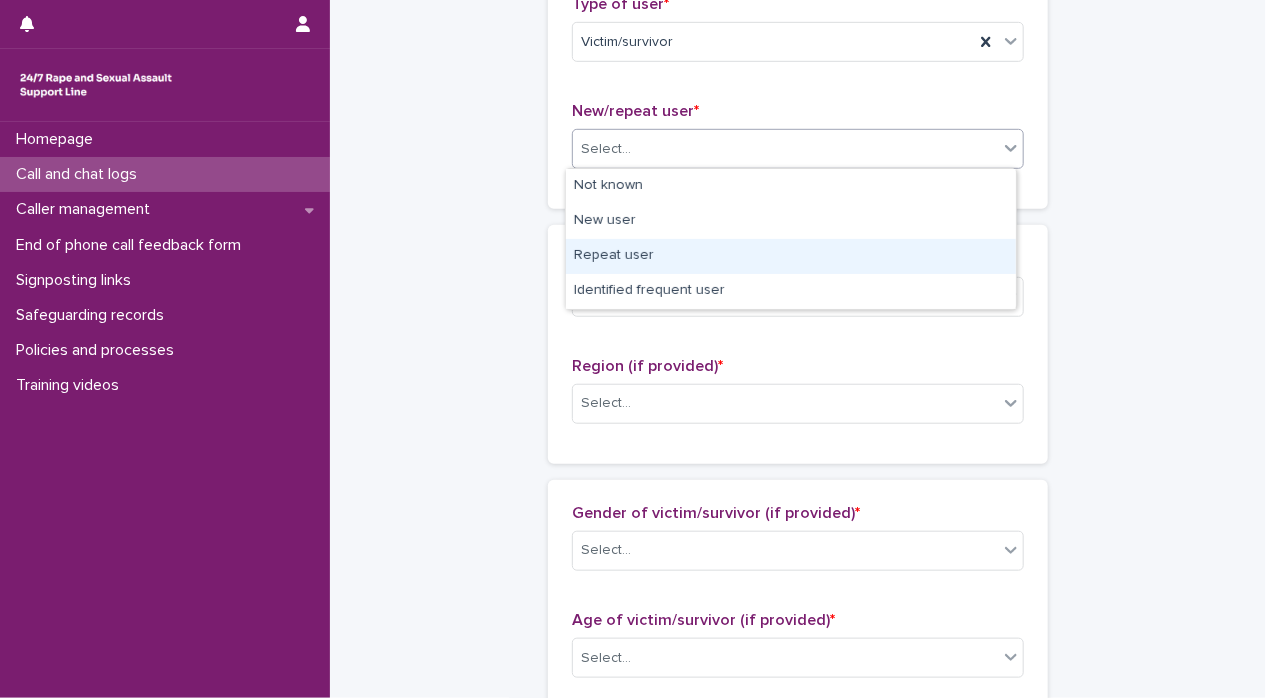 click on "Repeat user" at bounding box center [791, 256] 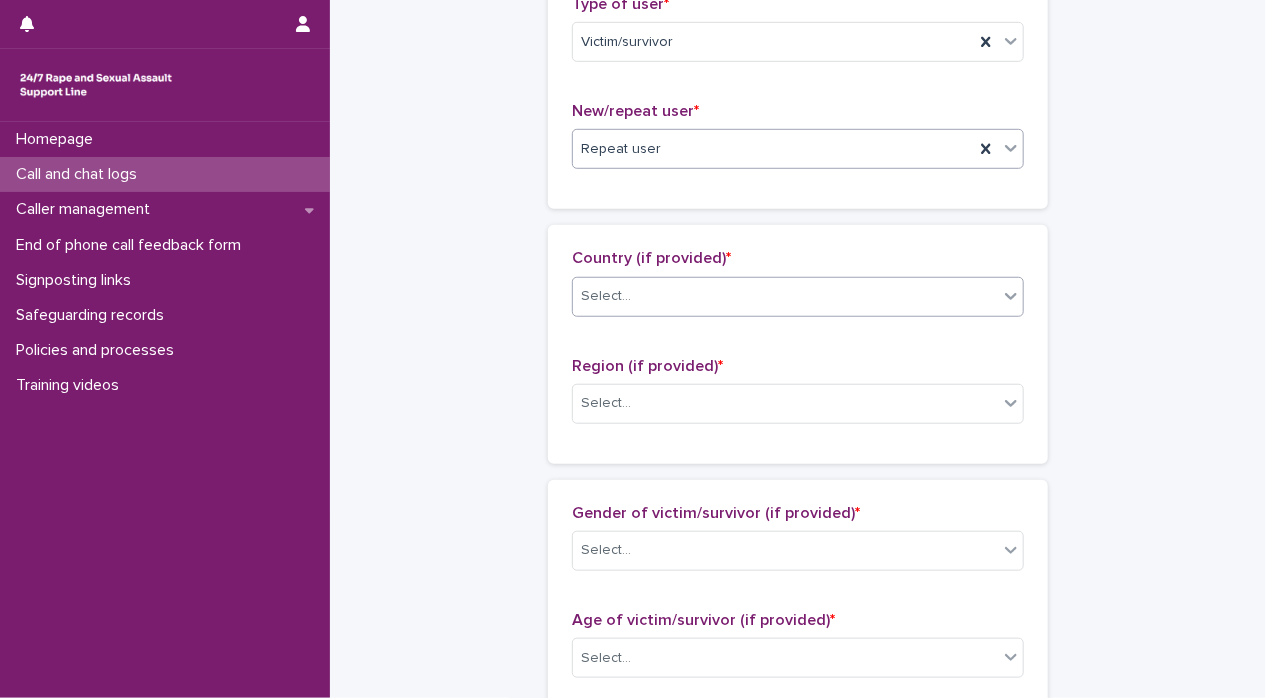 click 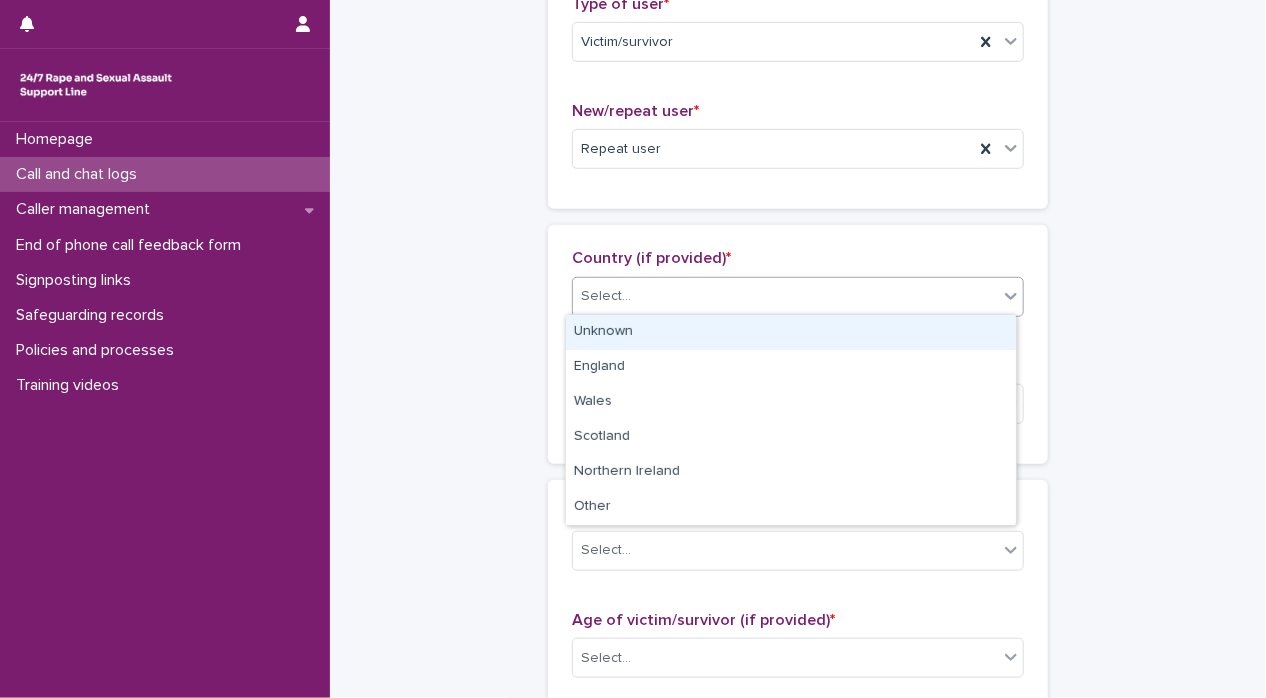 click on "Unknown" at bounding box center [791, 332] 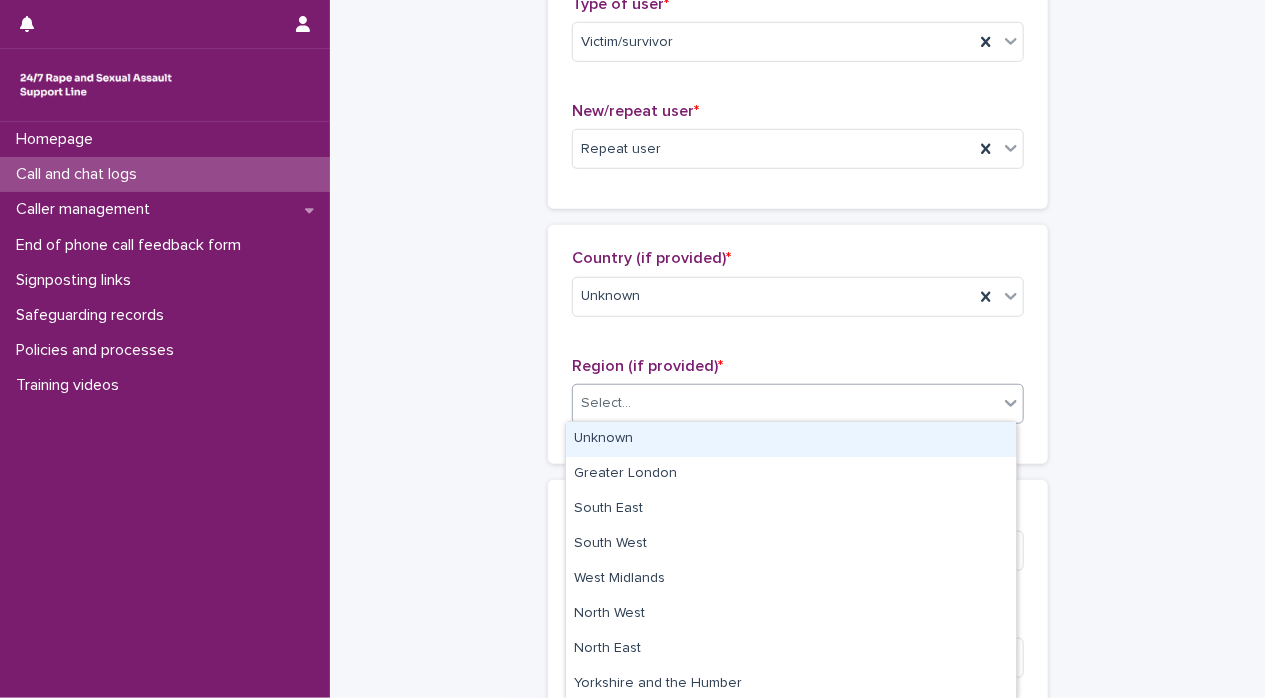 click 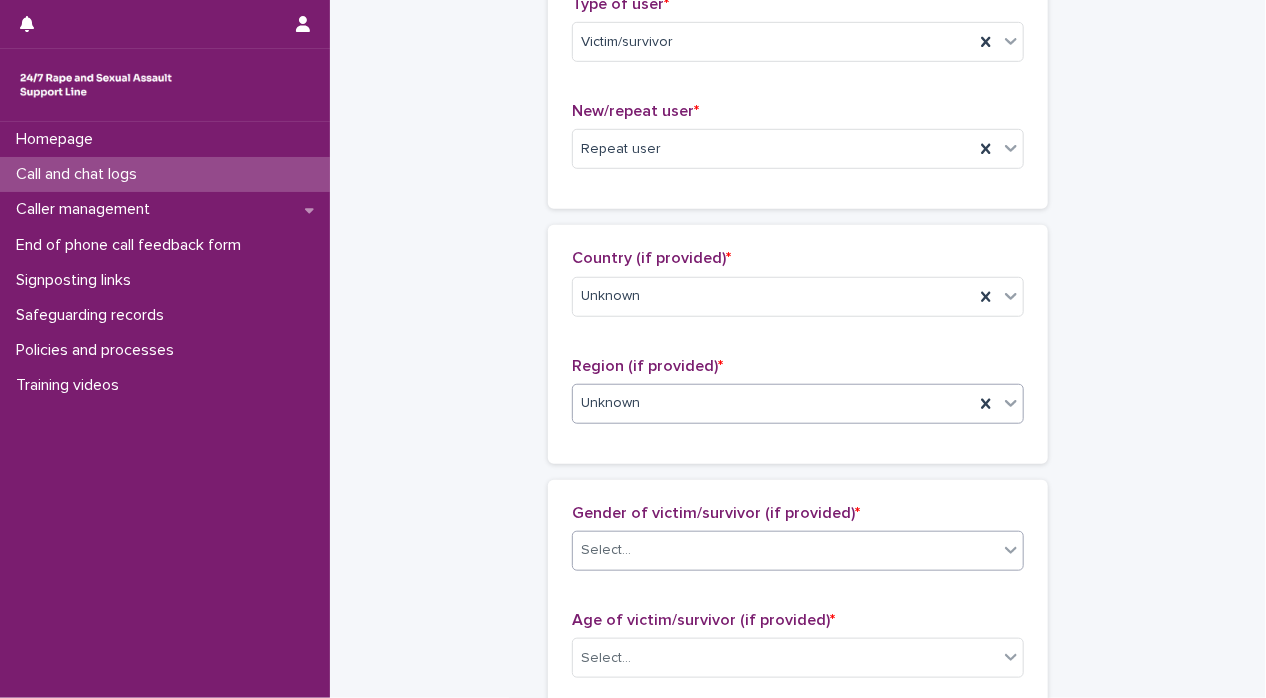 click 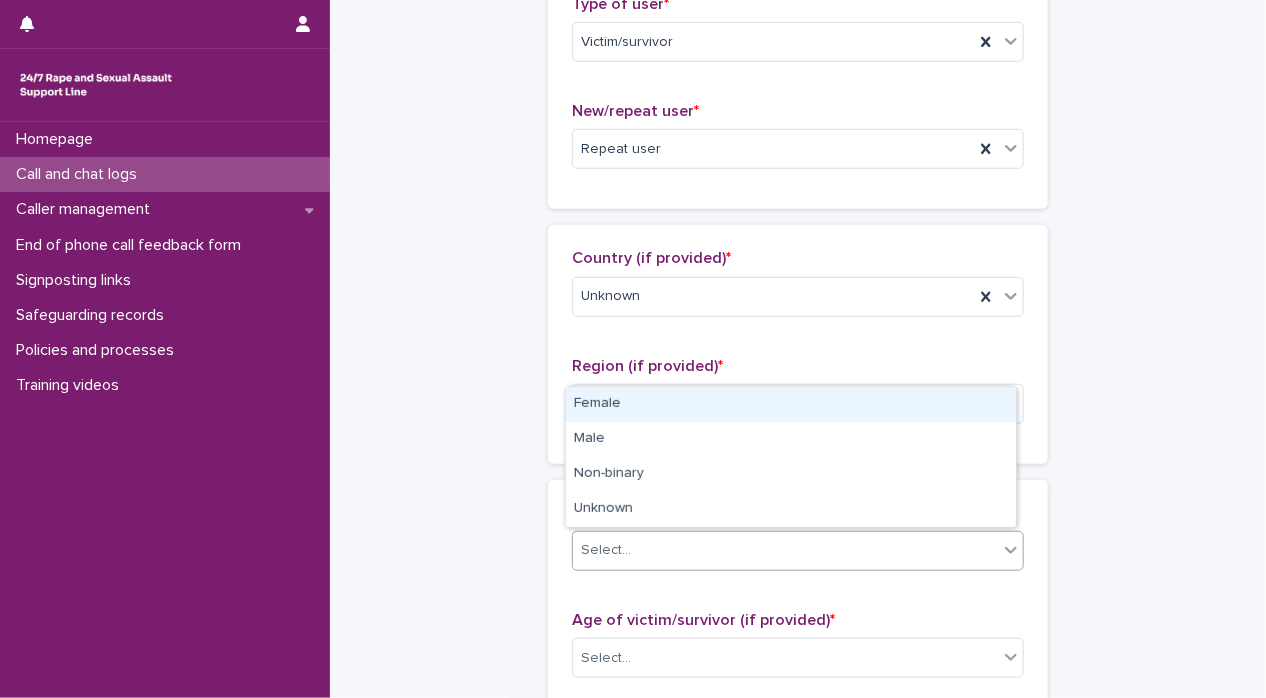 click on "Female" at bounding box center [791, 404] 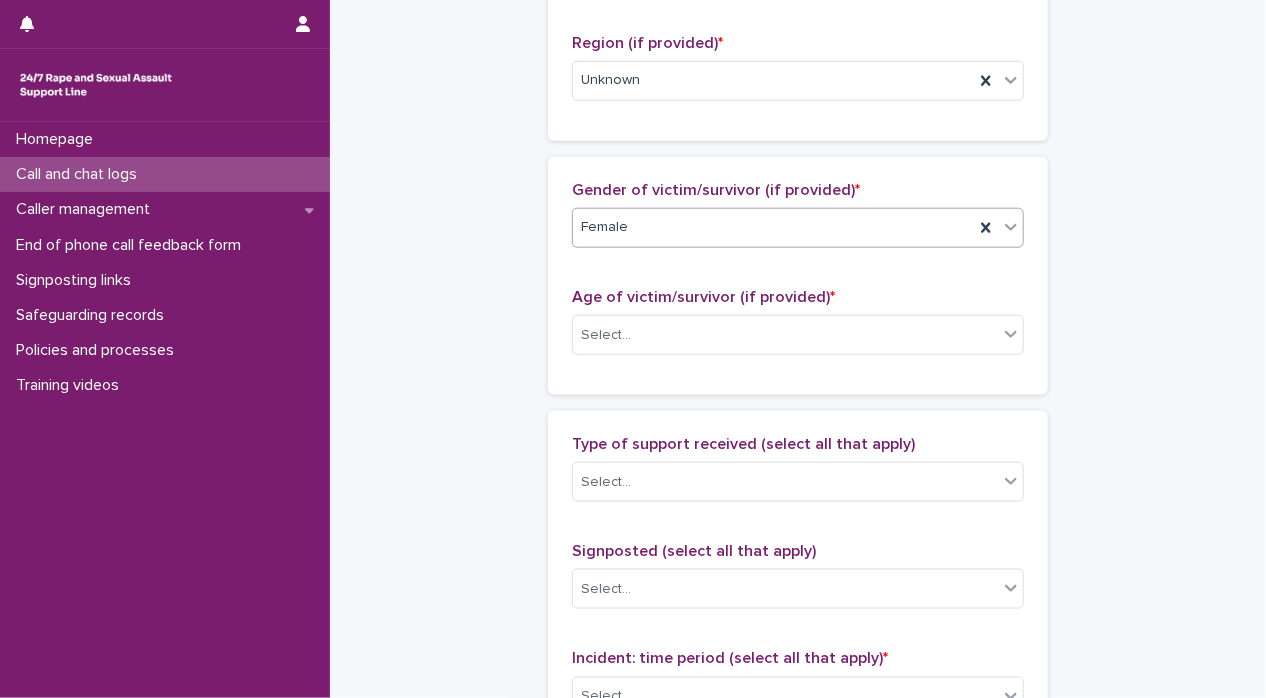 scroll, scrollTop: 911, scrollLeft: 0, axis: vertical 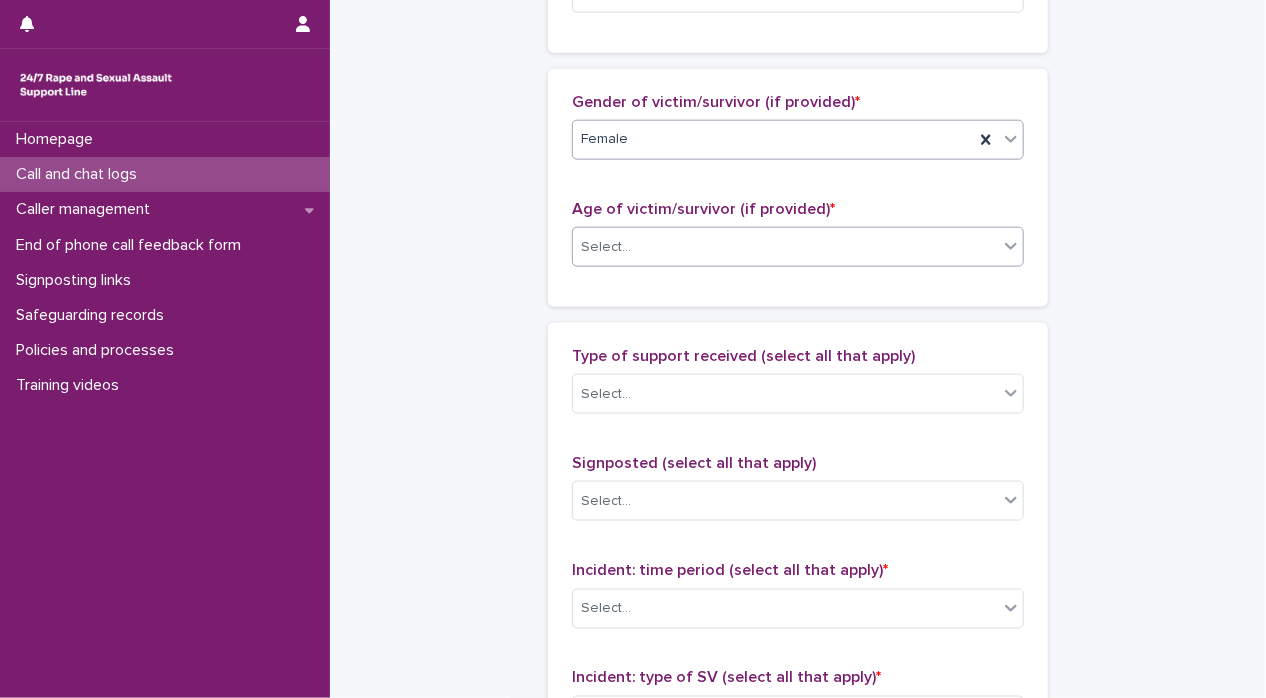 click 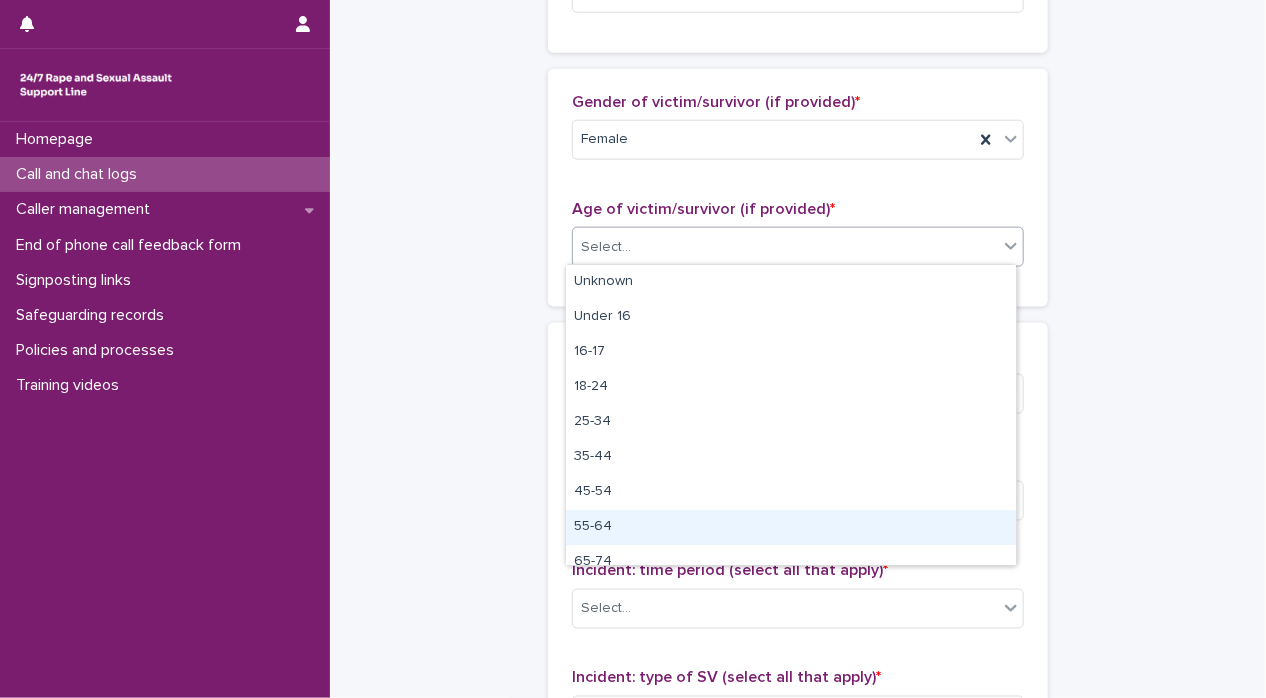 click on "55-64" at bounding box center (791, 527) 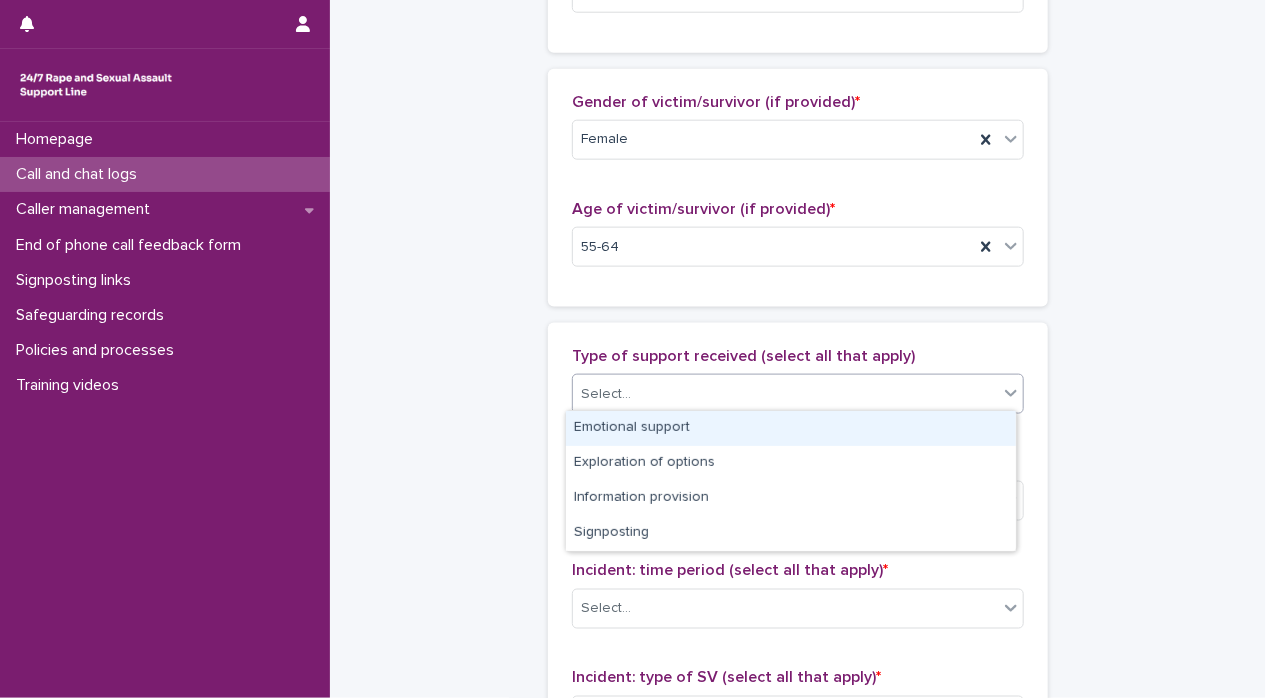 click 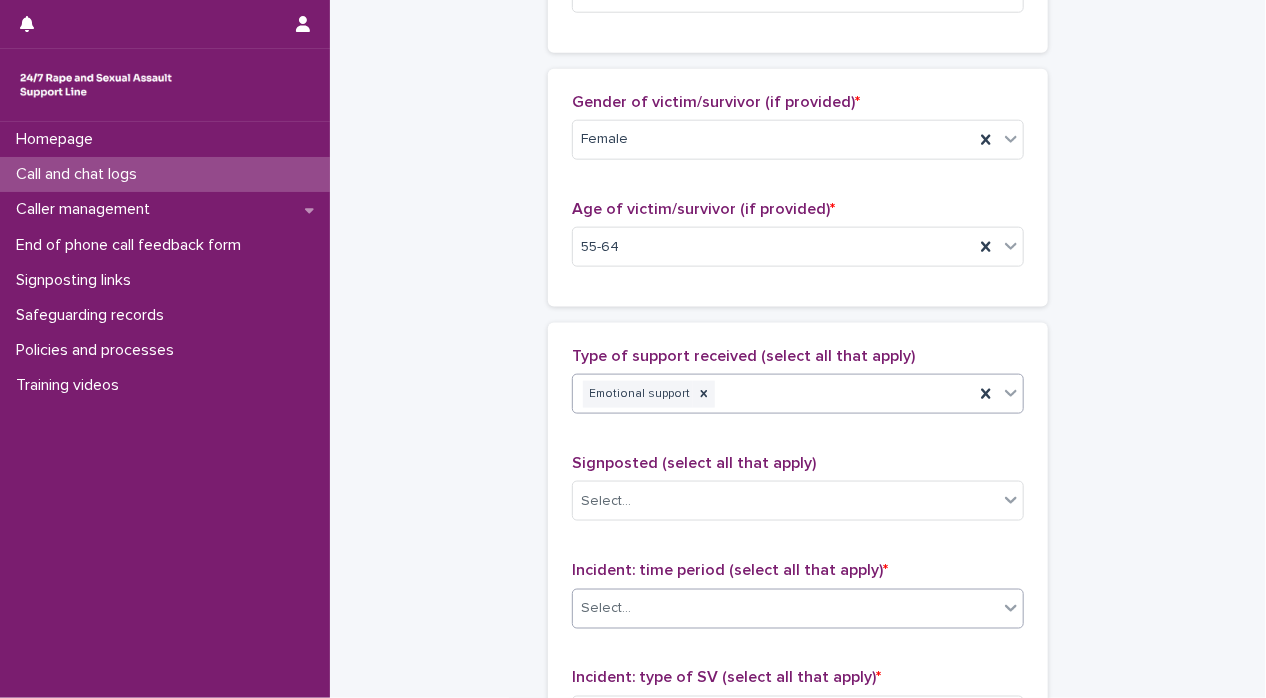 click 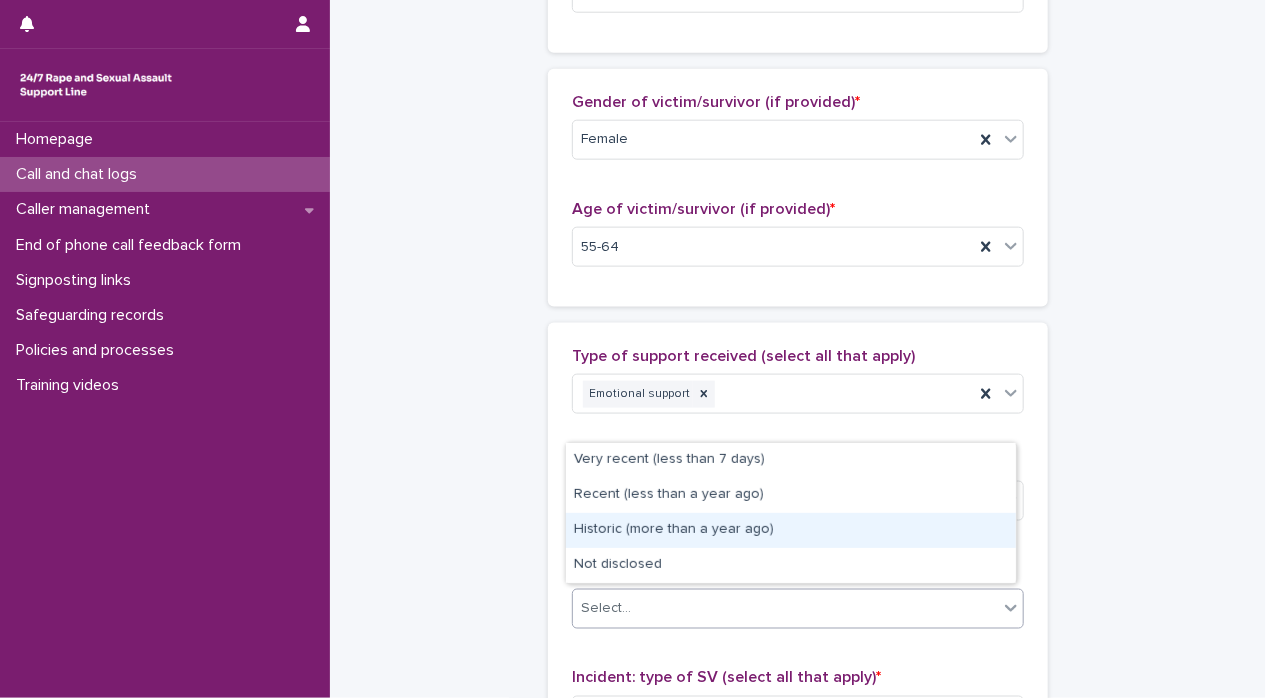 click on "Historic (more than a year ago)" at bounding box center [791, 530] 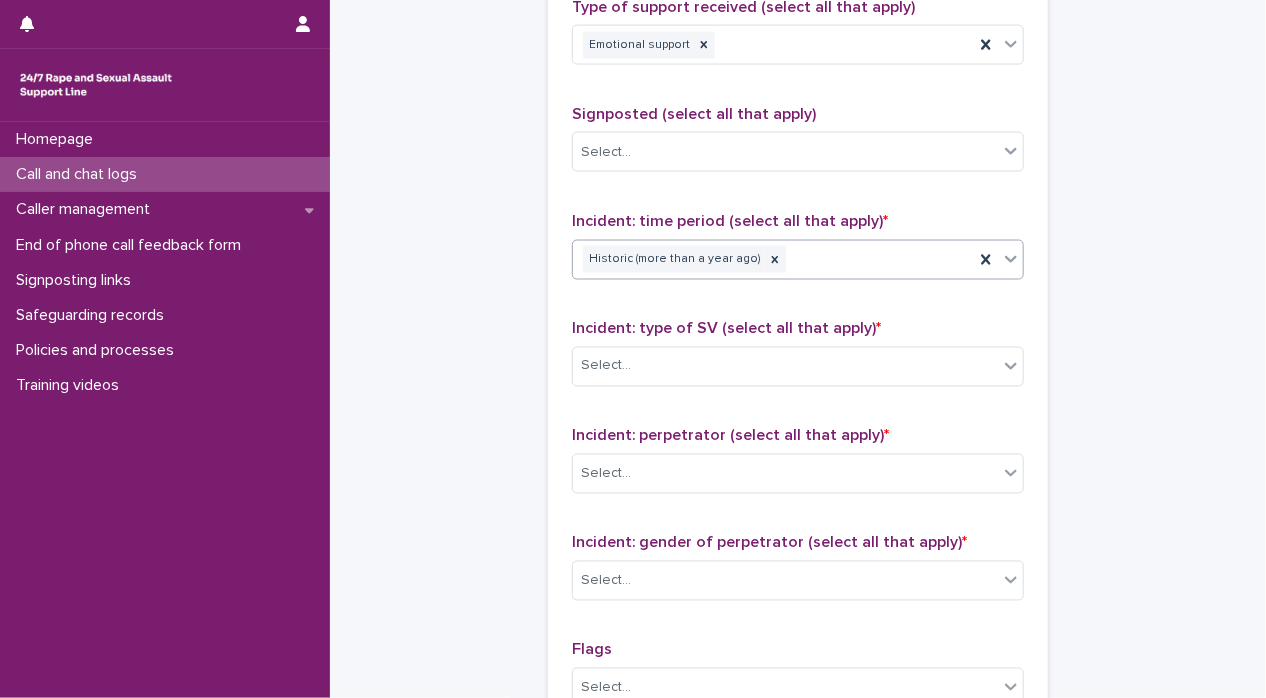 scroll, scrollTop: 1334, scrollLeft: 0, axis: vertical 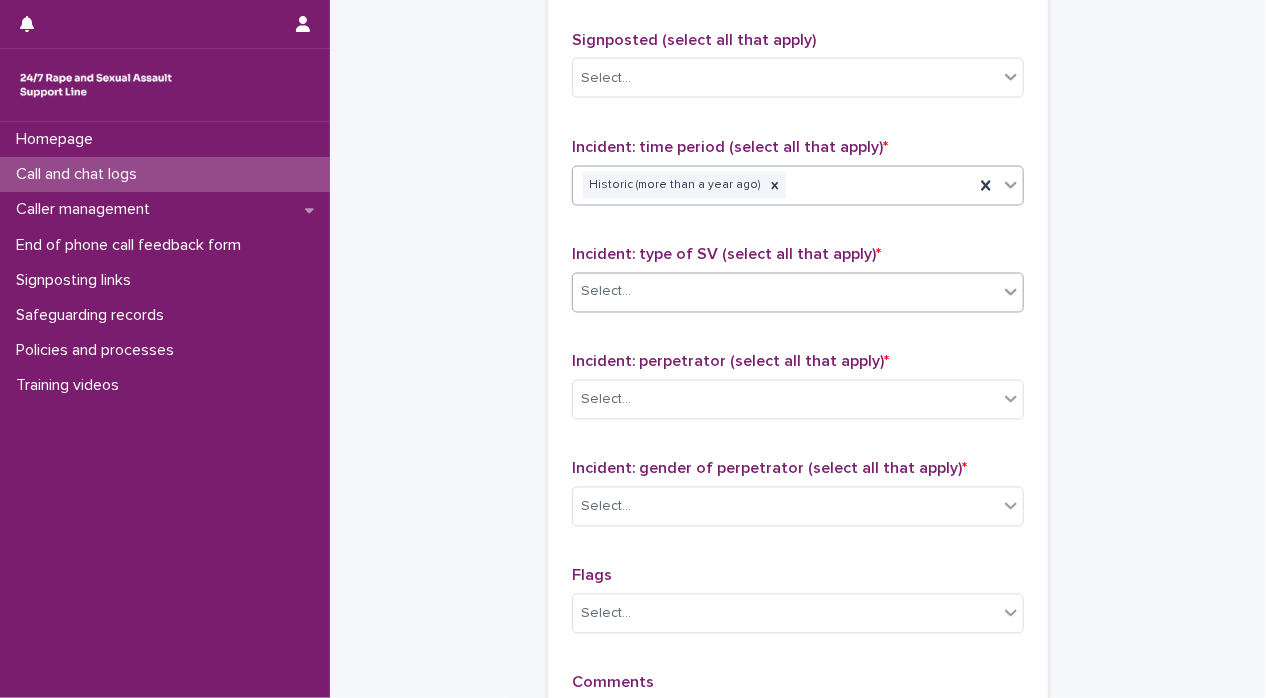 click 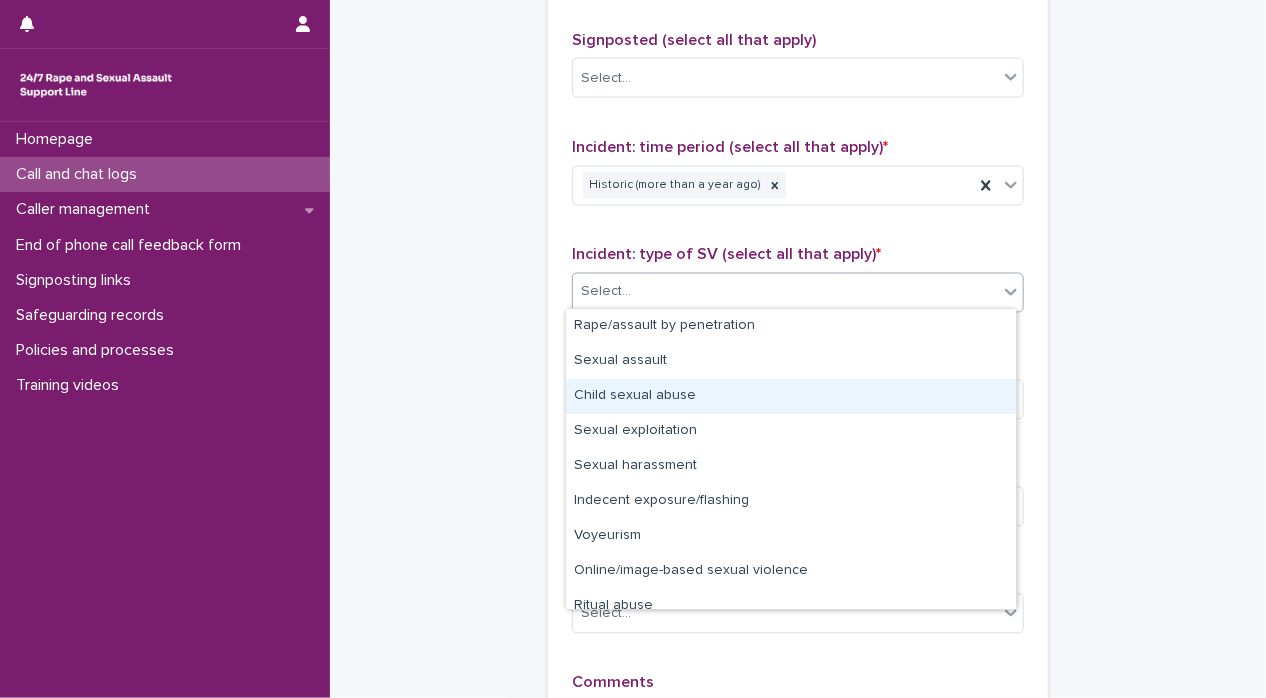 click on "Child sexual abuse" at bounding box center [791, 396] 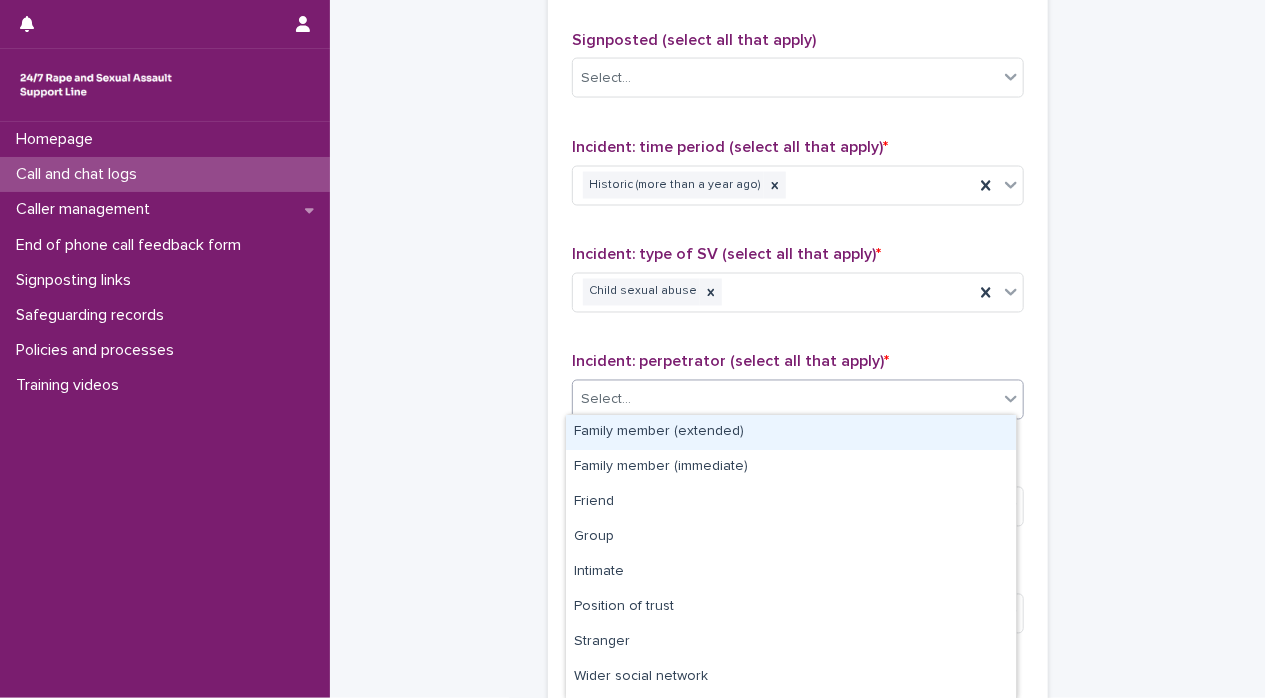 click at bounding box center [1011, 399] 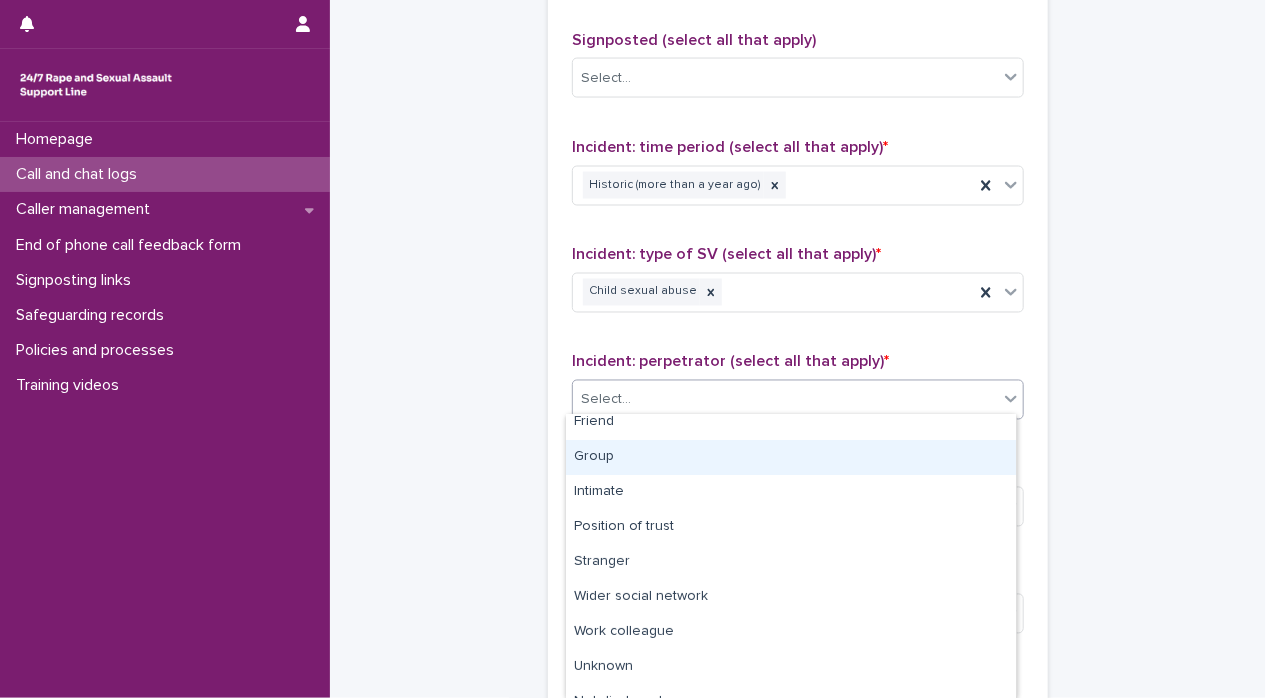 scroll, scrollTop: 100, scrollLeft: 0, axis: vertical 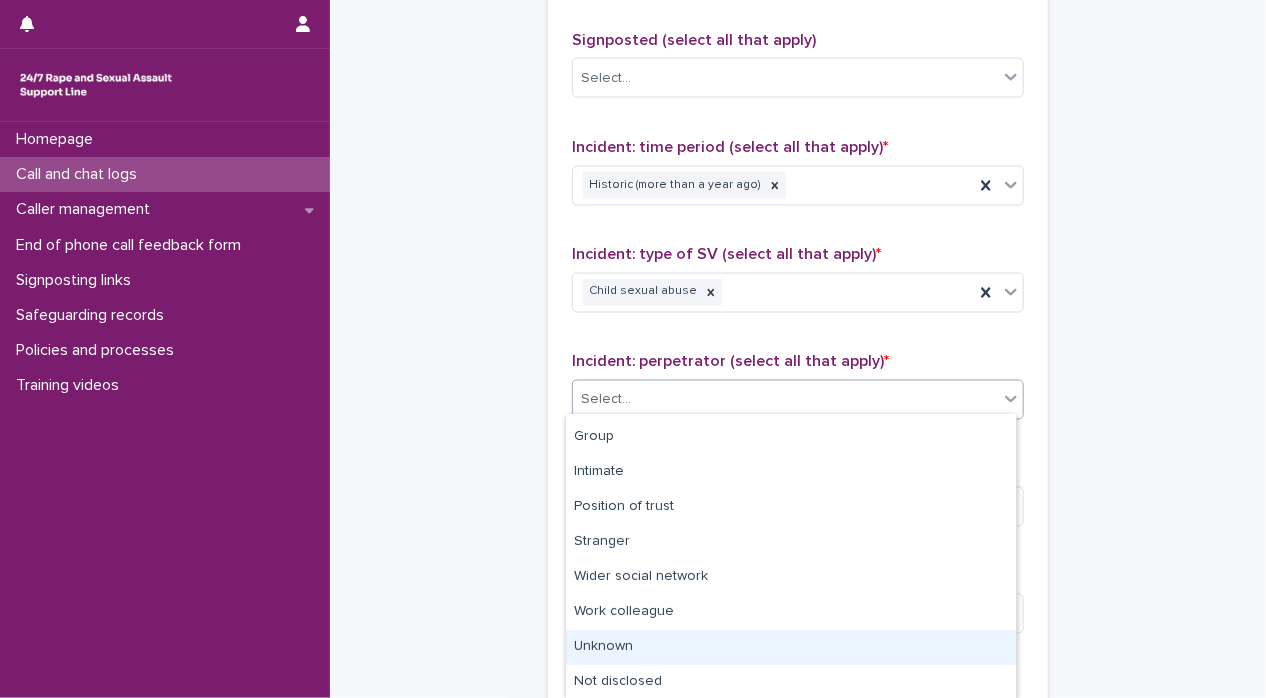 click on "Unknown" at bounding box center [791, 647] 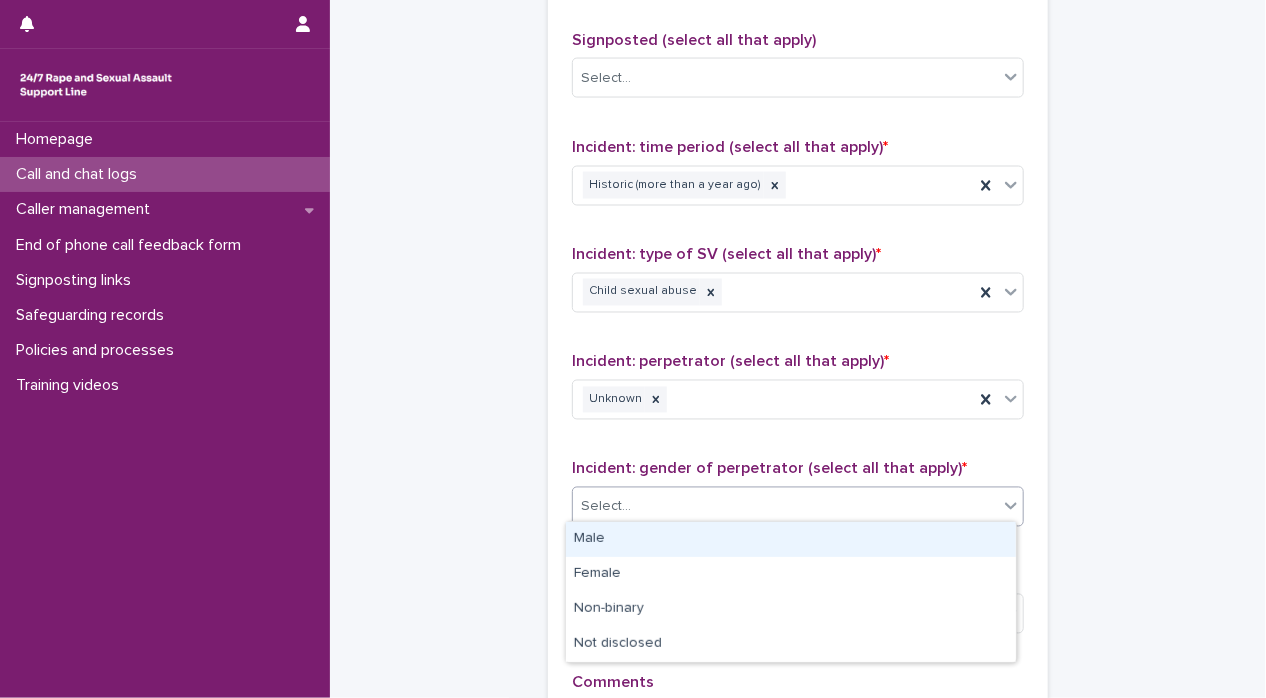 click 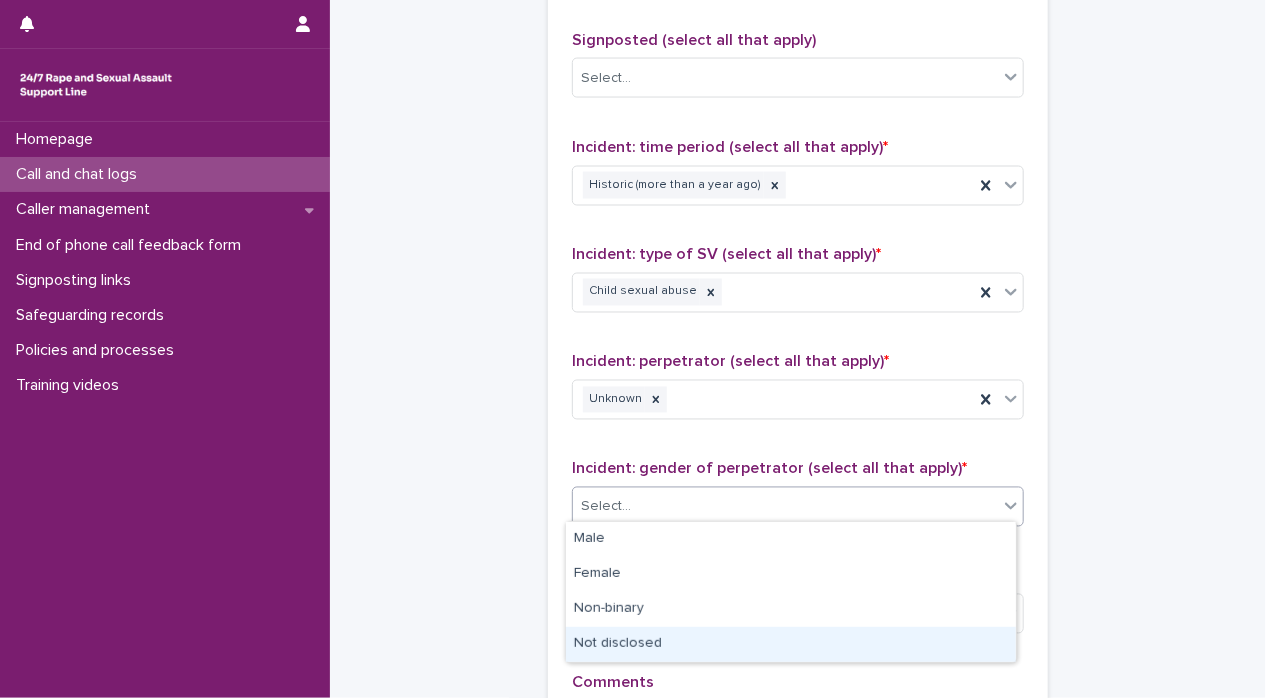 click on "Not disclosed" at bounding box center [791, 644] 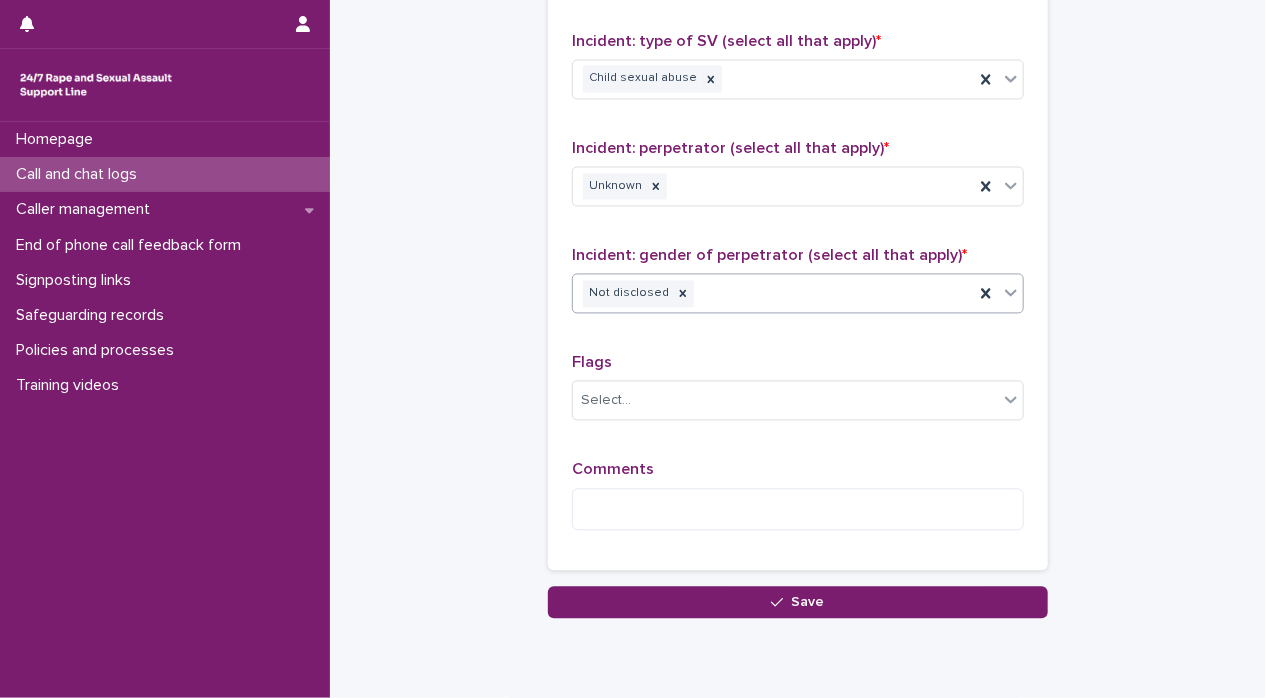 scroll, scrollTop: 1618, scrollLeft: 0, axis: vertical 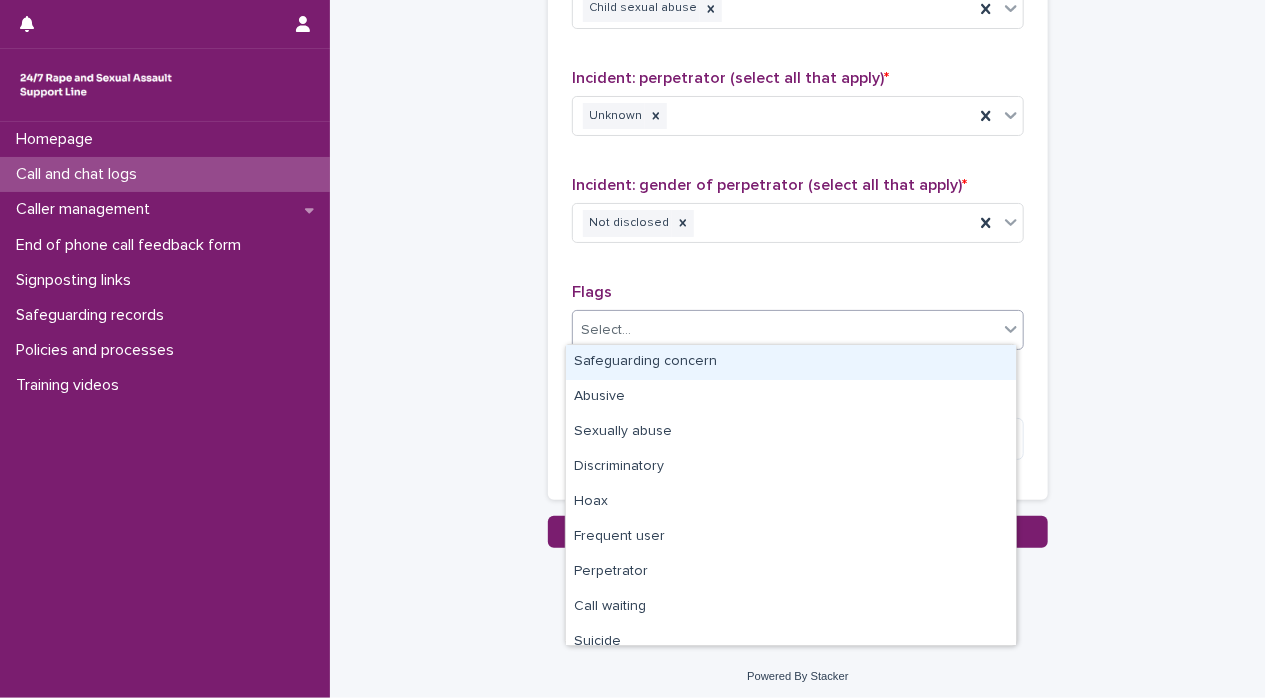click 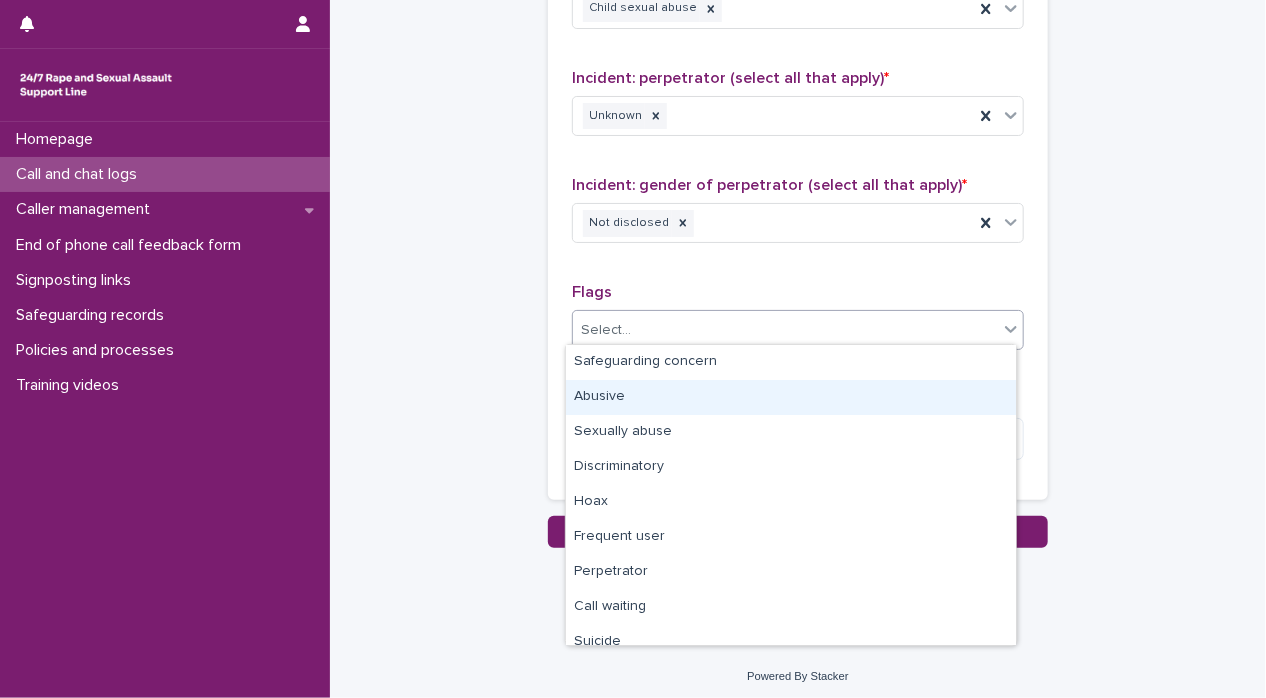 click on "Abusive" at bounding box center (791, 397) 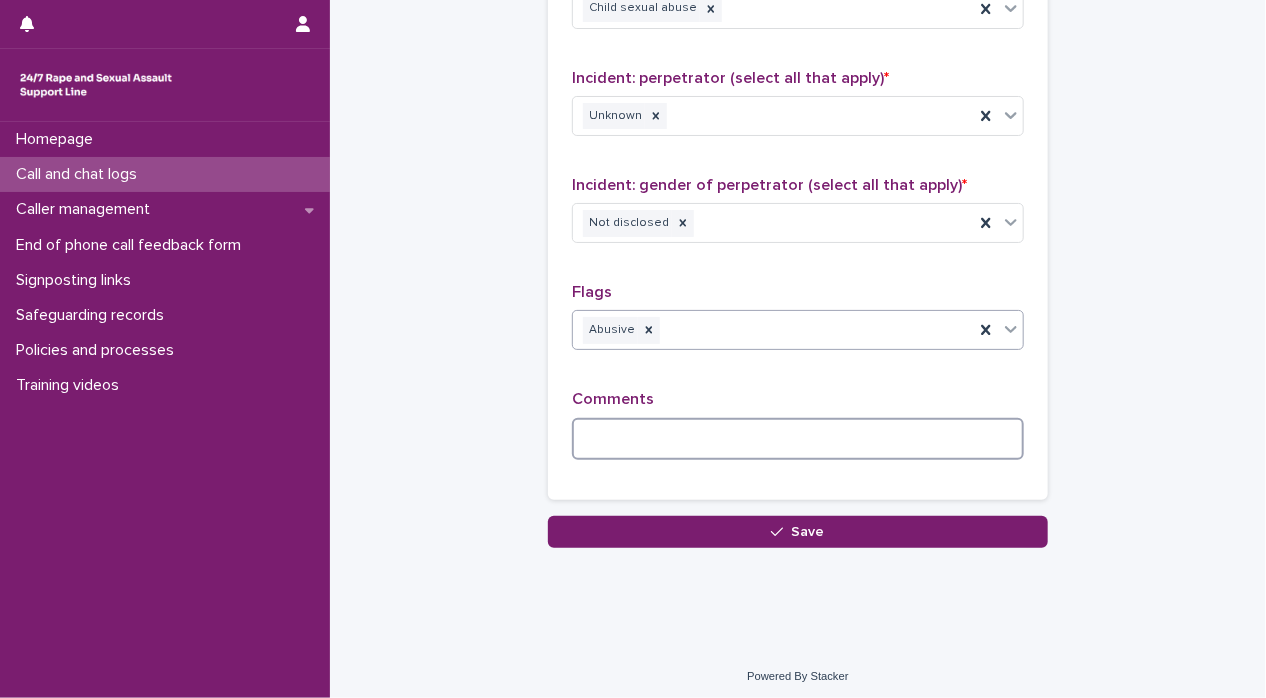 click at bounding box center [798, 439] 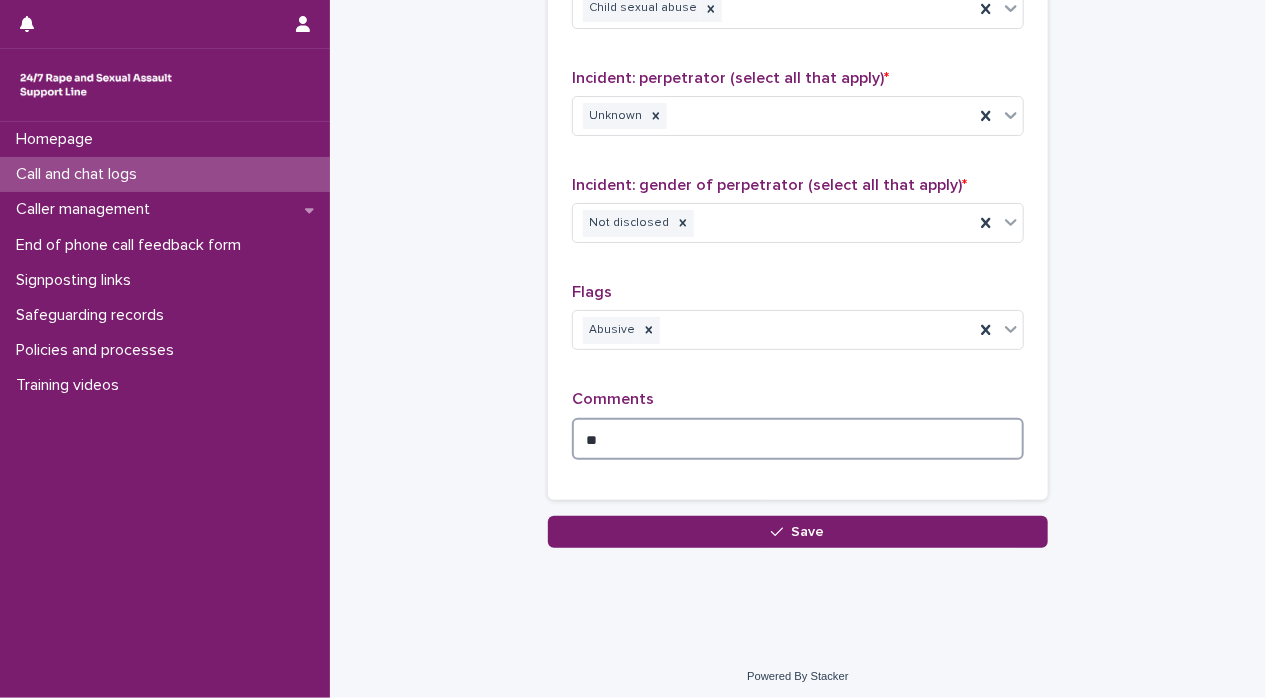 type on "*" 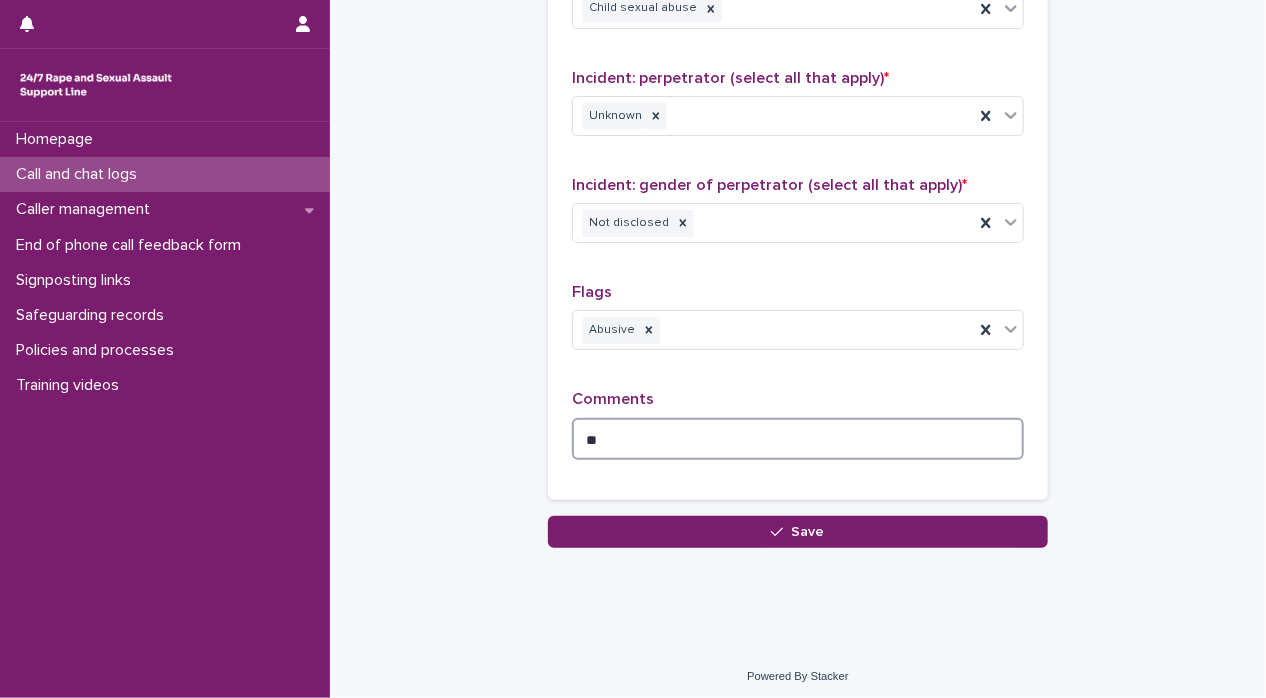 type on "*" 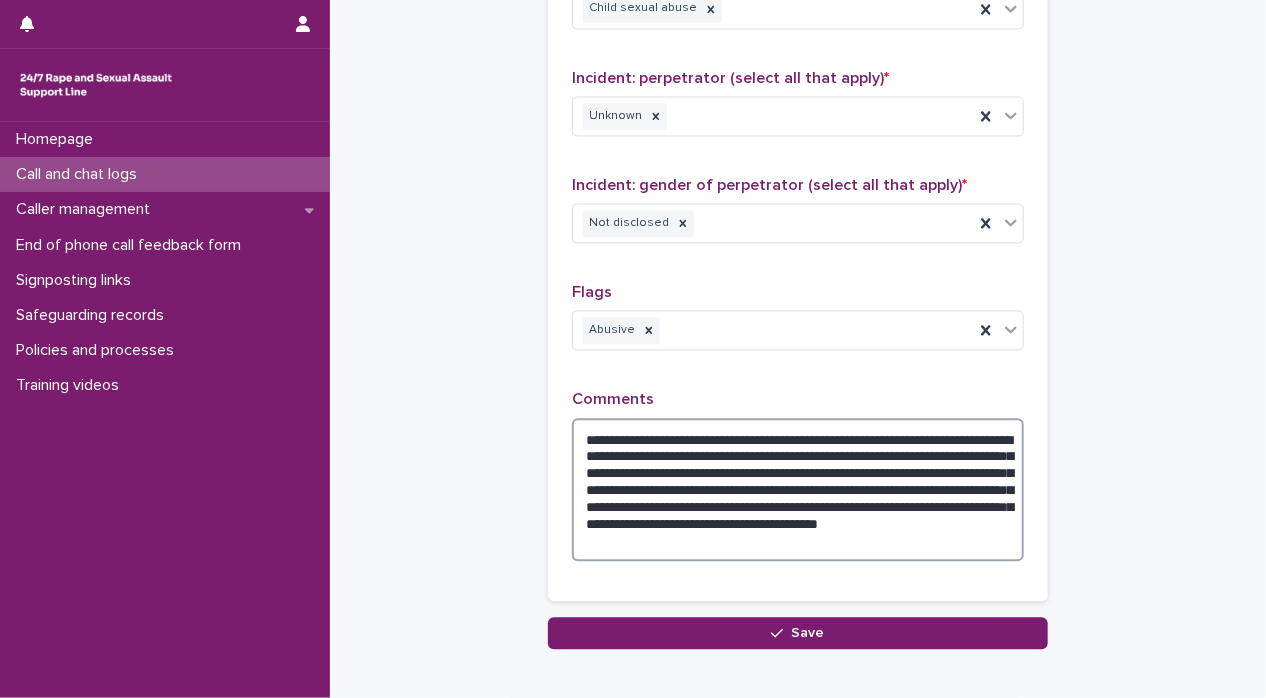 click on "**********" at bounding box center [798, 490] 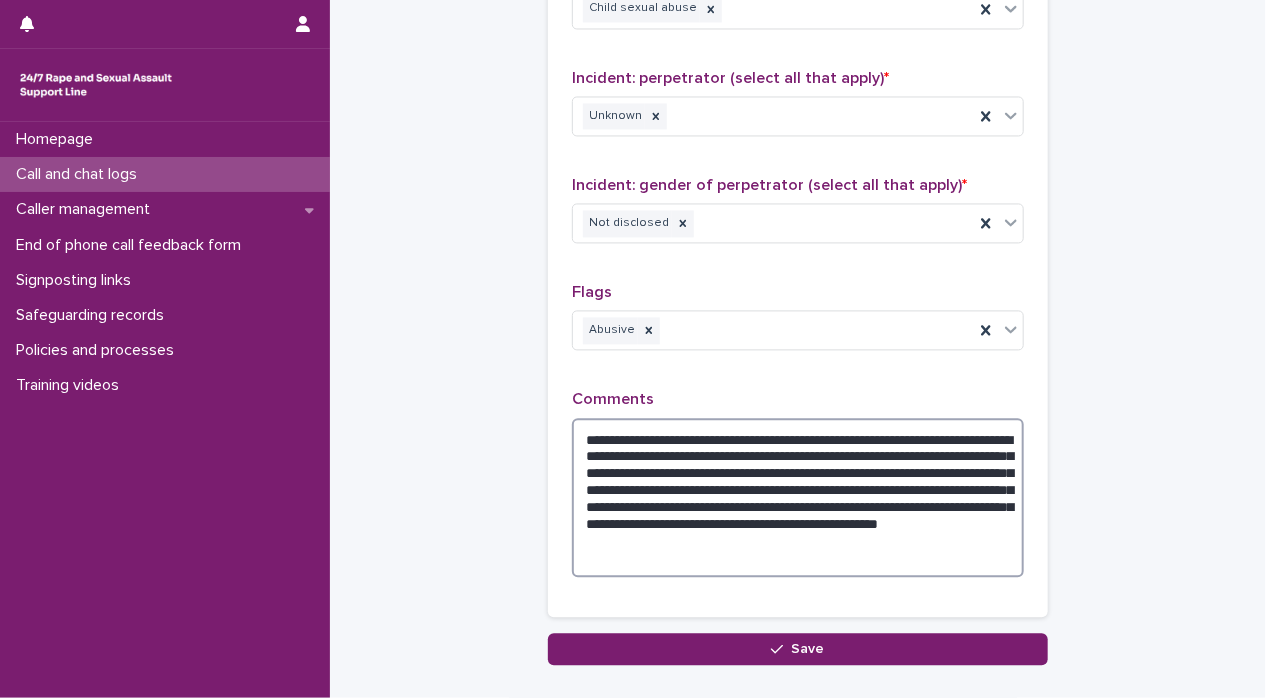 click on "**********" at bounding box center [798, 498] 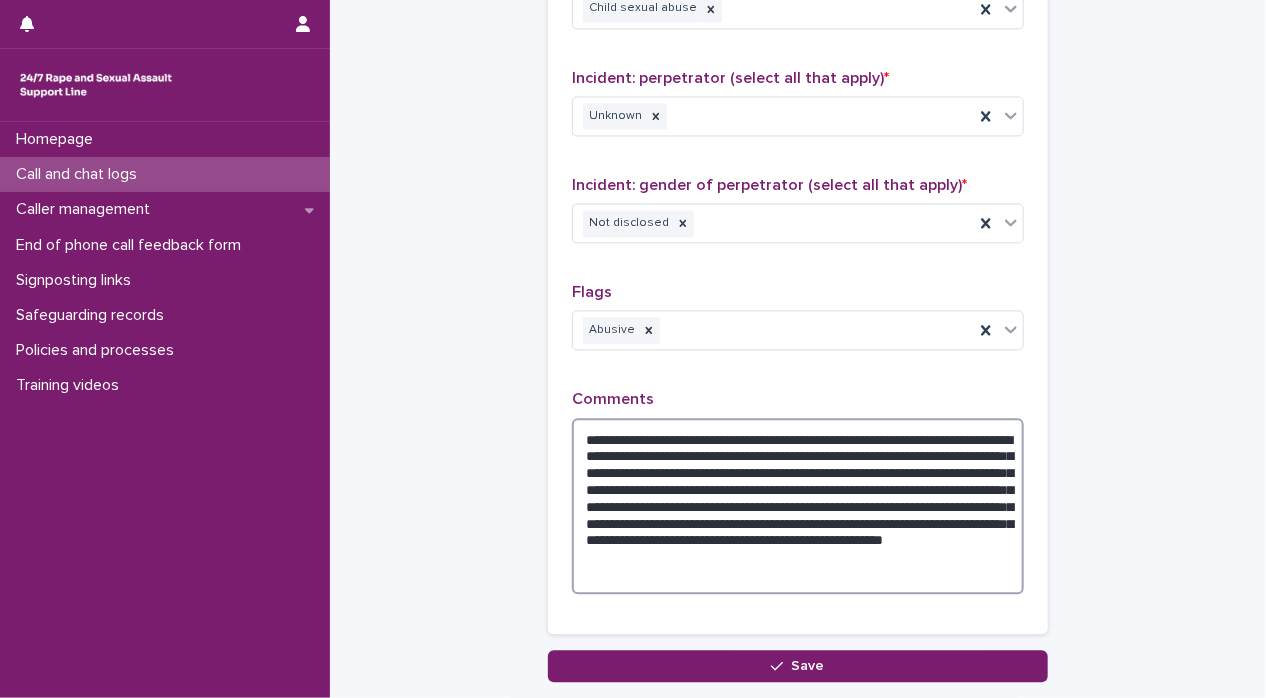 click on "**********" at bounding box center (798, 506) 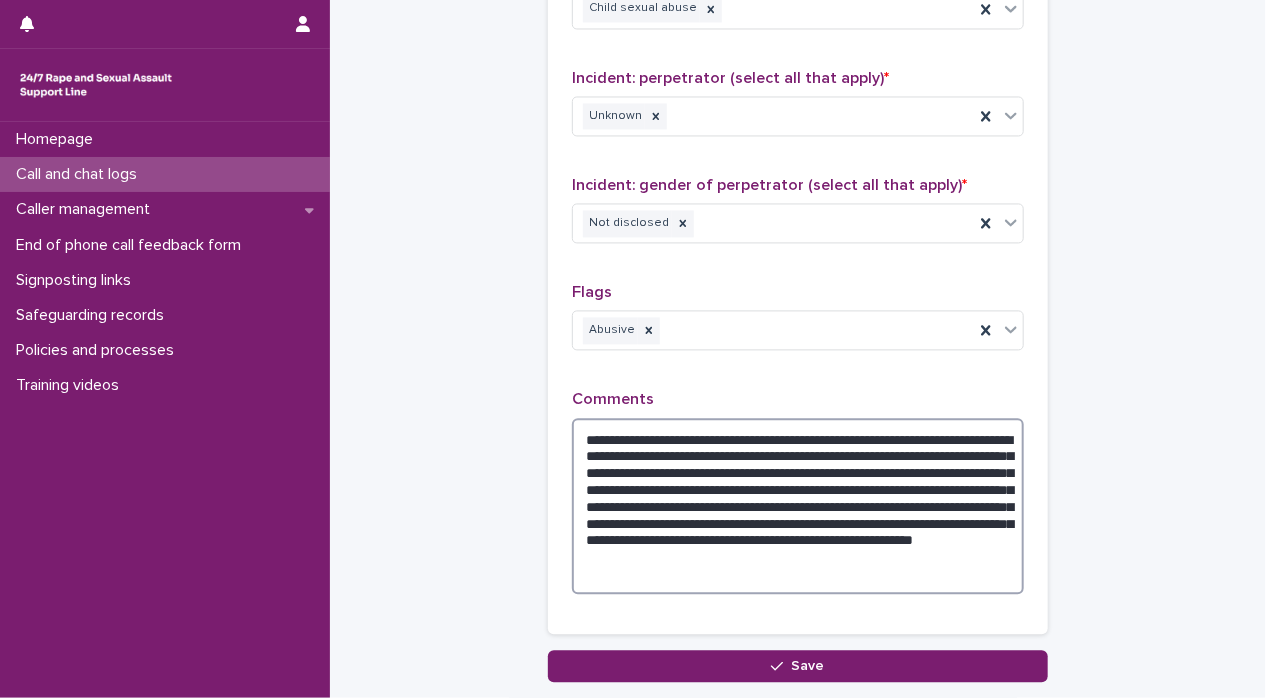 click on "**********" at bounding box center [798, 506] 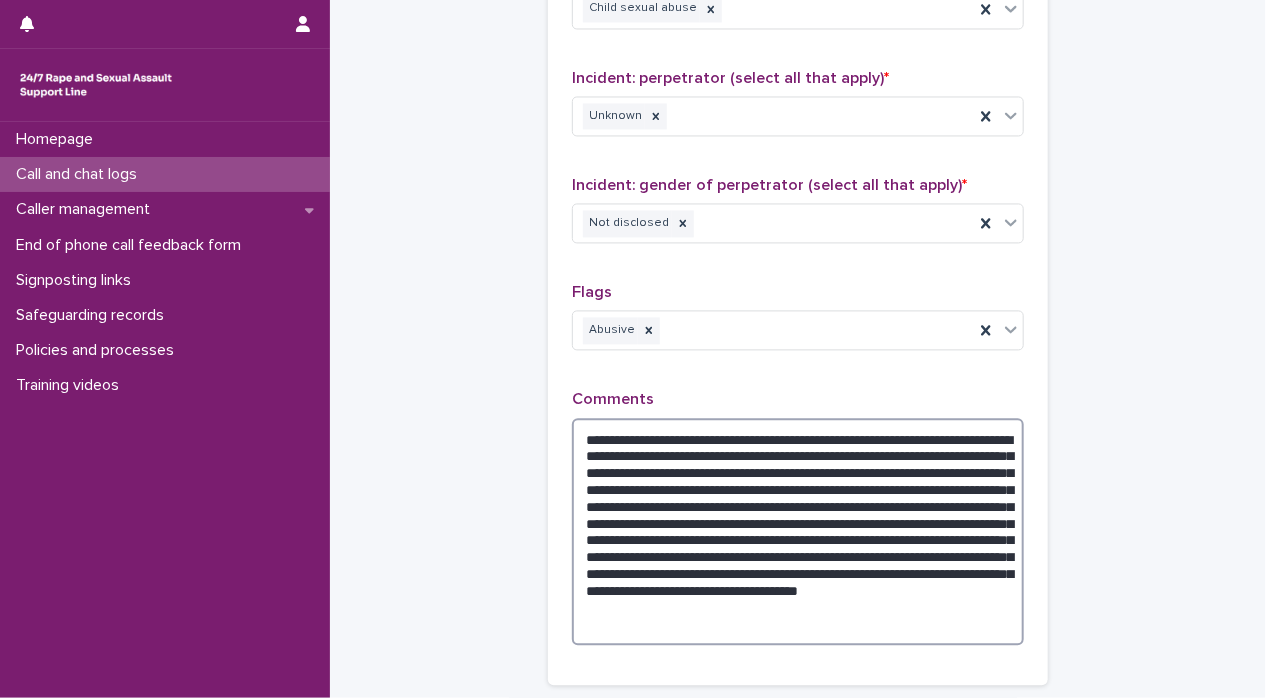 click on "**********" at bounding box center (798, 532) 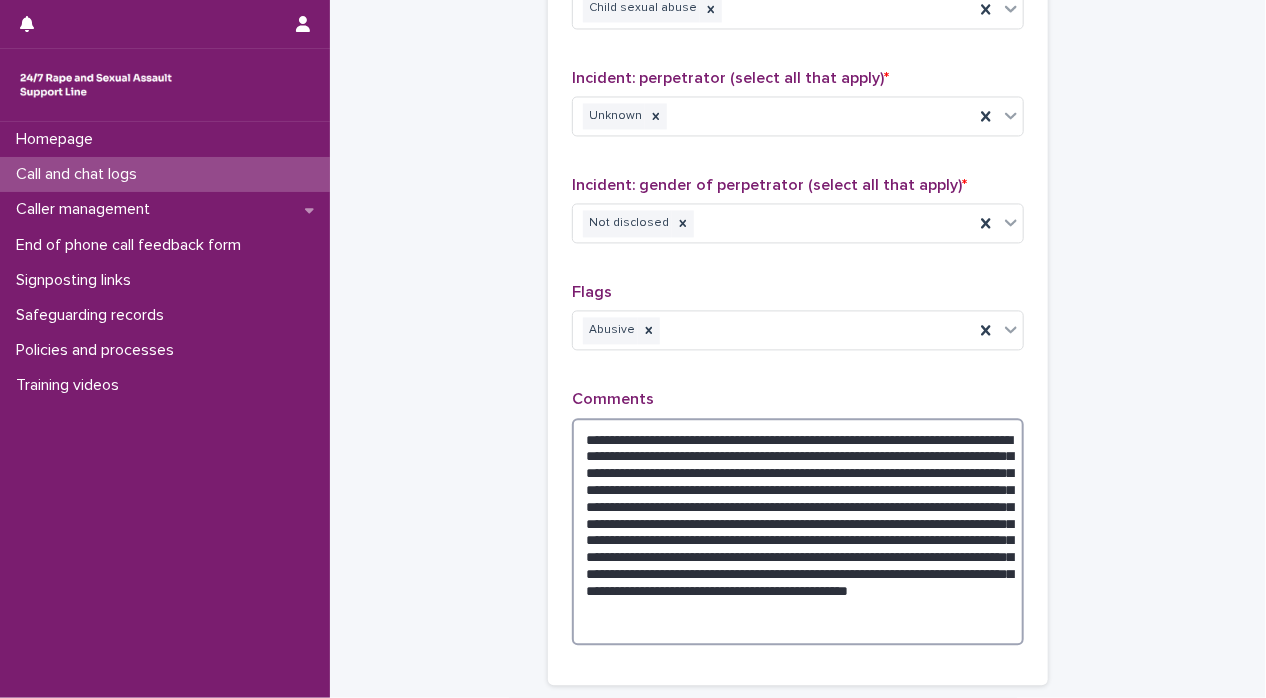 click on "**********" at bounding box center (798, 532) 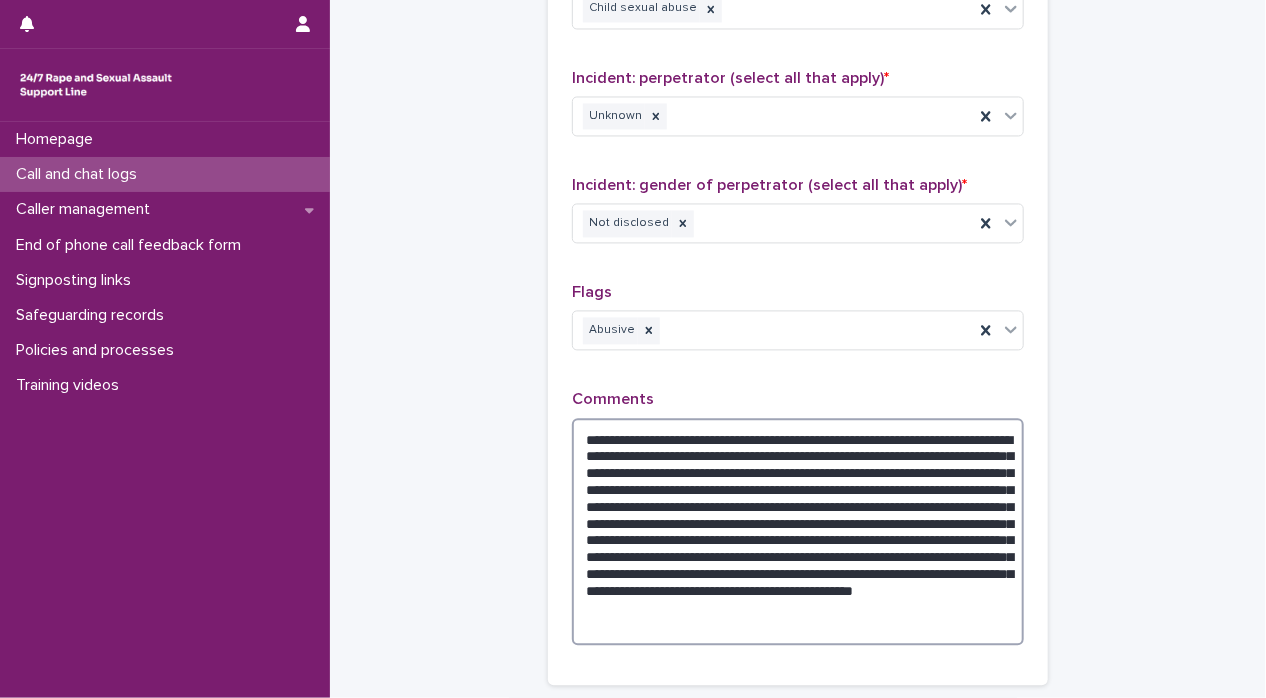 click on "**********" at bounding box center [798, 532] 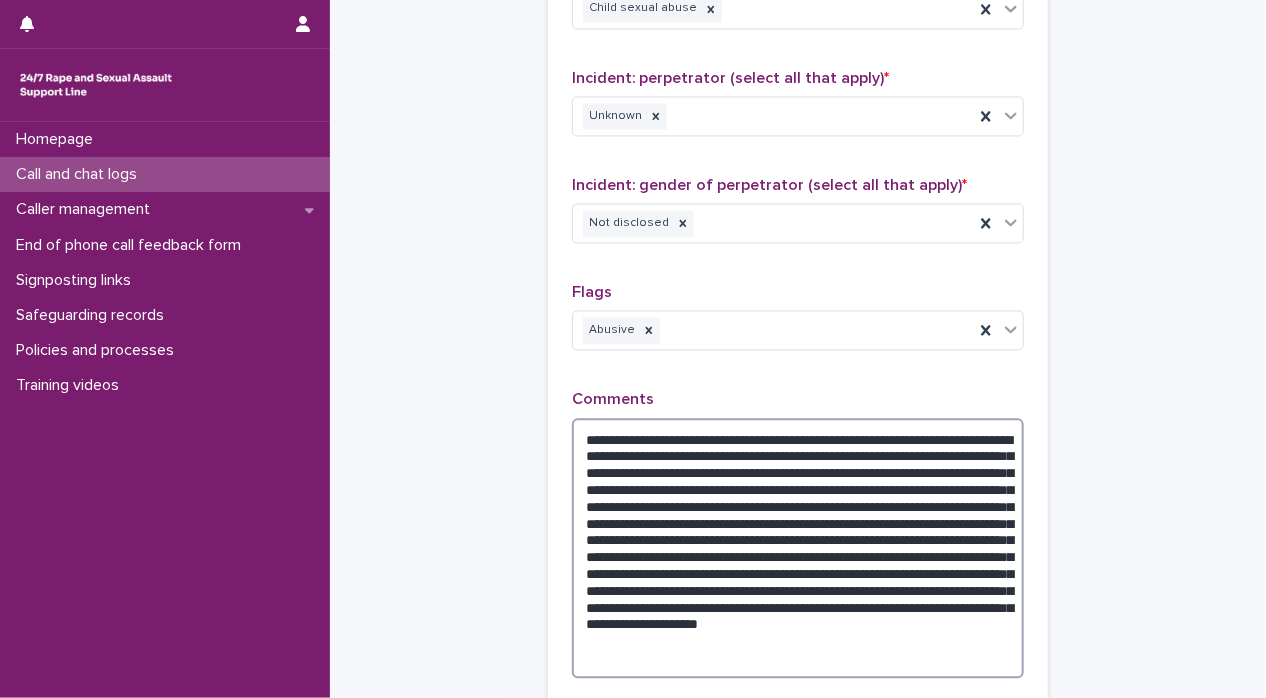 click on "**********" at bounding box center (798, 548) 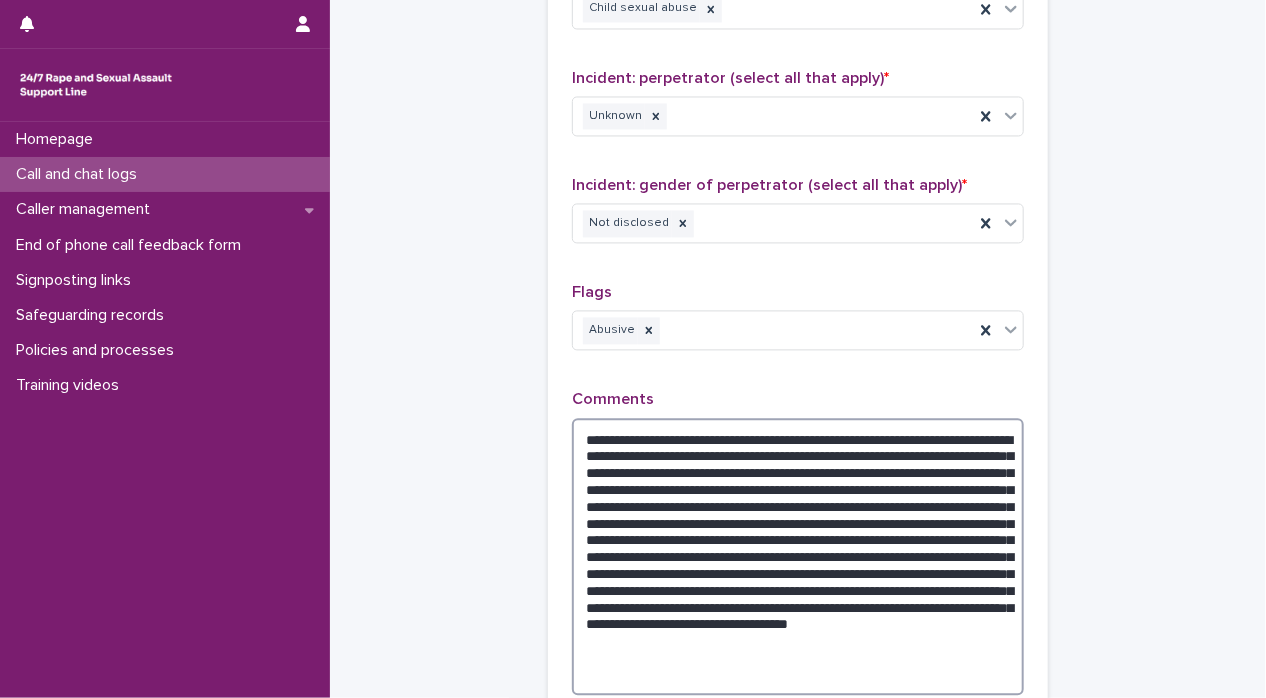 click on "**********" at bounding box center [798, 557] 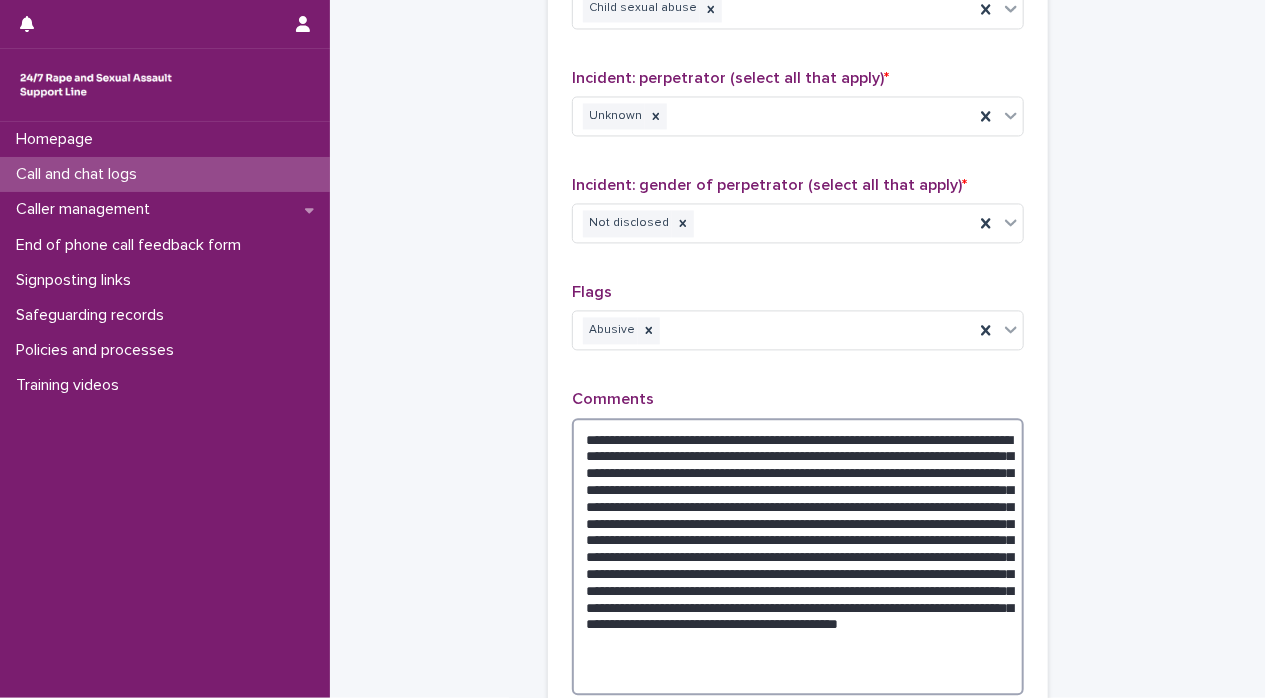 click on "**********" at bounding box center (798, 557) 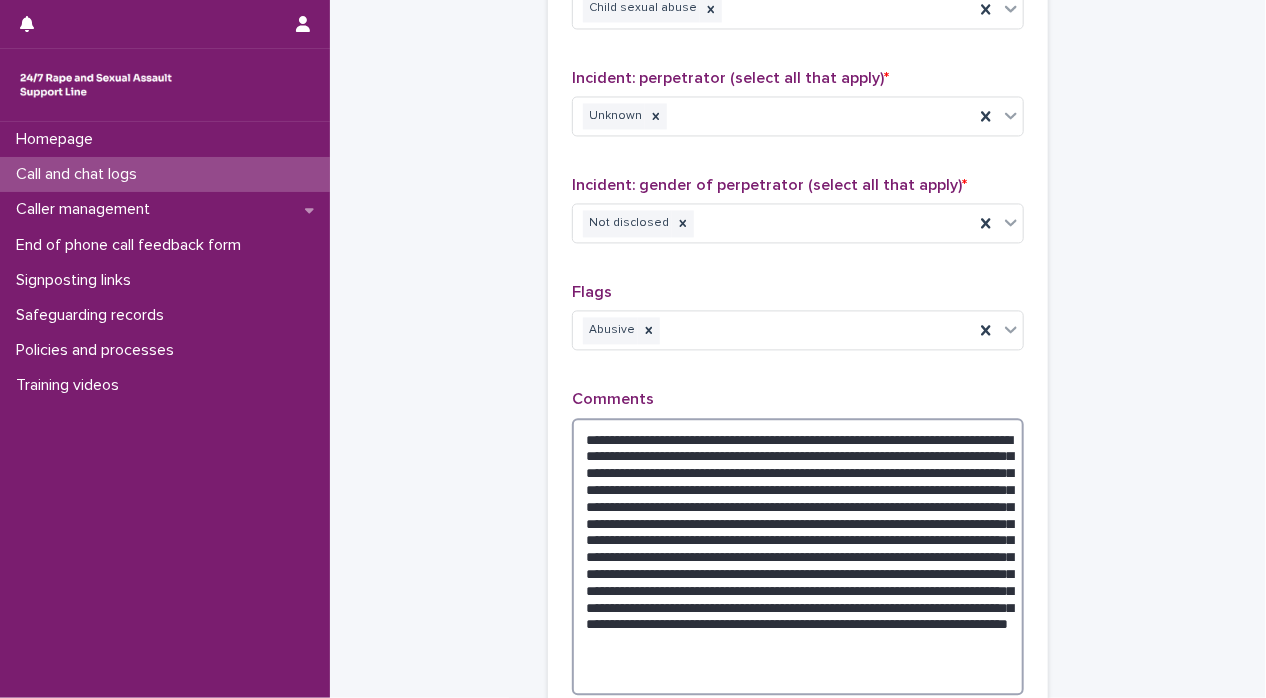click on "**********" at bounding box center [798, 557] 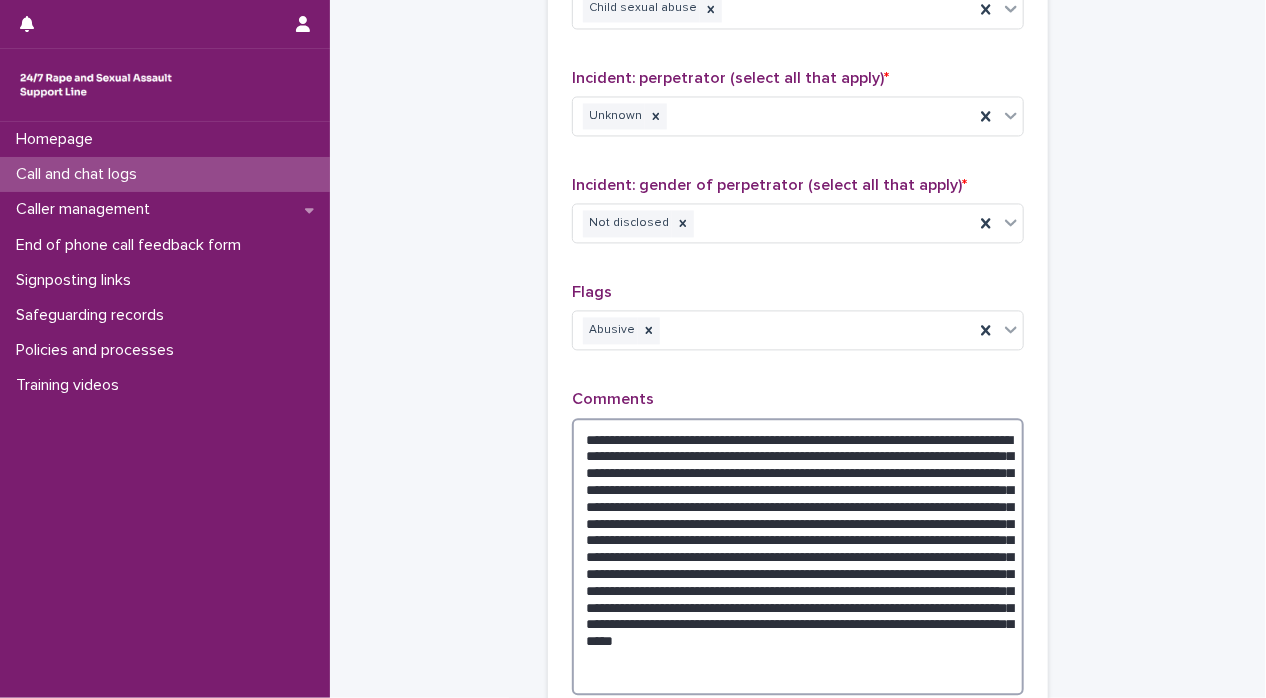click at bounding box center (798, 557) 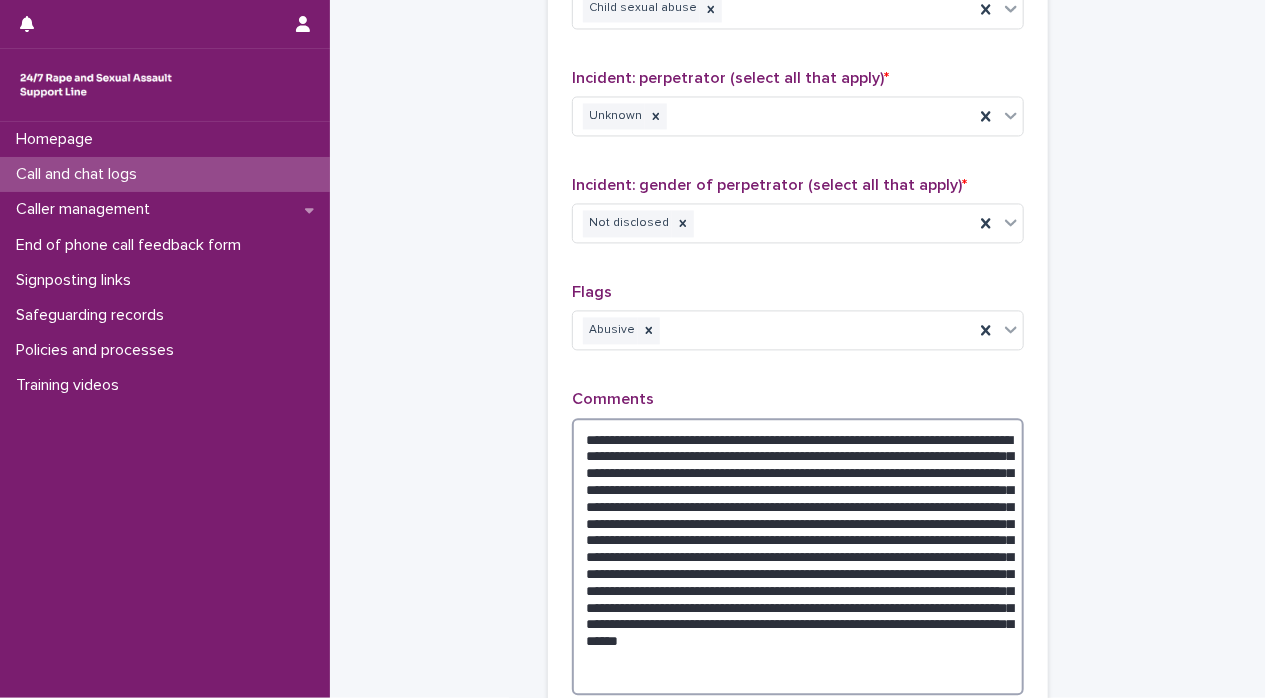 drag, startPoint x: 716, startPoint y: 533, endPoint x: 784, endPoint y: 545, distance: 69.050705 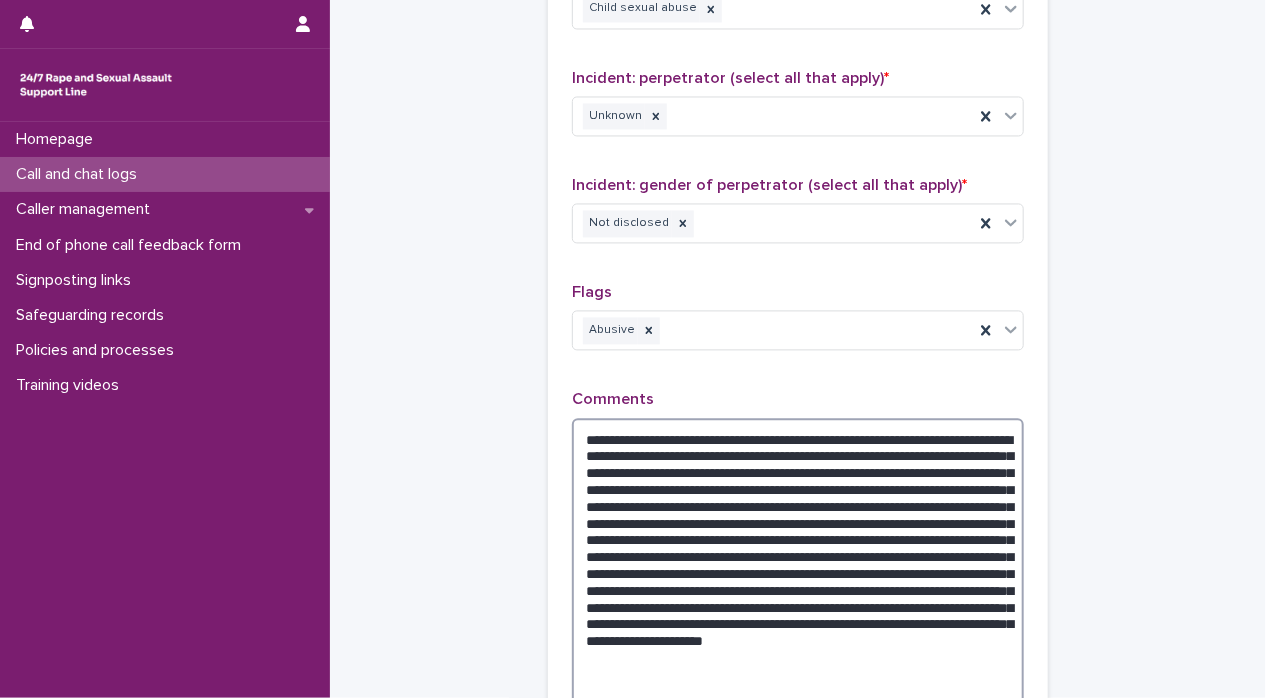 click at bounding box center (798, 565) 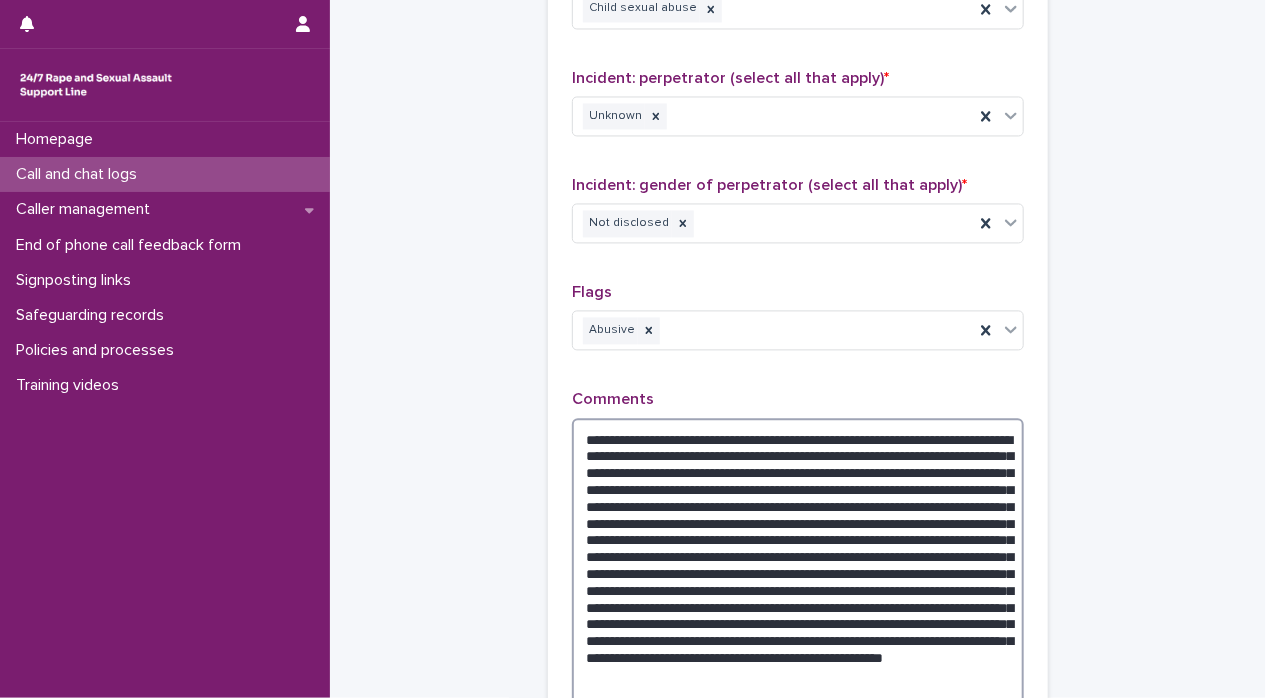 click at bounding box center [798, 574] 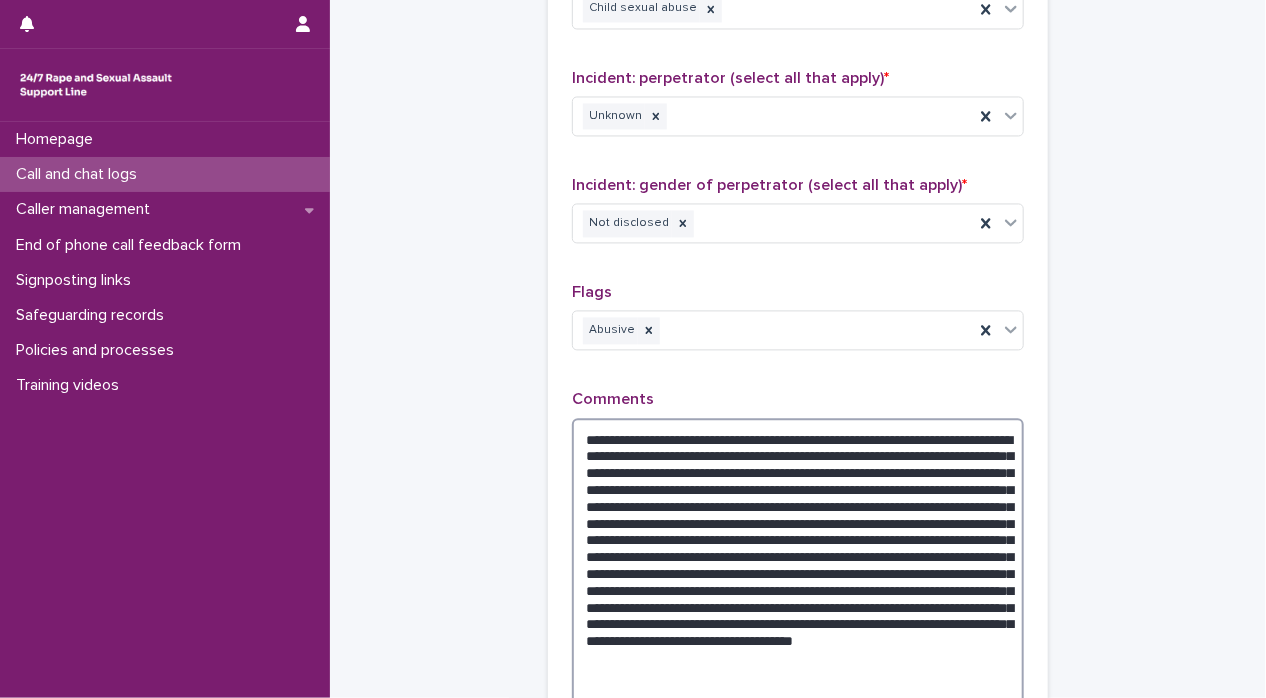 click at bounding box center (798, 565) 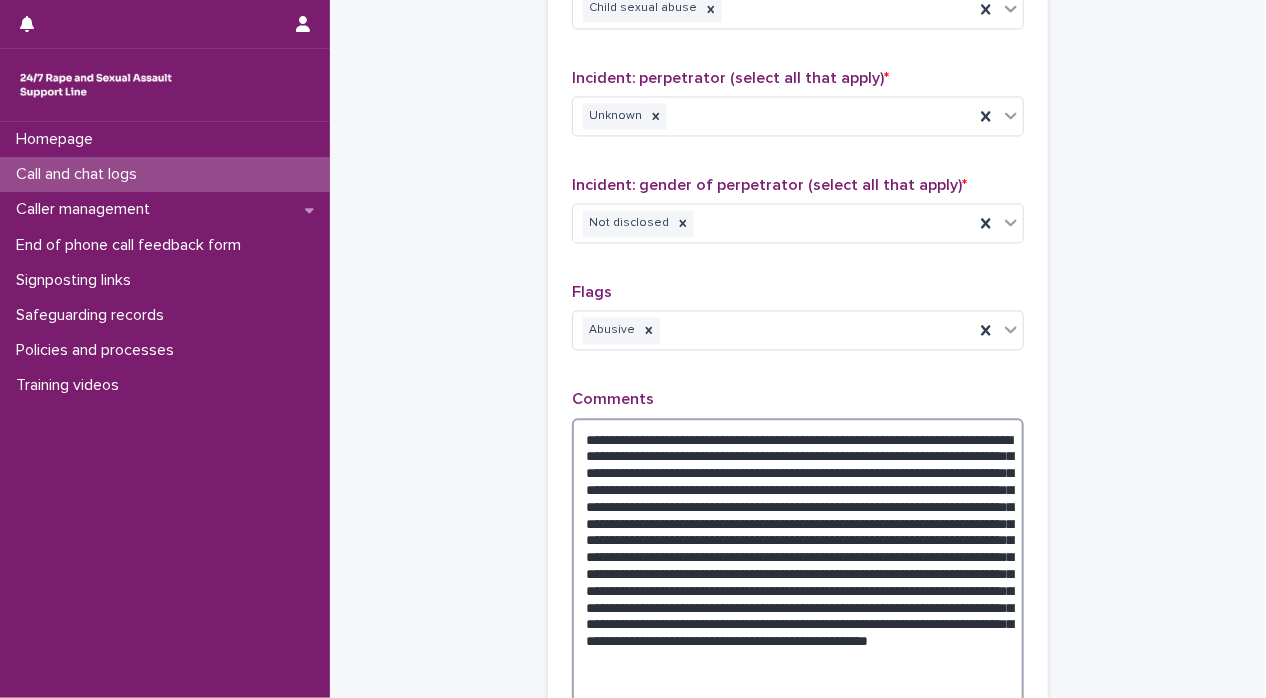 click at bounding box center [798, 565] 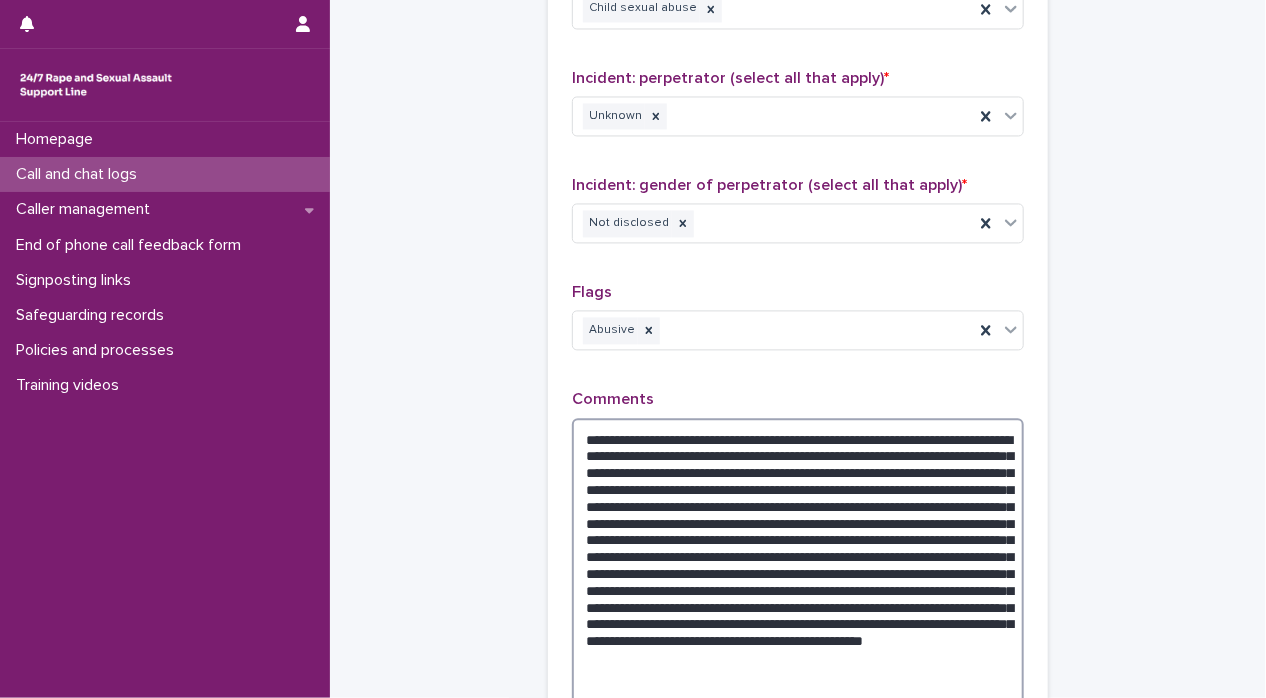 drag, startPoint x: 767, startPoint y: 524, endPoint x: 744, endPoint y: 536, distance: 25.942244 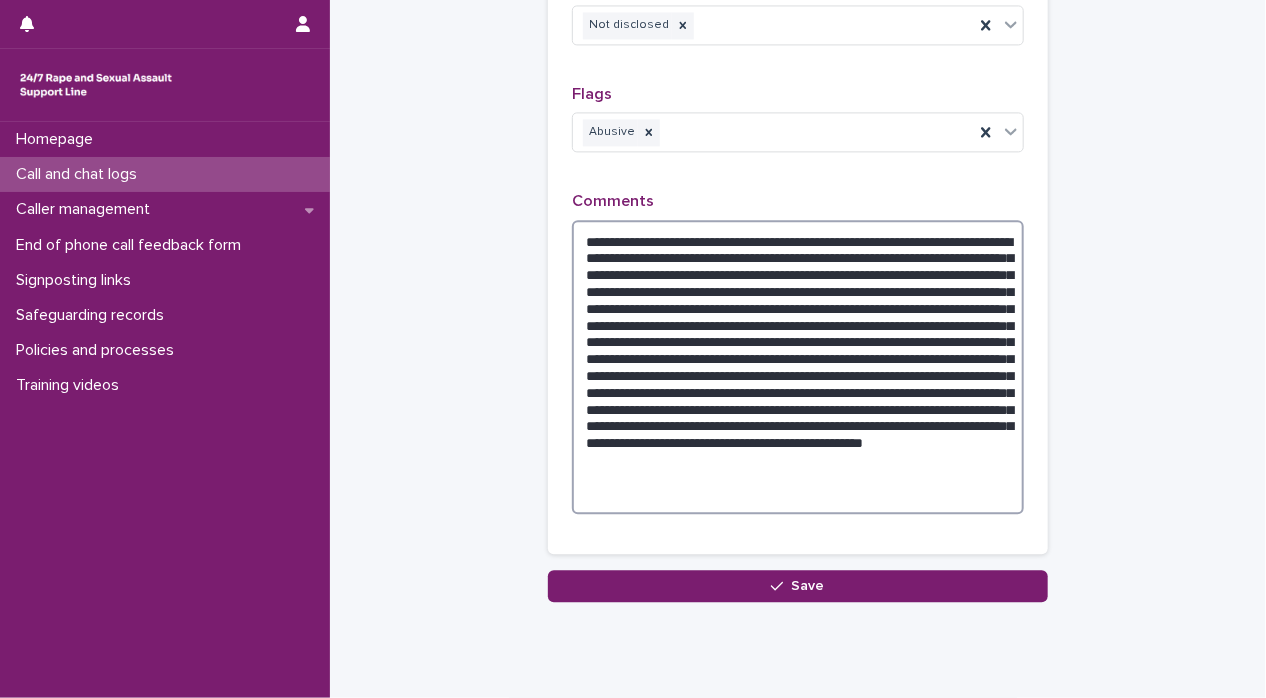 scroll, scrollTop: 1828, scrollLeft: 0, axis: vertical 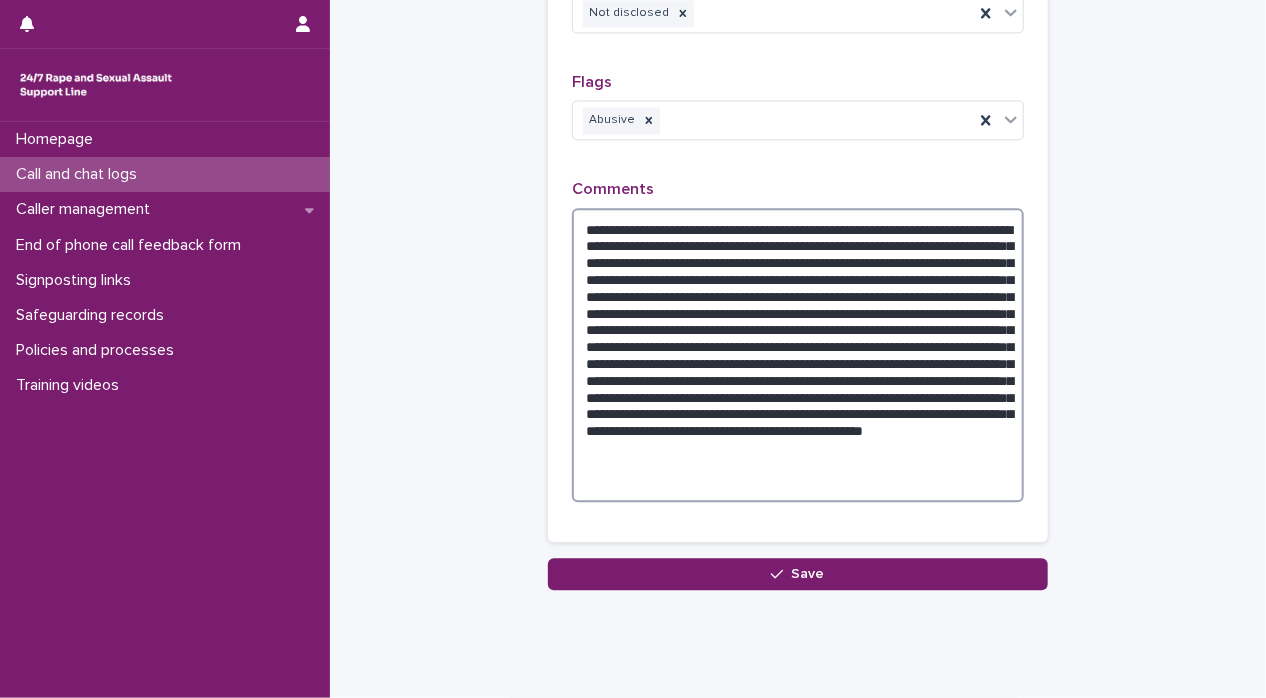 click at bounding box center (798, 355) 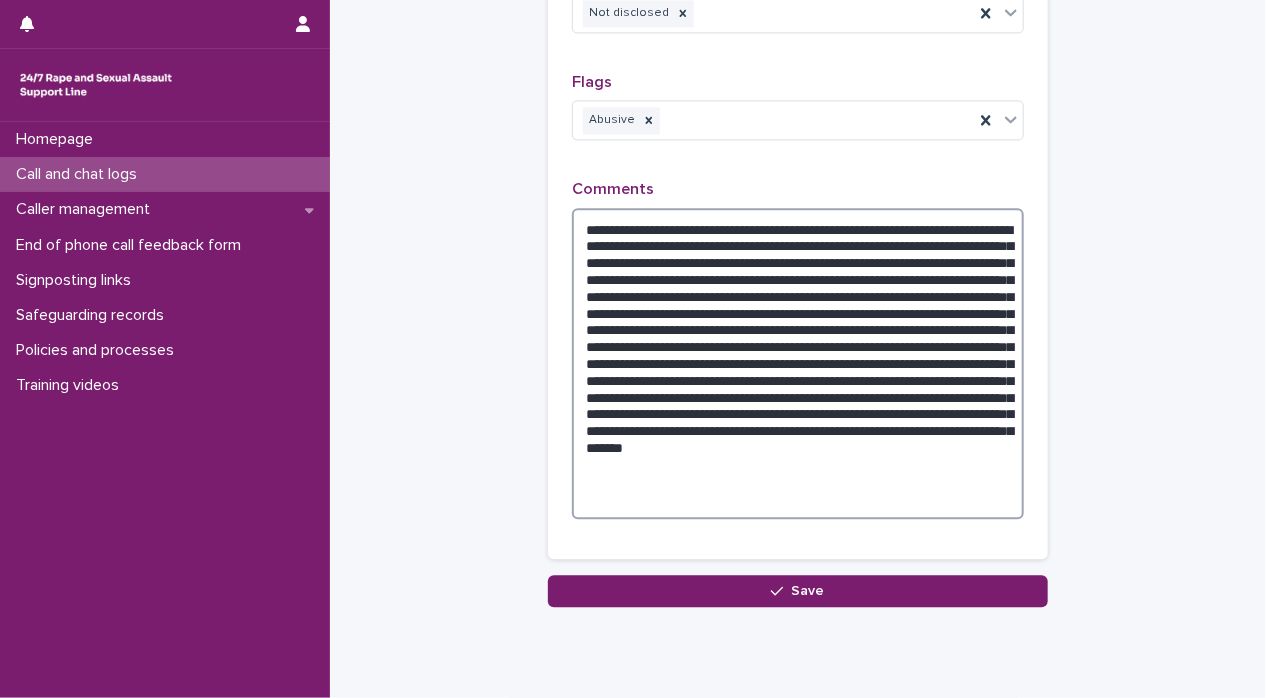 click at bounding box center [798, 364] 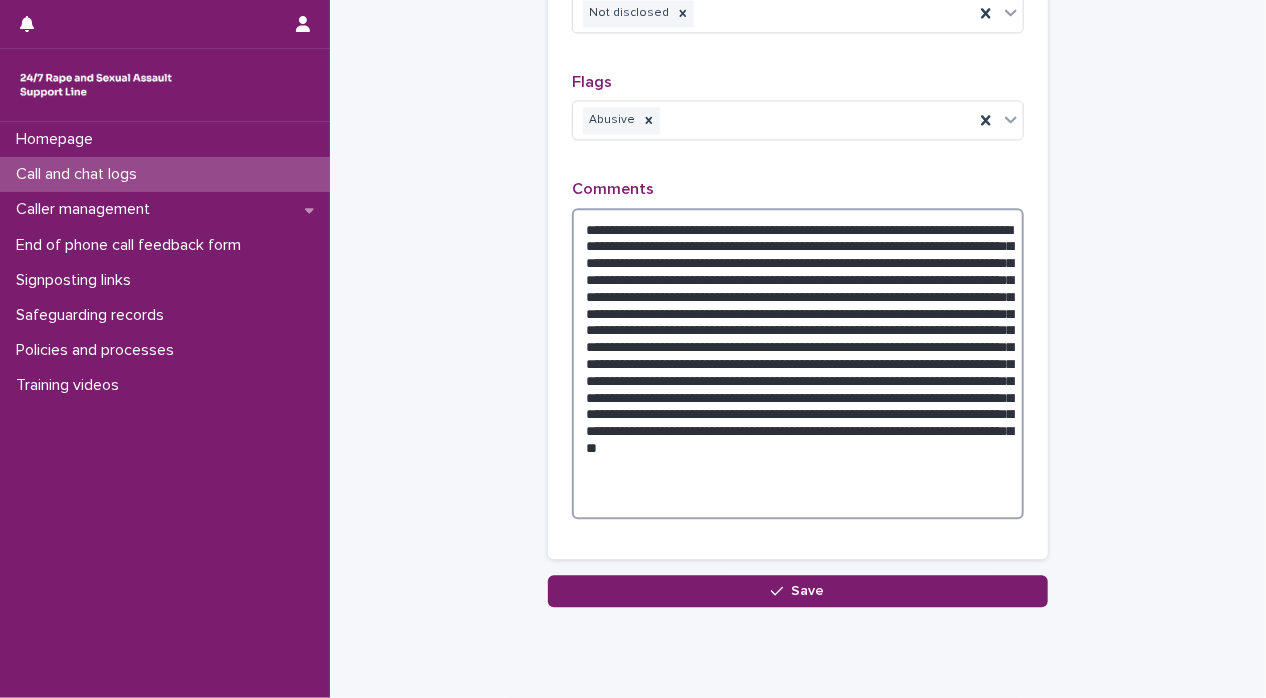 click at bounding box center [798, 364] 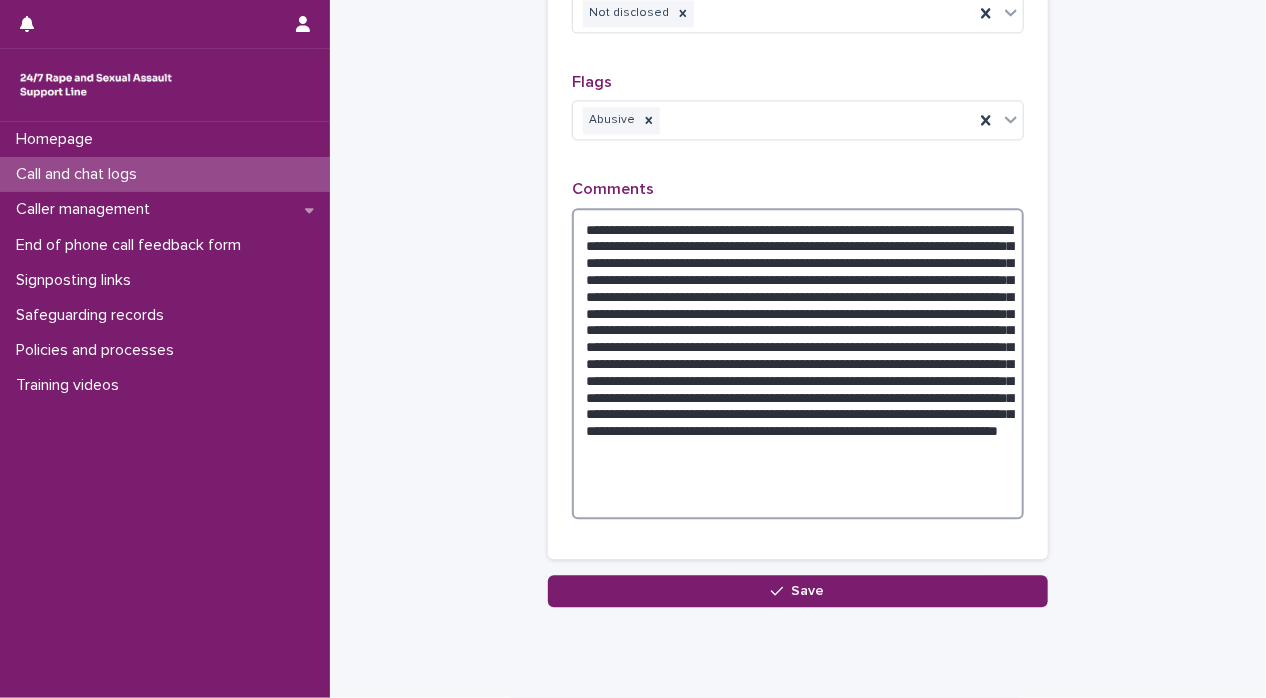 click at bounding box center (798, 364) 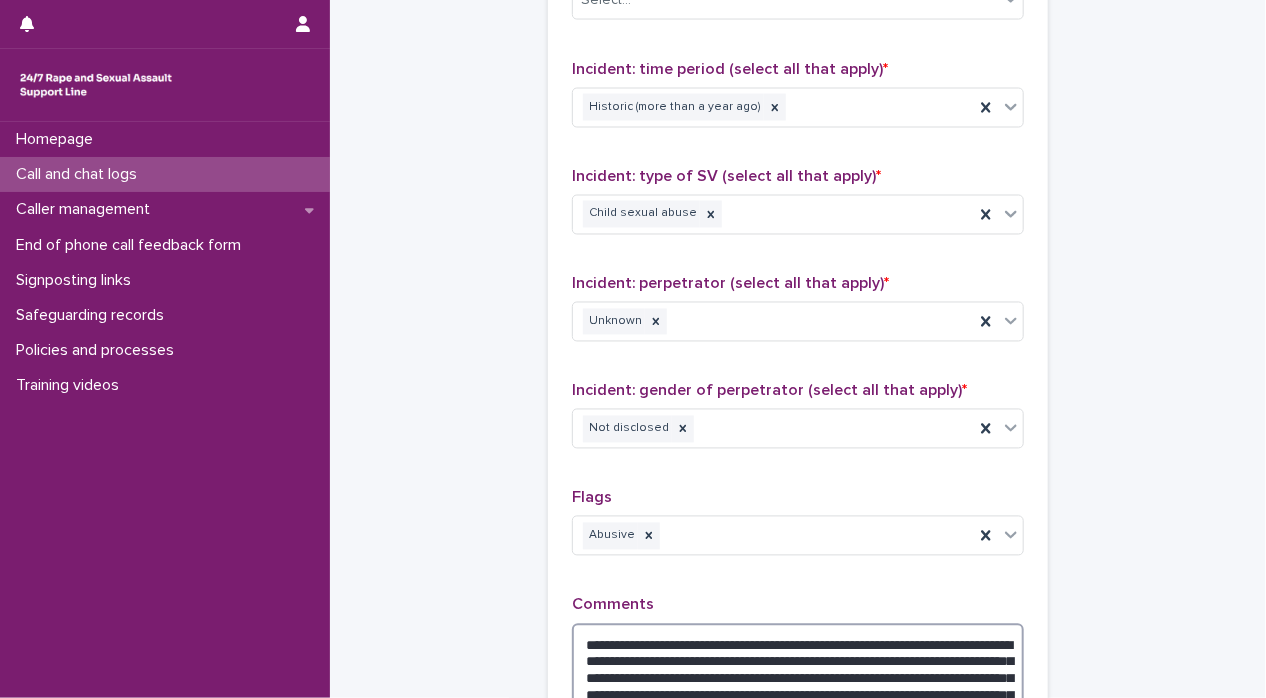 scroll, scrollTop: 1888, scrollLeft: 0, axis: vertical 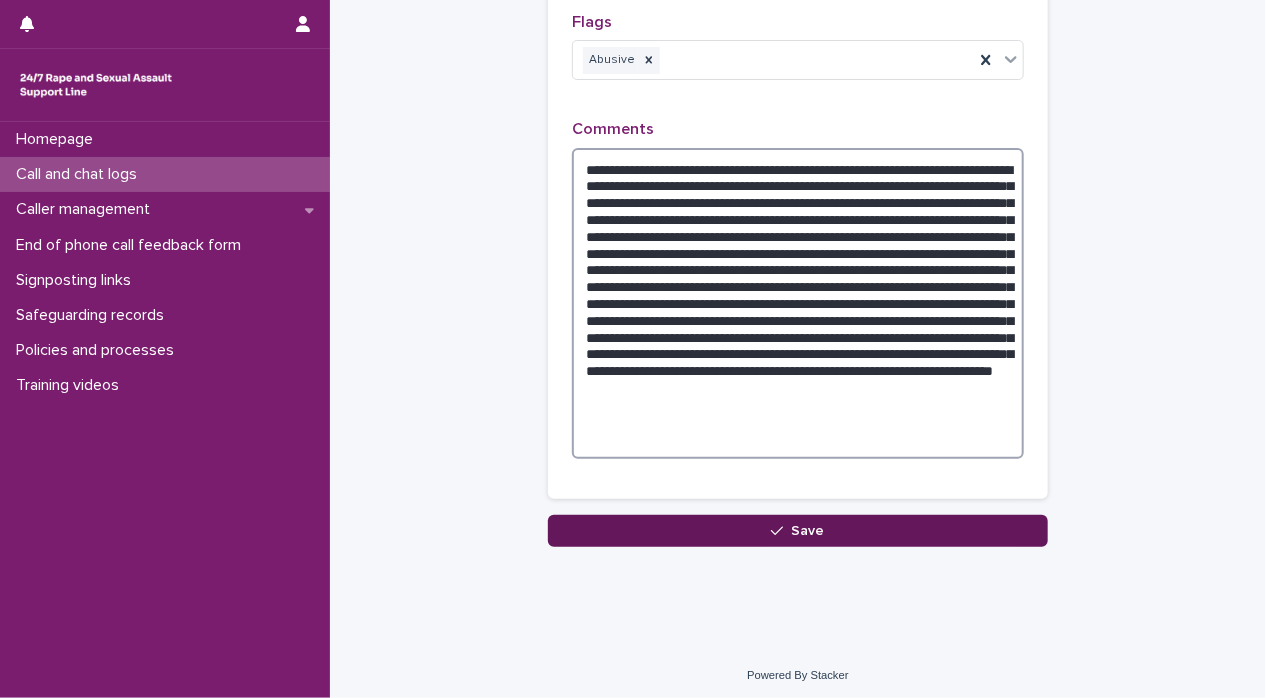 type on "**********" 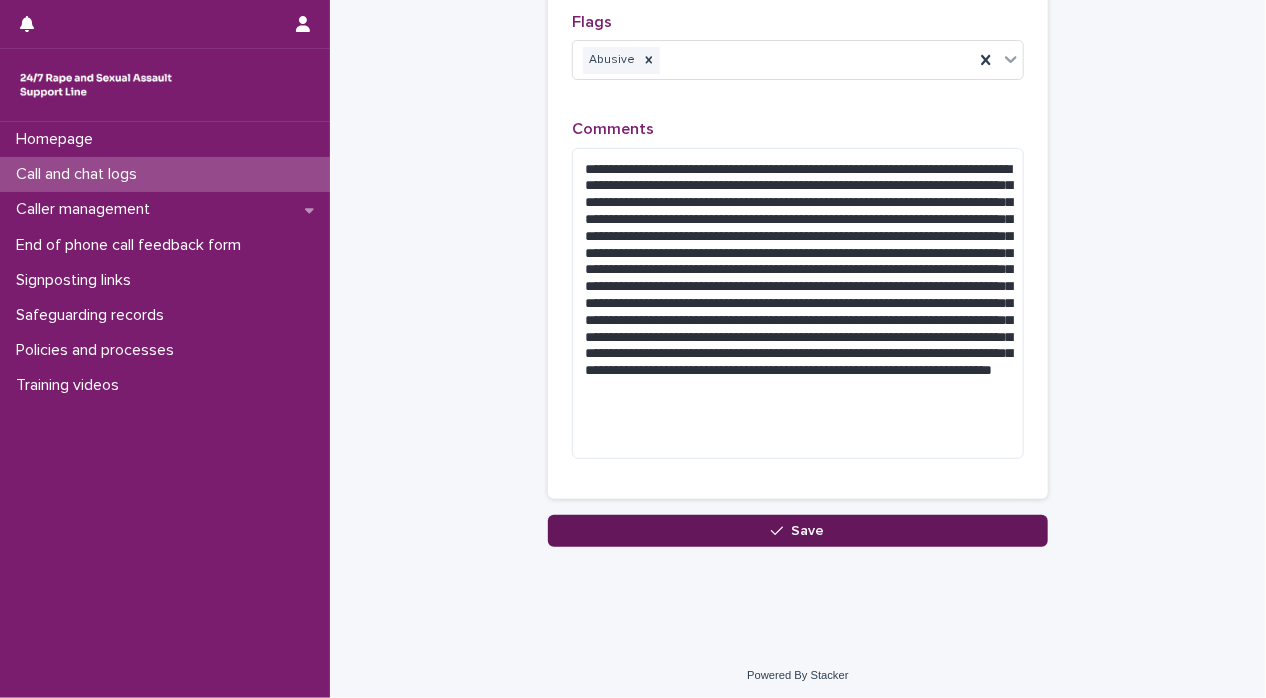 click on "Save" at bounding box center (798, 531) 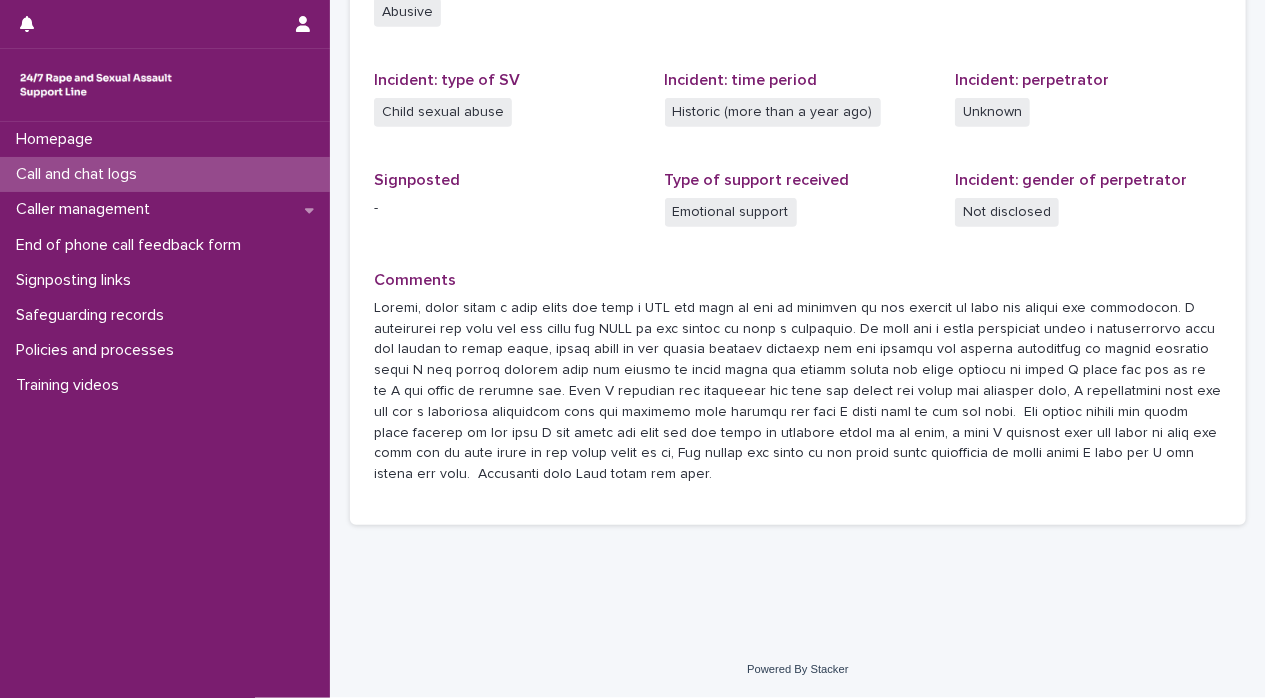 scroll, scrollTop: 542, scrollLeft: 0, axis: vertical 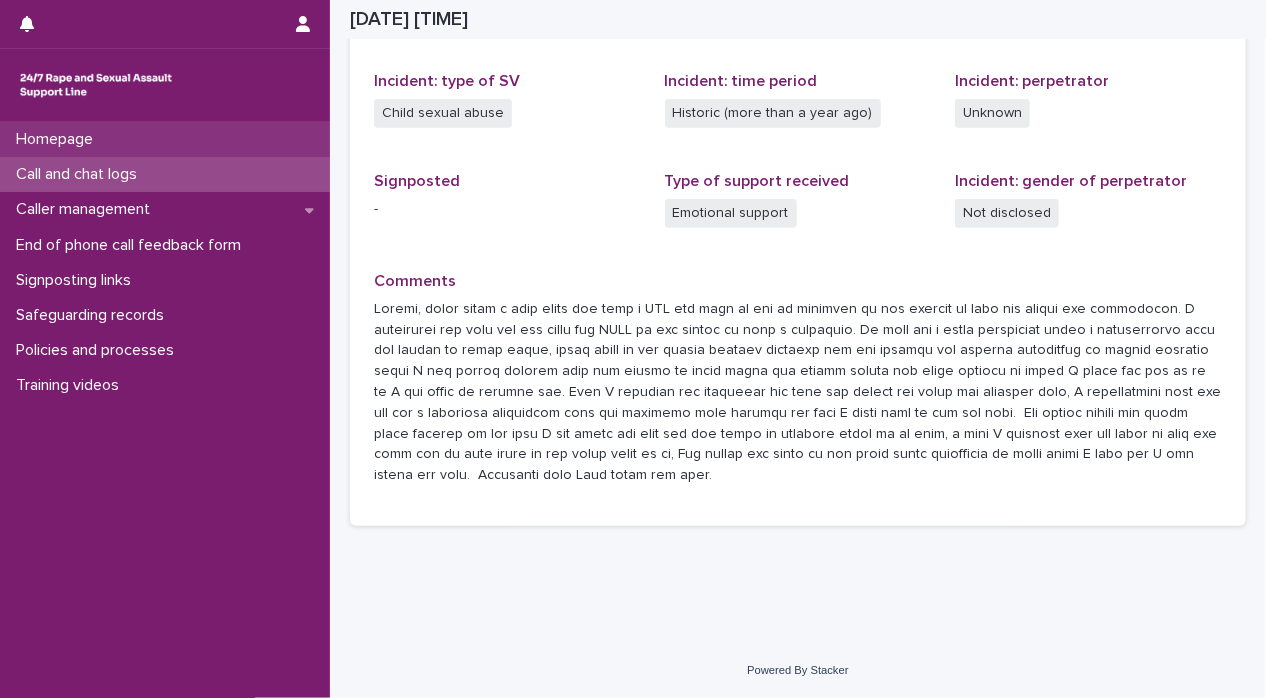 click on "Homepage" at bounding box center [58, 139] 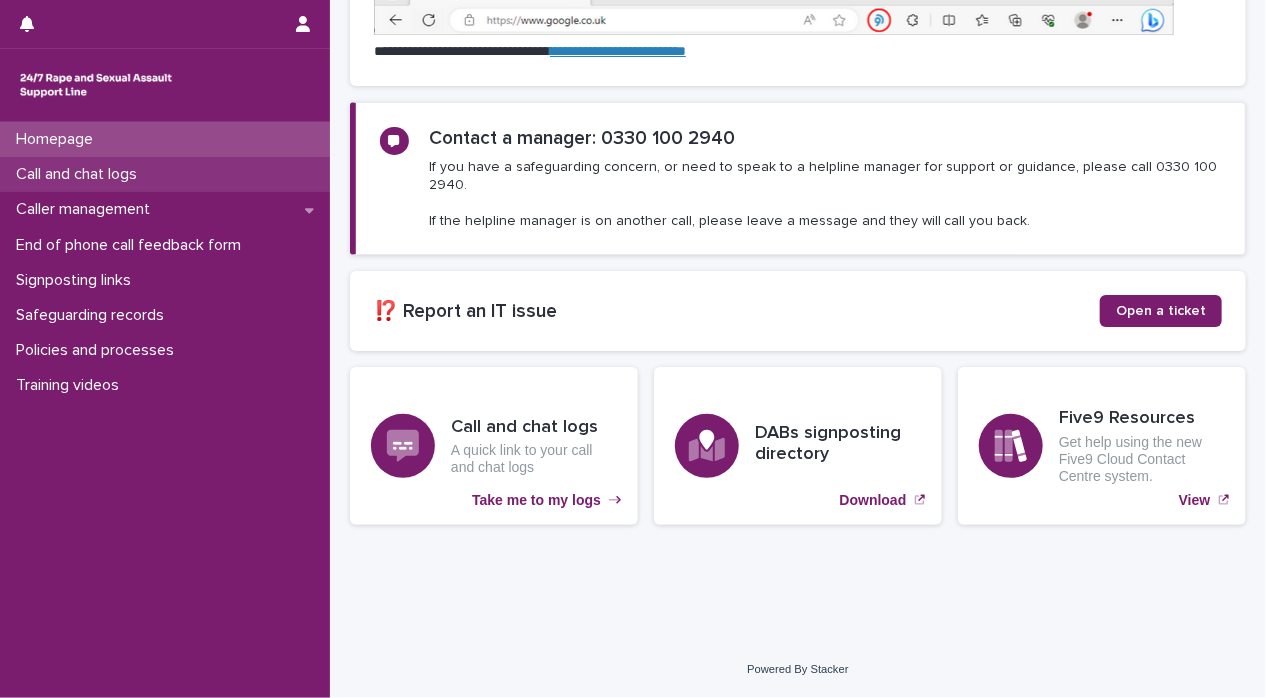 scroll, scrollTop: 0, scrollLeft: 0, axis: both 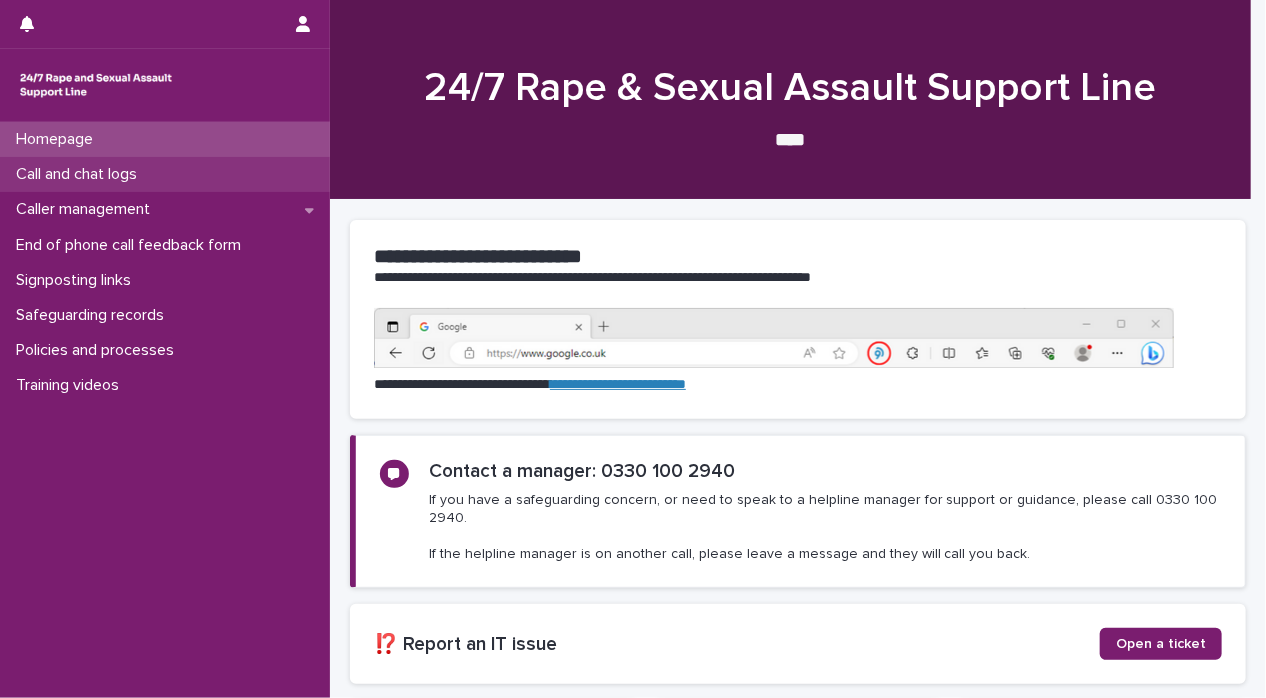 click on "Call and chat logs" at bounding box center (165, 174) 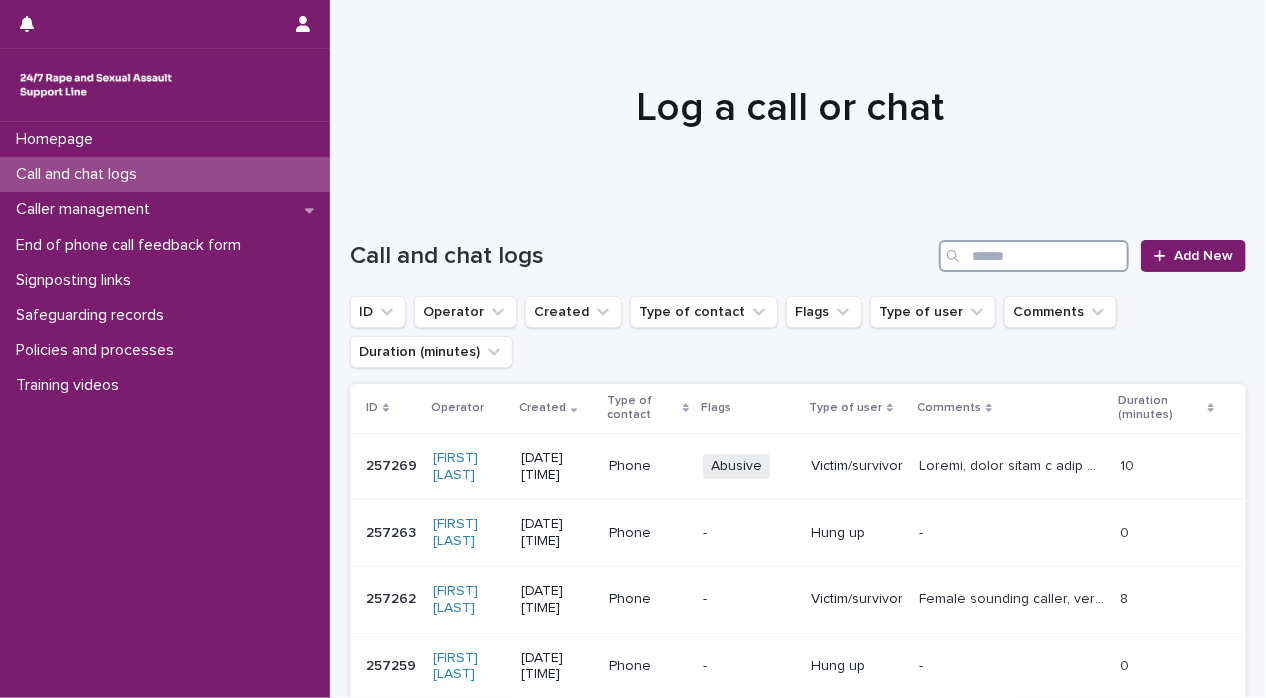 click at bounding box center [1034, 256] 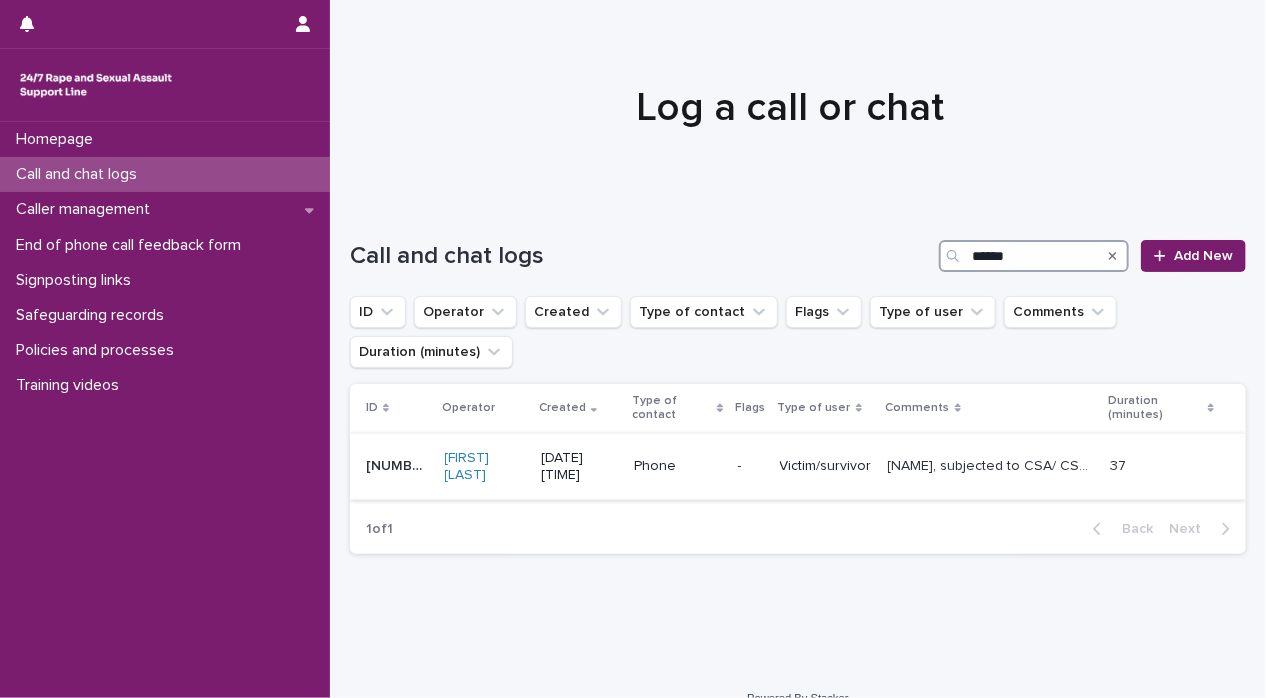 type on "******" 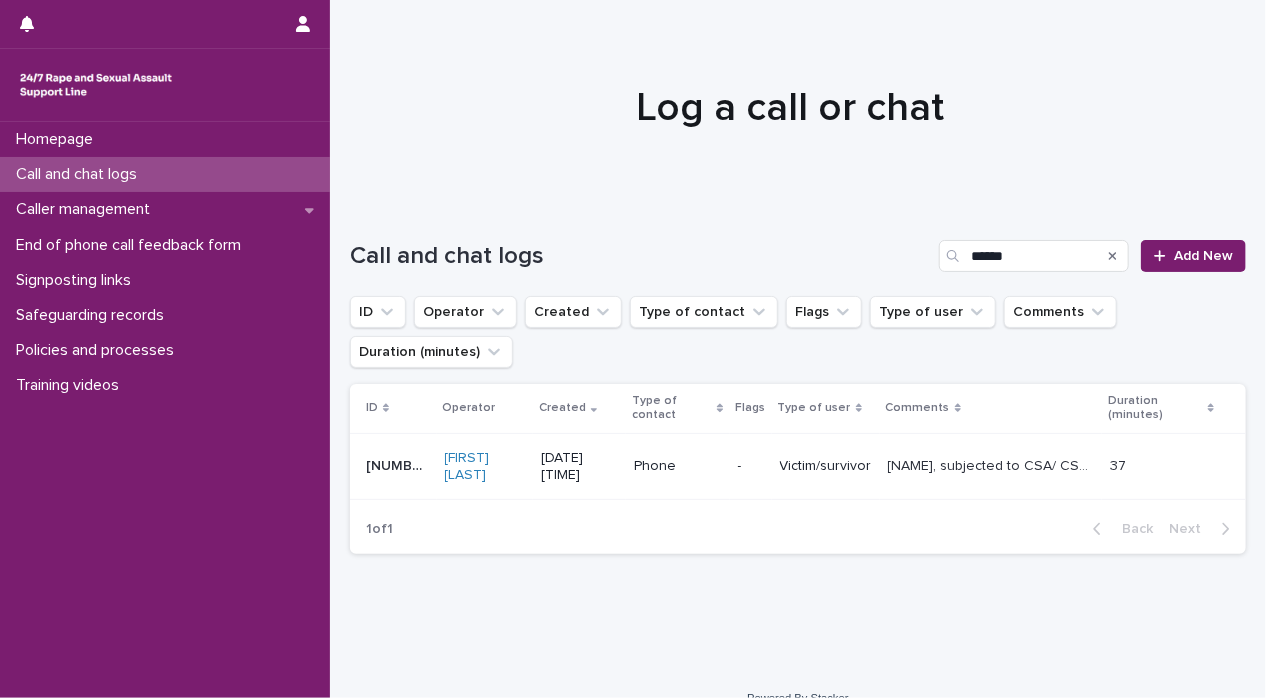 click on "[NAME], subjected to CSA/ CSE, father was perpetrator, but another male perpetrator was also involved.  We explored how [NAME] was feeling and coping. Is now having trauma therapy." at bounding box center (993, 464) 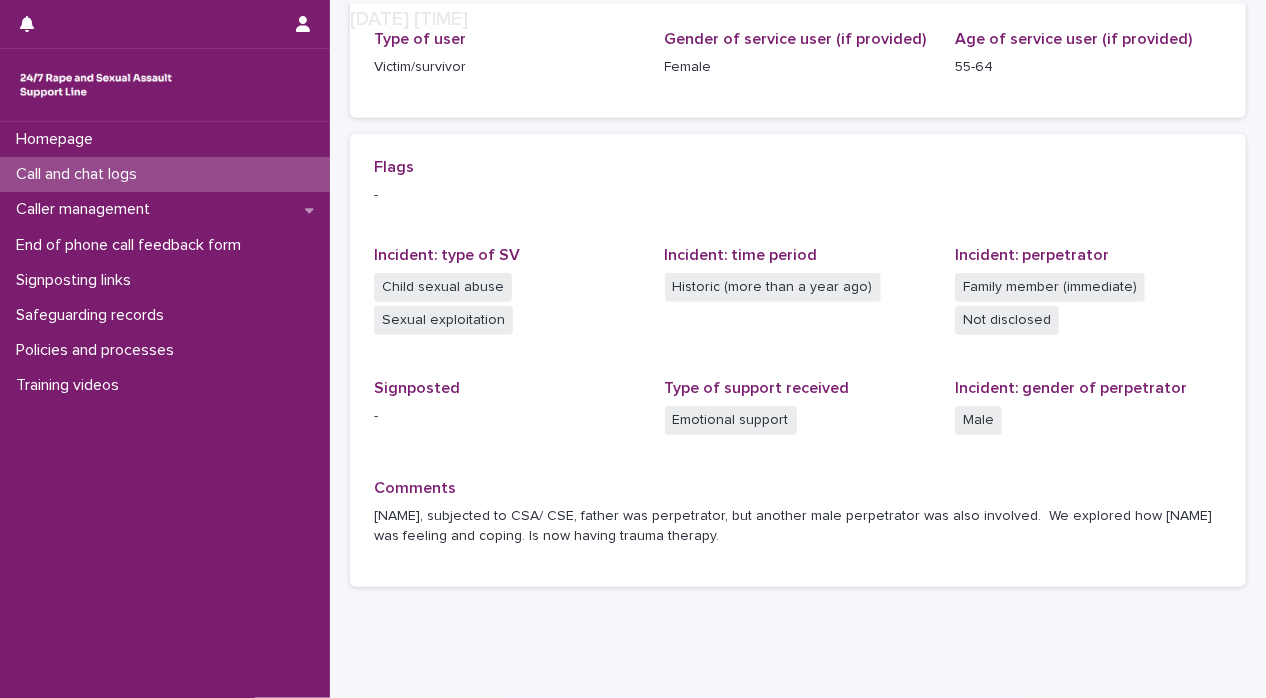 scroll, scrollTop: 360, scrollLeft: 0, axis: vertical 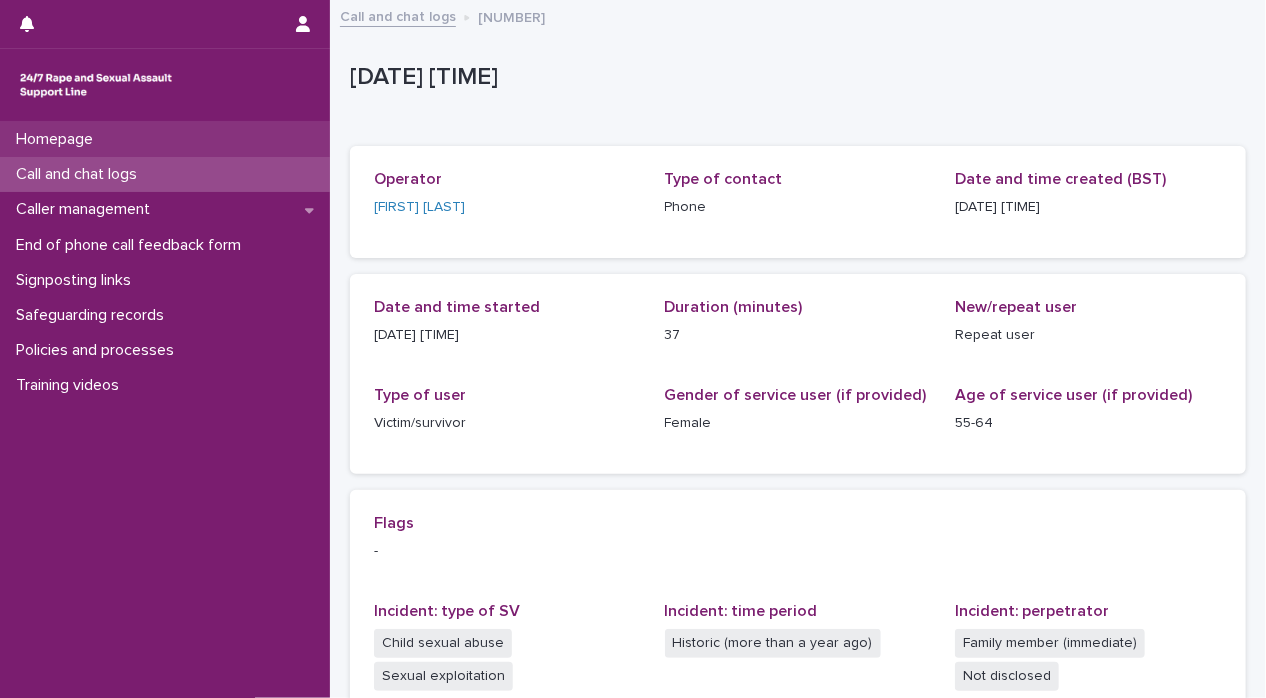 click on "Homepage" at bounding box center (165, 139) 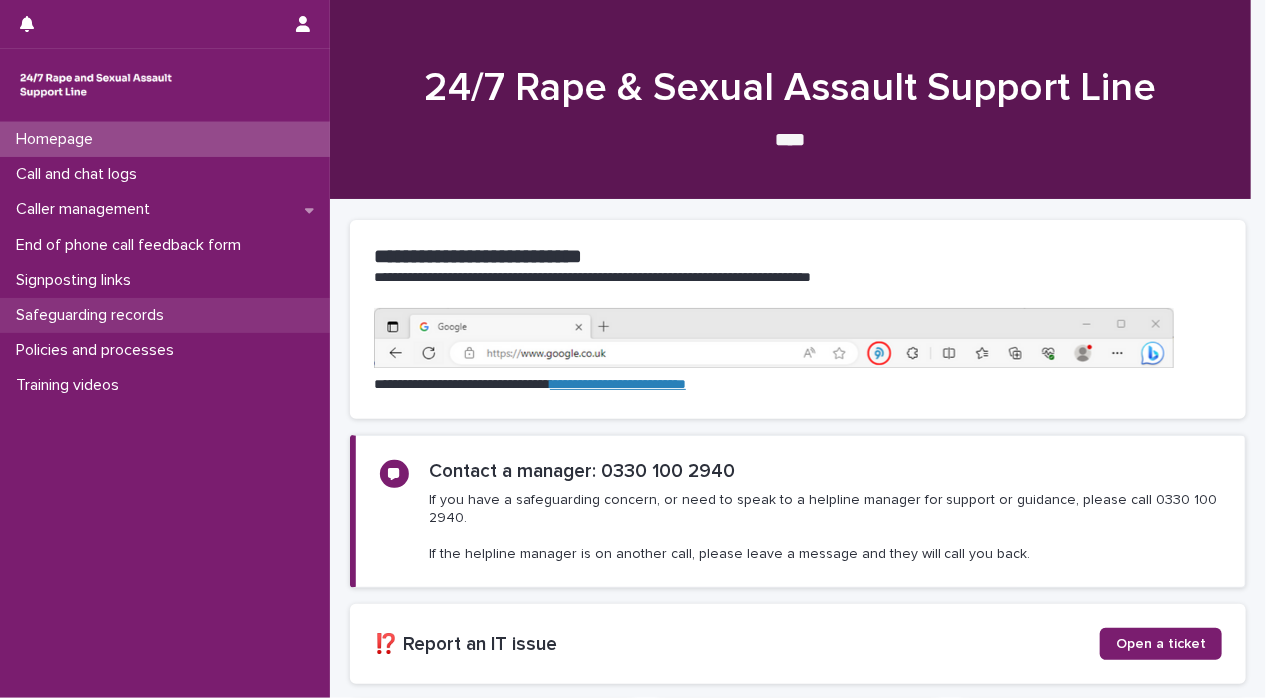 click on "Safeguarding records" at bounding box center (94, 315) 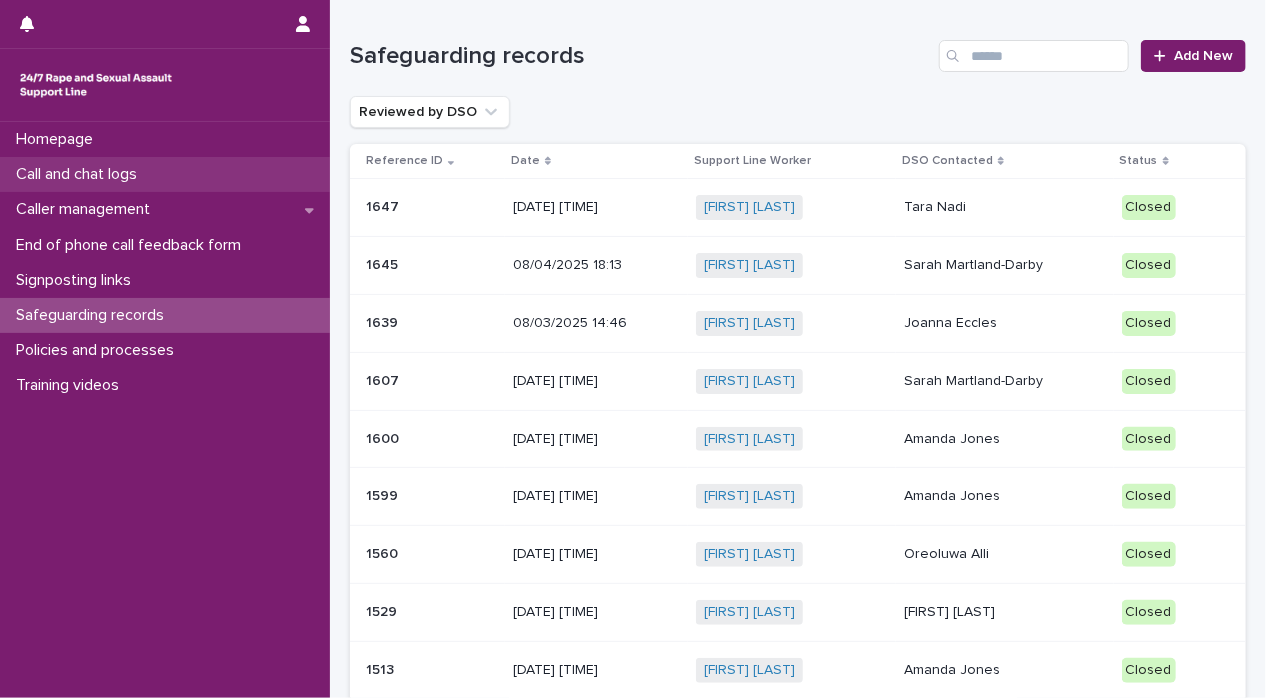 click on "Call and chat logs" at bounding box center (165, 174) 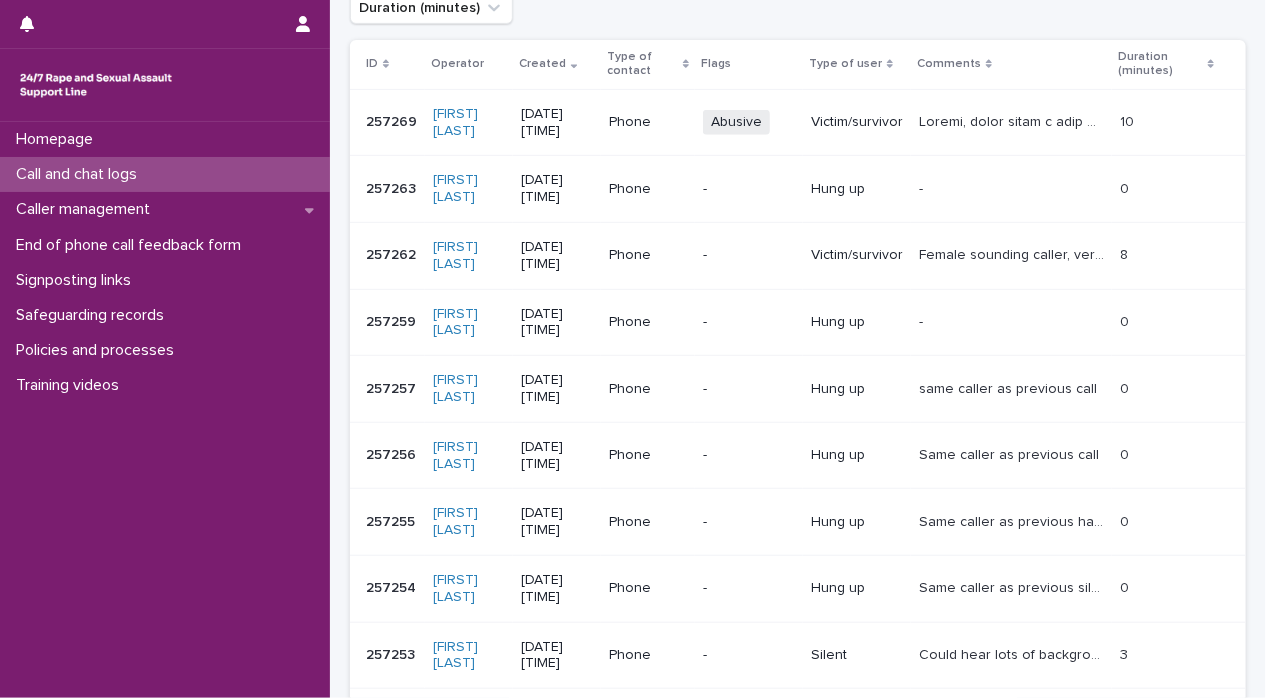 scroll, scrollTop: 412, scrollLeft: 0, axis: vertical 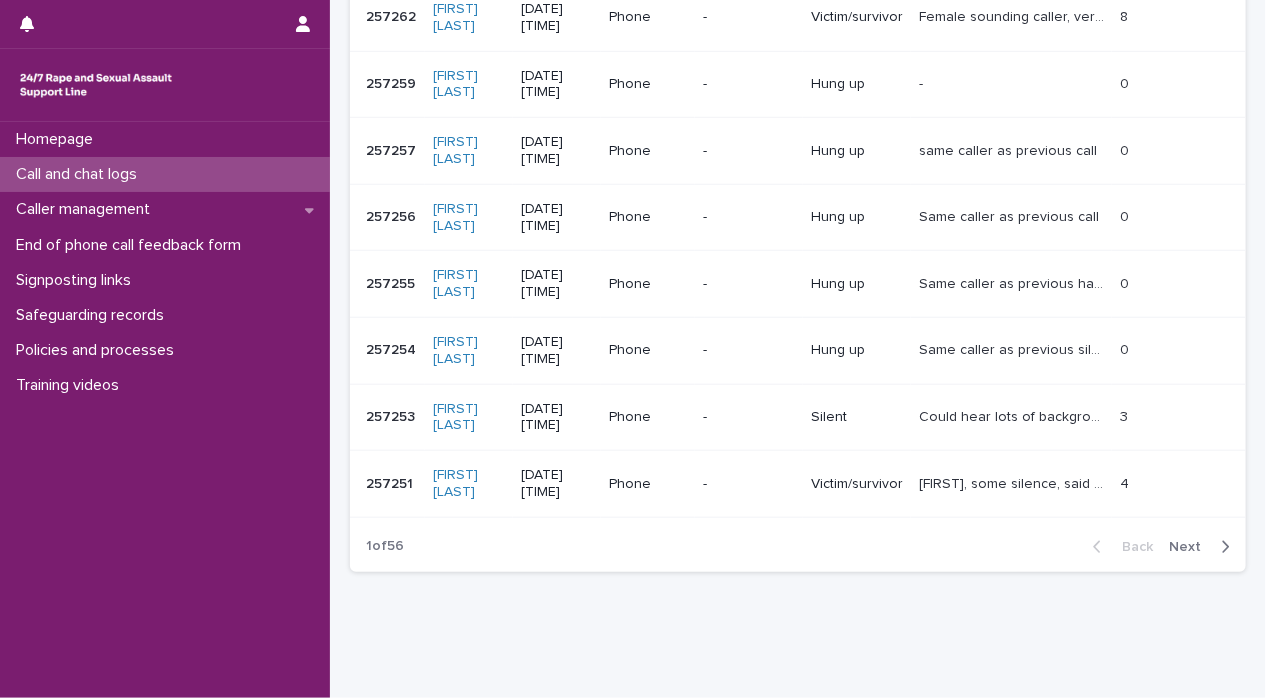 click on "Next" at bounding box center [1191, 547] 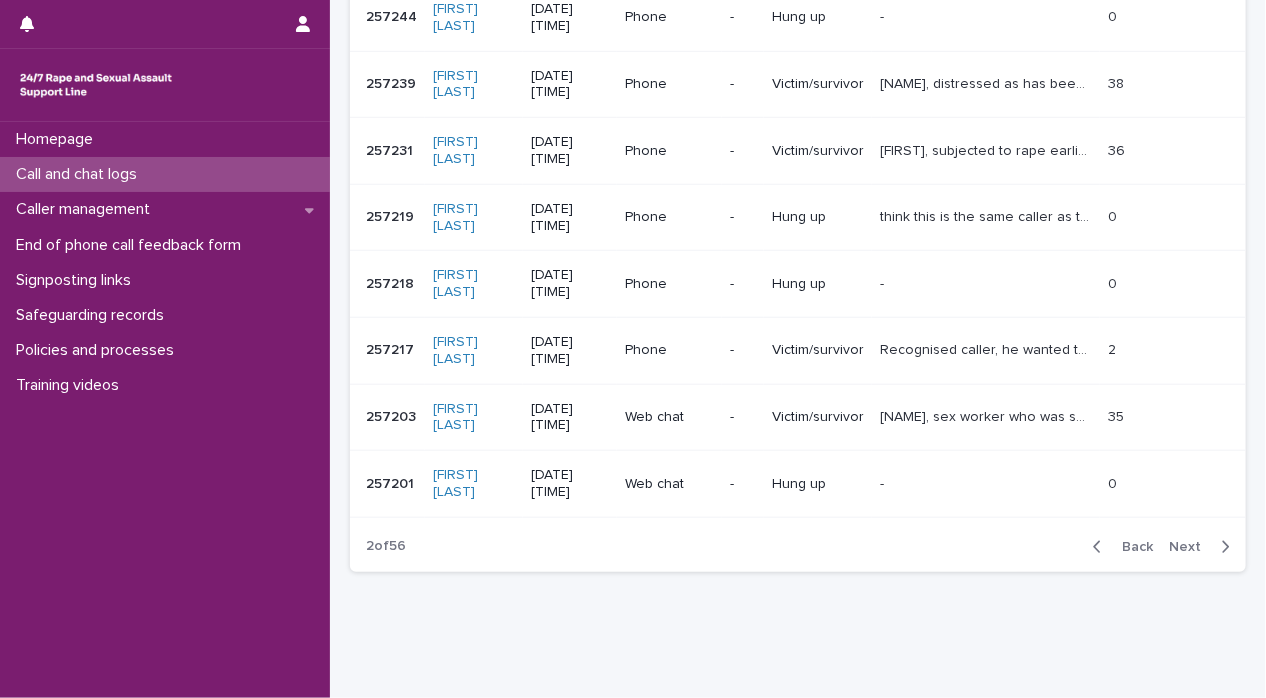 scroll, scrollTop: 450, scrollLeft: 0, axis: vertical 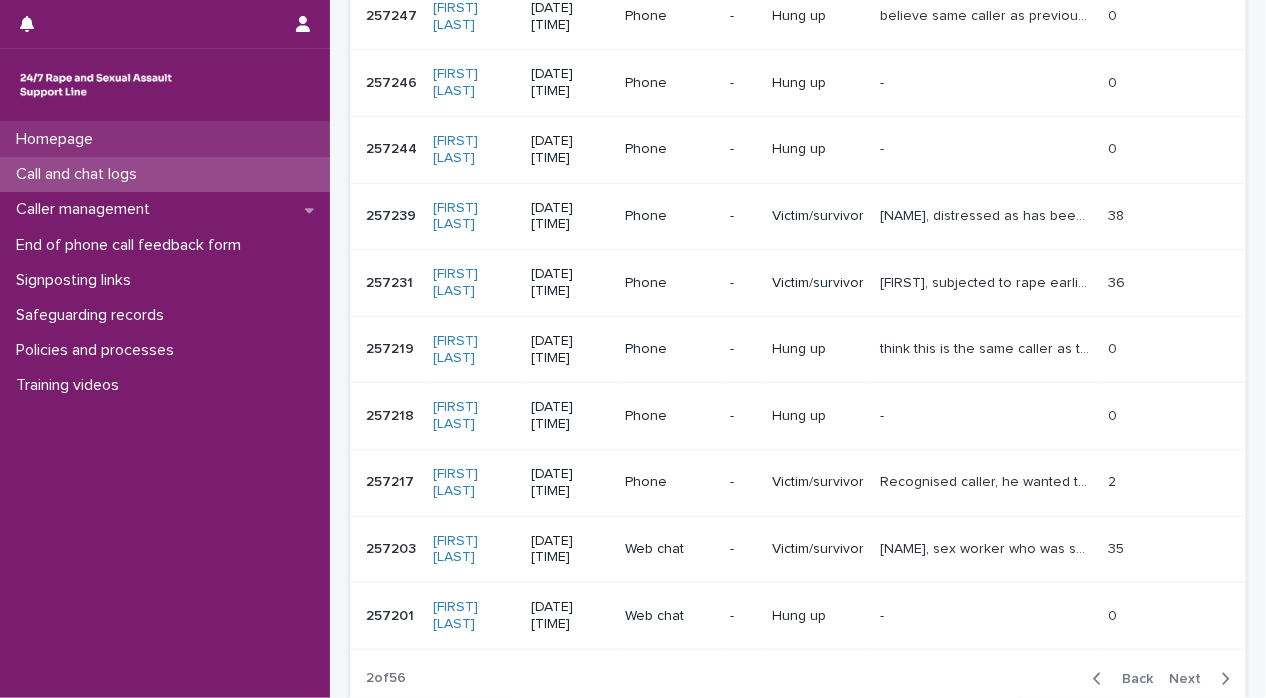 click on "Homepage" at bounding box center [165, 139] 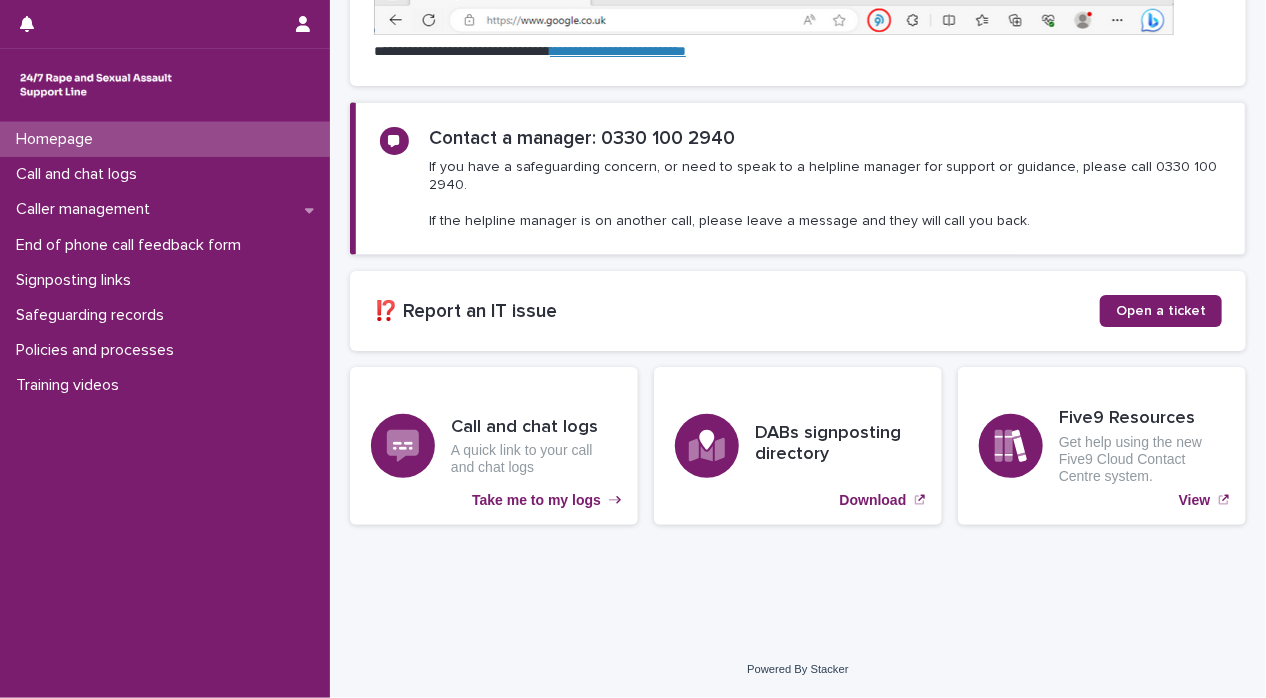 scroll, scrollTop: 0, scrollLeft: 0, axis: both 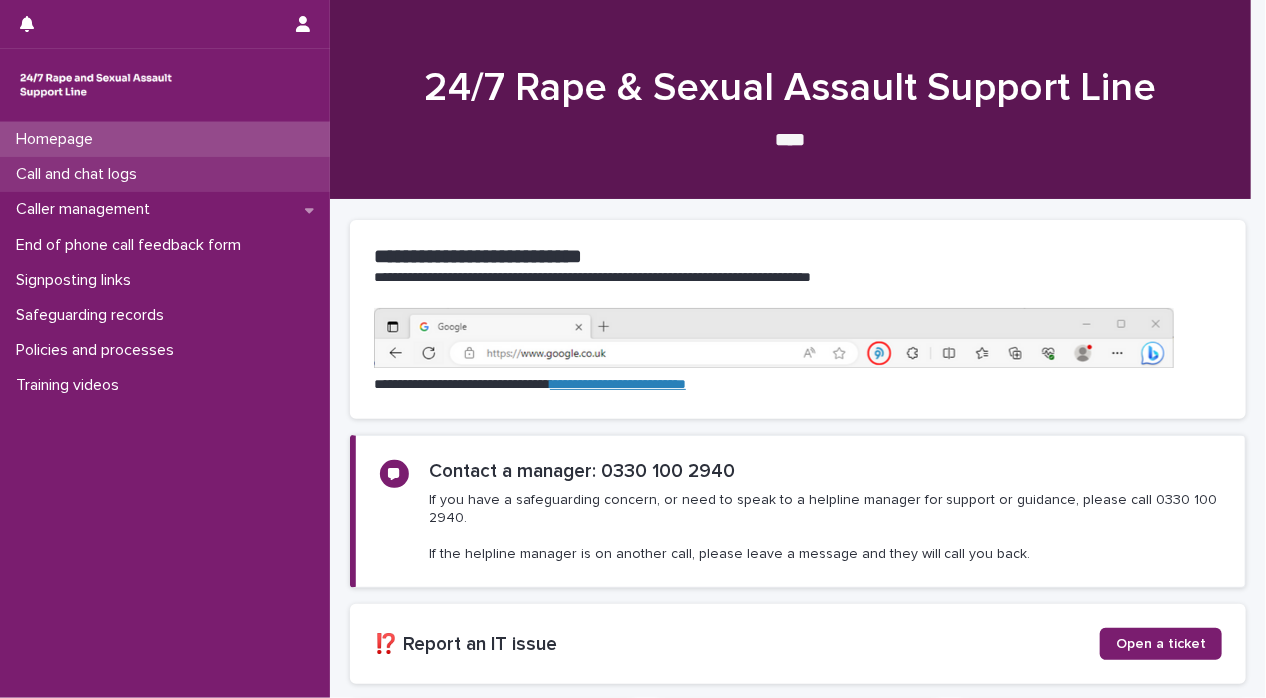 click on "Call and chat logs" at bounding box center [165, 174] 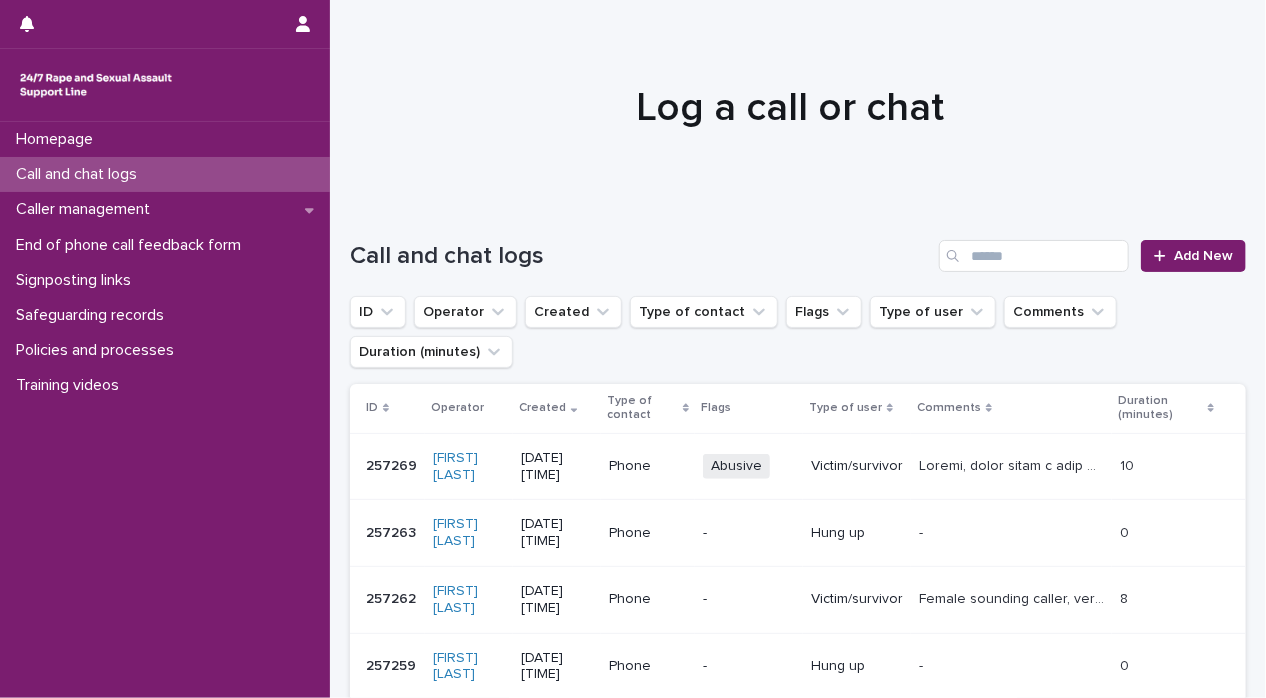 click at bounding box center [1013, 464] 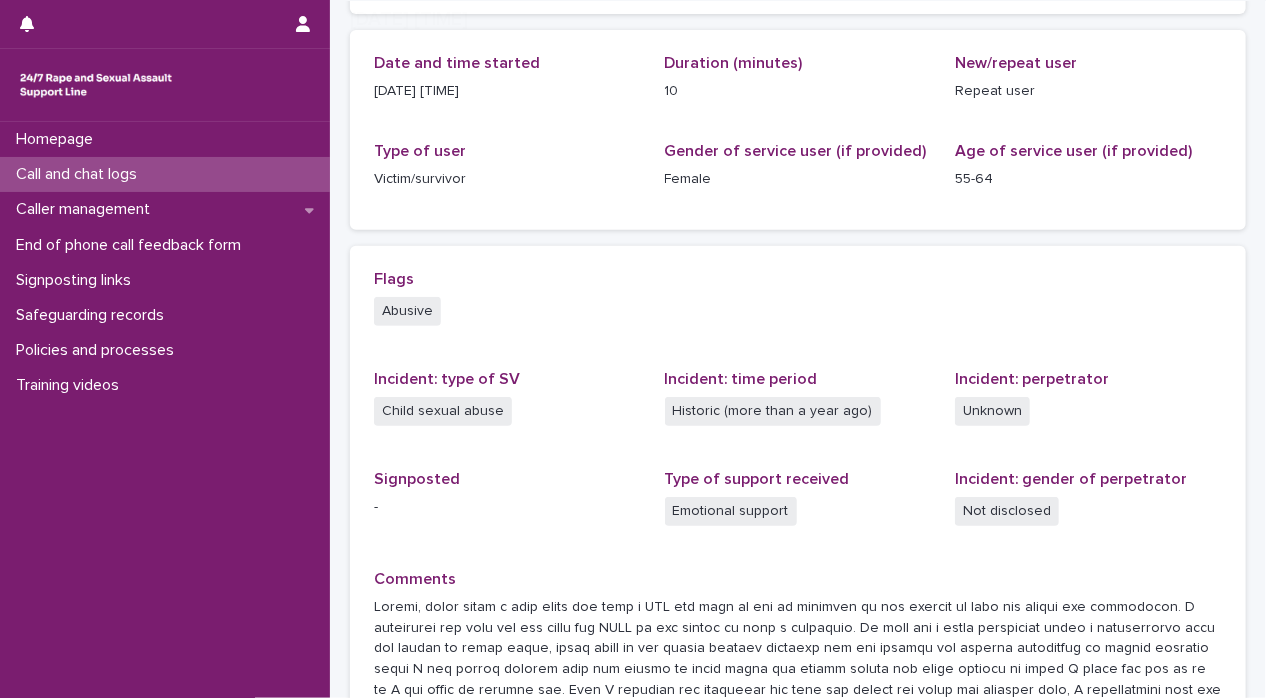 scroll, scrollTop: 348, scrollLeft: 0, axis: vertical 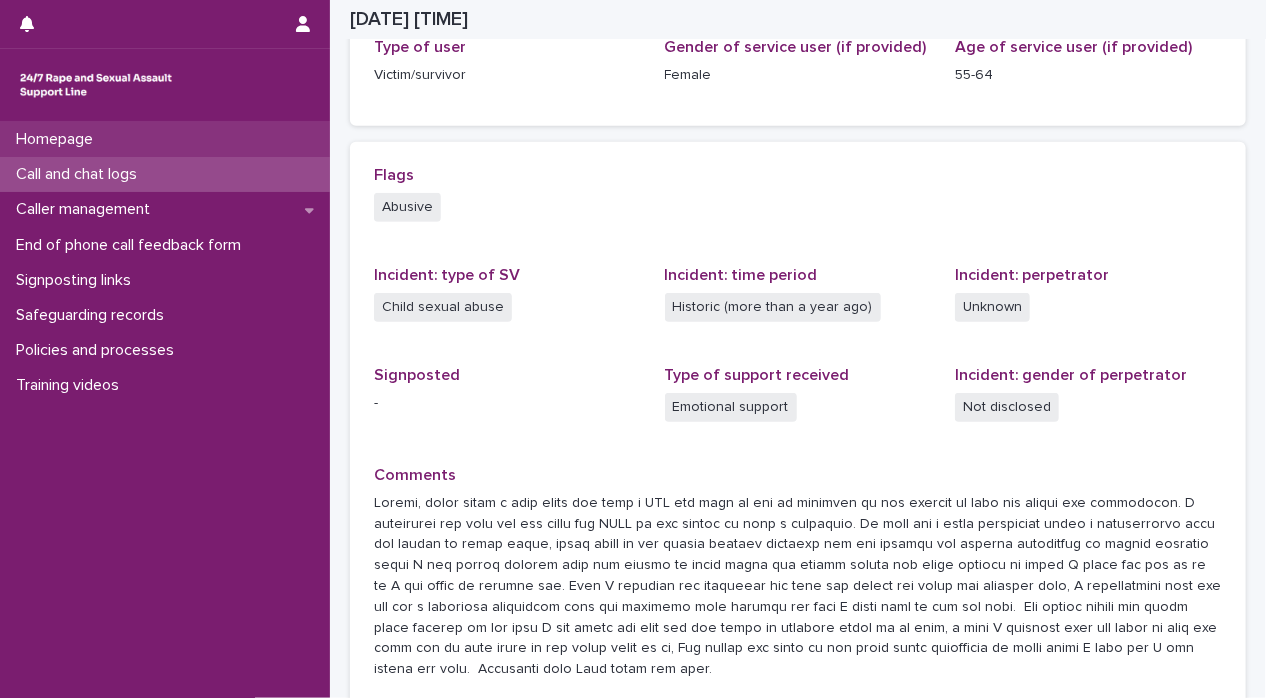 click on "Homepage" at bounding box center [58, 139] 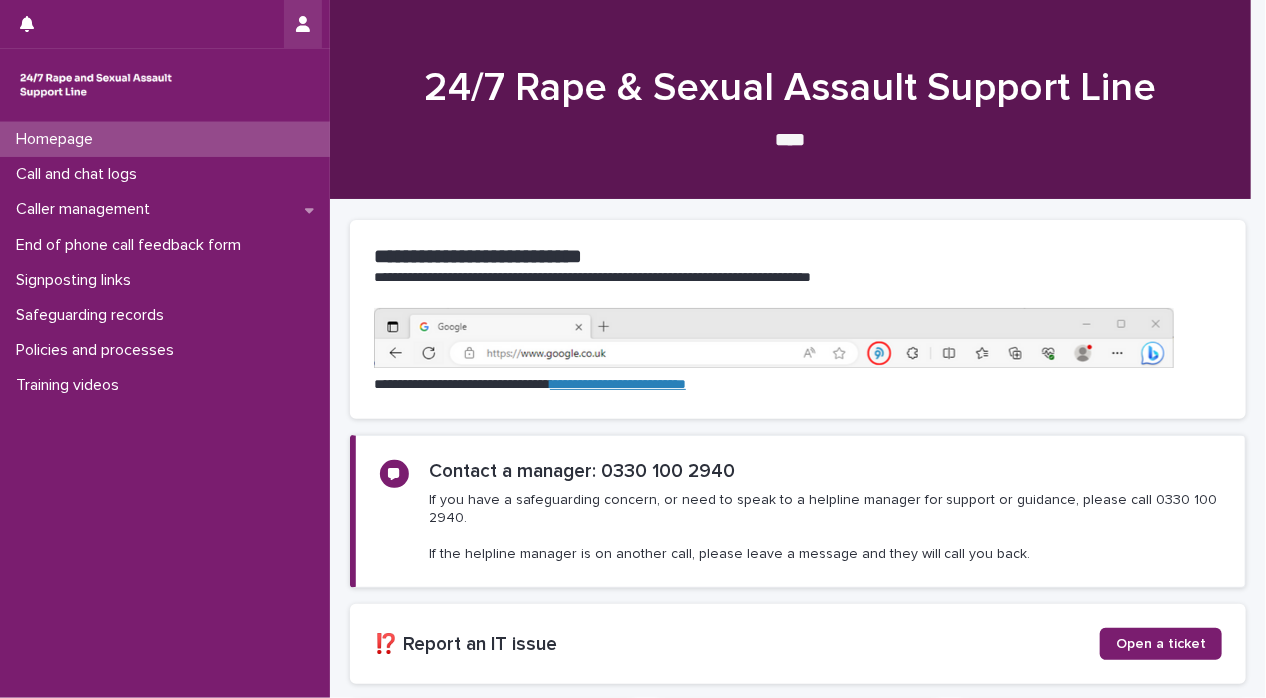 click at bounding box center (303, 24) 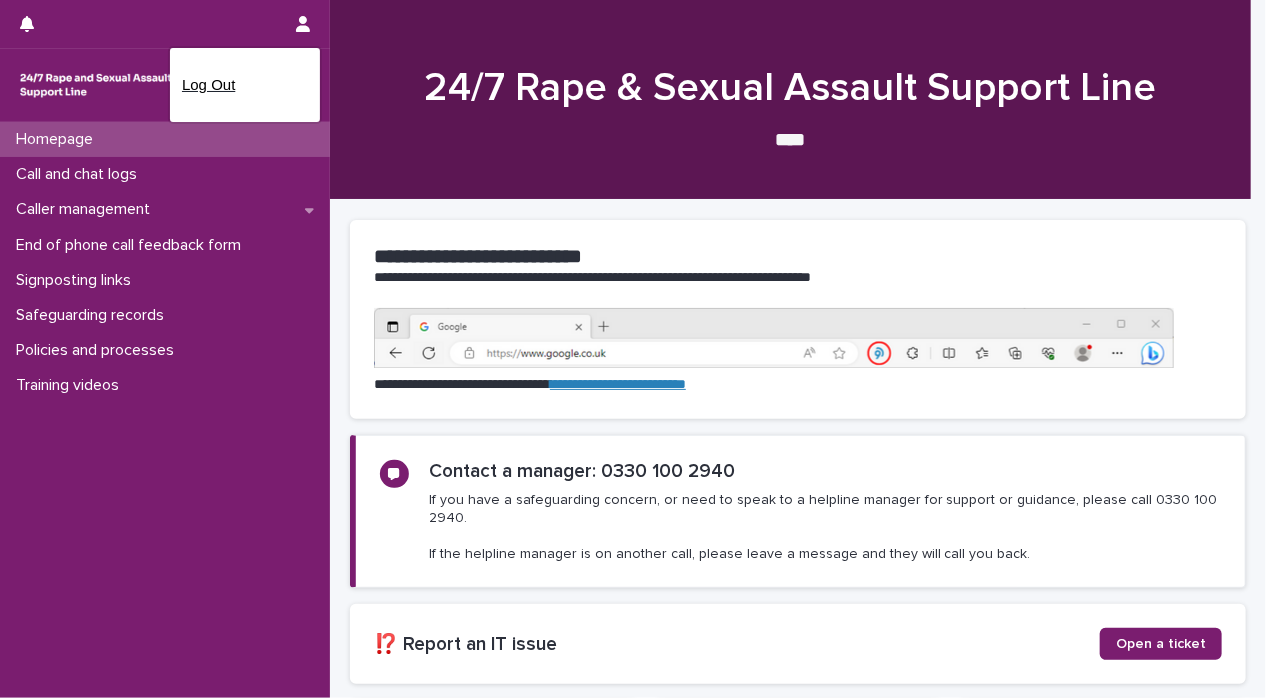 click on "Log Out" at bounding box center (245, 85) 